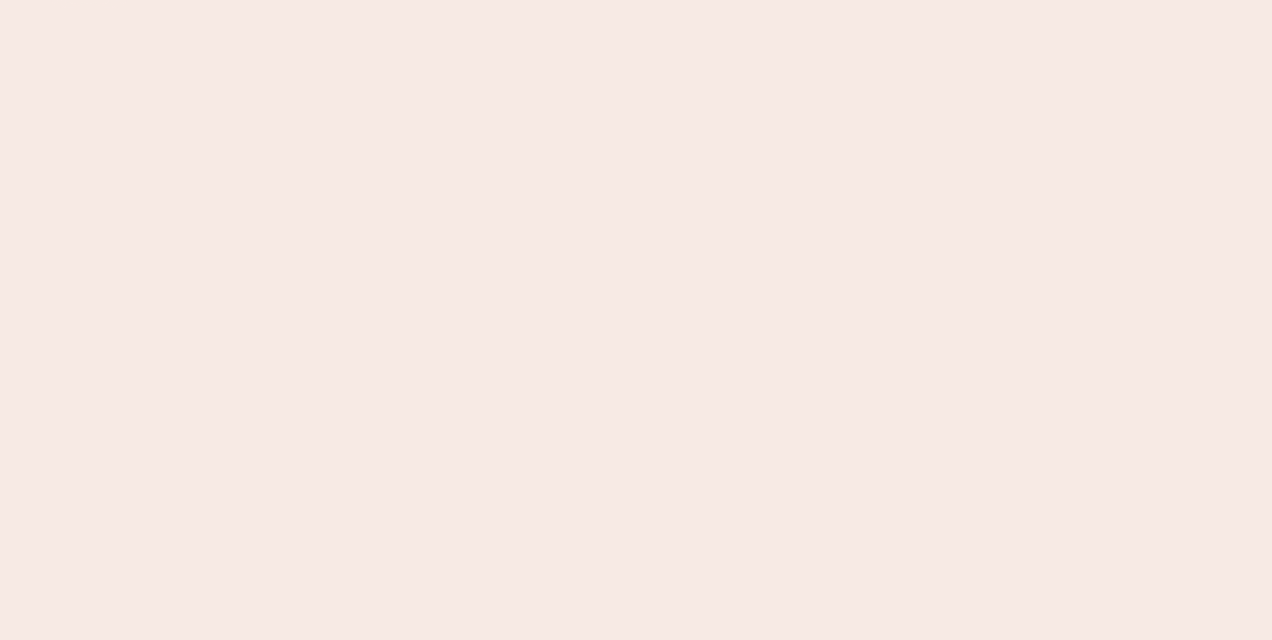 scroll, scrollTop: 0, scrollLeft: 0, axis: both 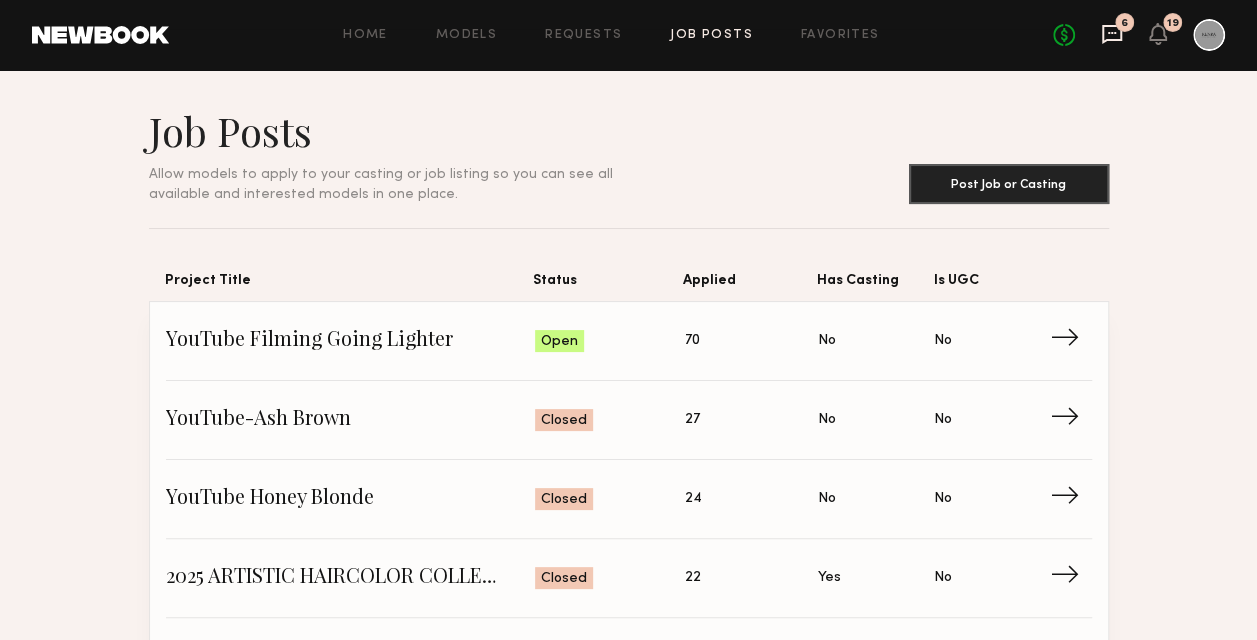 click 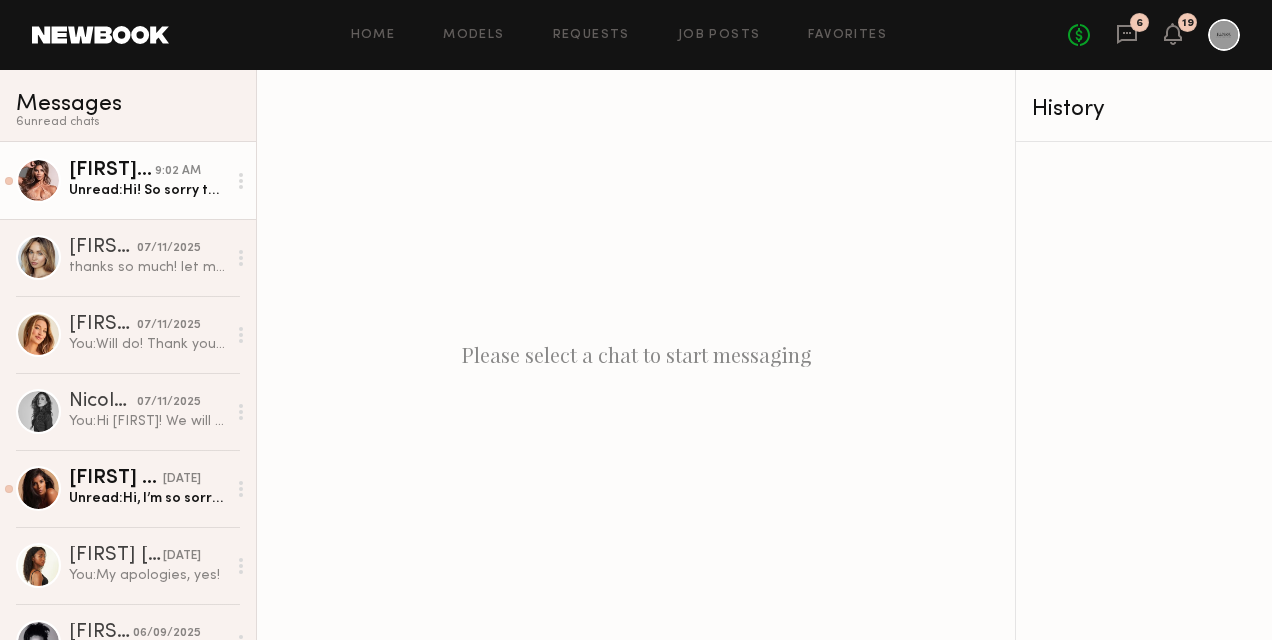 click on "Unread:  Hi! So sorry to be a bother but I just need to know about the confirmed day since I just got a booking inquiry for Wednesday 7/16" 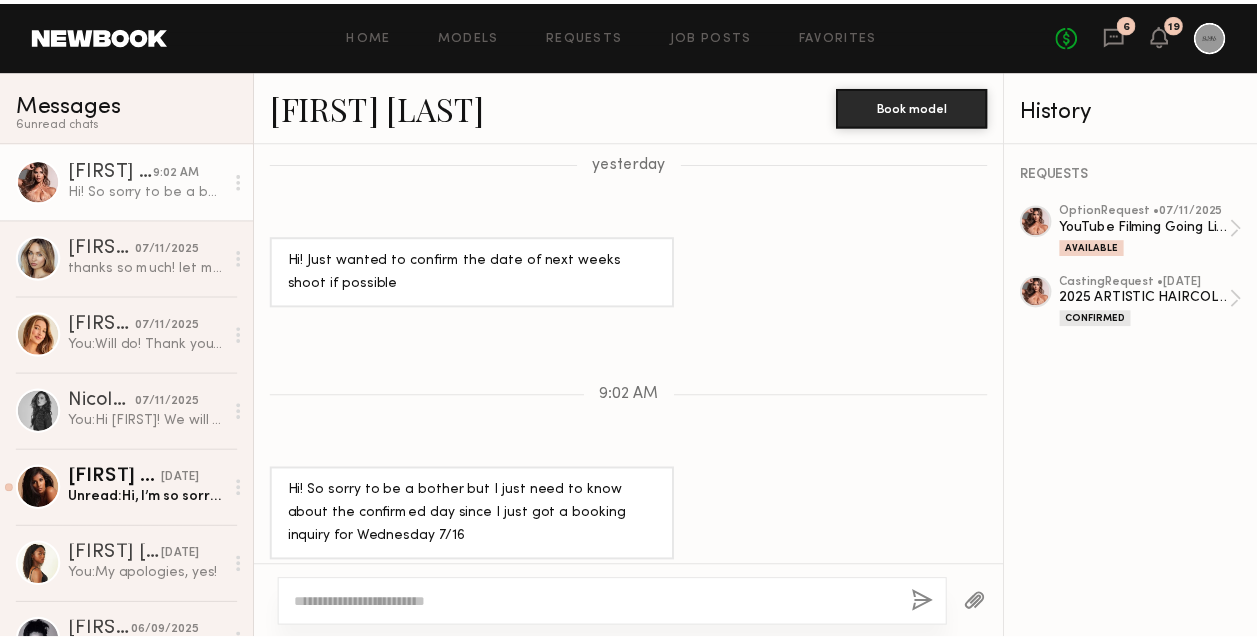 scroll, scrollTop: 1219, scrollLeft: 0, axis: vertical 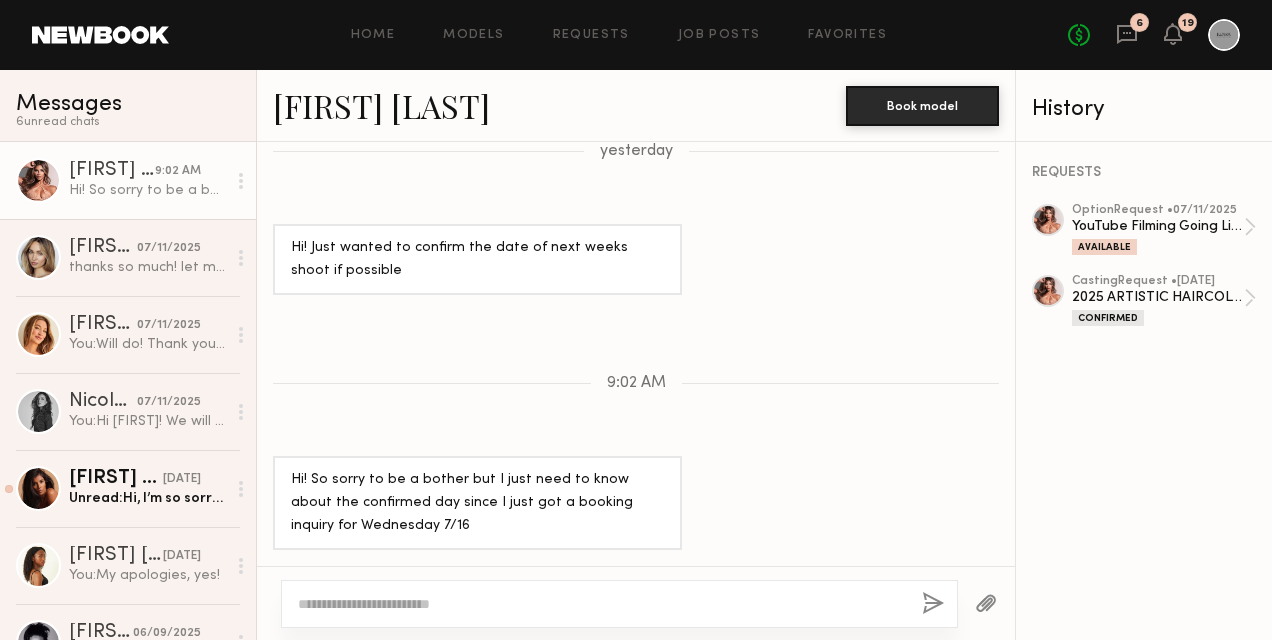 click 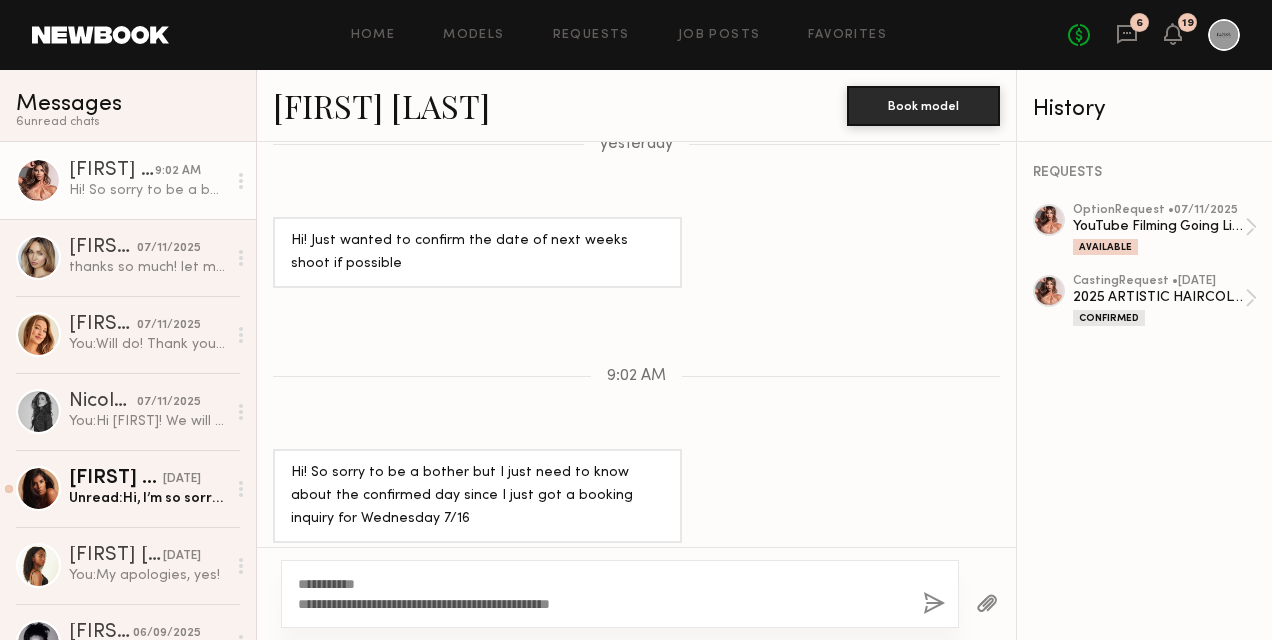 type on "**********" 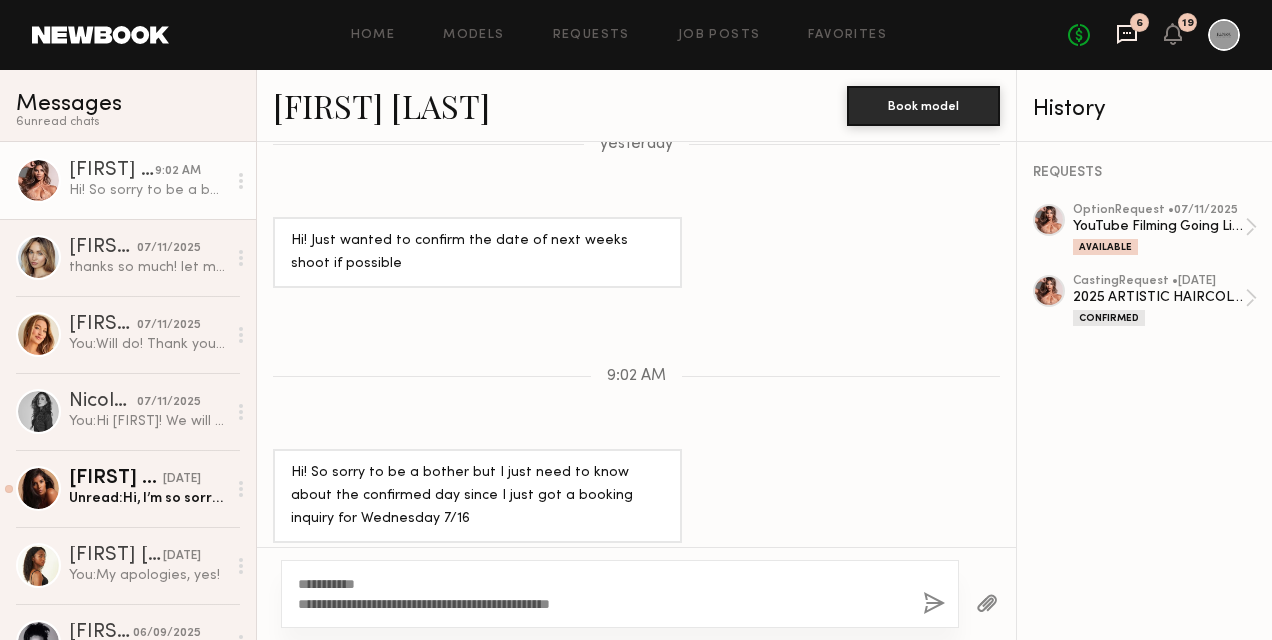 click 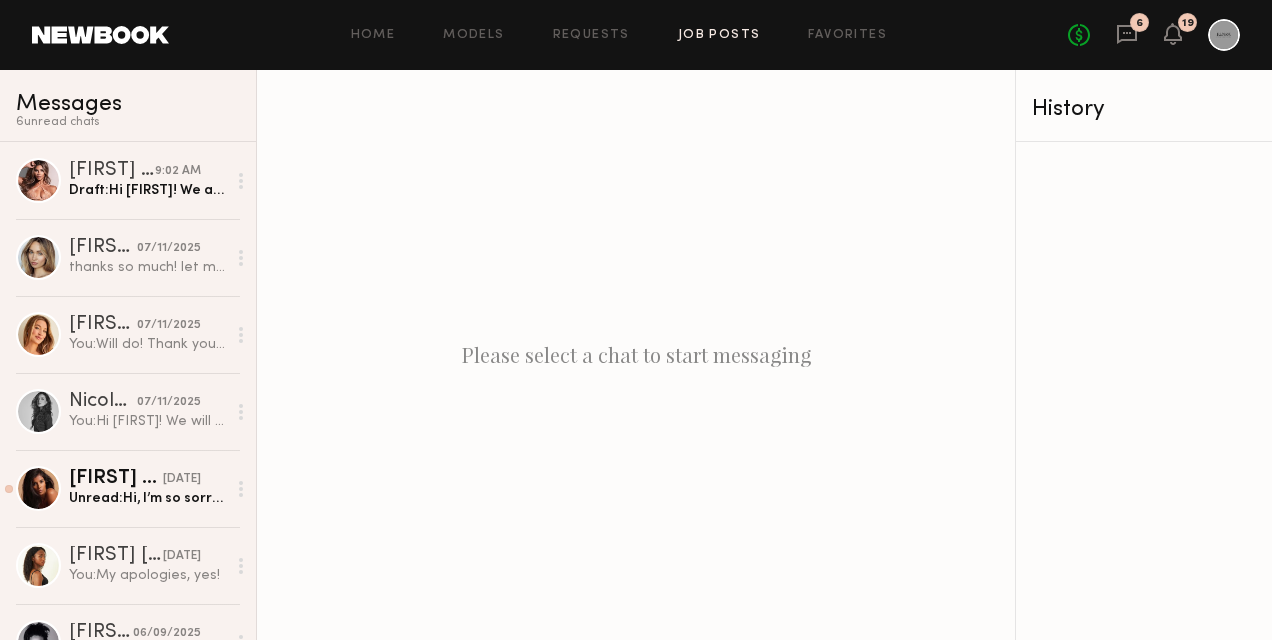 click on "Job Posts" 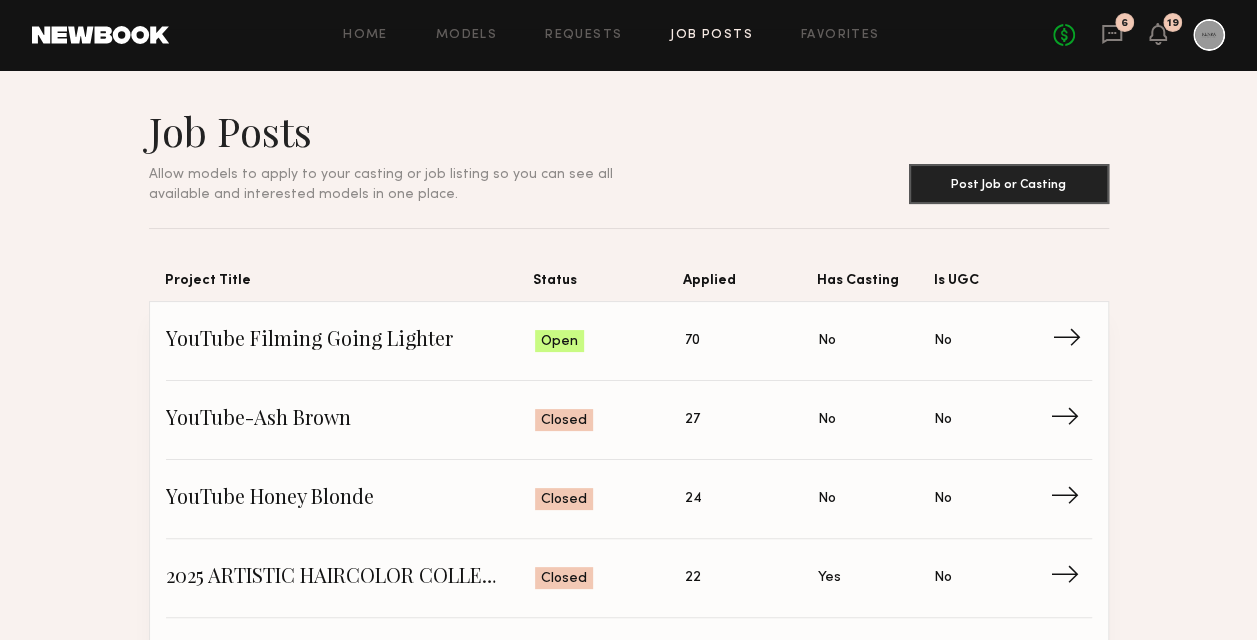 click on "YouTube Filming Going Lighter" 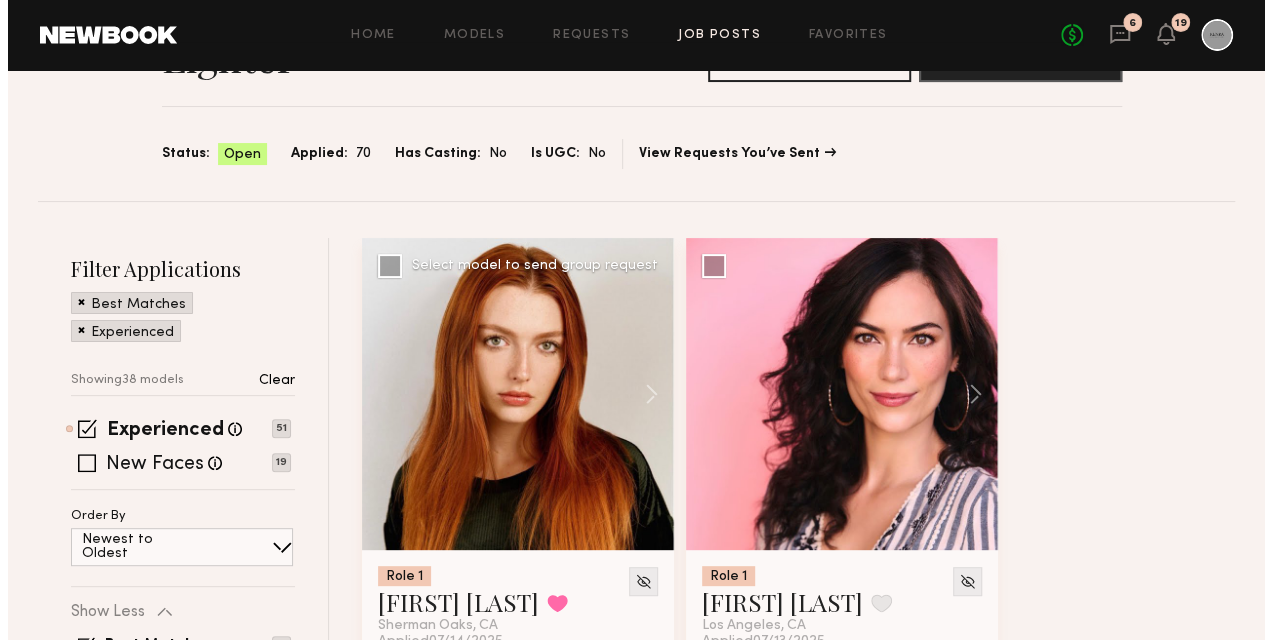 scroll, scrollTop: 0, scrollLeft: 0, axis: both 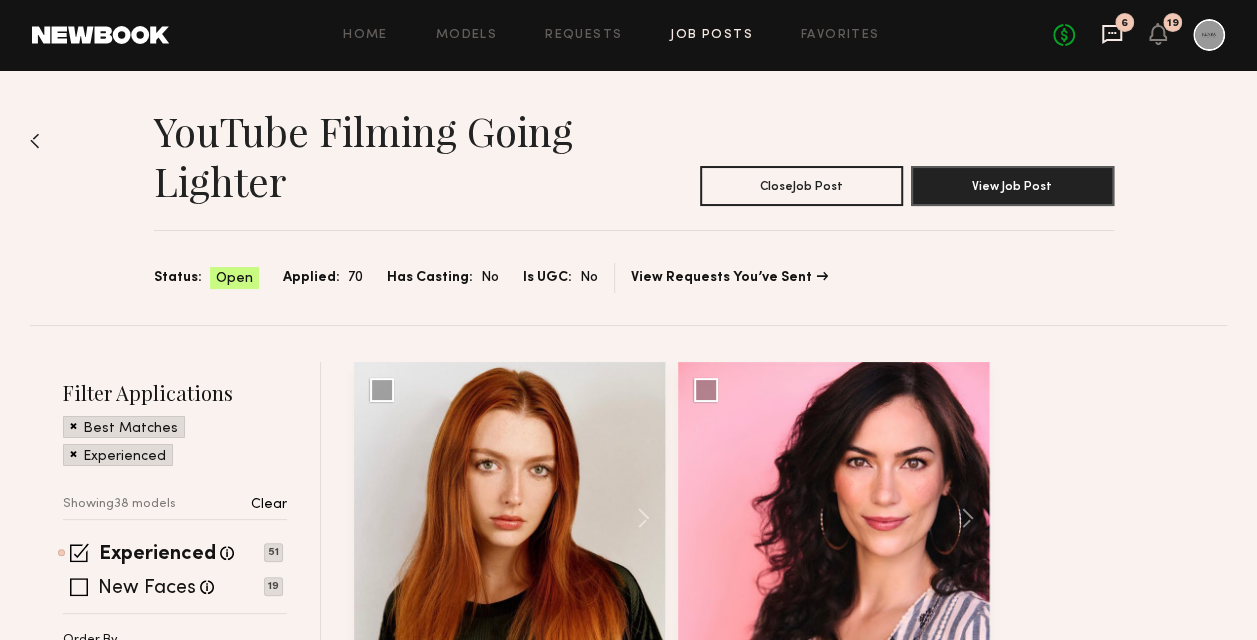 click 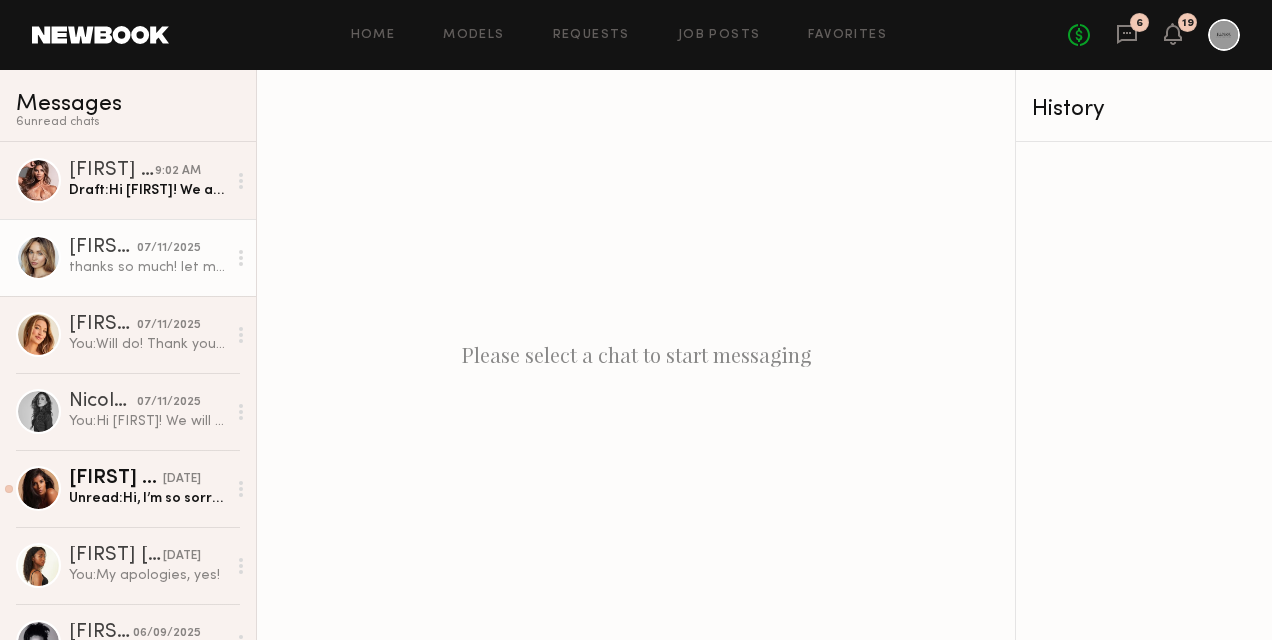 click on "thanks so much! let me know :) would love to be apart of it" 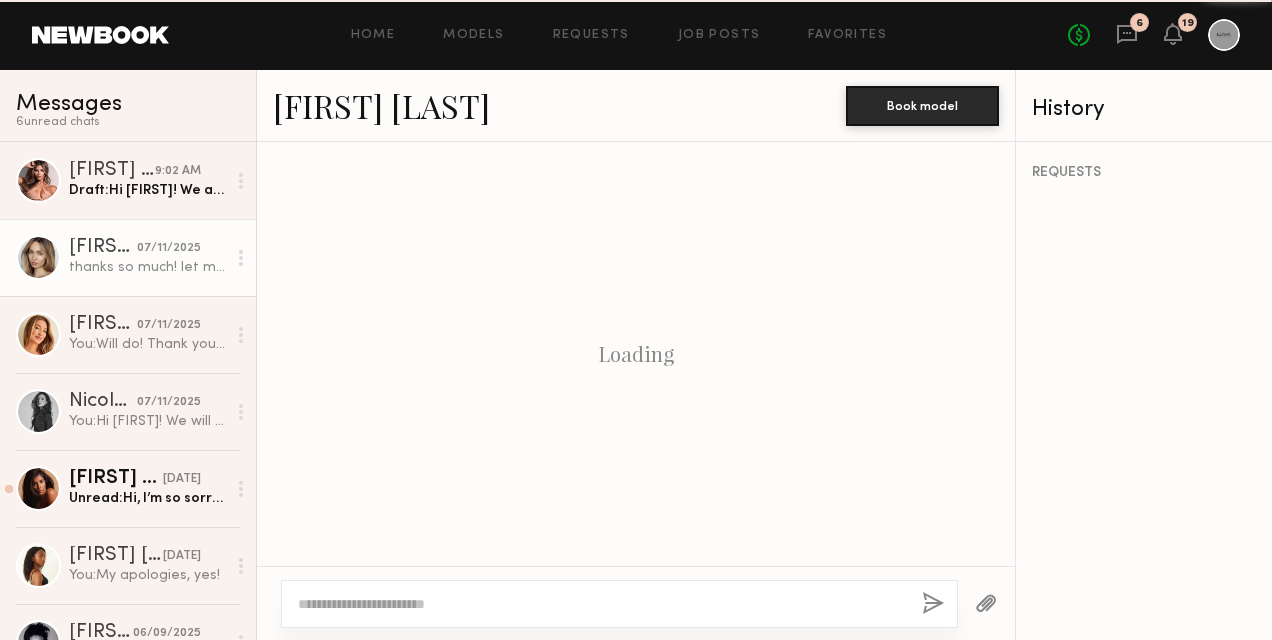 scroll, scrollTop: 2039, scrollLeft: 0, axis: vertical 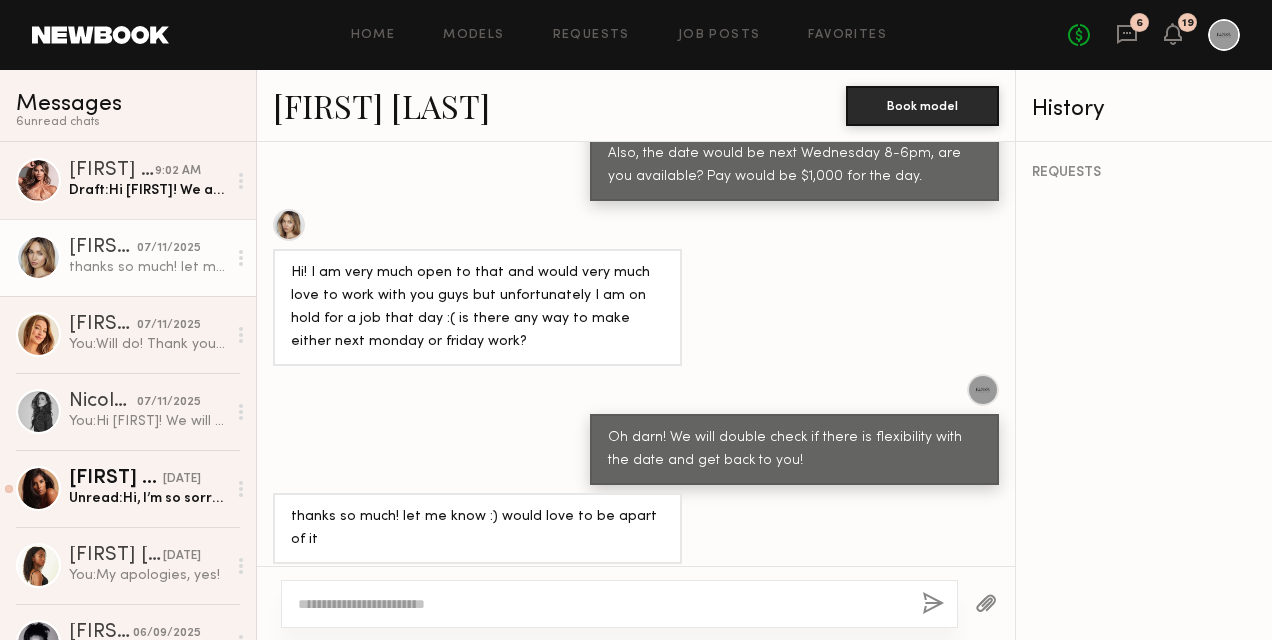 click 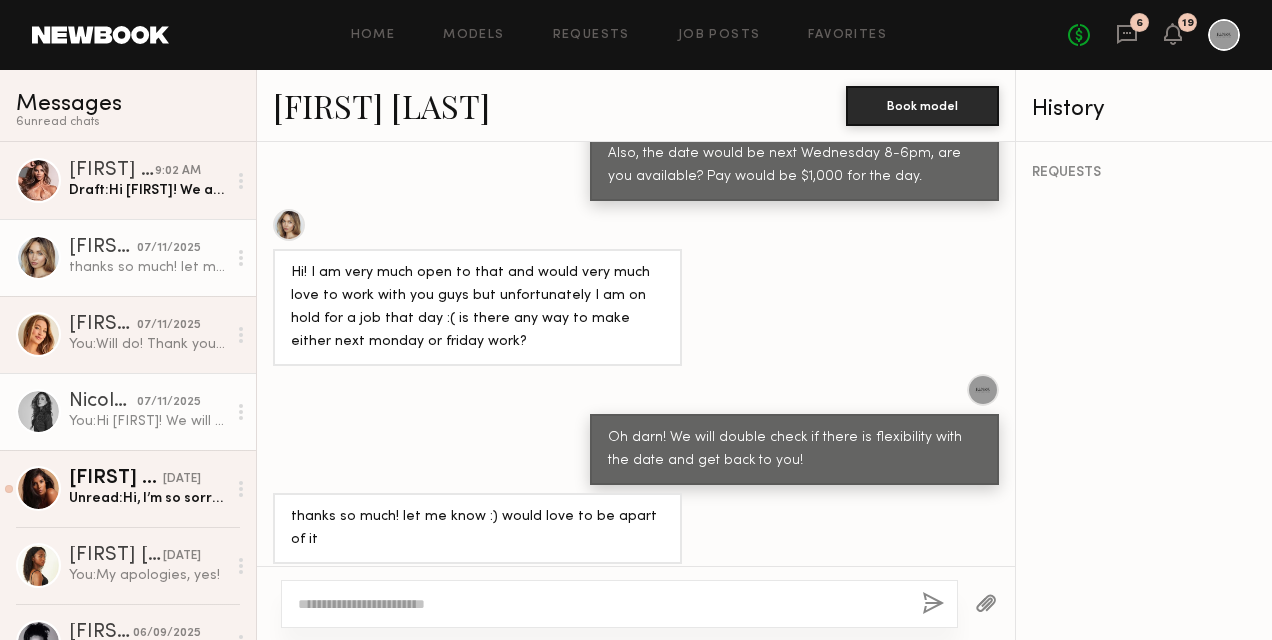 click on "You:  Hi Nicole!
We will be filming a hair color education video with our Artistic Director of color Eric Vaughn and our team would love to work with you. The goal would be to add natural dimensional color and install semi-permanent hair extensions.
Are you open to that?
Also, the date would be next Thursday 8-6pm, are you available? Pay would be $1,000 for the day." 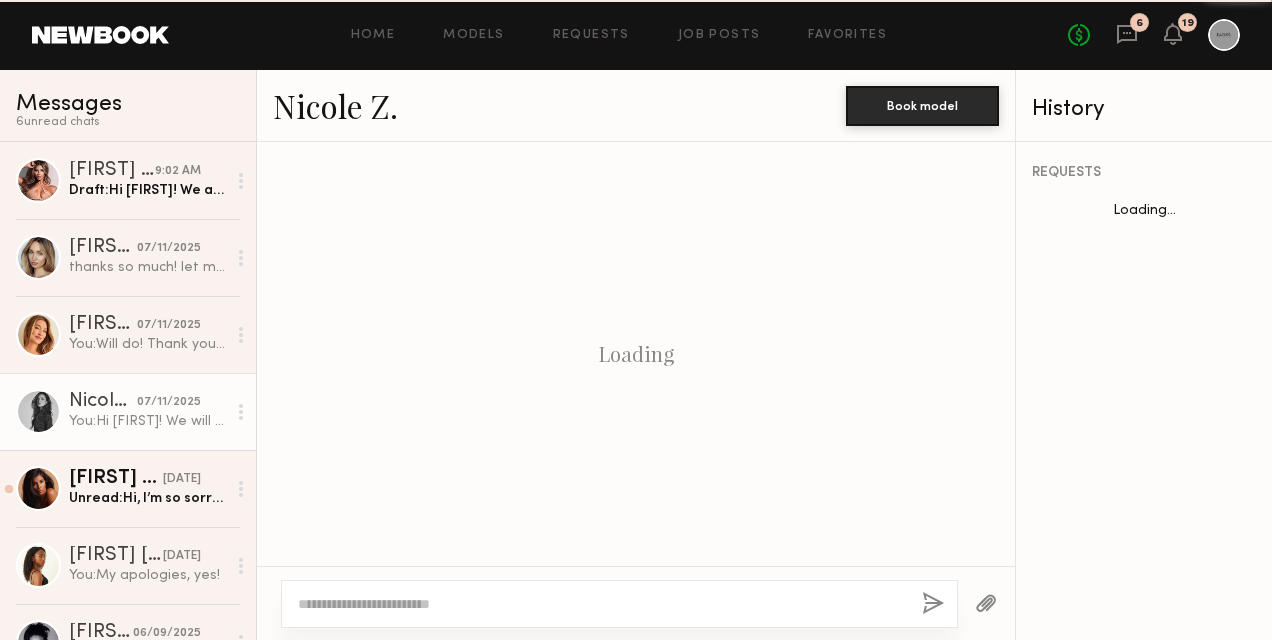 scroll, scrollTop: 2826, scrollLeft: 0, axis: vertical 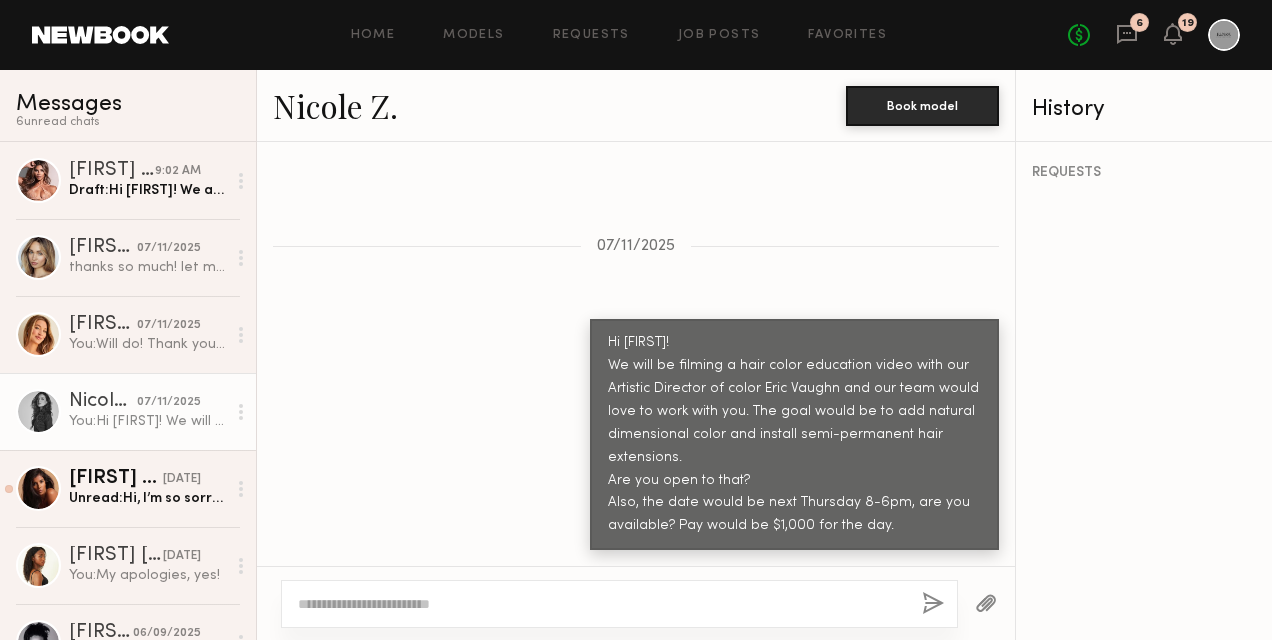 click 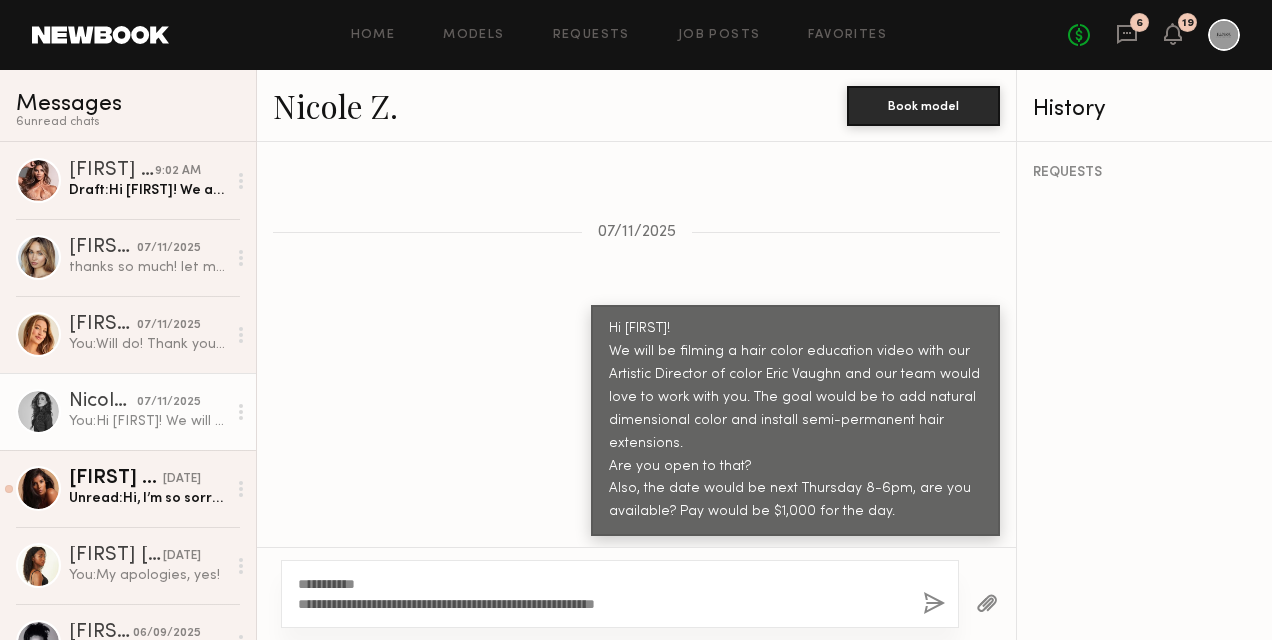 type on "**********" 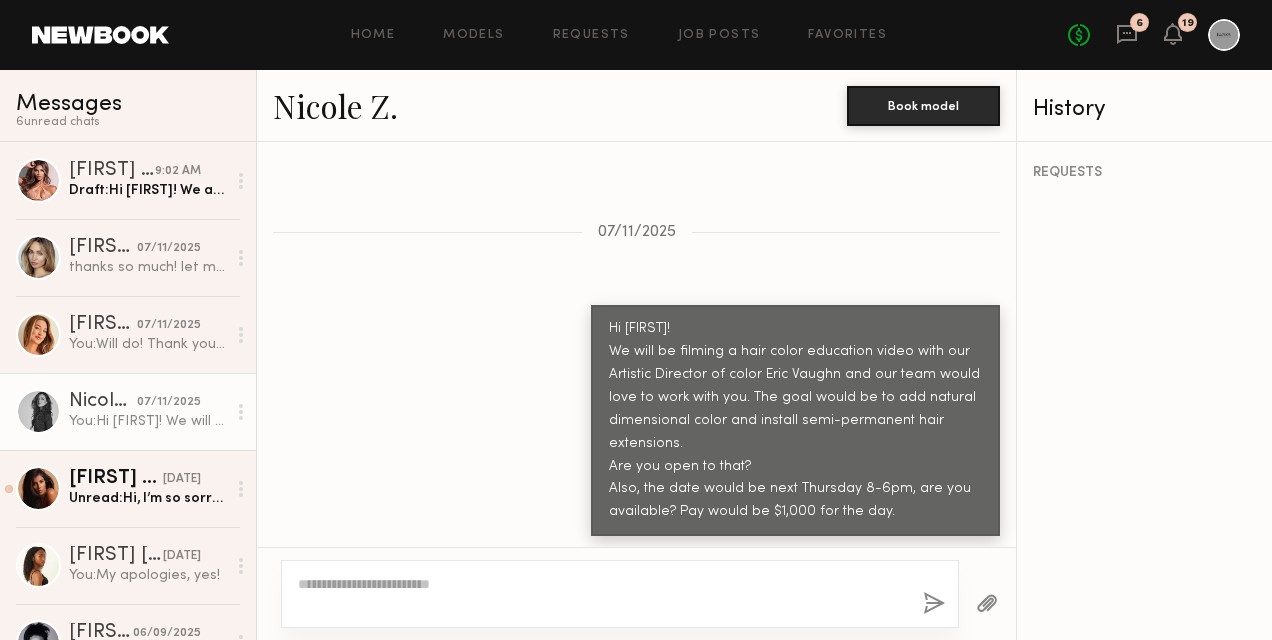 scroll, scrollTop: 3239, scrollLeft: 0, axis: vertical 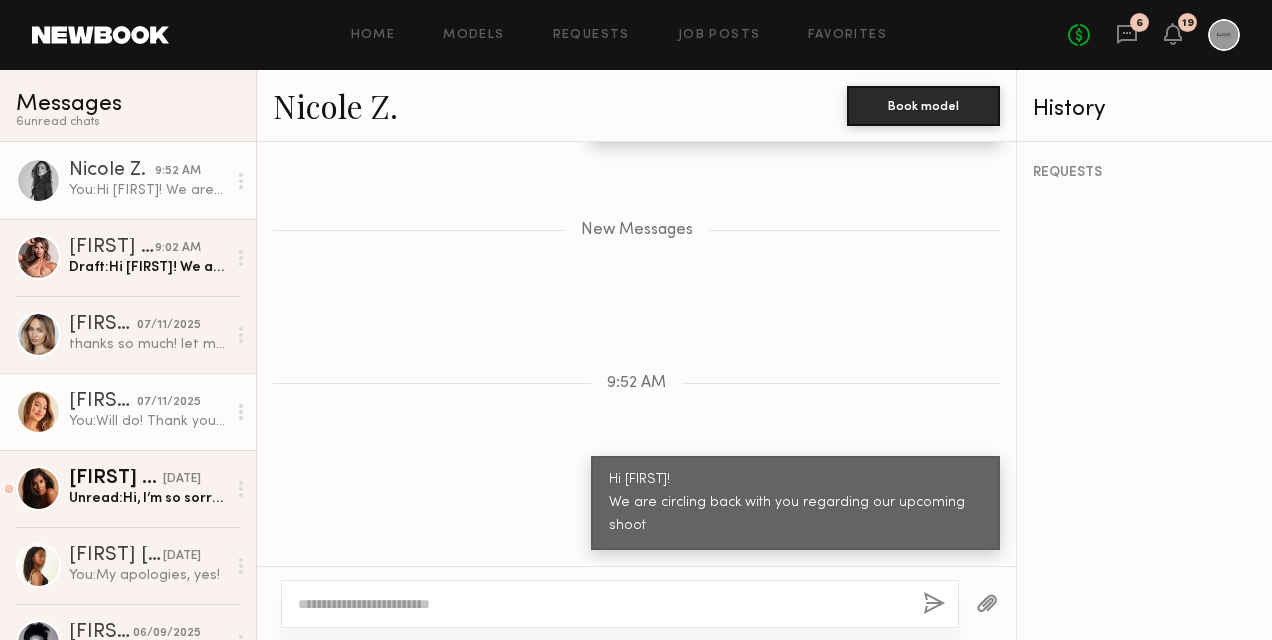 click on "You:  Will do! Thank you for getting back to us!" 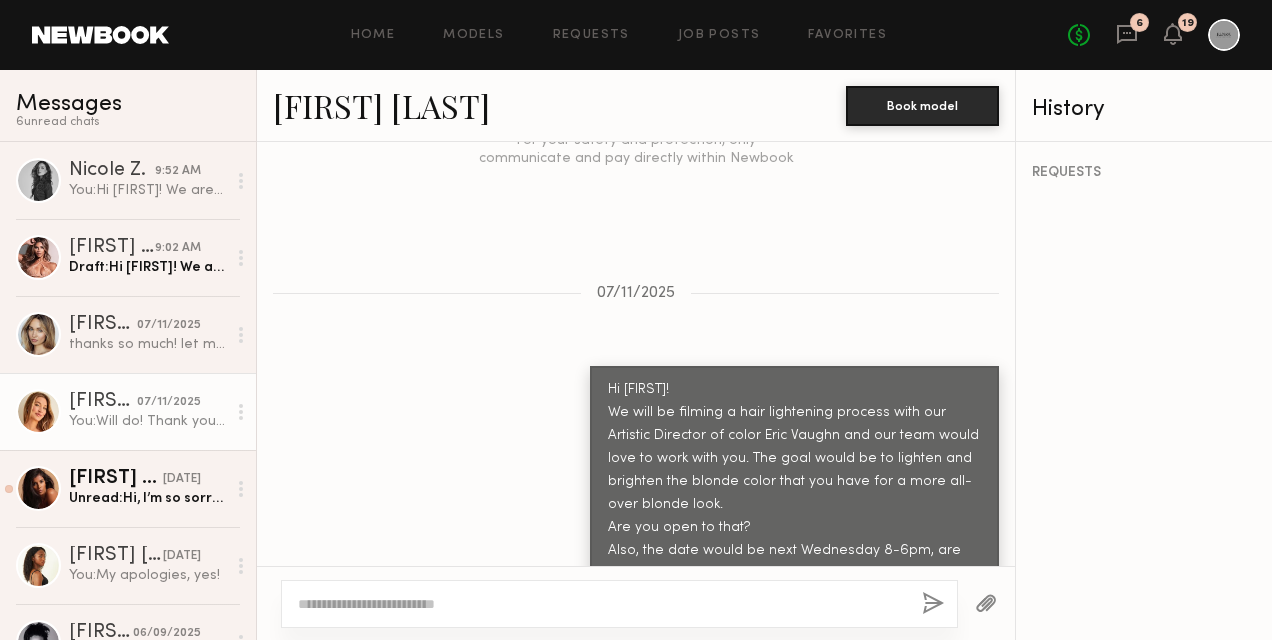 scroll, scrollTop: 2264, scrollLeft: 0, axis: vertical 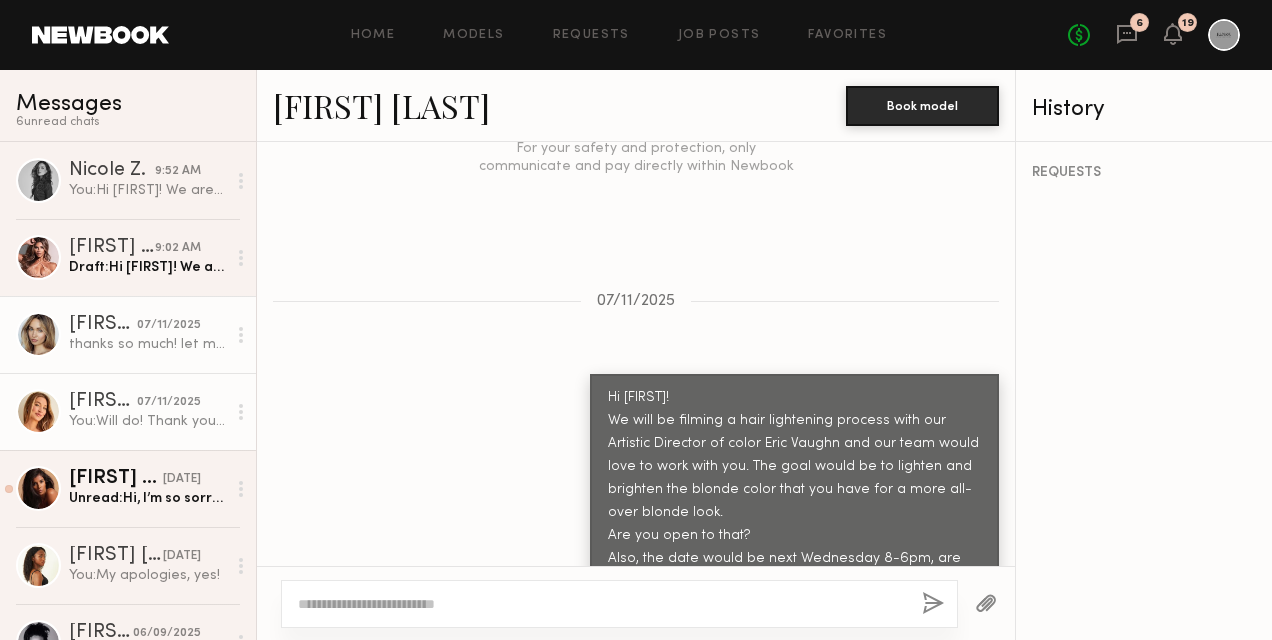 click on "thanks so much! let me know :) would love to be apart of it" 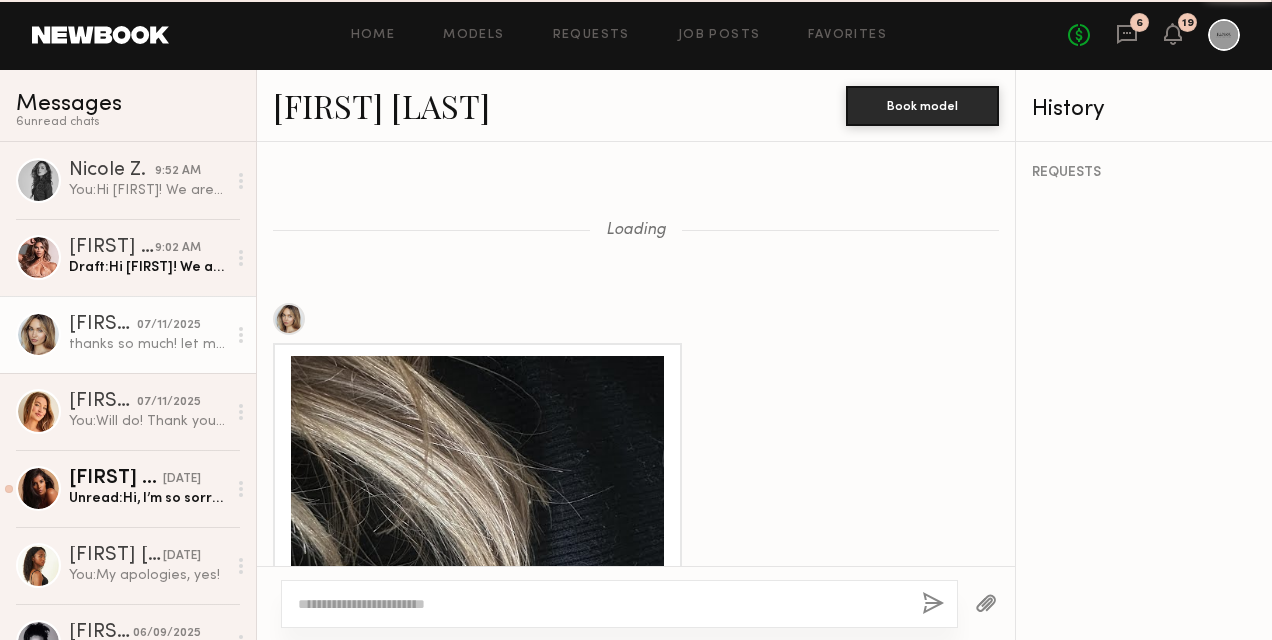 scroll, scrollTop: 2039, scrollLeft: 0, axis: vertical 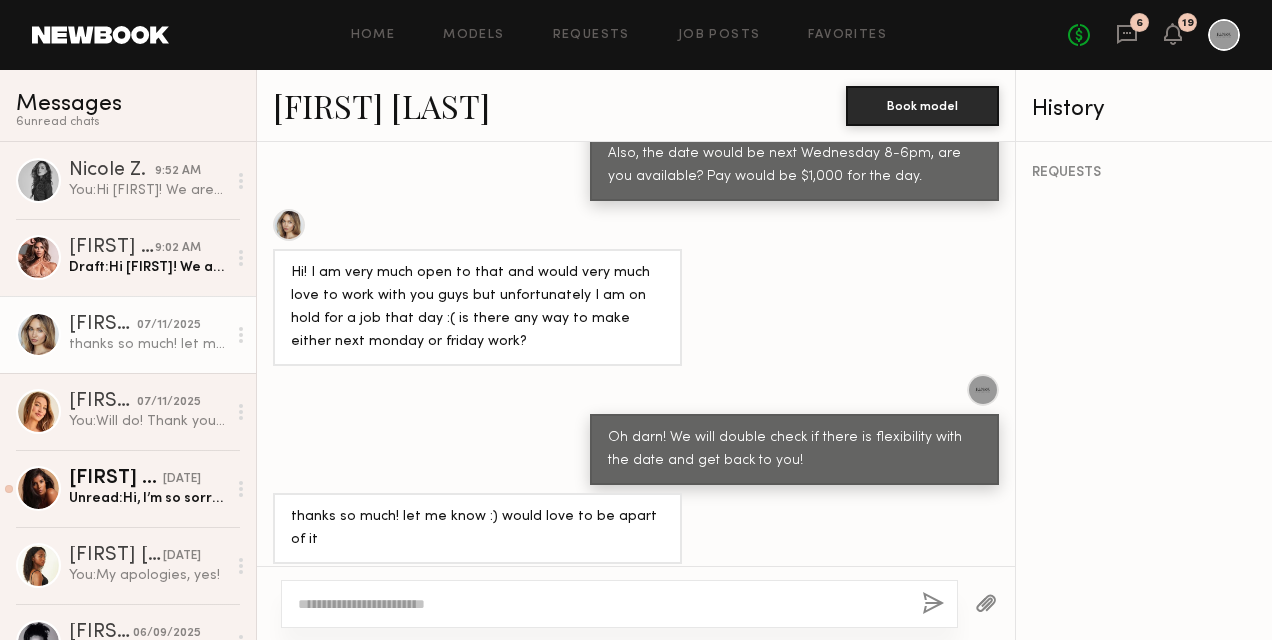 click on "Chloe C." 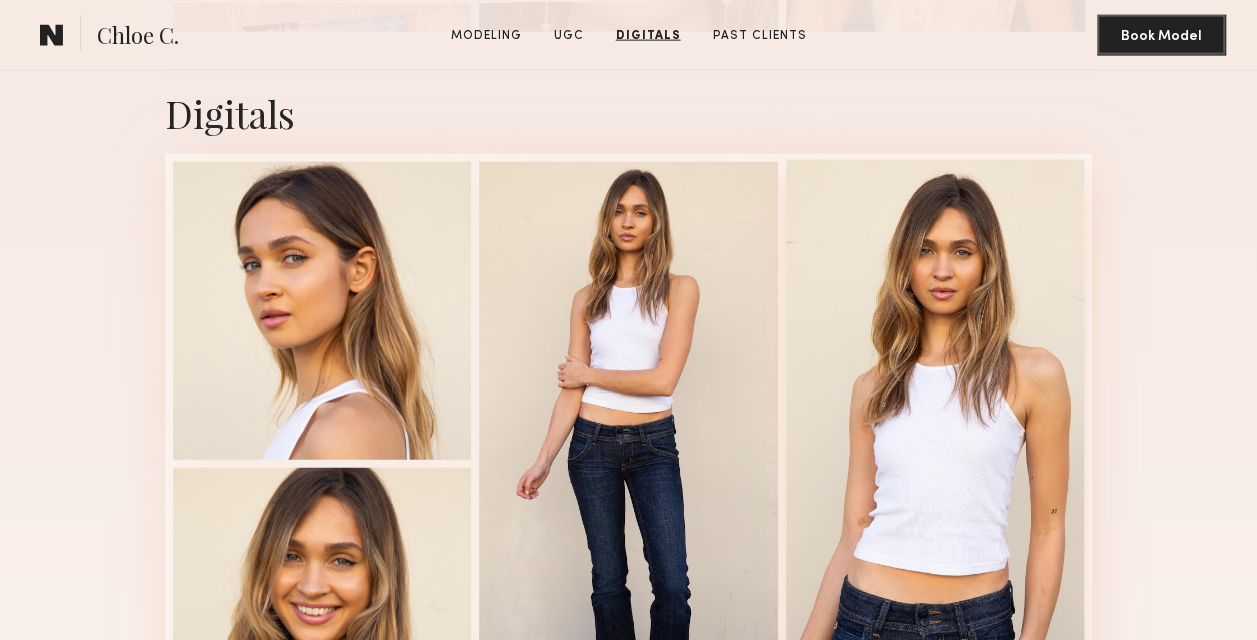 scroll, scrollTop: 2384, scrollLeft: 0, axis: vertical 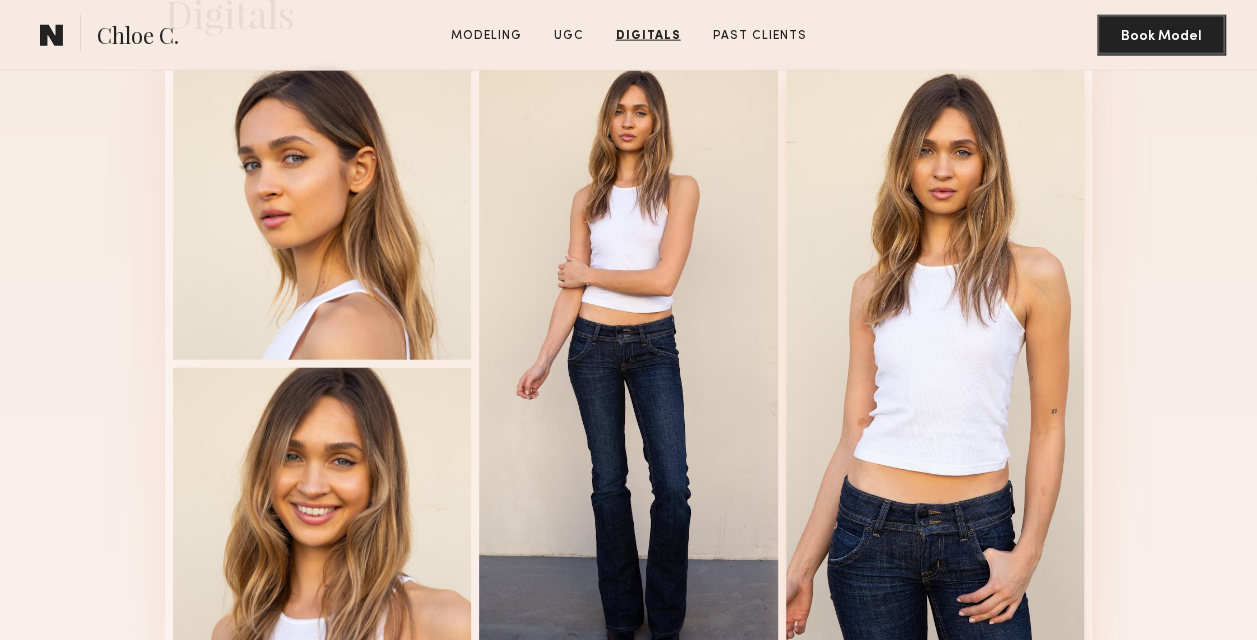click at bounding box center [935, 362] 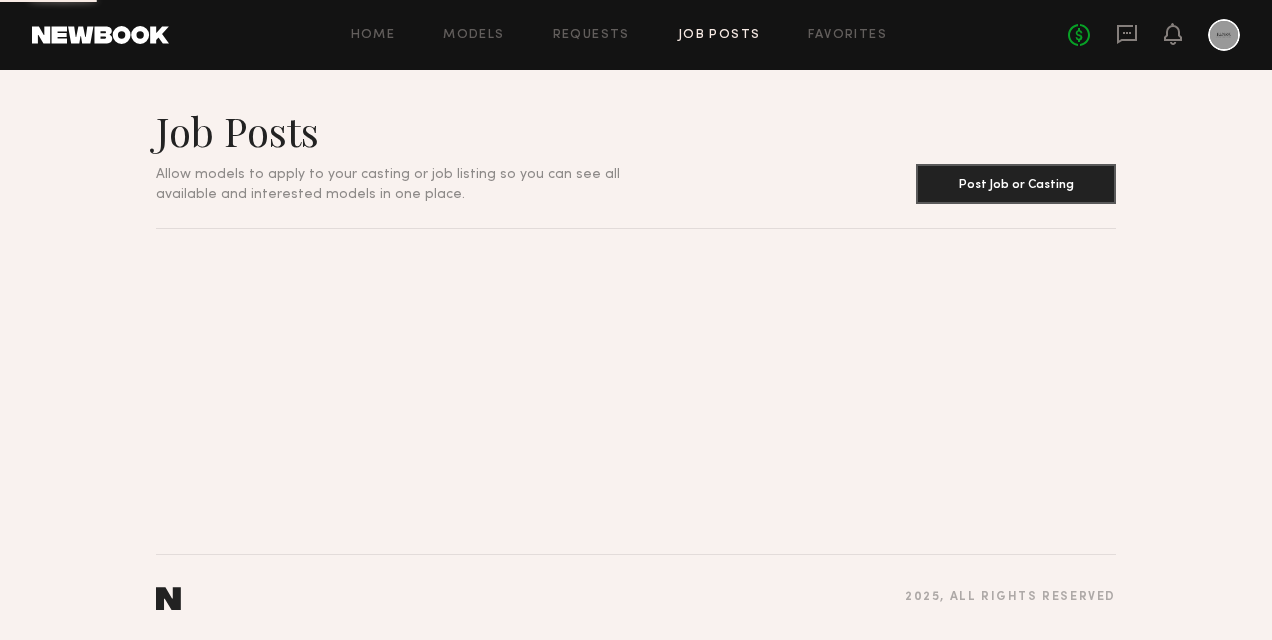 scroll, scrollTop: 0, scrollLeft: 0, axis: both 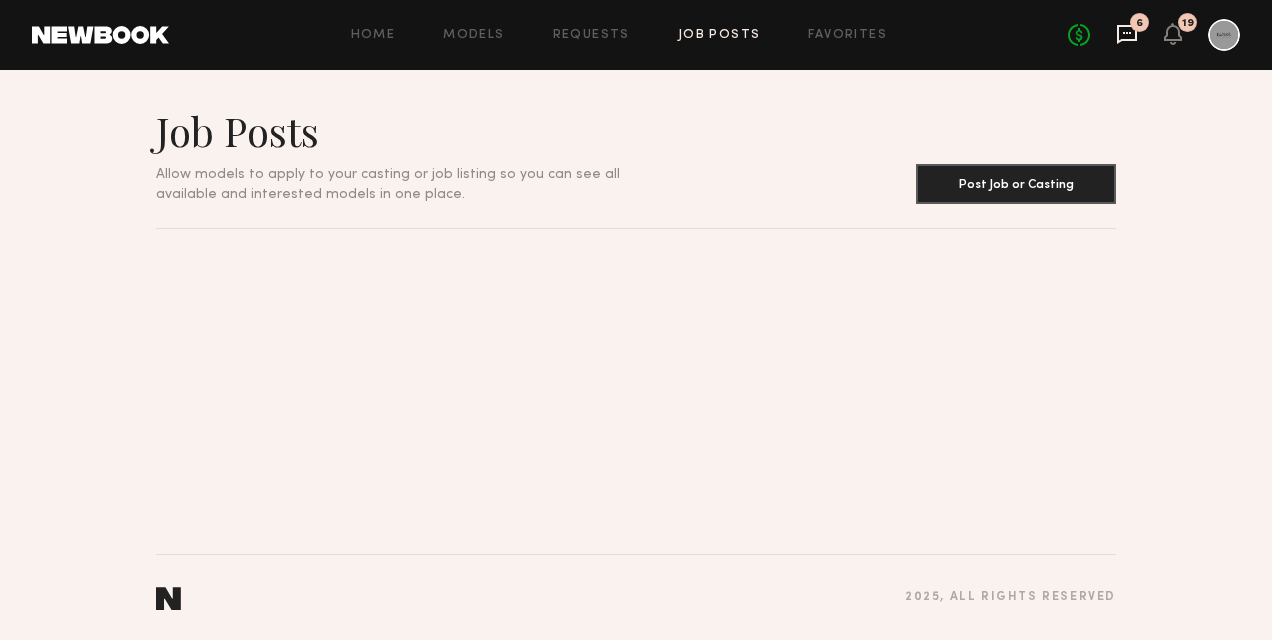 click 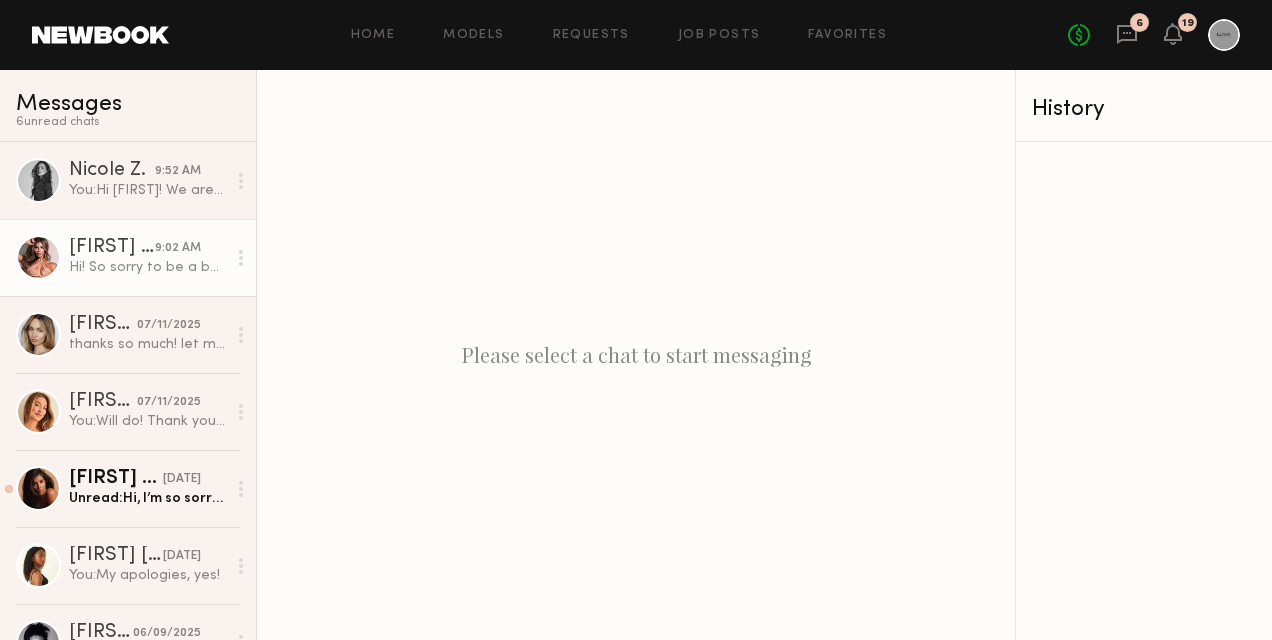 click on "Hi! So sorry to be a bother but I just need to know about the confirmed day since I just got a booking inquiry for Wednesday 7/16" 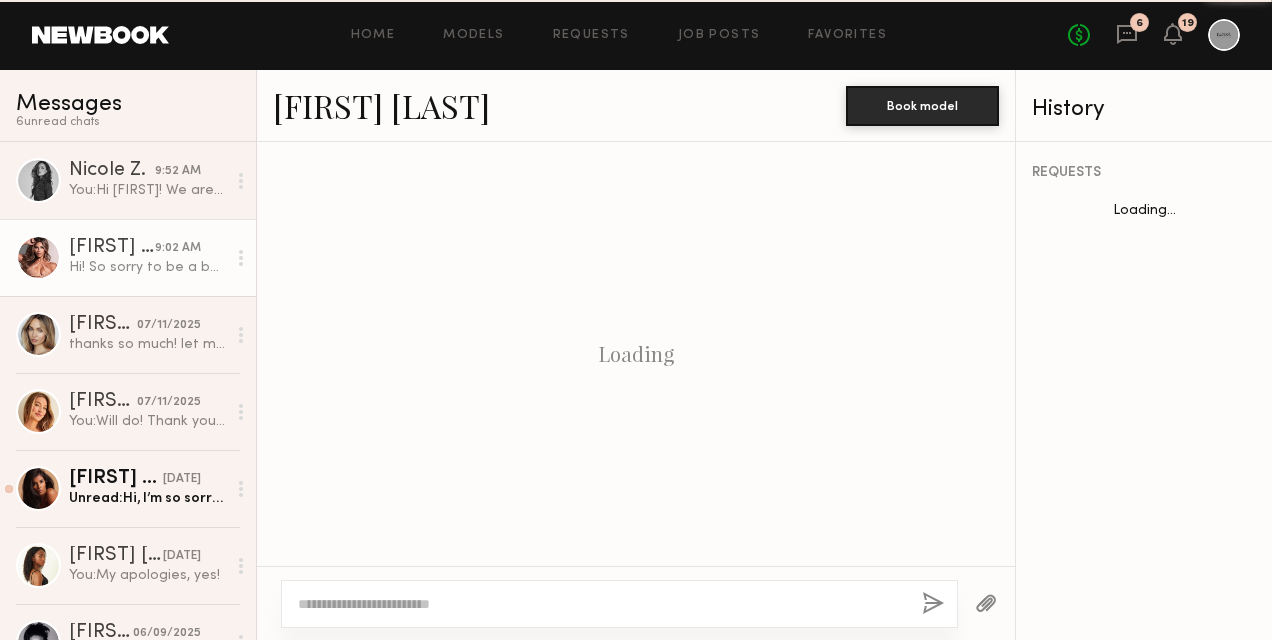 scroll, scrollTop: 1219, scrollLeft: 0, axis: vertical 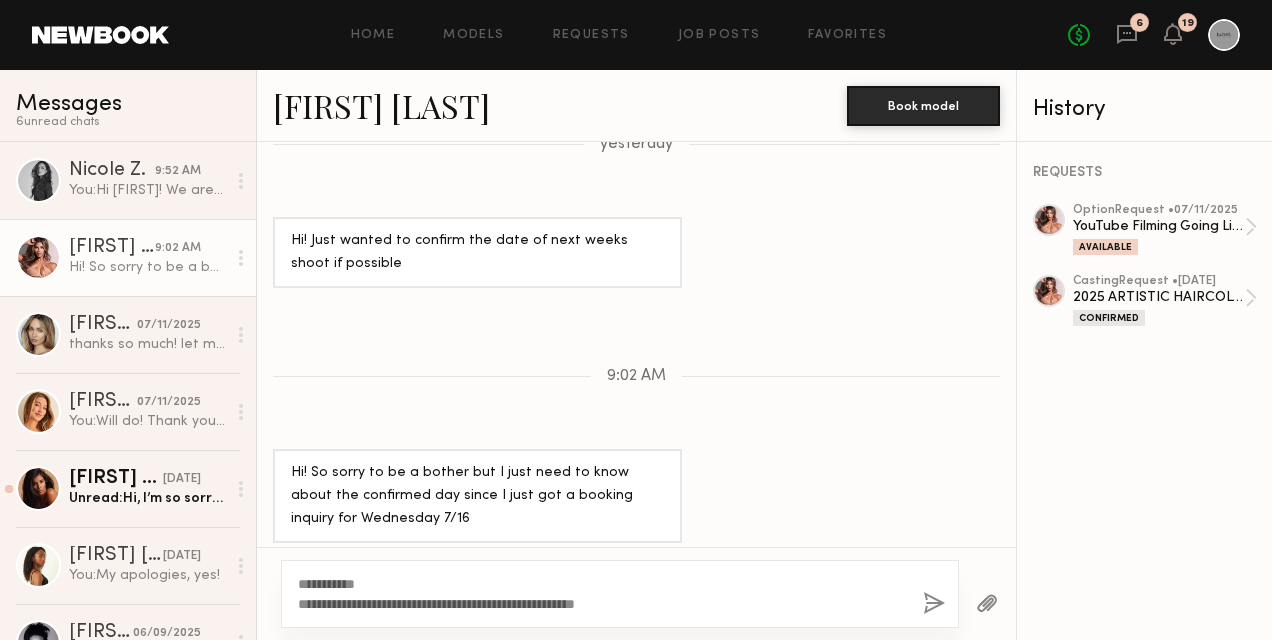 click on "**********" 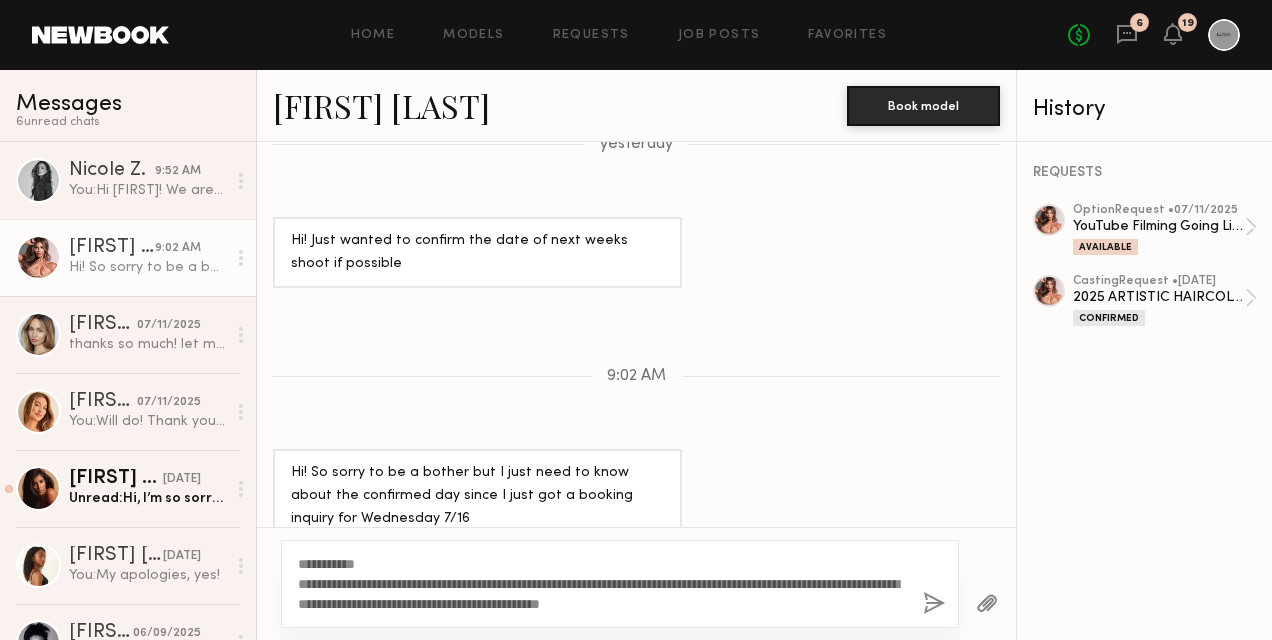 click on "**********" 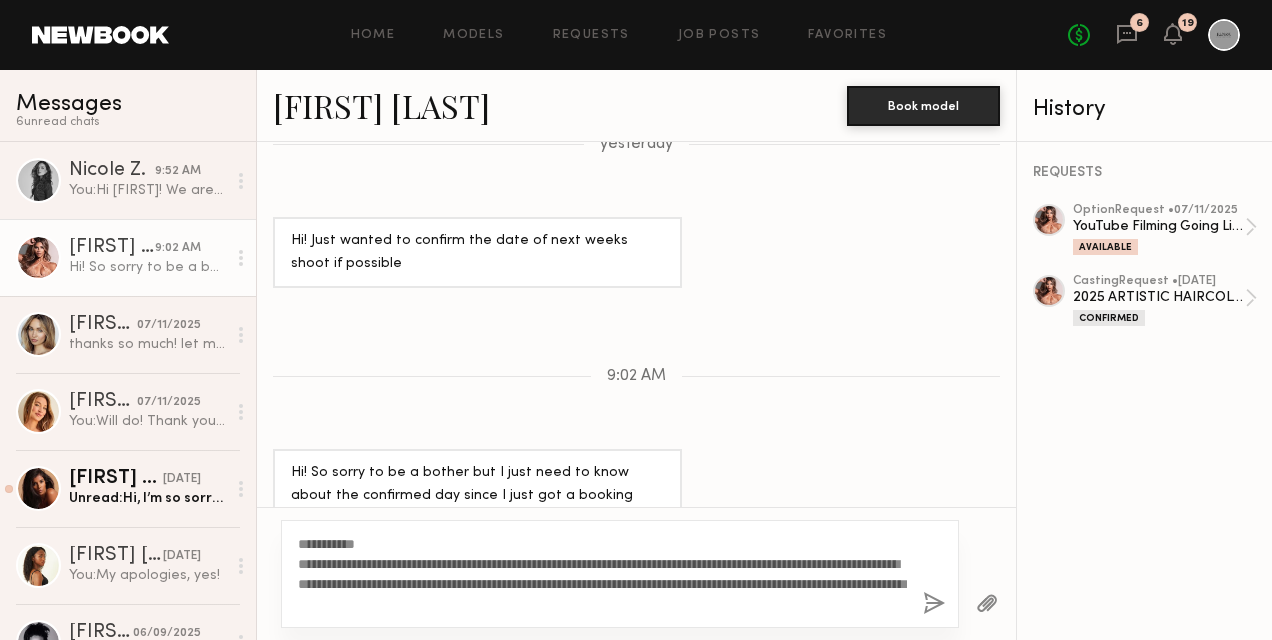 type on "**********" 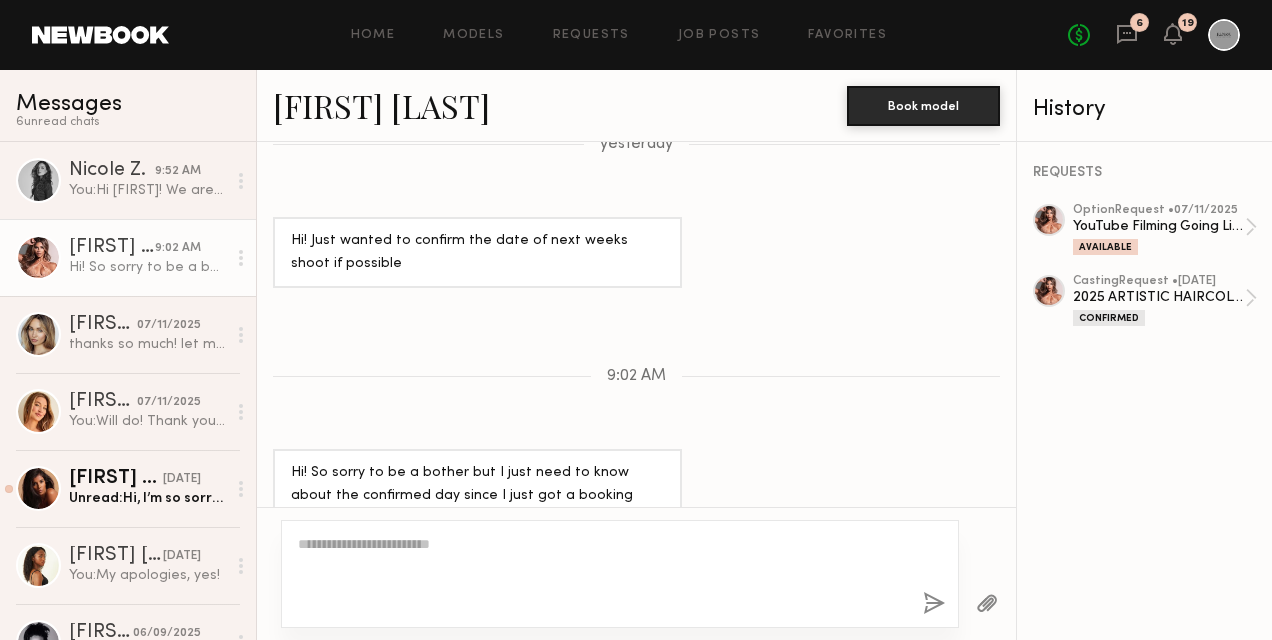 scroll, scrollTop: 1545, scrollLeft: 0, axis: vertical 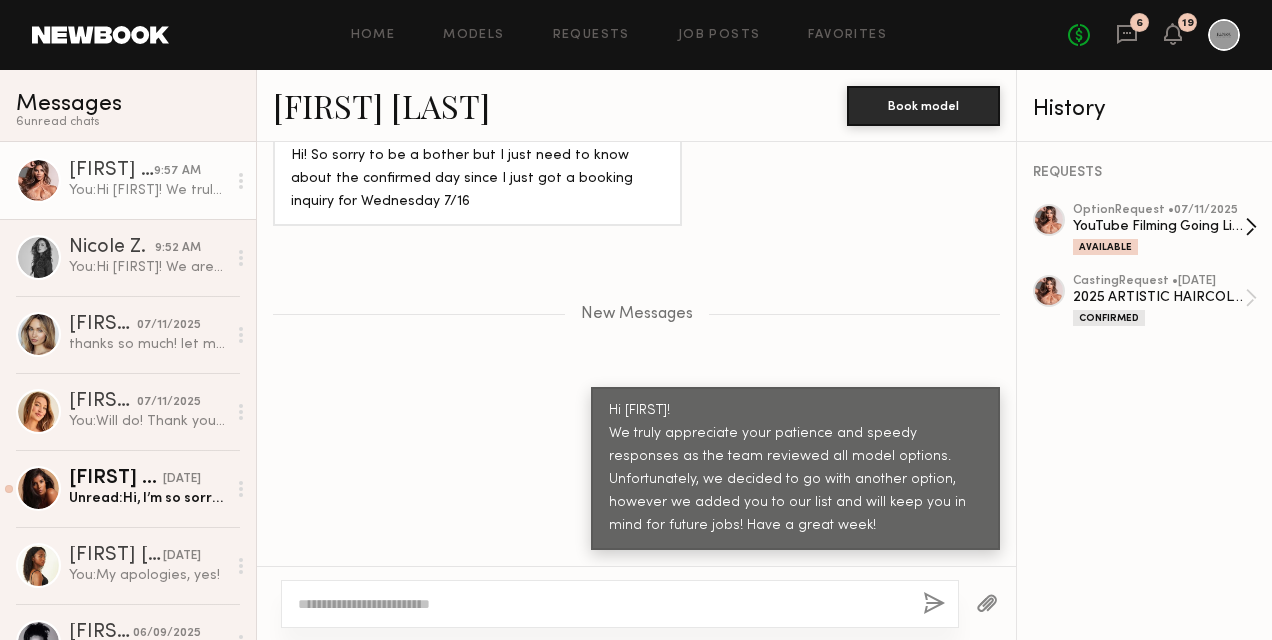 click on "option  Request •  07/11/2025" 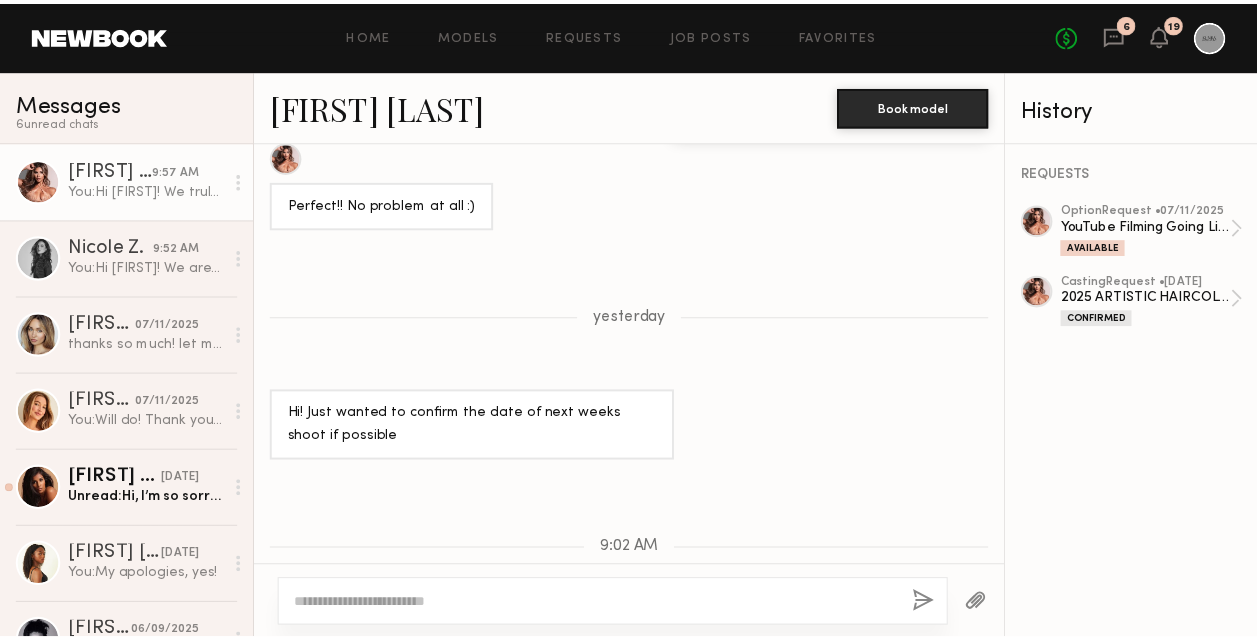 scroll, scrollTop: 1045, scrollLeft: 0, axis: vertical 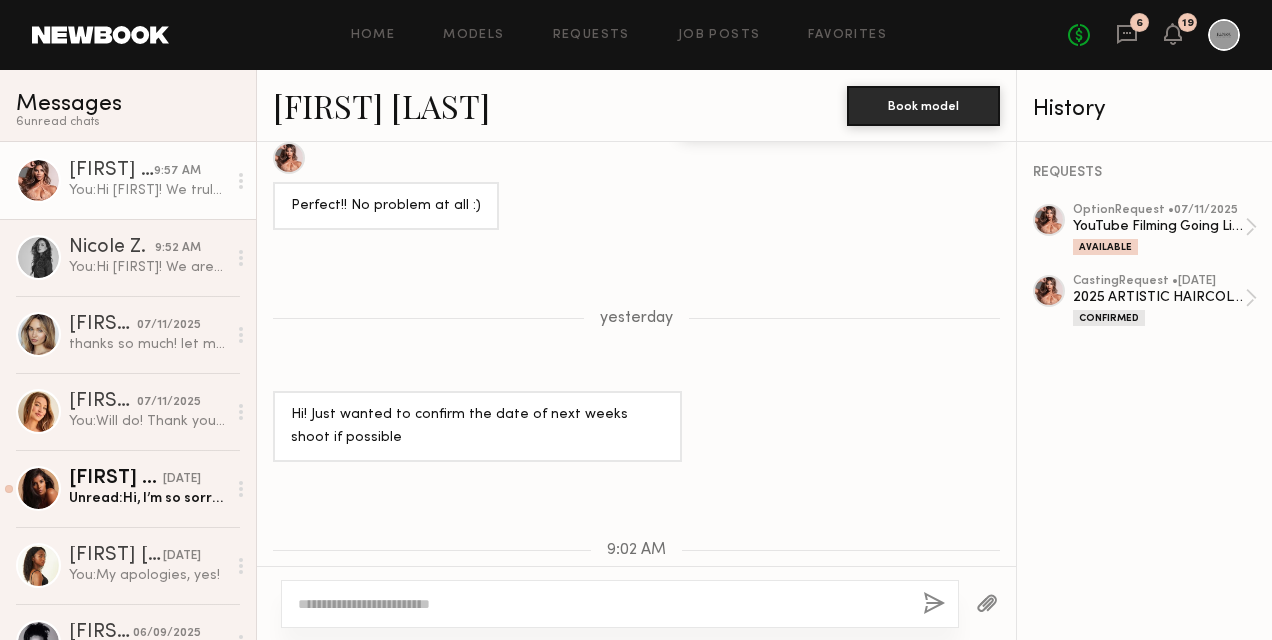 click on "Home Models Requests Job Posts Favorites Sign Out" 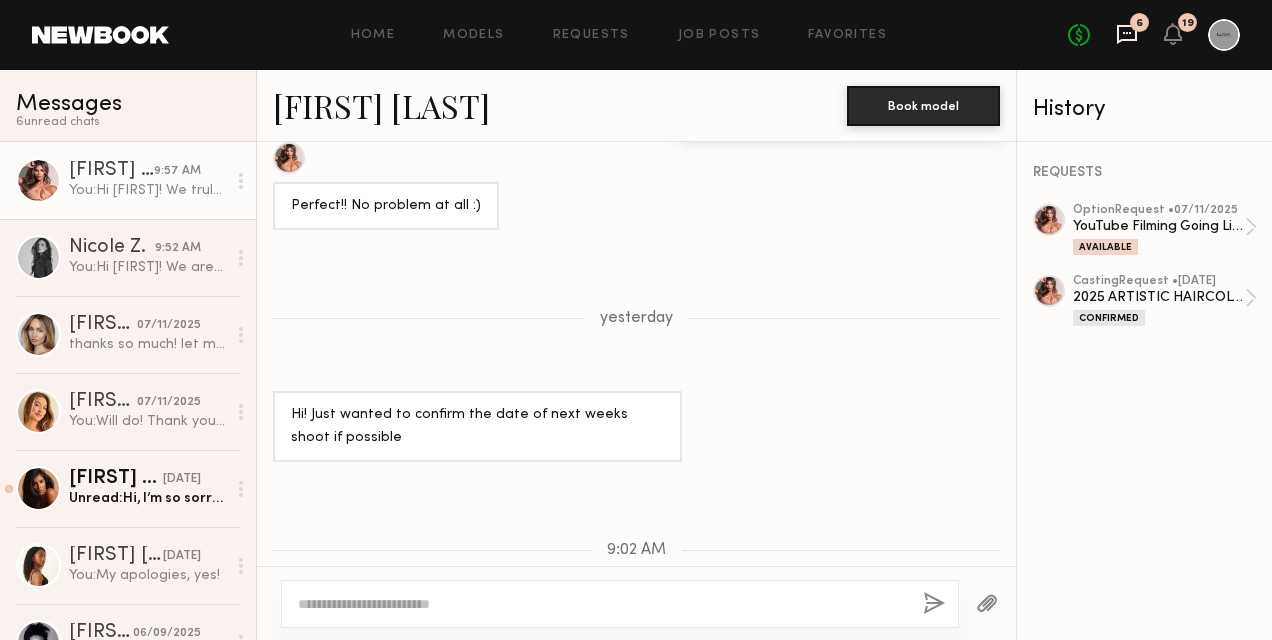 click 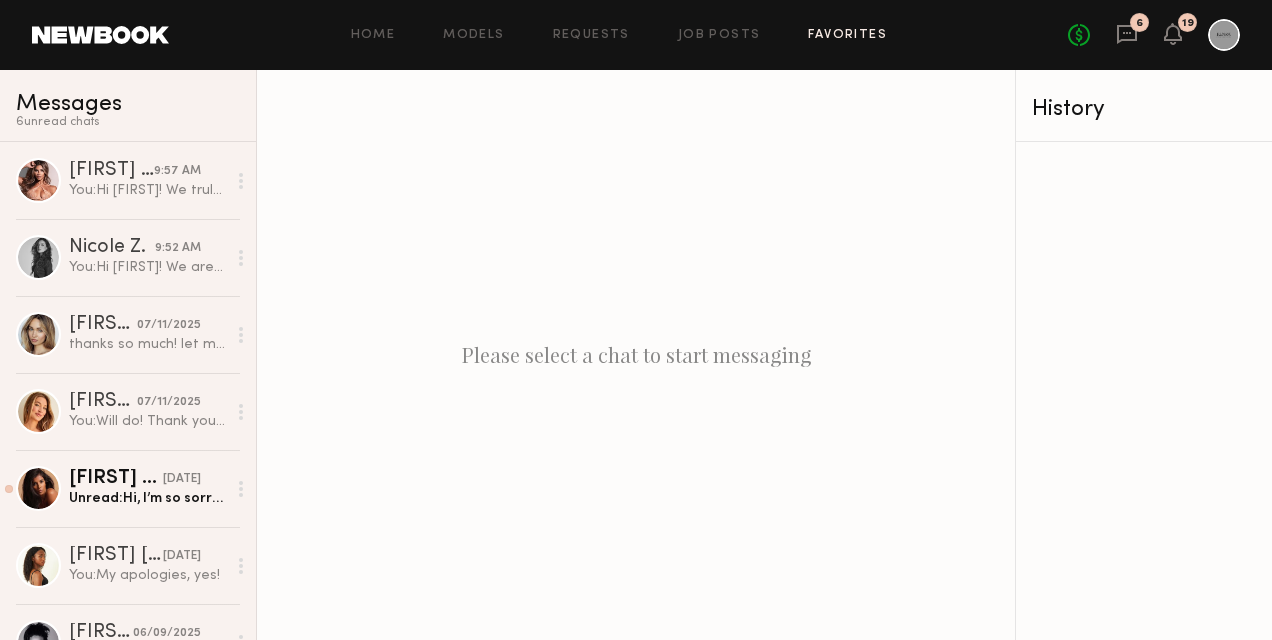 click on "Favorites" 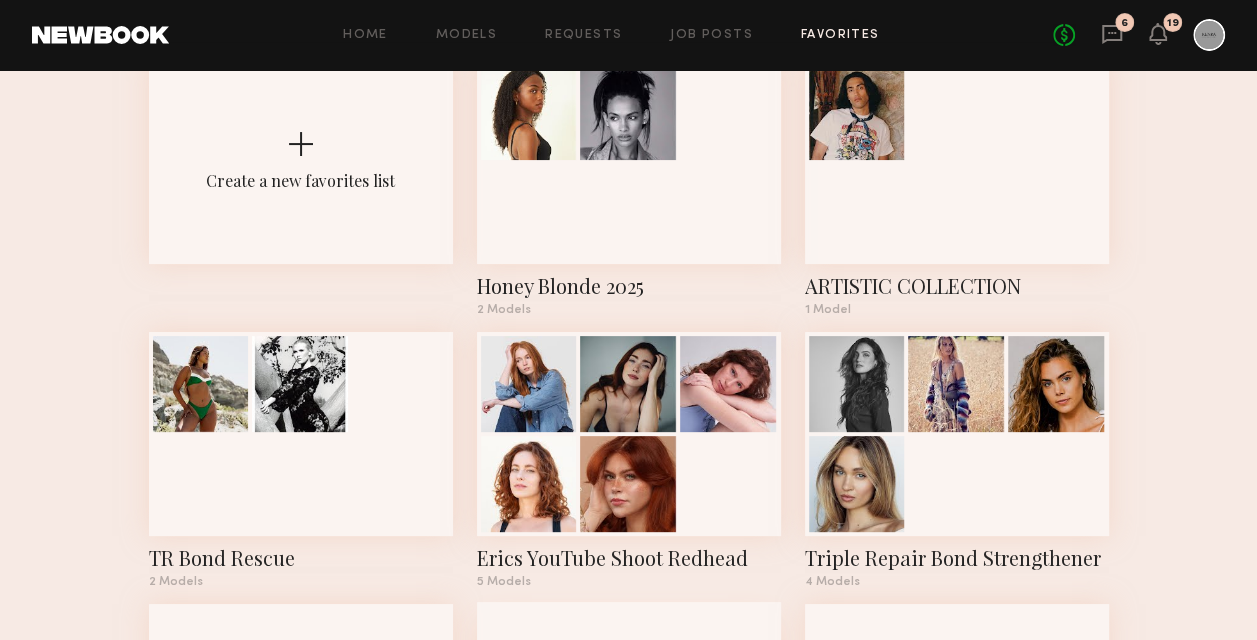 scroll, scrollTop: 0, scrollLeft: 0, axis: both 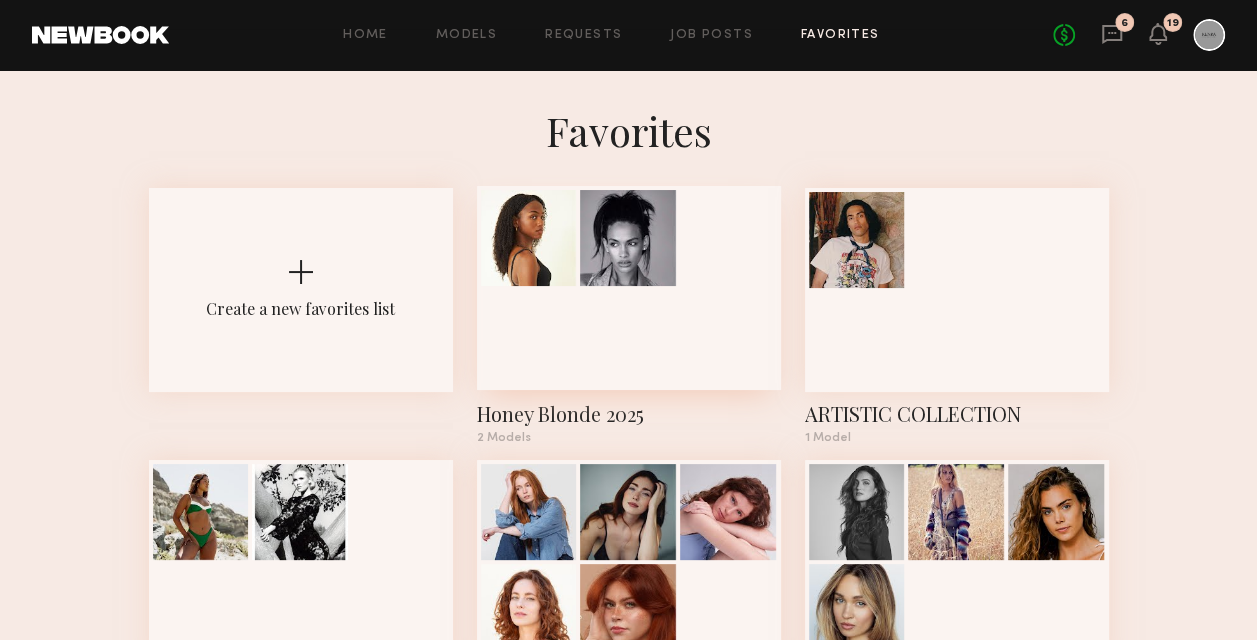 click 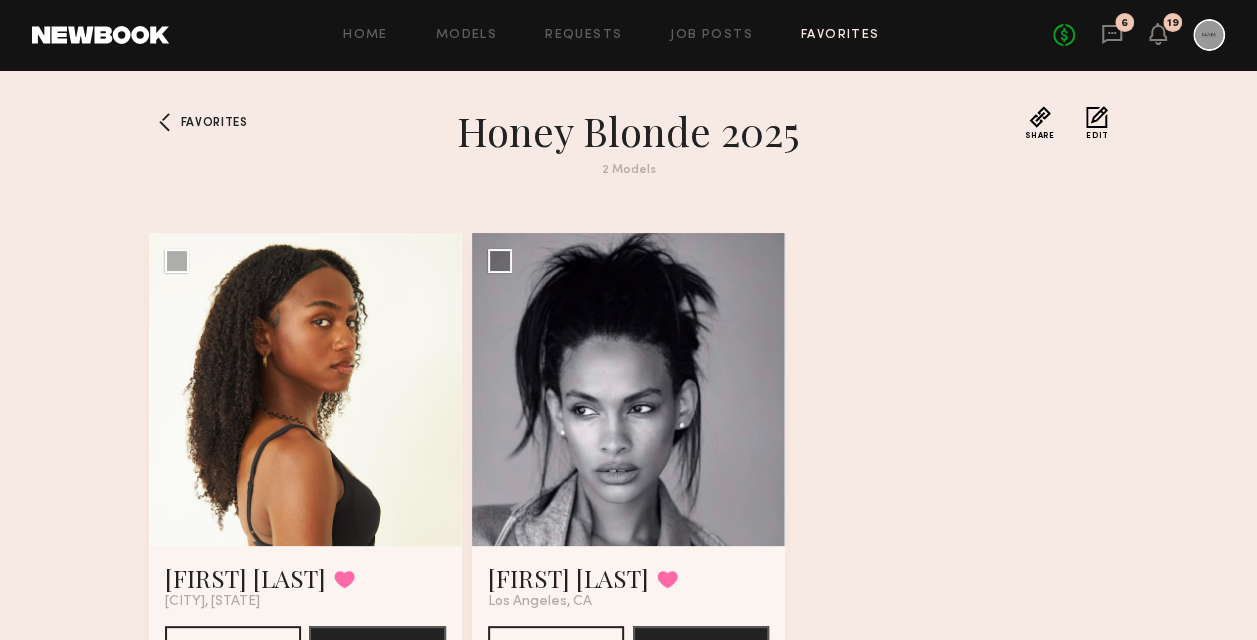 click on "Edit" 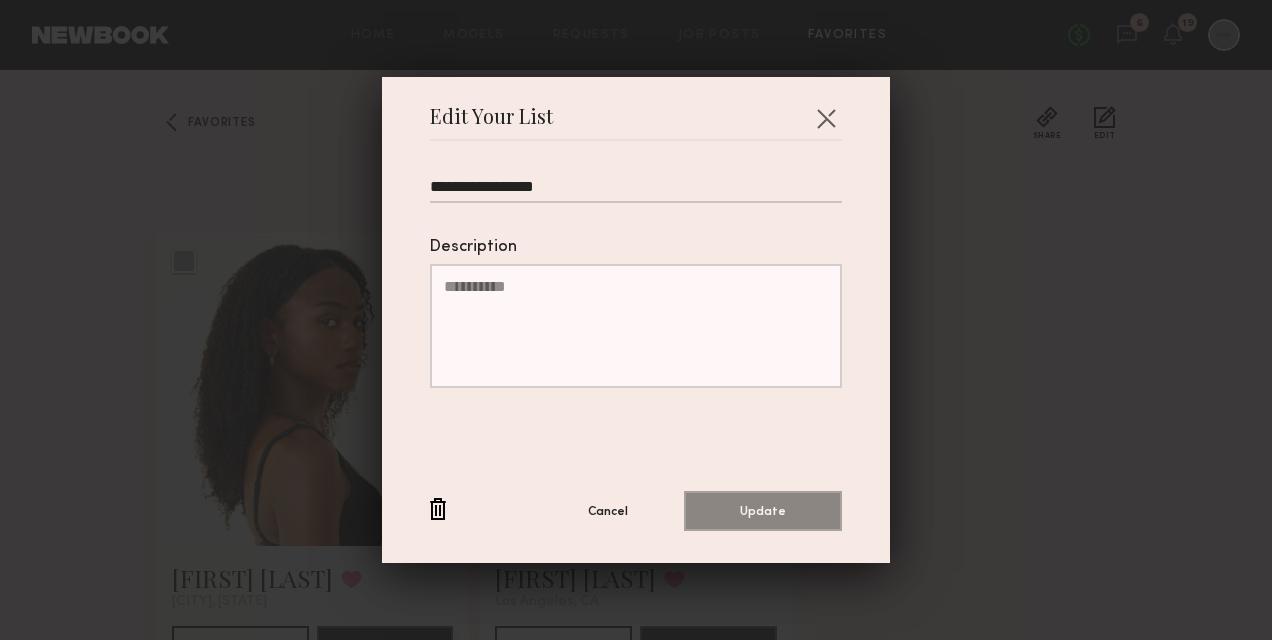 drag, startPoint x: 680, startPoint y: 192, endPoint x: 126, endPoint y: 186, distance: 554.0325 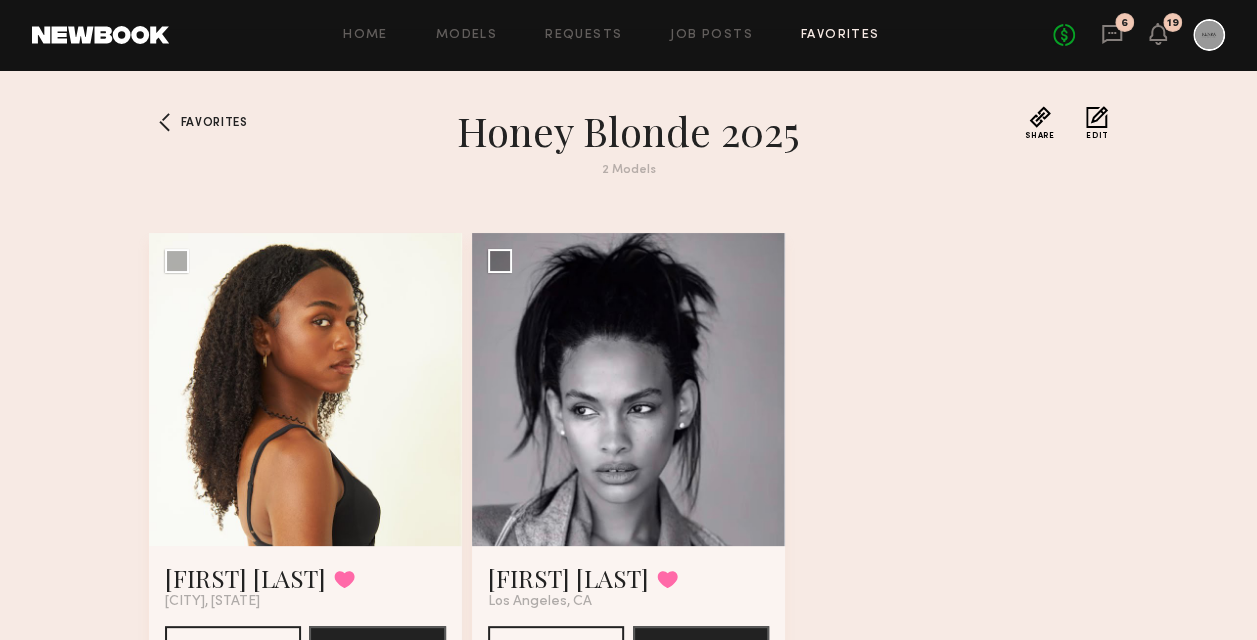 click on "Edit" 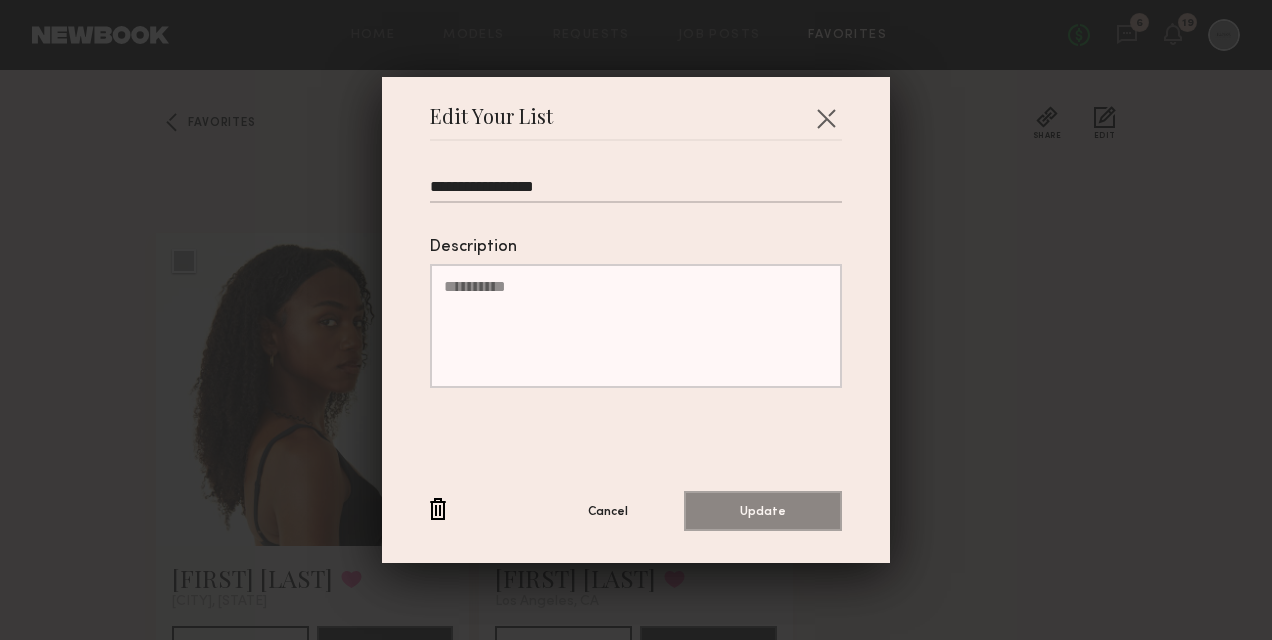 drag, startPoint x: 608, startPoint y: 194, endPoint x: 414, endPoint y: 194, distance: 194 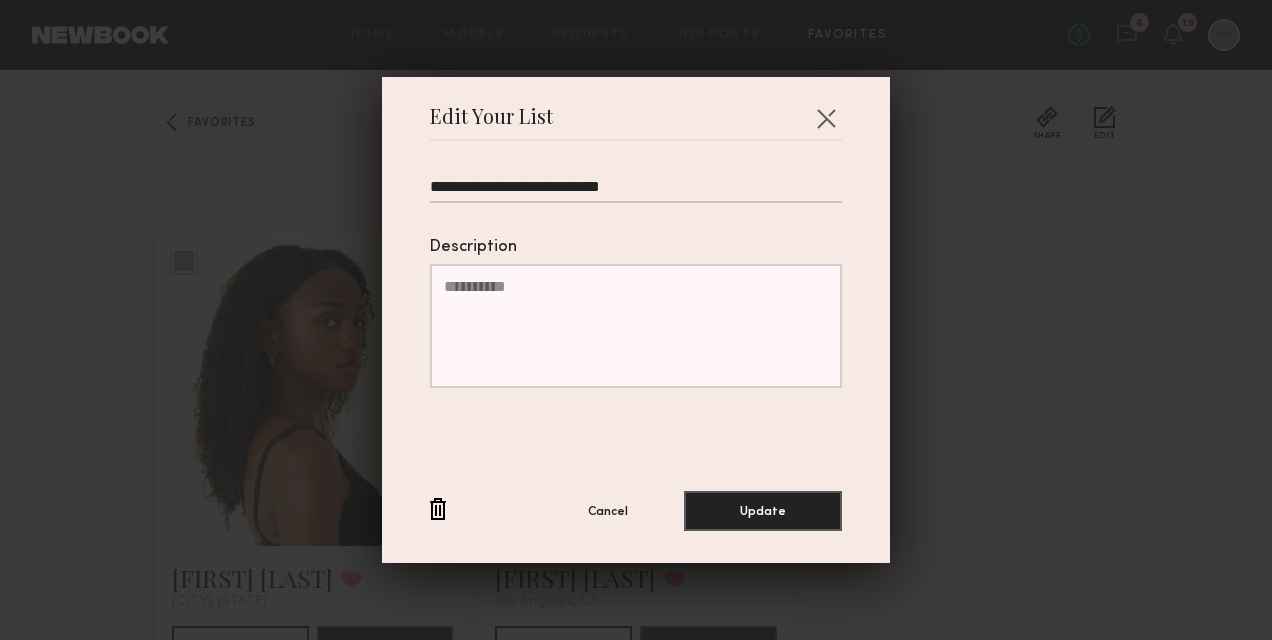 click on "**********" at bounding box center [636, 190] 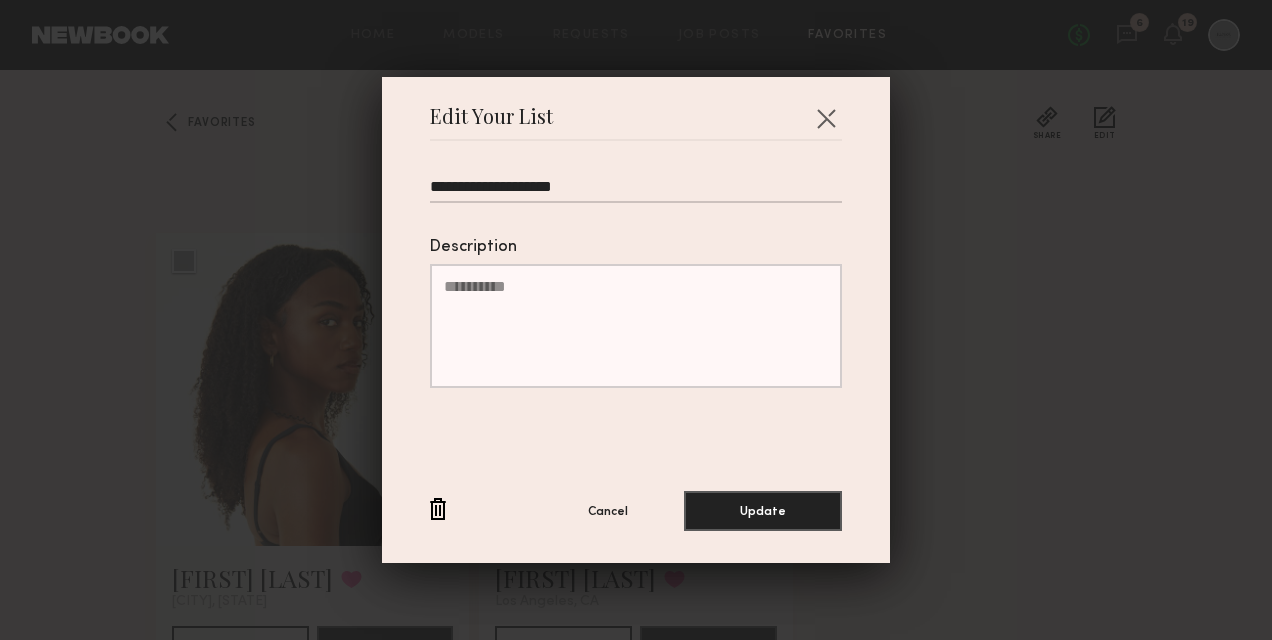 type on "**********" 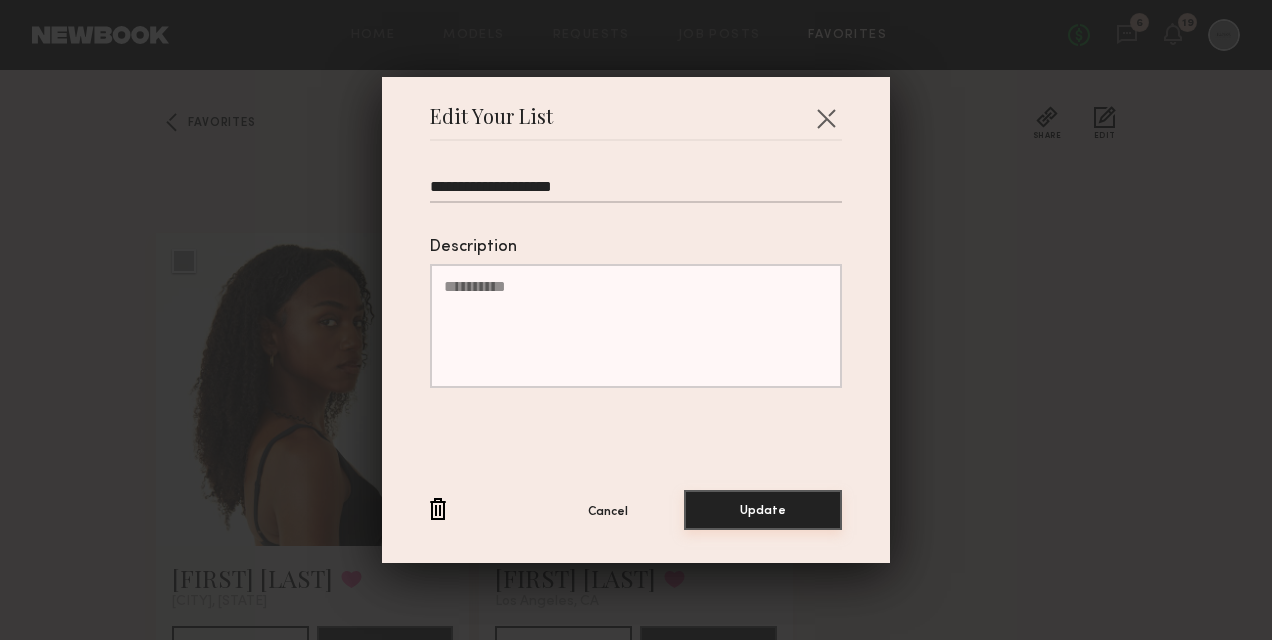 click on "**********" at bounding box center [636, 320] 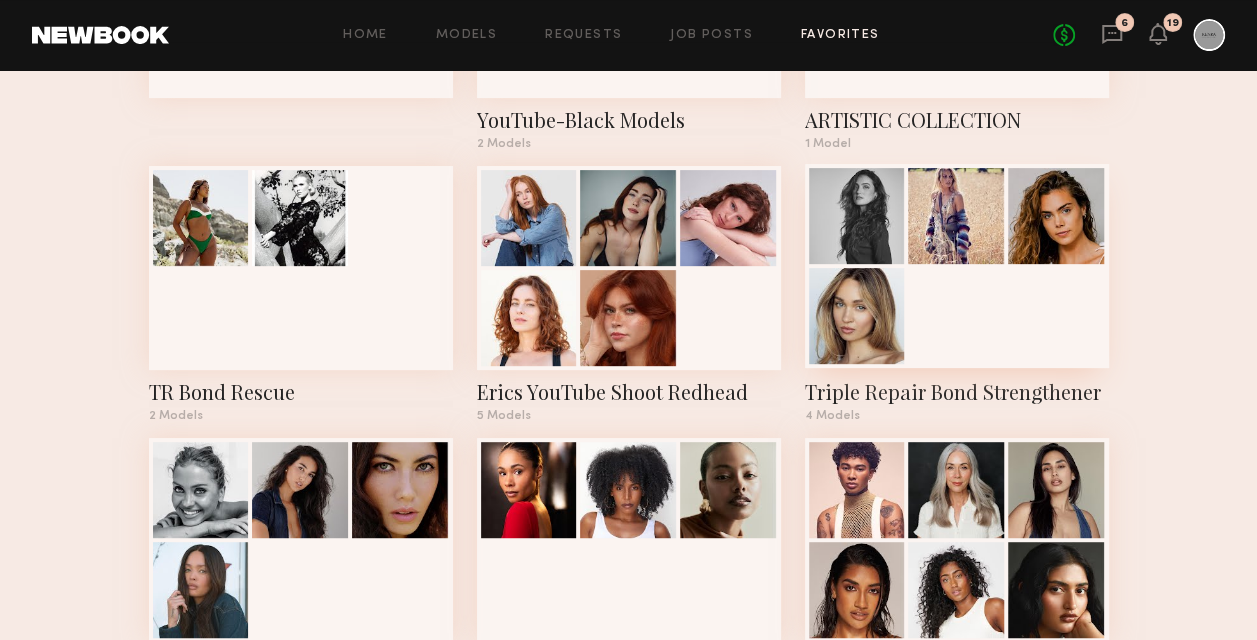 scroll, scrollTop: 300, scrollLeft: 0, axis: vertical 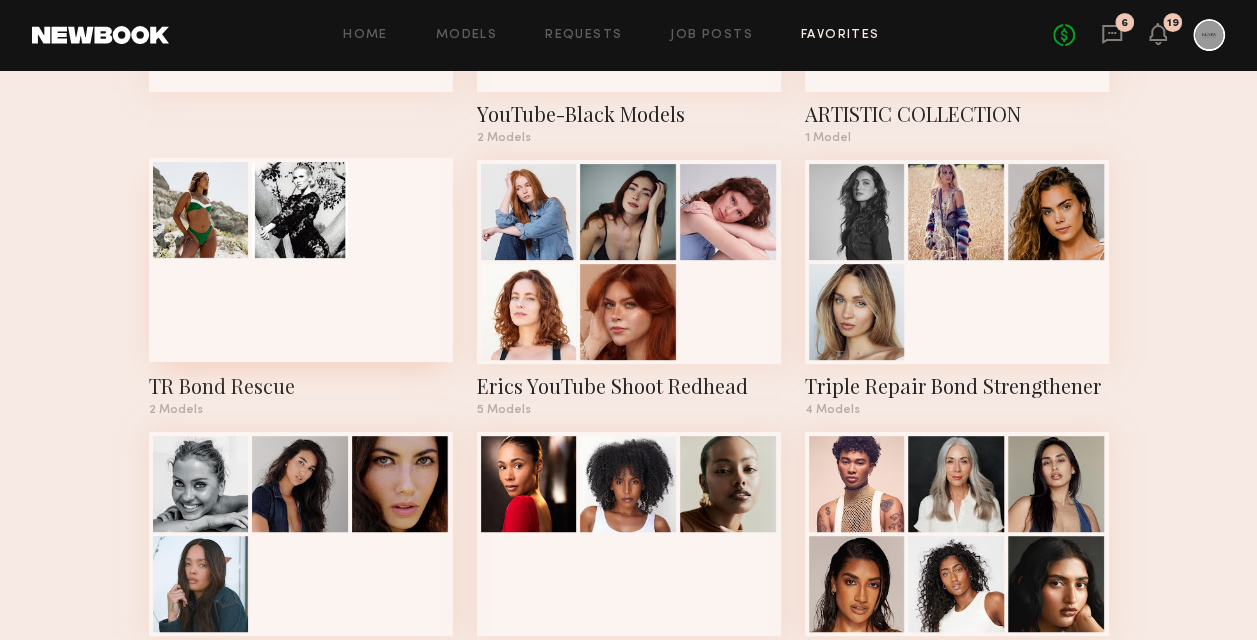 click 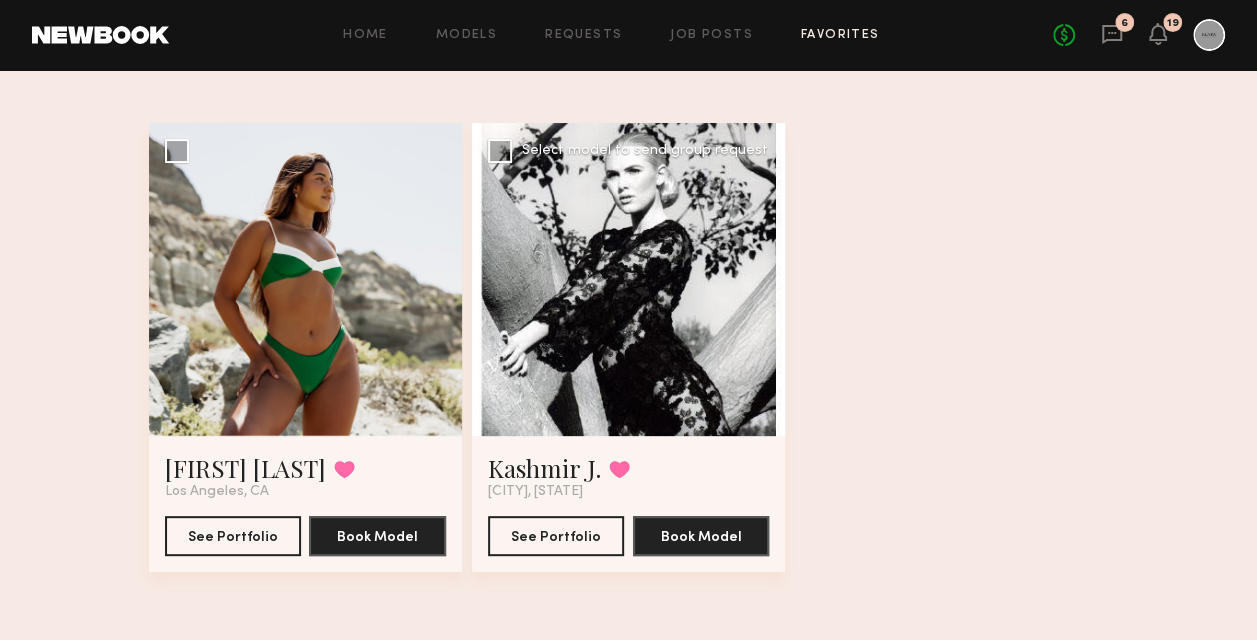 scroll, scrollTop: 112, scrollLeft: 0, axis: vertical 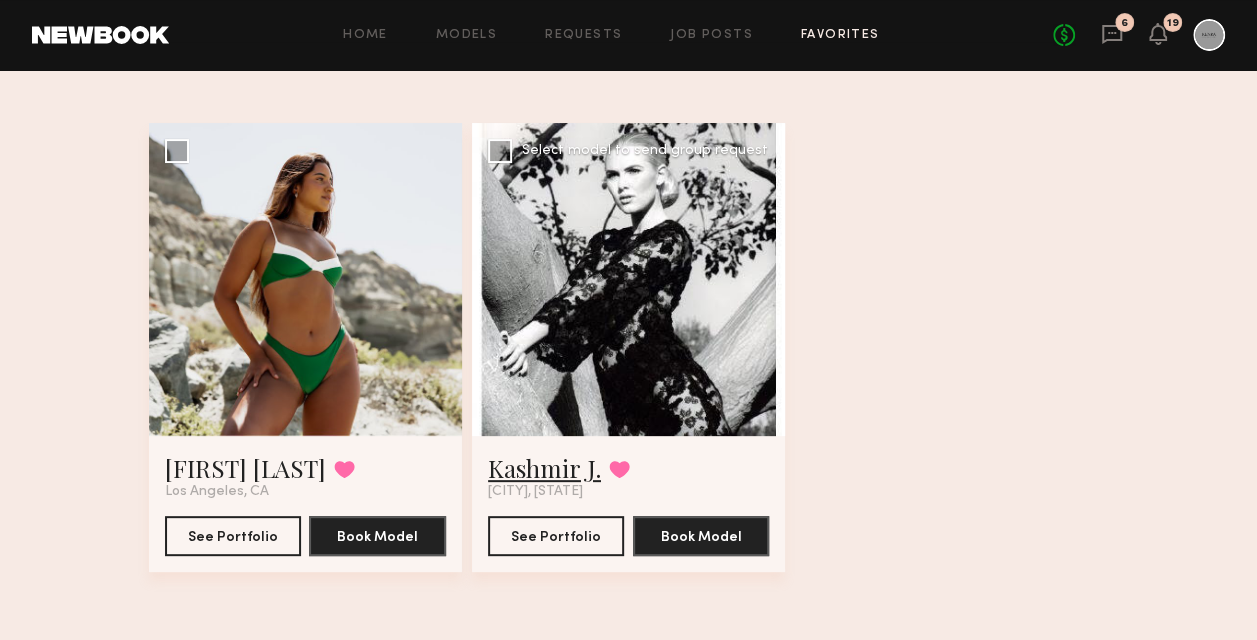 click on "Kashmir J." 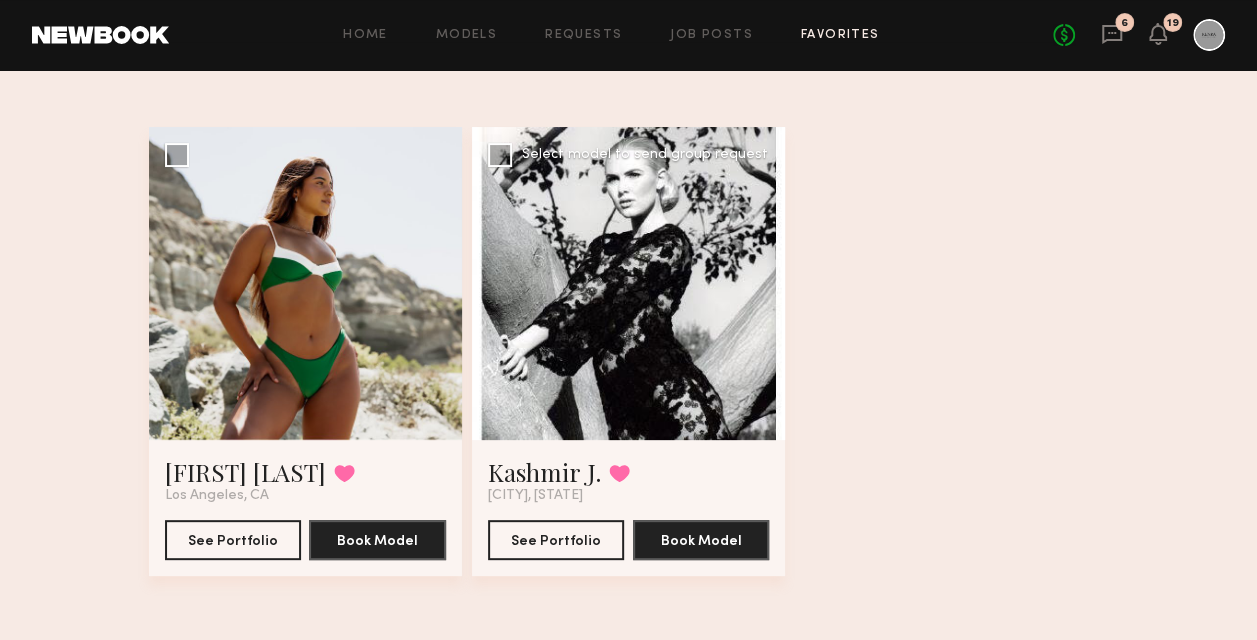 scroll, scrollTop: 112, scrollLeft: 0, axis: vertical 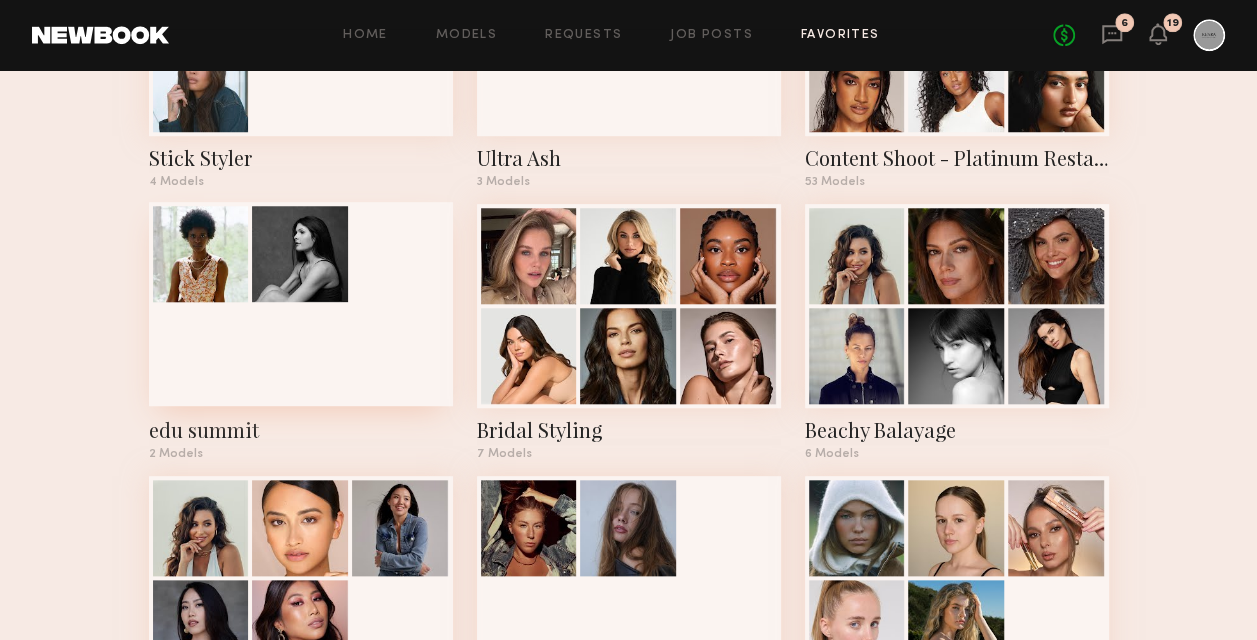 click 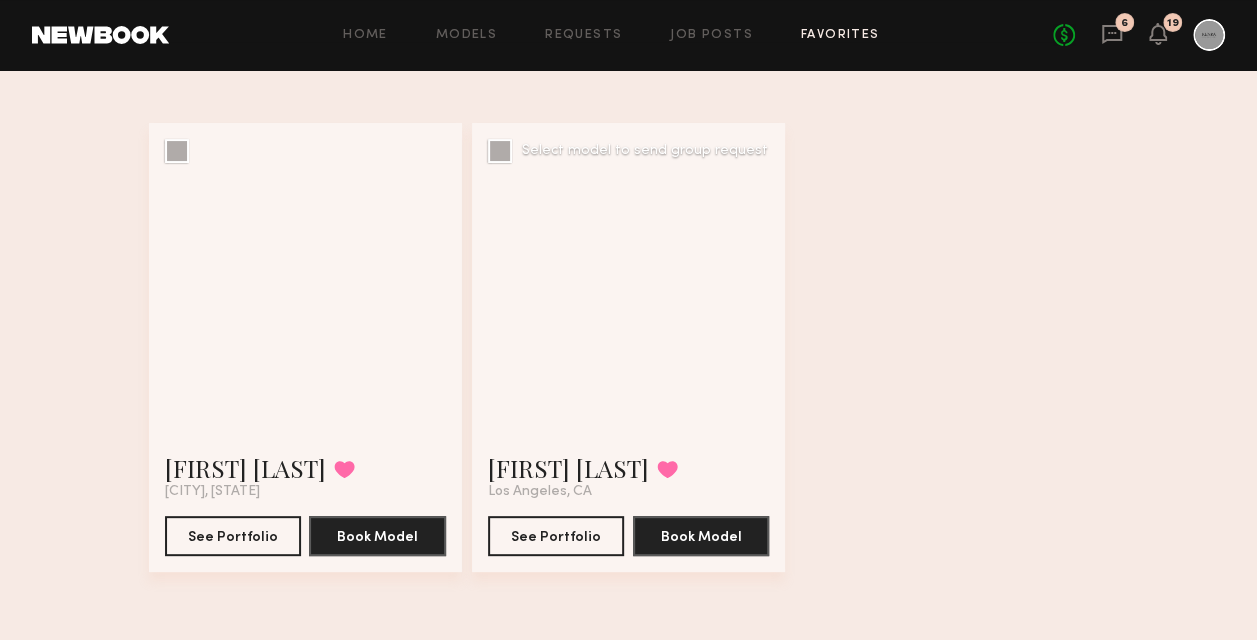 scroll, scrollTop: 112, scrollLeft: 0, axis: vertical 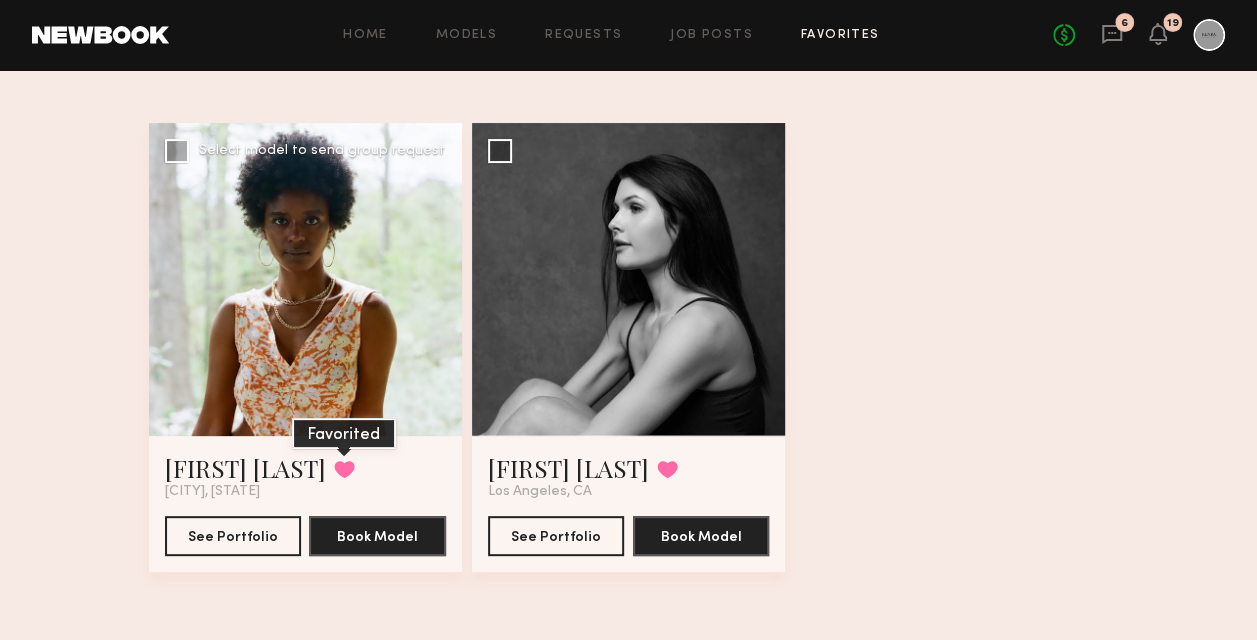 click 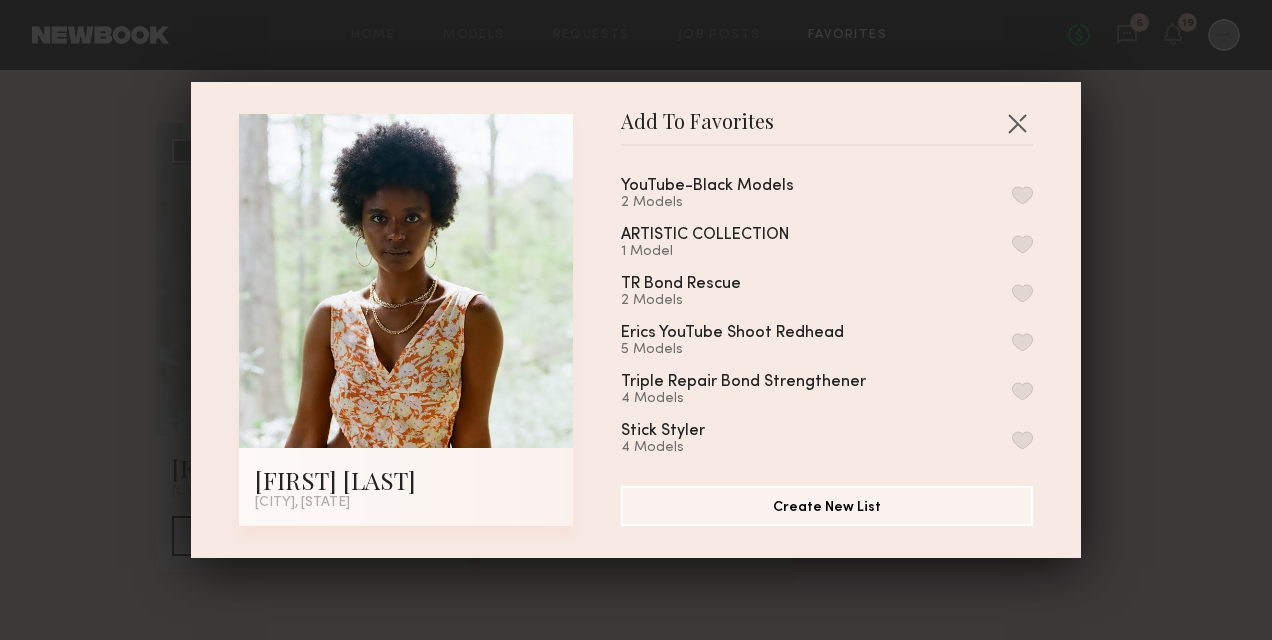 click on "2   Models" at bounding box center (731, 203) 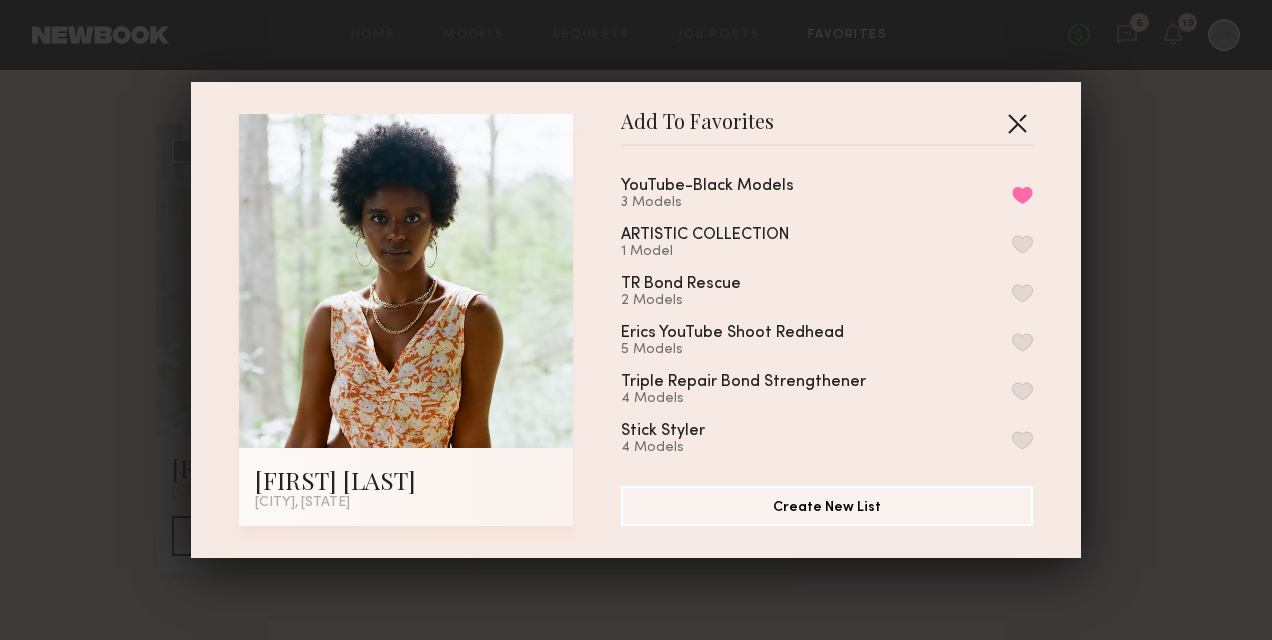click at bounding box center (1017, 123) 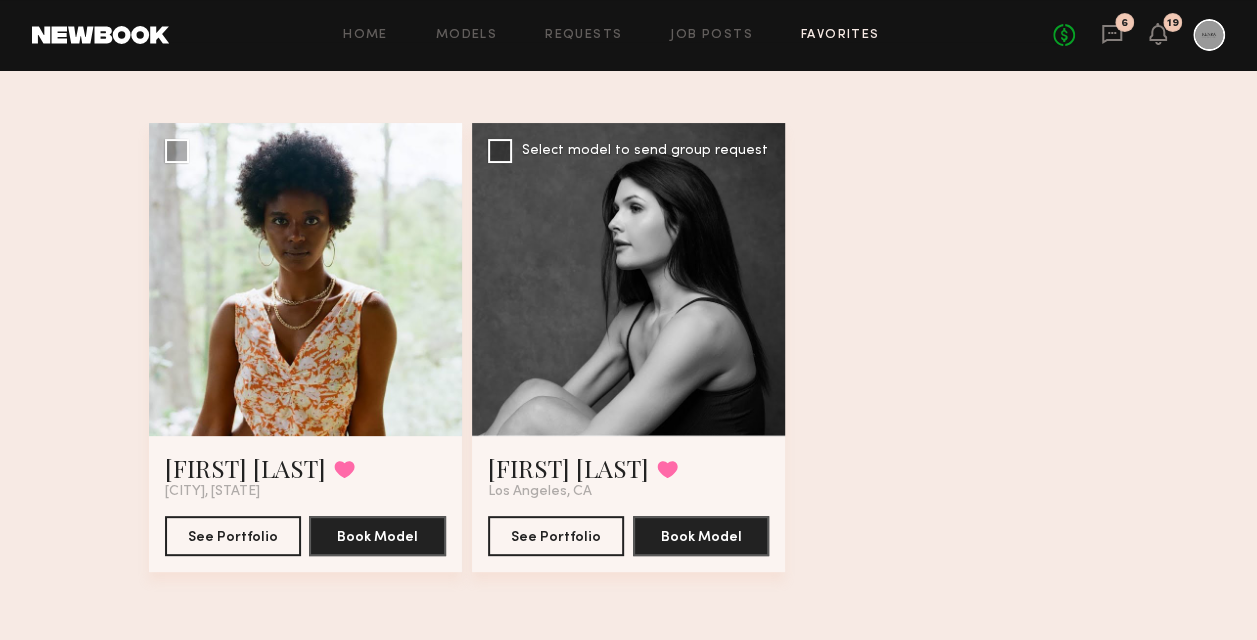 click 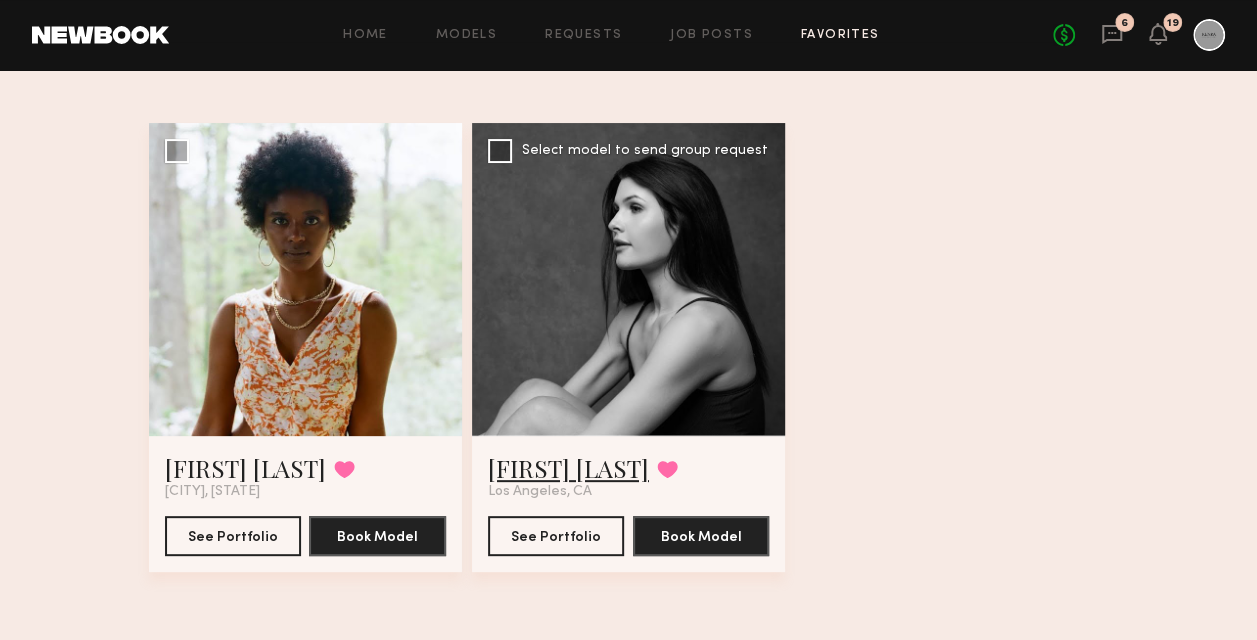 click on "Sloan S." 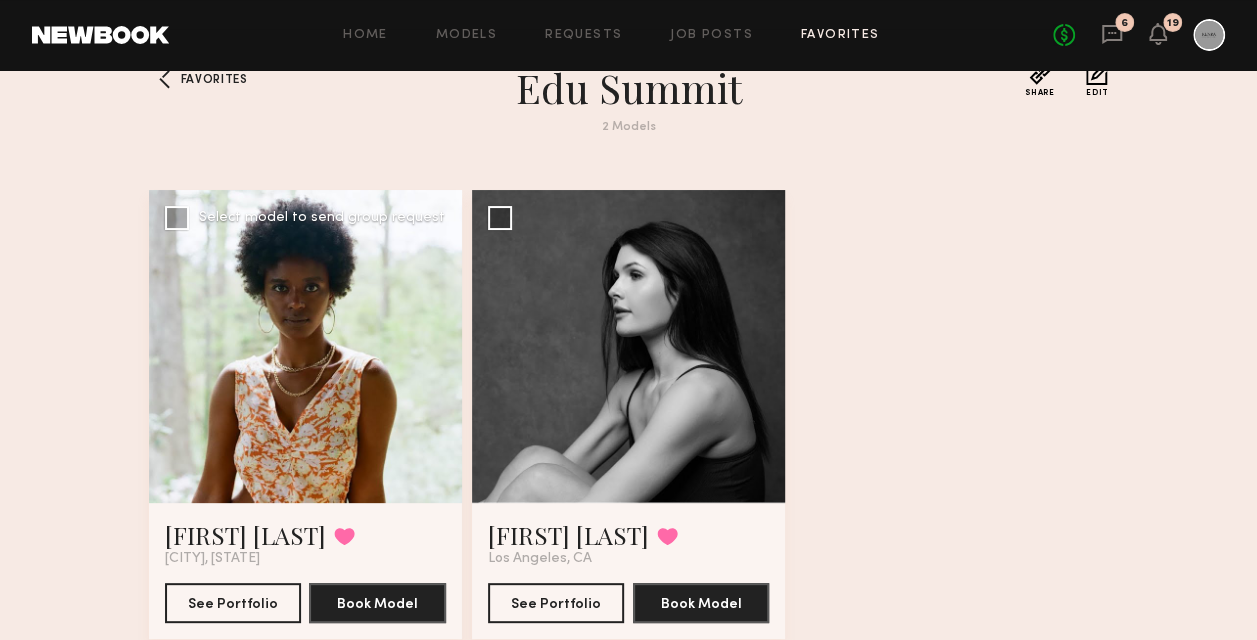 scroll, scrollTop: 0, scrollLeft: 0, axis: both 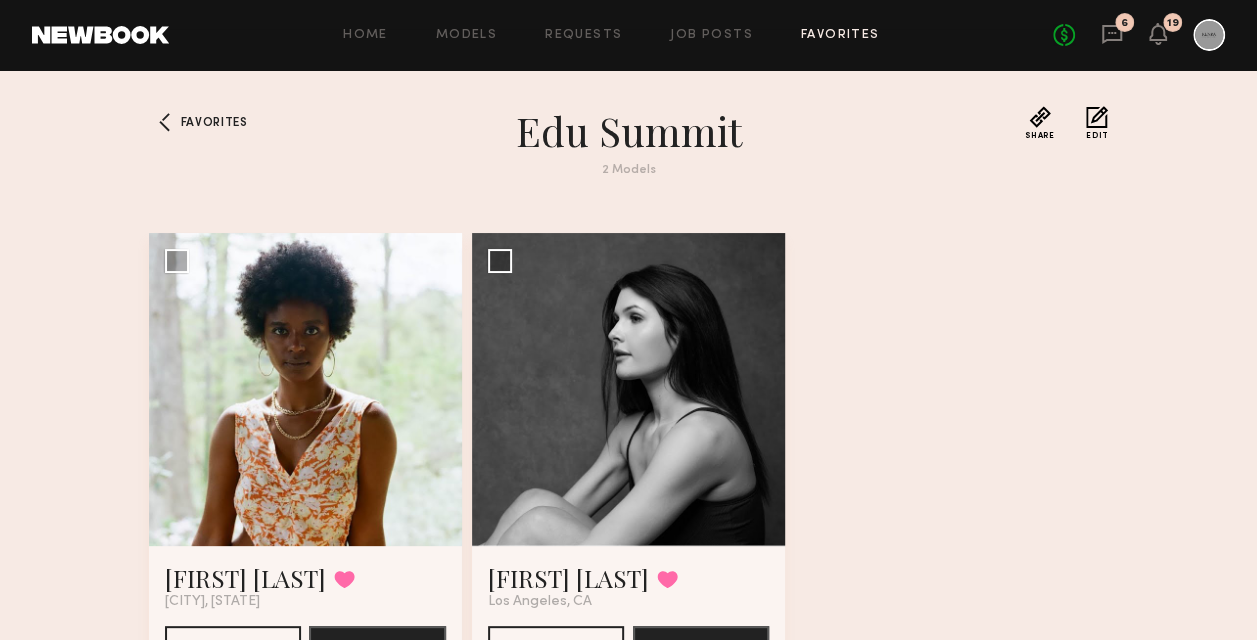 drag, startPoint x: 229, startPoint y: 137, endPoint x: 204, endPoint y: 114, distance: 33.970577 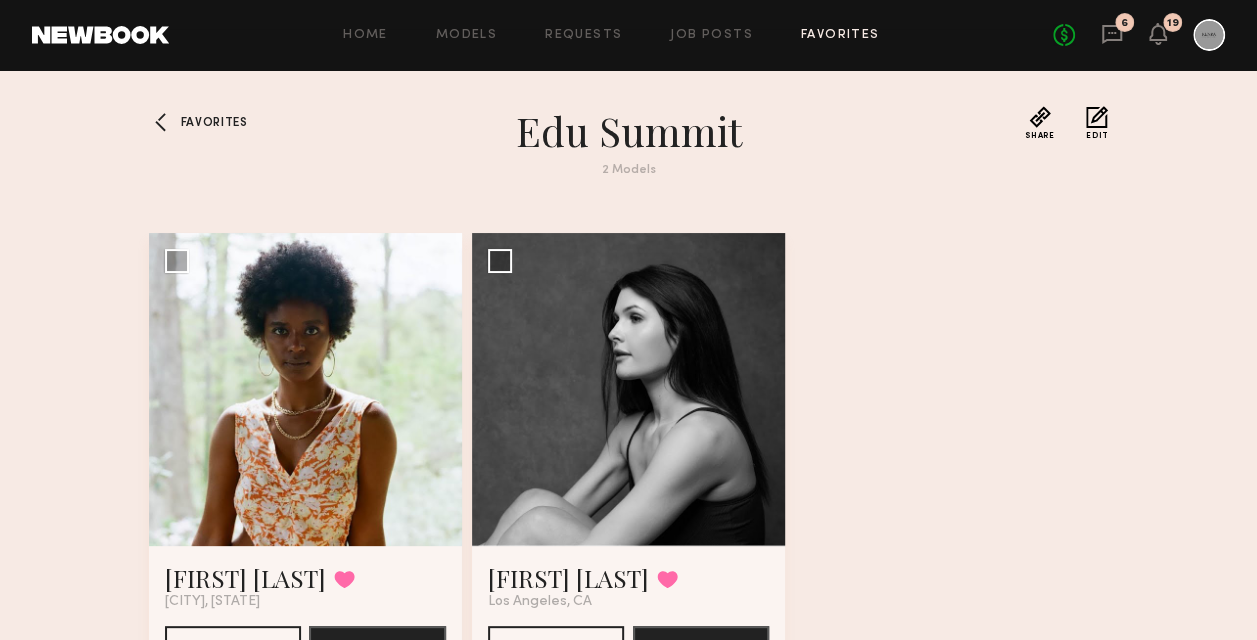 click on "Favorites" 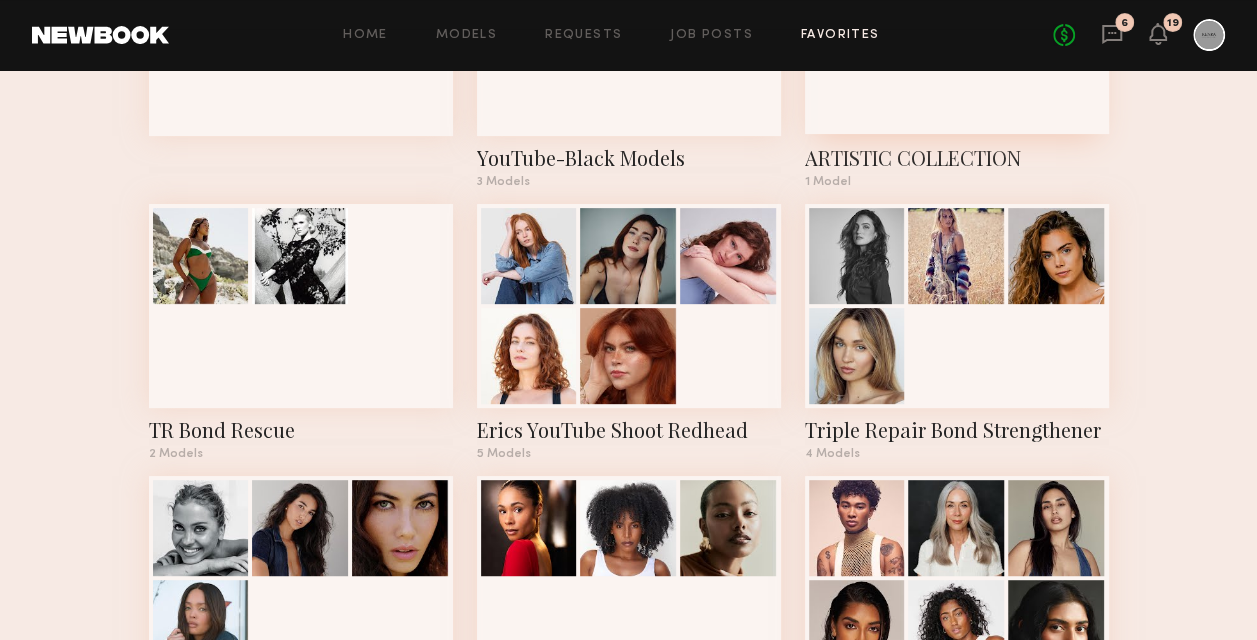 scroll, scrollTop: 300, scrollLeft: 0, axis: vertical 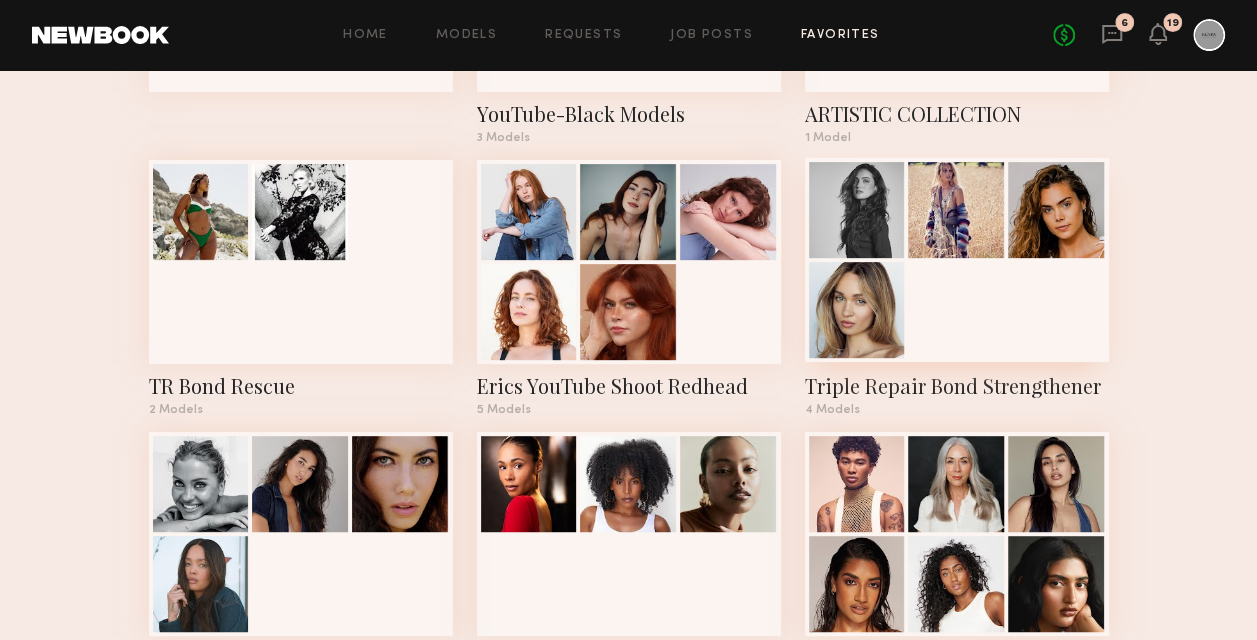 click 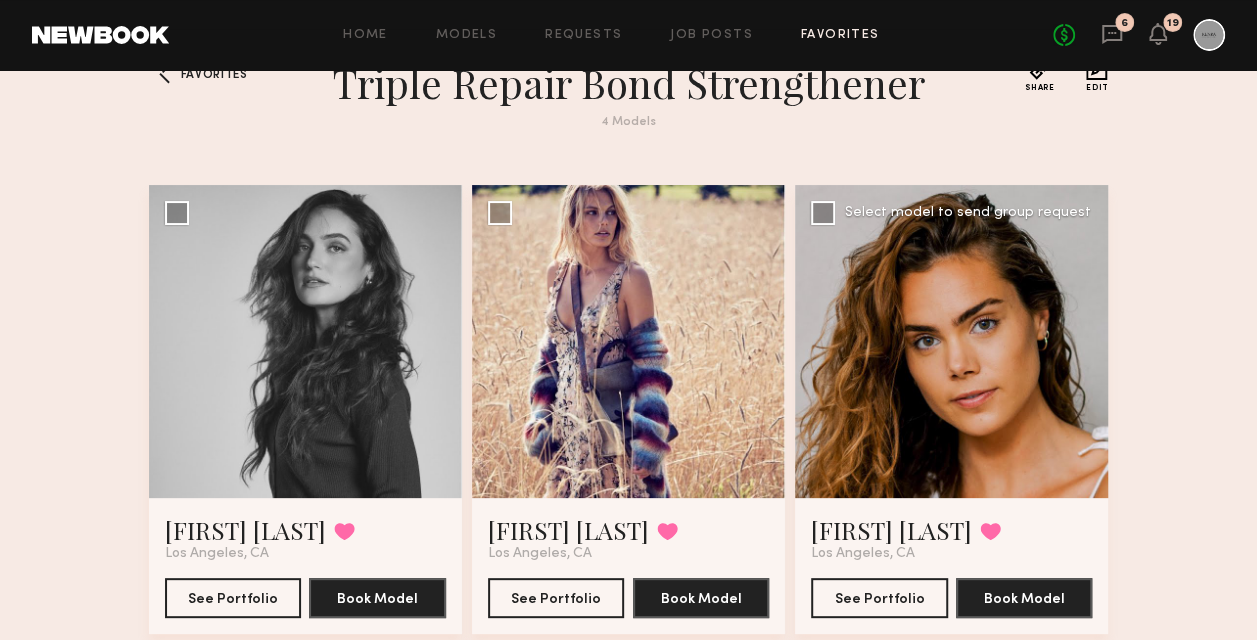 scroll, scrollTop: 0, scrollLeft: 0, axis: both 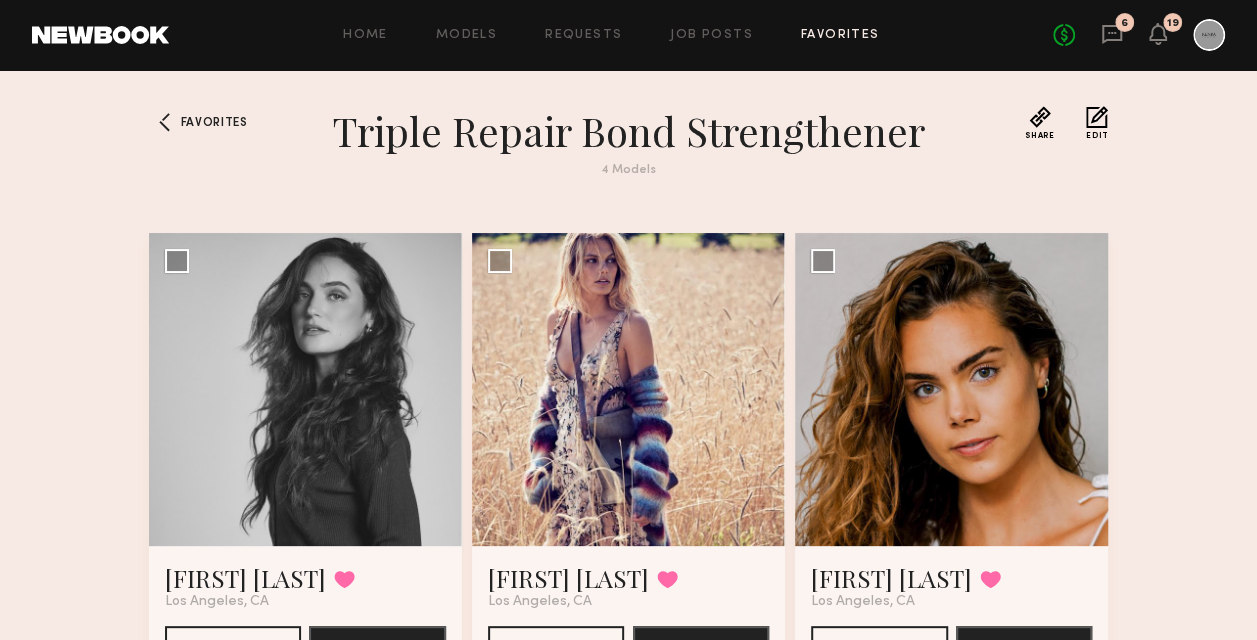 click on "Edit" 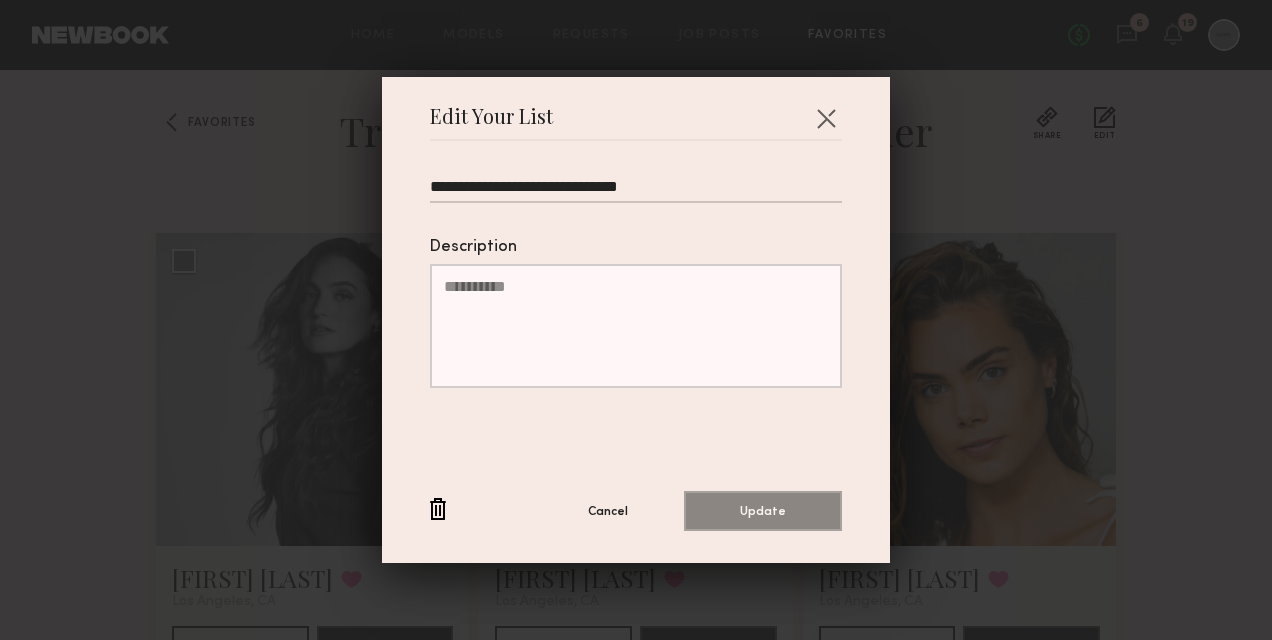 drag, startPoint x: 675, startPoint y: 190, endPoint x: 418, endPoint y: 210, distance: 257.77704 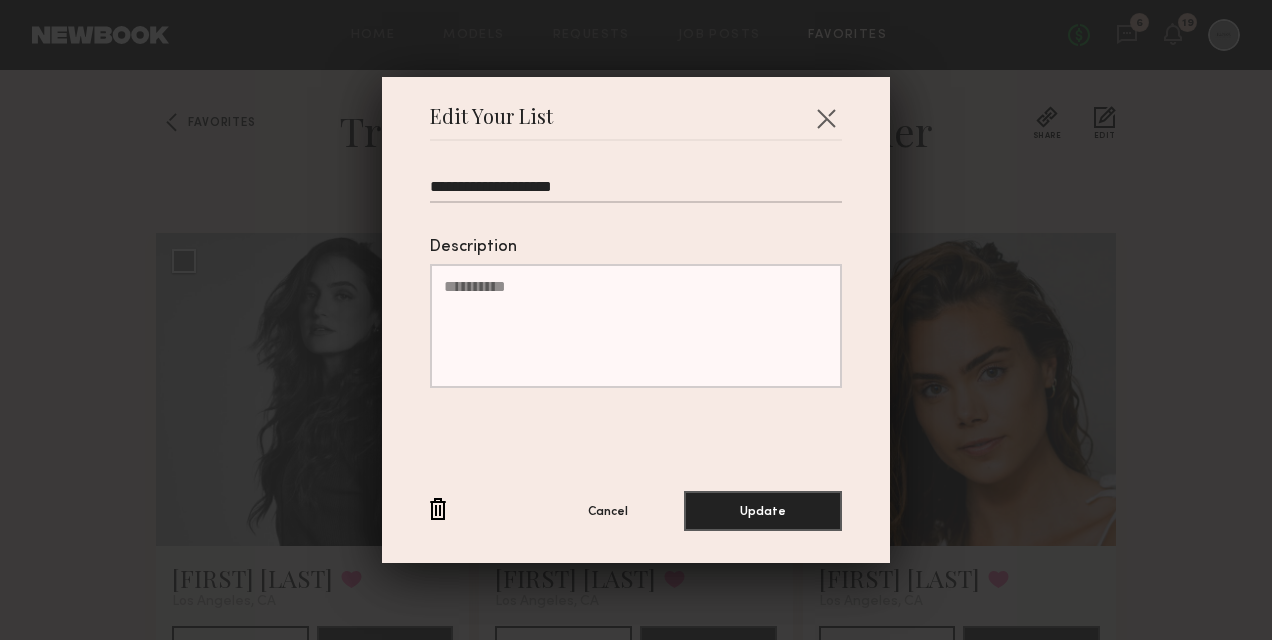 type on "**********" 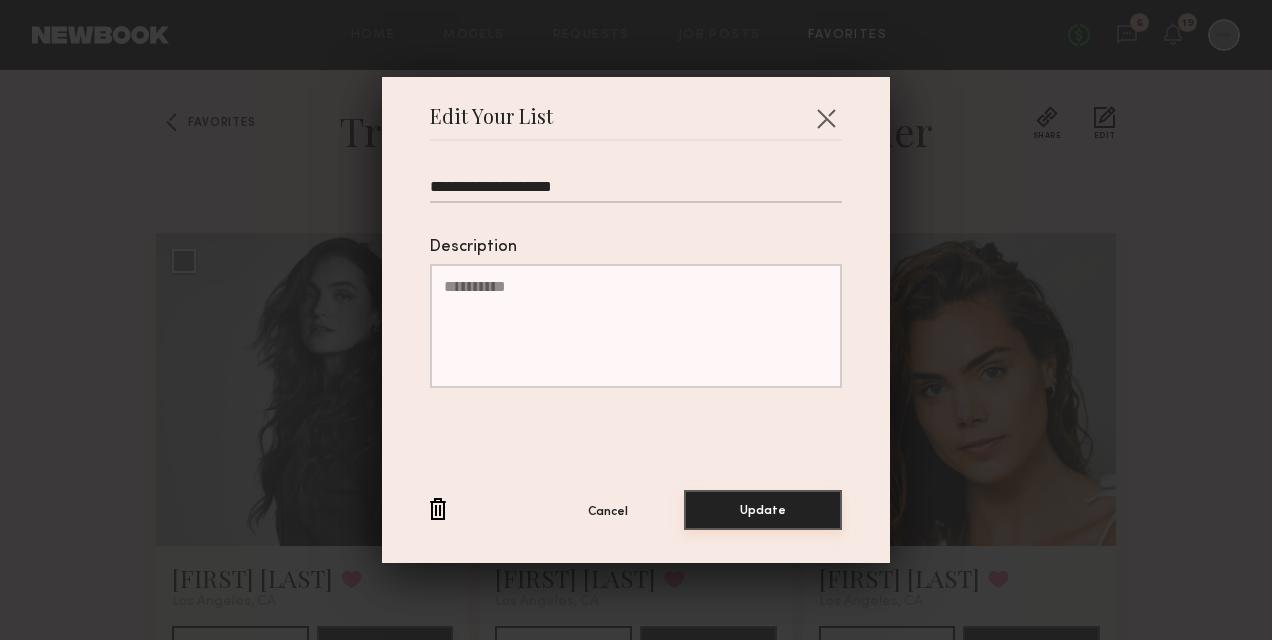 click on "Update" at bounding box center (763, 510) 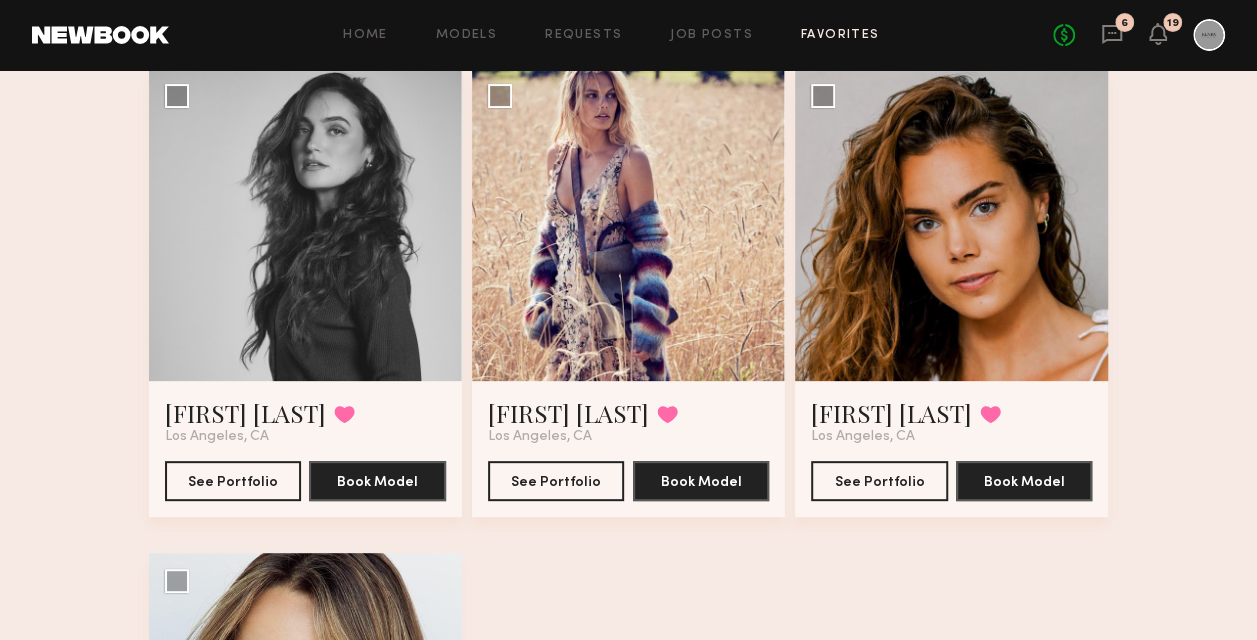 scroll, scrollTop: 0, scrollLeft: 0, axis: both 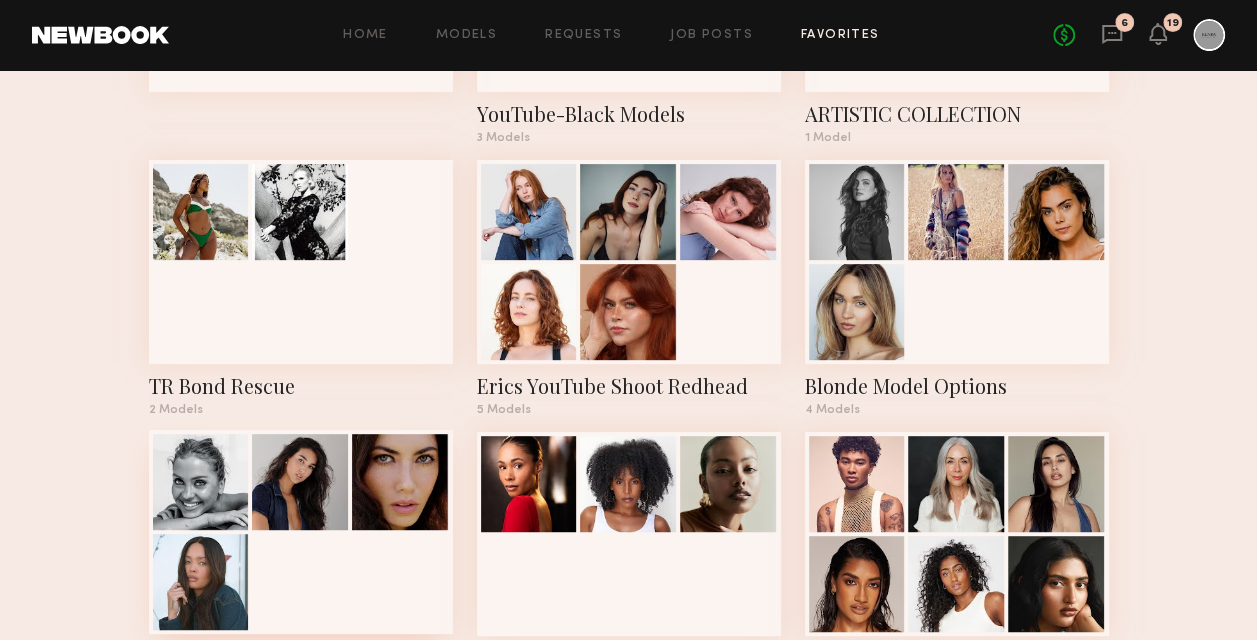 click 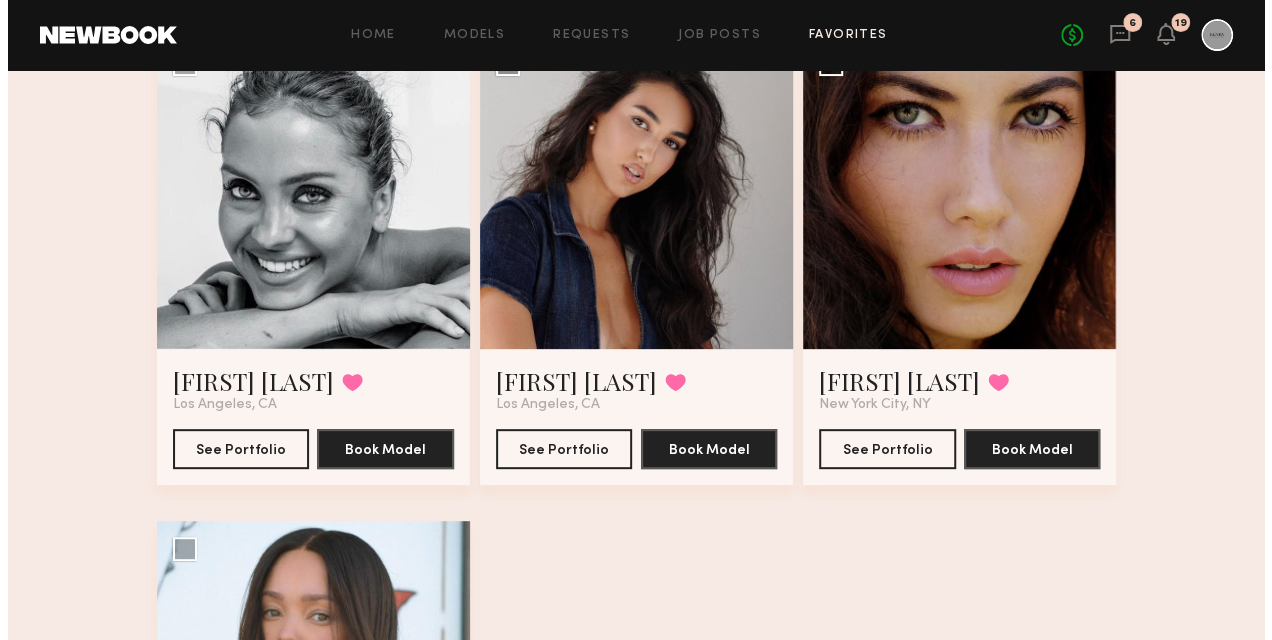 scroll, scrollTop: 0, scrollLeft: 0, axis: both 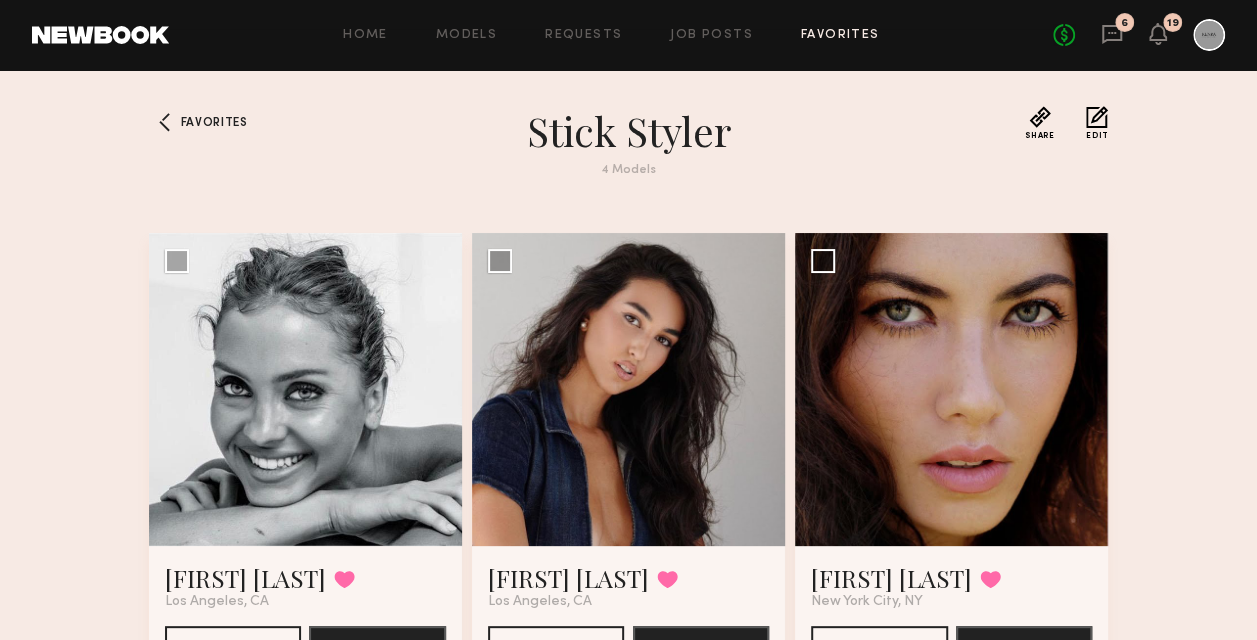 click on "Share Copy Shareable Link Edit" 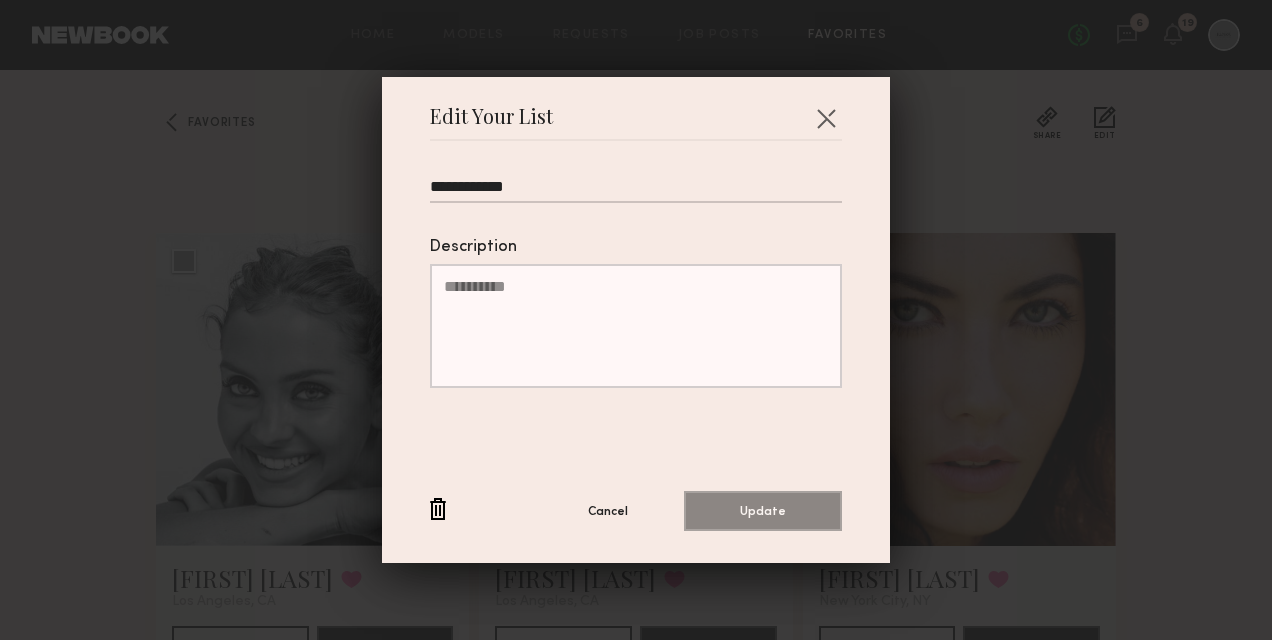 drag, startPoint x: 641, startPoint y: 197, endPoint x: 43, endPoint y: 218, distance: 598.3686 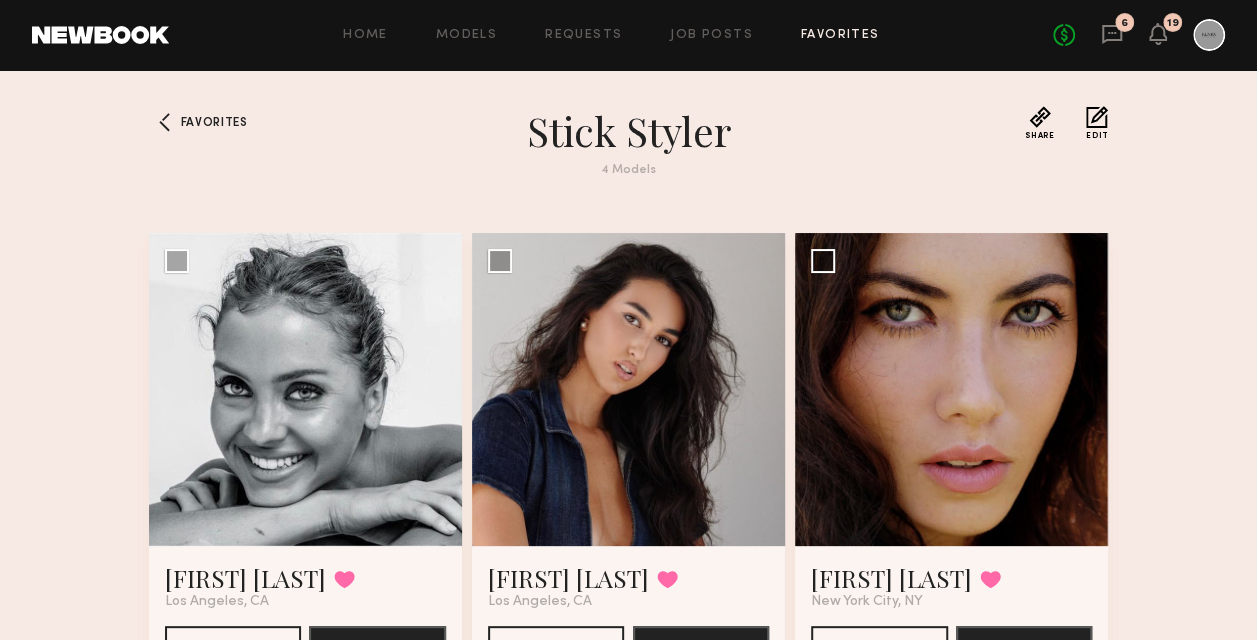 click on "Edit" 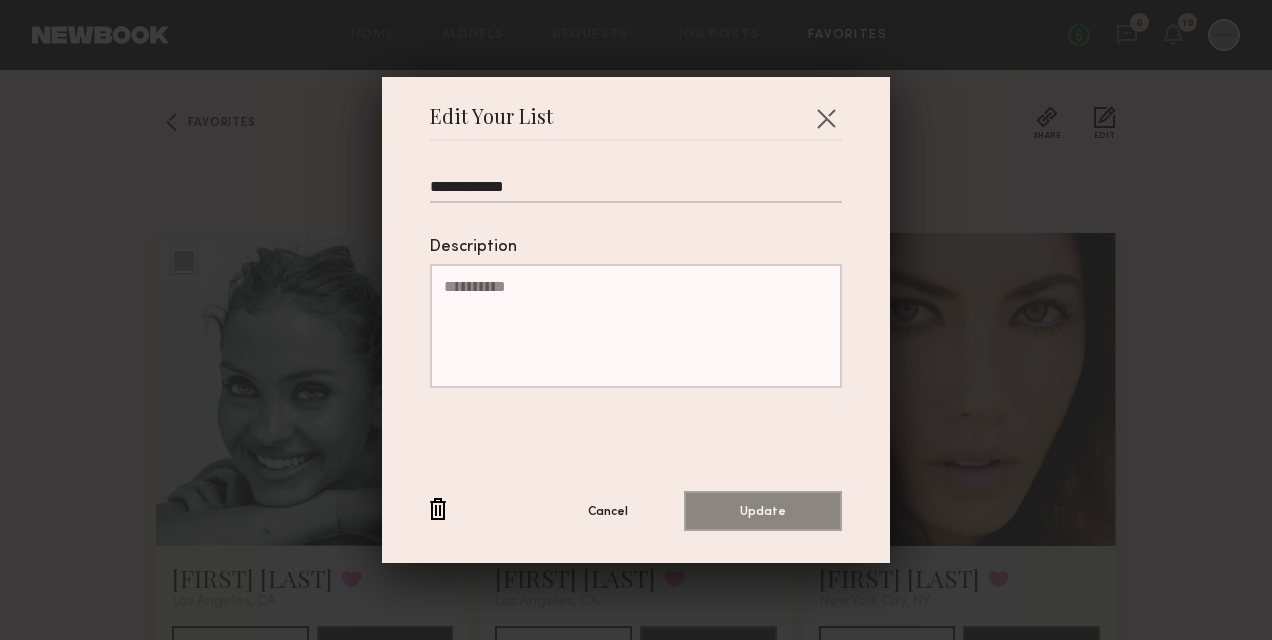 click on "**********" at bounding box center [636, 190] 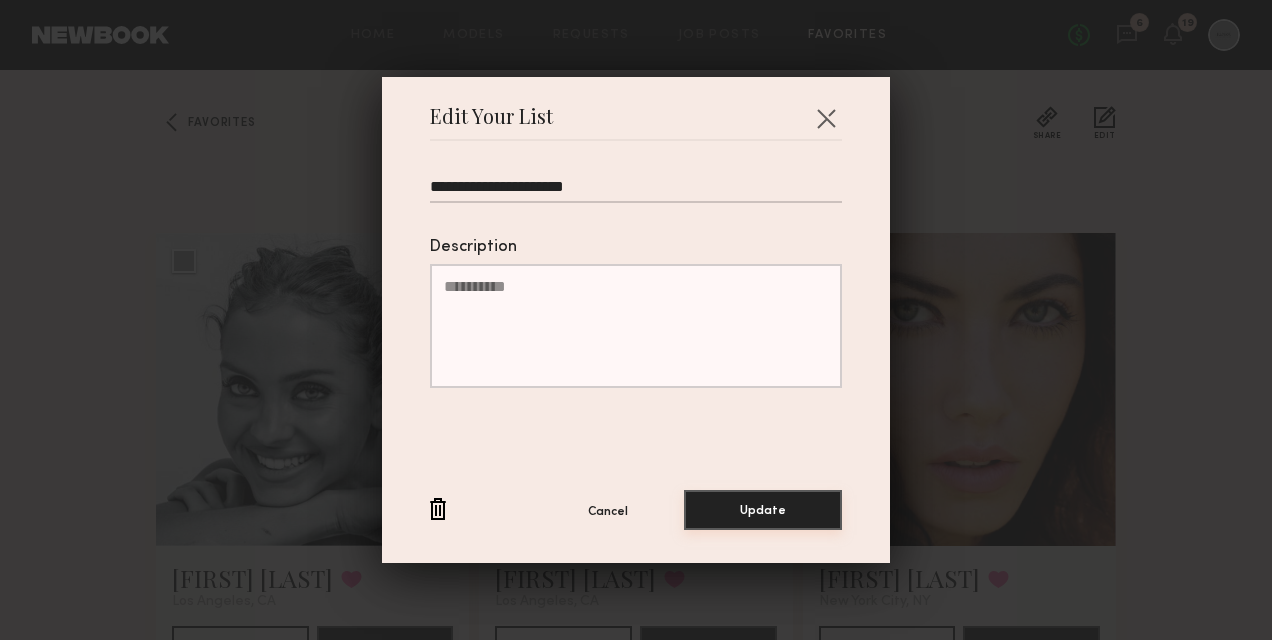 type on "**********" 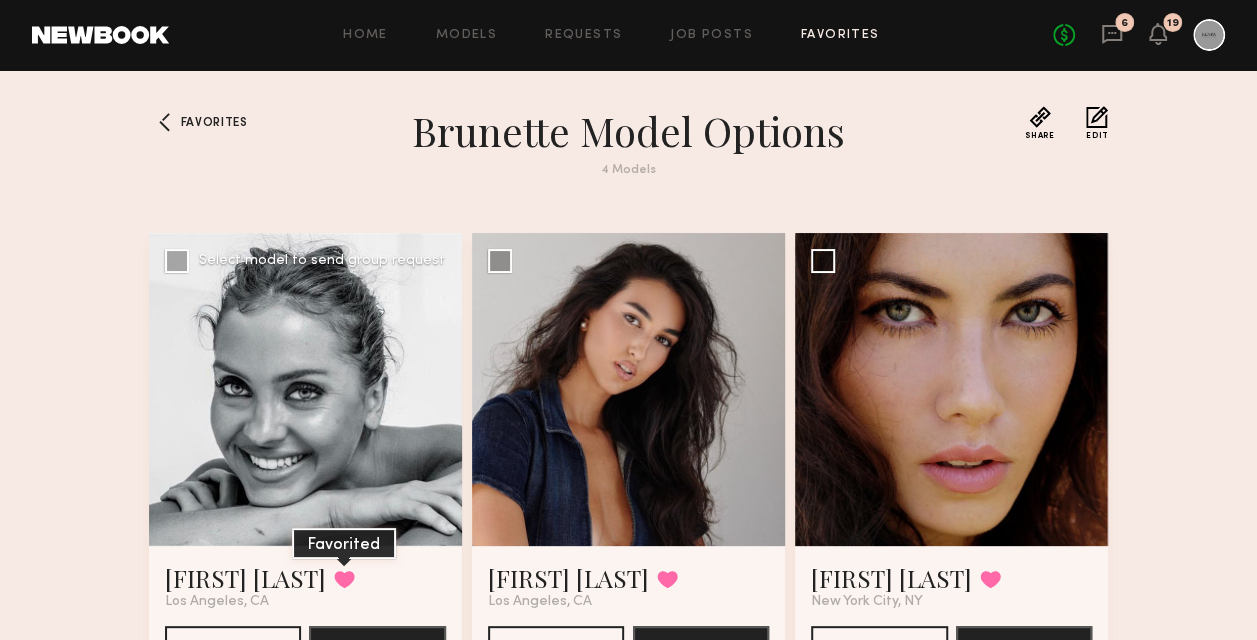 click 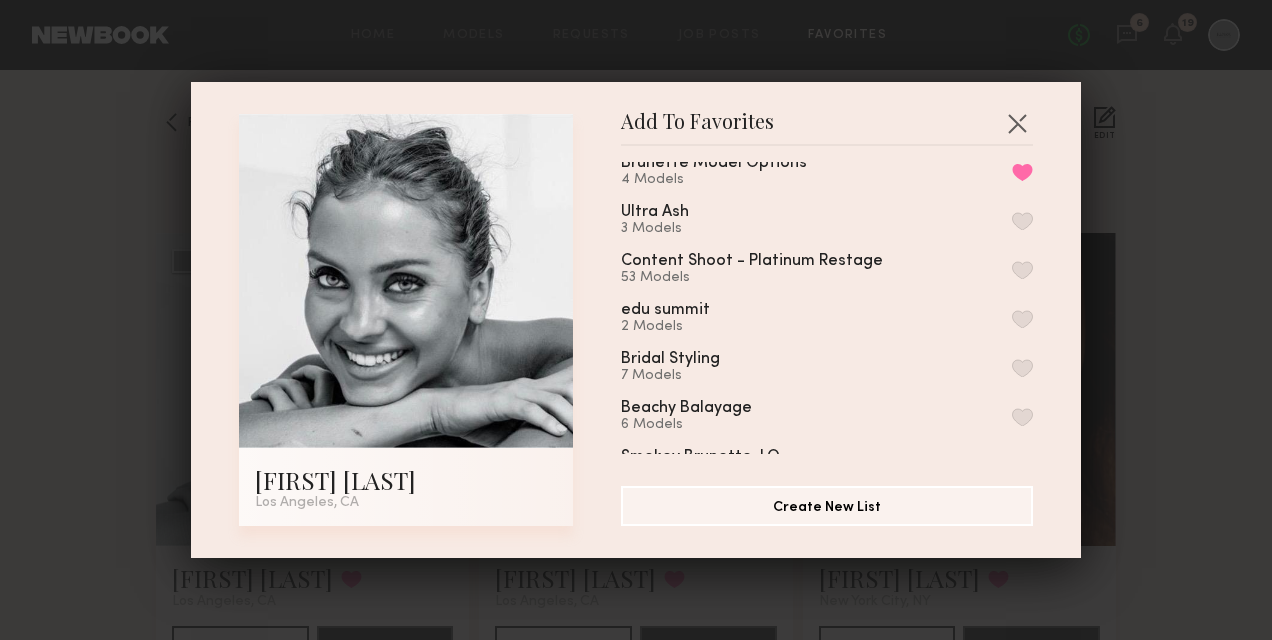 scroll, scrollTop: 300, scrollLeft: 0, axis: vertical 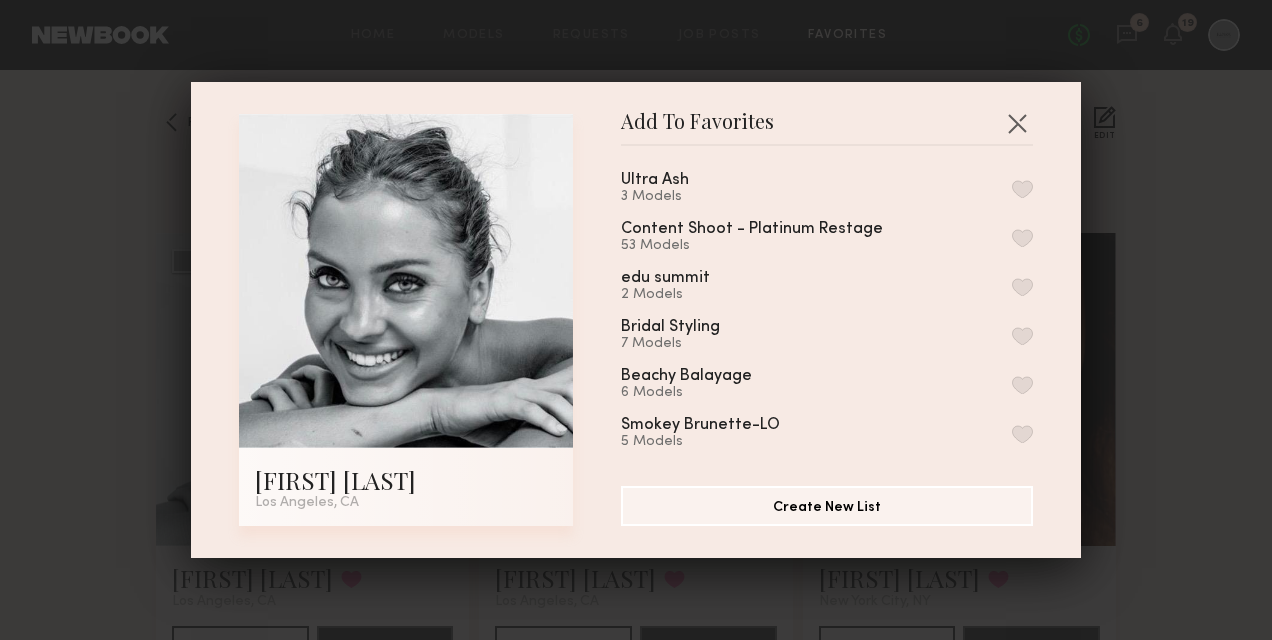 click at bounding box center [1022, 336] 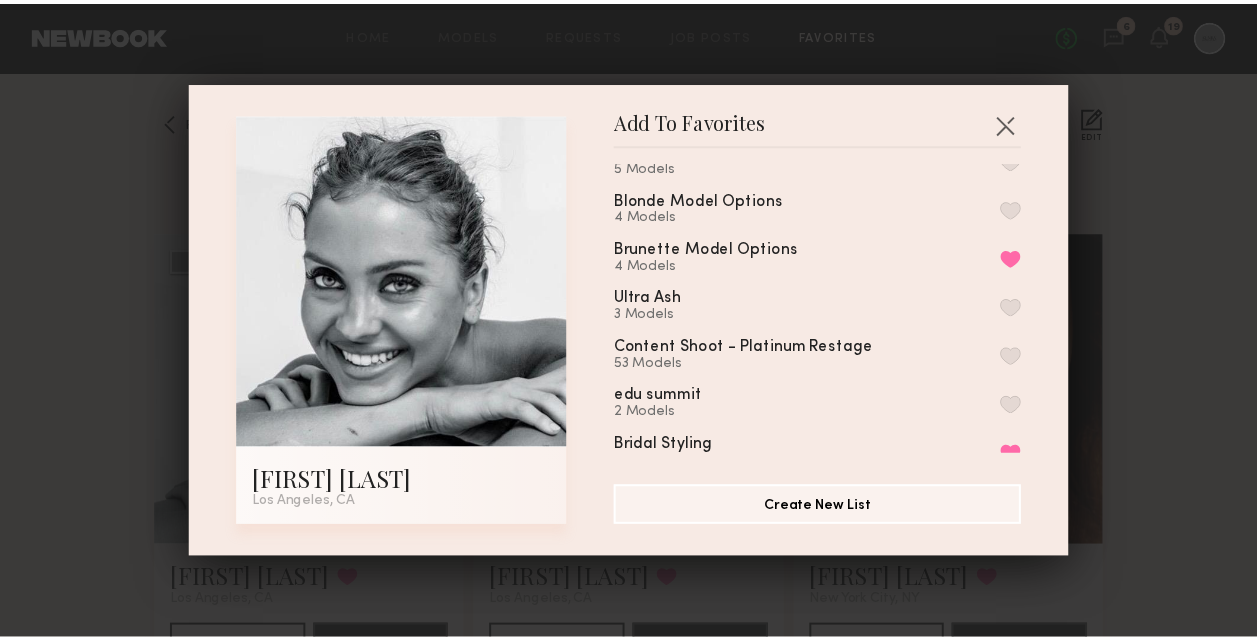 scroll, scrollTop: 0, scrollLeft: 0, axis: both 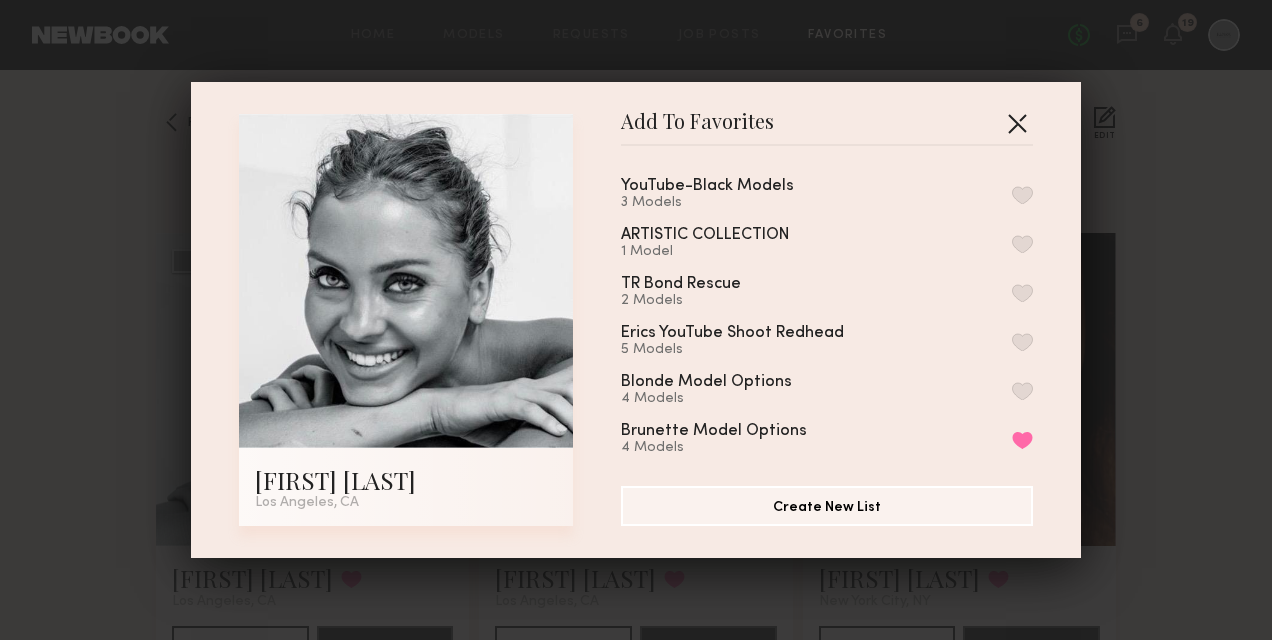 click at bounding box center [1017, 123] 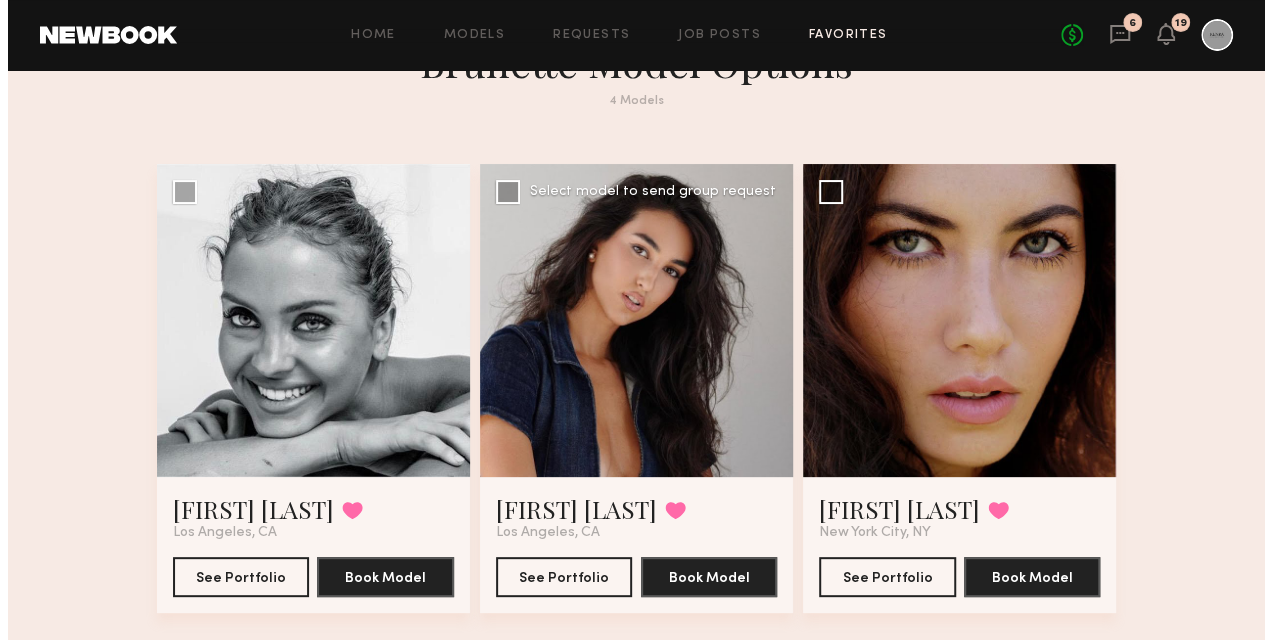 scroll, scrollTop: 100, scrollLeft: 0, axis: vertical 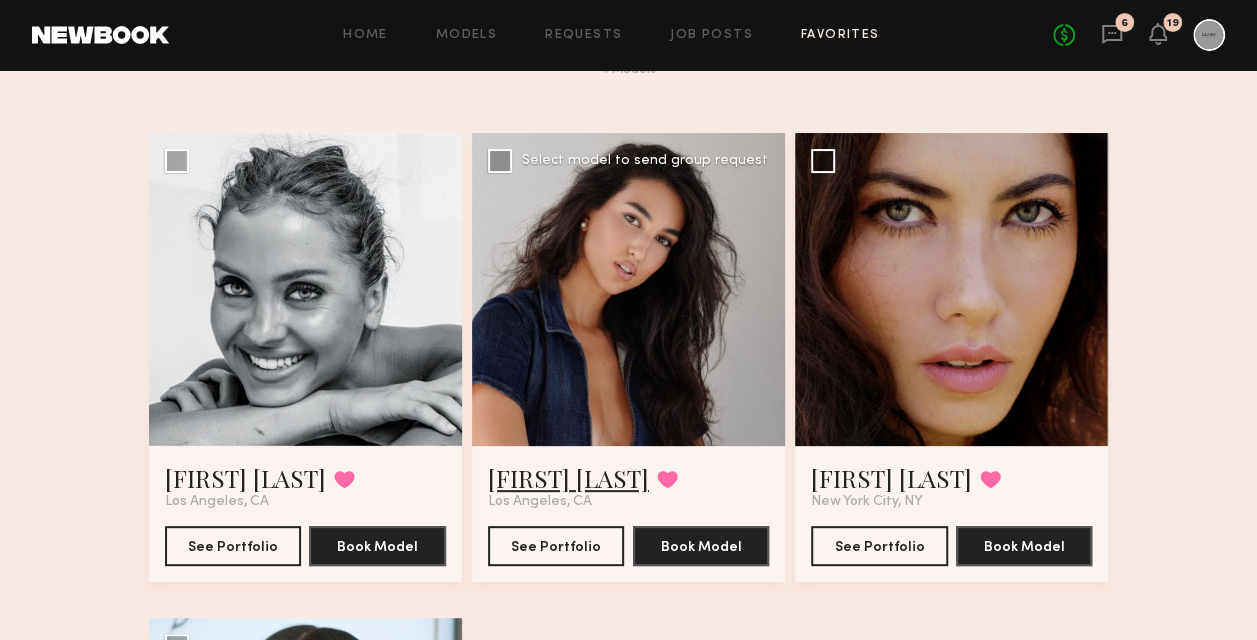 click on "Nina S." 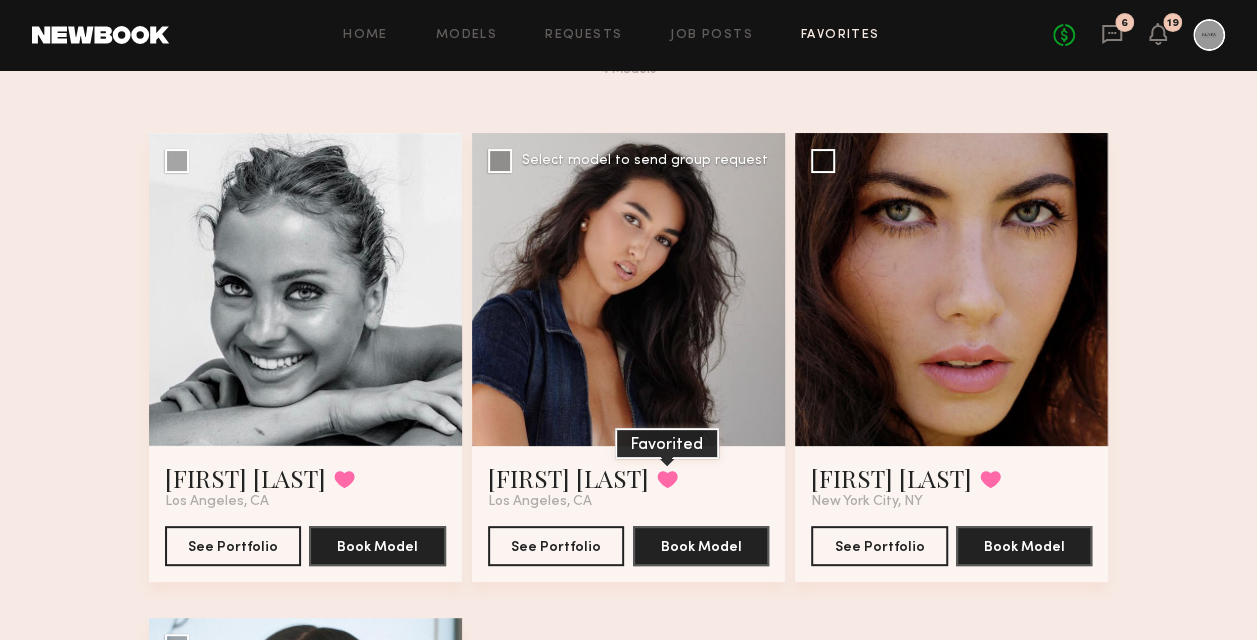 click 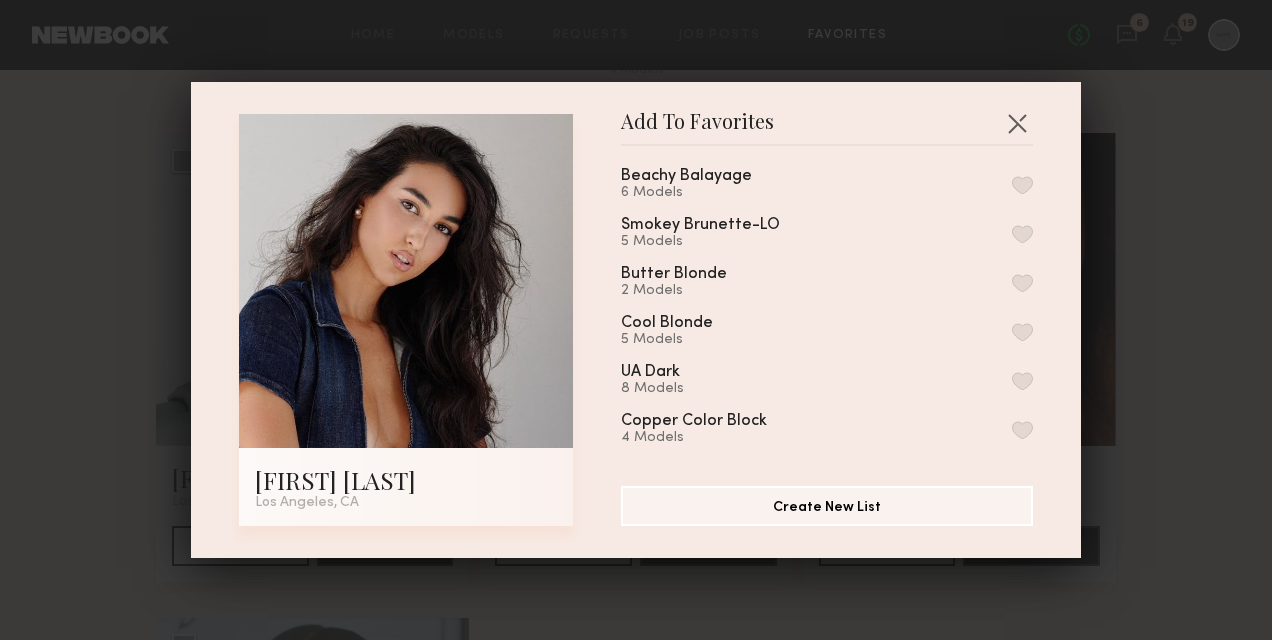 scroll, scrollTop: 400, scrollLeft: 0, axis: vertical 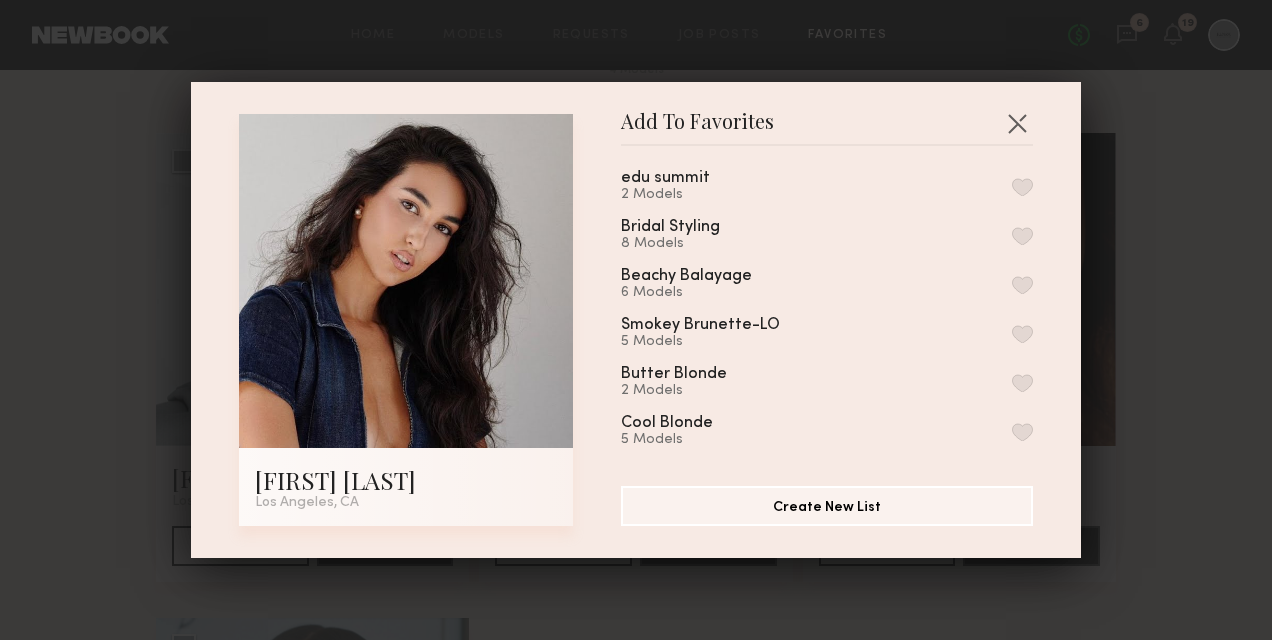 click at bounding box center [1022, 236] 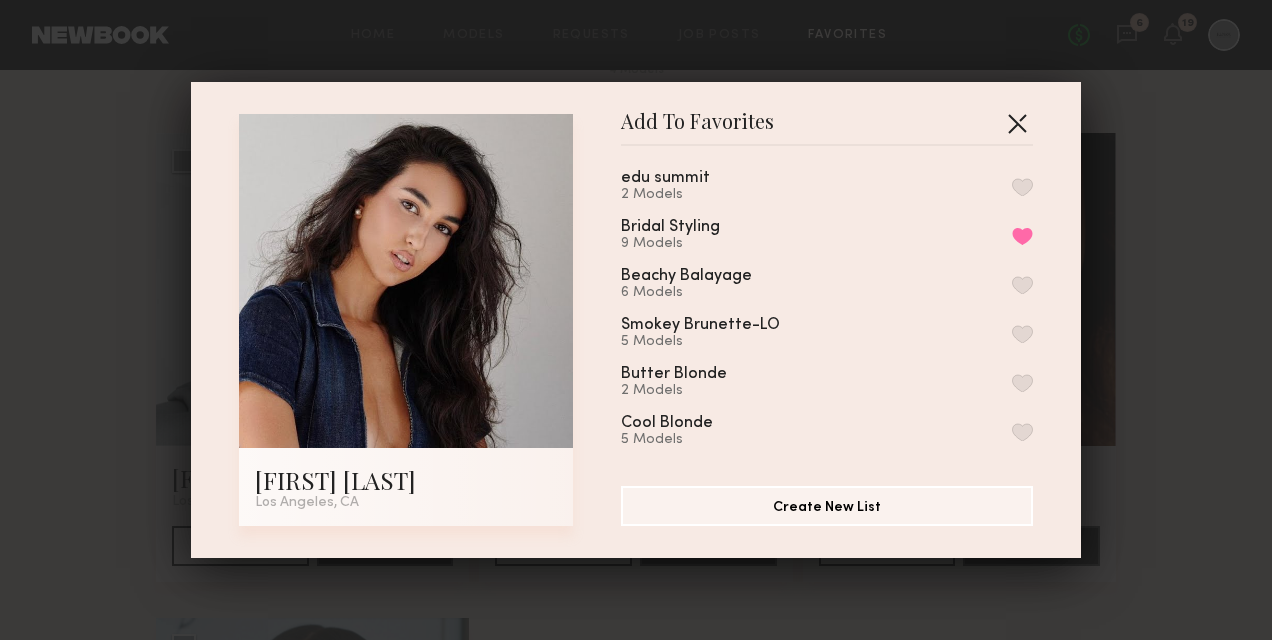 click at bounding box center [1017, 123] 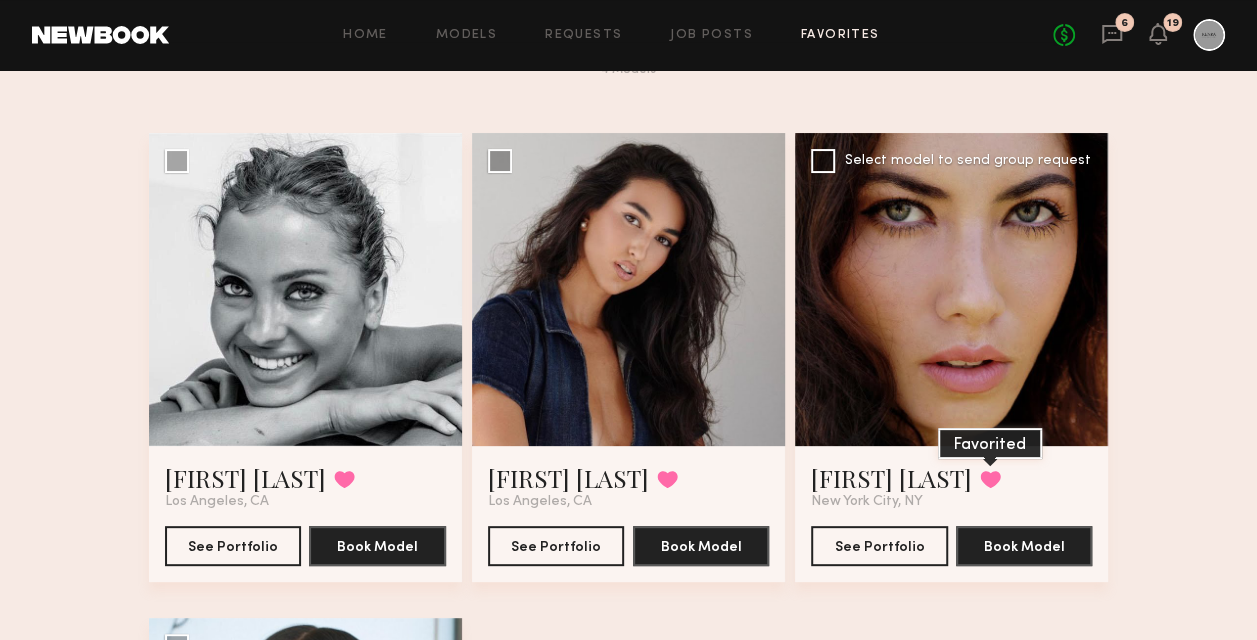 click 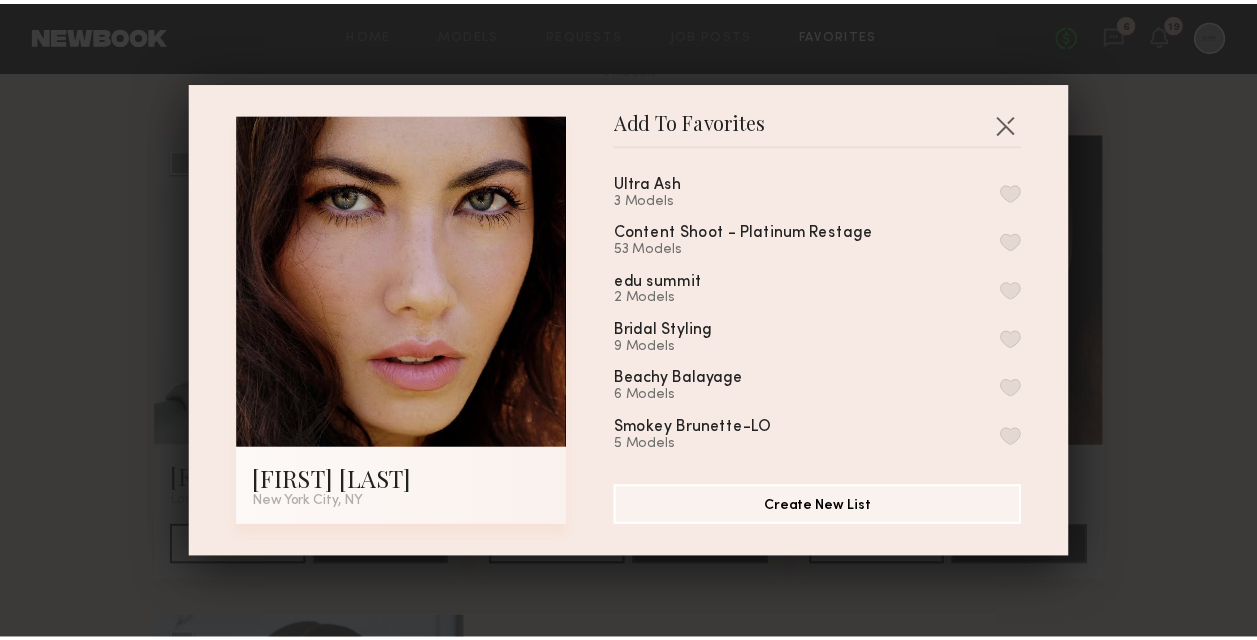 scroll, scrollTop: 300, scrollLeft: 0, axis: vertical 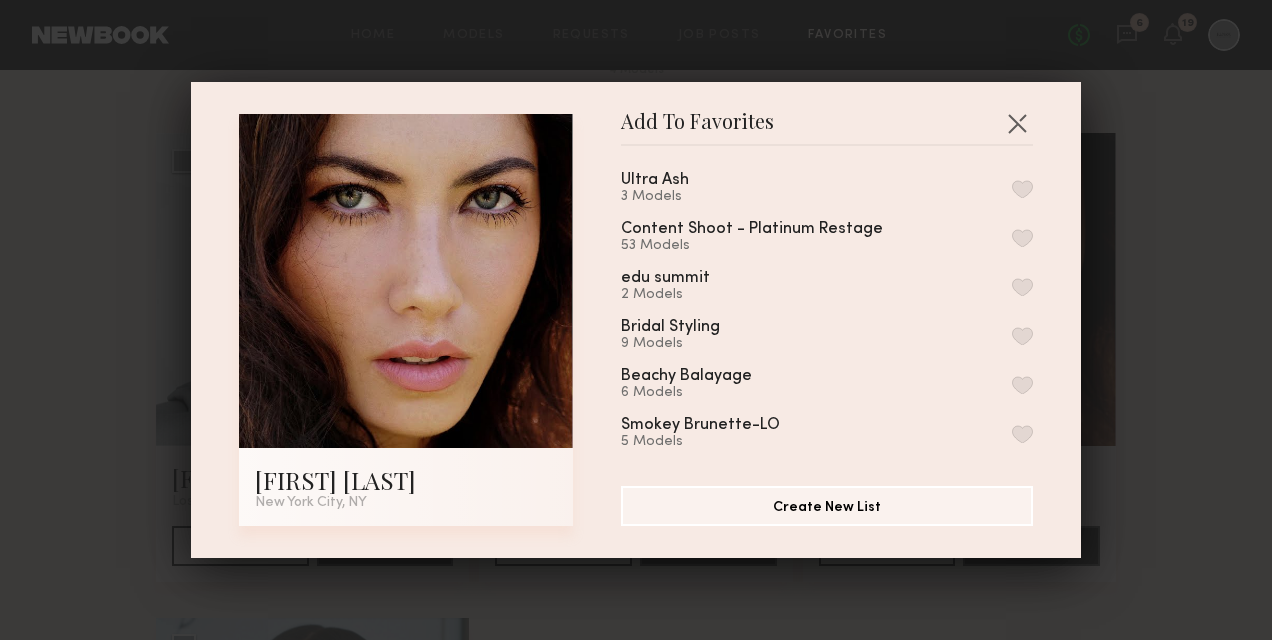 click at bounding box center (1022, 336) 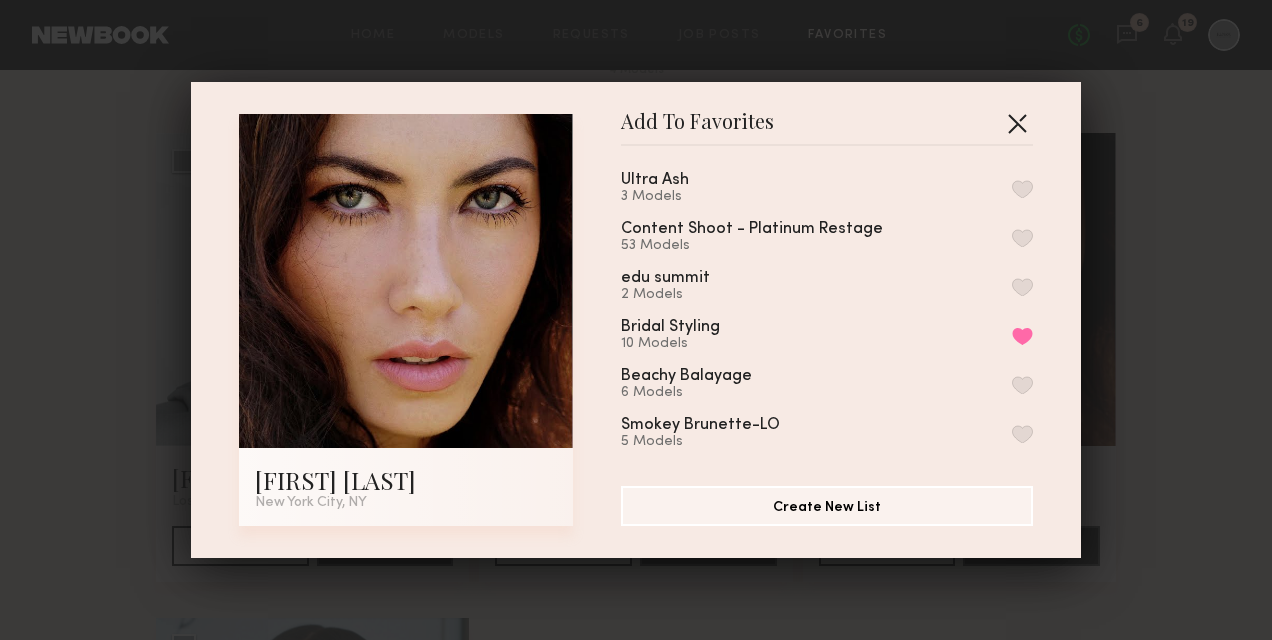 click at bounding box center (1017, 123) 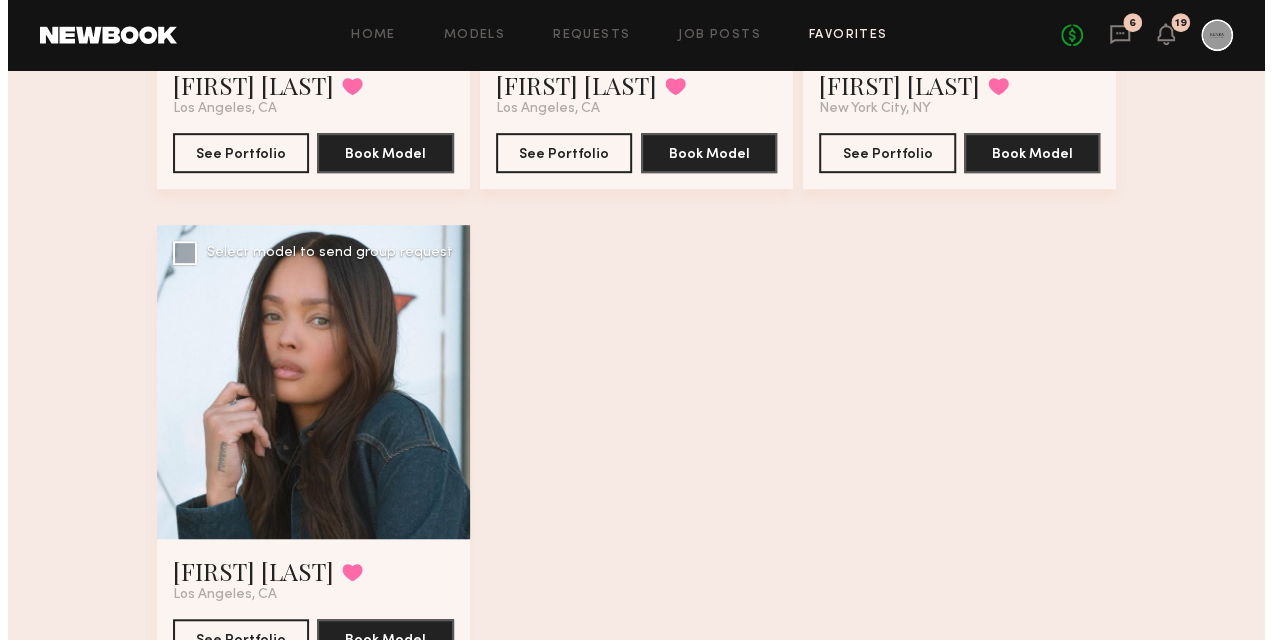 scroll, scrollTop: 500, scrollLeft: 0, axis: vertical 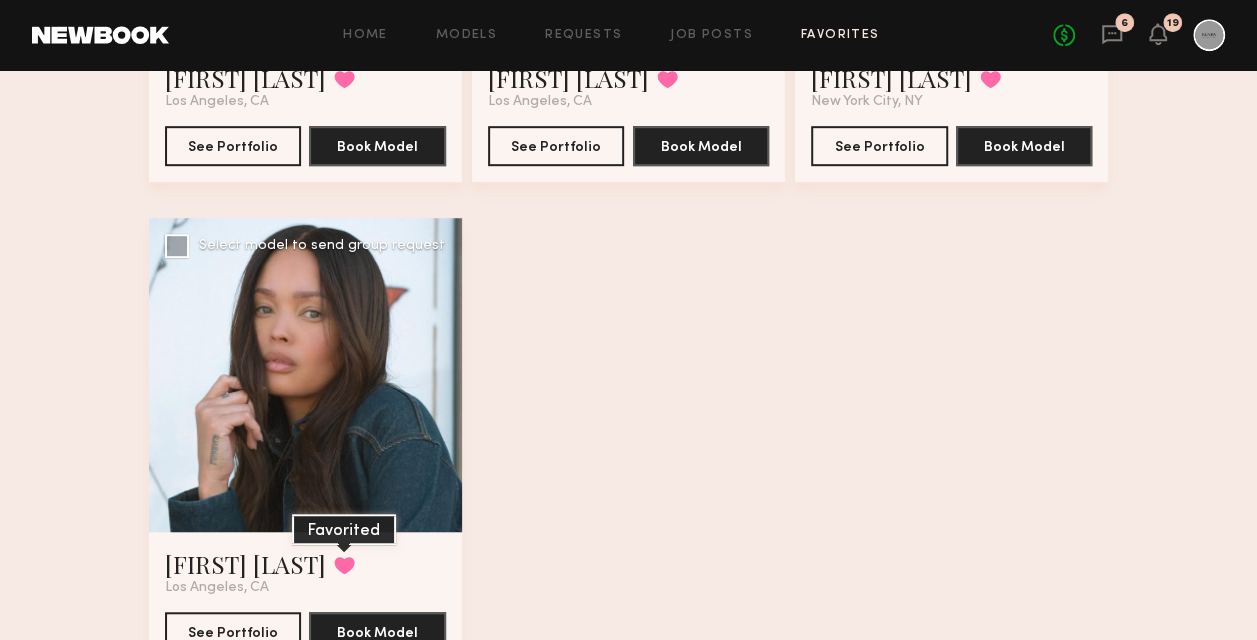 click 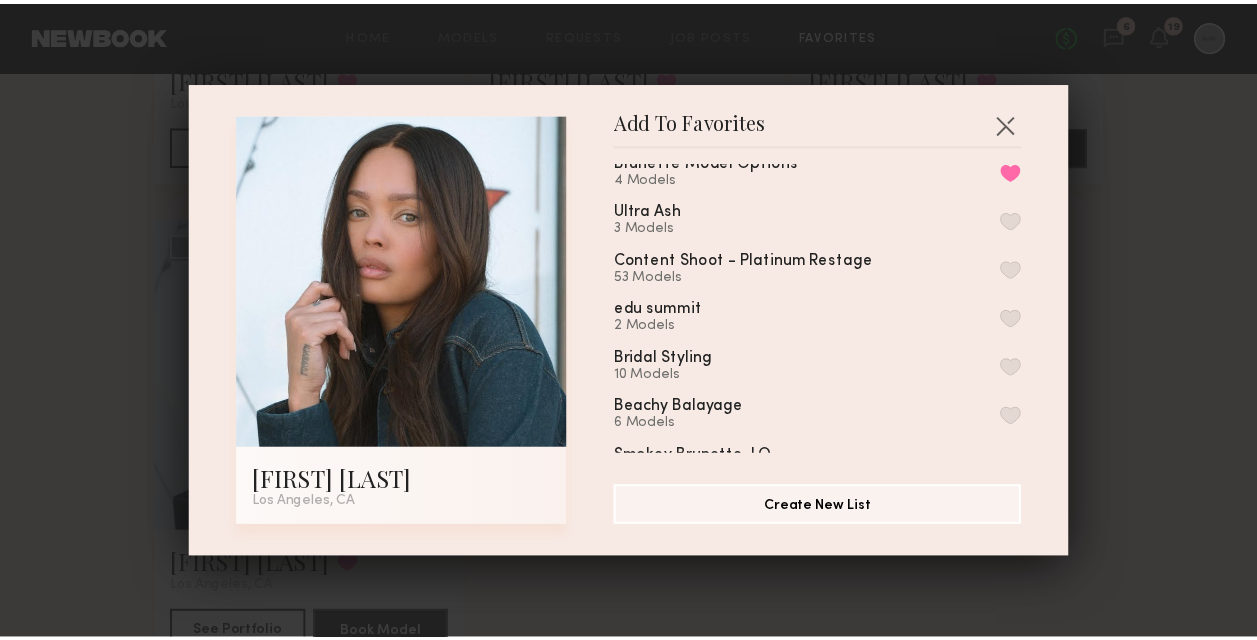 scroll, scrollTop: 300, scrollLeft: 0, axis: vertical 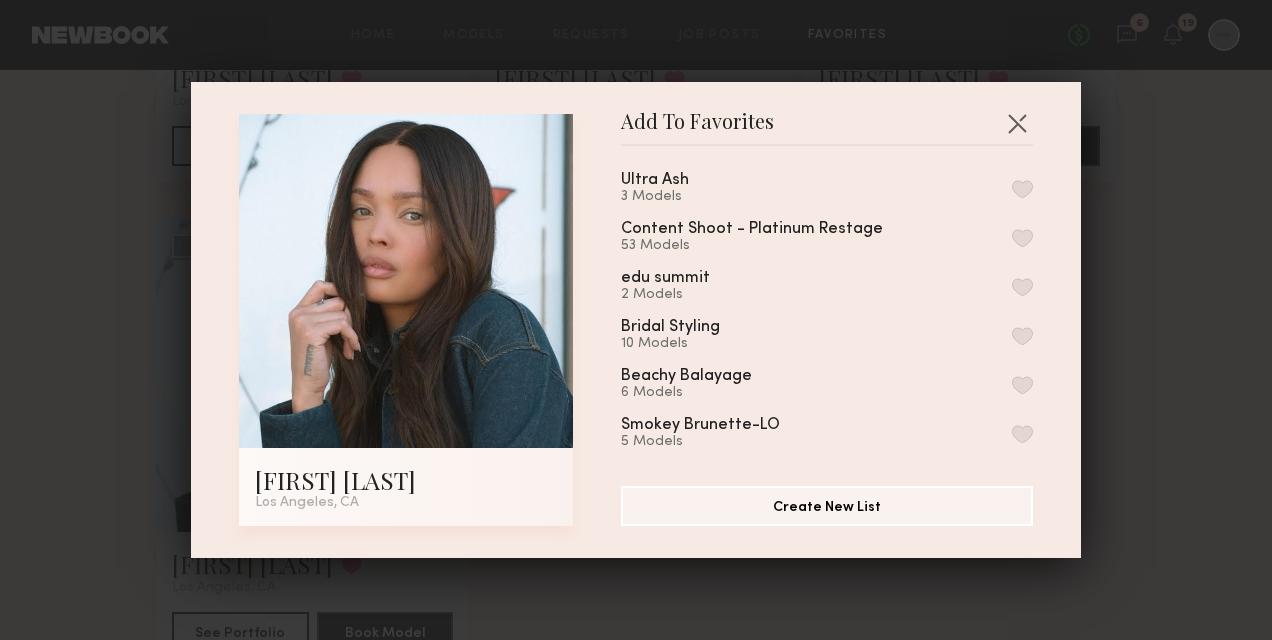 click at bounding box center (1022, 336) 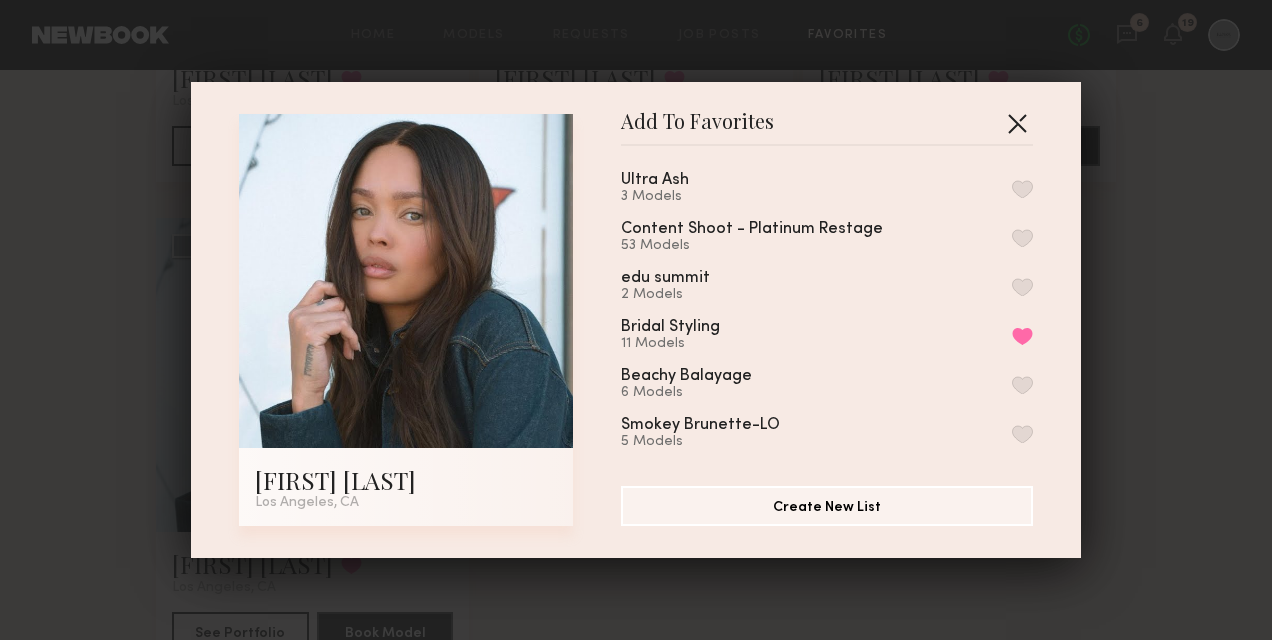 click at bounding box center (1017, 123) 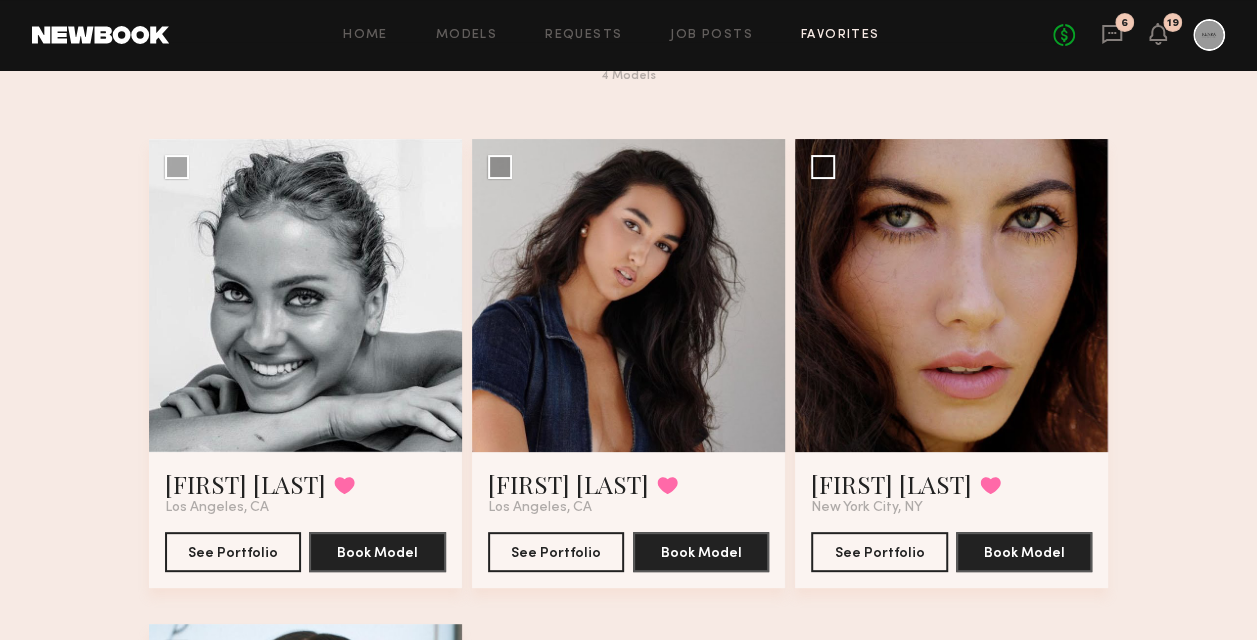 scroll, scrollTop: 0, scrollLeft: 0, axis: both 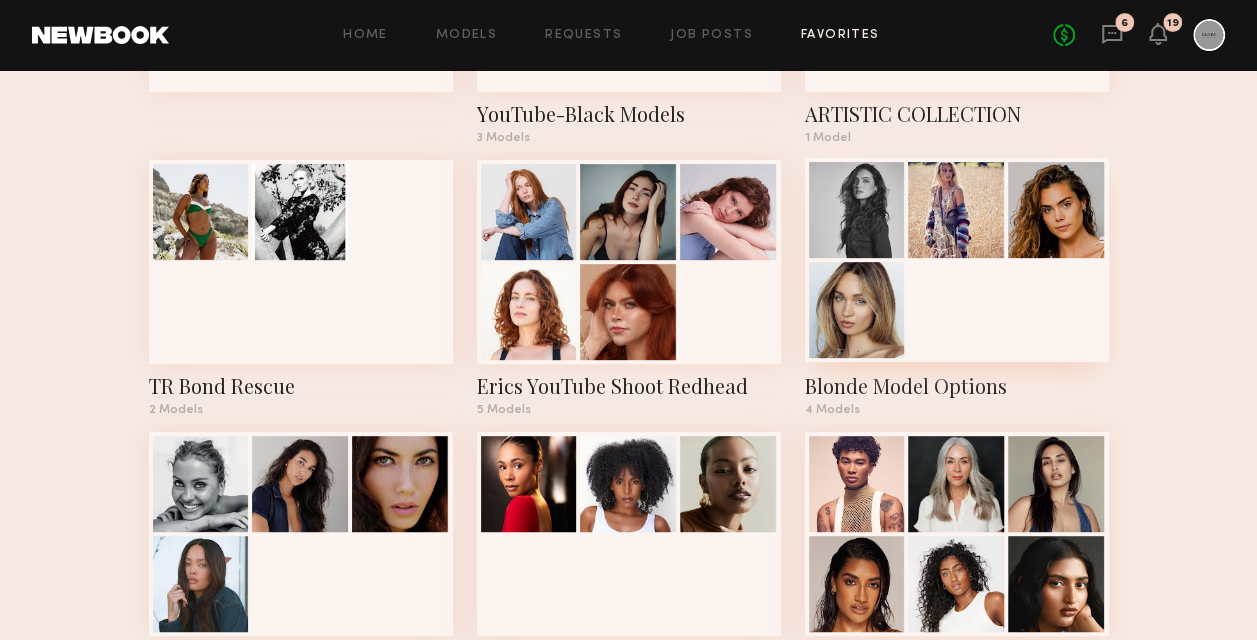 click 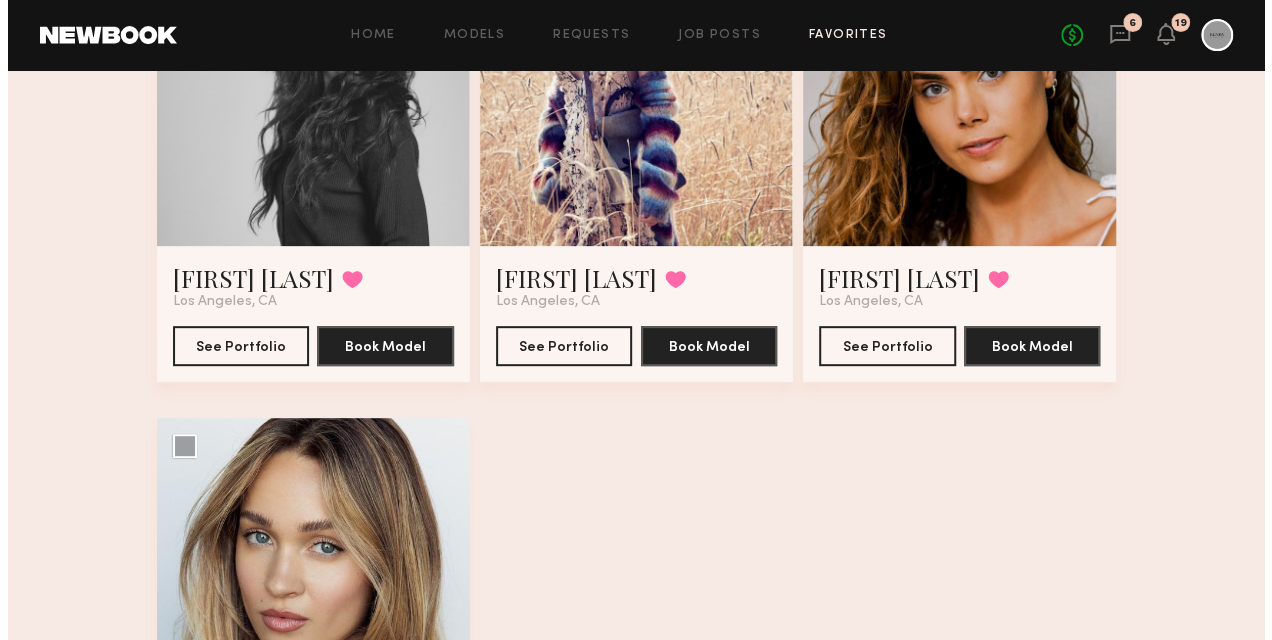 scroll, scrollTop: 0, scrollLeft: 0, axis: both 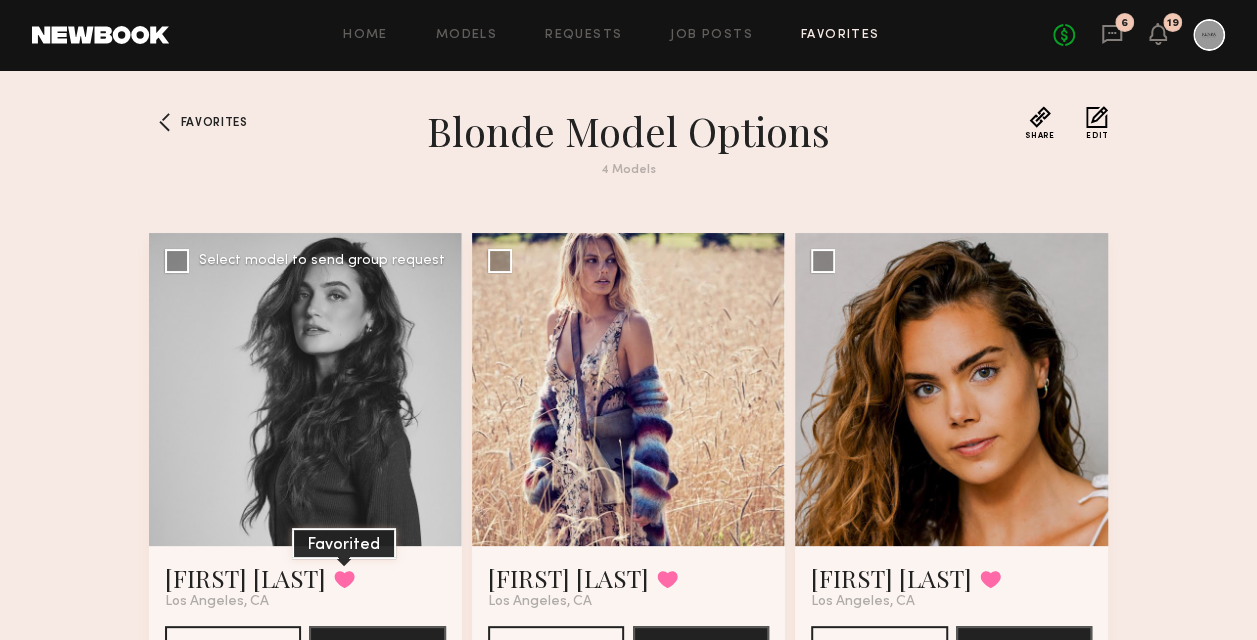 click 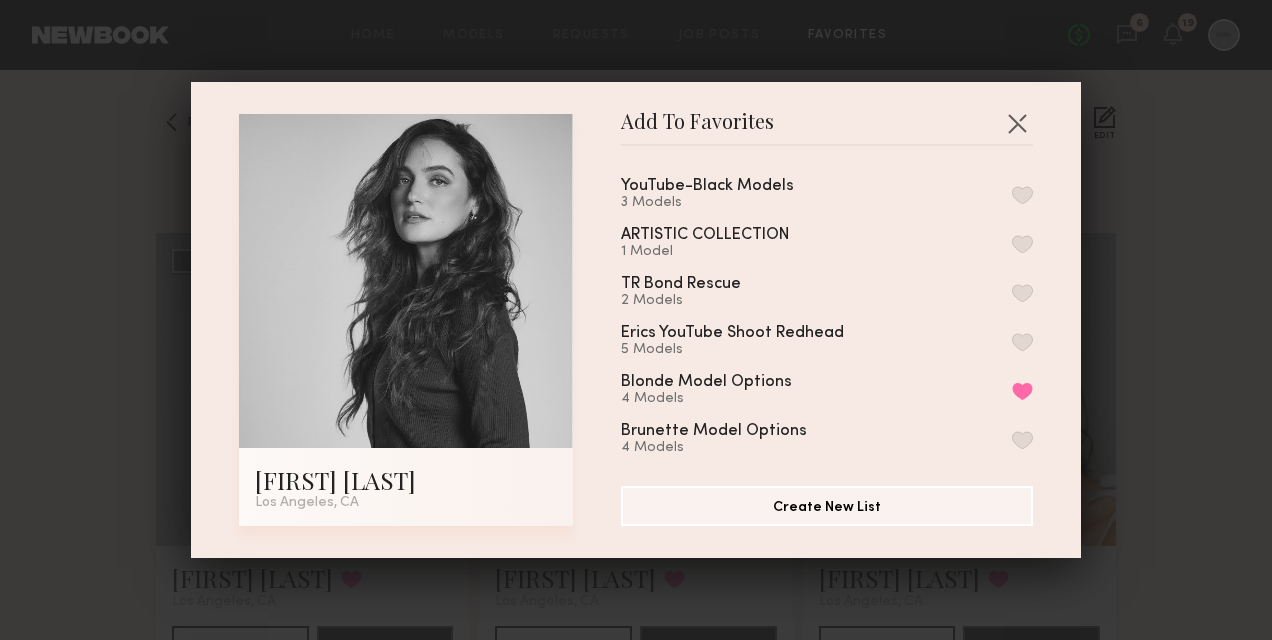 click on "YouTube-Black Models 3   Models ARTISTIC COLLECTION 1   Model TR Bond Rescue 2   Models Erics YouTube Shoot Redhead 5   Models Blonde Model Options 4   Models Remove from favorite list Brunette Model Options 4   Models Ultra Ash 3   Models Content Shoot - Platinum Restage 53   Models edu summit 2   Models Bridal Styling 11   Models Beachy Balayage 6   Models Smokey Brunette-LO 5   Models Butter Blonde 2   Models Cool Blonde 5   Models UA Dark 8   Models Copper Color Block 4   Models Espresso Melt 1   Model Copper - Kendra 3   Models SATX 18   Models Beachwashed Blonde 5   Models Sunkissed Brunette 6   Models Champange Blonde 4   Models Honey Brunette 4   Models Pumpkin Spice 4   Models Scandanavian 5   Models emerge casting 21   Models Emerge 33   Models BTC DALLAS 6   Models BTCU 12   Models My Favorites 13   Models Create New List" at bounding box center (827, 336) 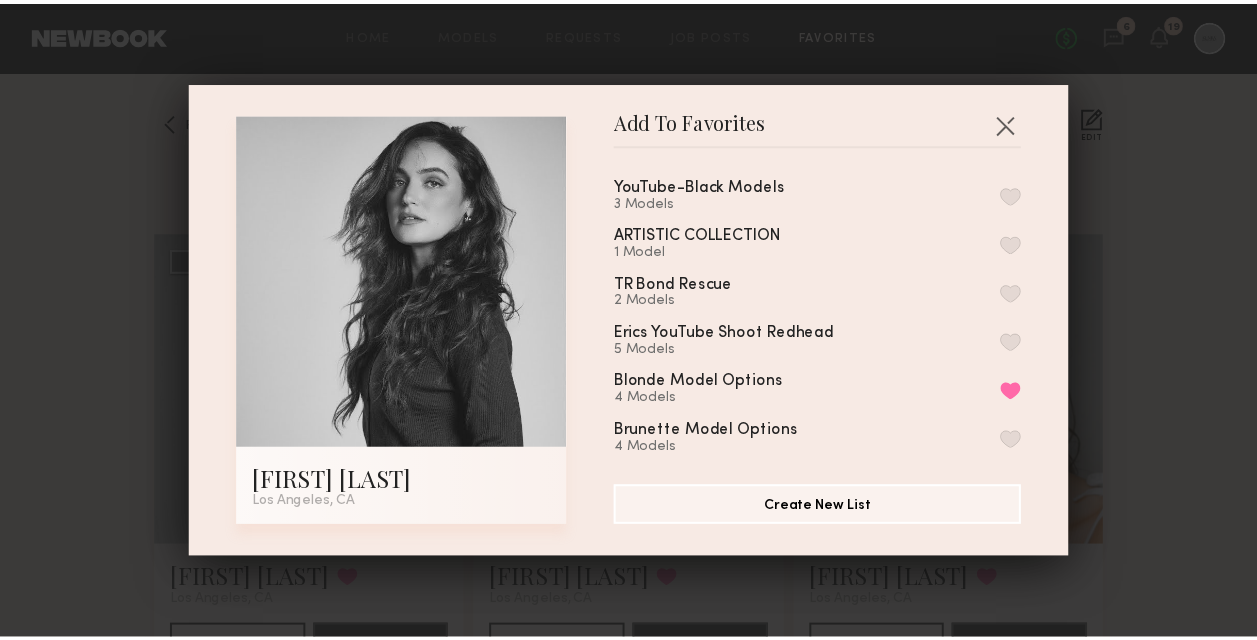 scroll, scrollTop: 100, scrollLeft: 0, axis: vertical 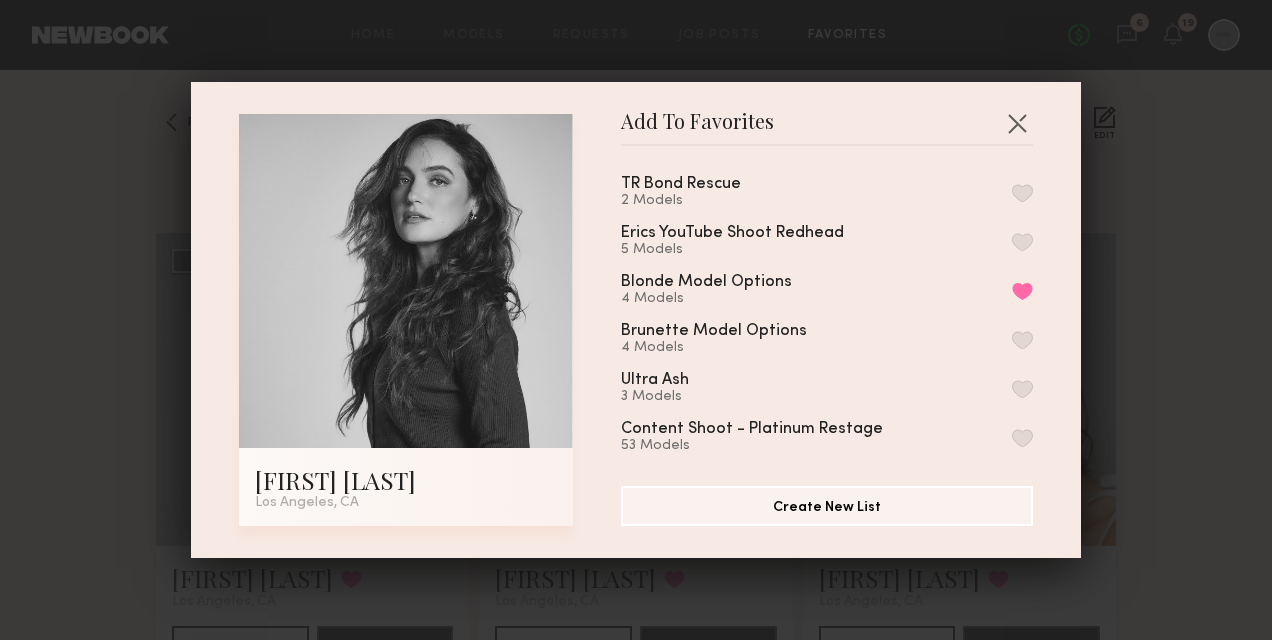 click at bounding box center (1022, 340) 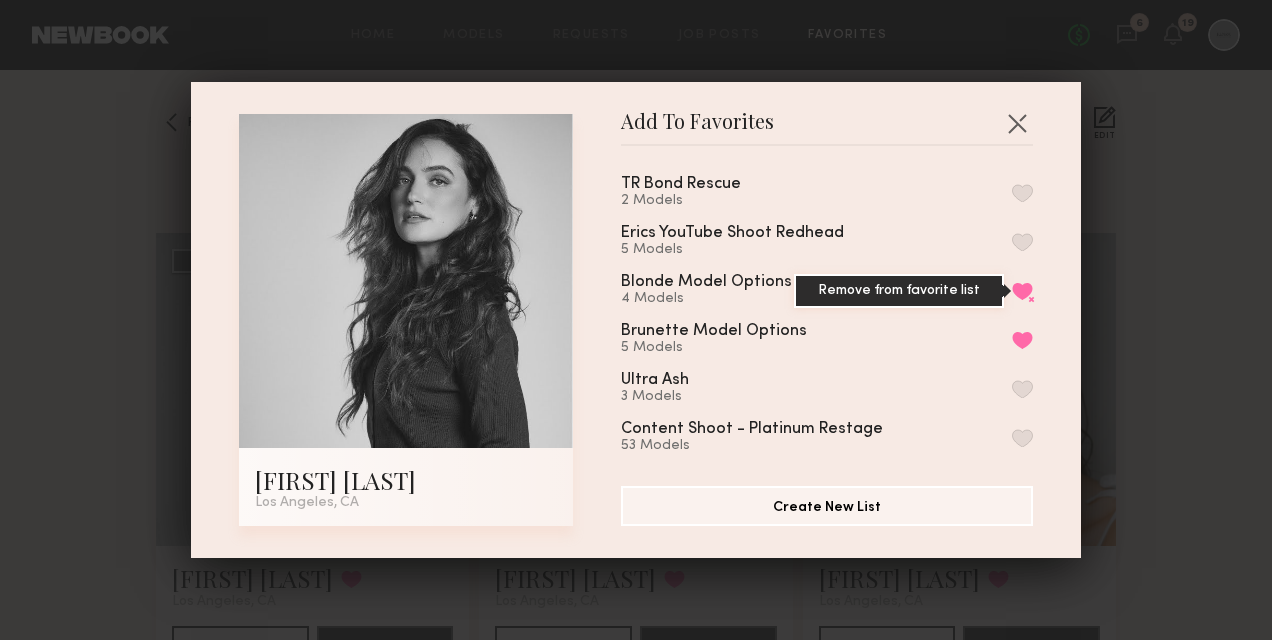 click on "Remove from favorite list" at bounding box center (1022, 291) 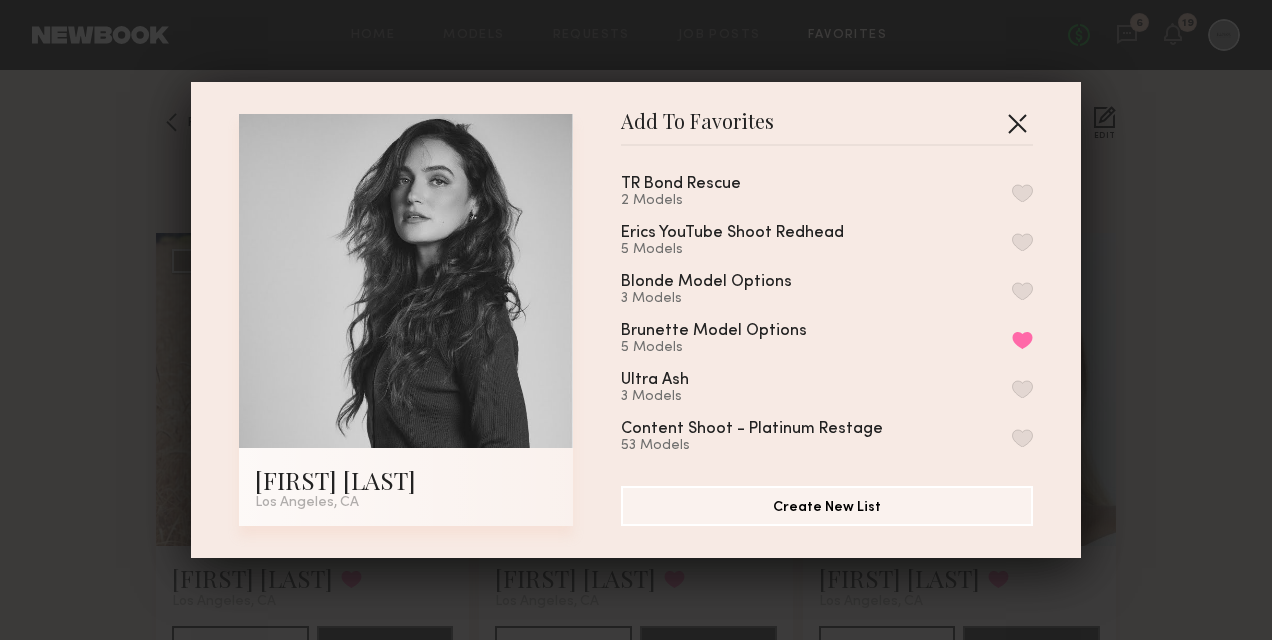 click at bounding box center (1017, 123) 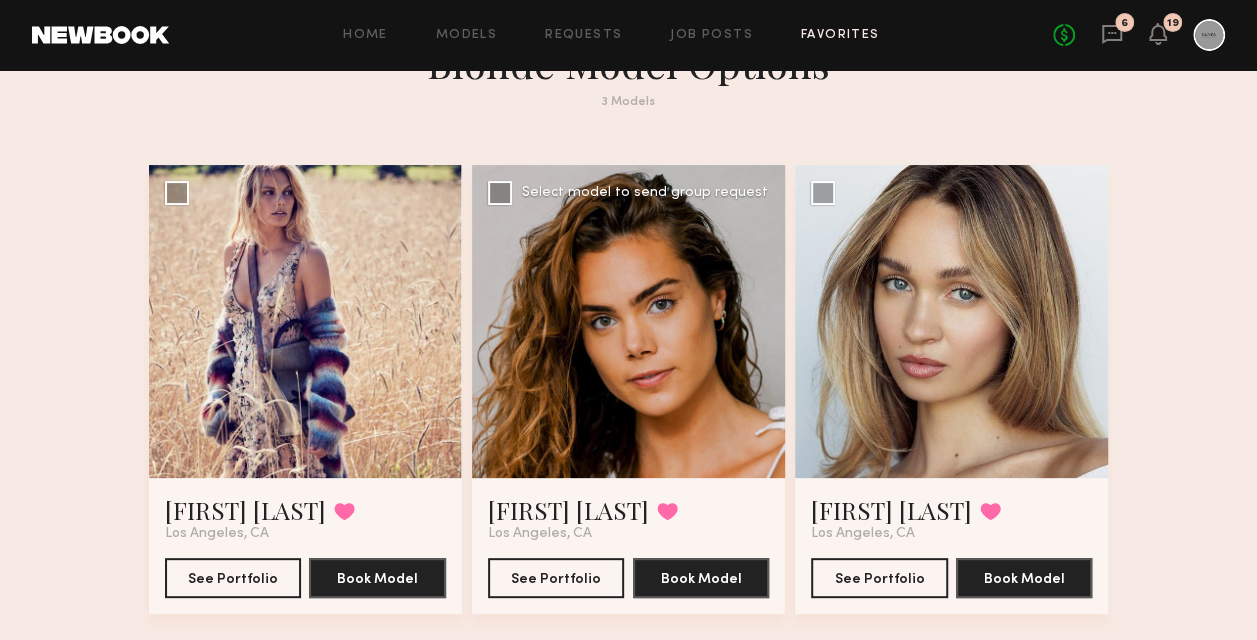 scroll, scrollTop: 100, scrollLeft: 0, axis: vertical 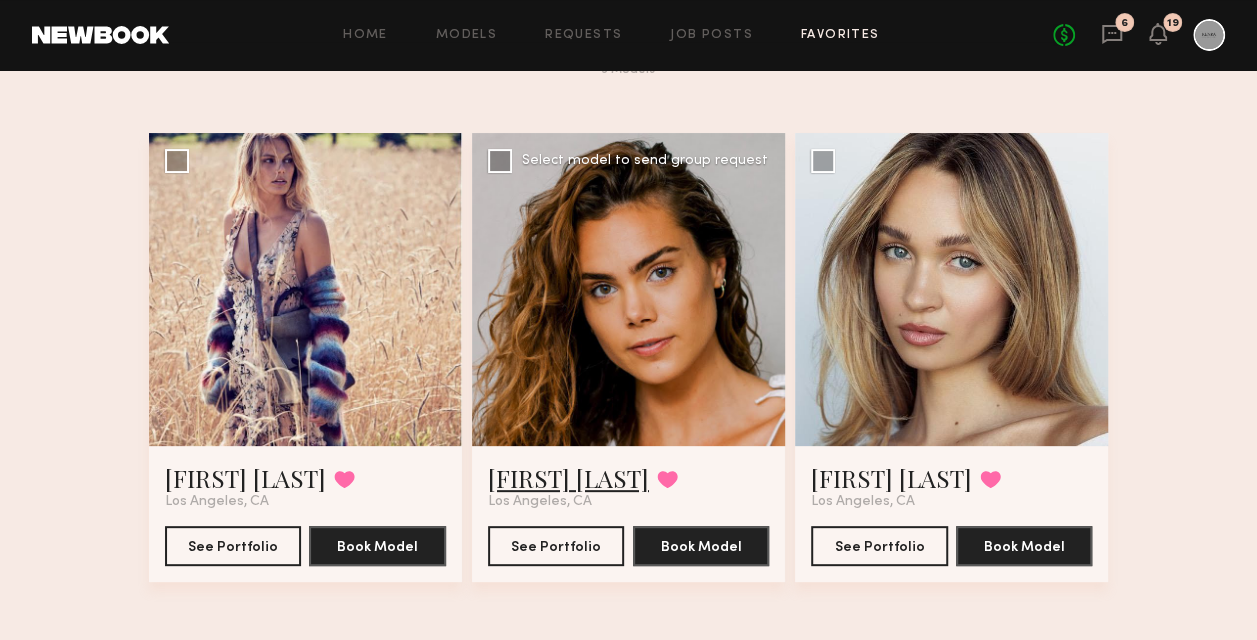 click on "Bridget M." 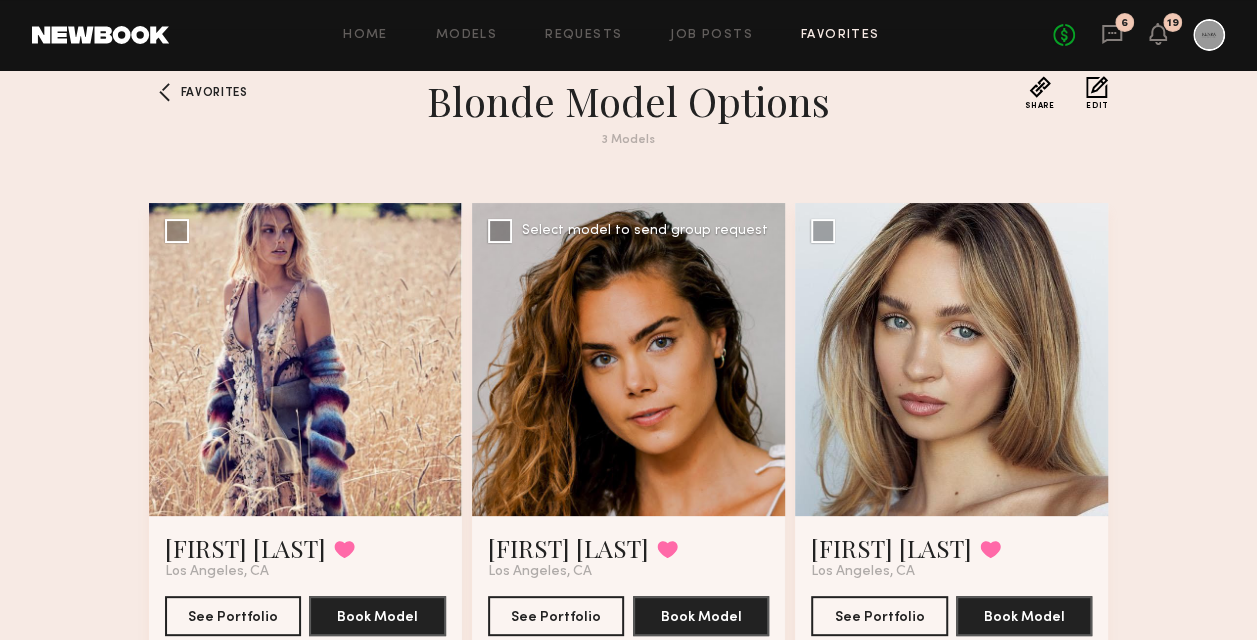 scroll, scrollTop: 0, scrollLeft: 0, axis: both 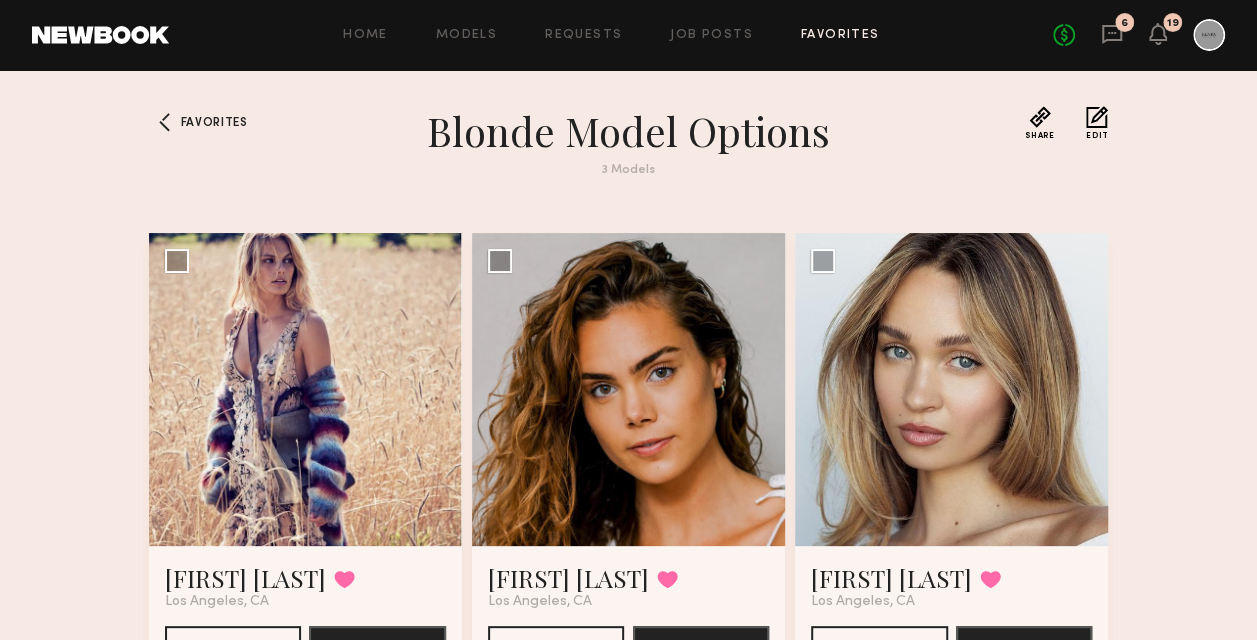 click on "Edit" 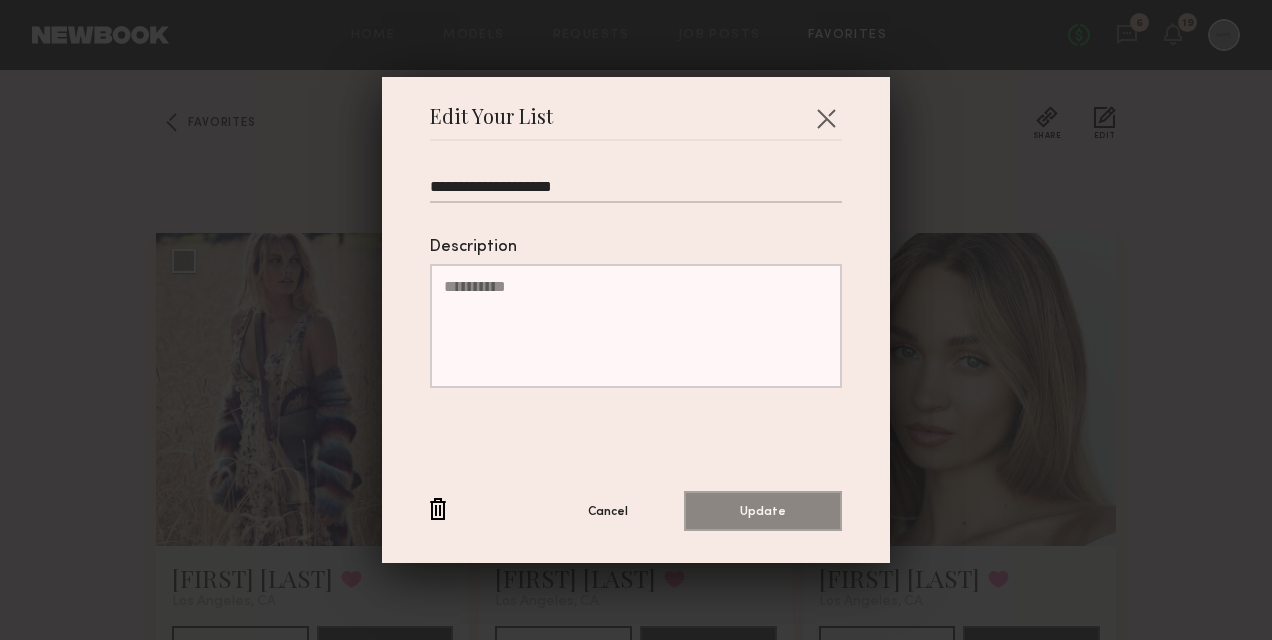 drag, startPoint x: 614, startPoint y: 196, endPoint x: 213, endPoint y: 198, distance: 401.00497 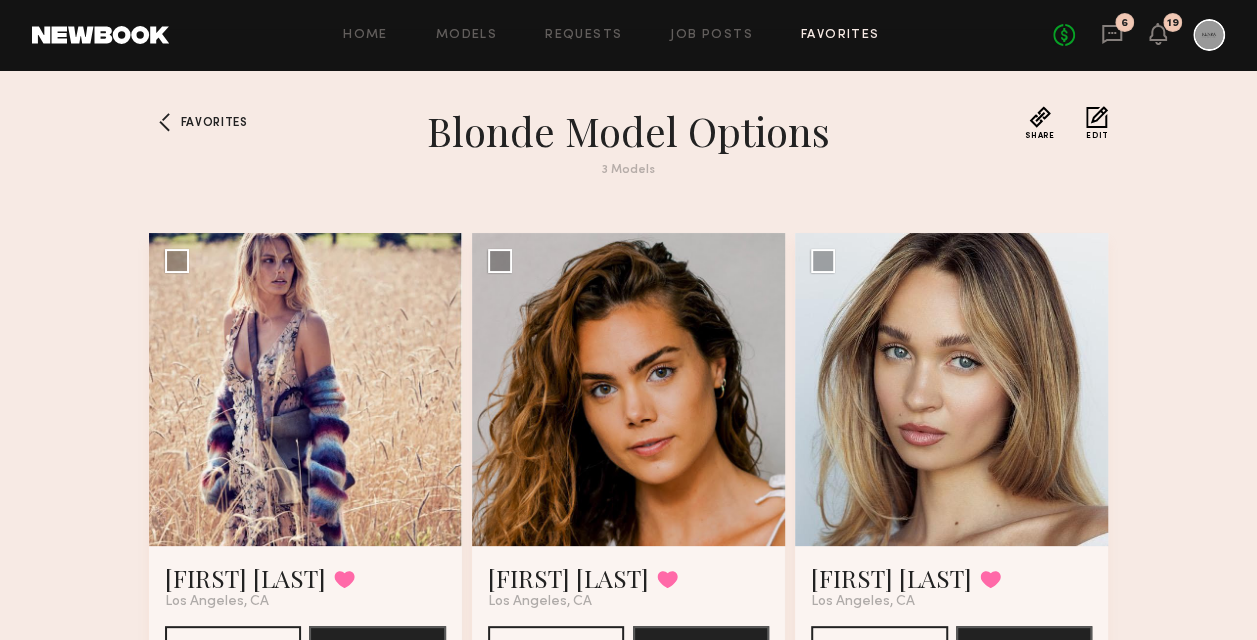 click on "Edit" 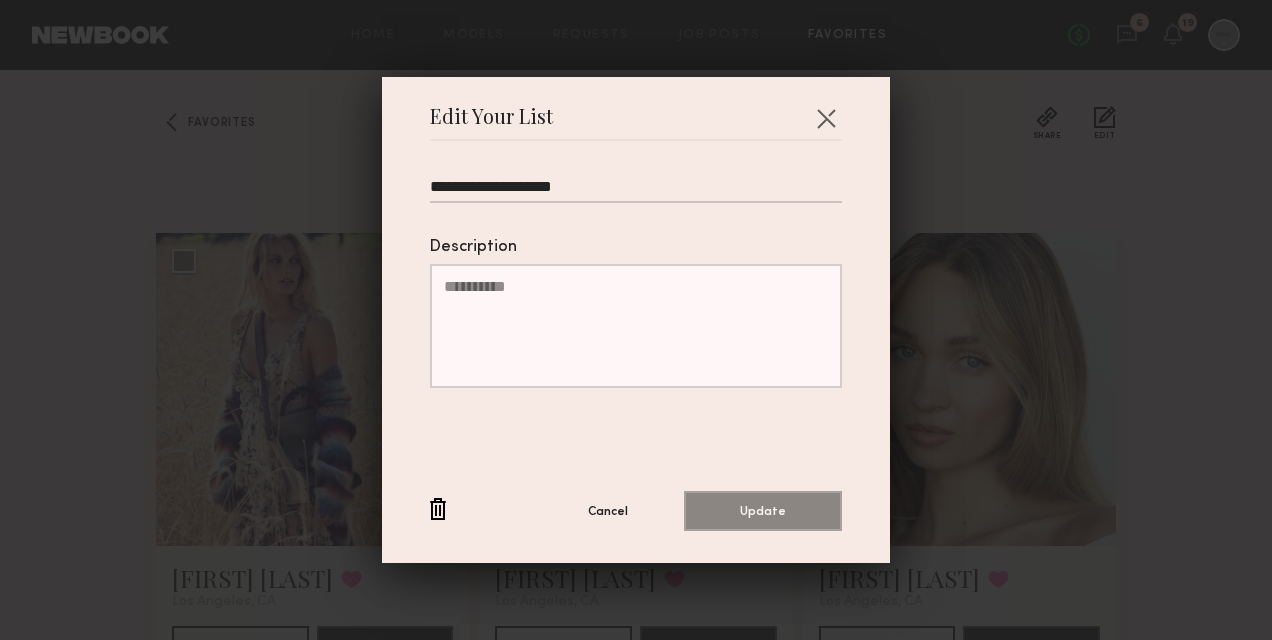click on "**********" at bounding box center [636, 190] 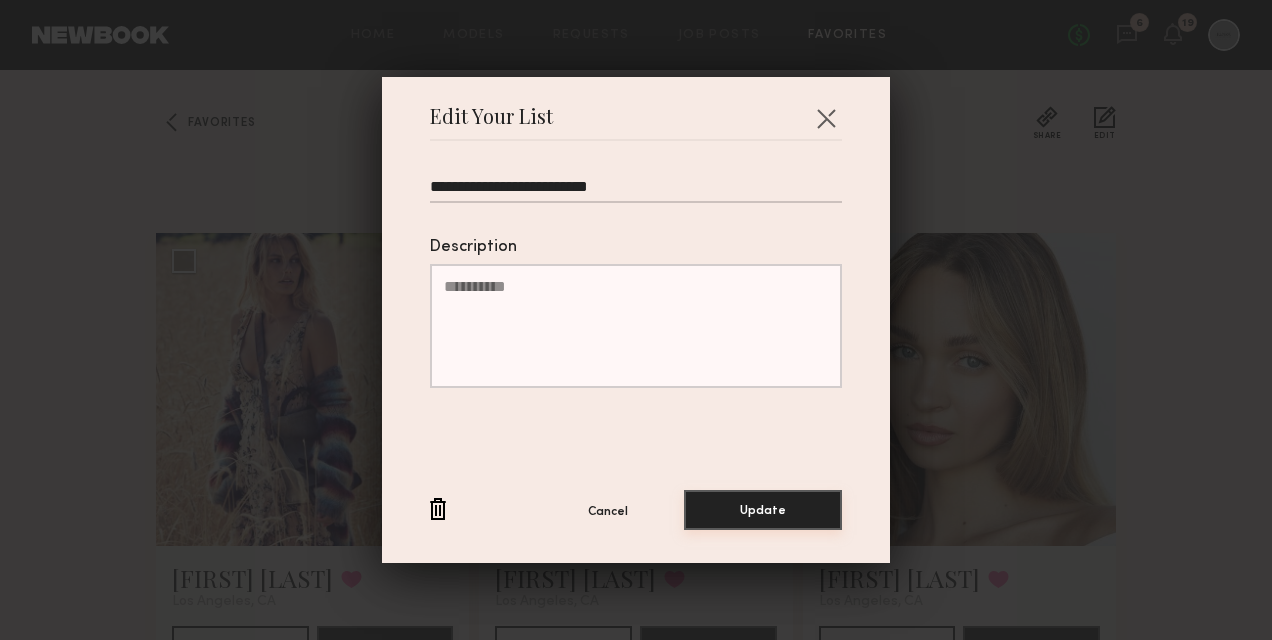 type on "**********" 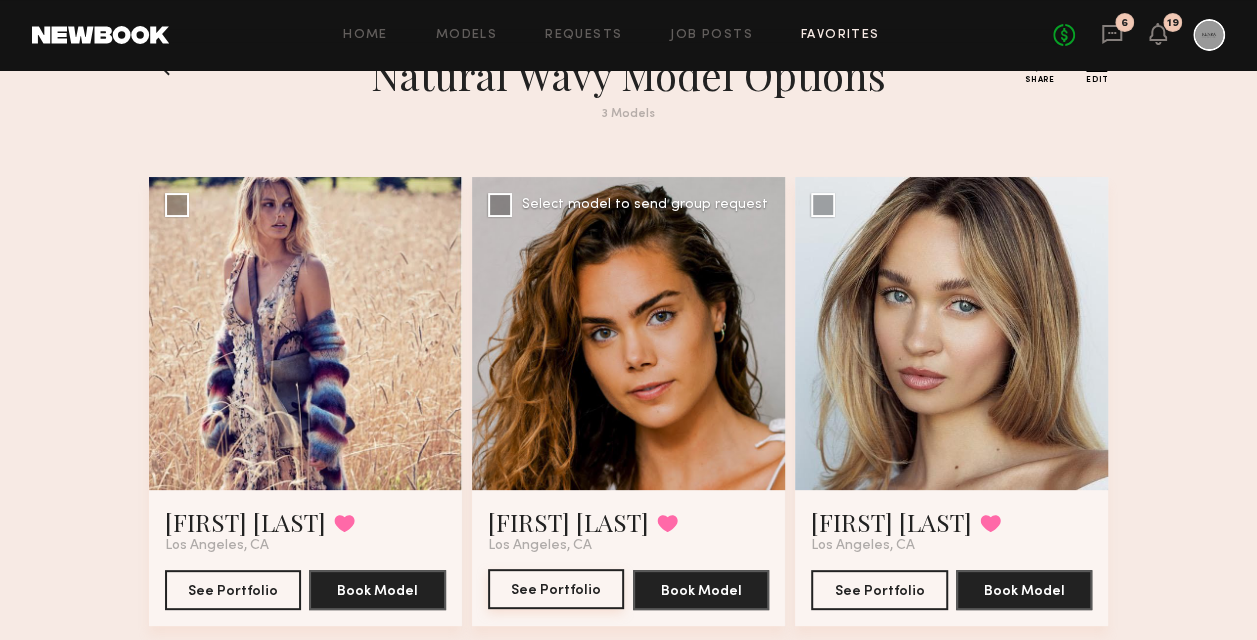 scroll, scrollTop: 100, scrollLeft: 0, axis: vertical 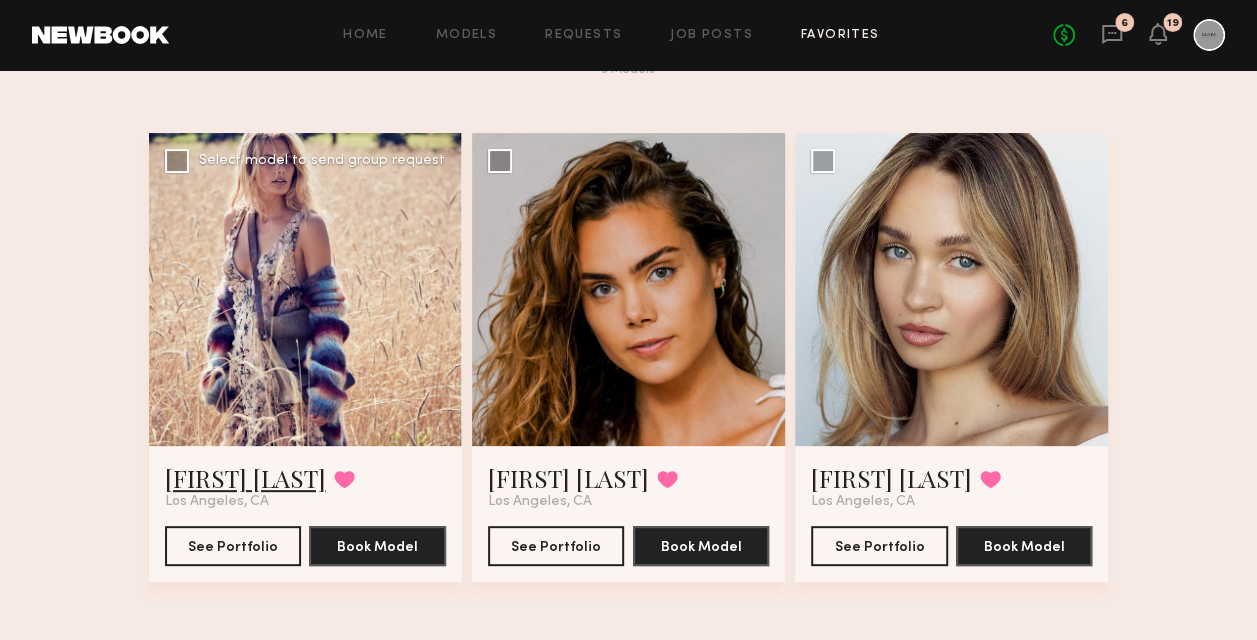 click on "Kristin K." 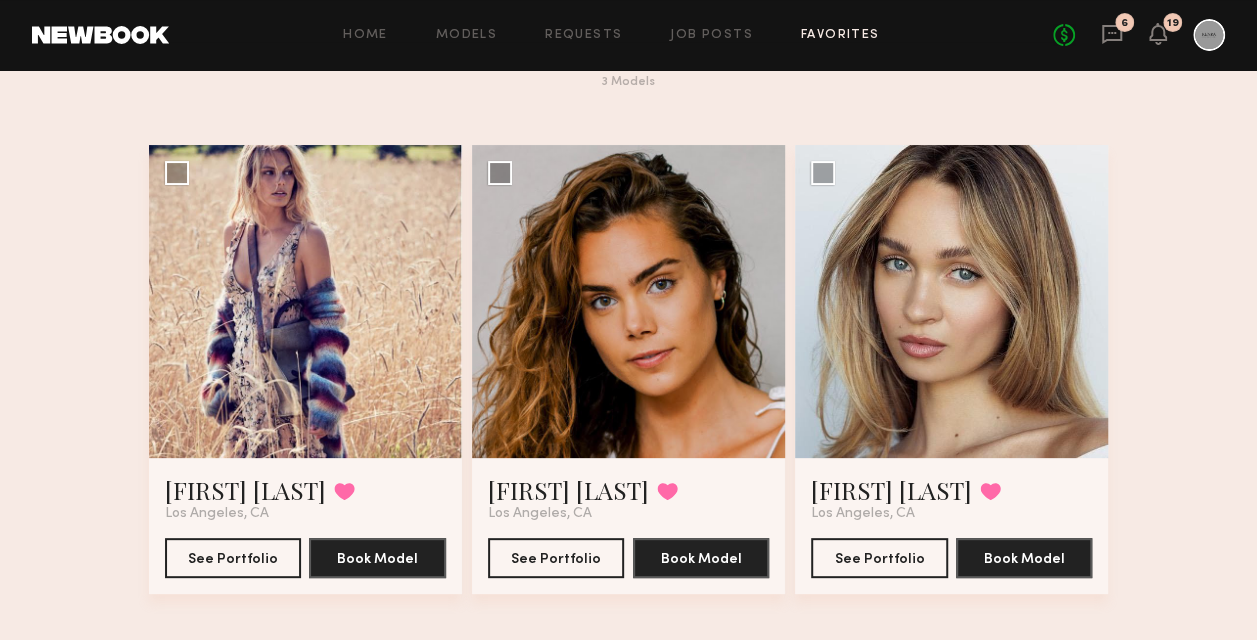 scroll, scrollTop: 0, scrollLeft: 0, axis: both 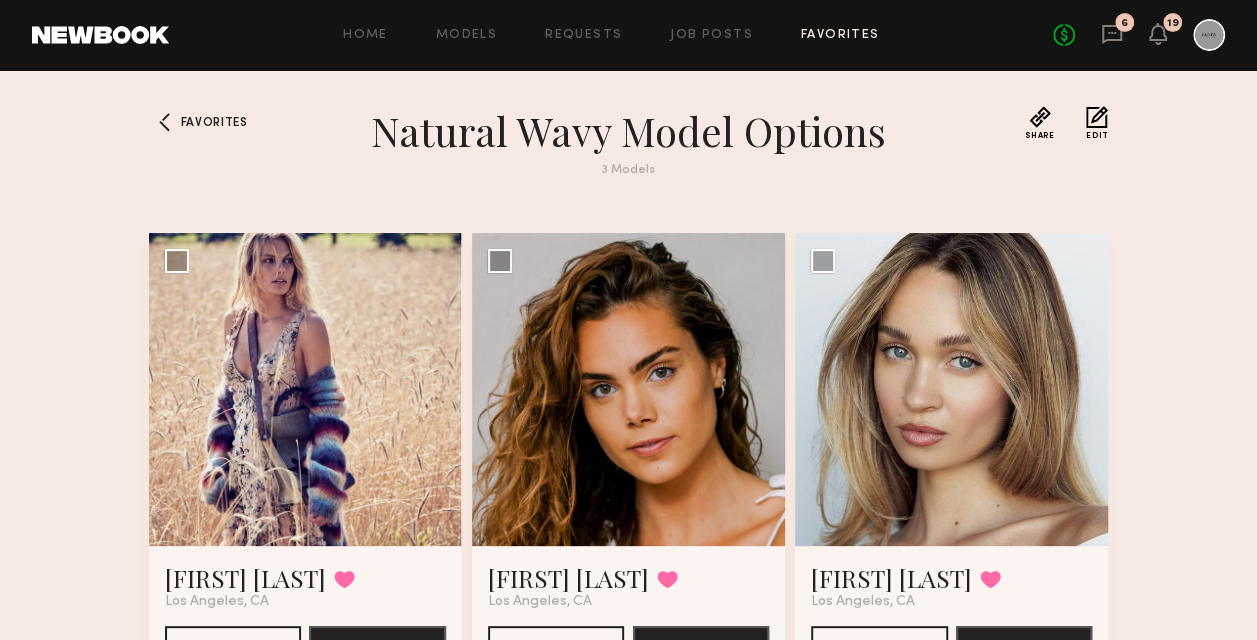 drag, startPoint x: 186, startPoint y: 98, endPoint x: 186, endPoint y: 113, distance: 15 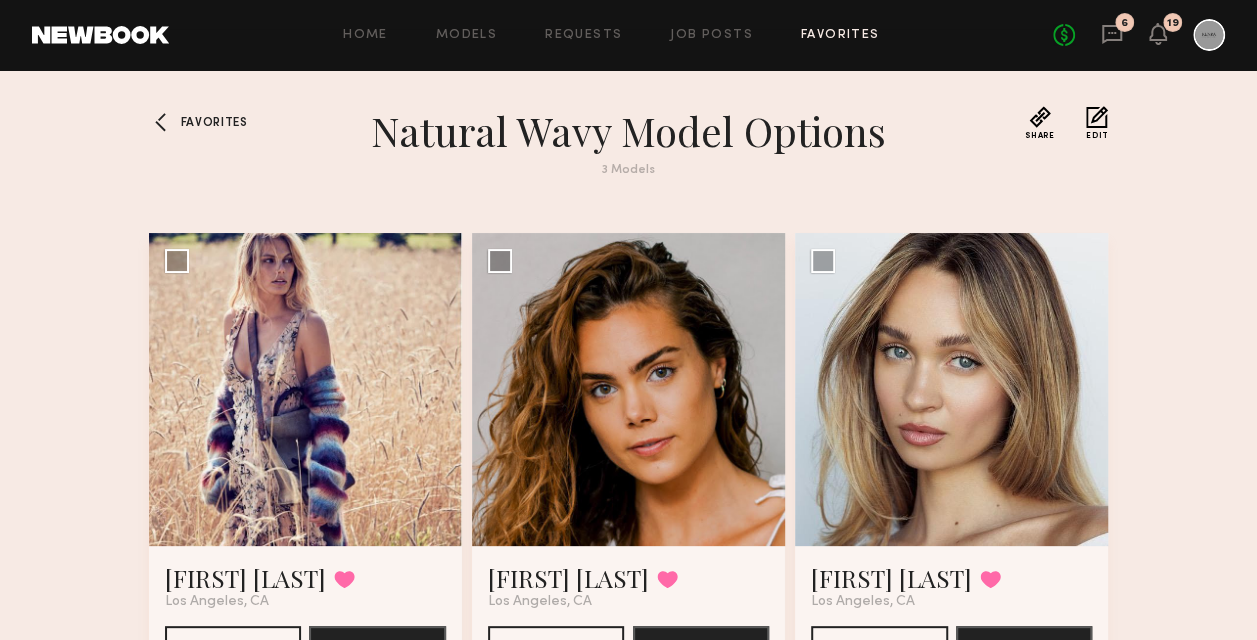 click on "Favorites" 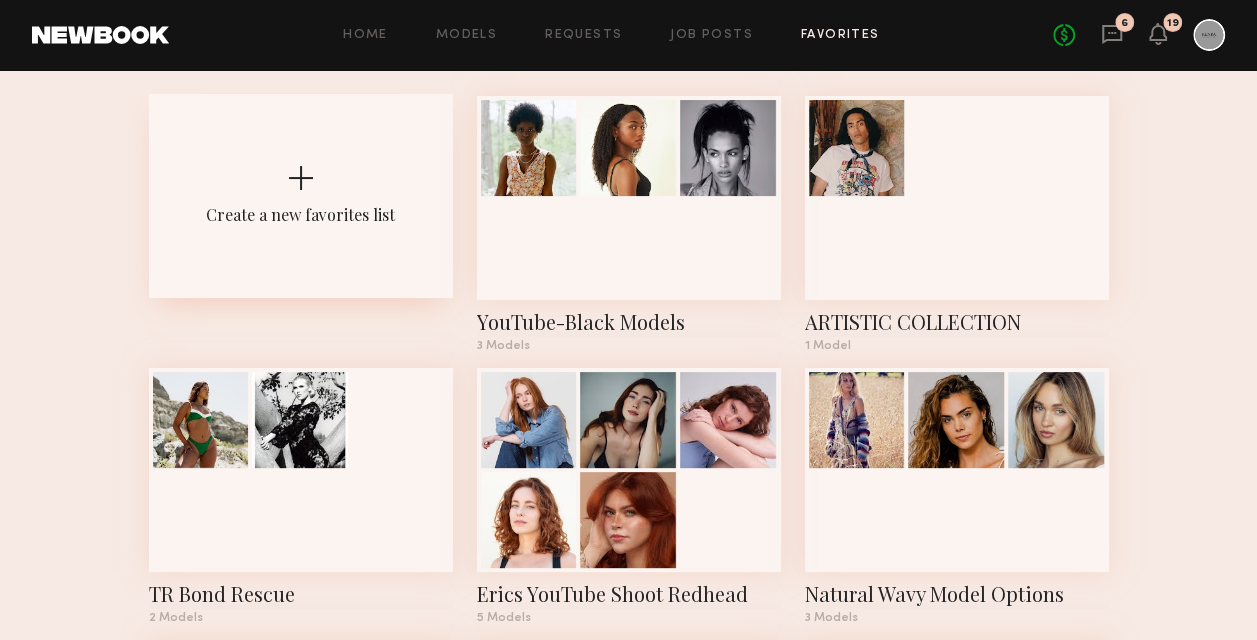 scroll, scrollTop: 200, scrollLeft: 0, axis: vertical 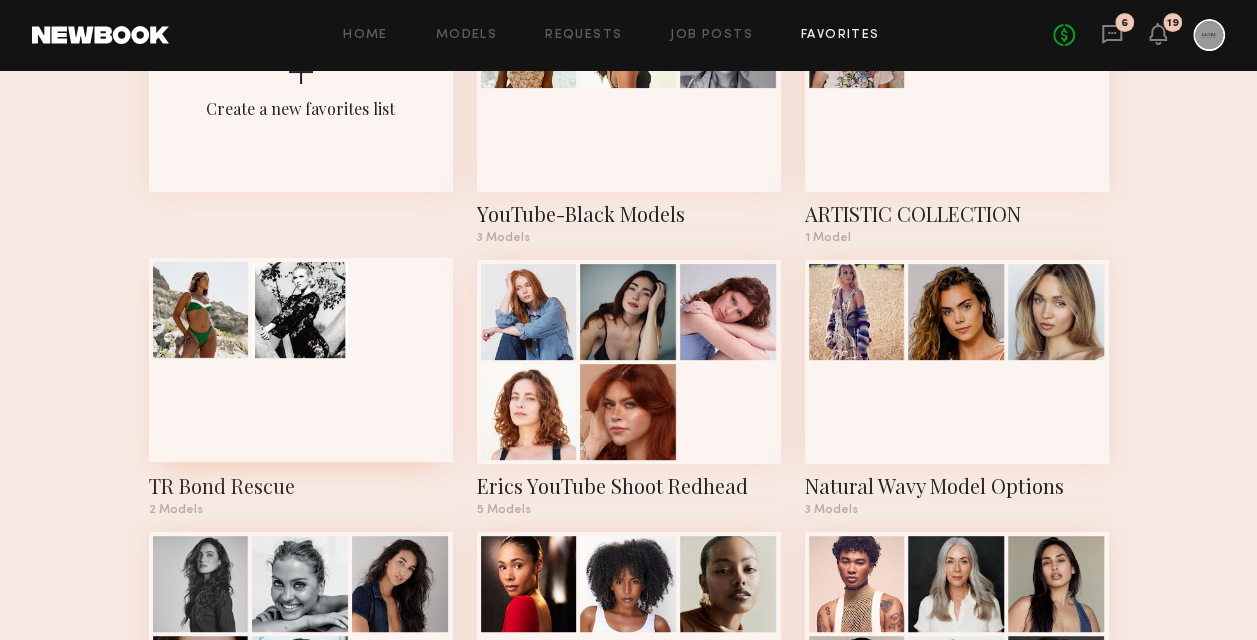 click 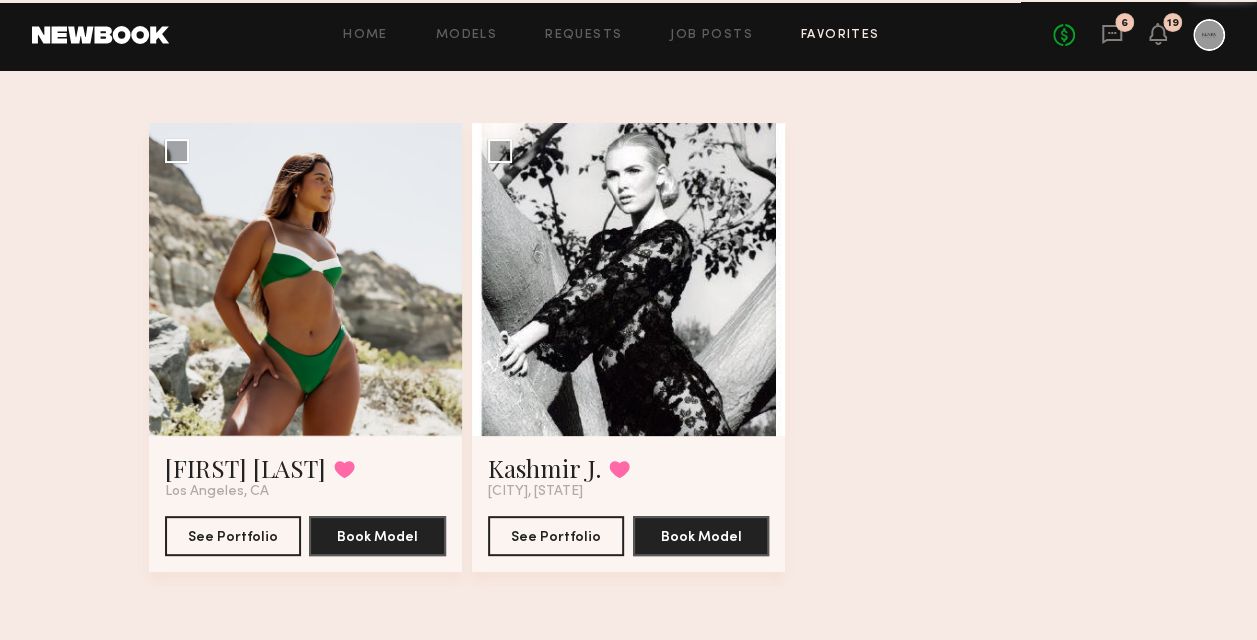 scroll, scrollTop: 0, scrollLeft: 0, axis: both 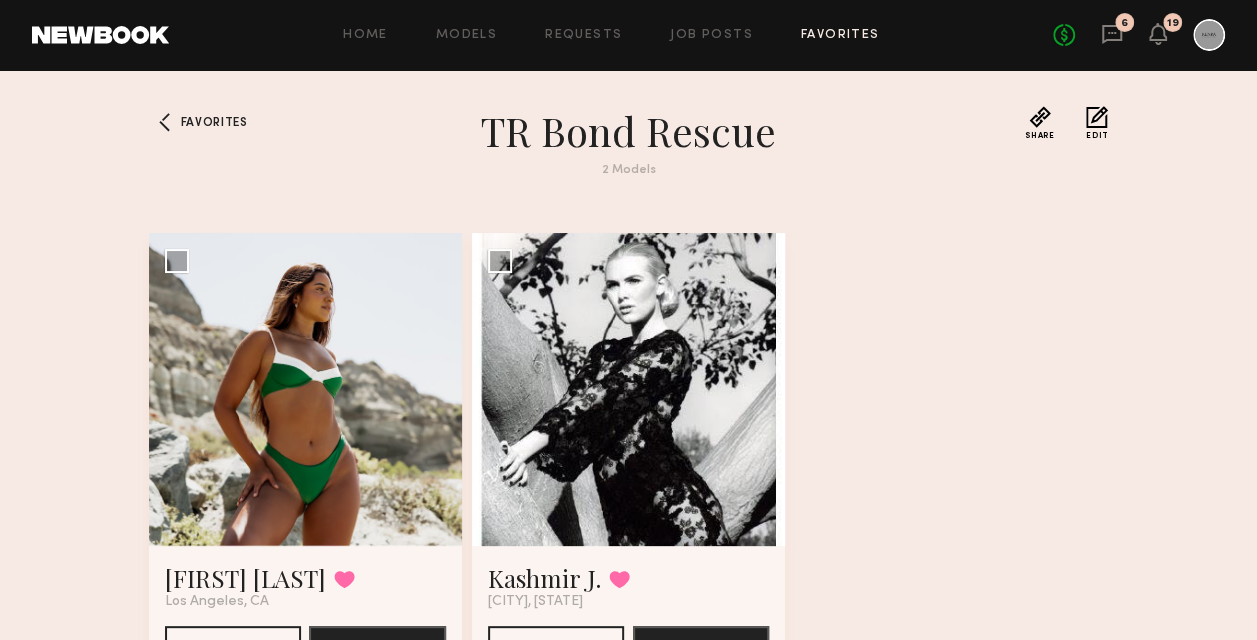 click on "Edit" 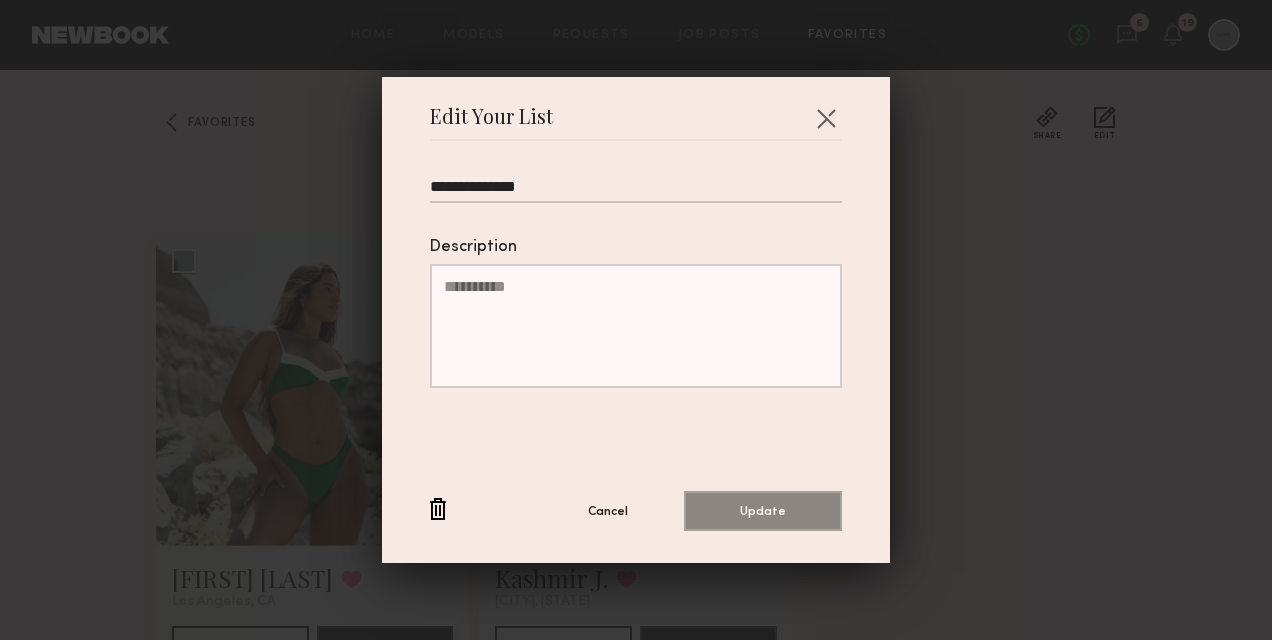 drag, startPoint x: 562, startPoint y: 186, endPoint x: 263, endPoint y: 186, distance: 299 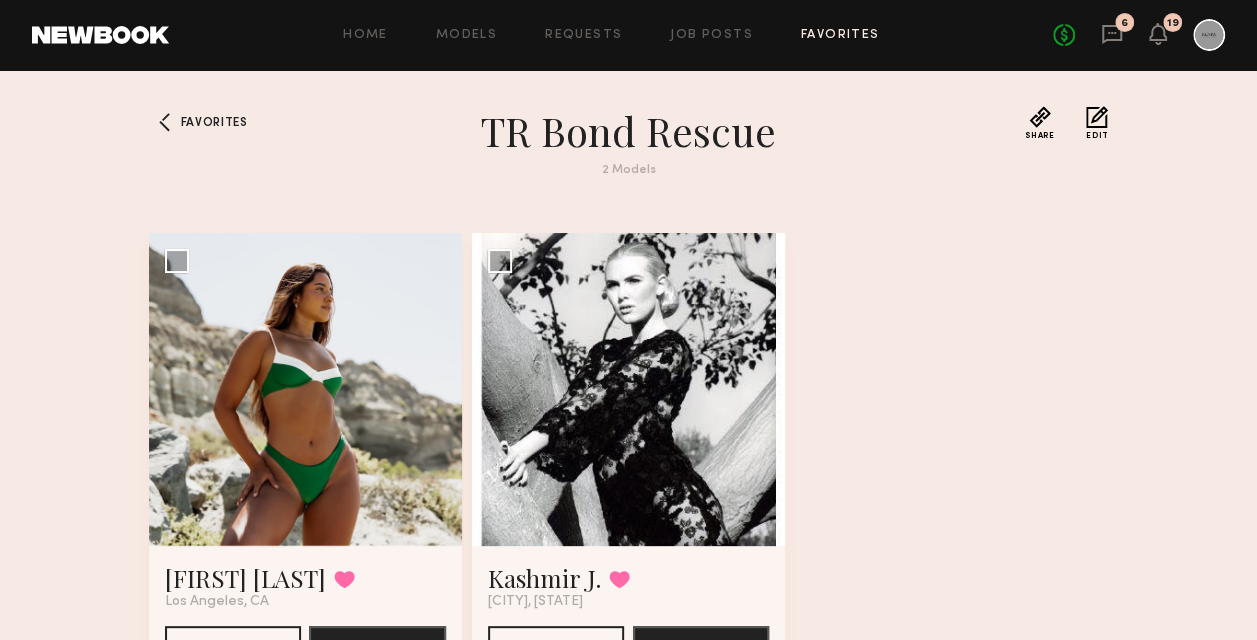 click on "Favorites TR Bond Rescue 2   Models Share Copy Shareable Link Edit Alexxa E. Favorited Los Angeles, CA See Portfolio Book Model Select model to send group request Kashmir J. Favorited Palm Springs, CA See Portfolio Book Model Select model to send group request" 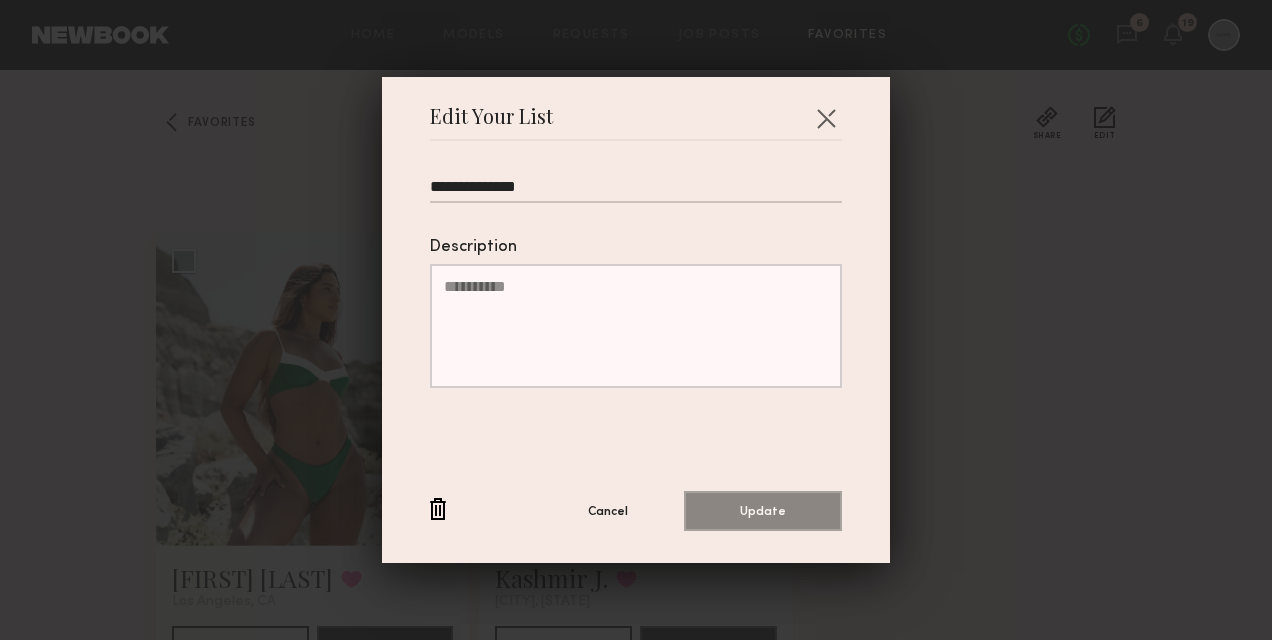 drag, startPoint x: 586, startPoint y: 200, endPoint x: 428, endPoint y: 200, distance: 158 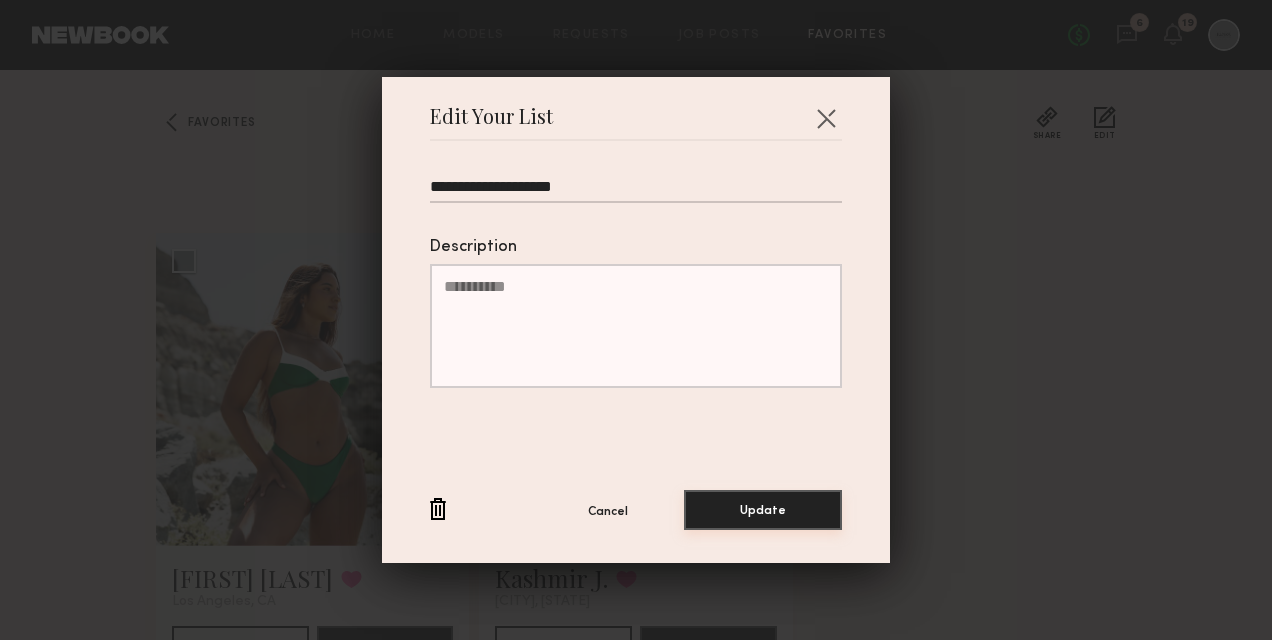 type on "**********" 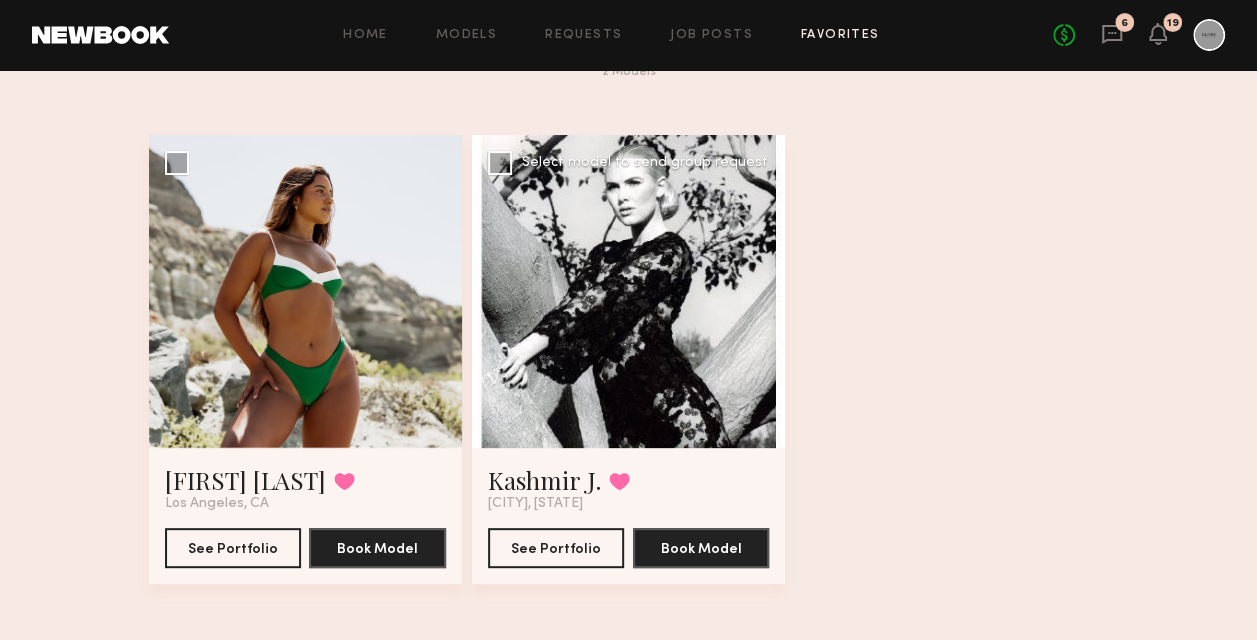 scroll, scrollTop: 0, scrollLeft: 0, axis: both 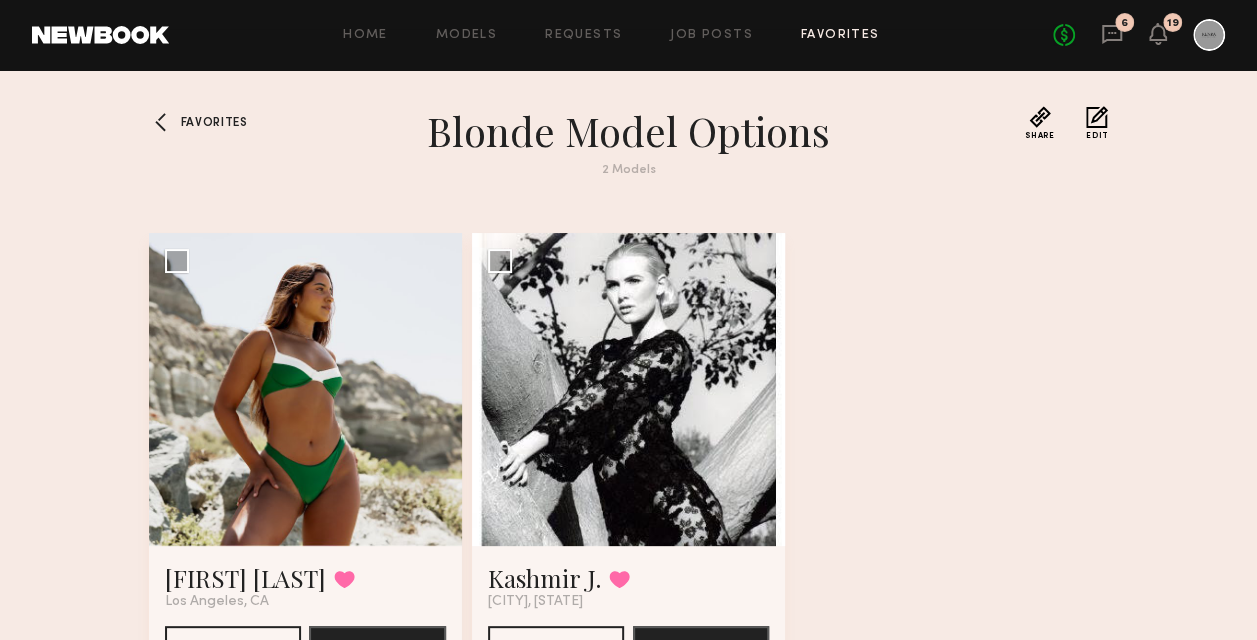 click 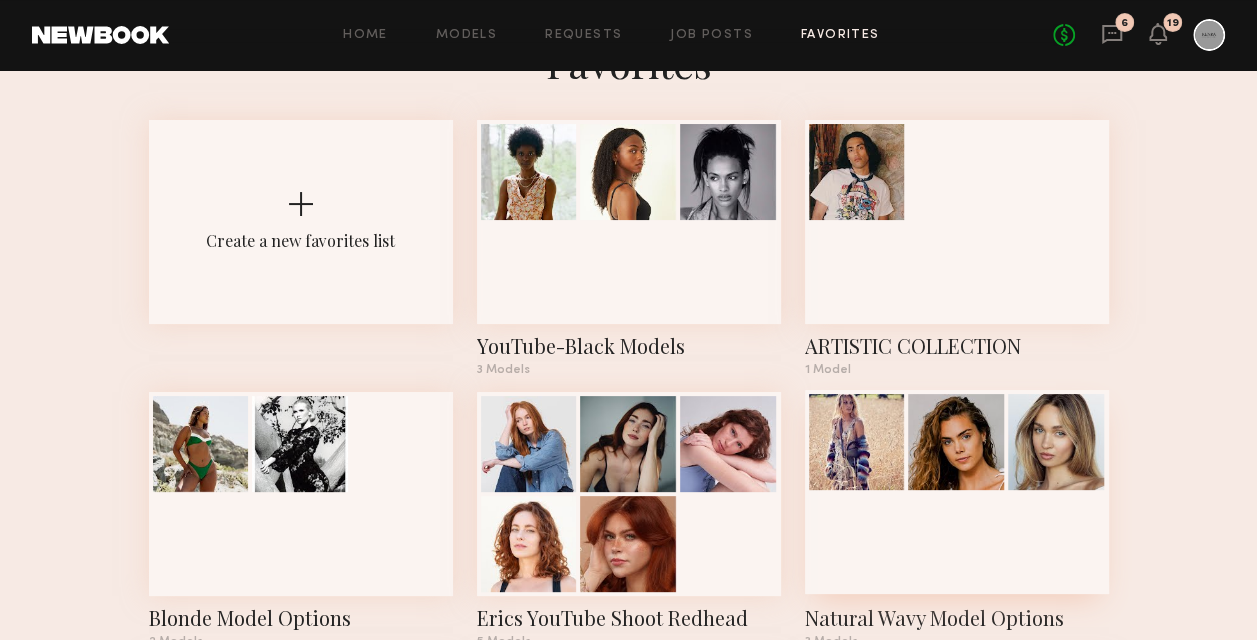 scroll, scrollTop: 100, scrollLeft: 0, axis: vertical 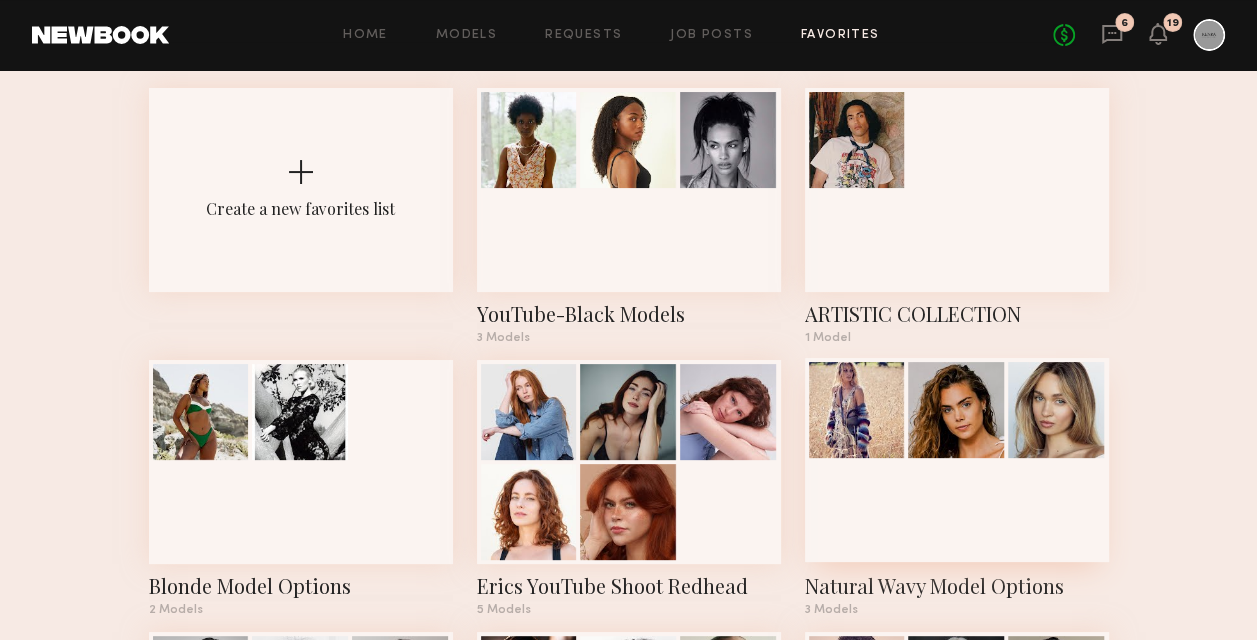 click 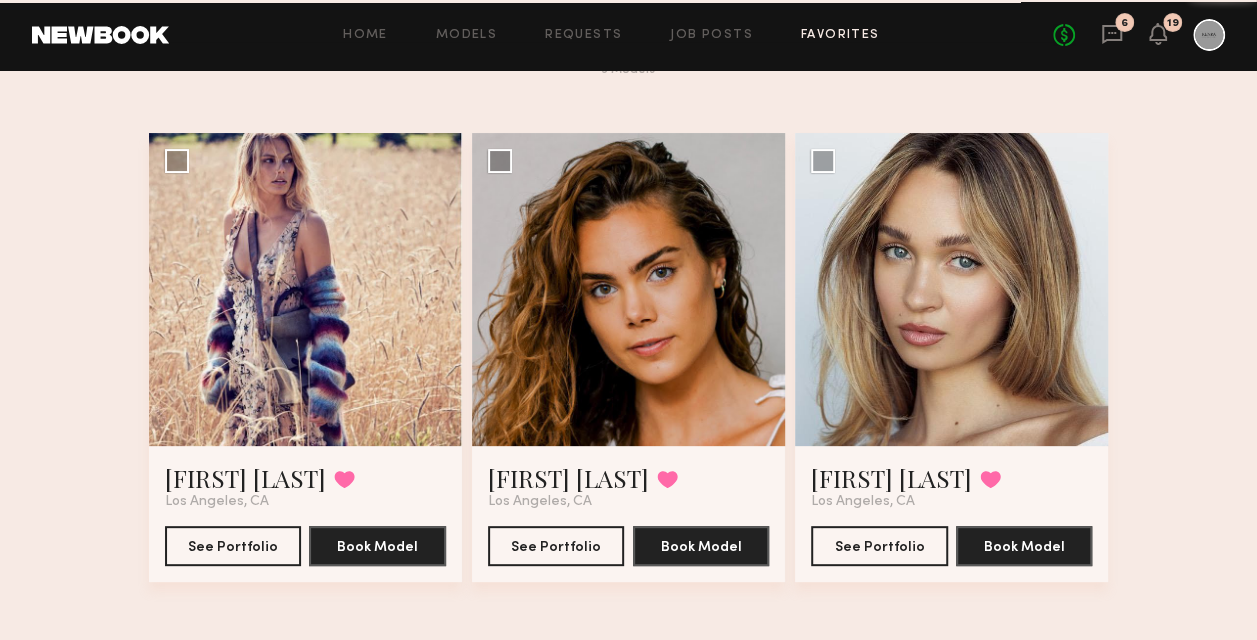 scroll, scrollTop: 0, scrollLeft: 0, axis: both 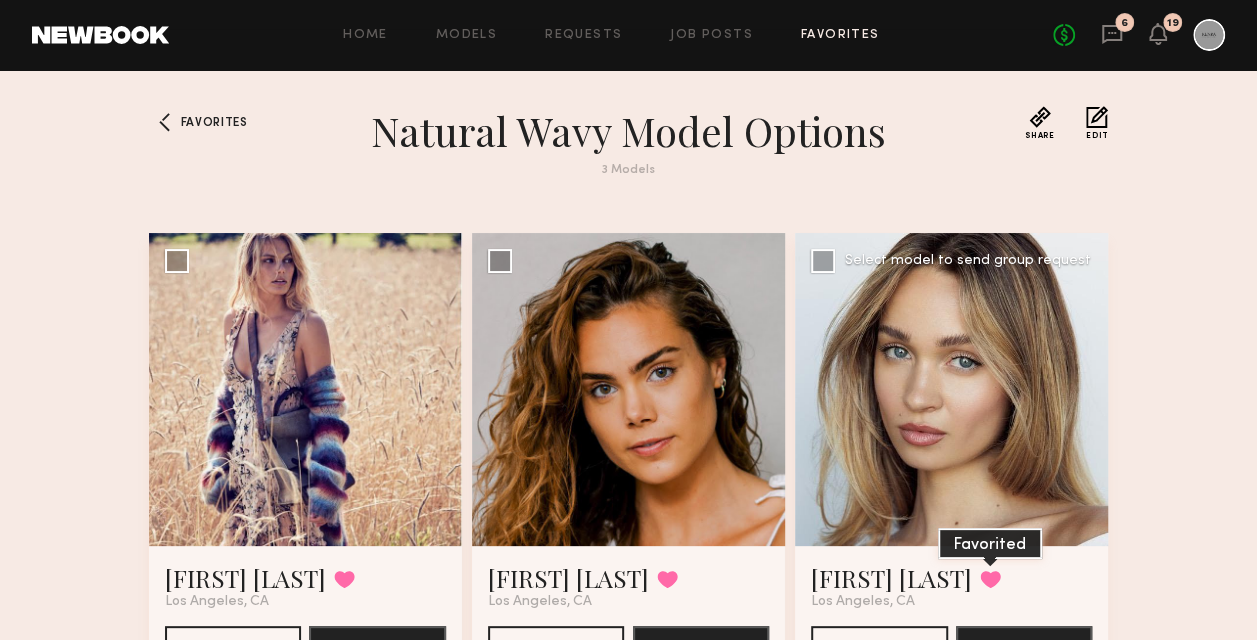 click 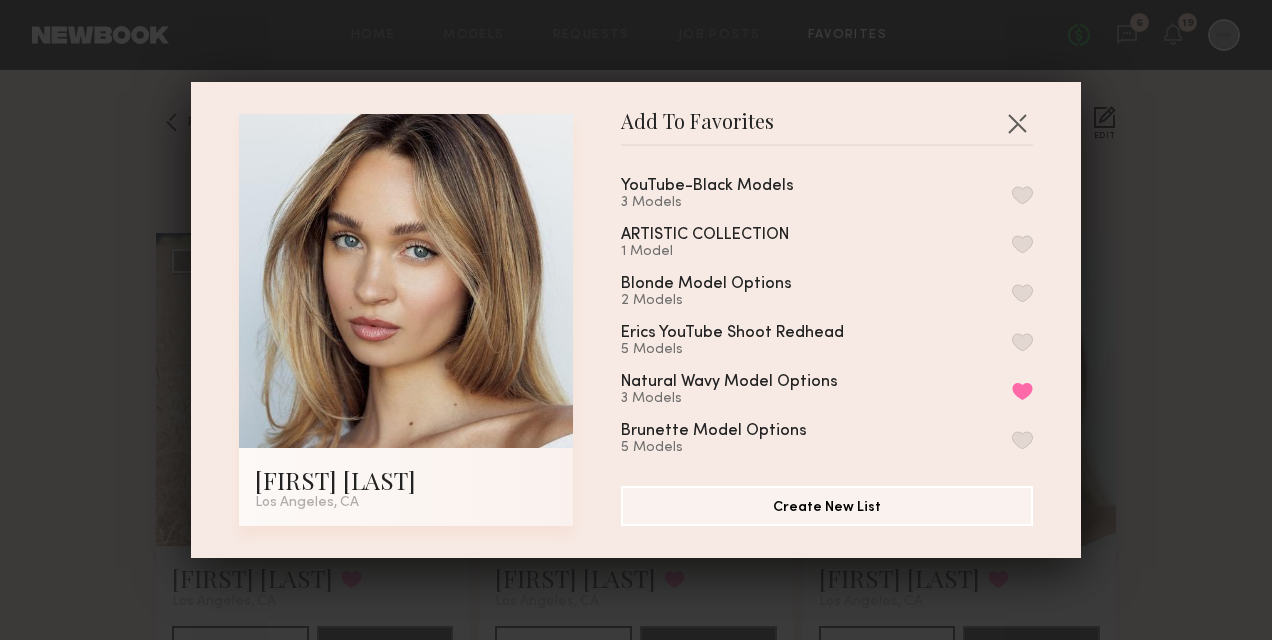 click at bounding box center [1022, 293] 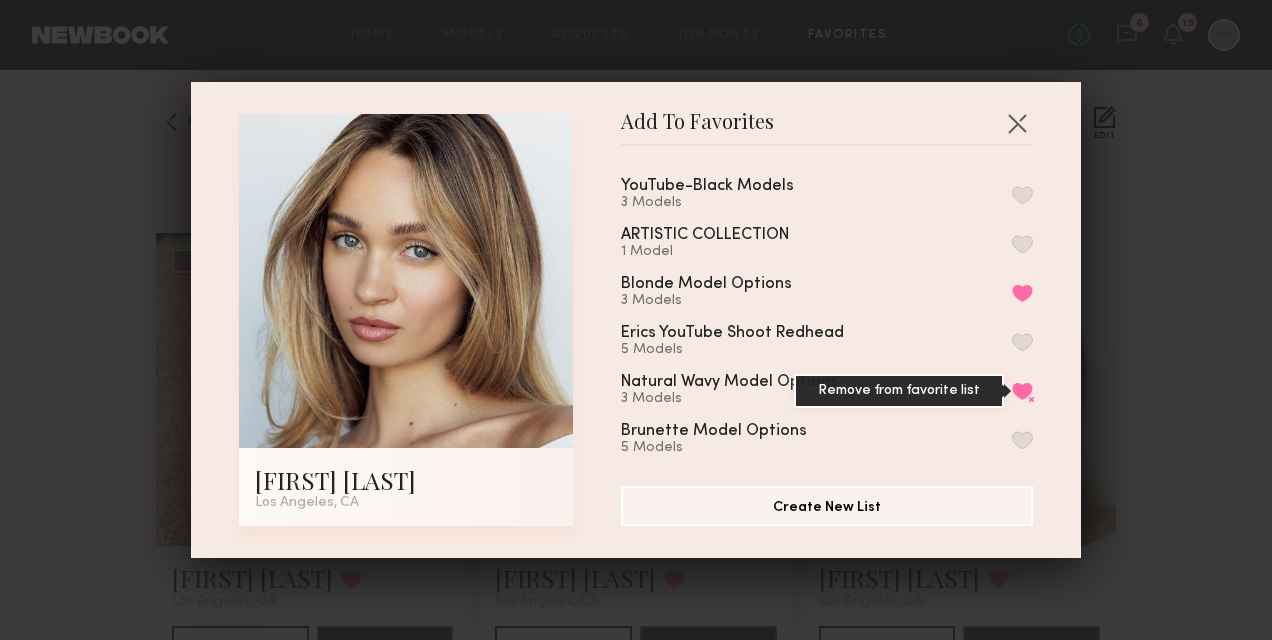 click on "Remove from favorite list" at bounding box center [1022, 391] 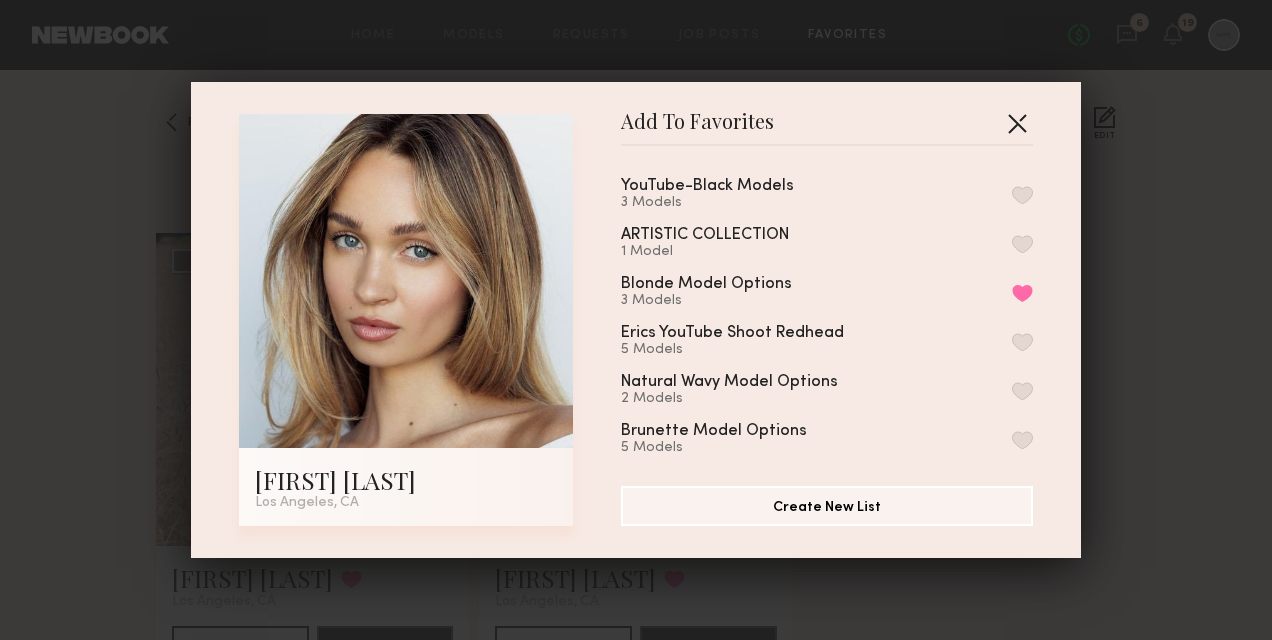 click at bounding box center [1017, 123] 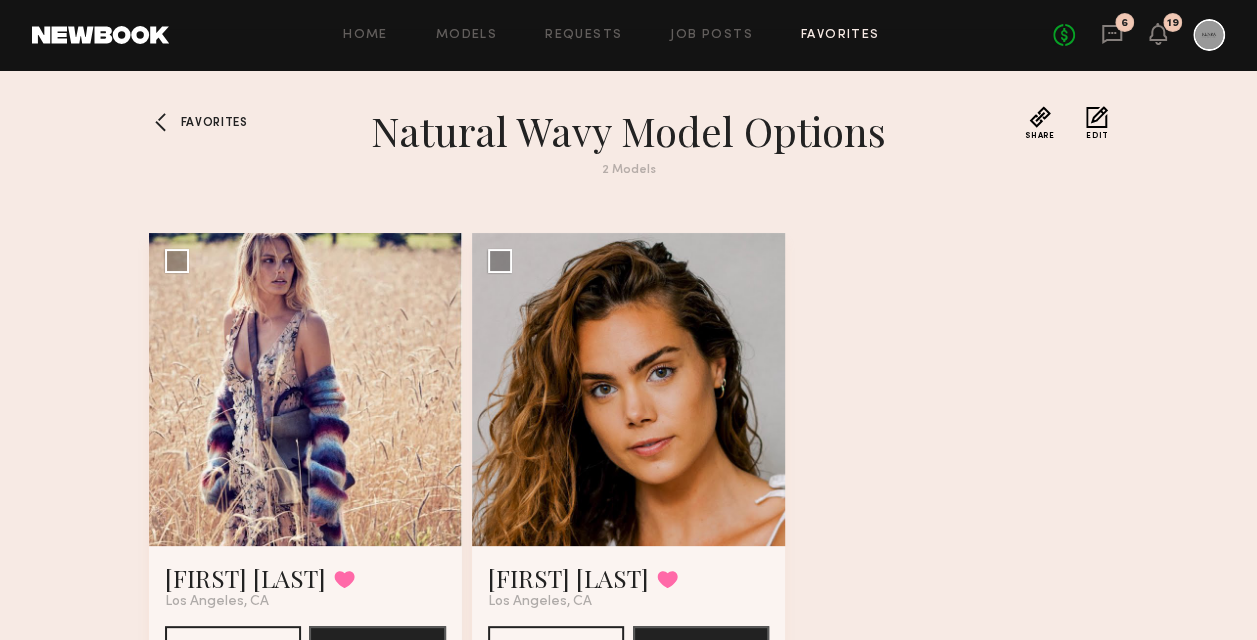 click 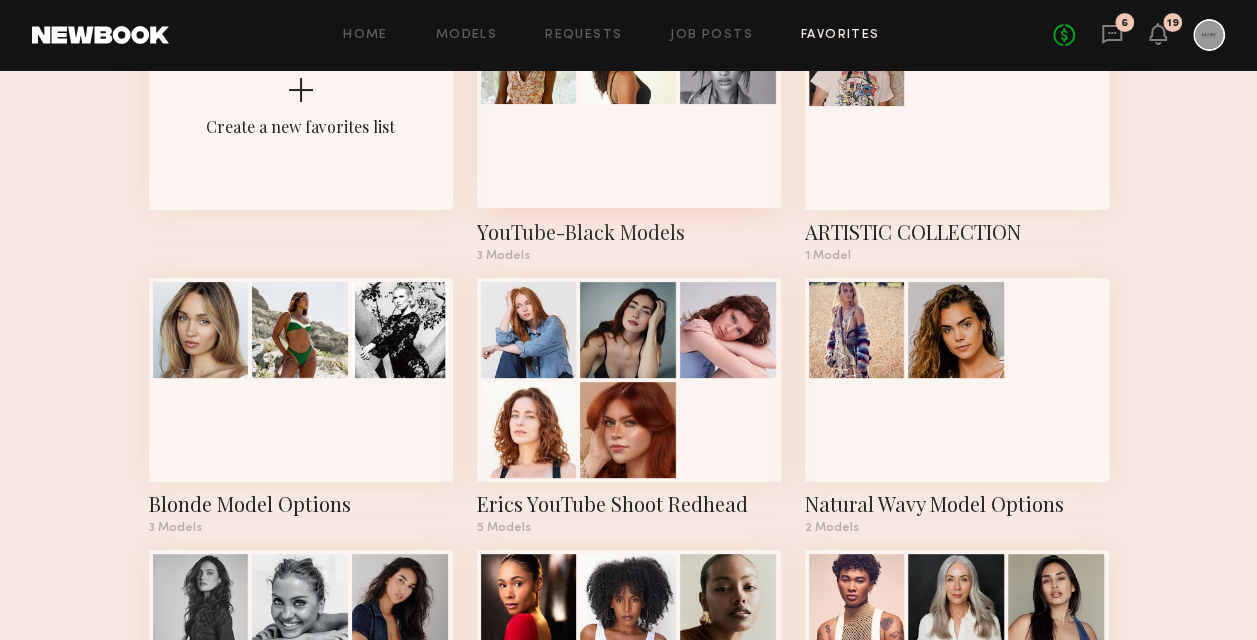 scroll, scrollTop: 200, scrollLeft: 0, axis: vertical 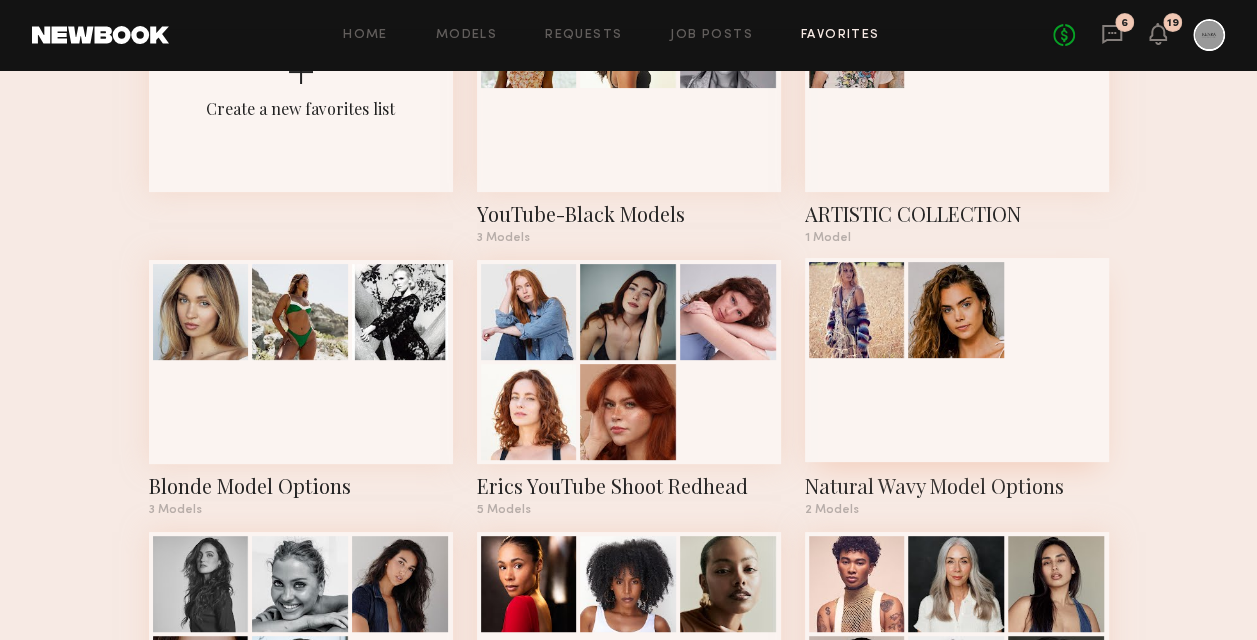 click 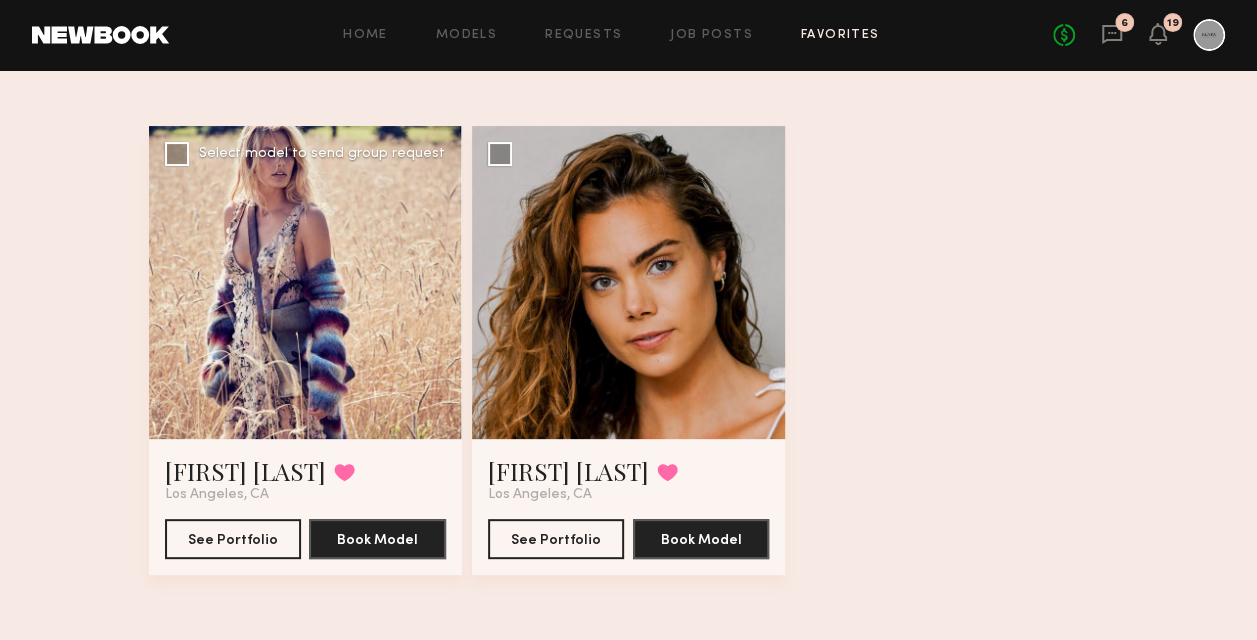 scroll, scrollTop: 112, scrollLeft: 0, axis: vertical 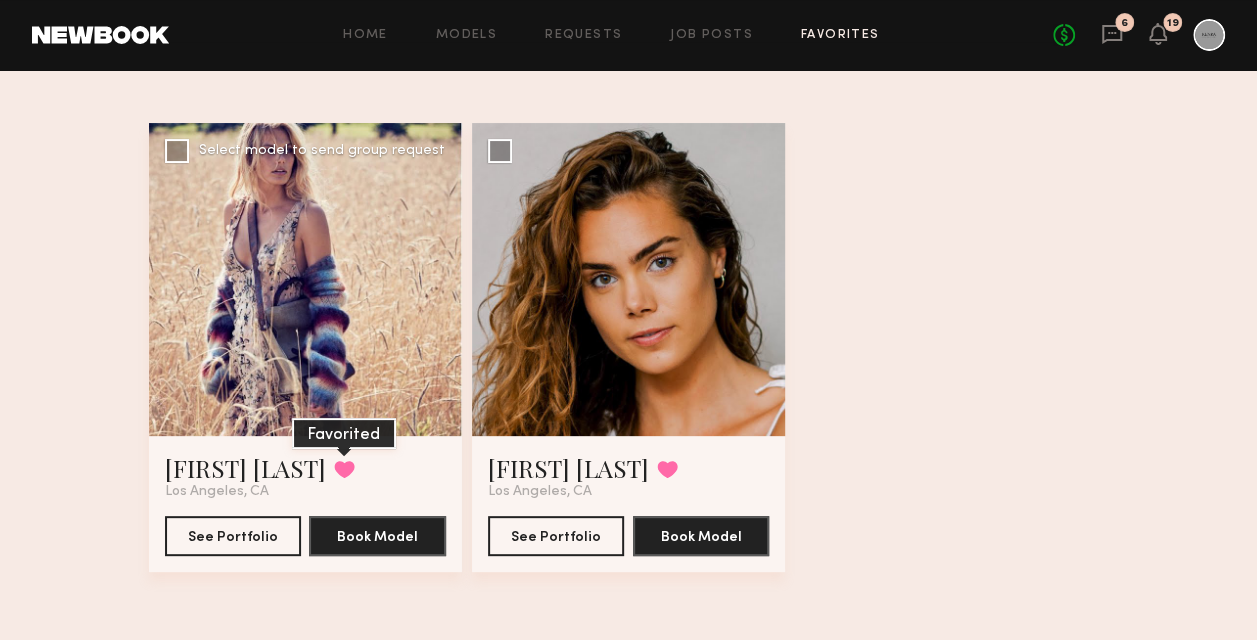 click 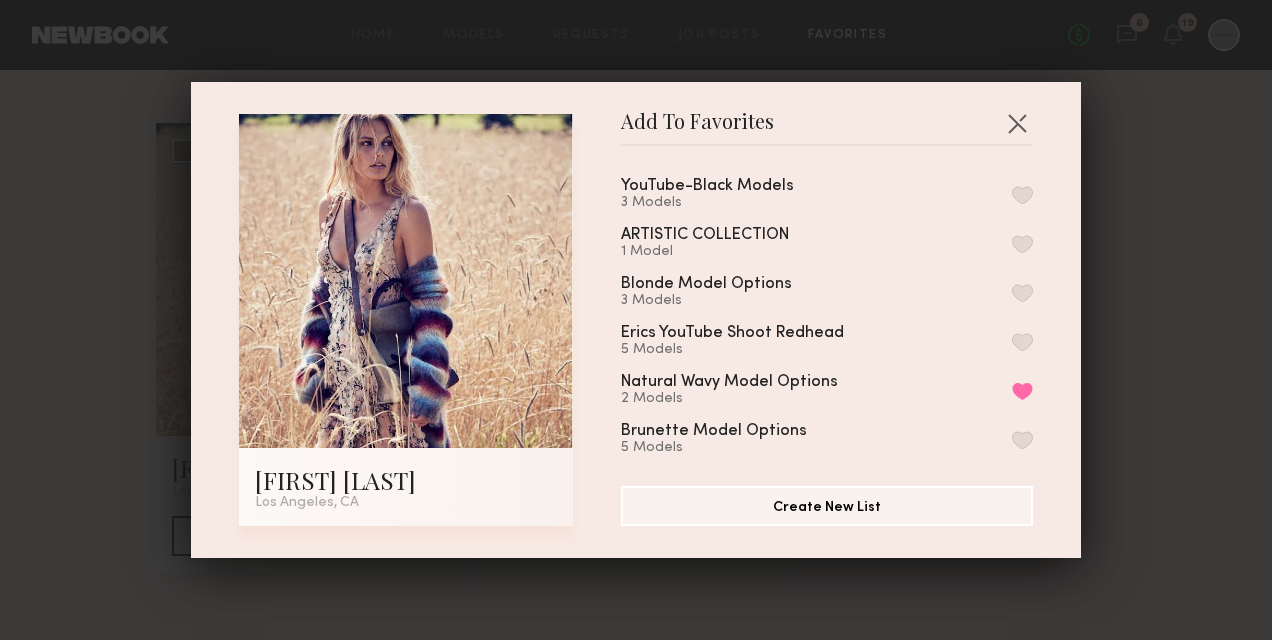 click on "Blonde Model Options 3   Models" at bounding box center [827, 292] 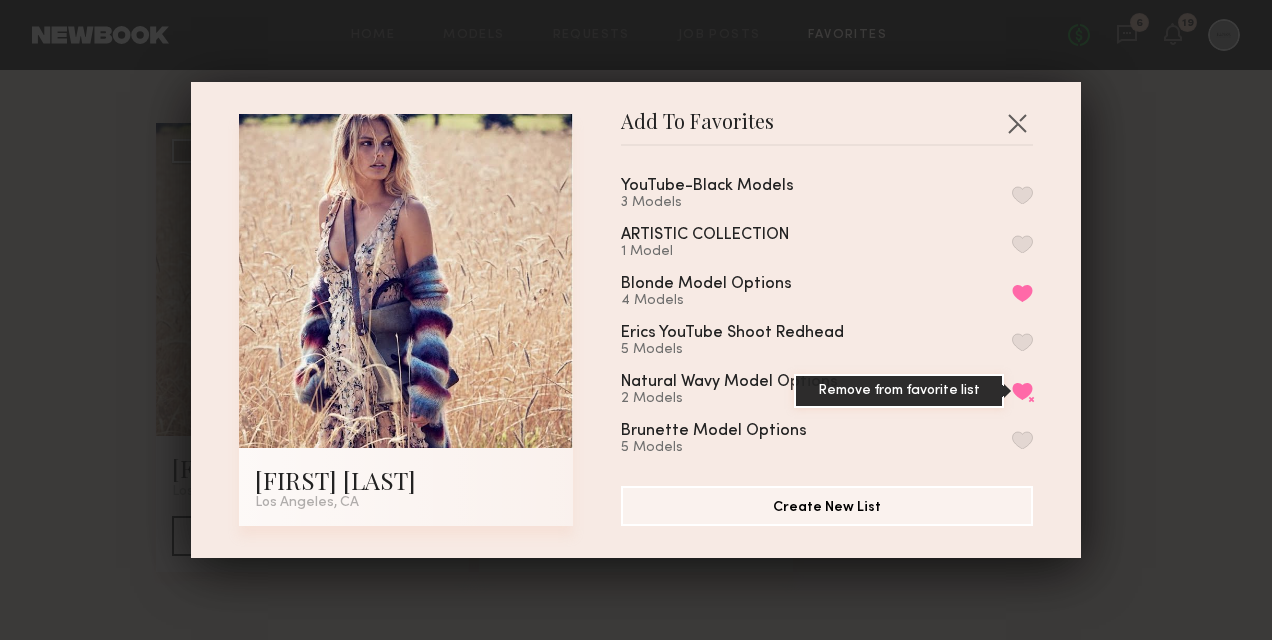 click on "Remove from favorite list" at bounding box center (1022, 391) 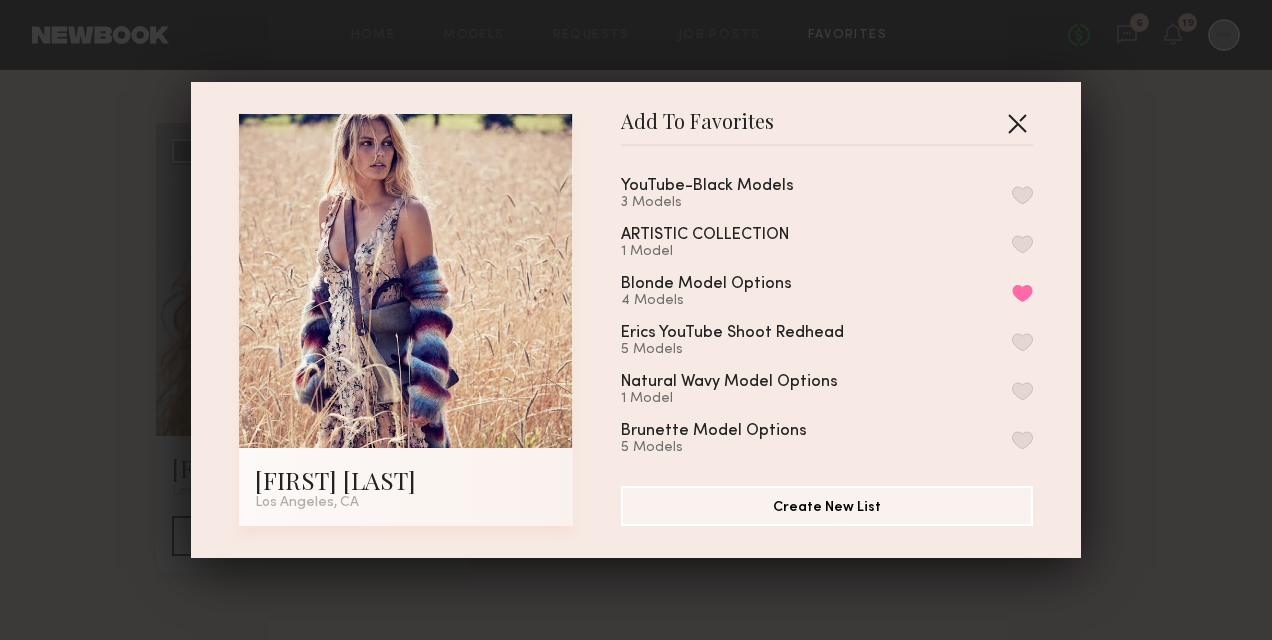click at bounding box center (1017, 123) 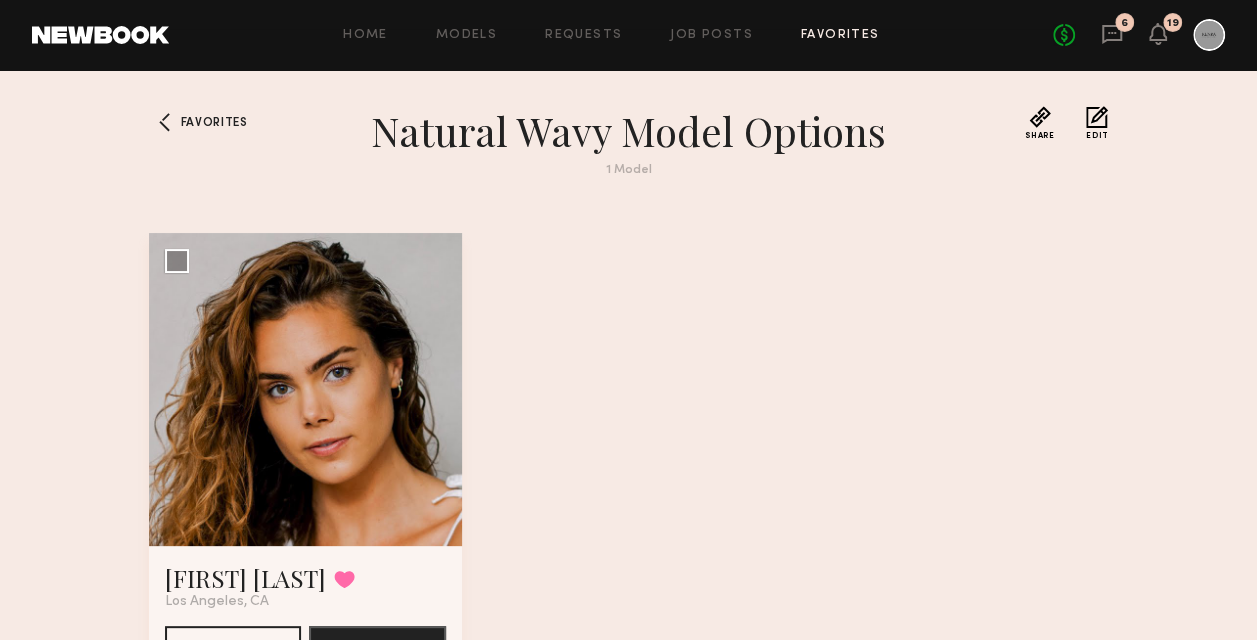 scroll, scrollTop: 0, scrollLeft: 0, axis: both 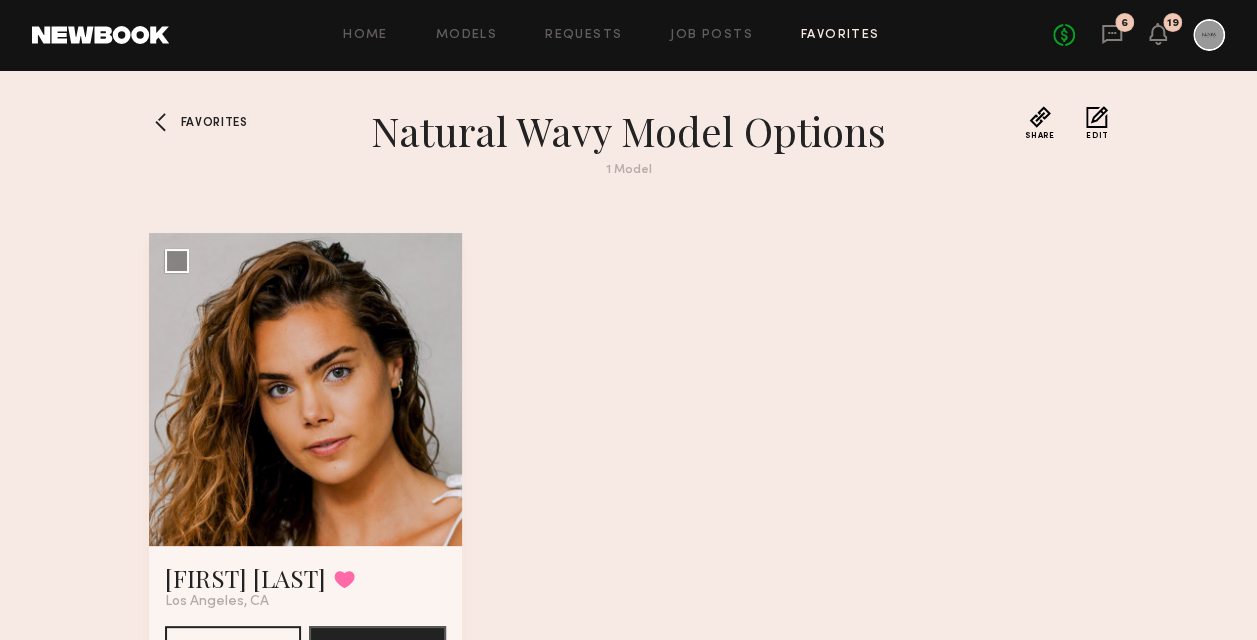 click on "Favorites" 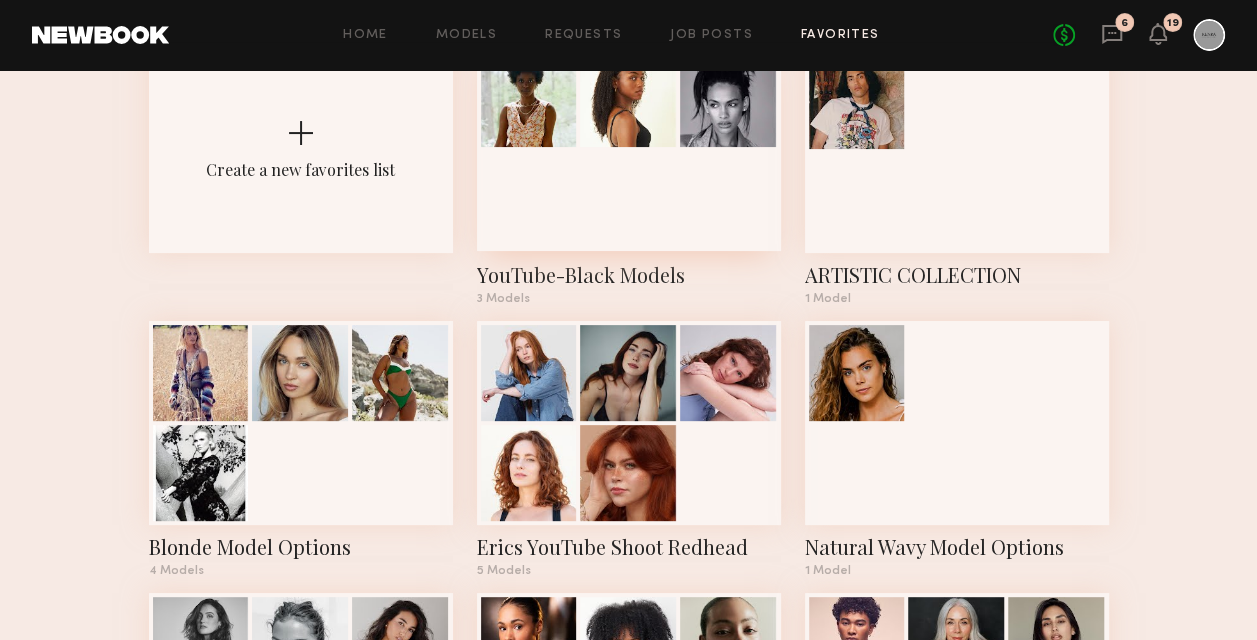 scroll, scrollTop: 100, scrollLeft: 0, axis: vertical 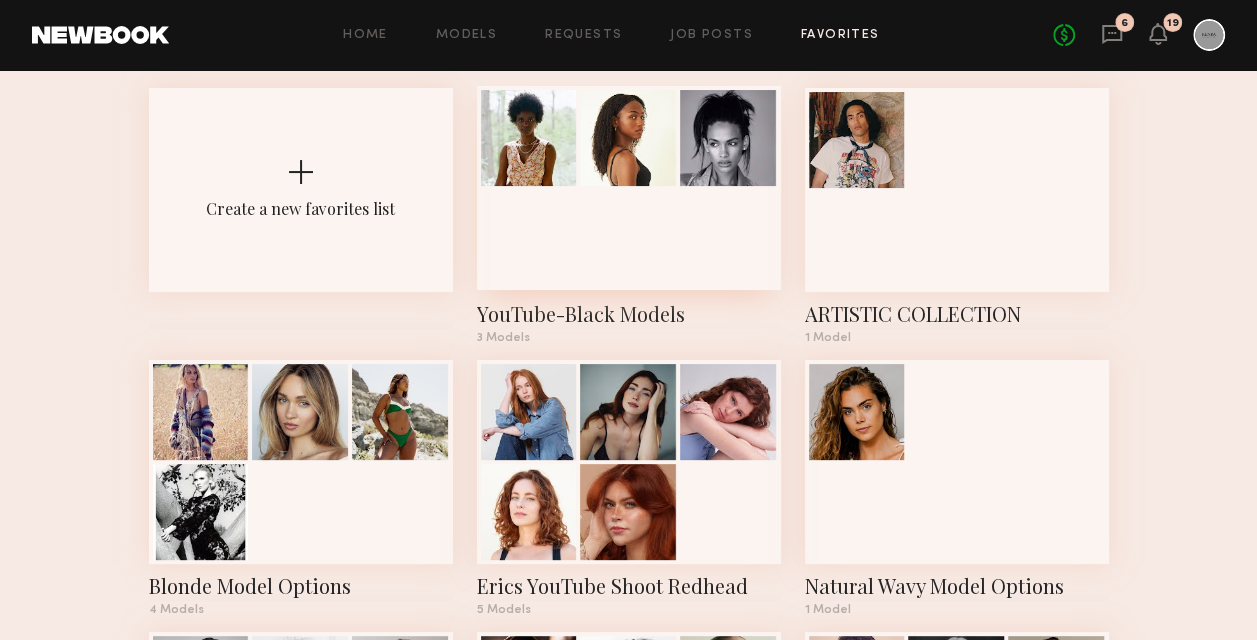 click 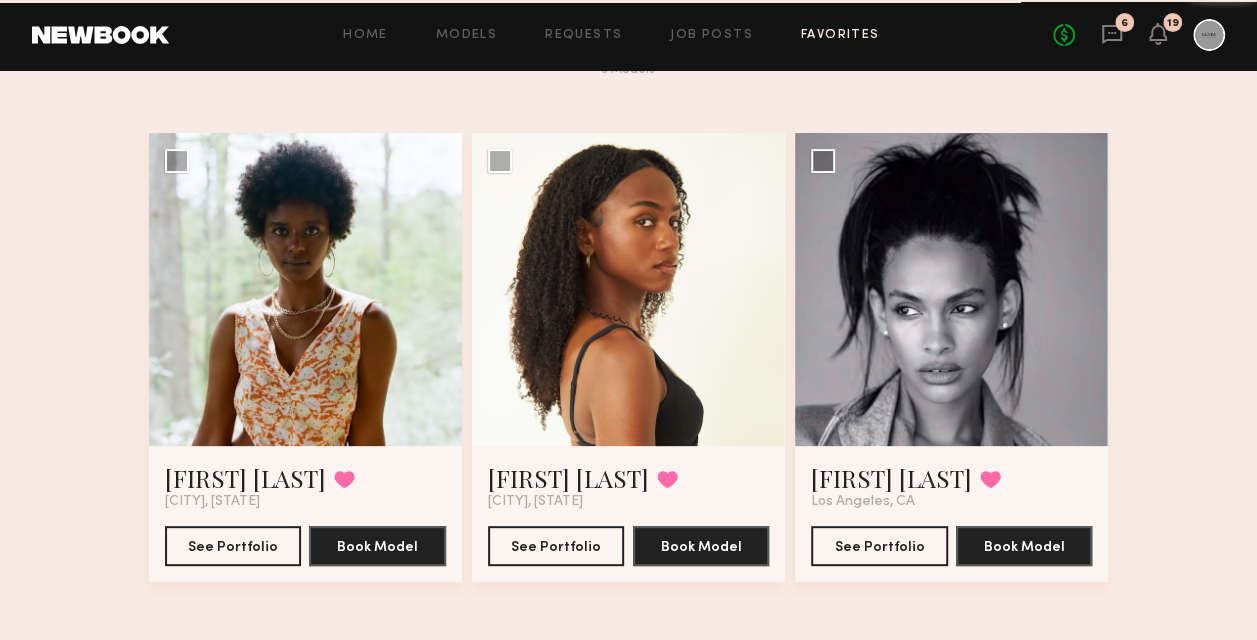 scroll, scrollTop: 0, scrollLeft: 0, axis: both 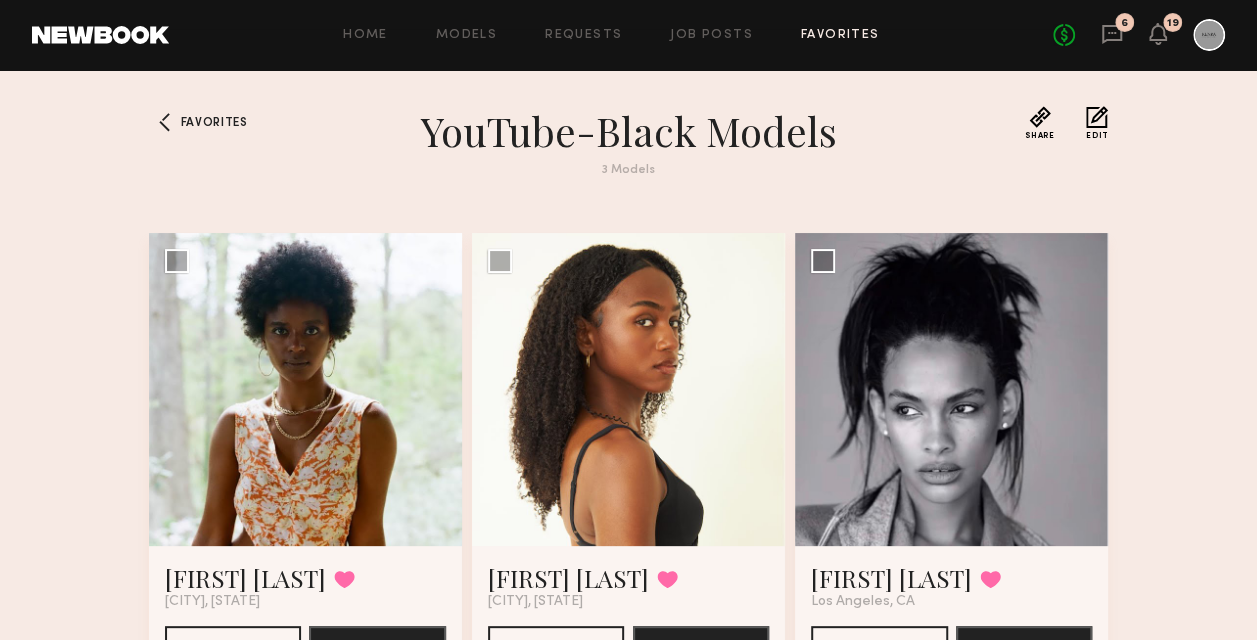 click on "Share Copy Shareable Link Edit" 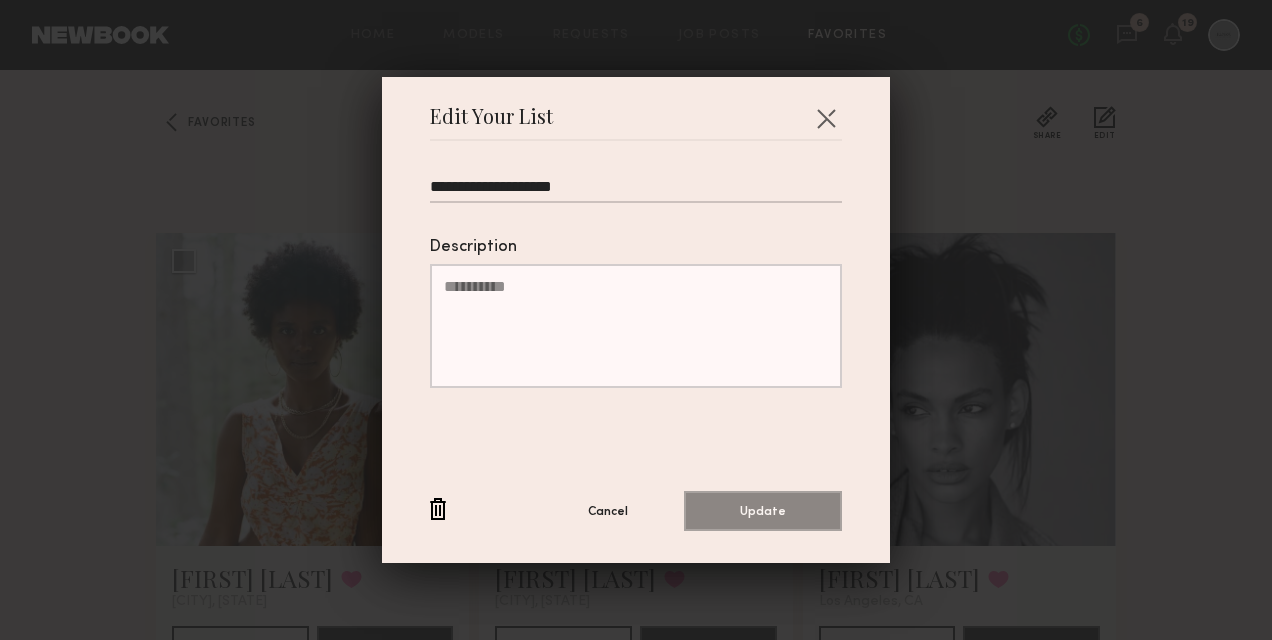 drag, startPoint x: 491, startPoint y: 184, endPoint x: 408, endPoint y: 189, distance: 83.15047 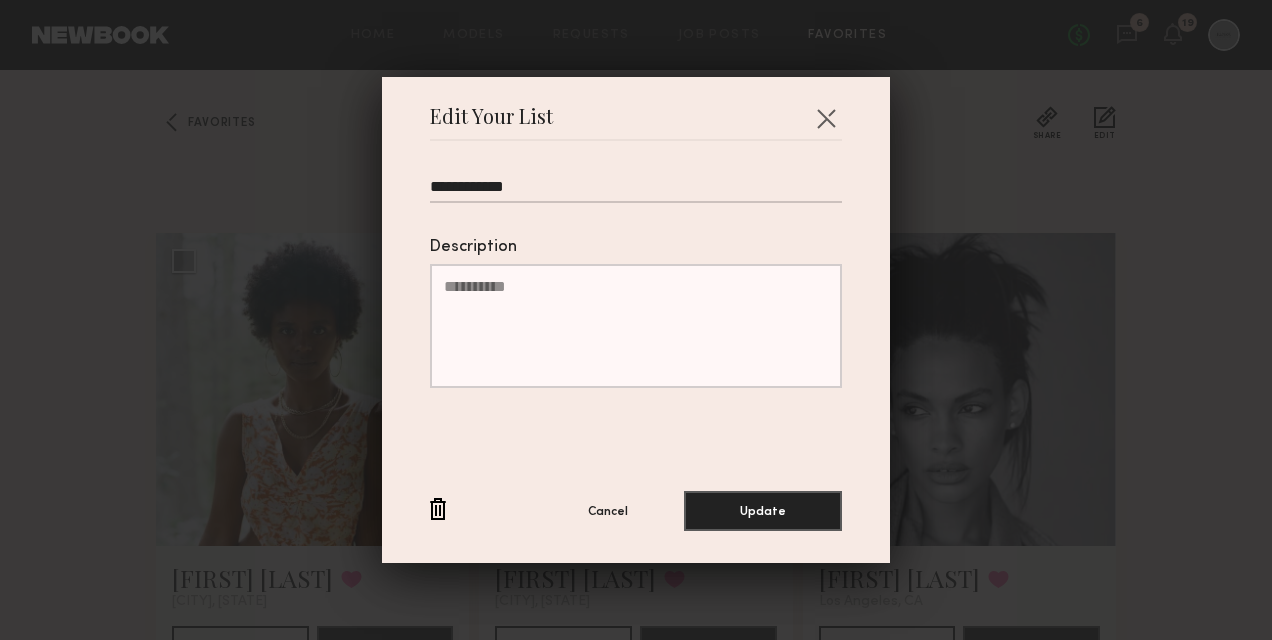 click on "**********" at bounding box center [636, 190] 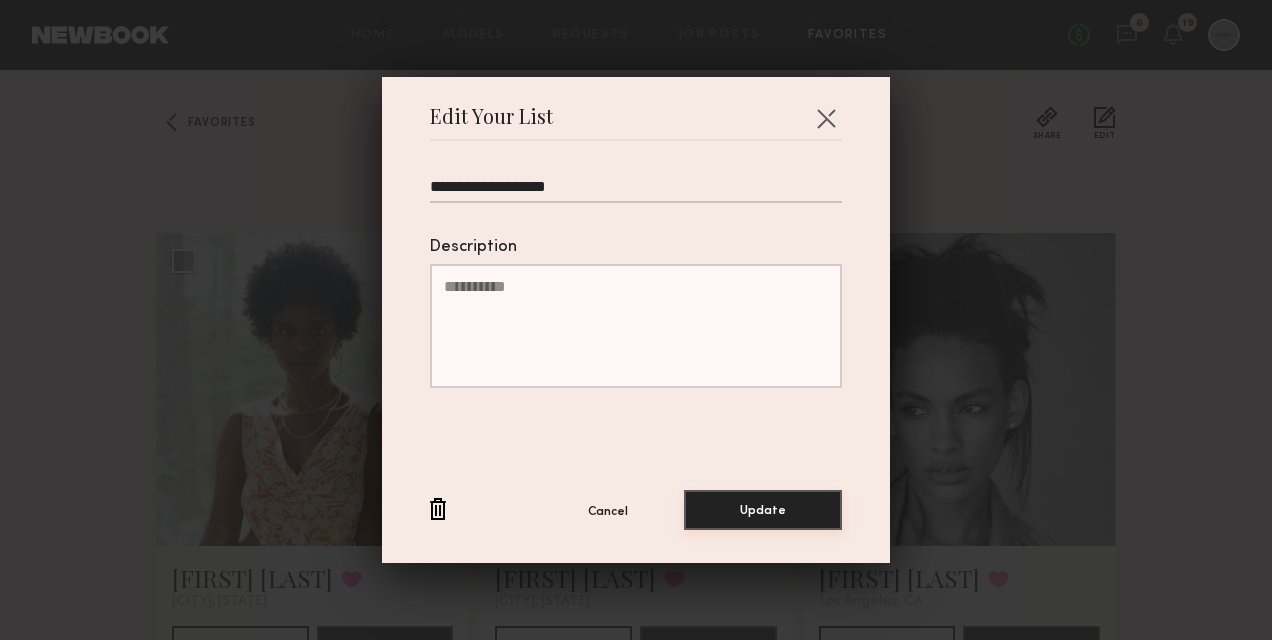 type on "**********" 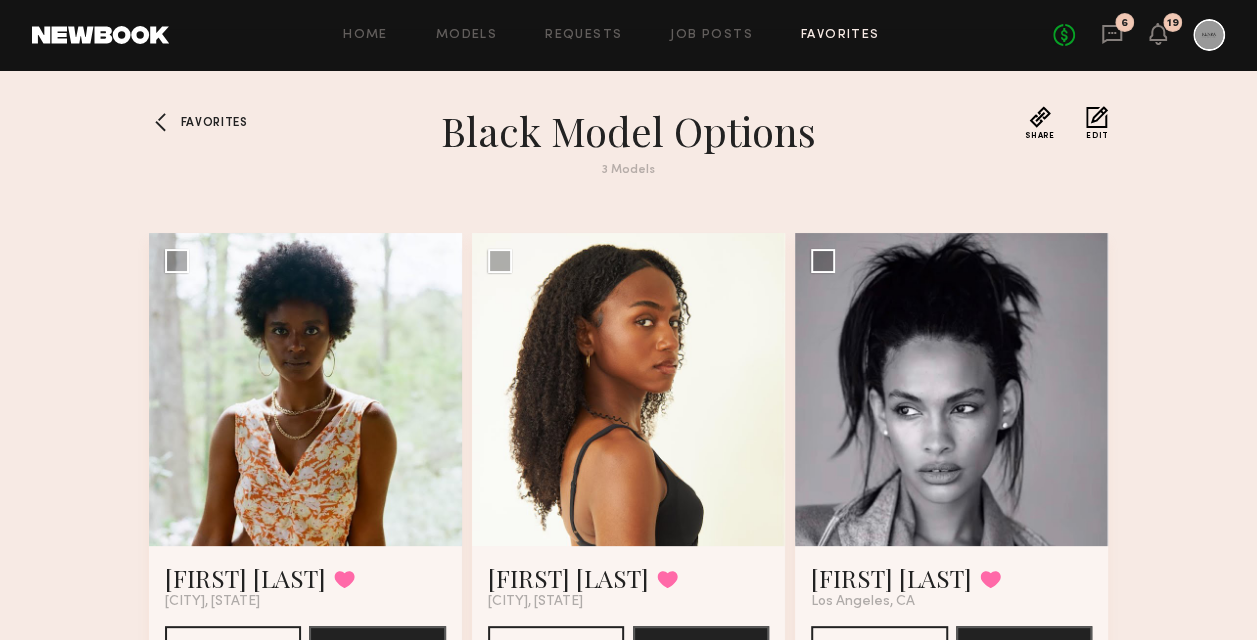 click 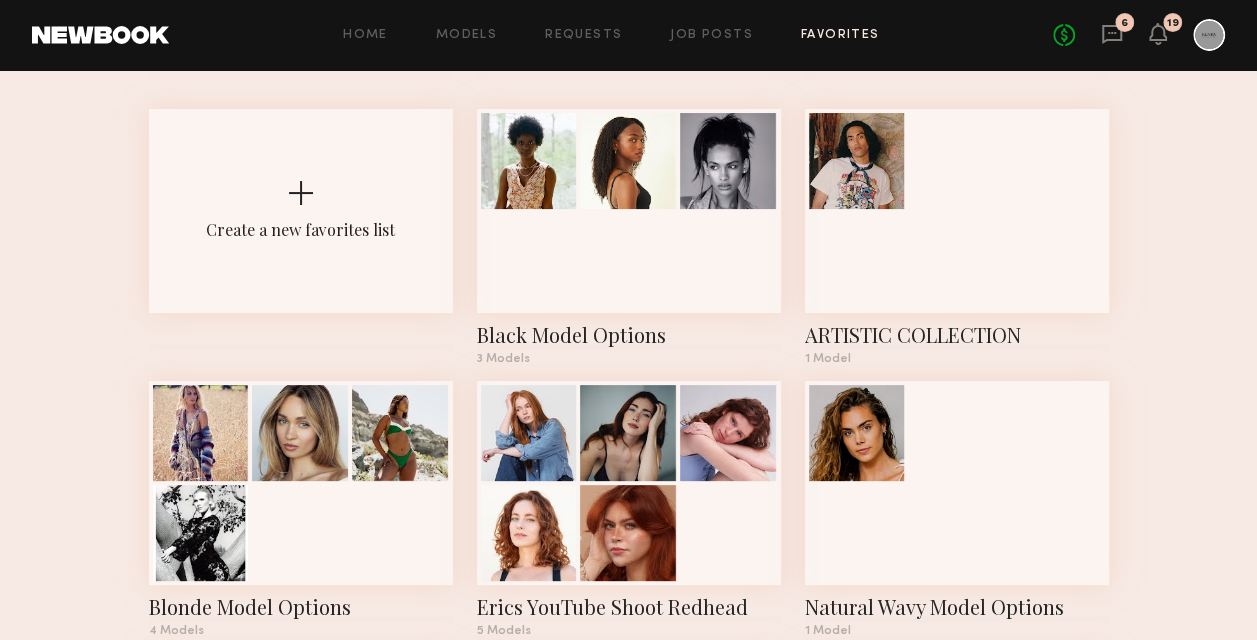 scroll, scrollTop: 300, scrollLeft: 0, axis: vertical 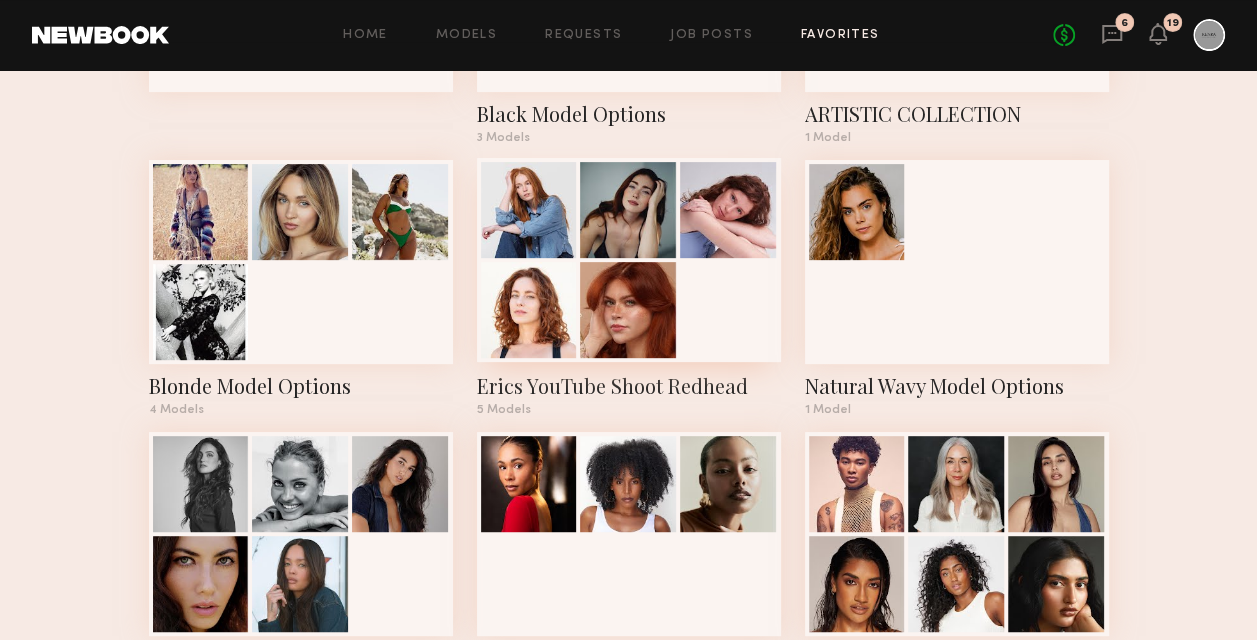 click on "Erics YouTube Shoot Redhead" 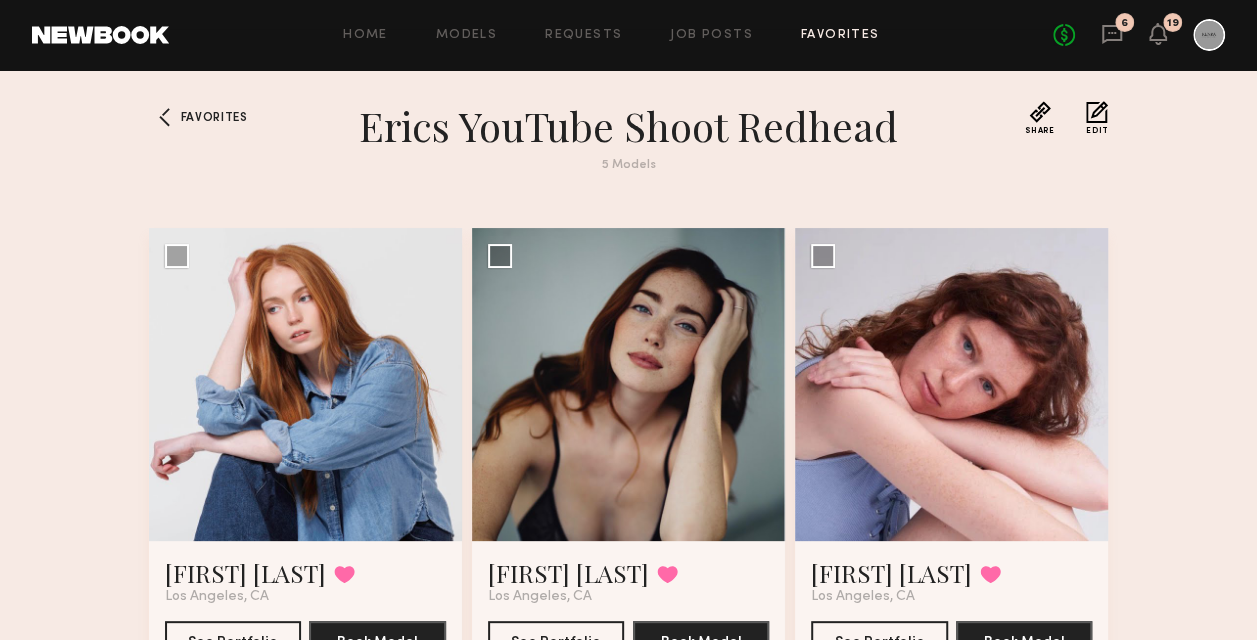 scroll, scrollTop: 0, scrollLeft: 0, axis: both 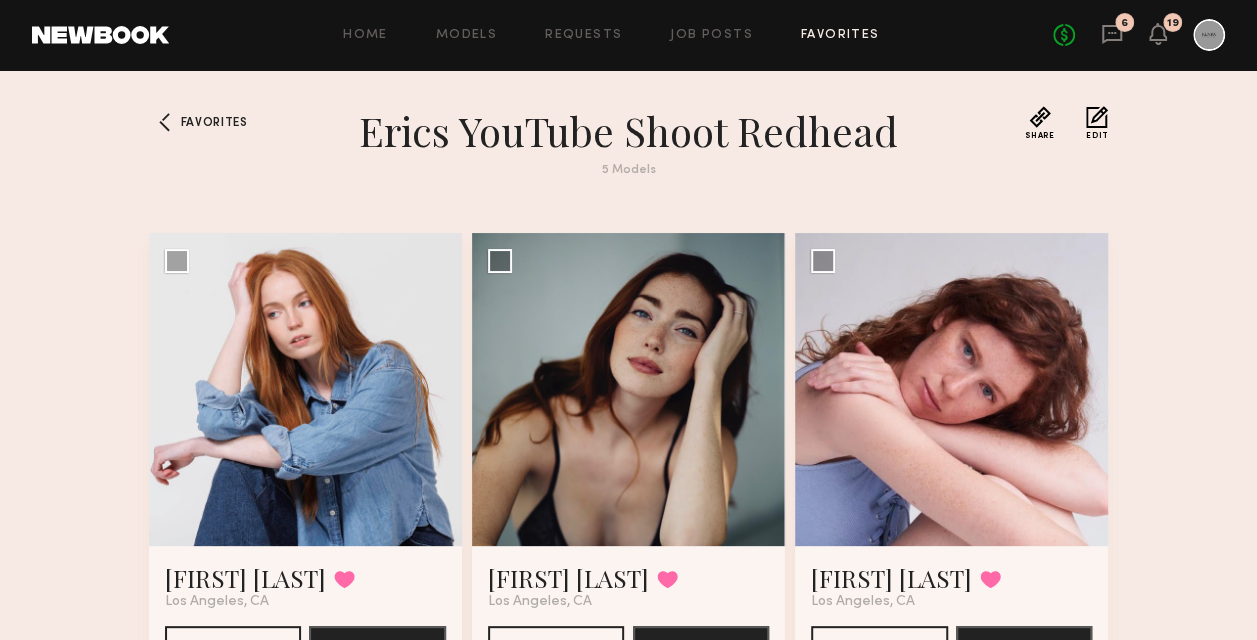 click on "Edit" 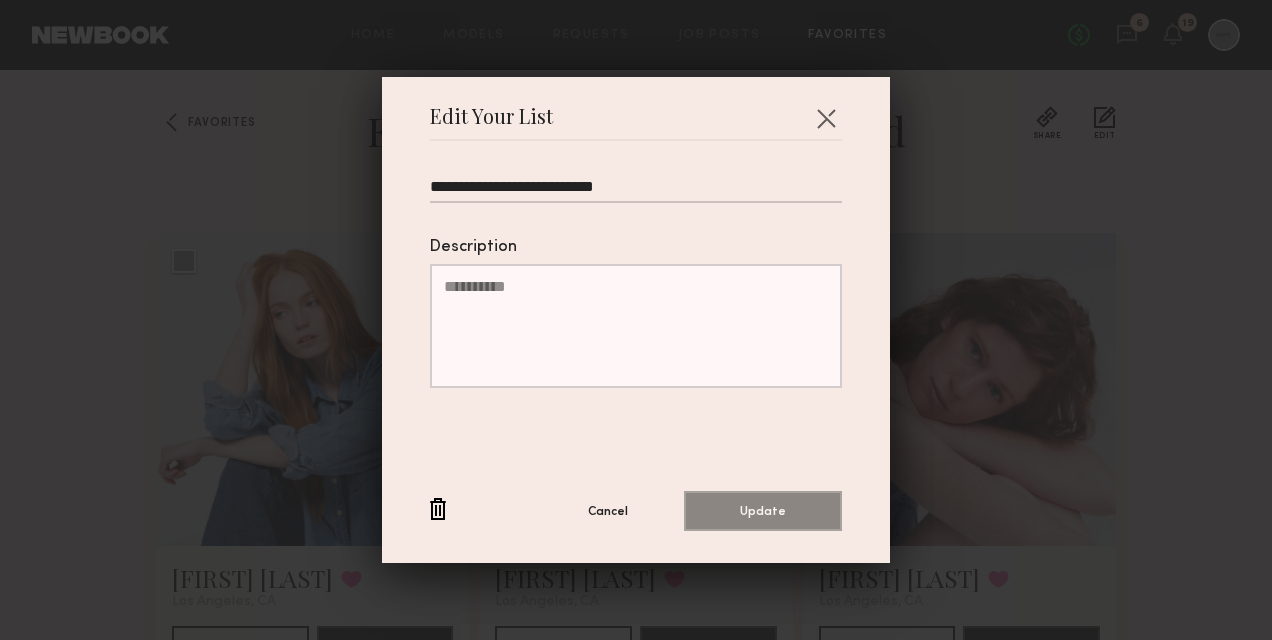 drag, startPoint x: 574, startPoint y: 188, endPoint x: 346, endPoint y: 207, distance: 228.7903 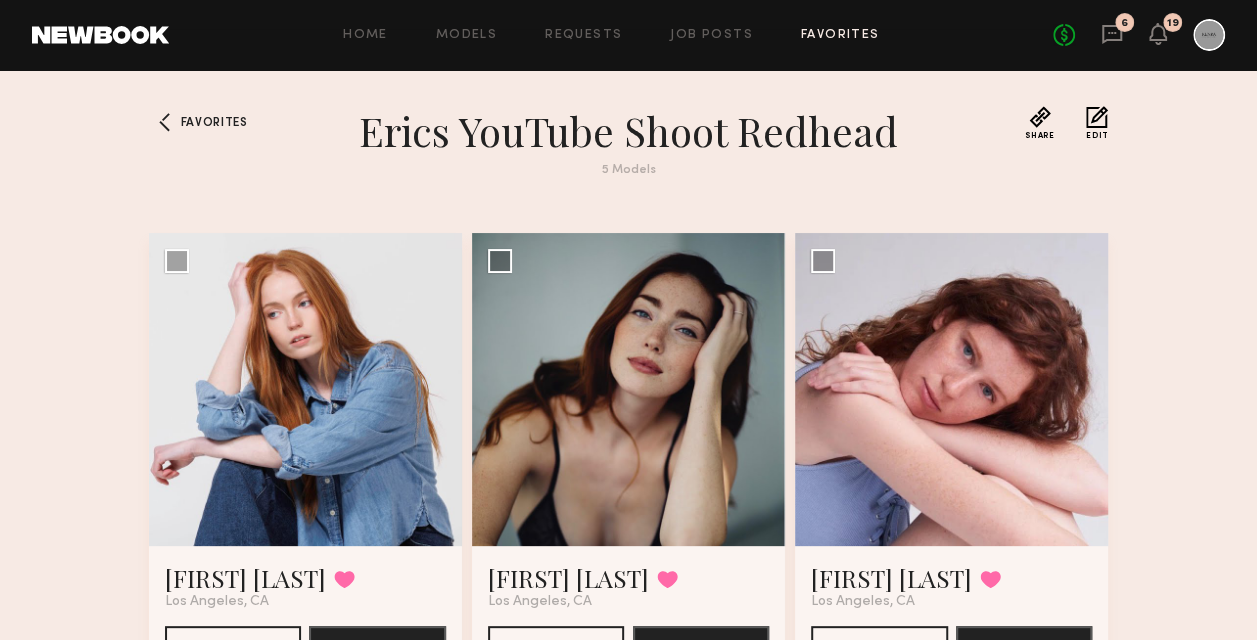 click on "Share Copy Shareable Link Edit" 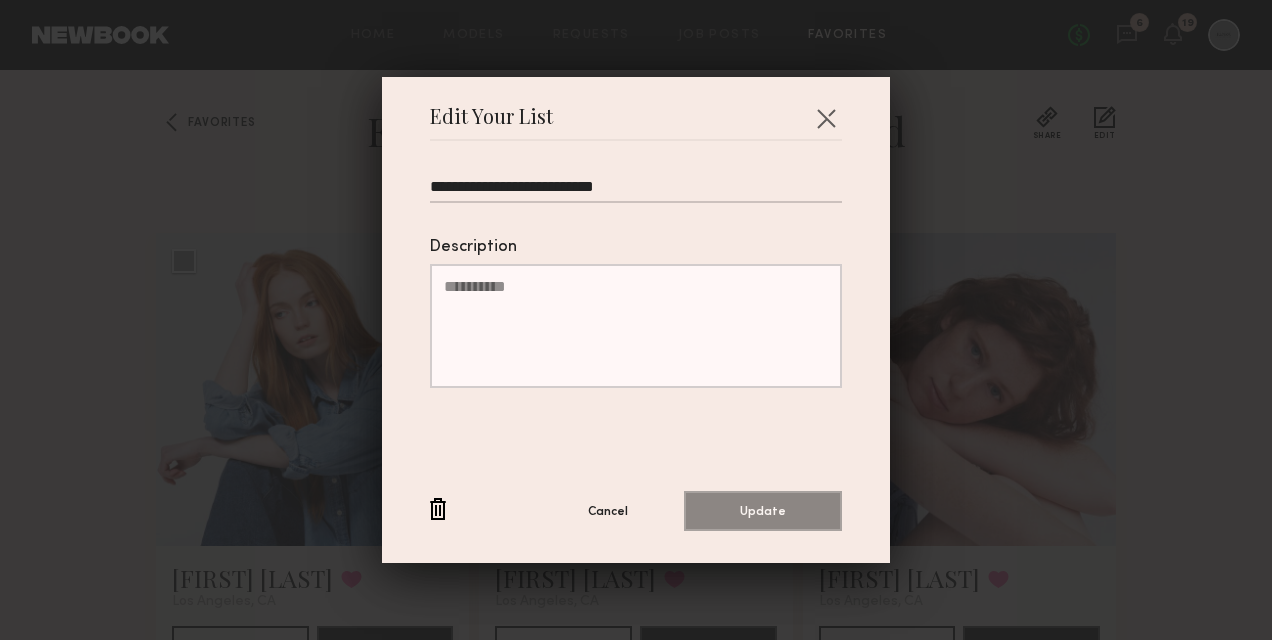 drag, startPoint x: 564, startPoint y: 187, endPoint x: 444, endPoint y: 184, distance: 120.03749 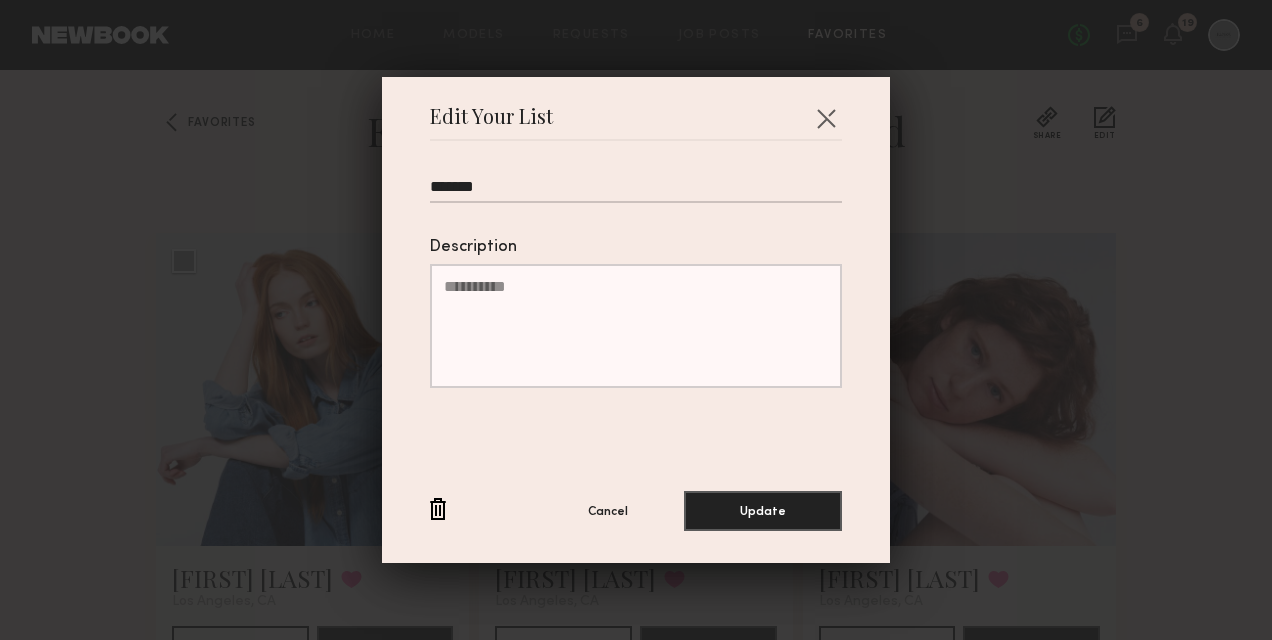 click on "*******" at bounding box center [636, 190] 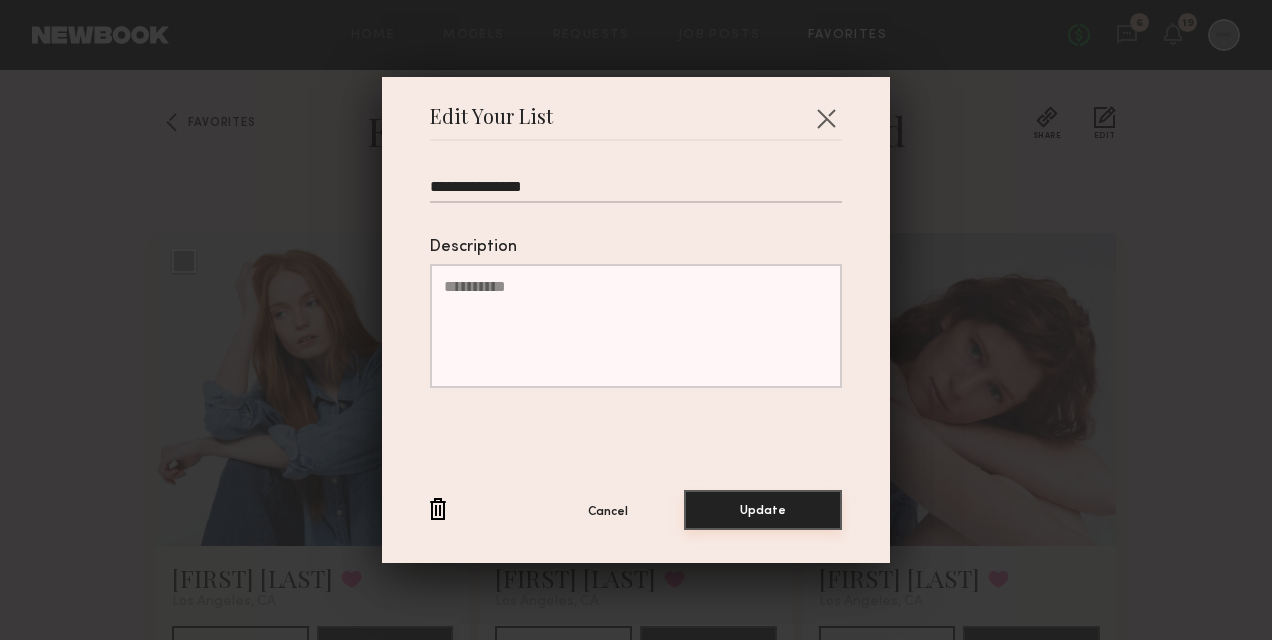 type on "**********" 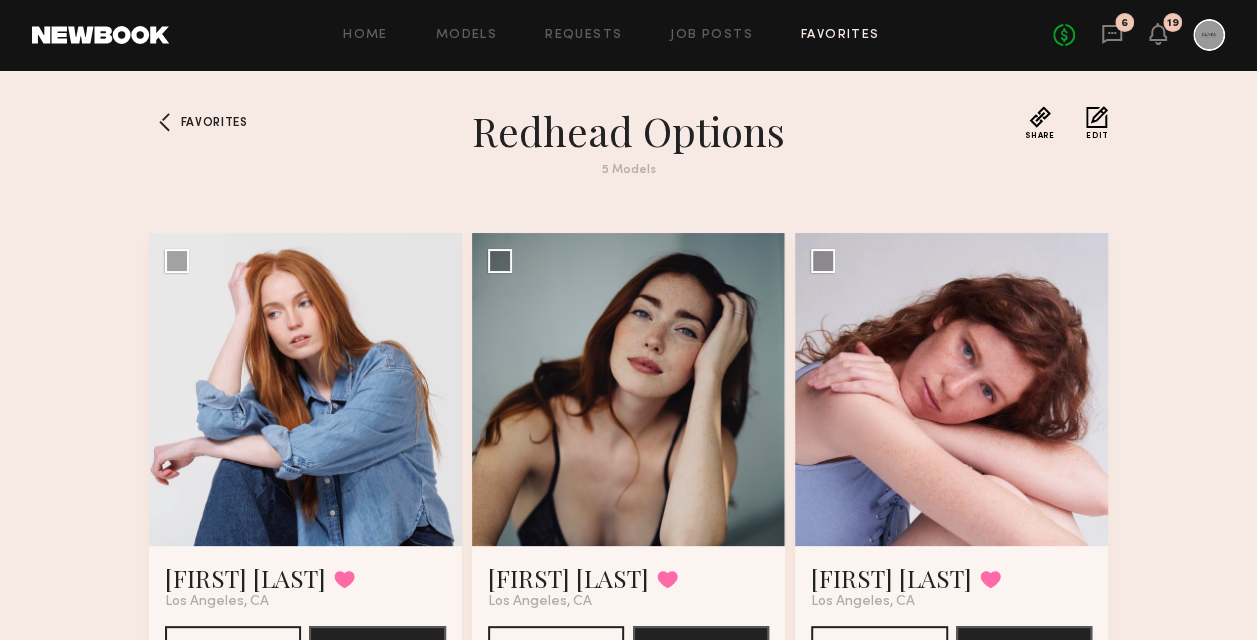 click on "Favorites" 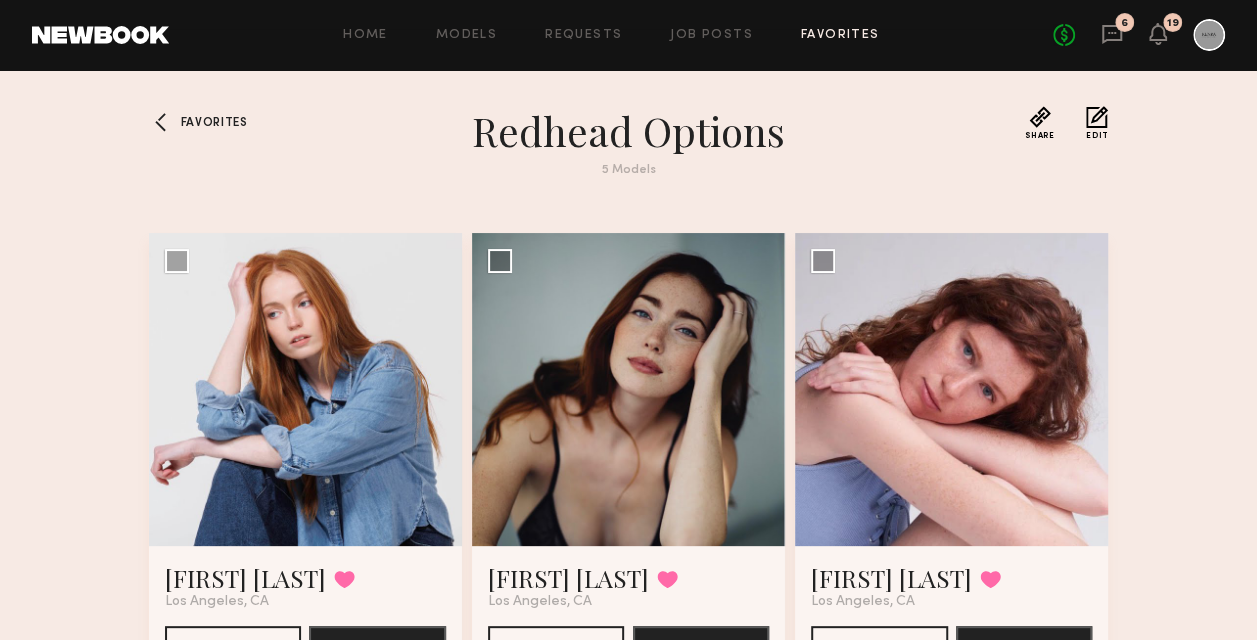 click on "Favorites" 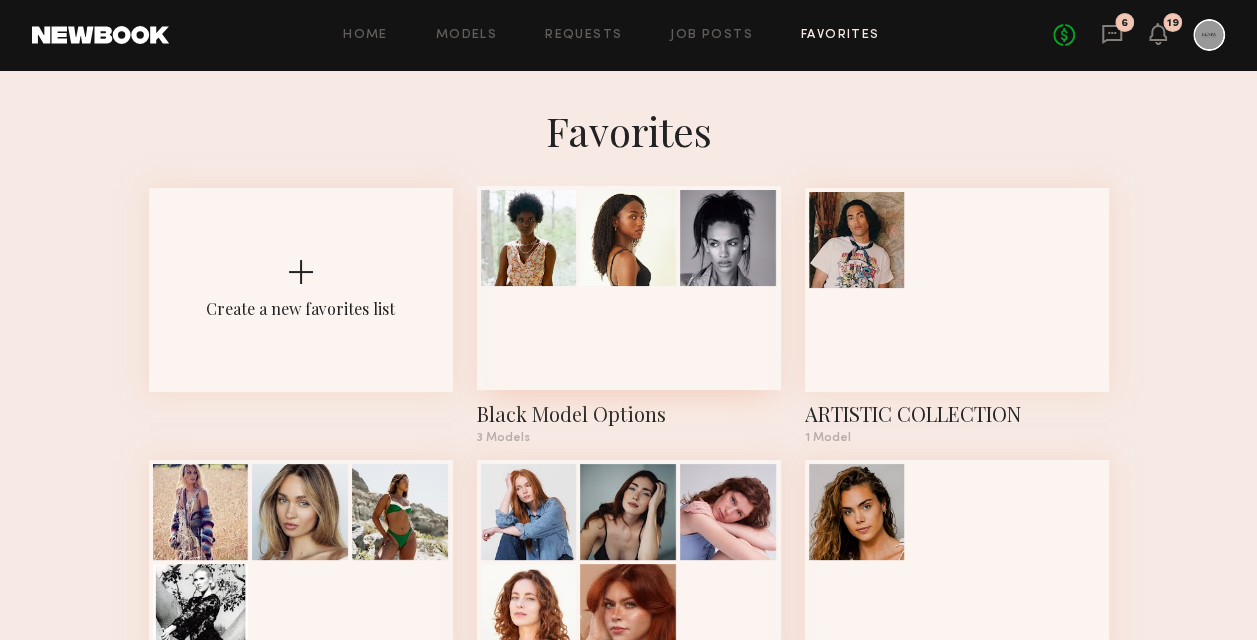 click on "Black Model Options" 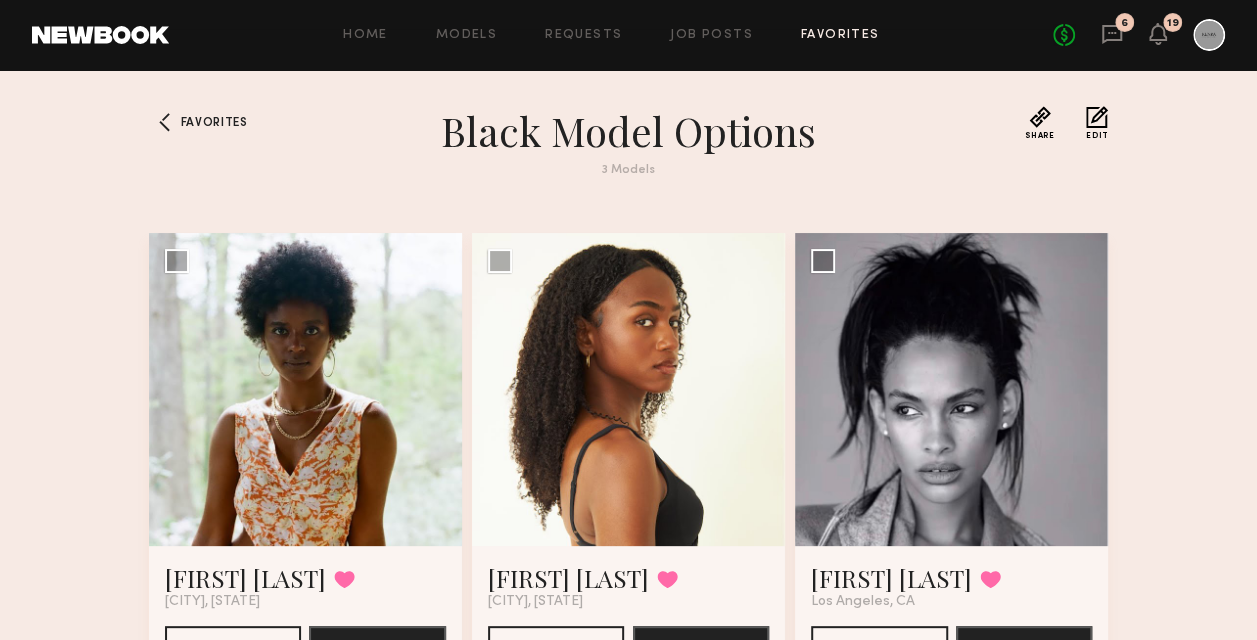 click on "Edit" 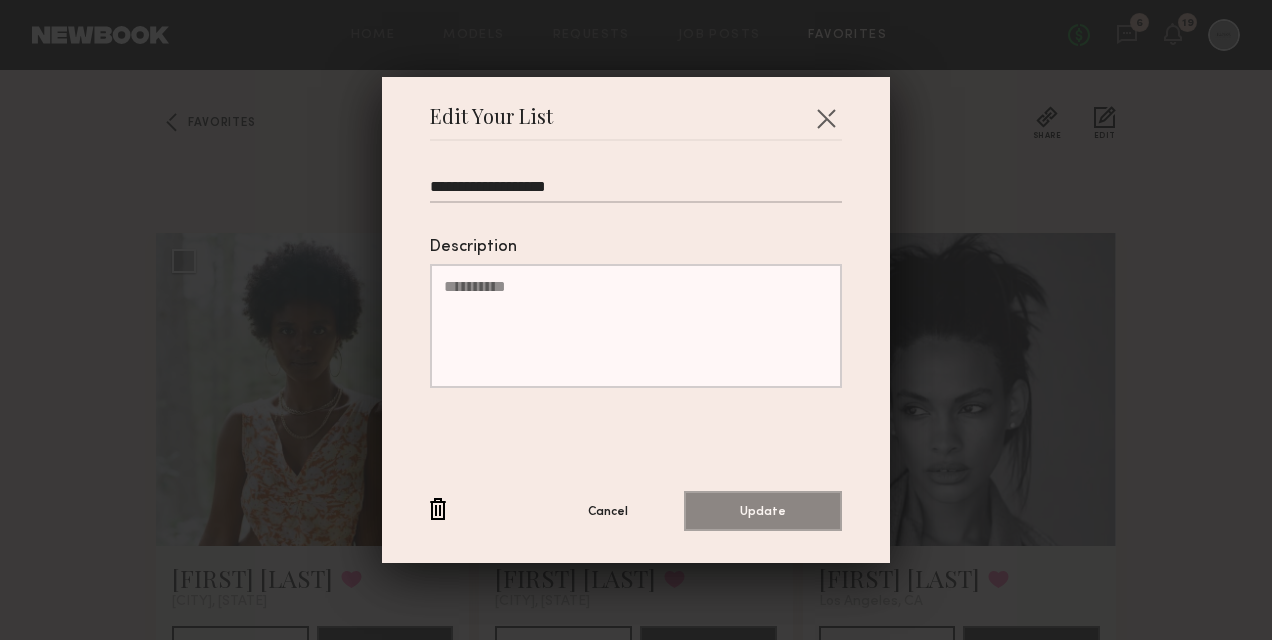 drag, startPoint x: 514, startPoint y: 191, endPoint x: 414, endPoint y: 196, distance: 100.12492 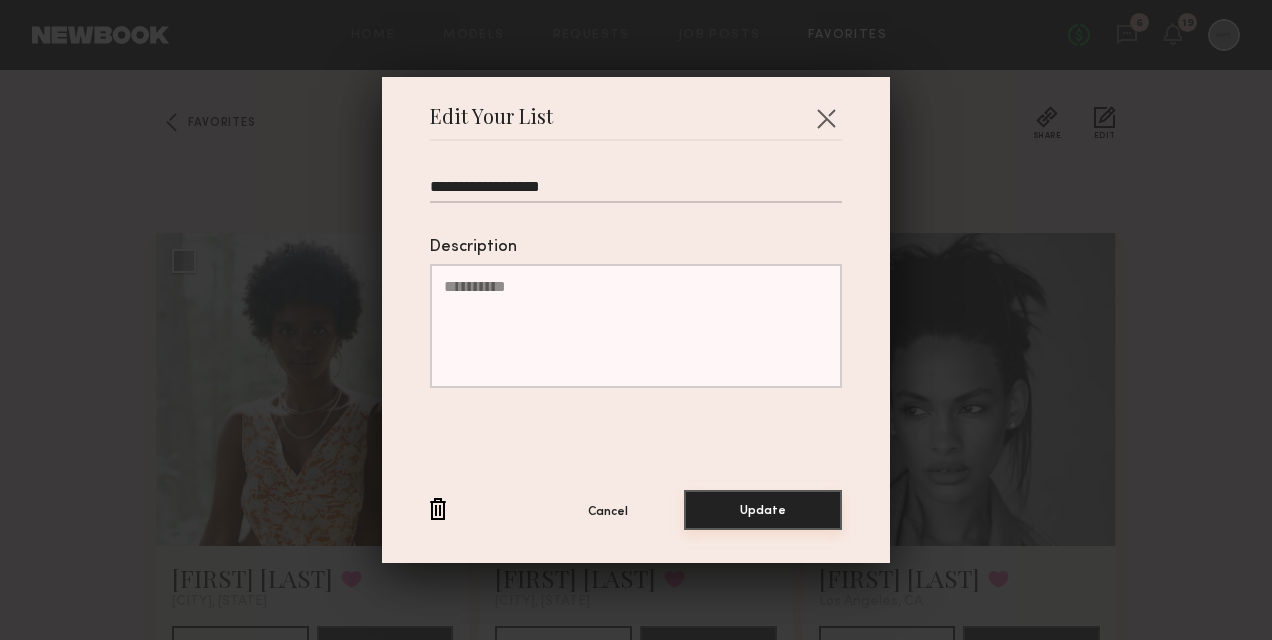 type on "**********" 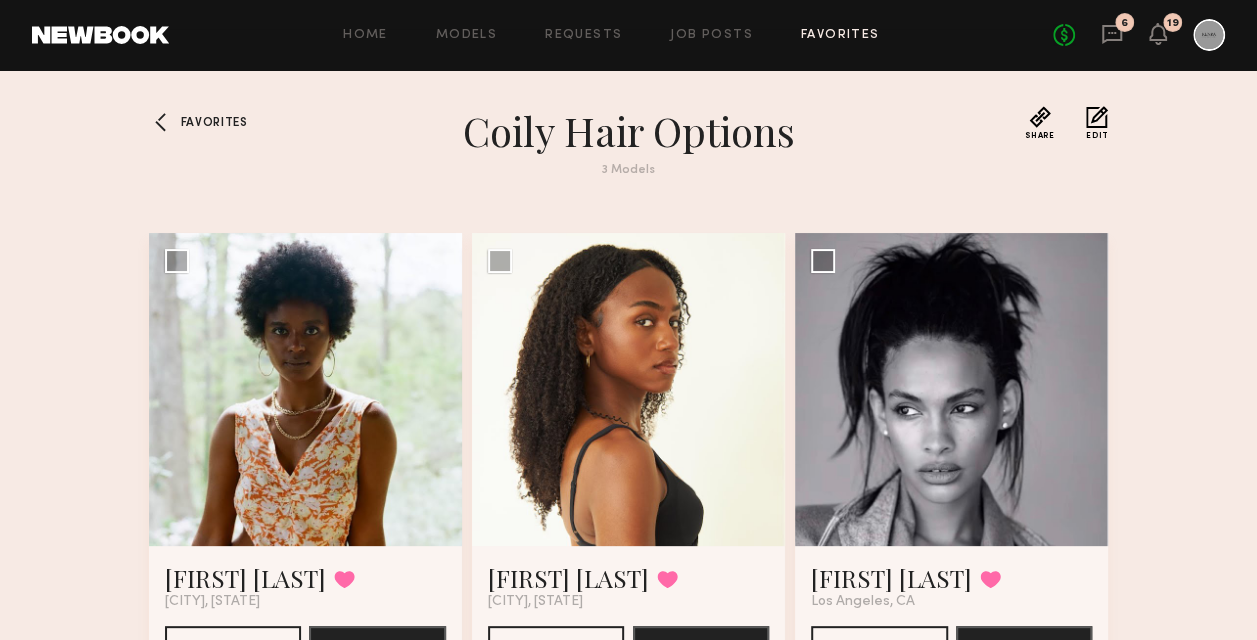 click 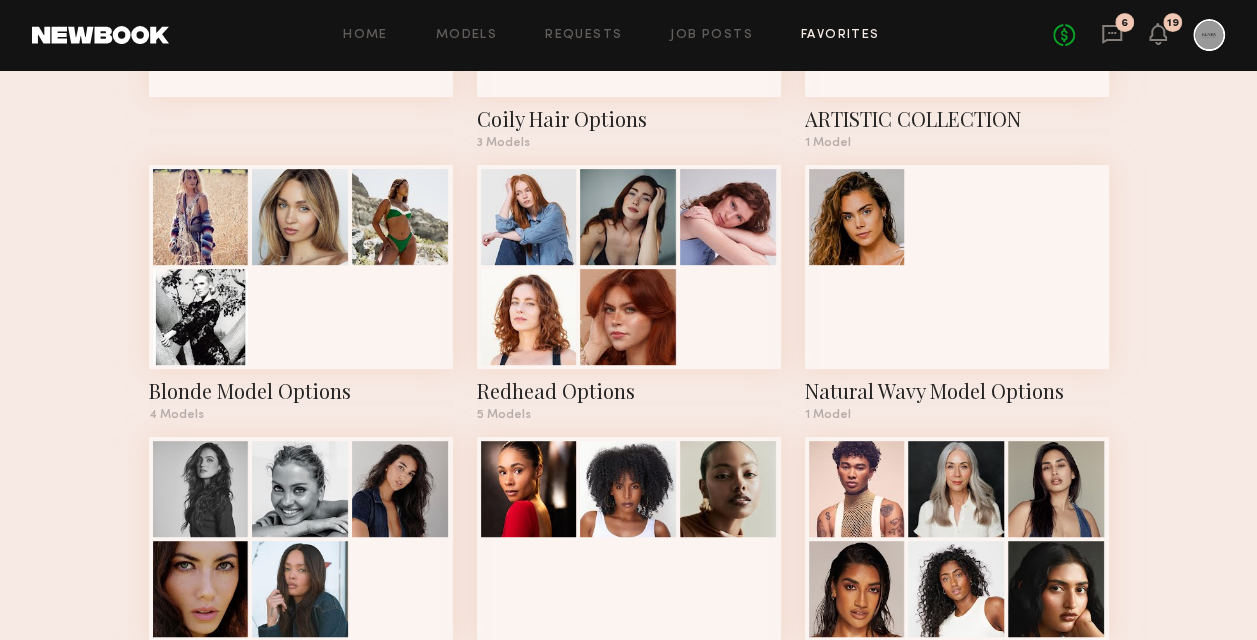 scroll, scrollTop: 400, scrollLeft: 0, axis: vertical 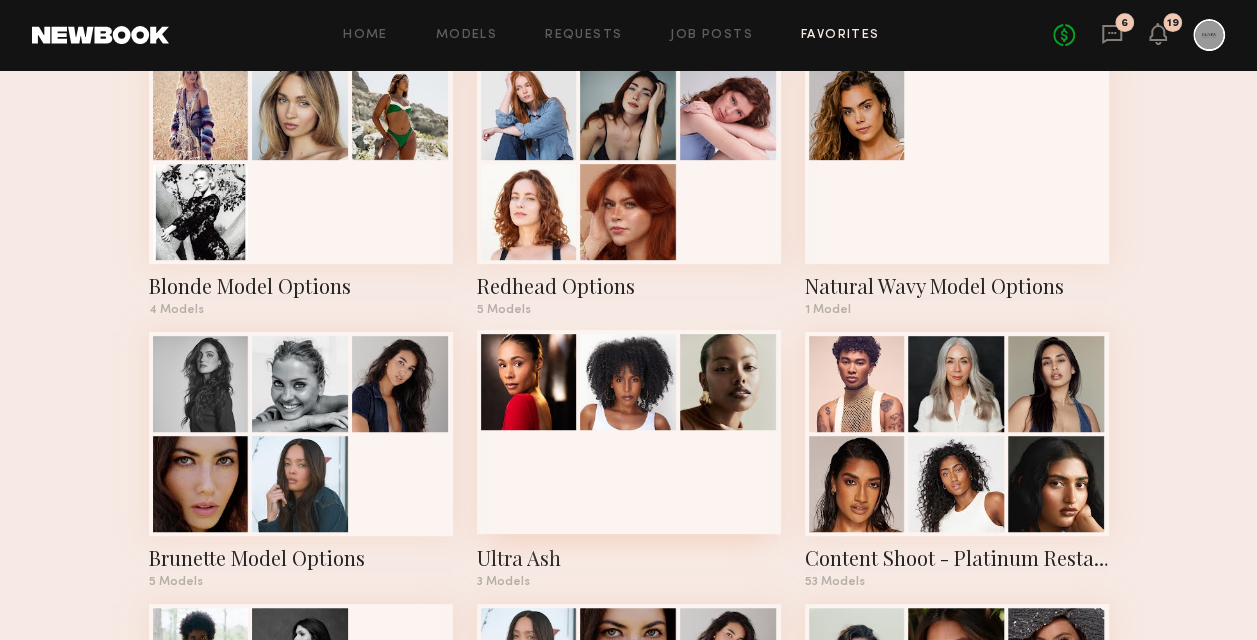 click 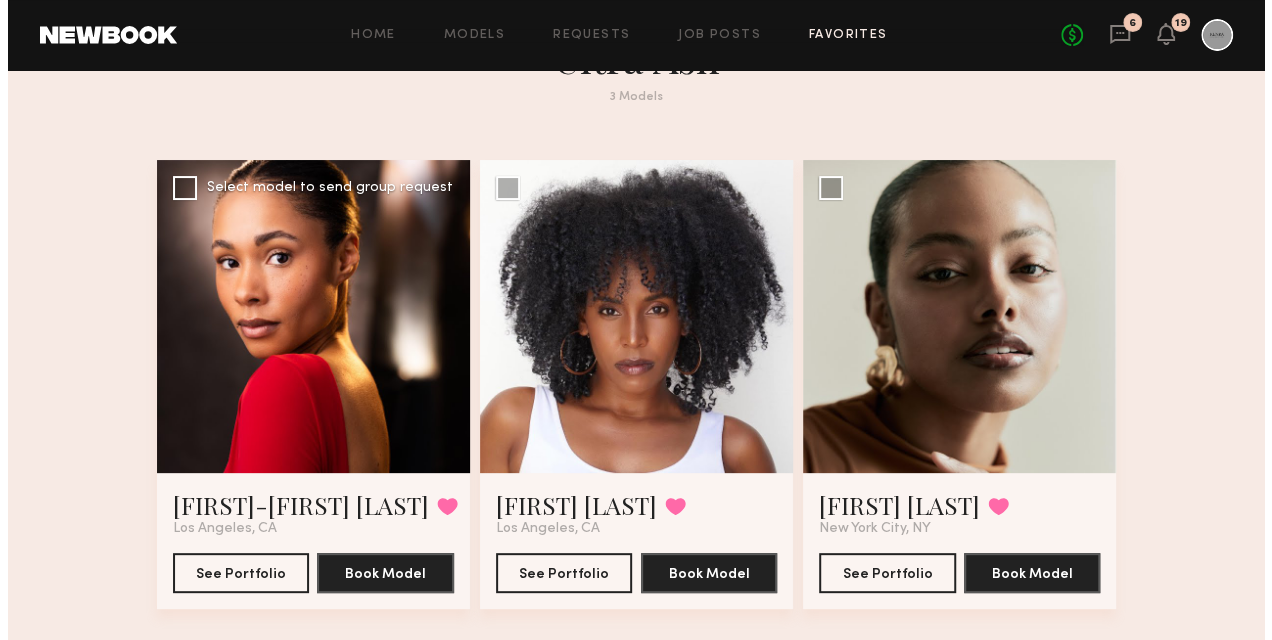scroll, scrollTop: 100, scrollLeft: 0, axis: vertical 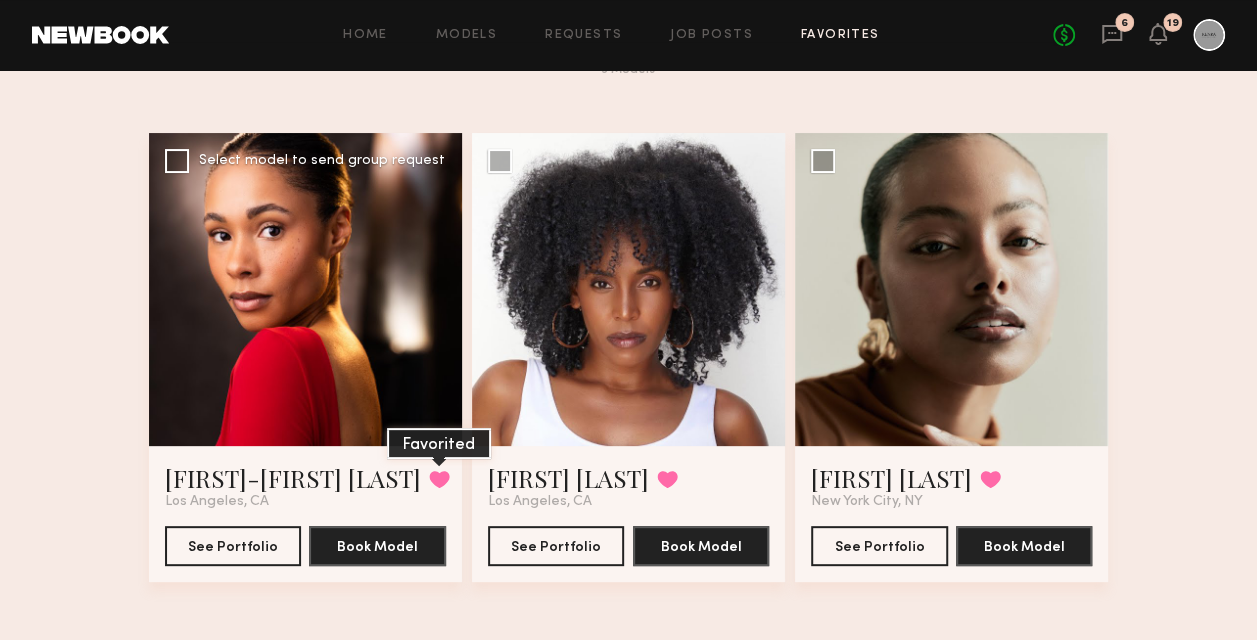 click 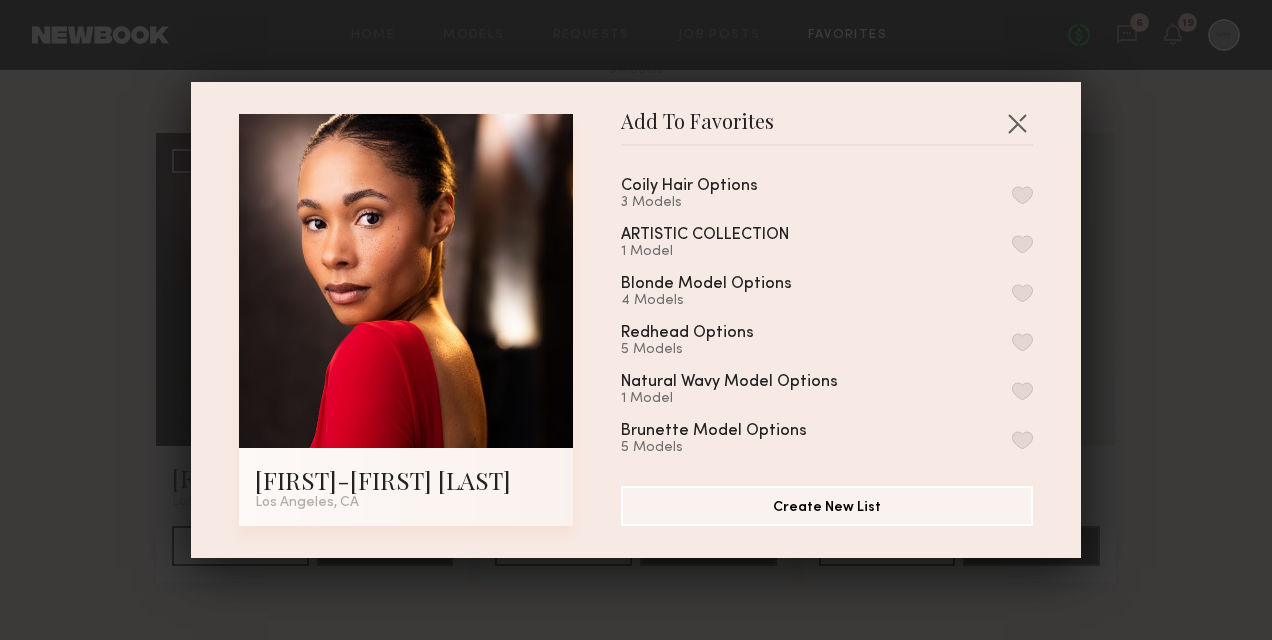 click at bounding box center [1022, 195] 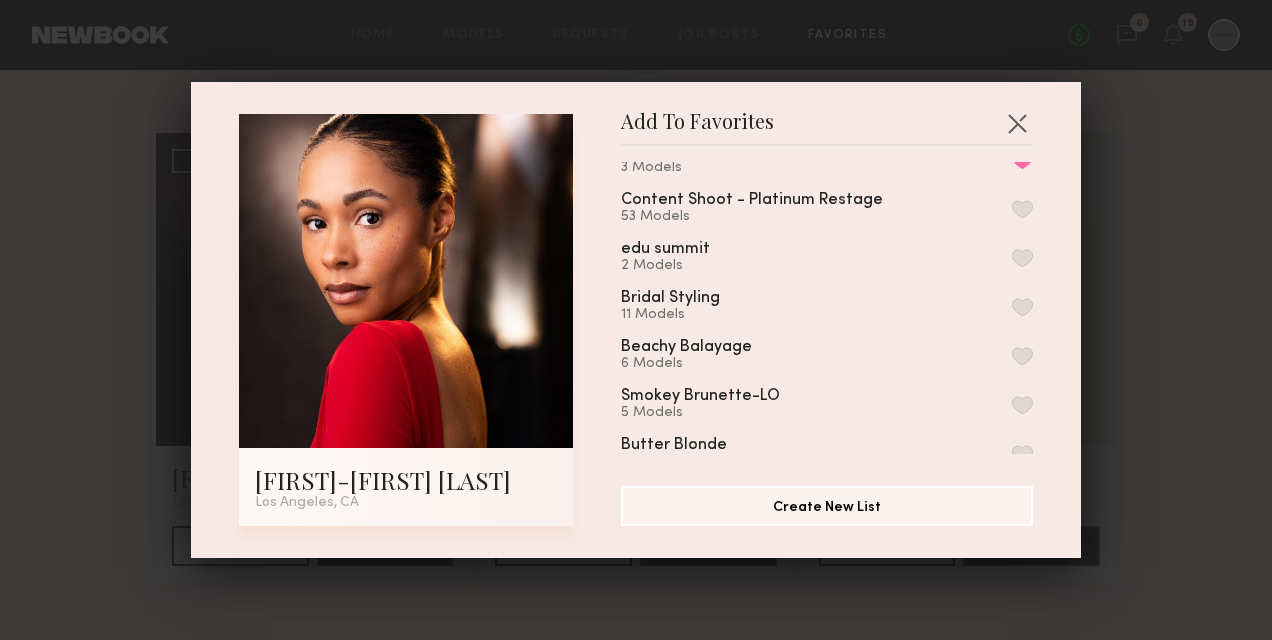 scroll, scrollTop: 300, scrollLeft: 0, axis: vertical 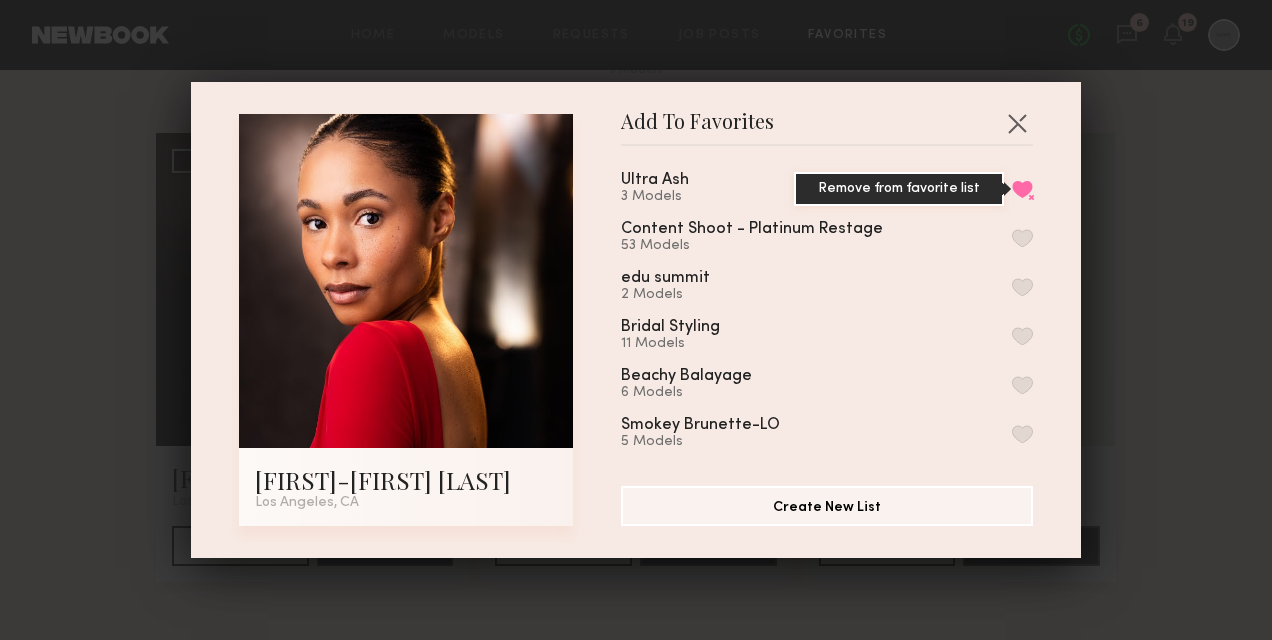 click on "Remove from favorite list" at bounding box center [1022, 189] 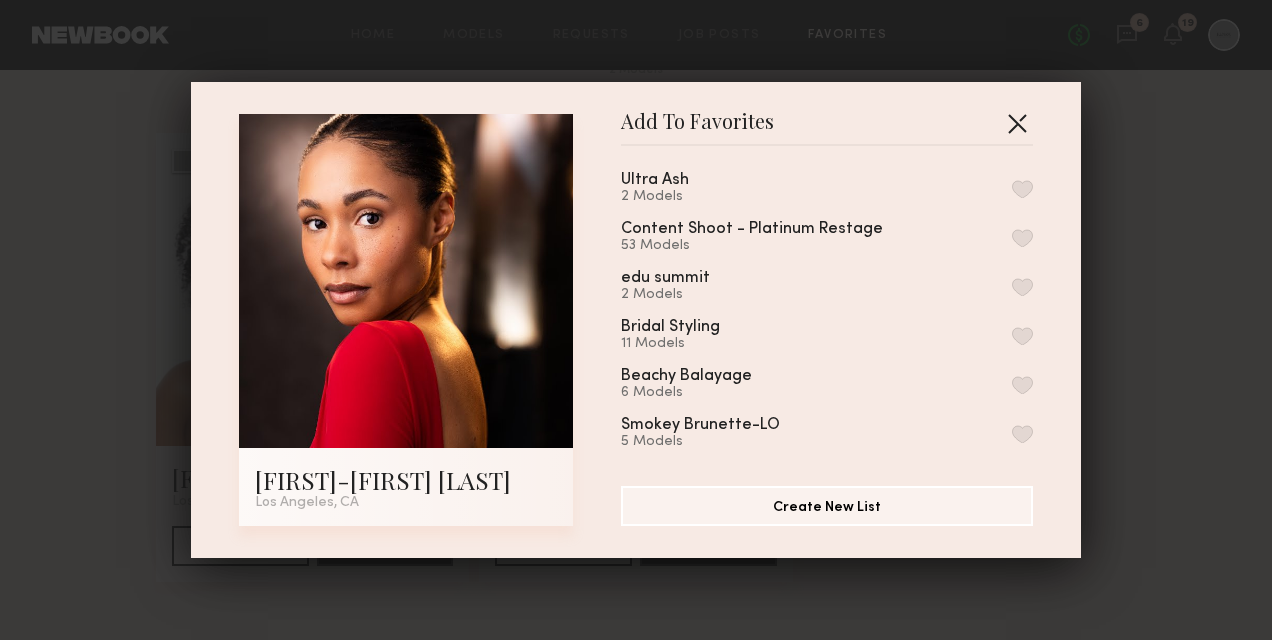 click at bounding box center (1017, 123) 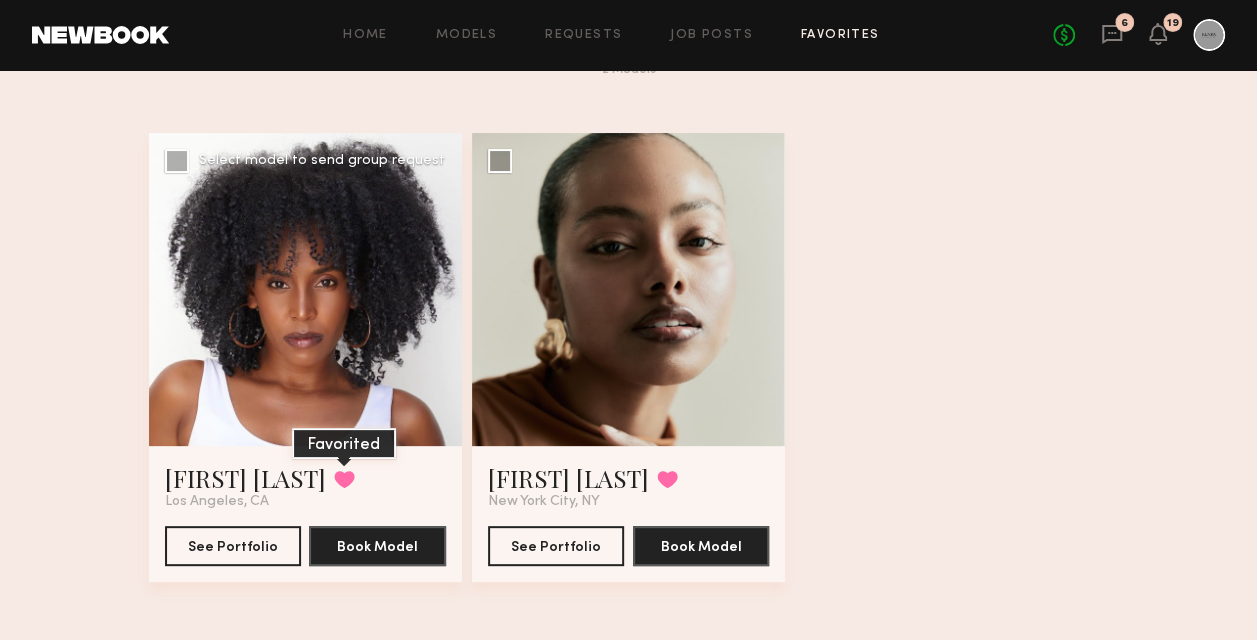 click 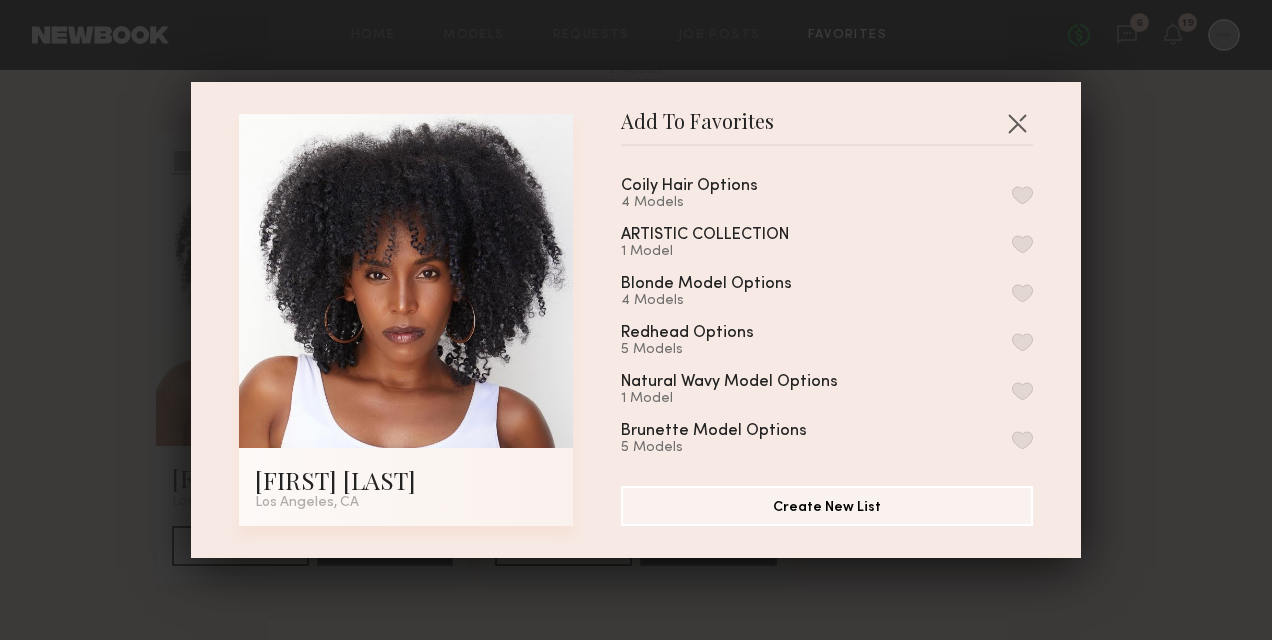 click at bounding box center (1022, 195) 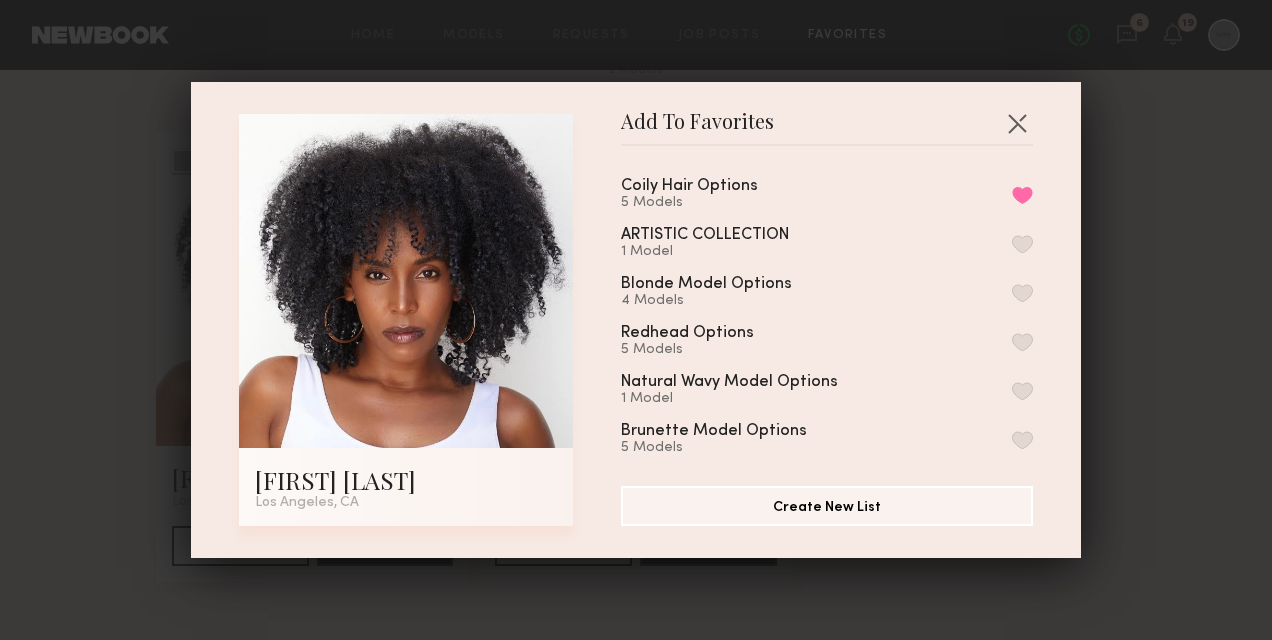 scroll, scrollTop: 200, scrollLeft: 0, axis: vertical 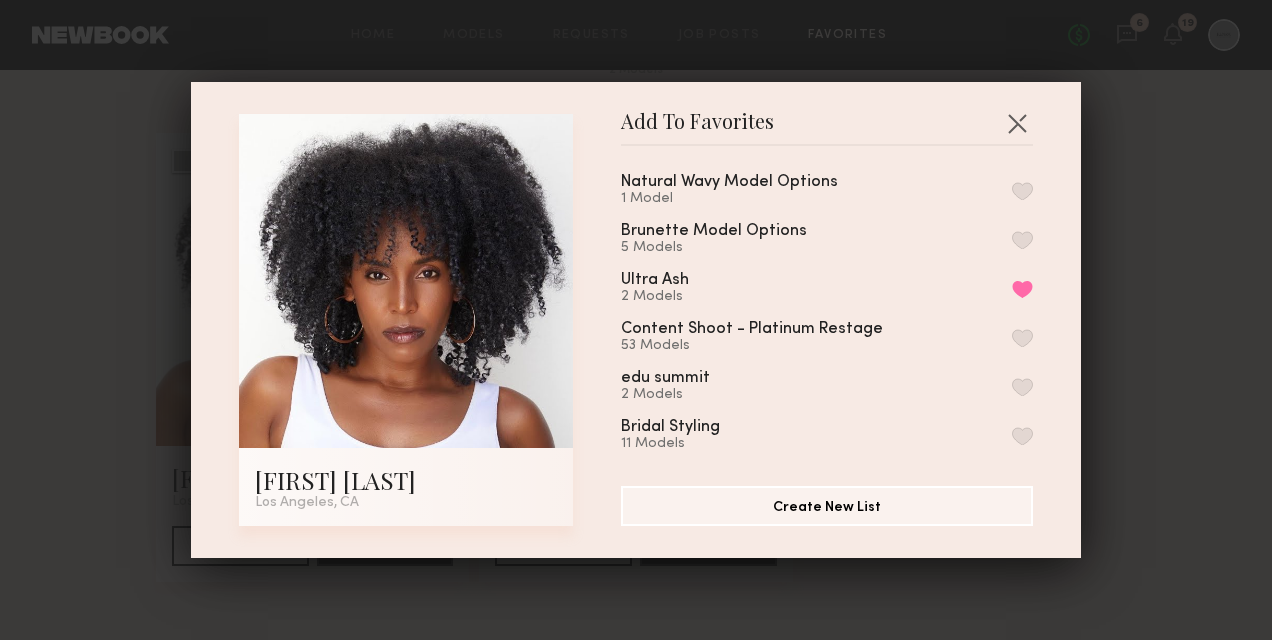 click on "Ultra Ash 2   Models Remove from favorite list" at bounding box center [827, 288] 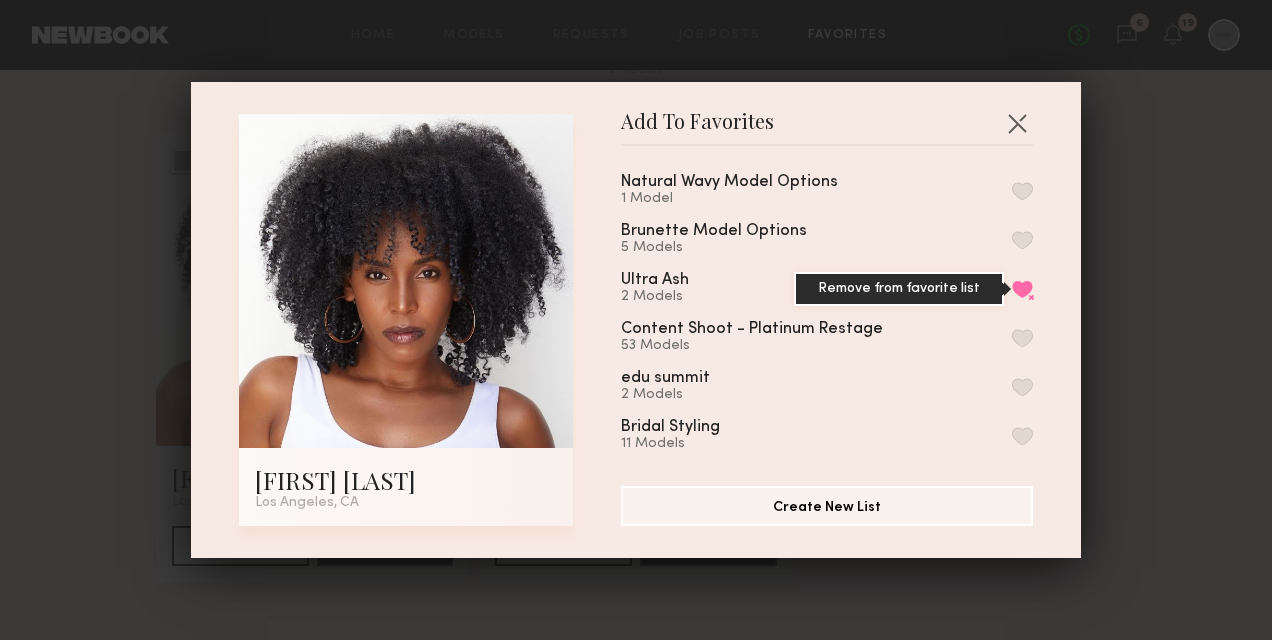 click on "Remove from favorite list" at bounding box center [1022, 289] 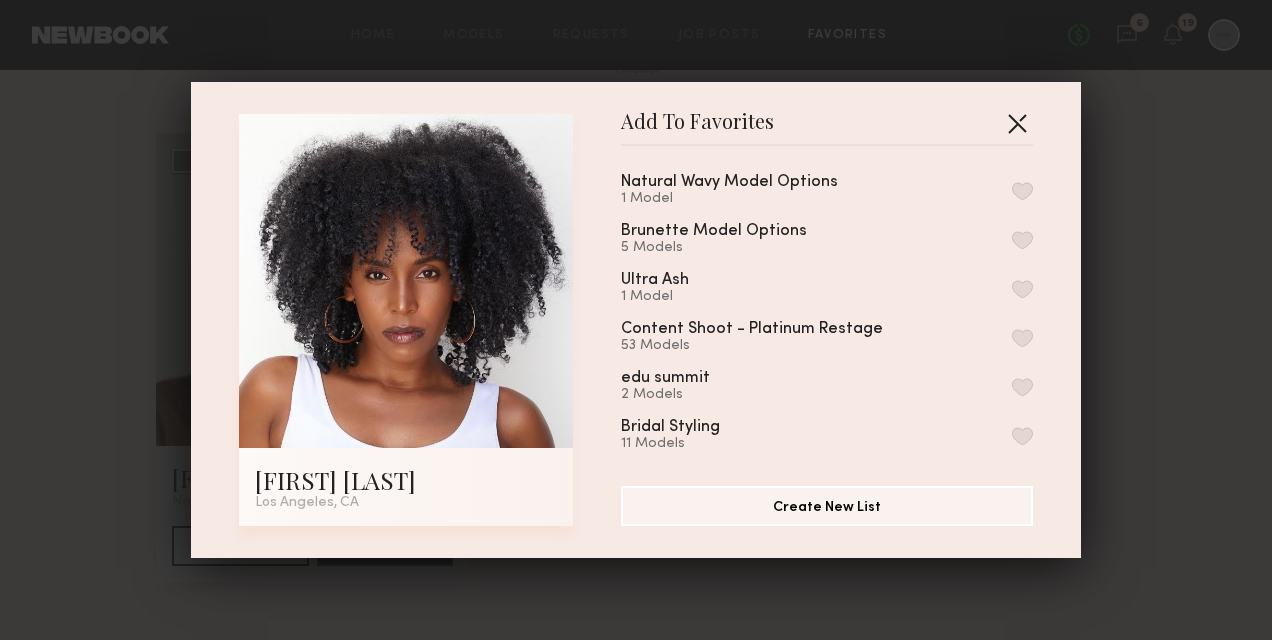 click at bounding box center (1017, 123) 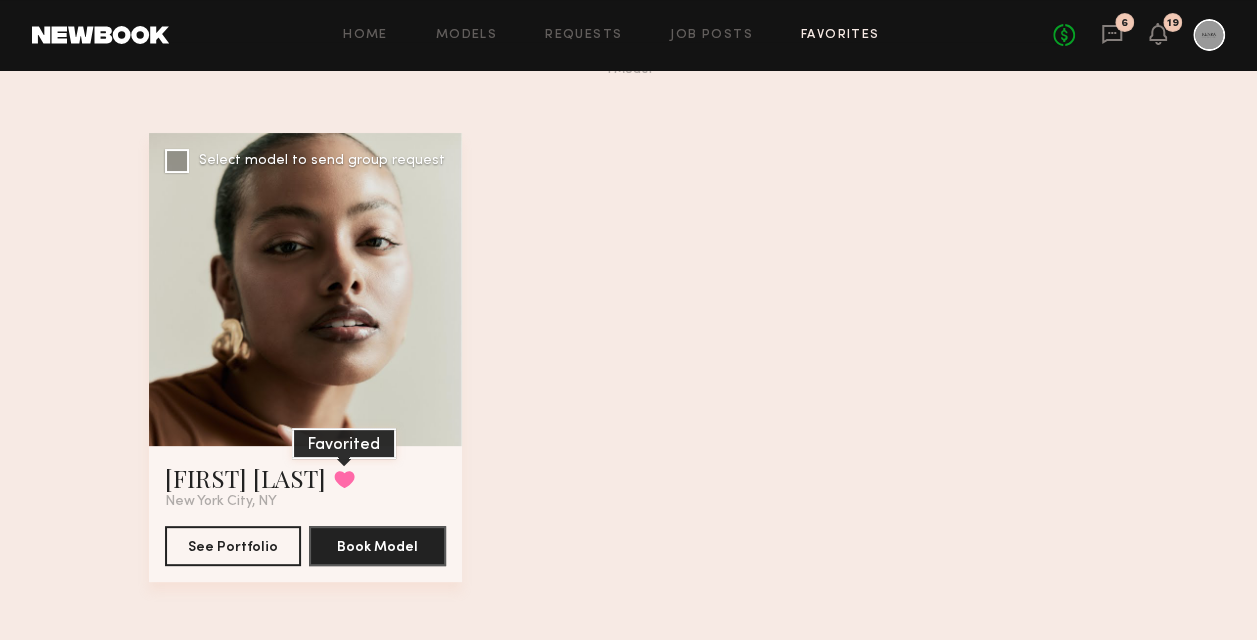 click 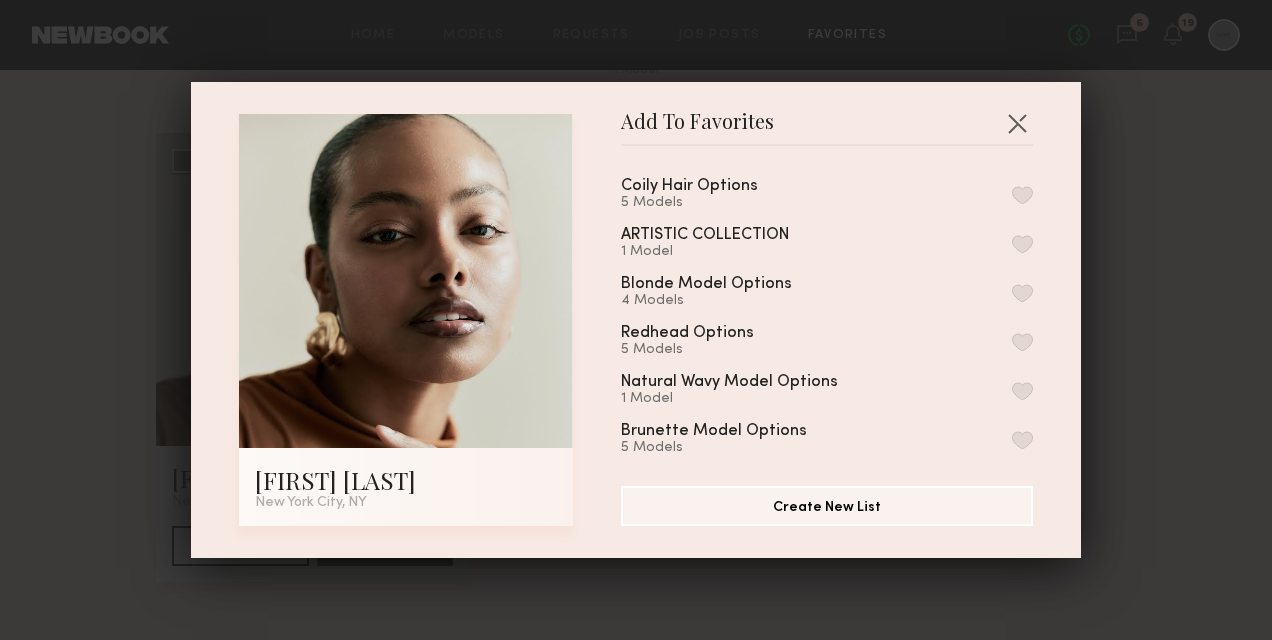 click at bounding box center [1022, 195] 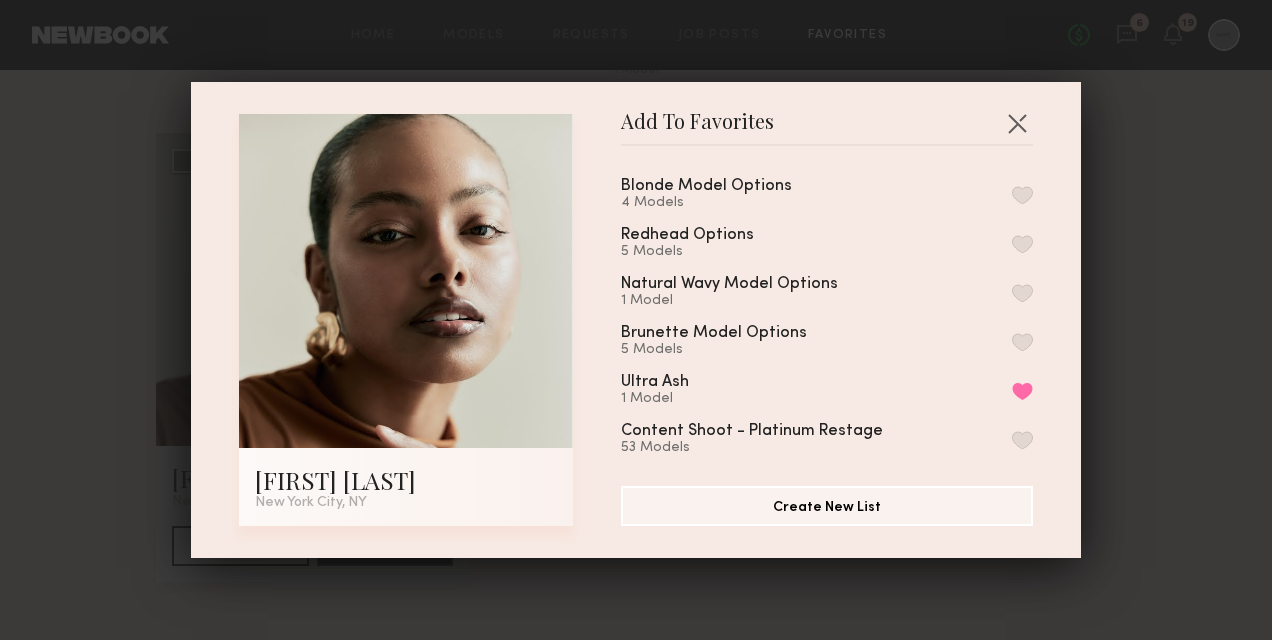 scroll, scrollTop: 200, scrollLeft: 0, axis: vertical 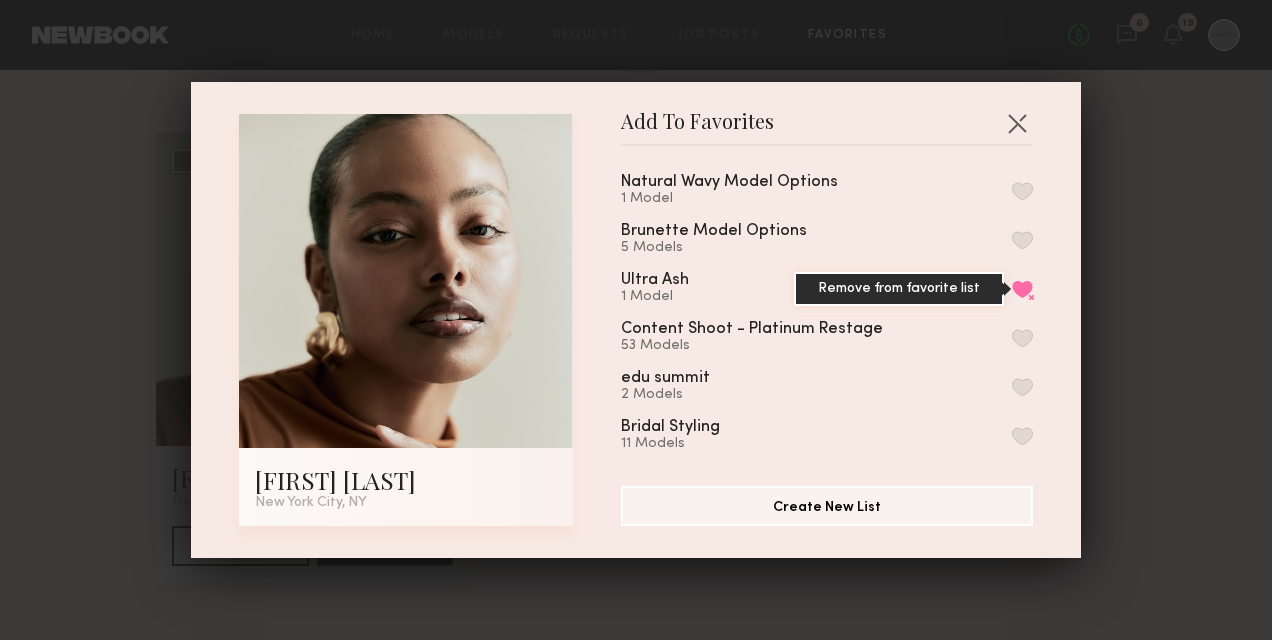click on "Remove from favorite list" at bounding box center (1022, 289) 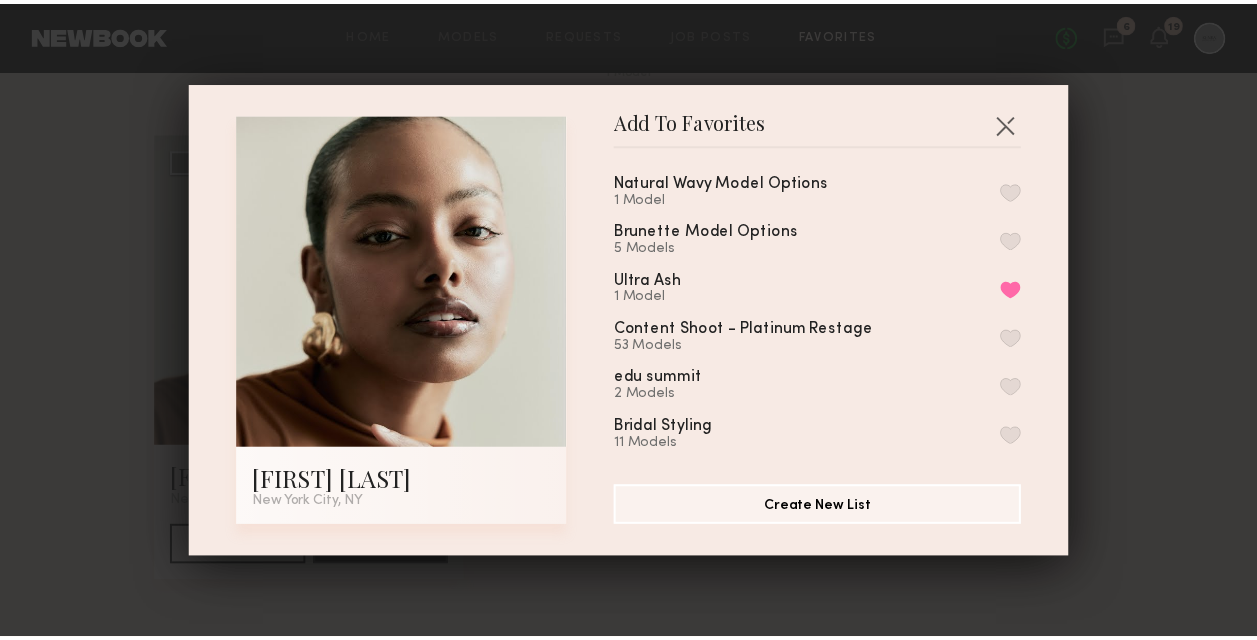 scroll, scrollTop: 0, scrollLeft: 0, axis: both 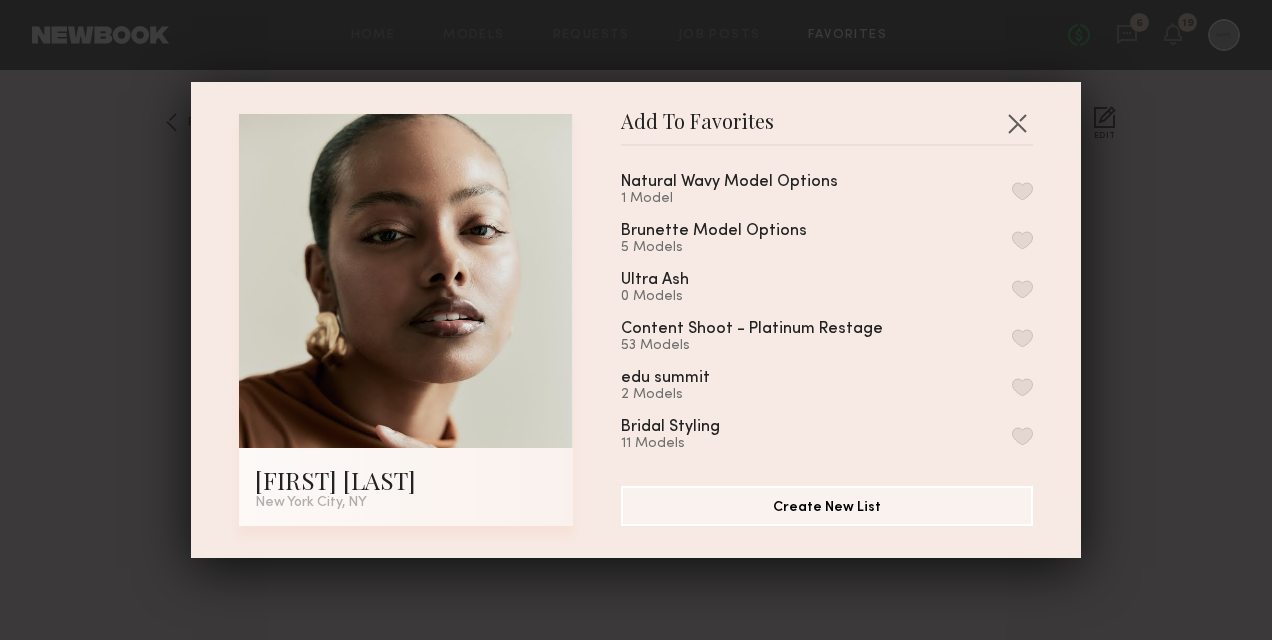 click on "Add To Favorites Sara A. New York City, NY Add To Favorites Coily Hair Options 6   Models Remove from favorite list ARTISTIC COLLECTION 1   Model Blonde Model Options 4   Models Redhead Options 5   Models Natural Wavy Model Options 1   Model Brunette Model Options 5   Models Ultra Ash 0   Models Content Shoot - Platinum Restage 53   Models edu summit 2   Models Bridal Styling 11   Models Beachy Balayage 6   Models Smokey Brunette-LO 5   Models Butter Blonde 2   Models Cool Blonde 5   Models UA Dark 8   Models Copper Color Block 4   Models Espresso Melt 1   Model Copper - Kendra 3   Models SATX 18   Models Beachwashed Blonde 5   Models Sunkissed Brunette 6   Models Champange Blonde 4   Models Honey Brunette 4   Models Pumpkin Spice 4   Models Scandanavian 5   Models emerge casting 21   Models Emerge 33   Models BTC DALLAS 6   Models BTCU 12   Models My Favorites 13   Models Create New List" at bounding box center [636, 320] 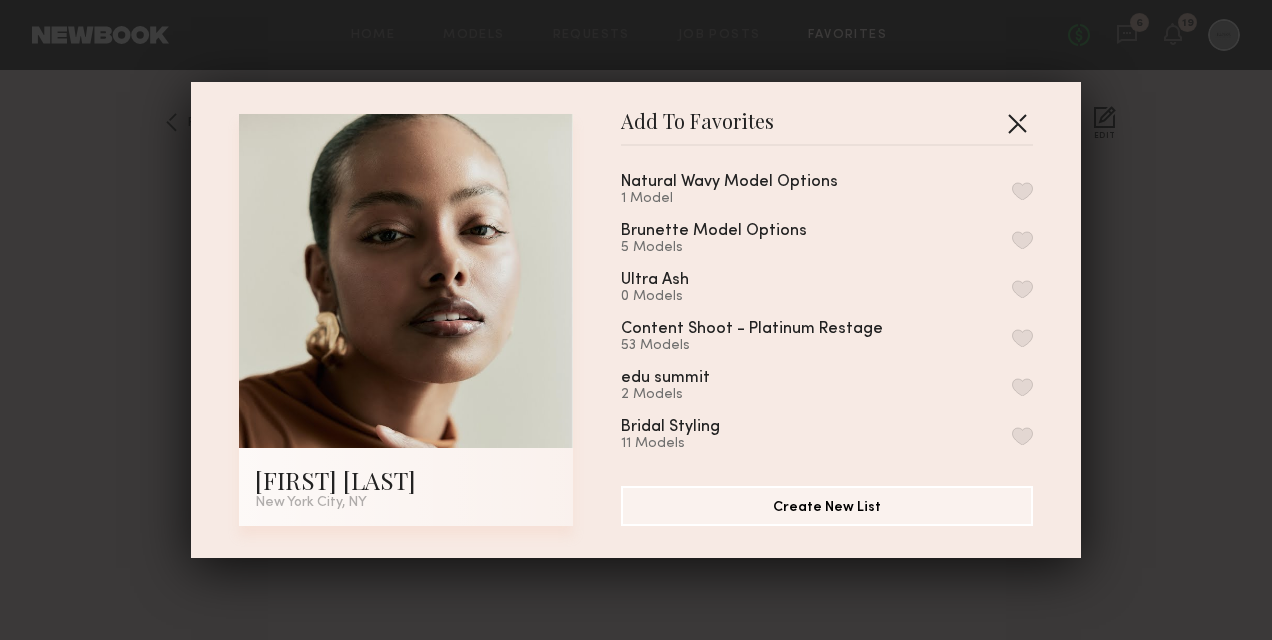 click at bounding box center [1017, 123] 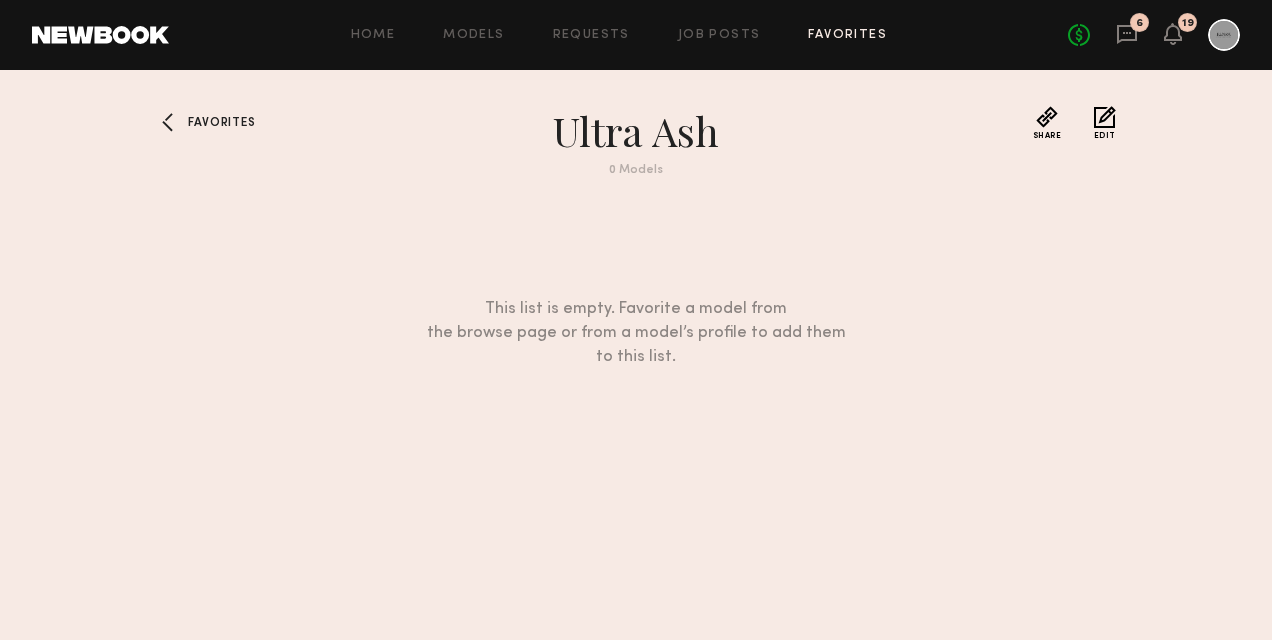 click on "Favorites" 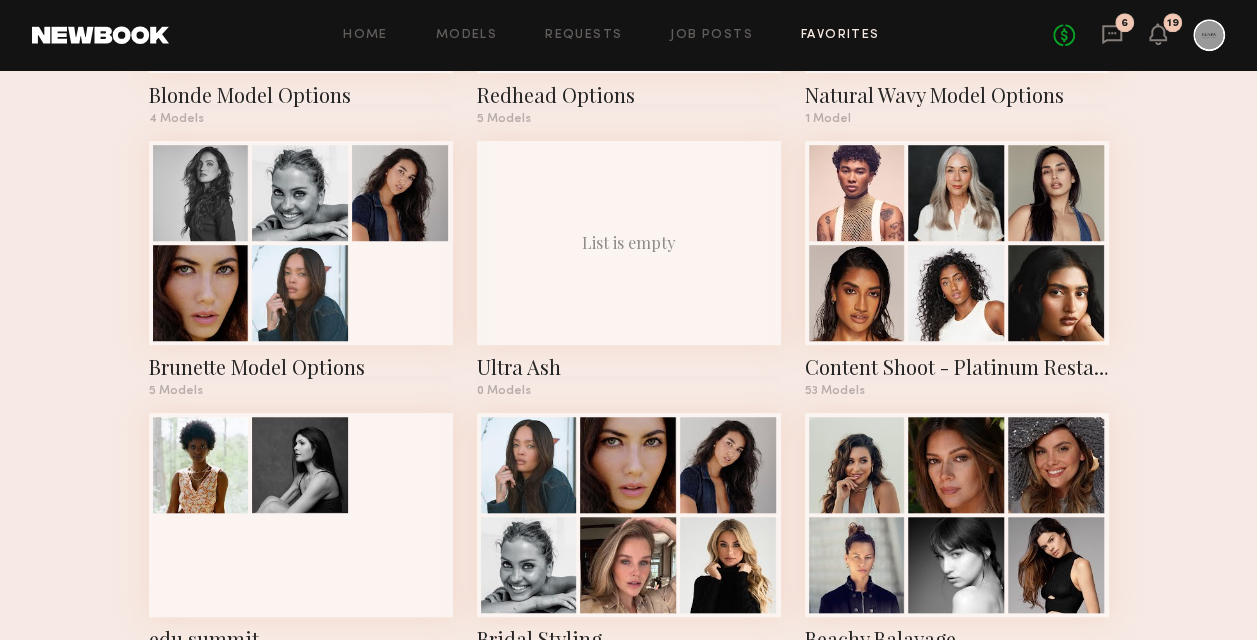 scroll, scrollTop: 600, scrollLeft: 0, axis: vertical 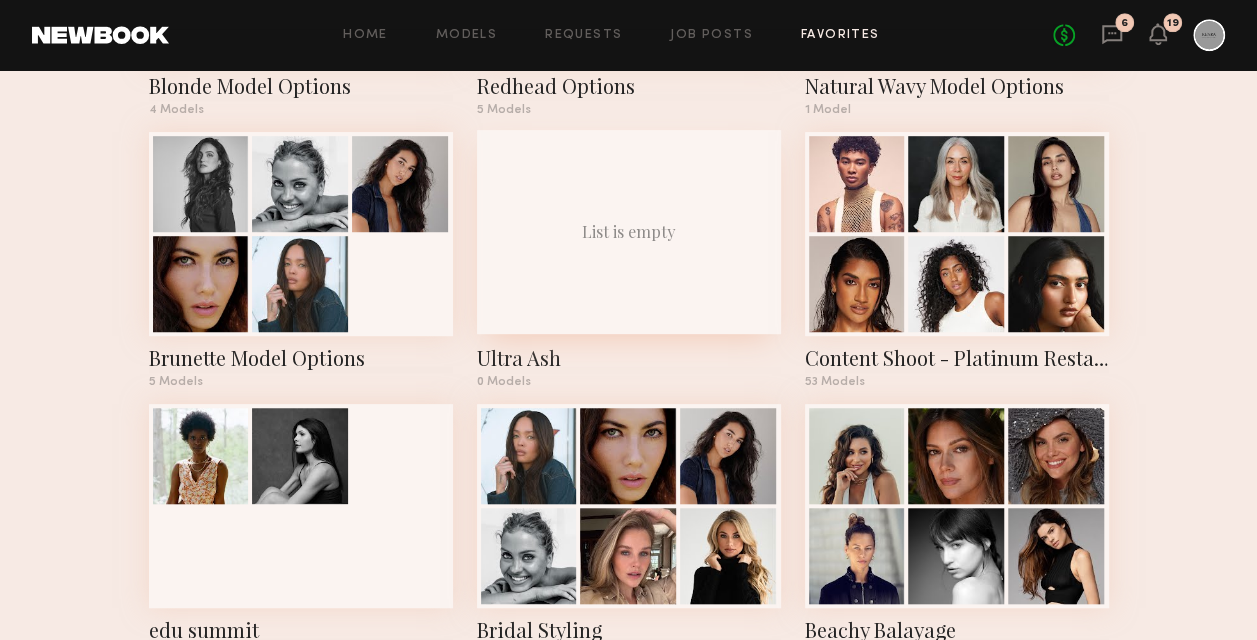 click on "Ultra Ash" 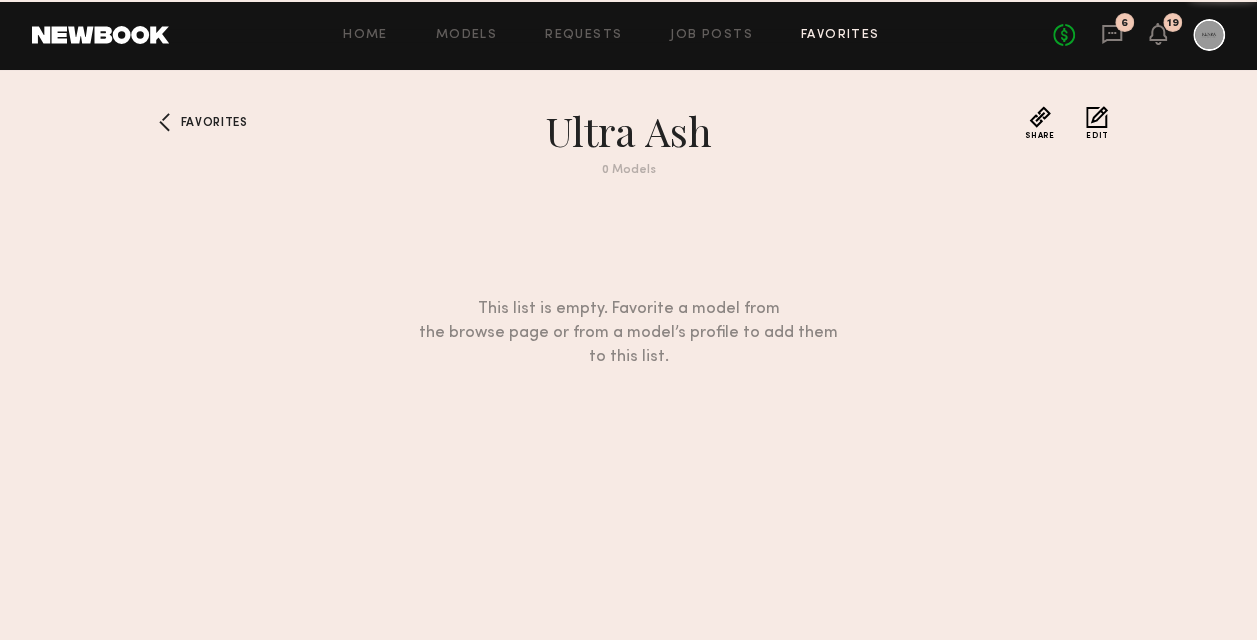 scroll, scrollTop: 0, scrollLeft: 0, axis: both 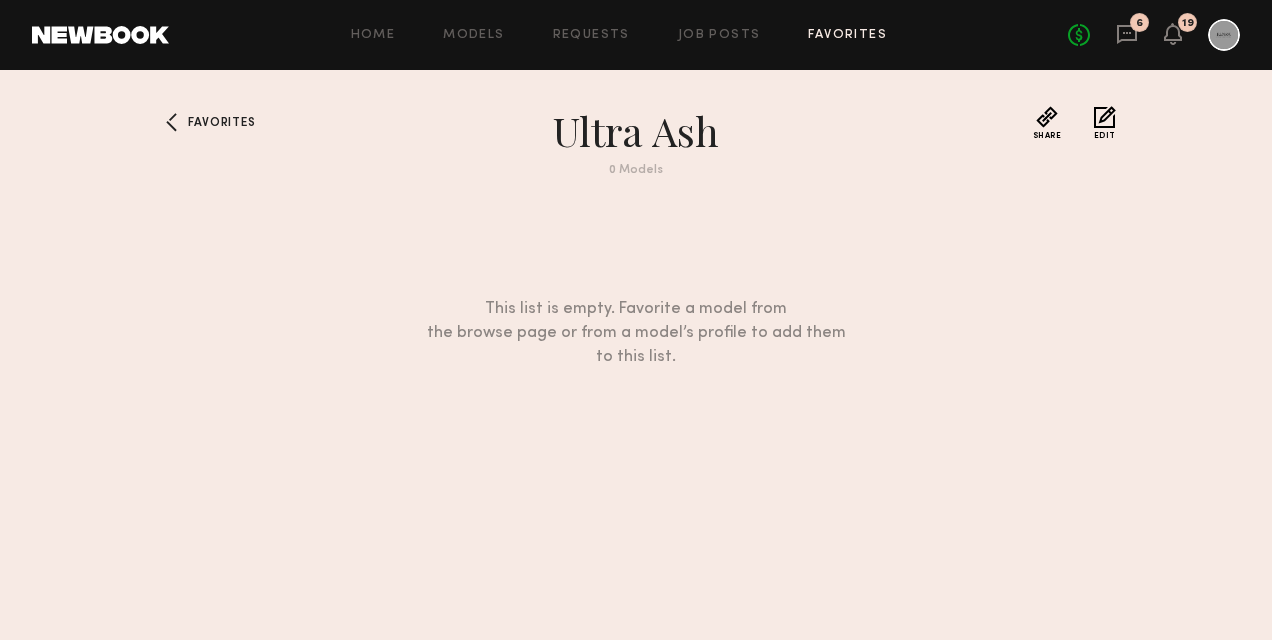 click on "Edit" 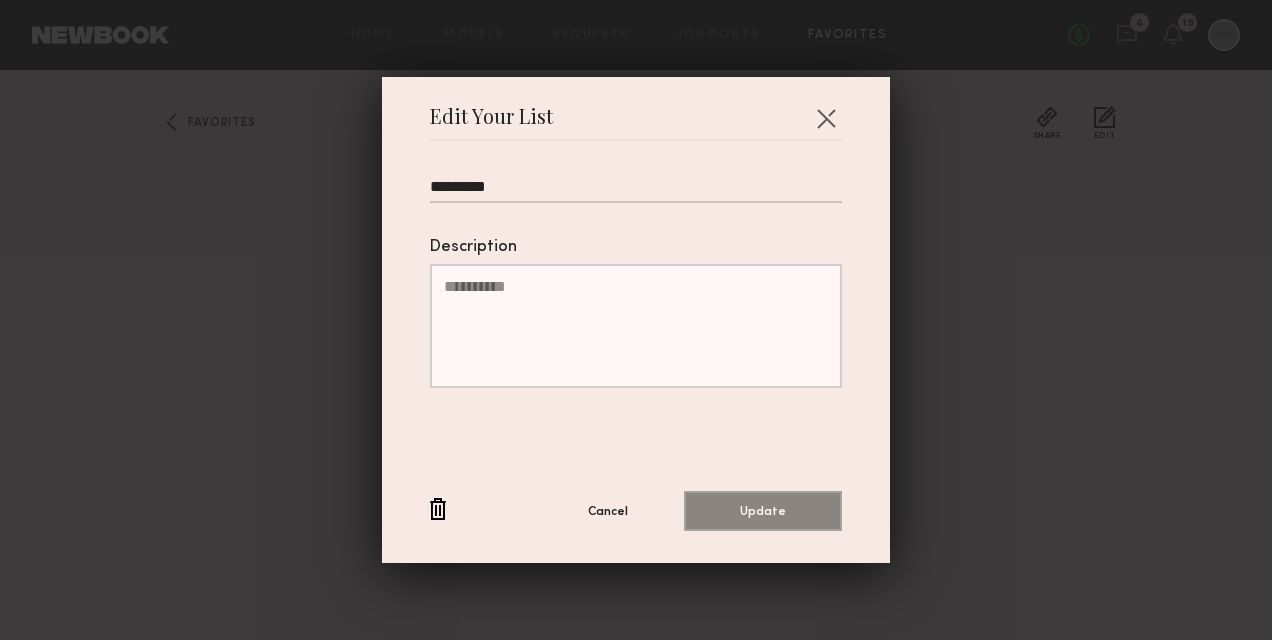 drag, startPoint x: 502, startPoint y: 186, endPoint x: 16, endPoint y: 246, distance: 489.6897 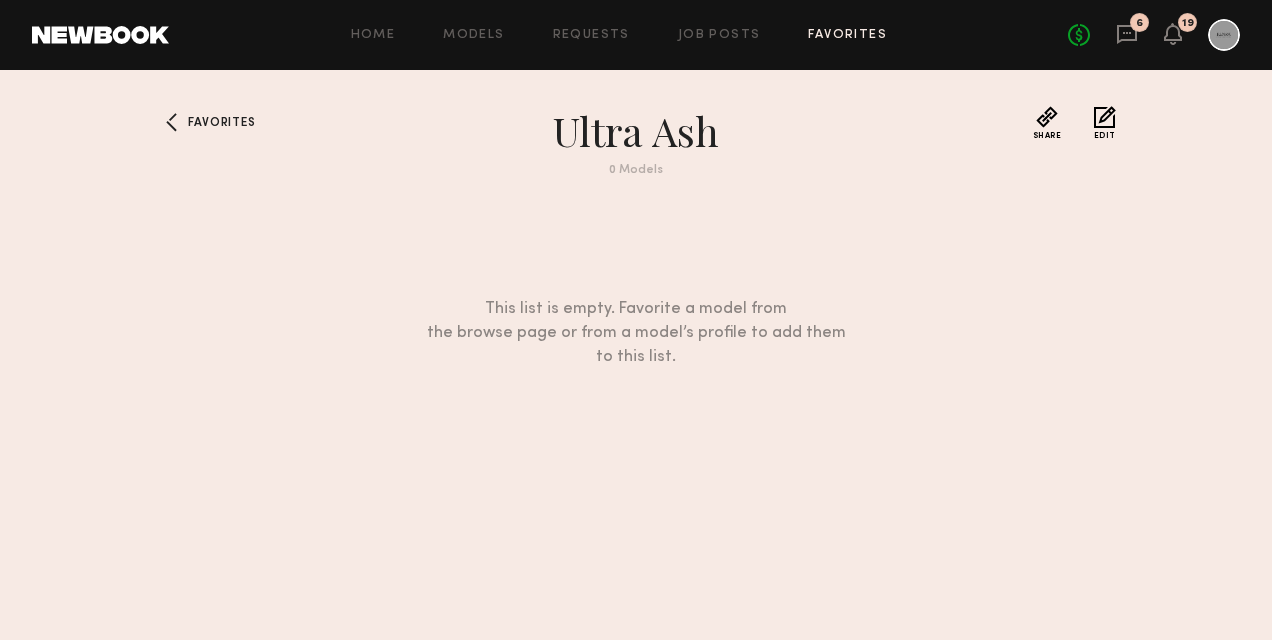 click on "Edit" 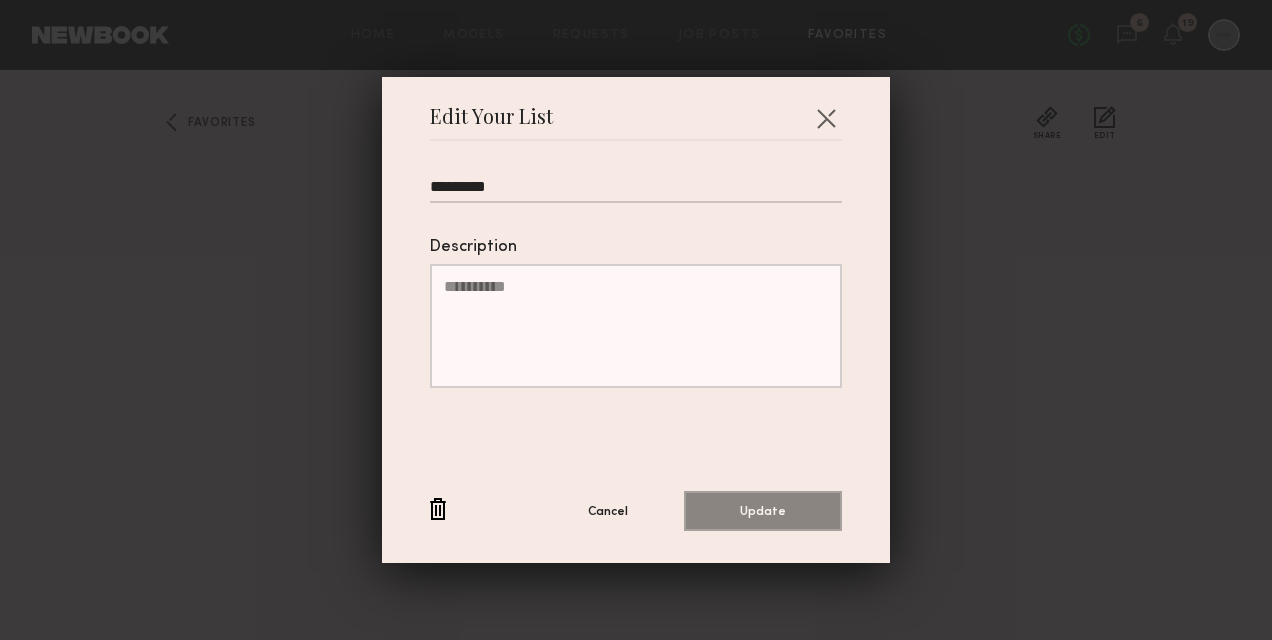 drag, startPoint x: 517, startPoint y: 187, endPoint x: 436, endPoint y: 199, distance: 81.88406 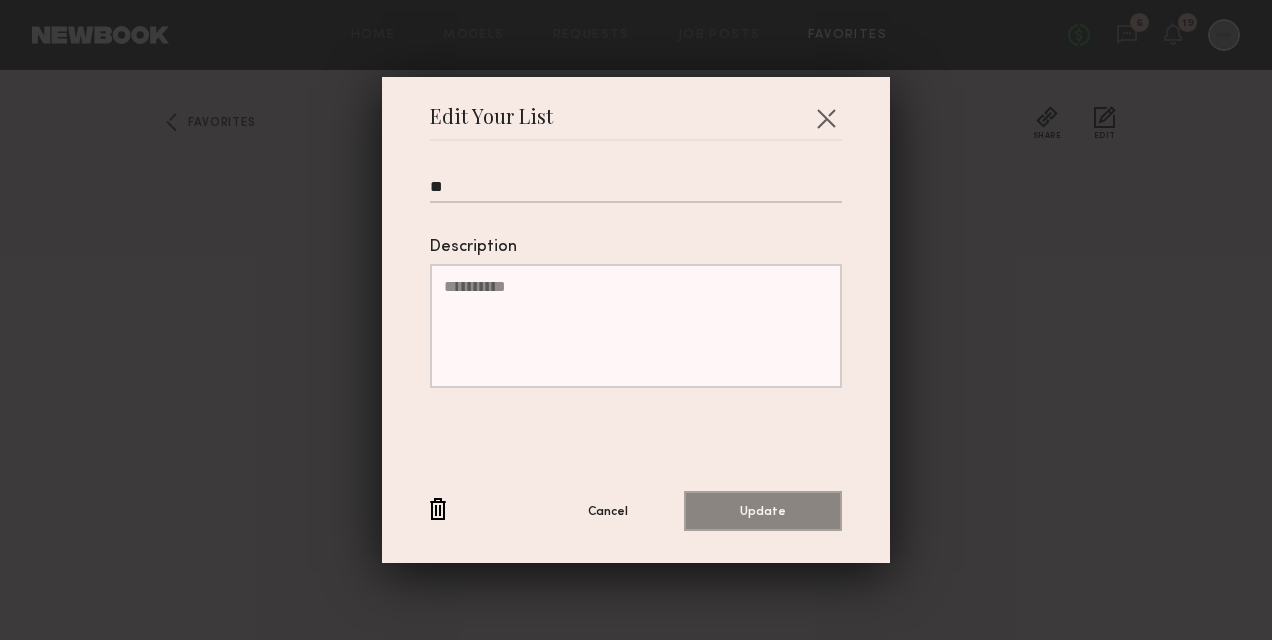 type on "*" 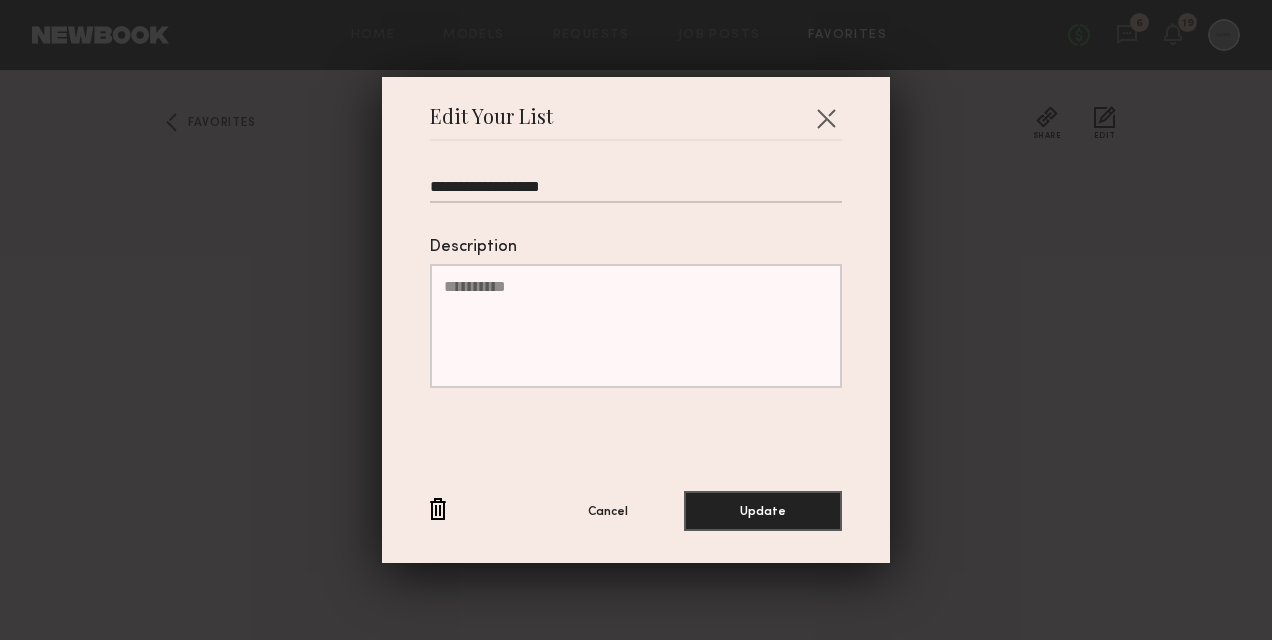 type on "**********" 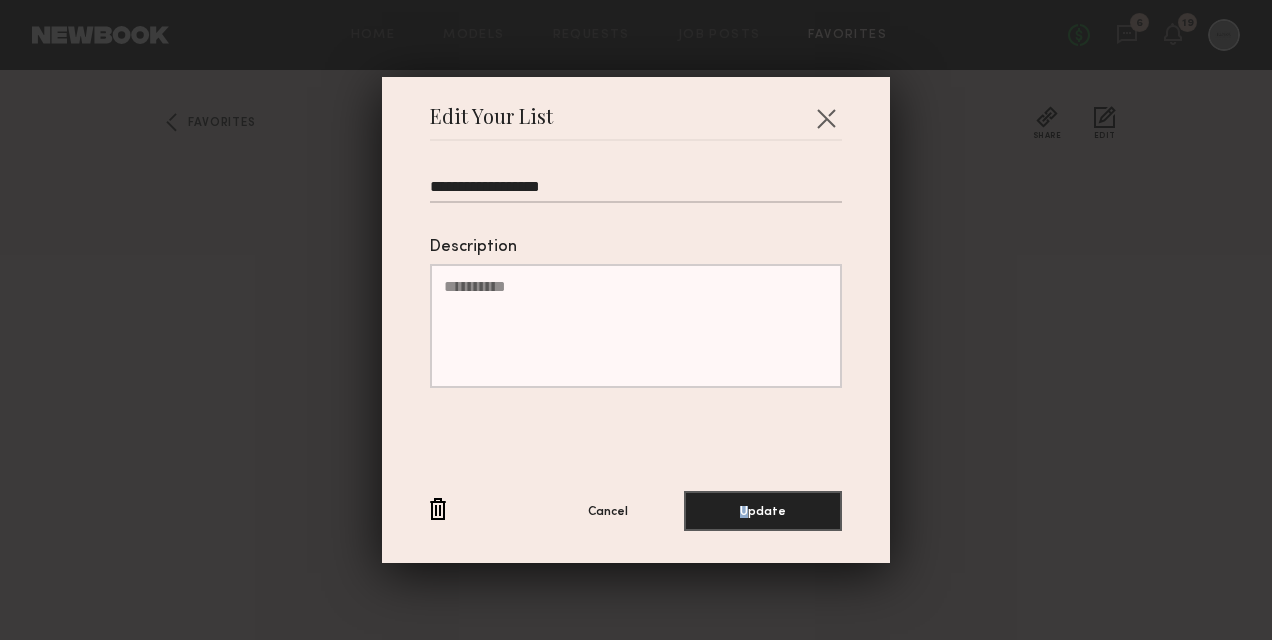 click on "**********" at bounding box center [636, 336] 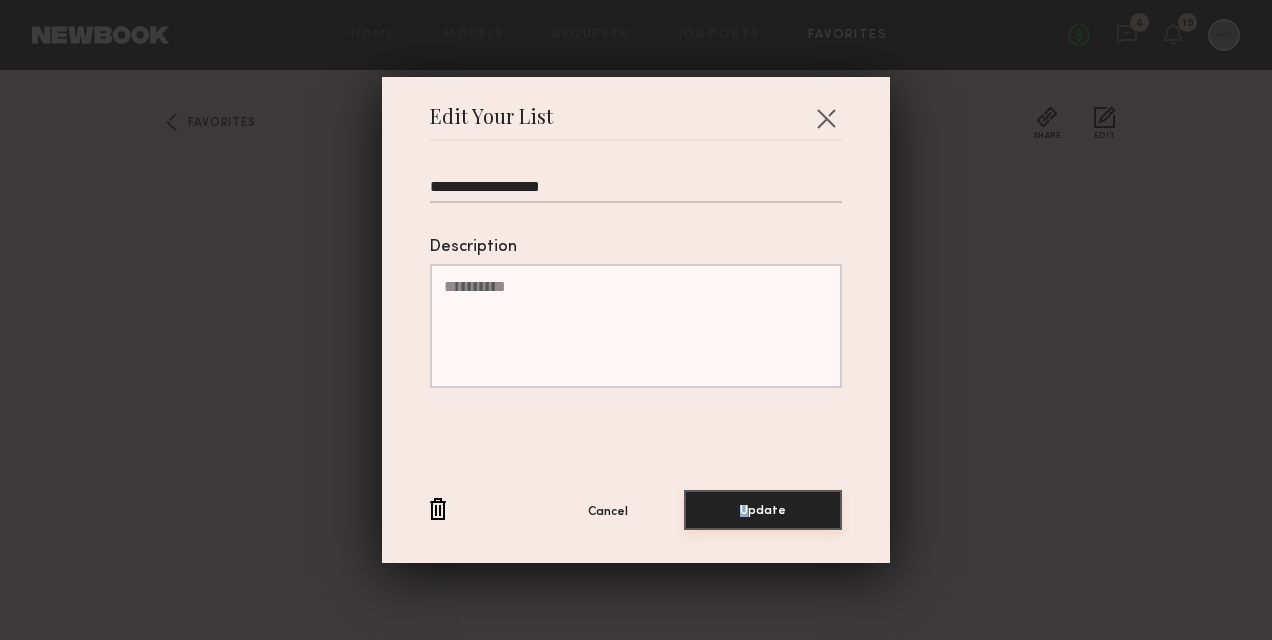 click on "Update" at bounding box center (763, 510) 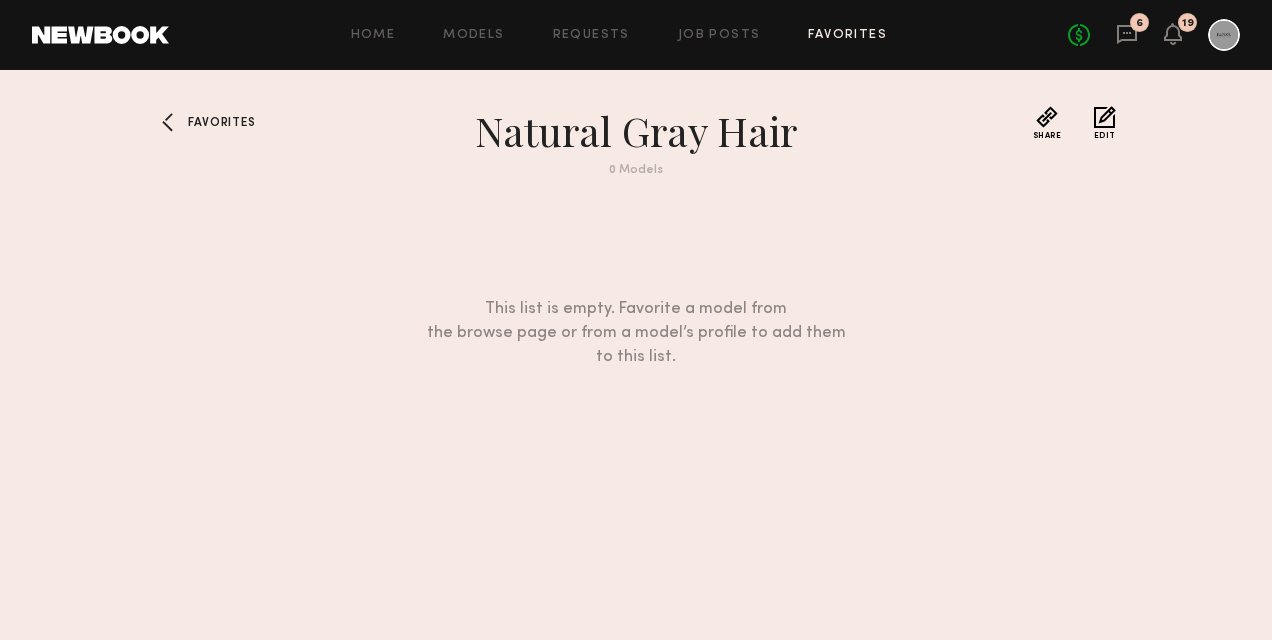 click on "Favorites" 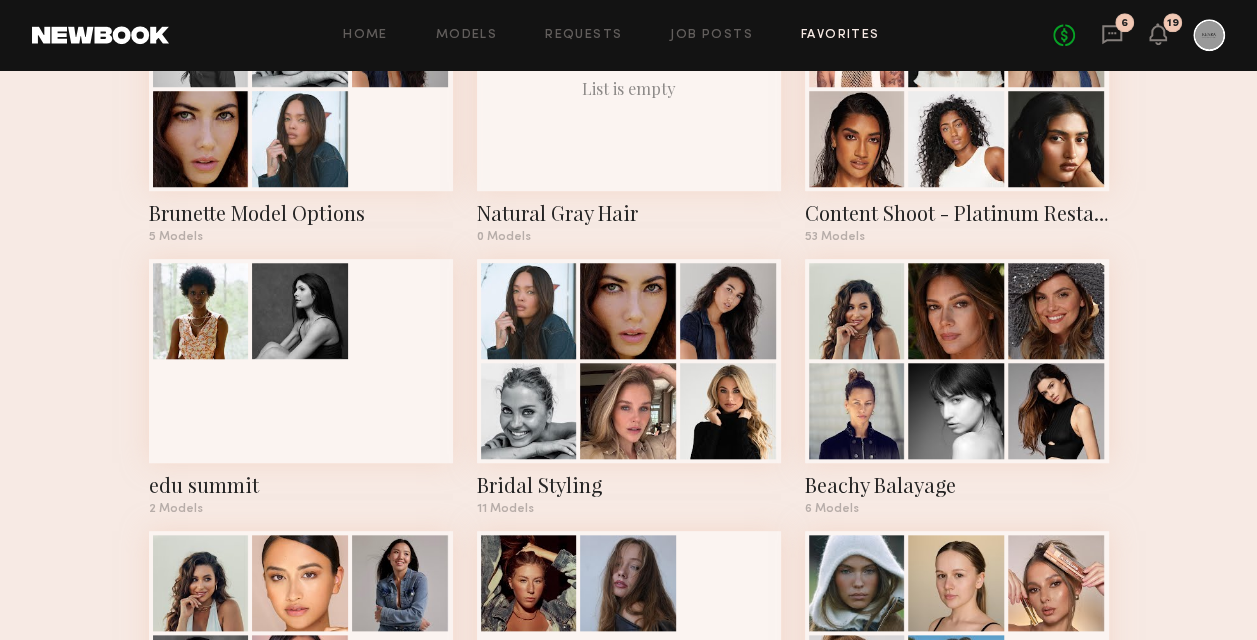 scroll, scrollTop: 800, scrollLeft: 0, axis: vertical 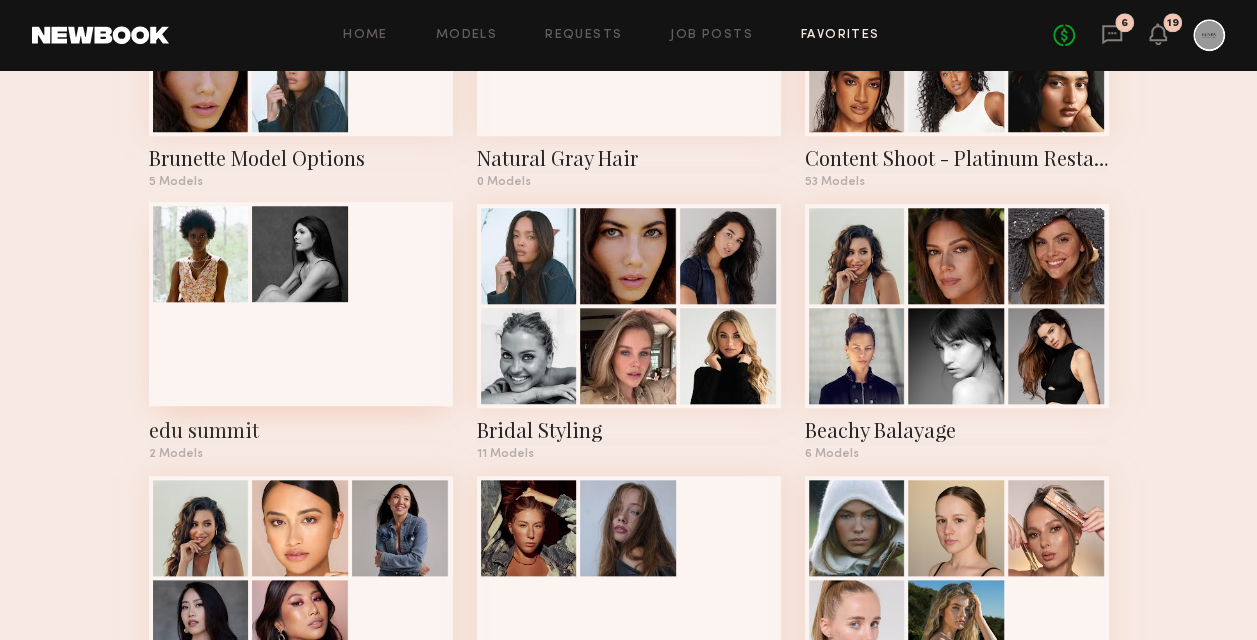 click 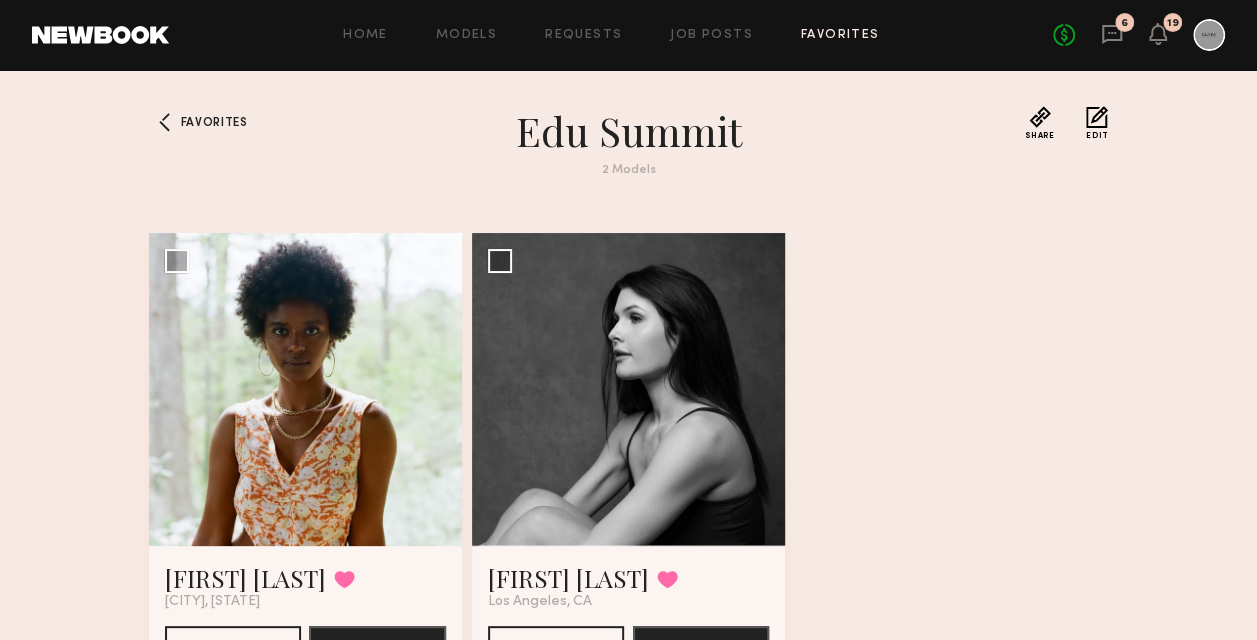 click on "Edit" 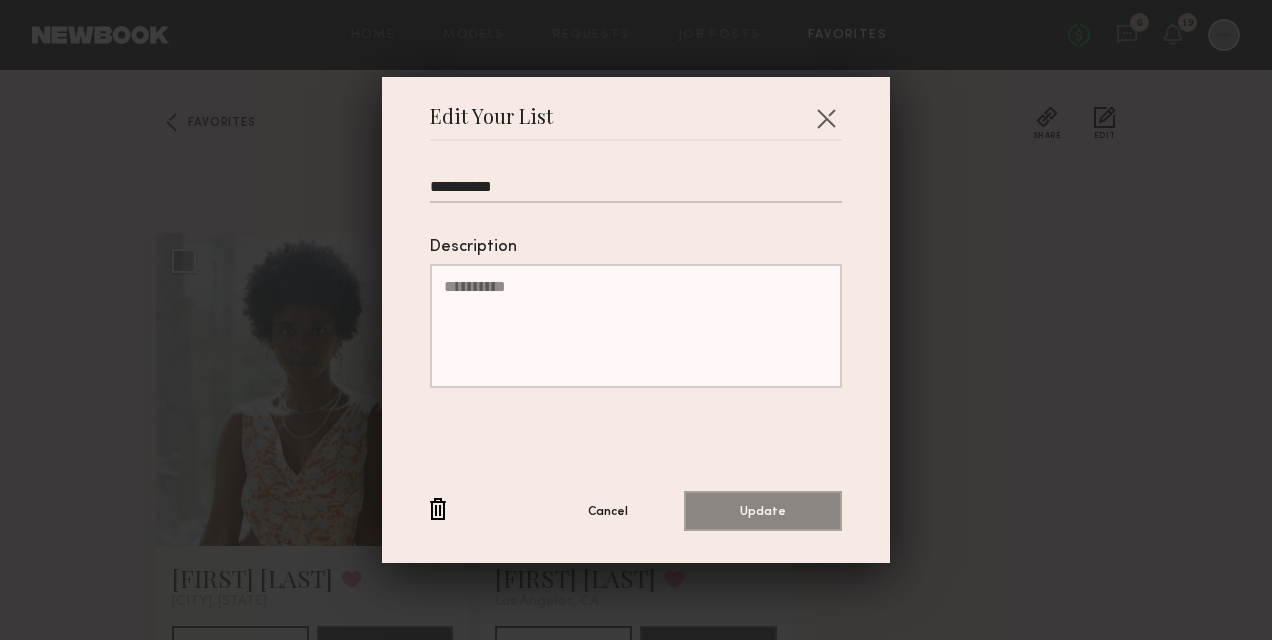 click at bounding box center [438, 510] 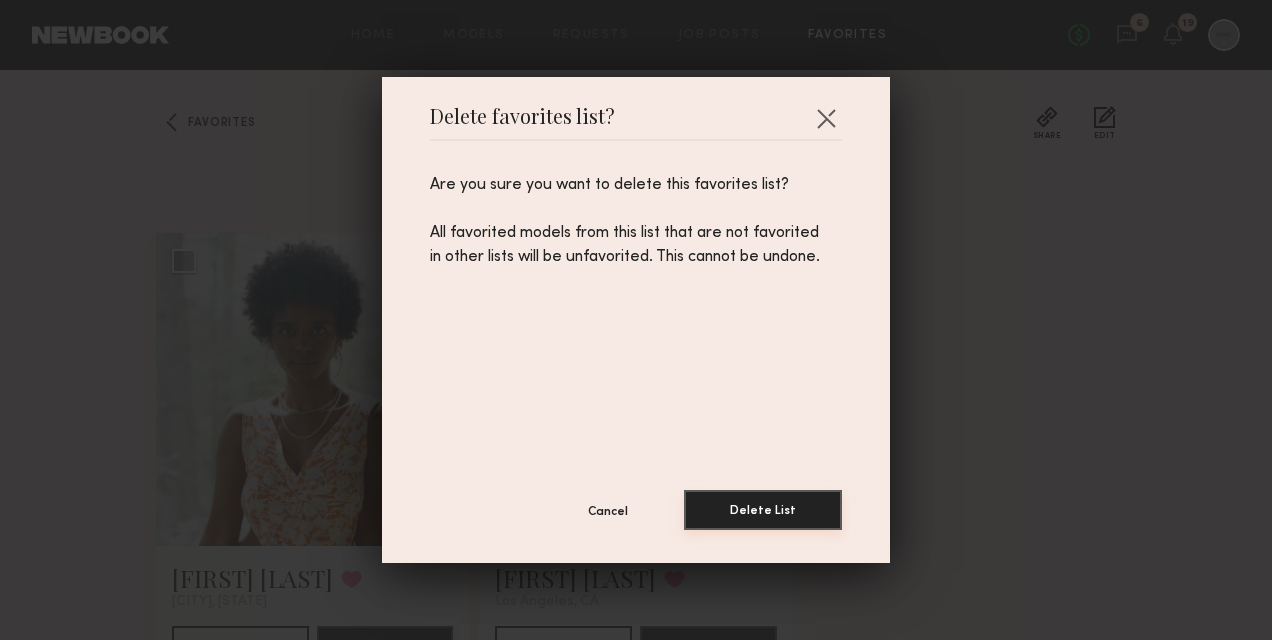 click on "Delete List" at bounding box center (763, 510) 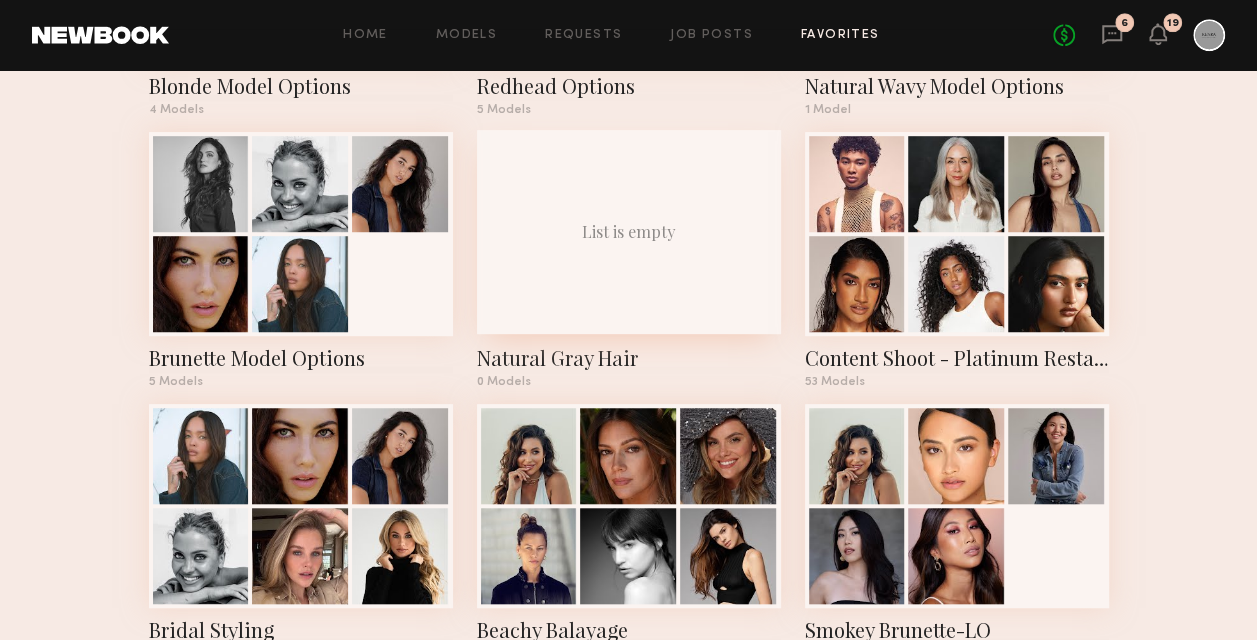 scroll, scrollTop: 800, scrollLeft: 0, axis: vertical 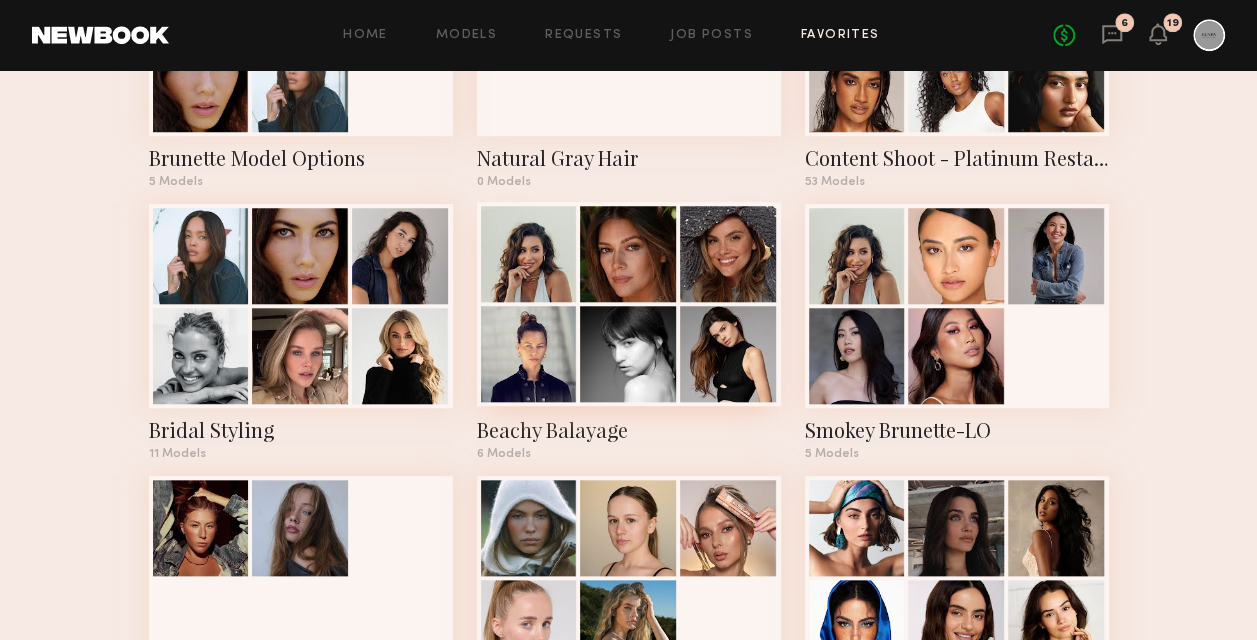 click on "Beachy Balayage" 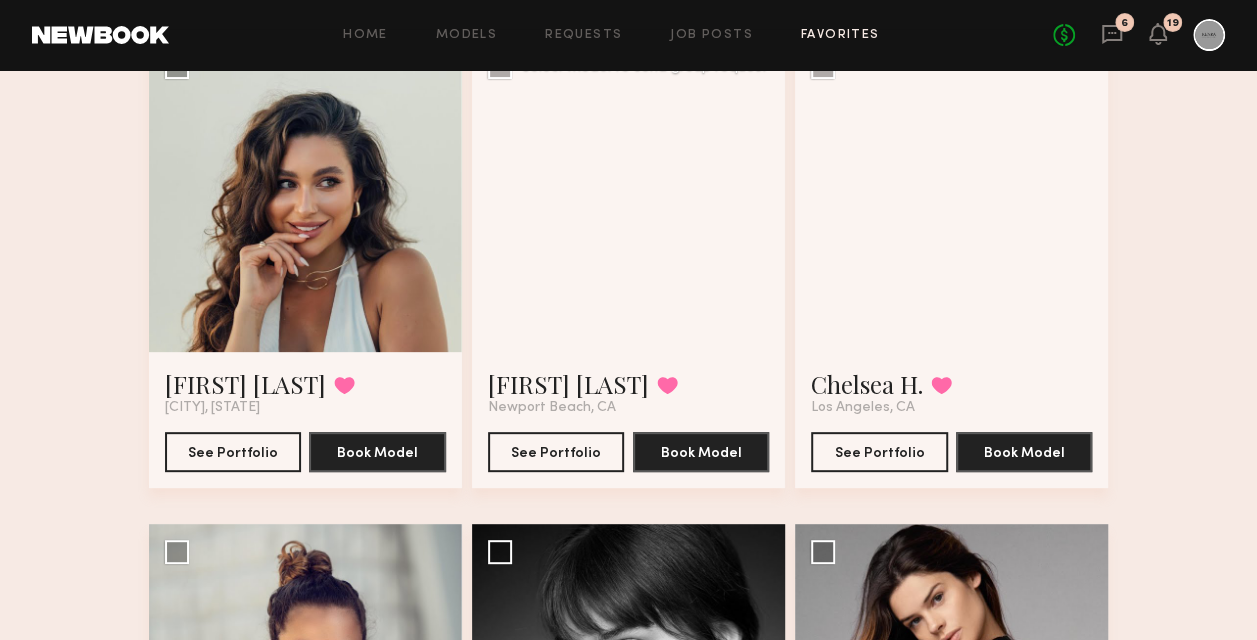 scroll, scrollTop: 200, scrollLeft: 0, axis: vertical 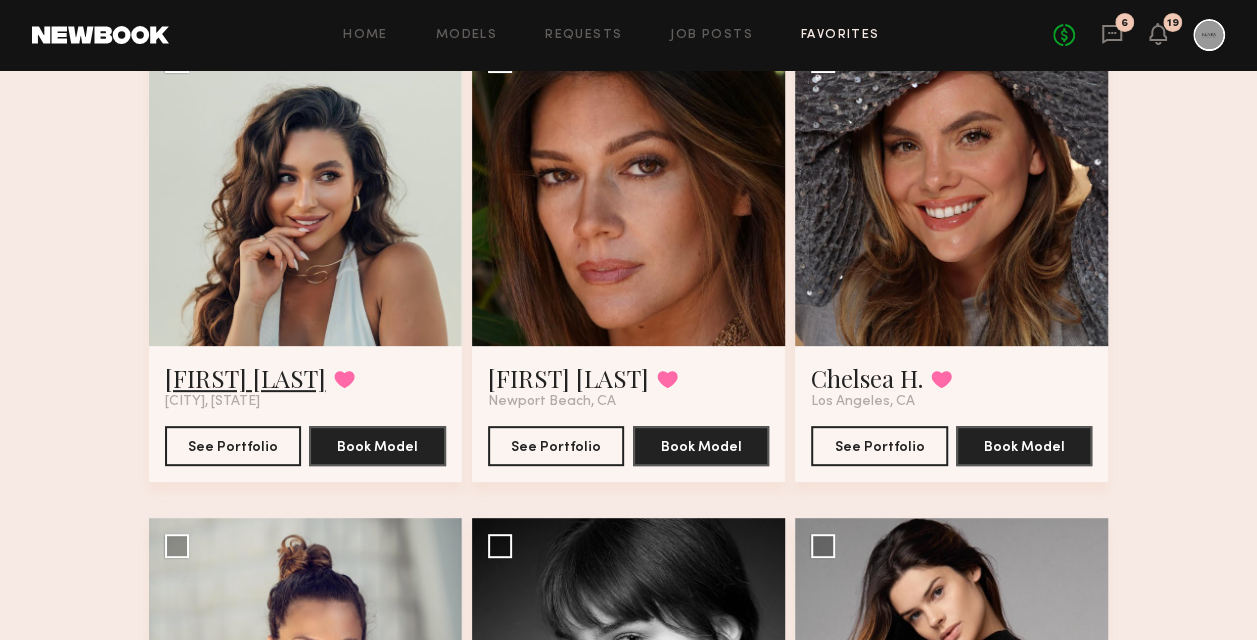 click on "Iryna M." 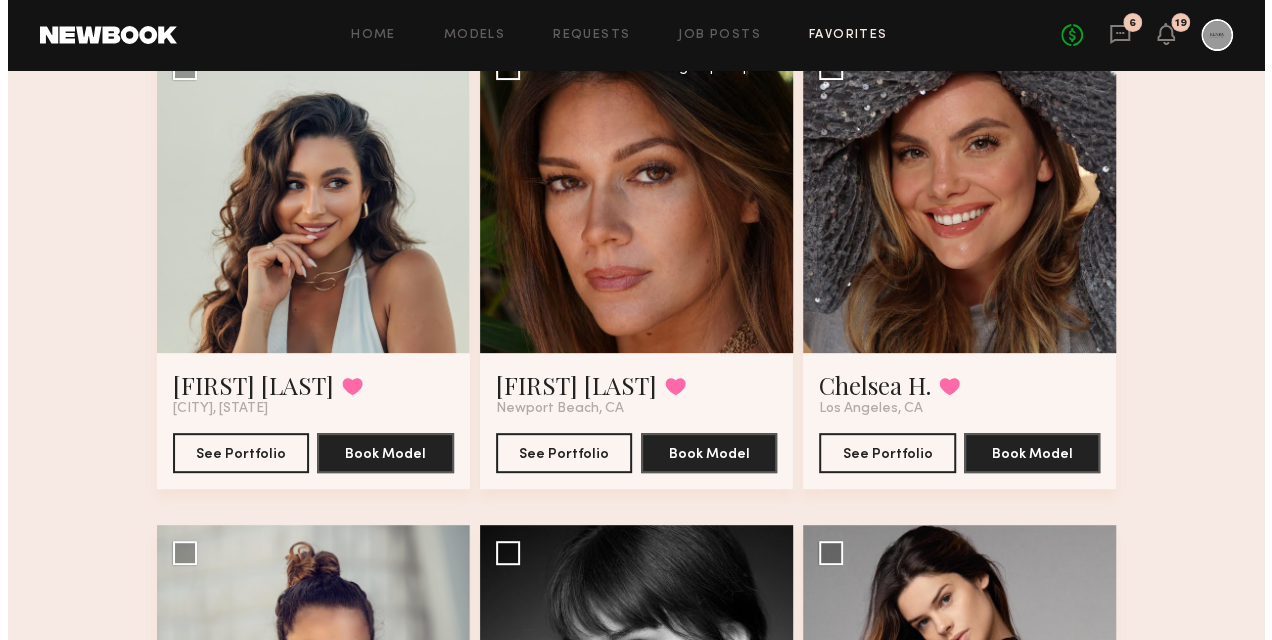 scroll, scrollTop: 0, scrollLeft: 0, axis: both 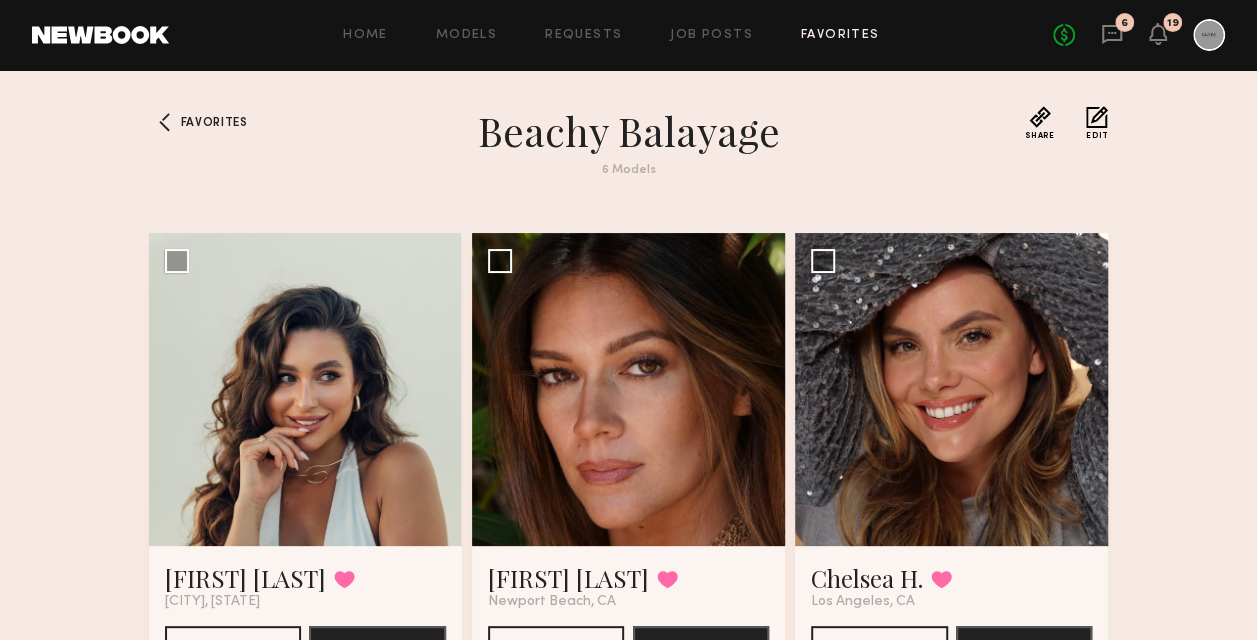 click on "Edit" 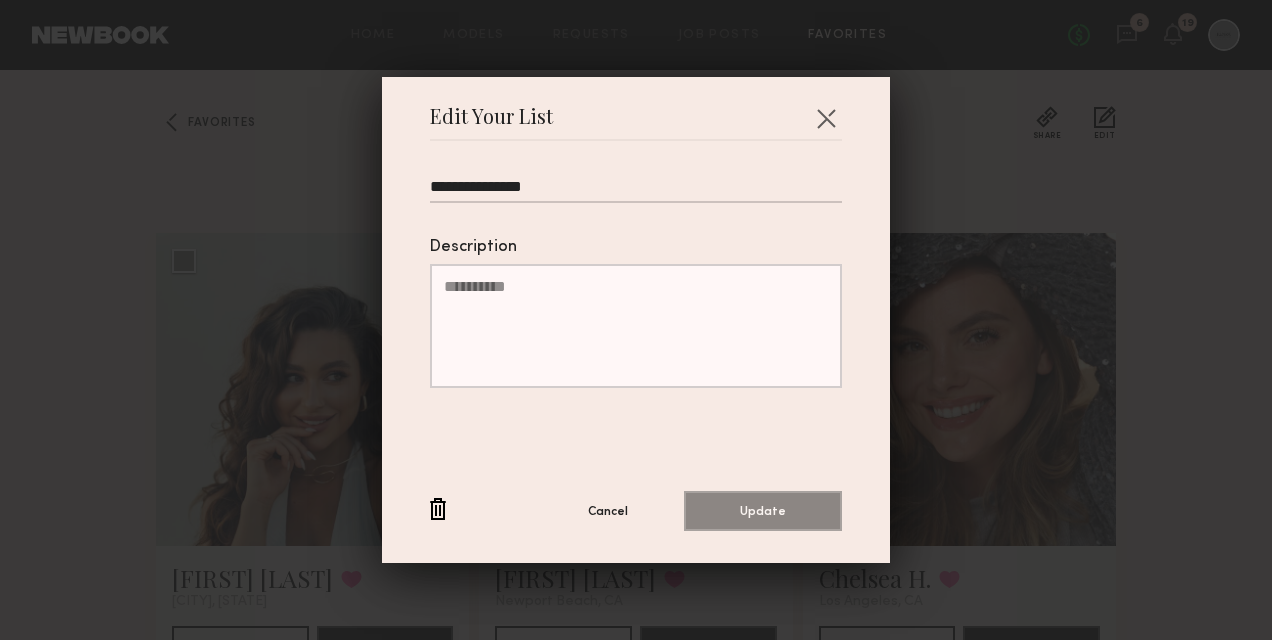 drag, startPoint x: 372, startPoint y: 193, endPoint x: 280, endPoint y: 196, distance: 92.0489 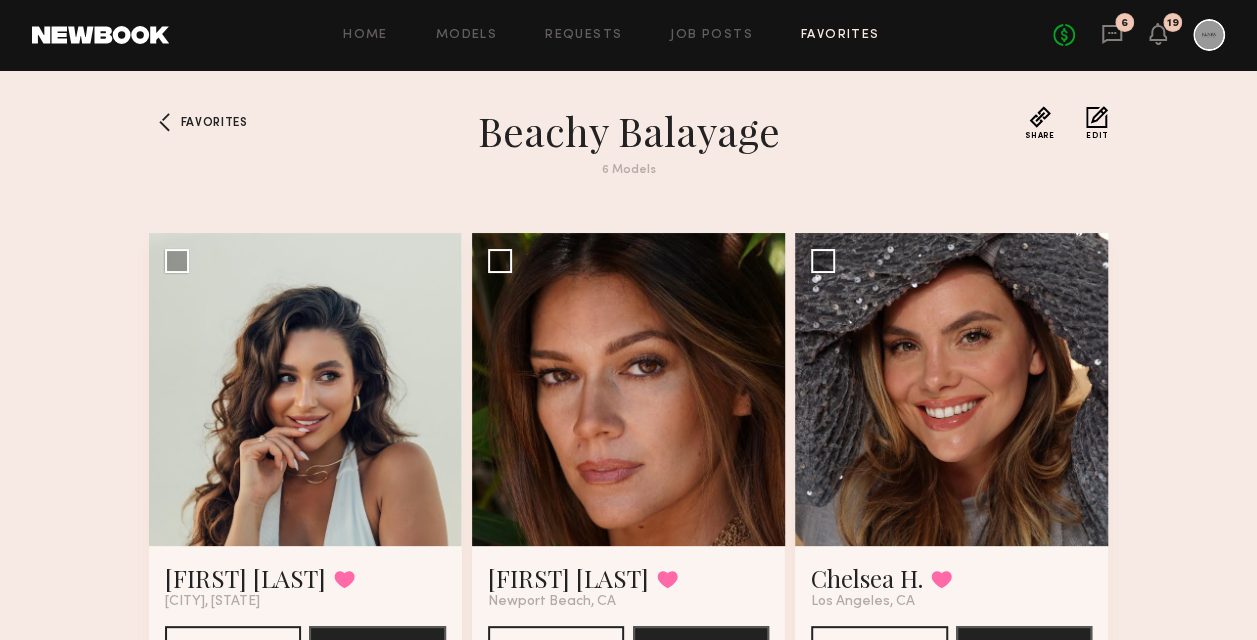 click on "Edit" 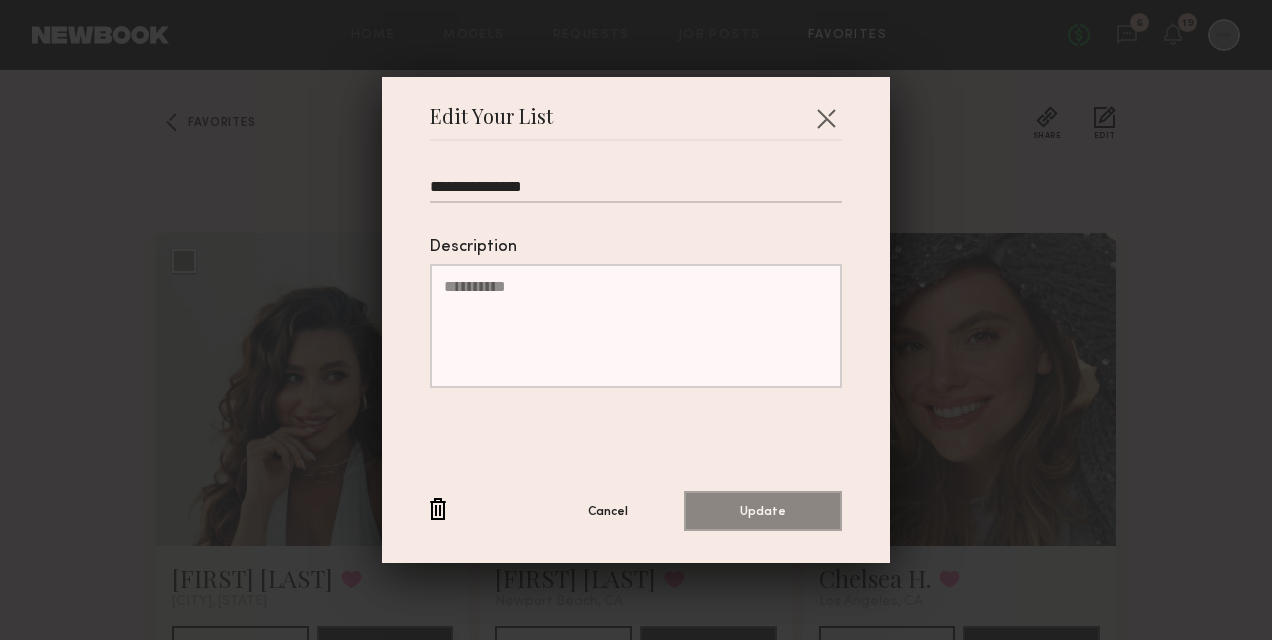 drag, startPoint x: 532, startPoint y: 188, endPoint x: 426, endPoint y: 194, distance: 106.16968 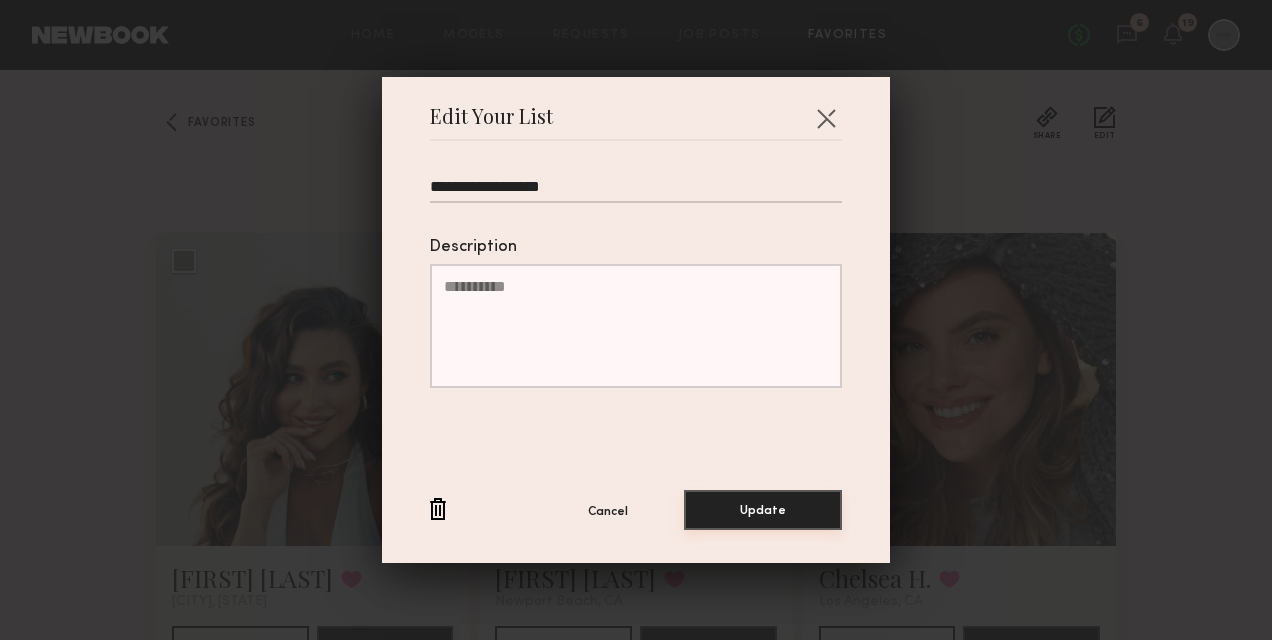 type on "**********" 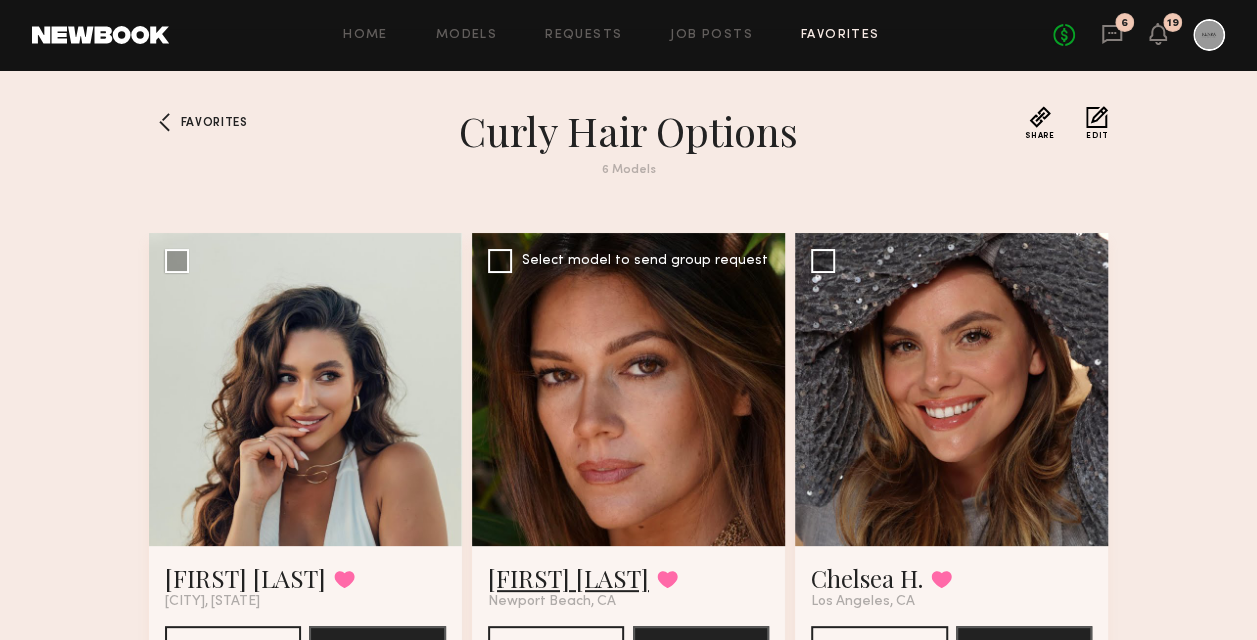 click on "Carrie A." 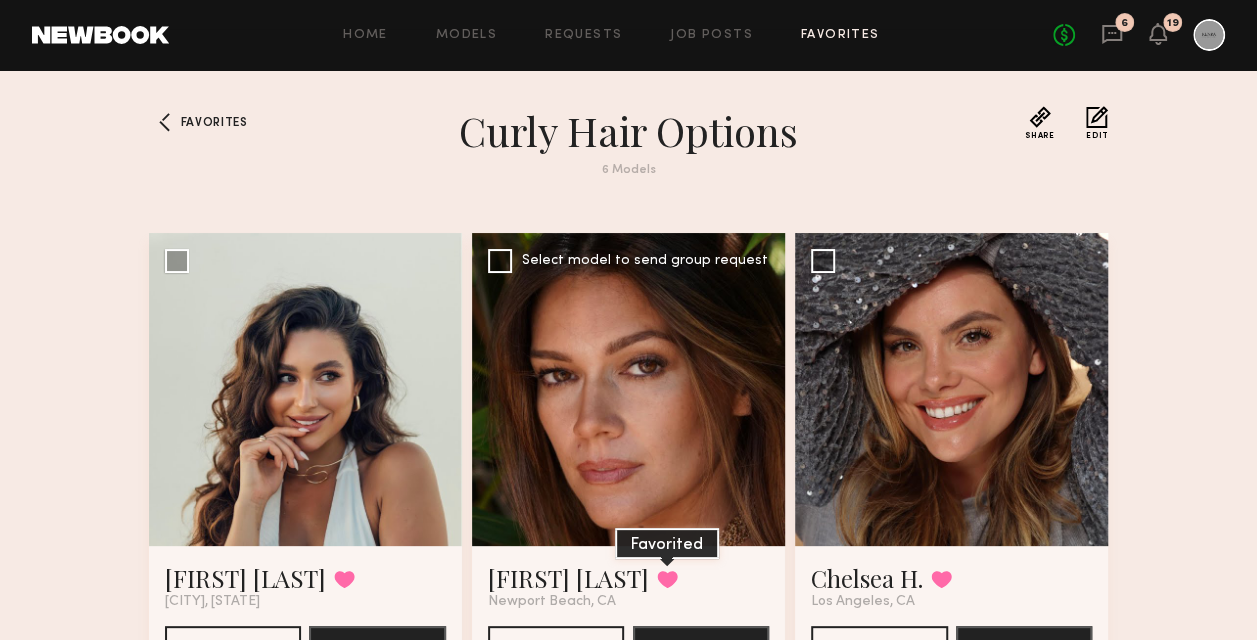 click 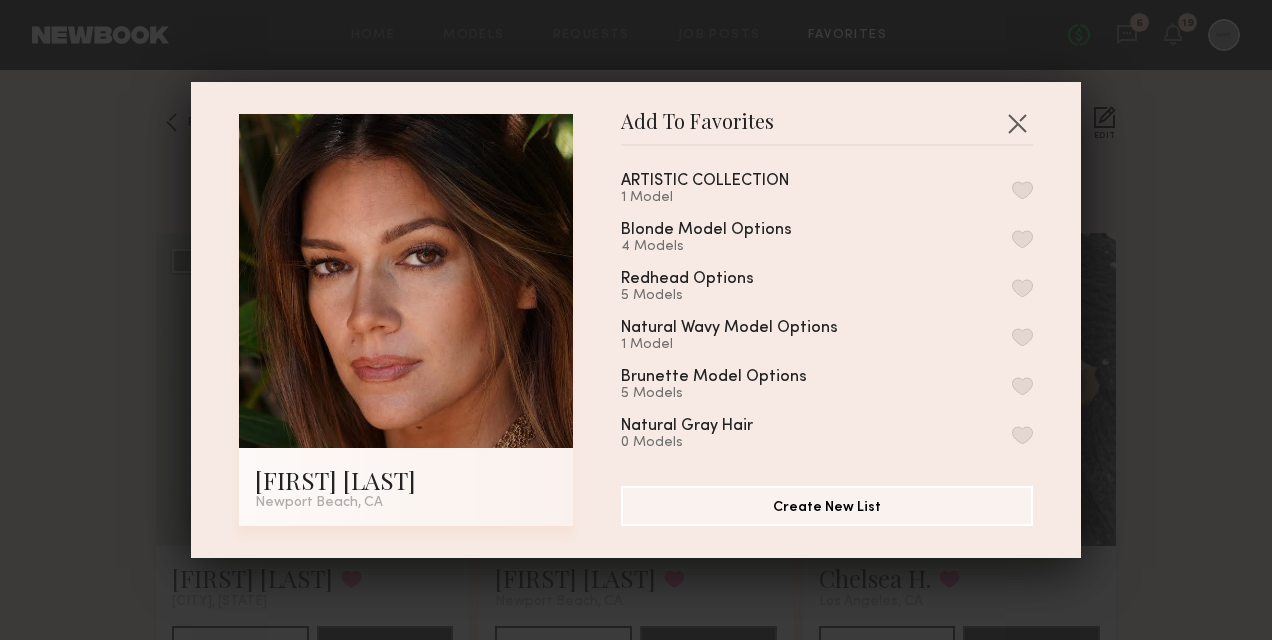 scroll, scrollTop: 100, scrollLeft: 0, axis: vertical 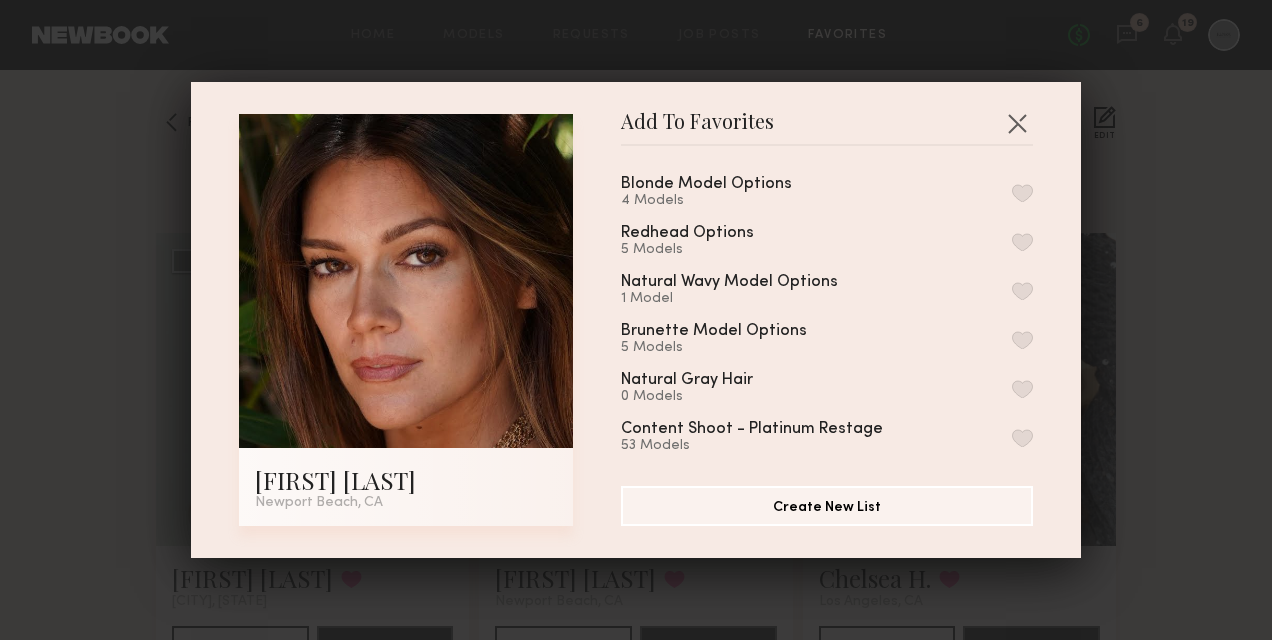 click at bounding box center [1022, 340] 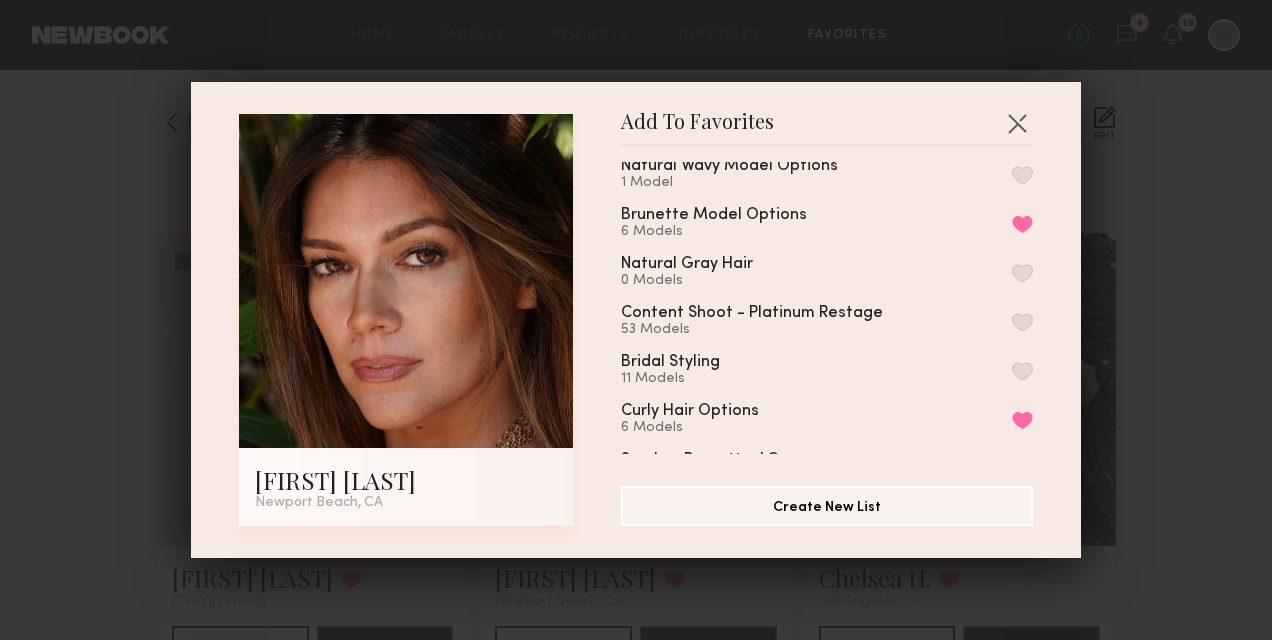 scroll, scrollTop: 400, scrollLeft: 0, axis: vertical 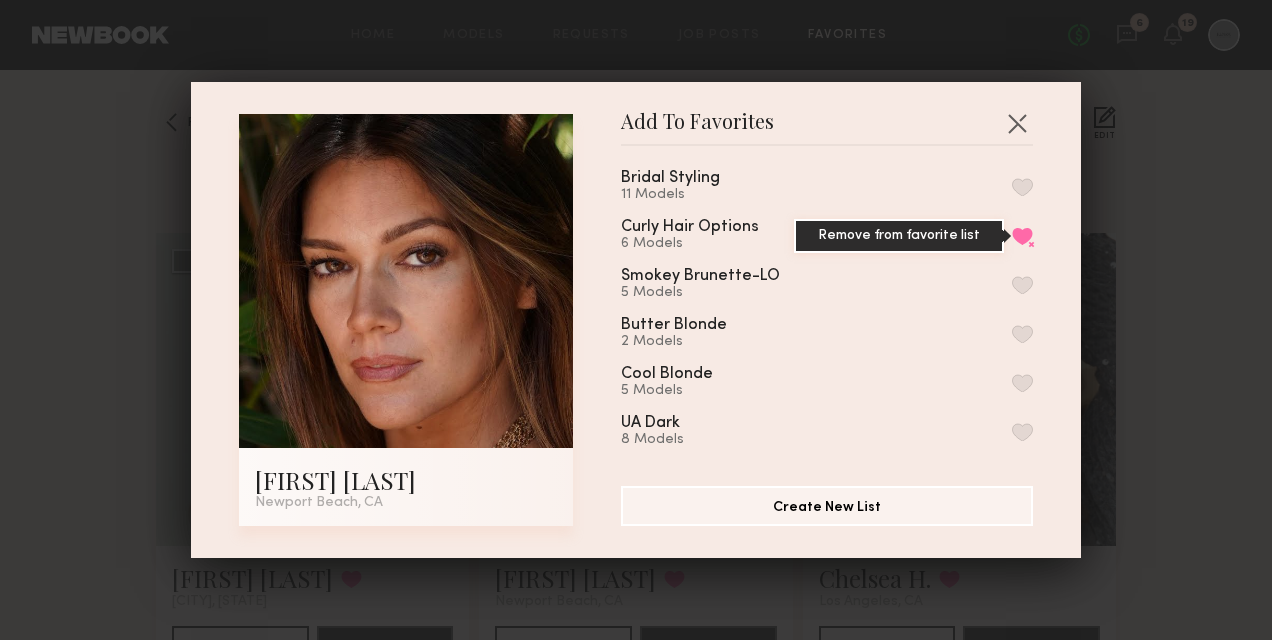 click on "Remove from favorite list" at bounding box center (1022, 236) 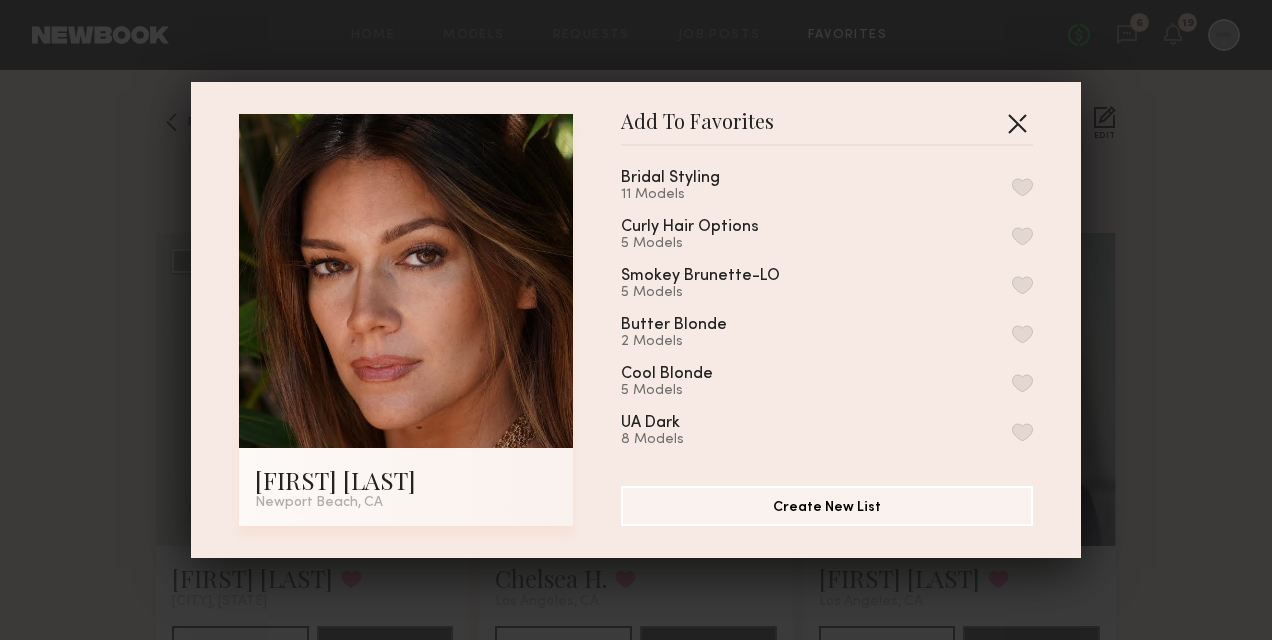 click at bounding box center [1017, 123] 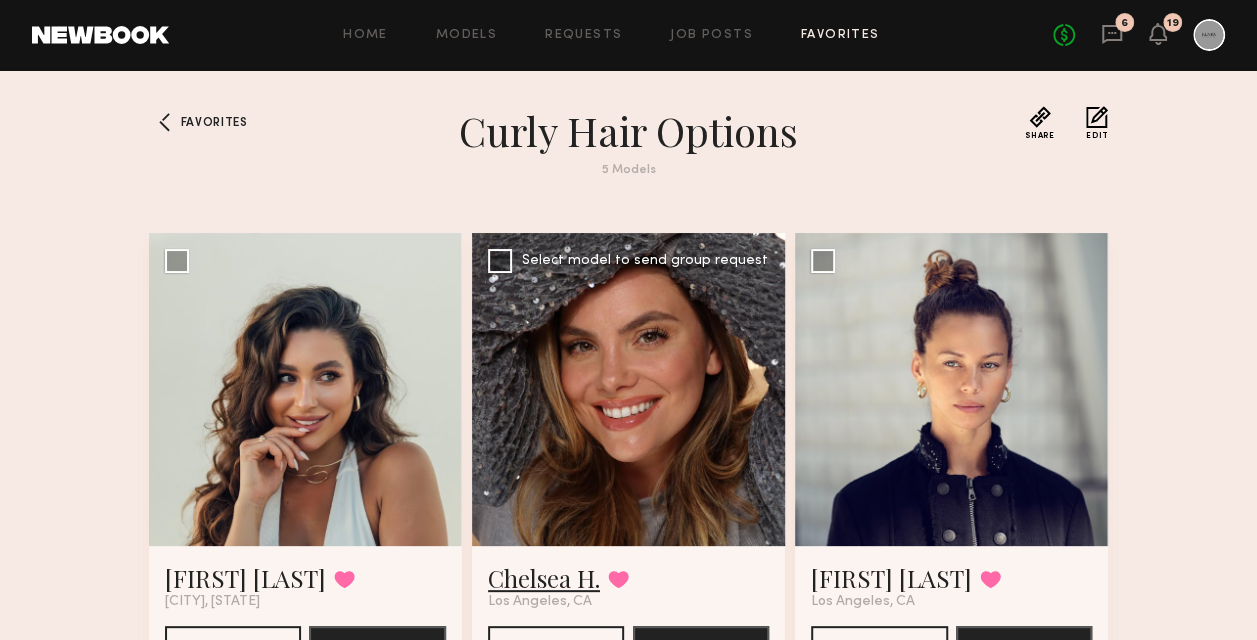 click on "Chelsea H." 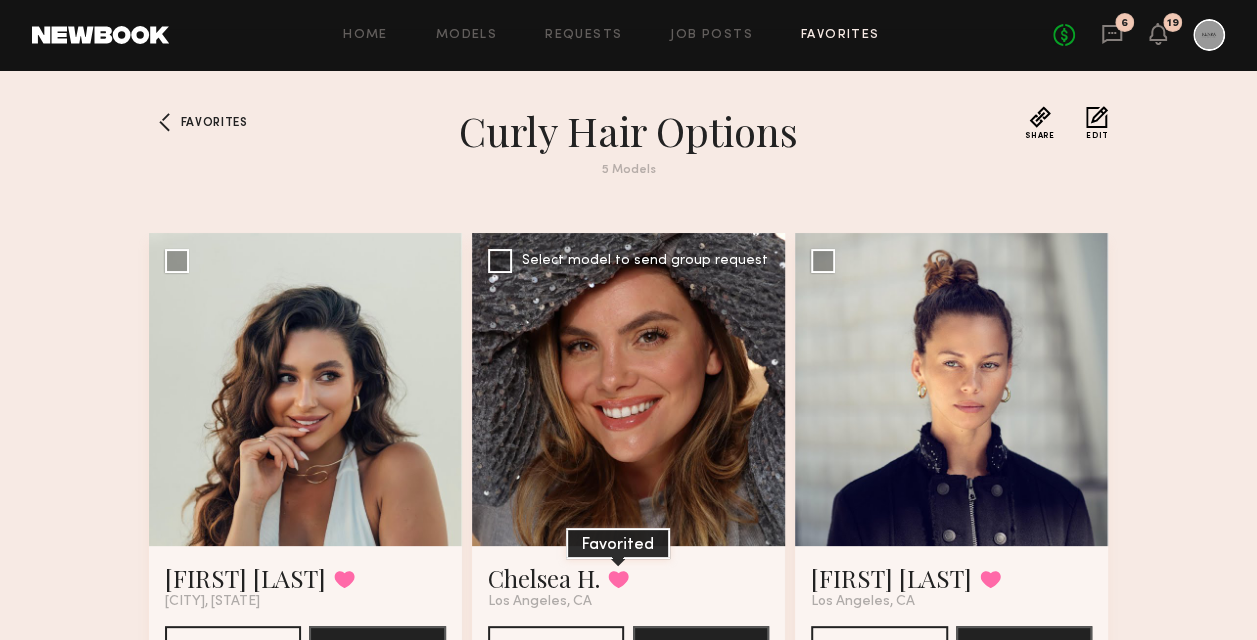 click 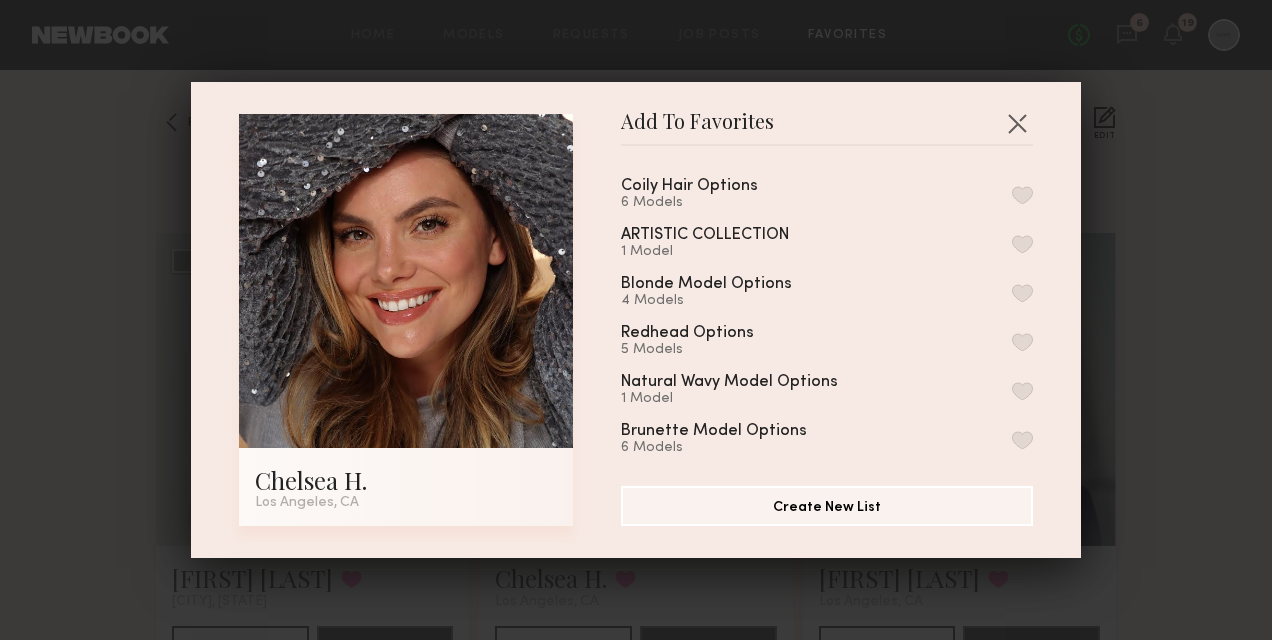 click at bounding box center (1022, 440) 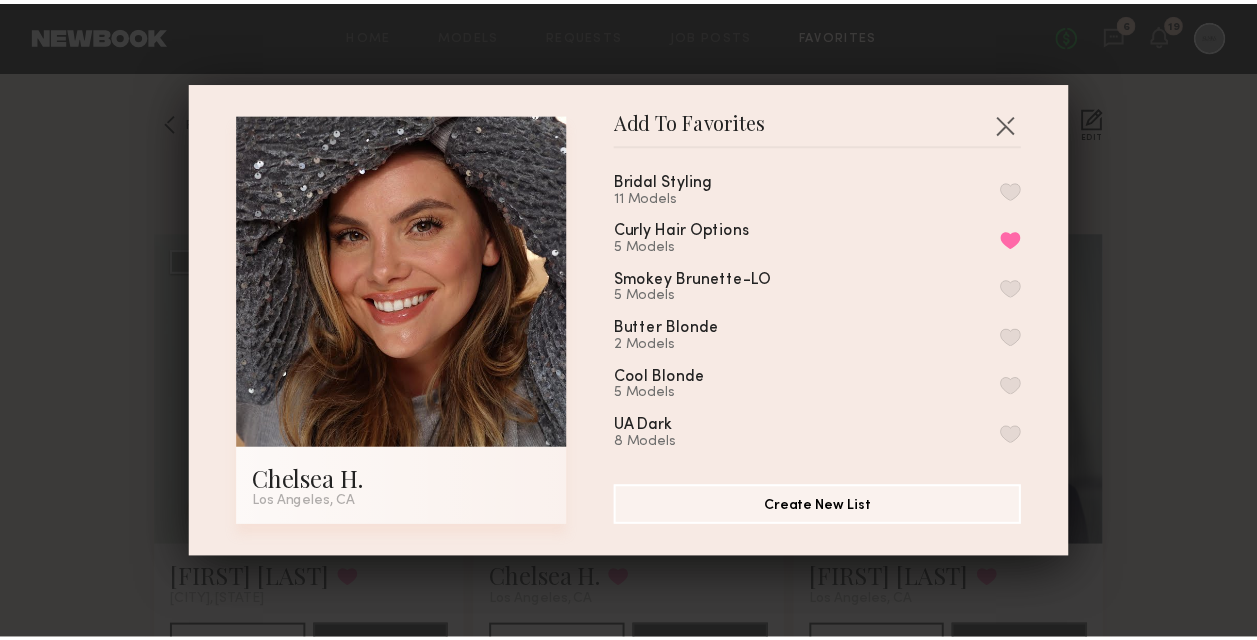 scroll, scrollTop: 400, scrollLeft: 0, axis: vertical 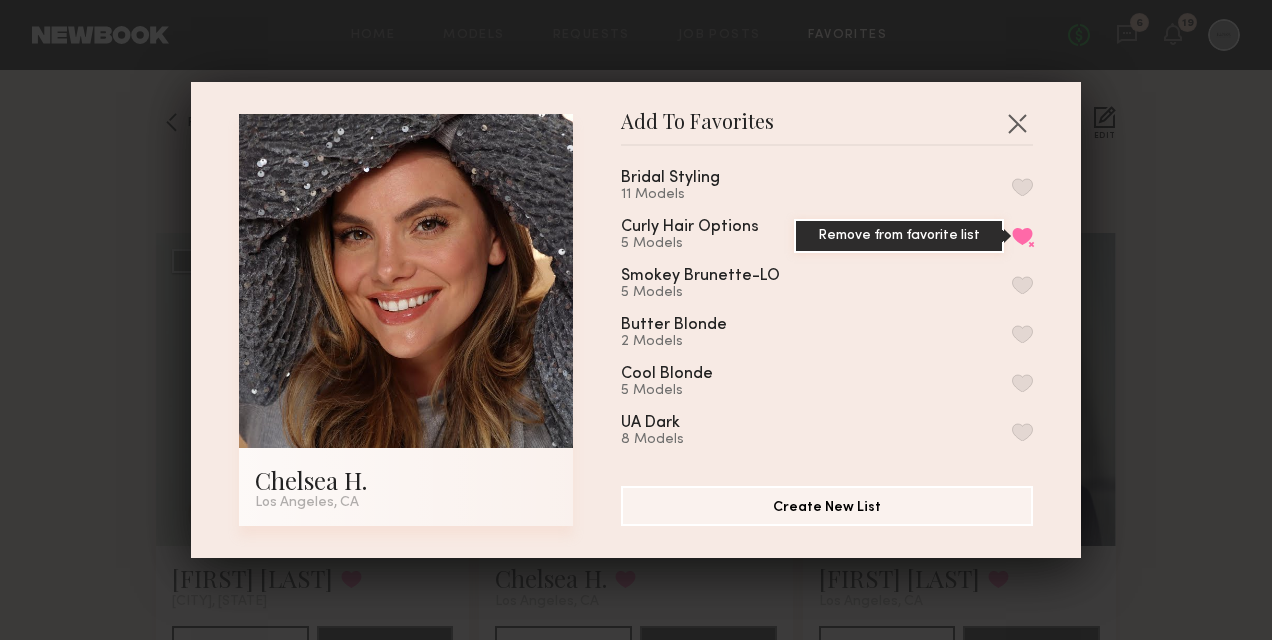 click on "Remove from favorite list" at bounding box center (1022, 236) 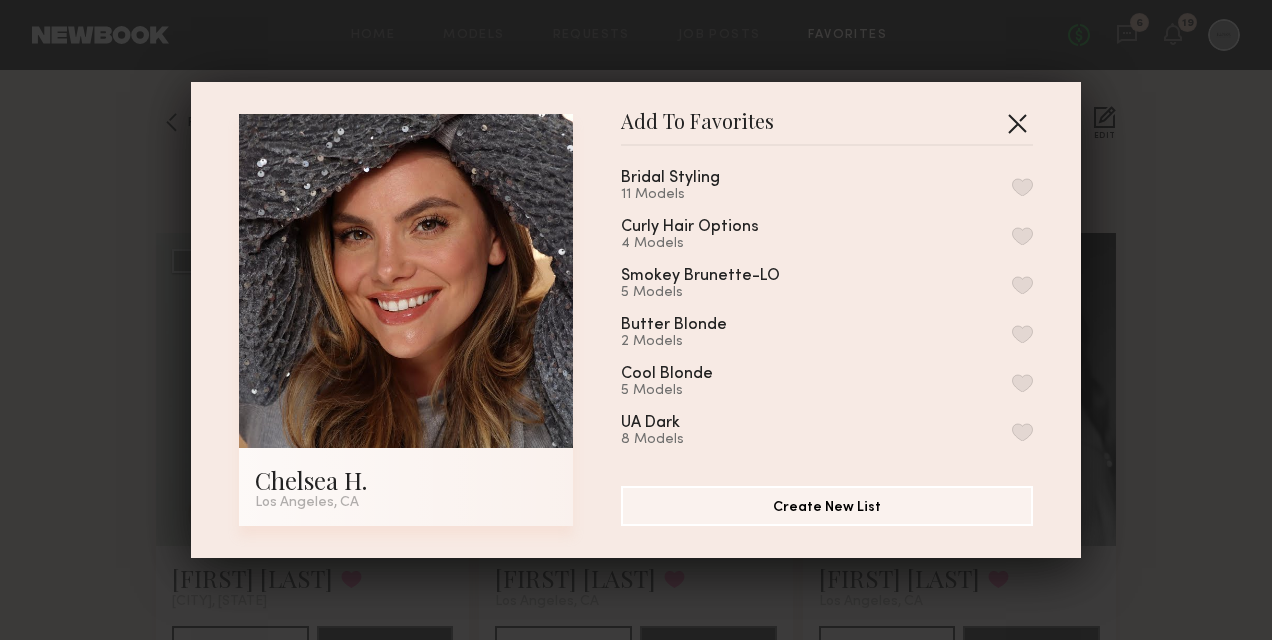 click at bounding box center (1017, 123) 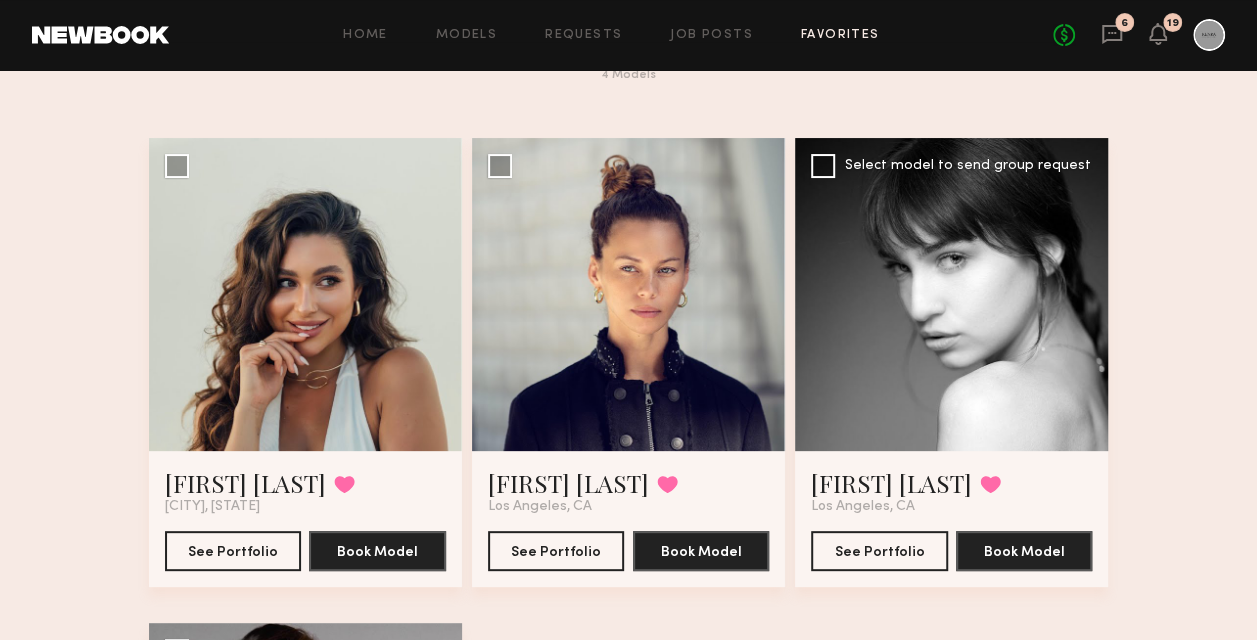 scroll, scrollTop: 200, scrollLeft: 0, axis: vertical 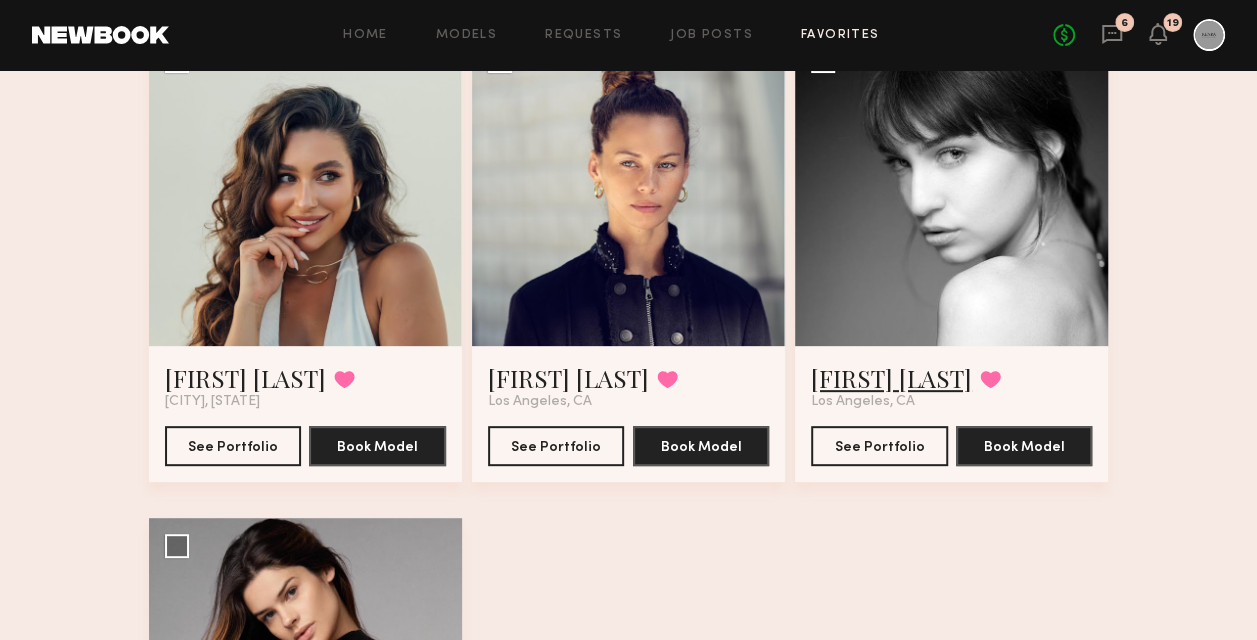 click on "Lumi W." 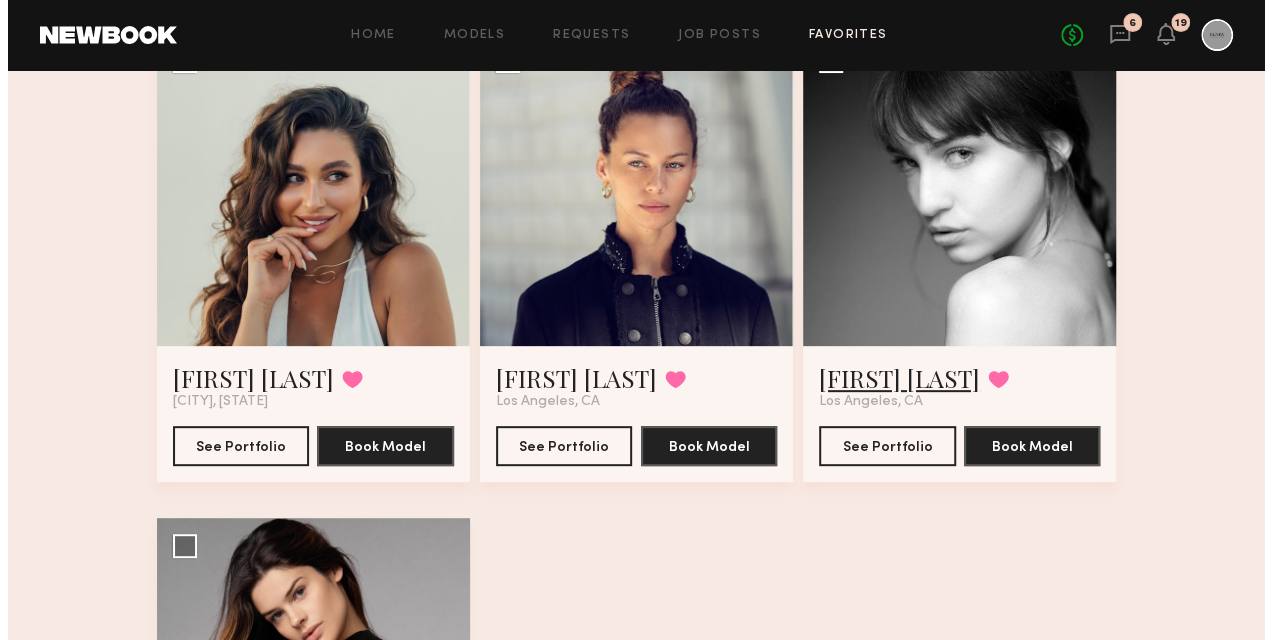 scroll, scrollTop: 300, scrollLeft: 0, axis: vertical 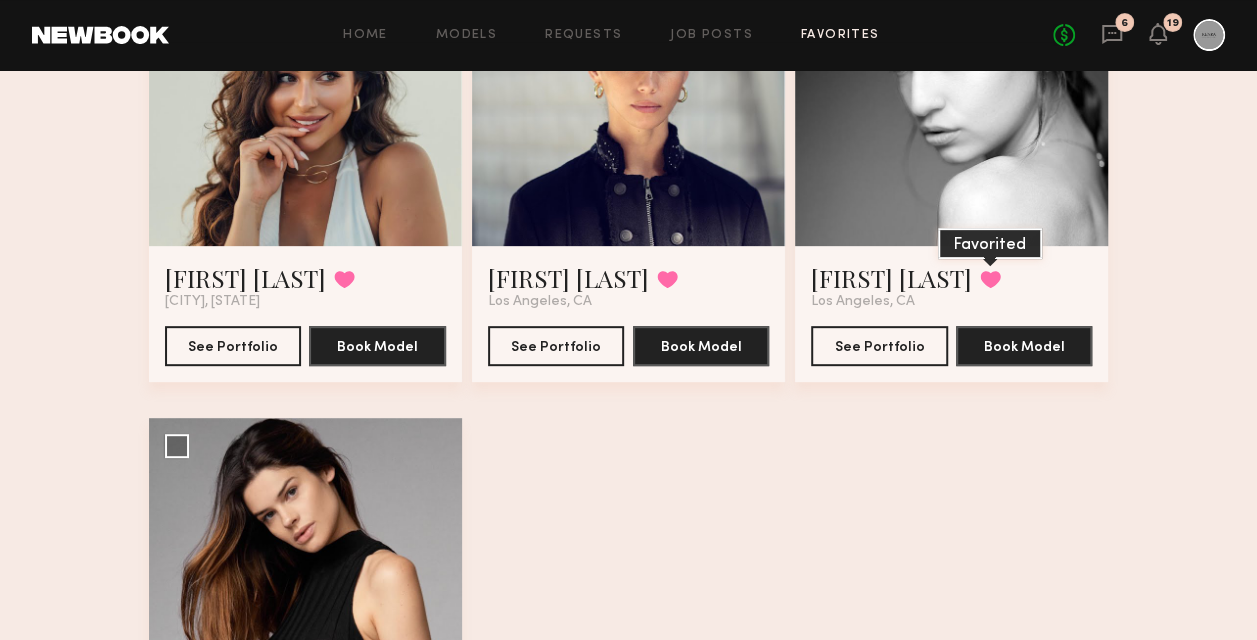 click 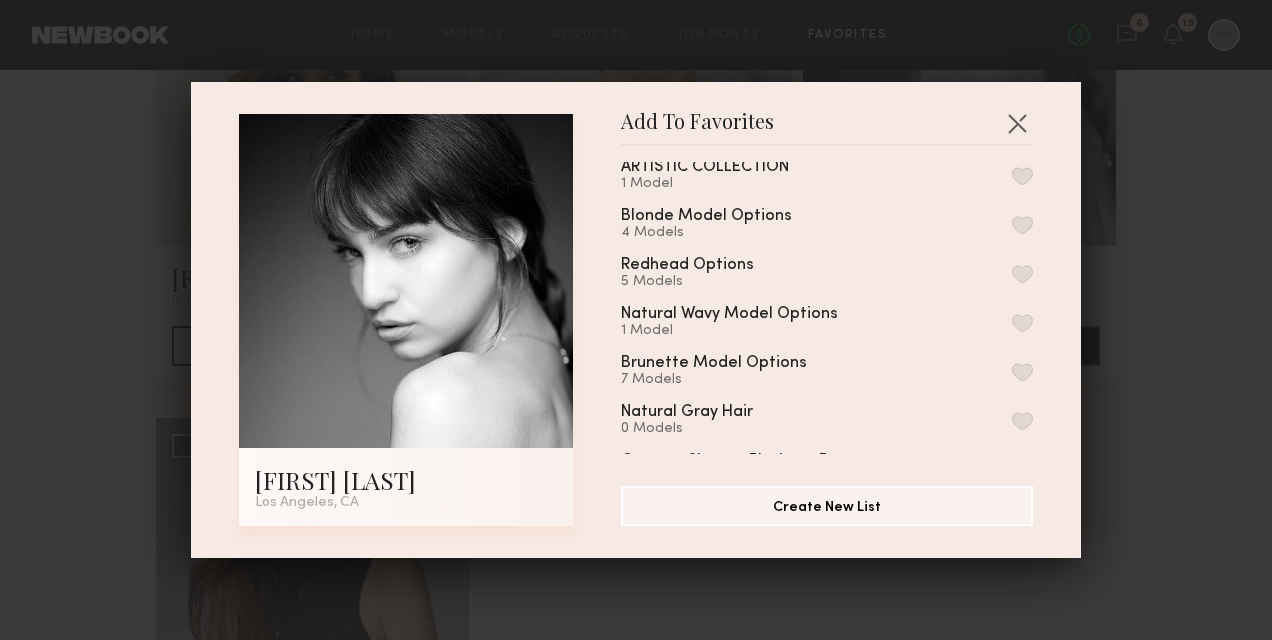 scroll, scrollTop: 100, scrollLeft: 0, axis: vertical 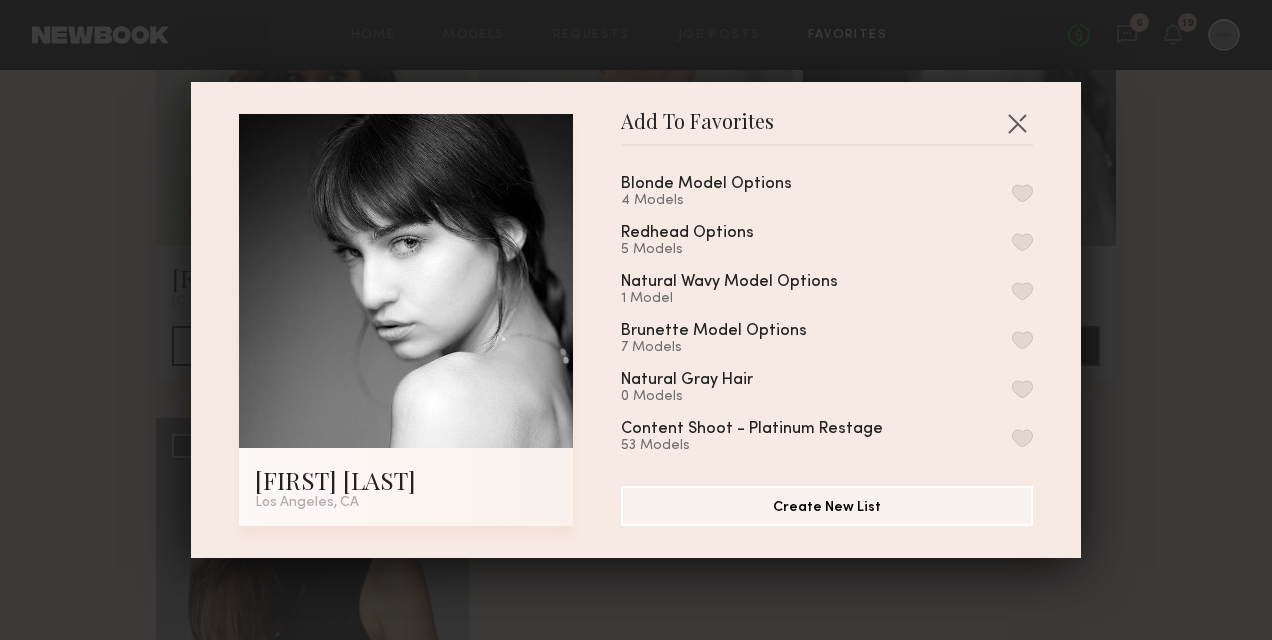 click at bounding box center [1022, 340] 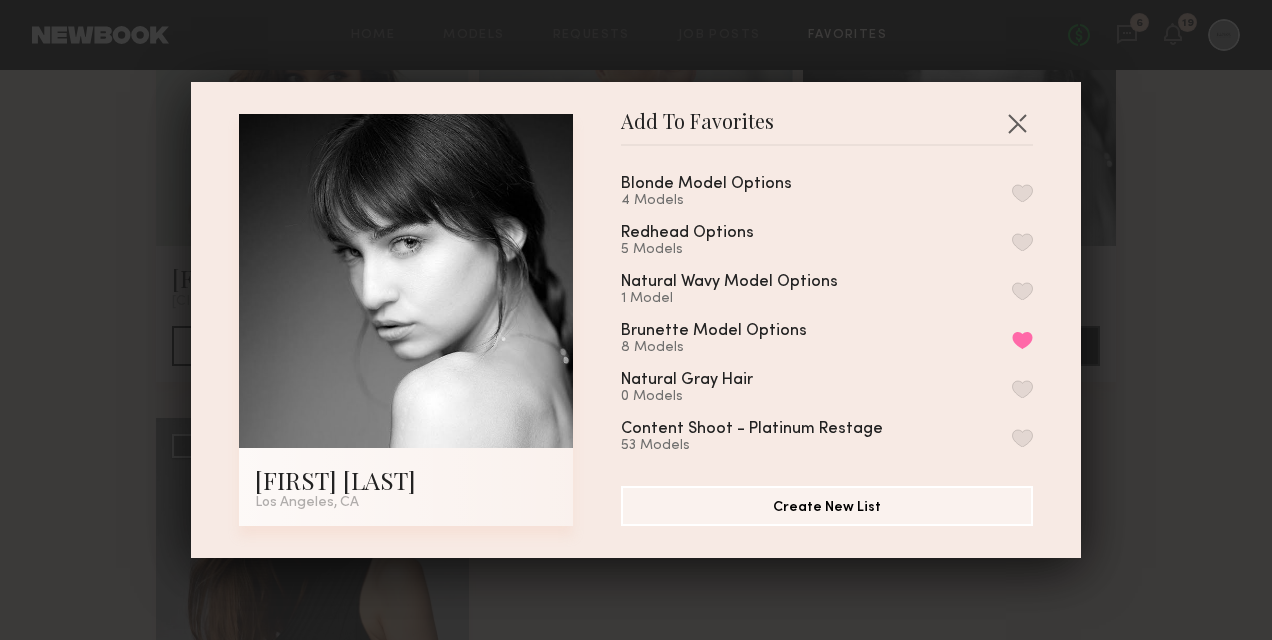 scroll, scrollTop: 400, scrollLeft: 0, axis: vertical 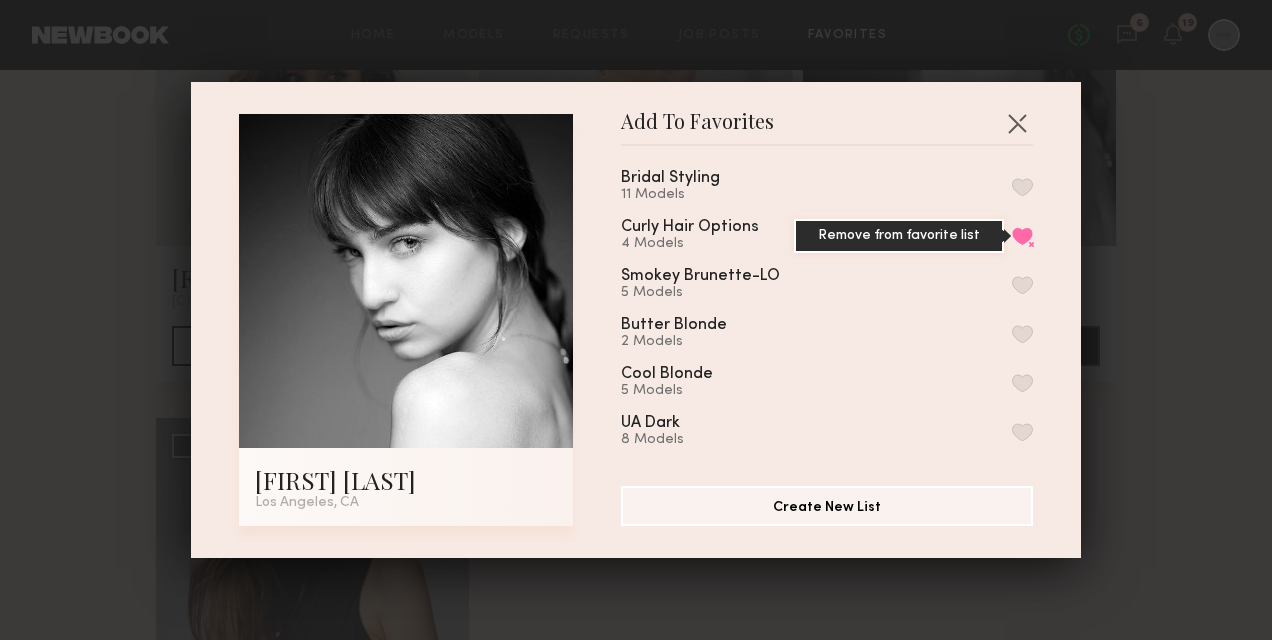 click on "Remove from favorite list" at bounding box center [1022, 236] 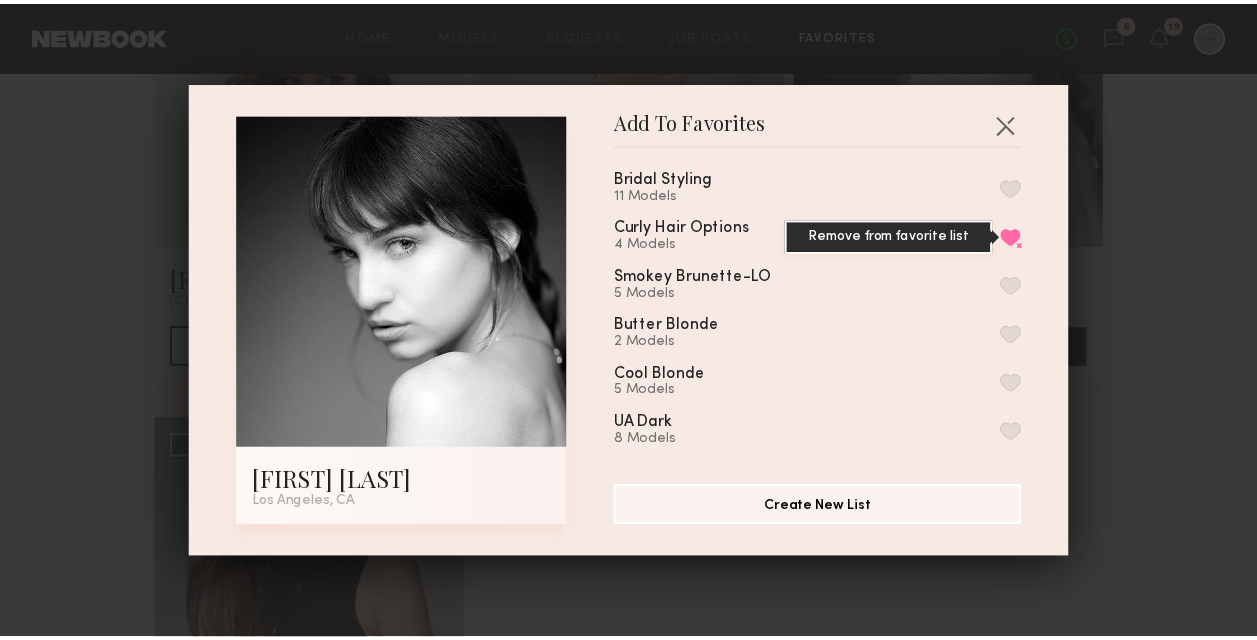scroll, scrollTop: 112, scrollLeft: 0, axis: vertical 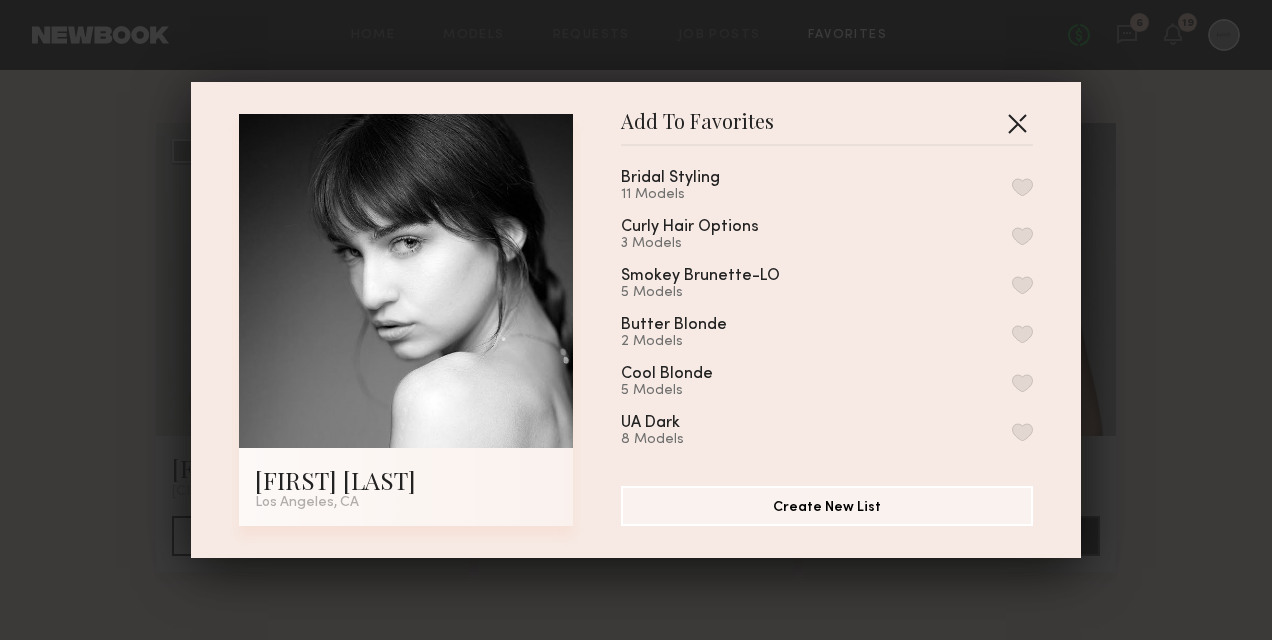 click at bounding box center [1017, 123] 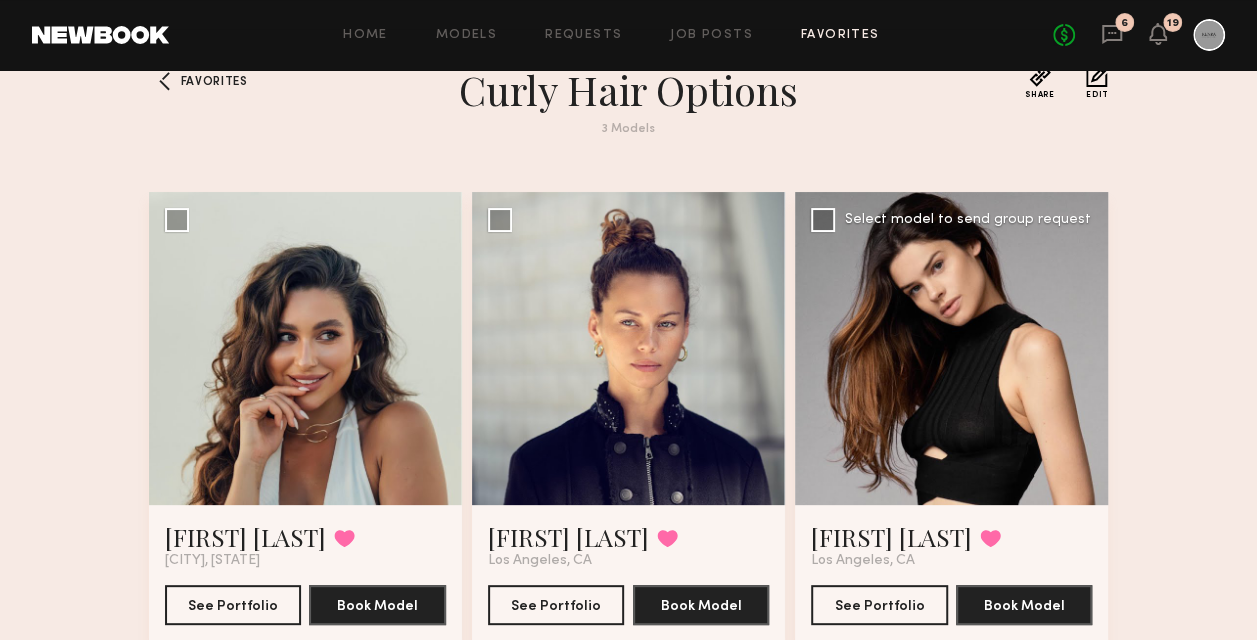scroll, scrollTop: 12, scrollLeft: 0, axis: vertical 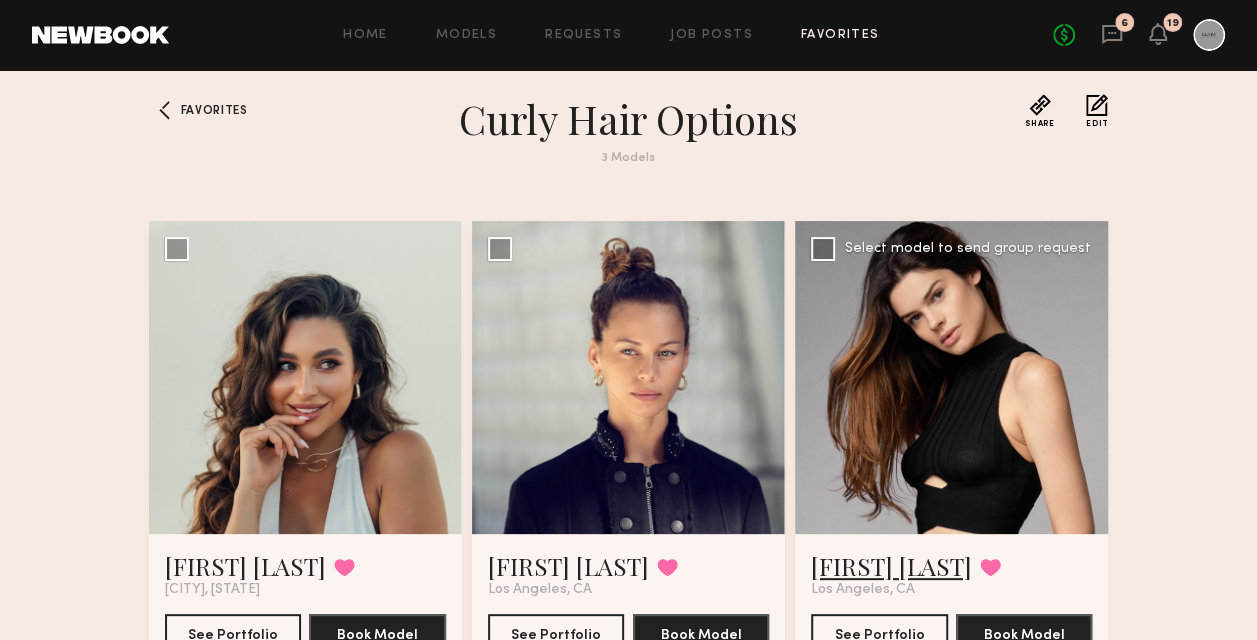 click on "Caroline D." 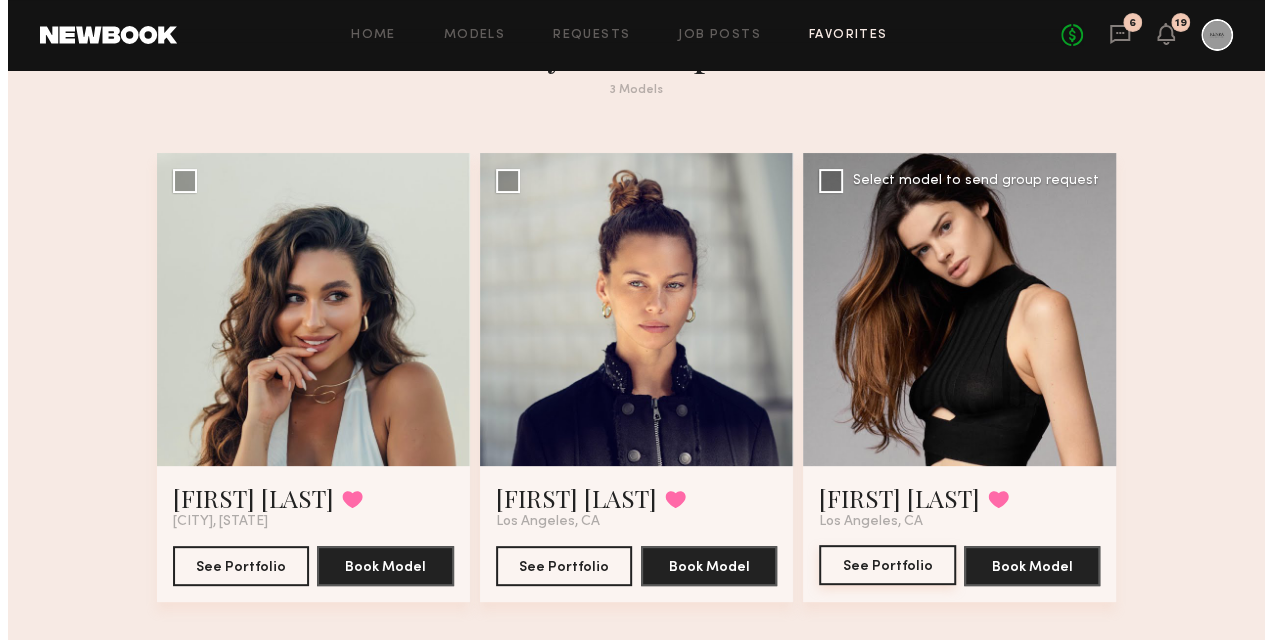 scroll, scrollTop: 112, scrollLeft: 0, axis: vertical 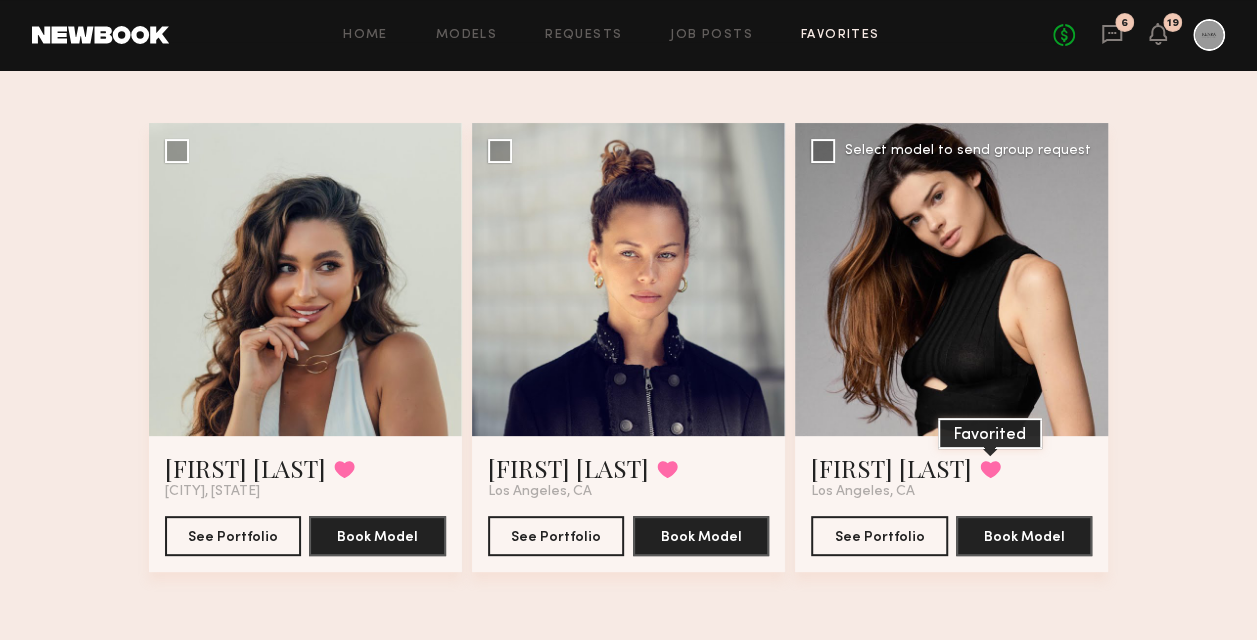 click 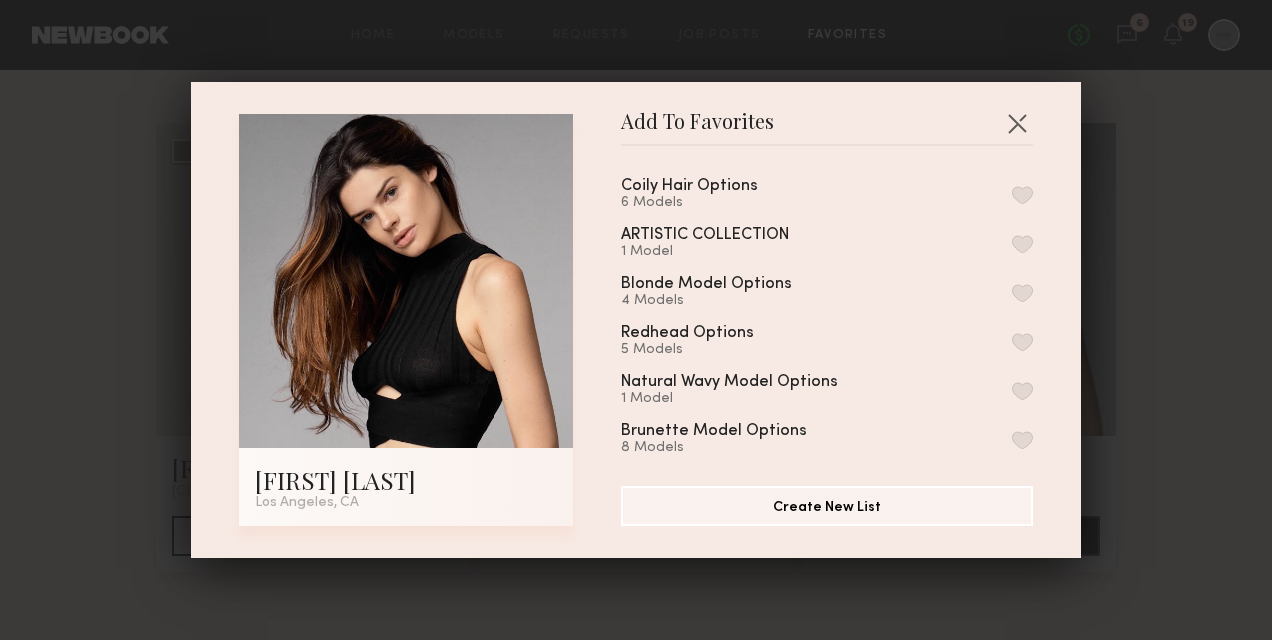 click at bounding box center (1022, 440) 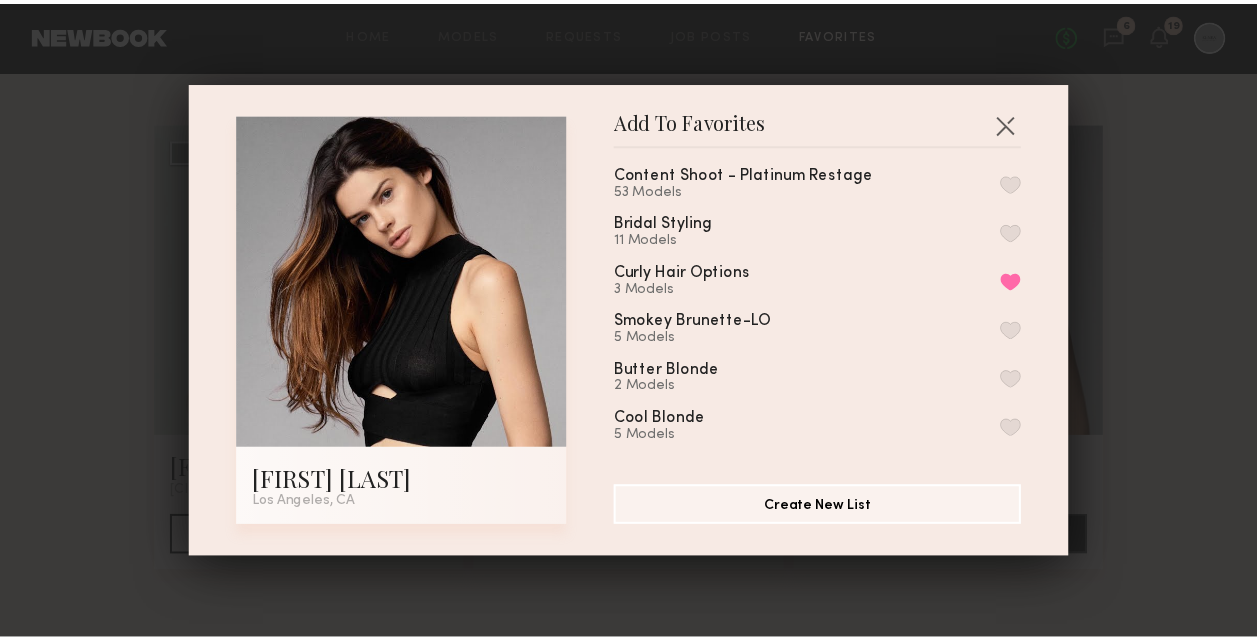 scroll, scrollTop: 400, scrollLeft: 0, axis: vertical 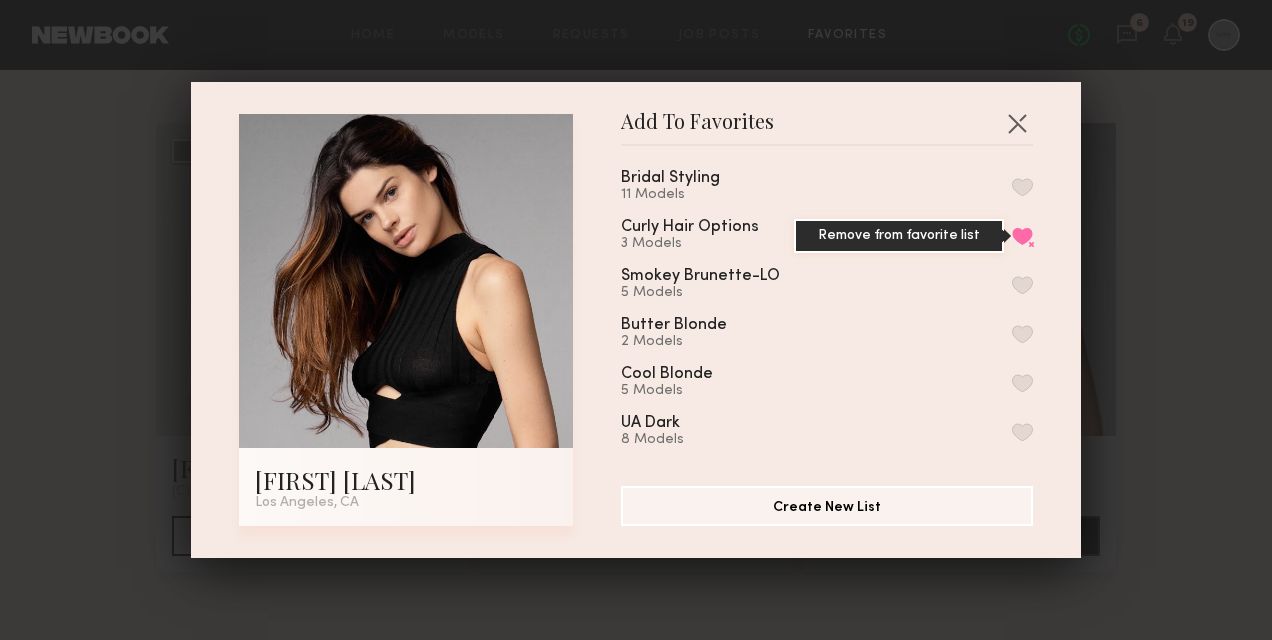 click on "Remove from favorite list" at bounding box center (1022, 236) 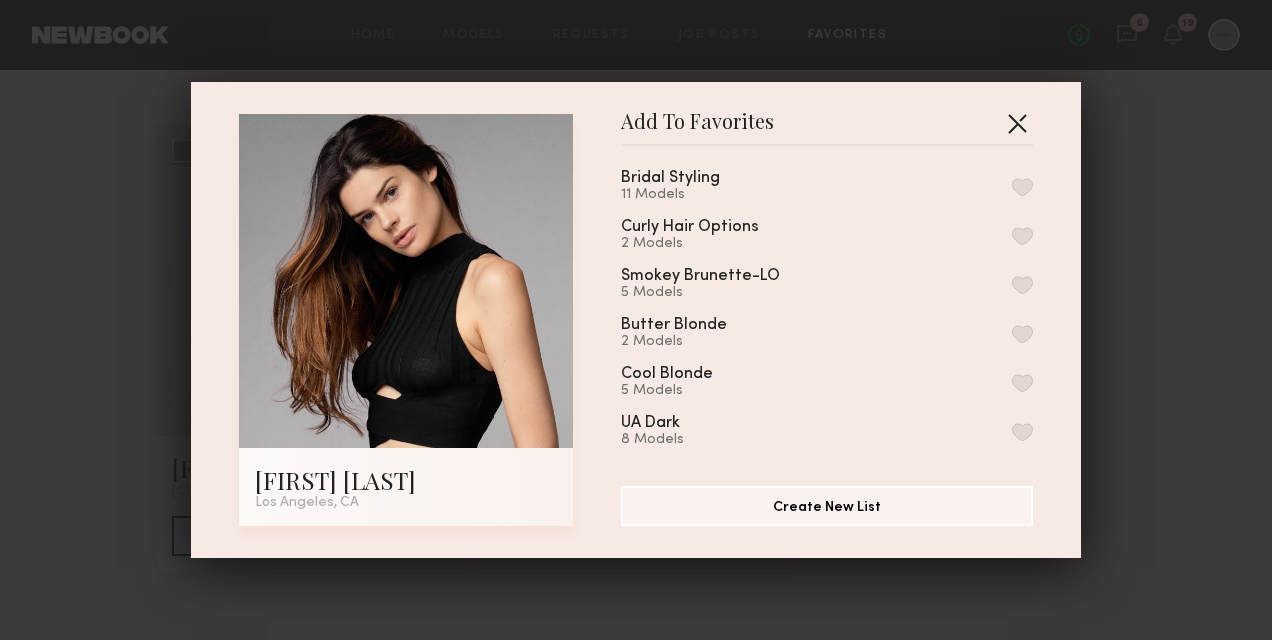 click at bounding box center [1017, 123] 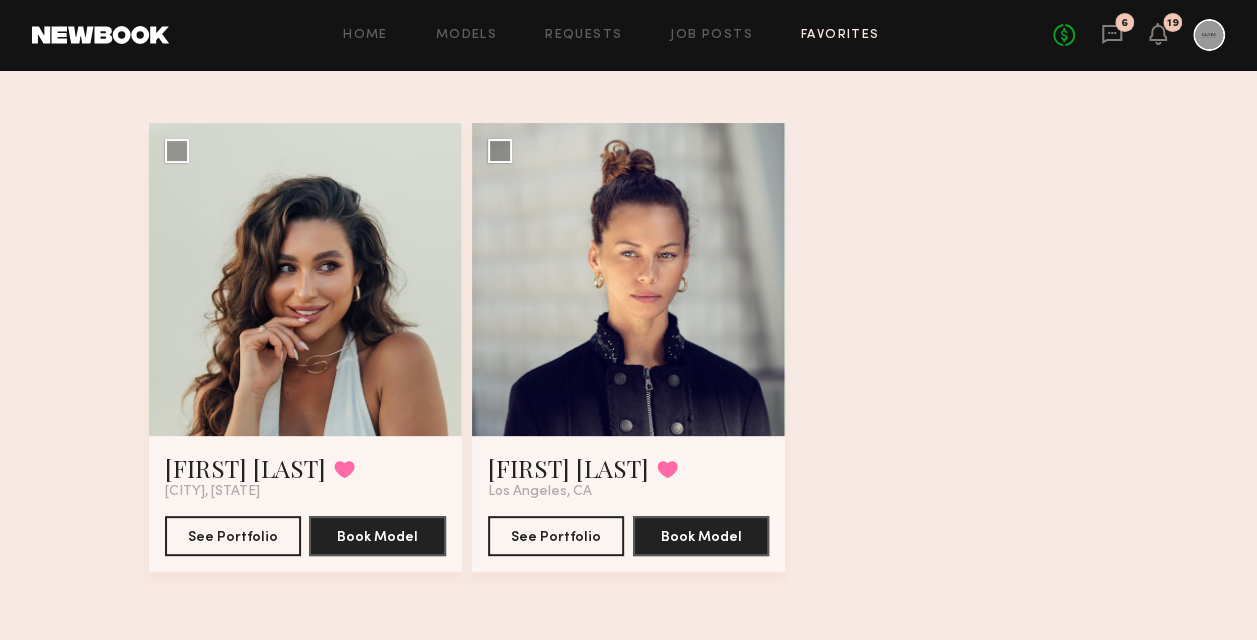 scroll, scrollTop: 800, scrollLeft: 0, axis: vertical 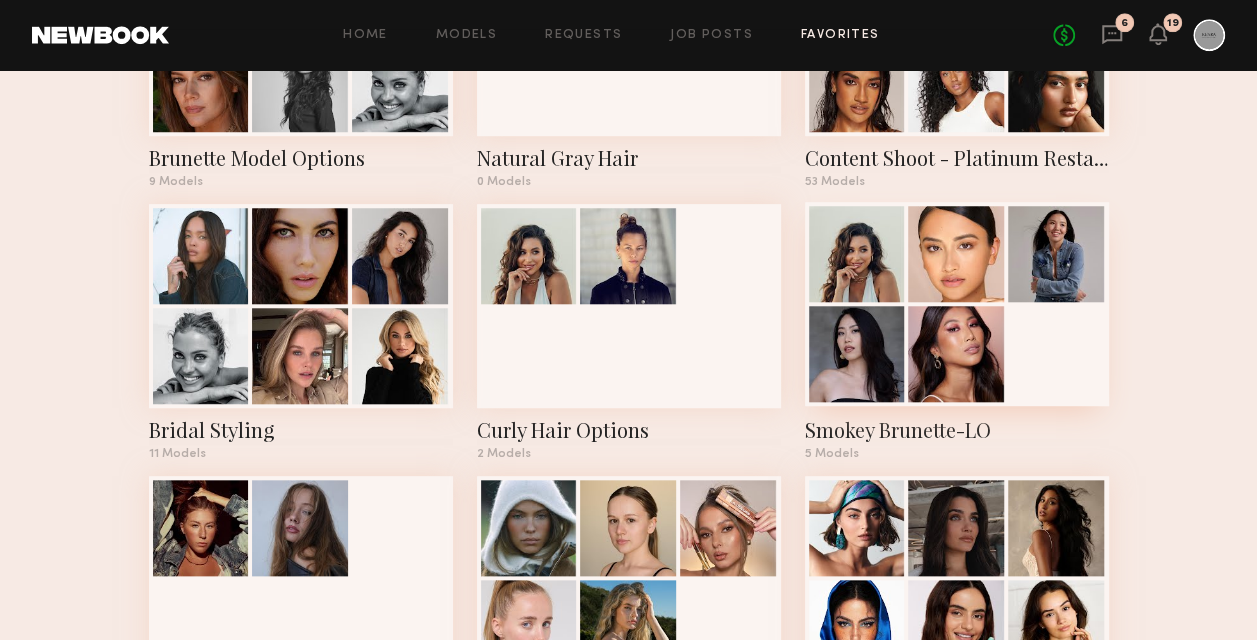 click 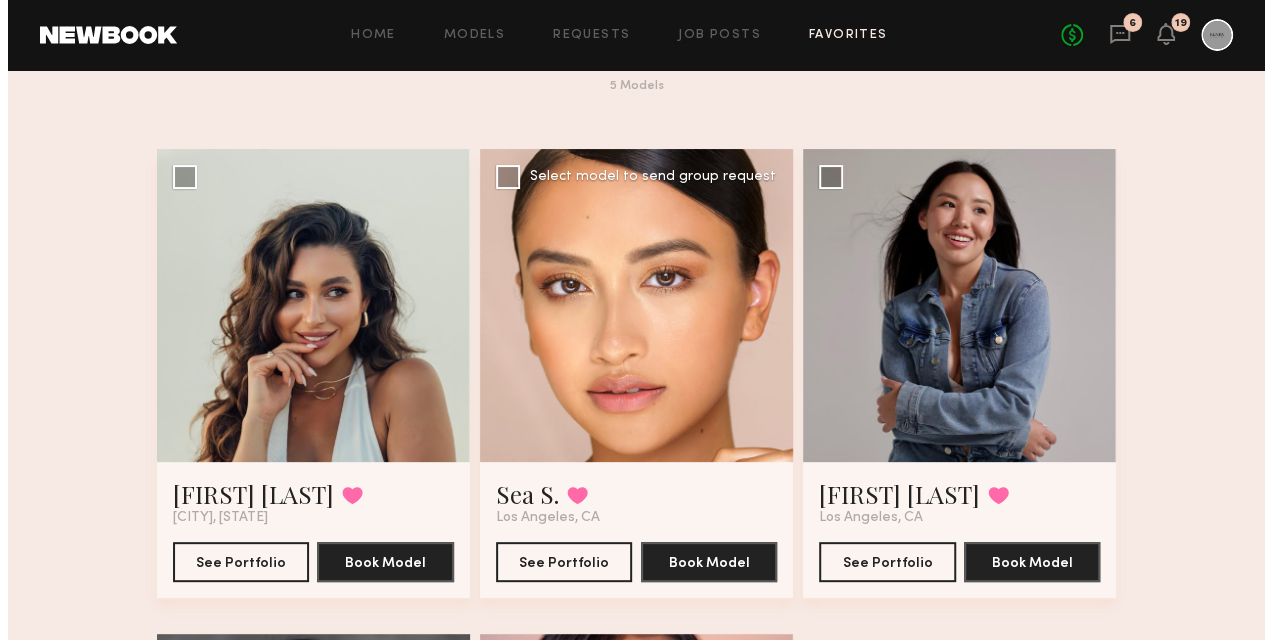 scroll, scrollTop: 200, scrollLeft: 0, axis: vertical 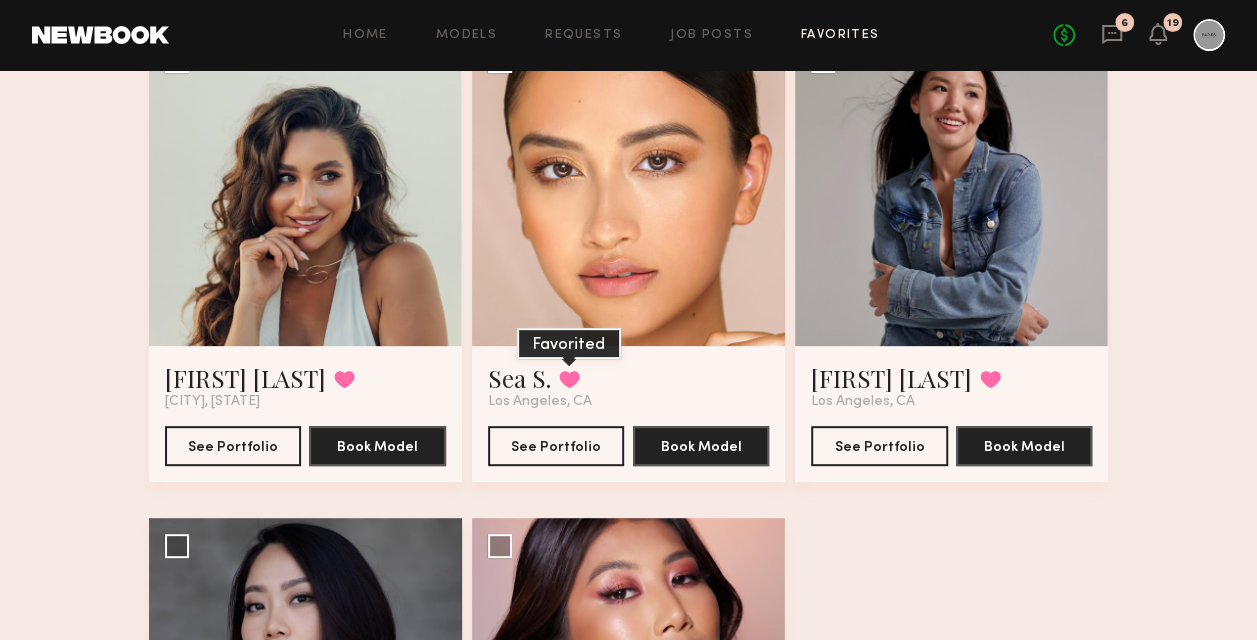 click 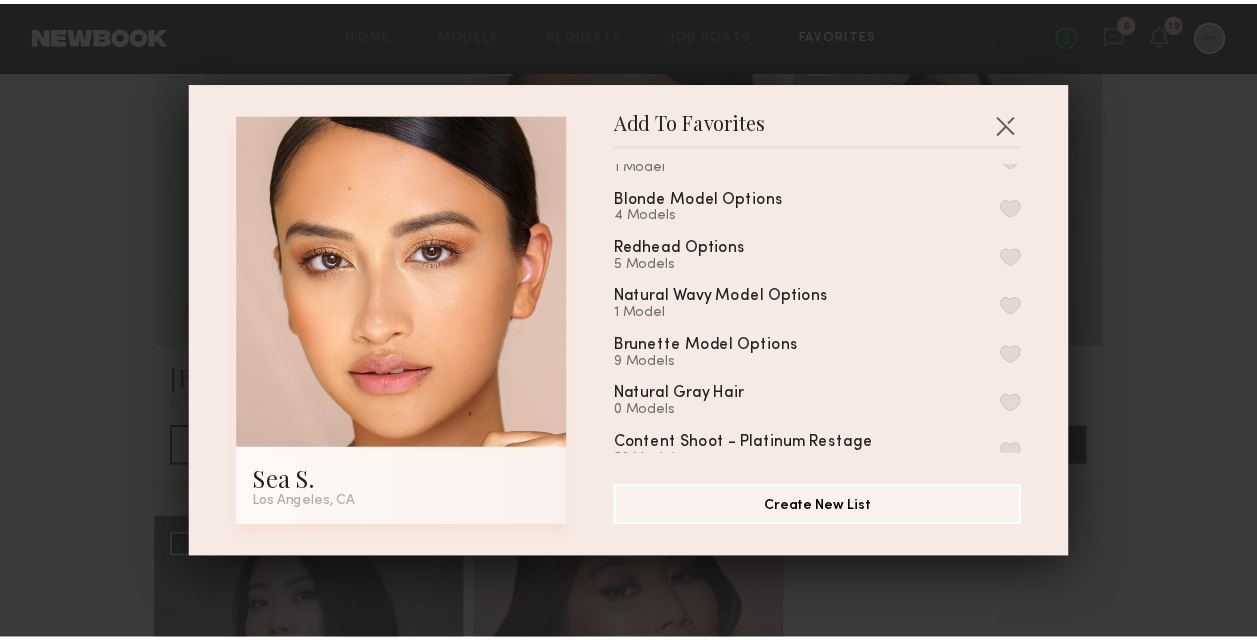 scroll, scrollTop: 200, scrollLeft: 0, axis: vertical 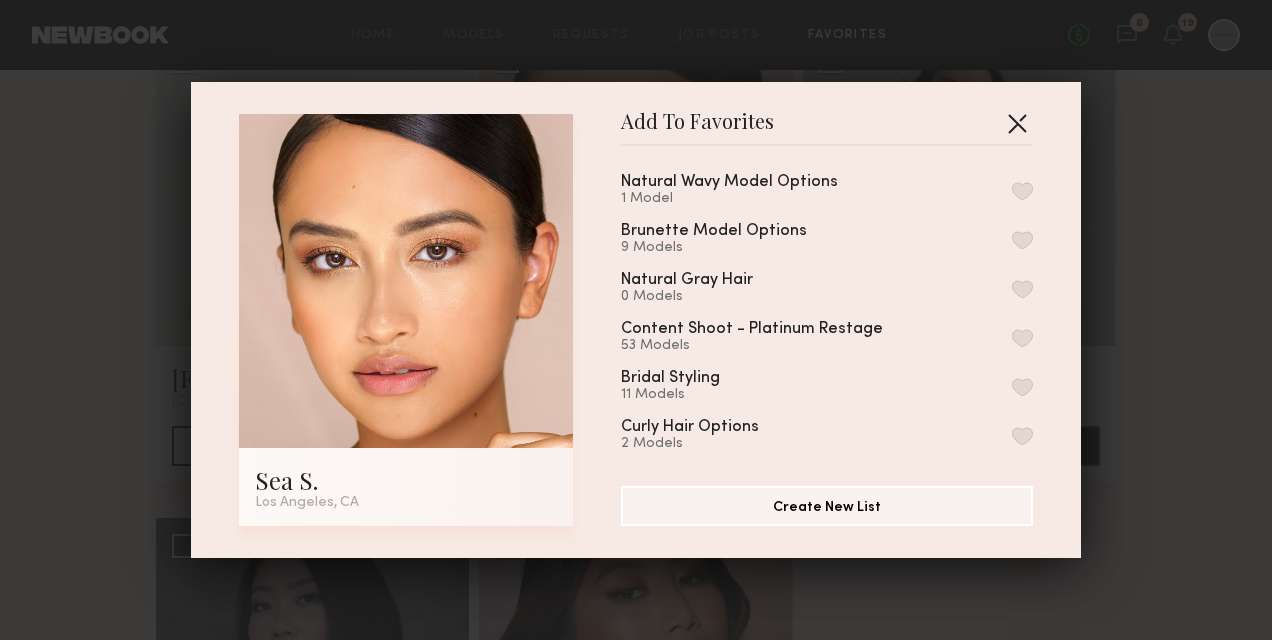 click at bounding box center [1017, 123] 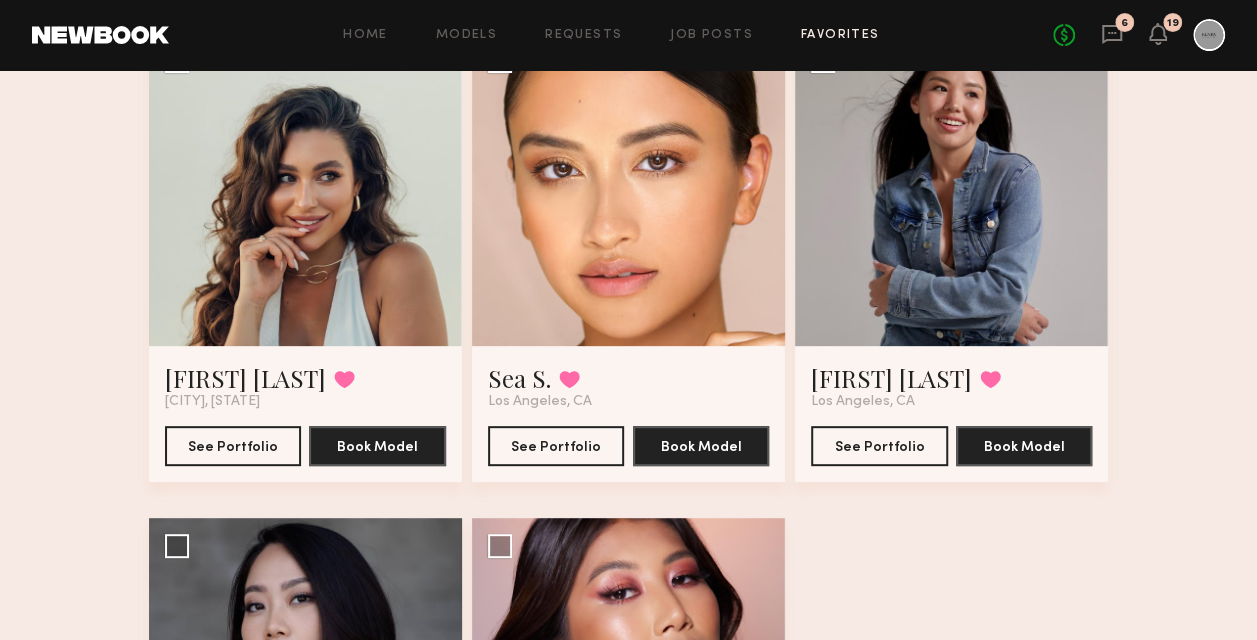 scroll, scrollTop: 0, scrollLeft: 0, axis: both 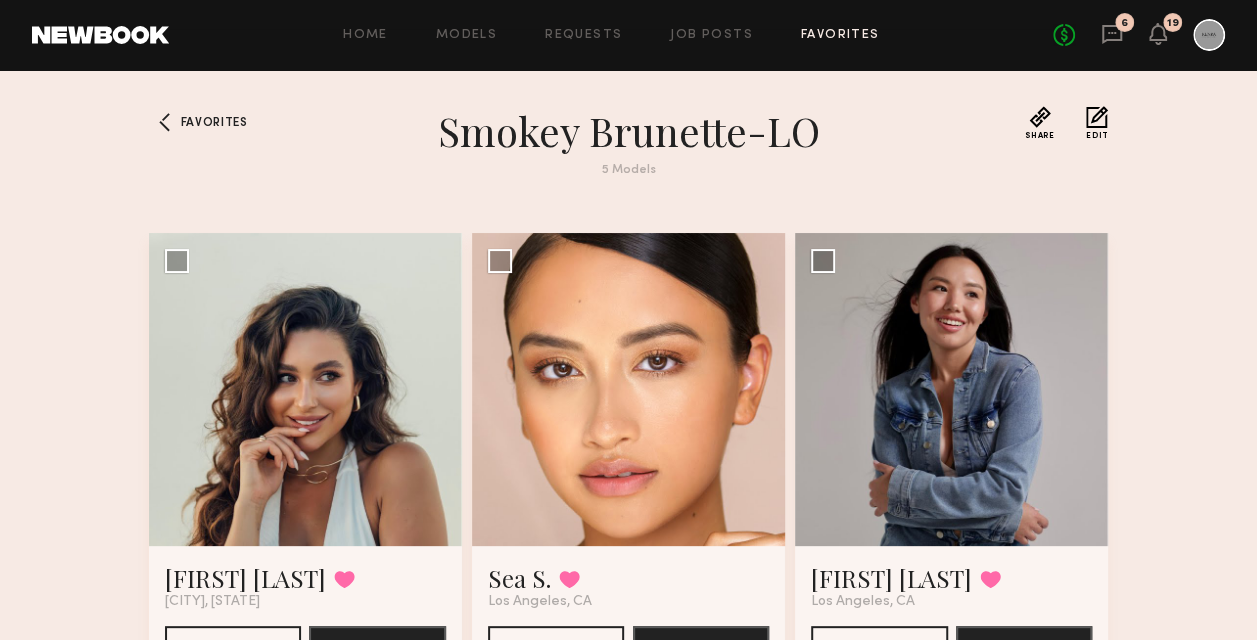 click on "Edit" 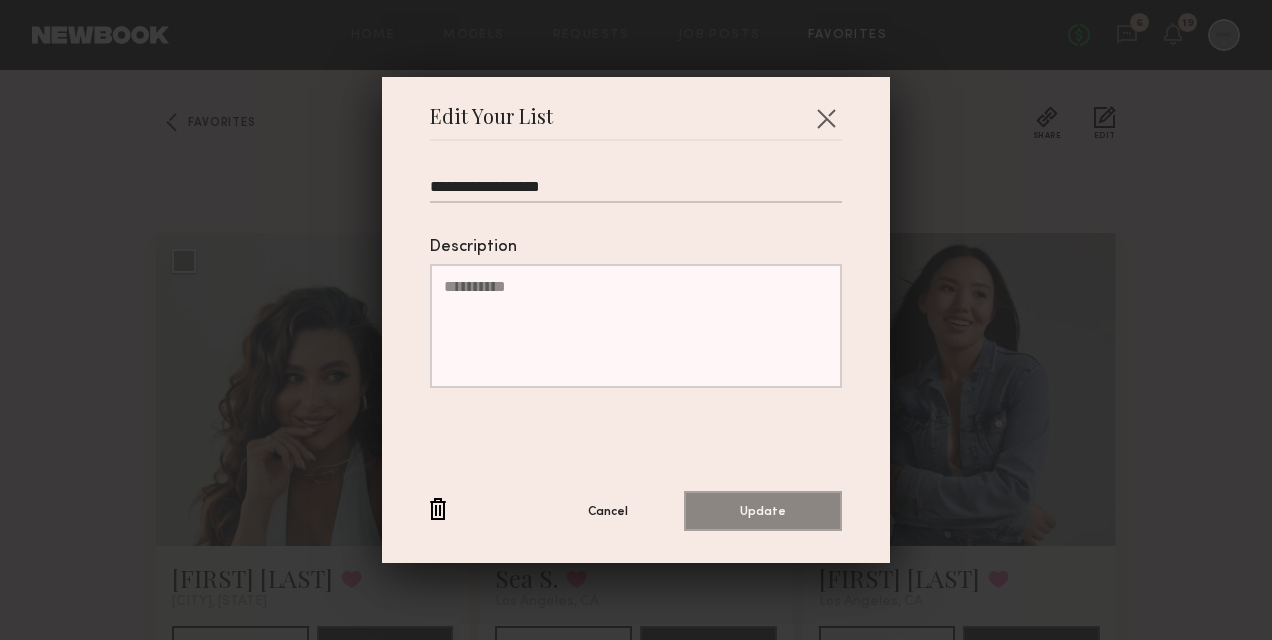 drag, startPoint x: 582, startPoint y: 186, endPoint x: 292, endPoint y: 186, distance: 290 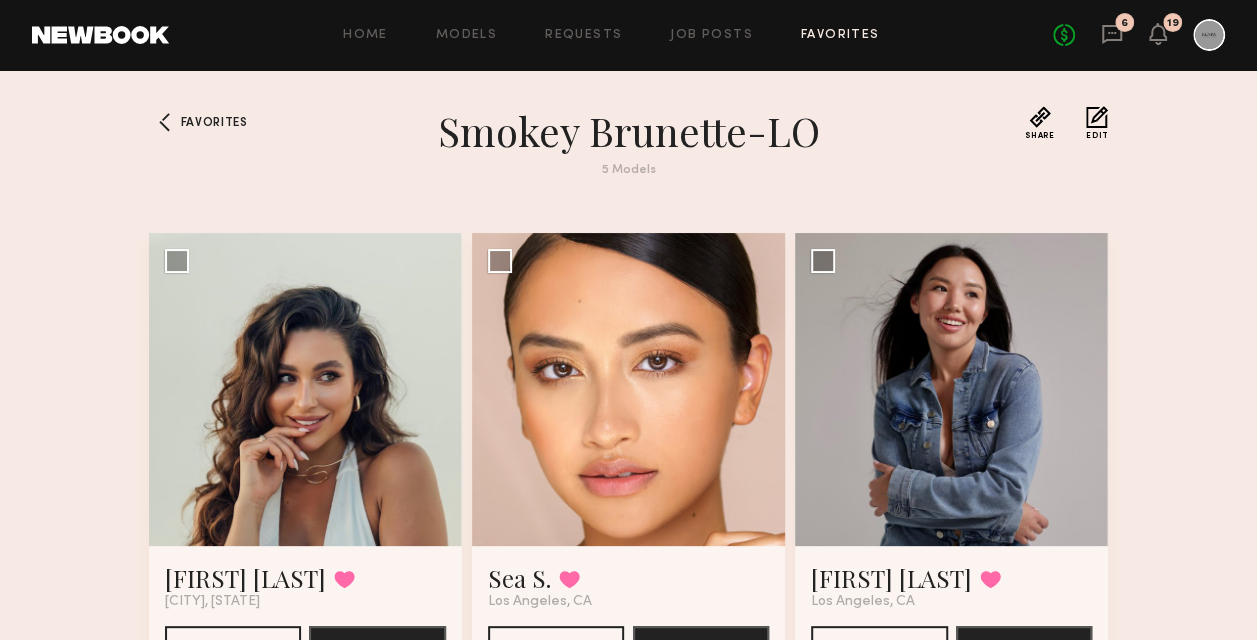 click on "Edit" 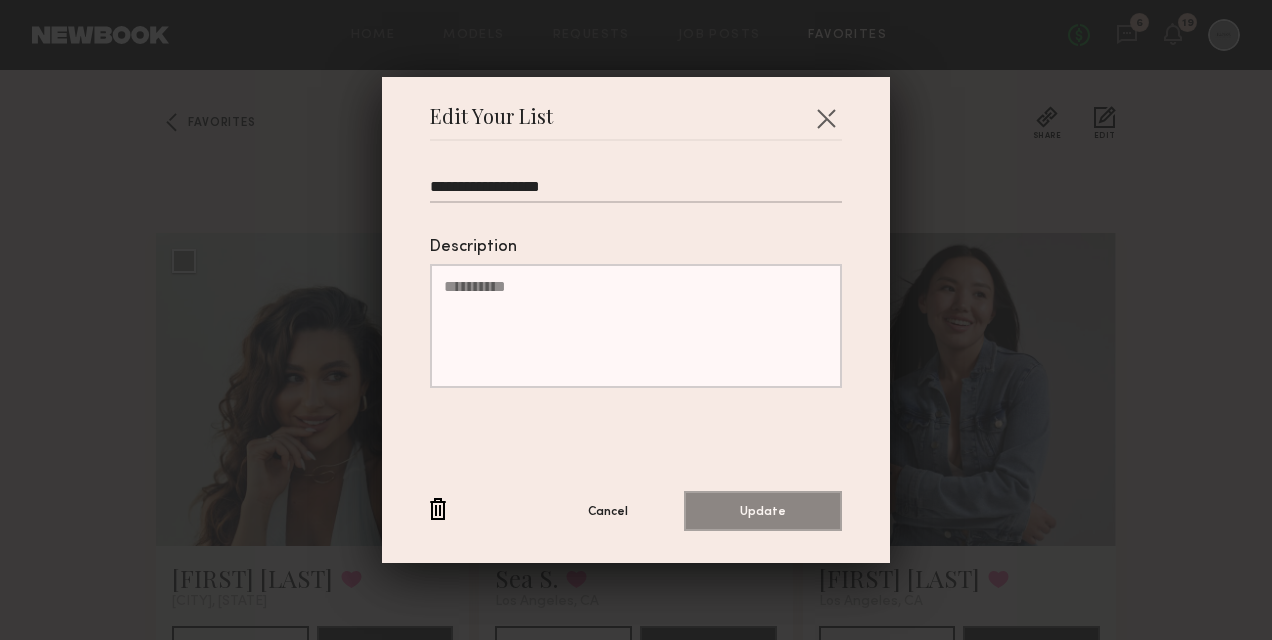click on "**********" at bounding box center (636, 190) 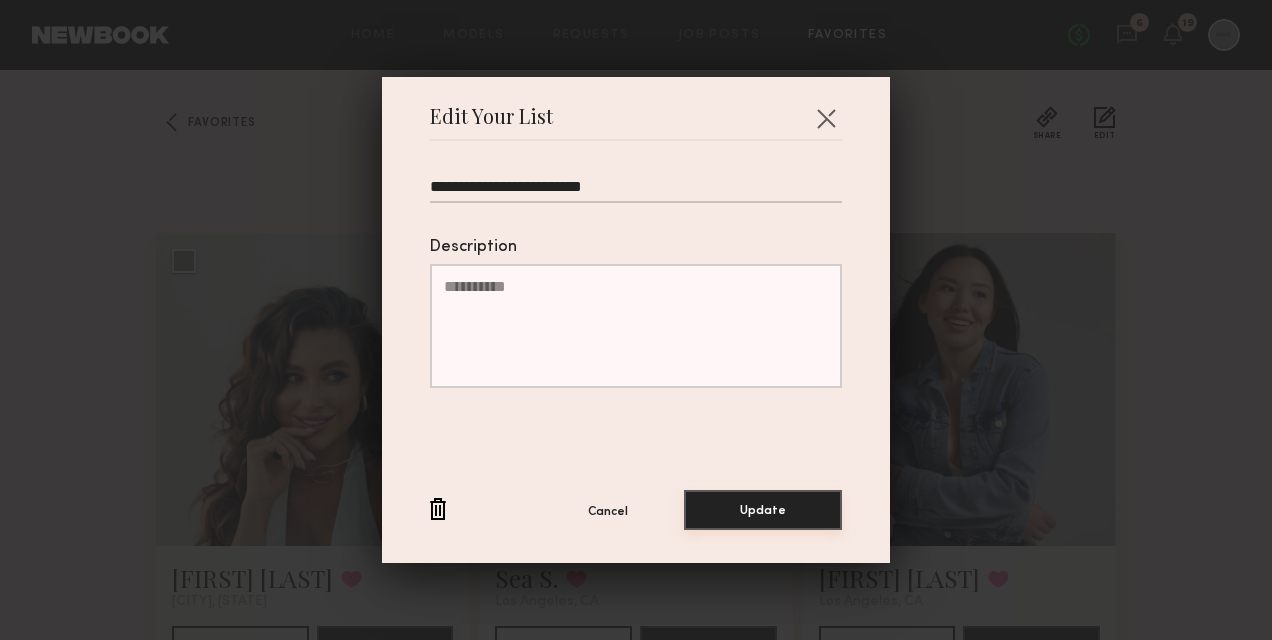 type on "**********" 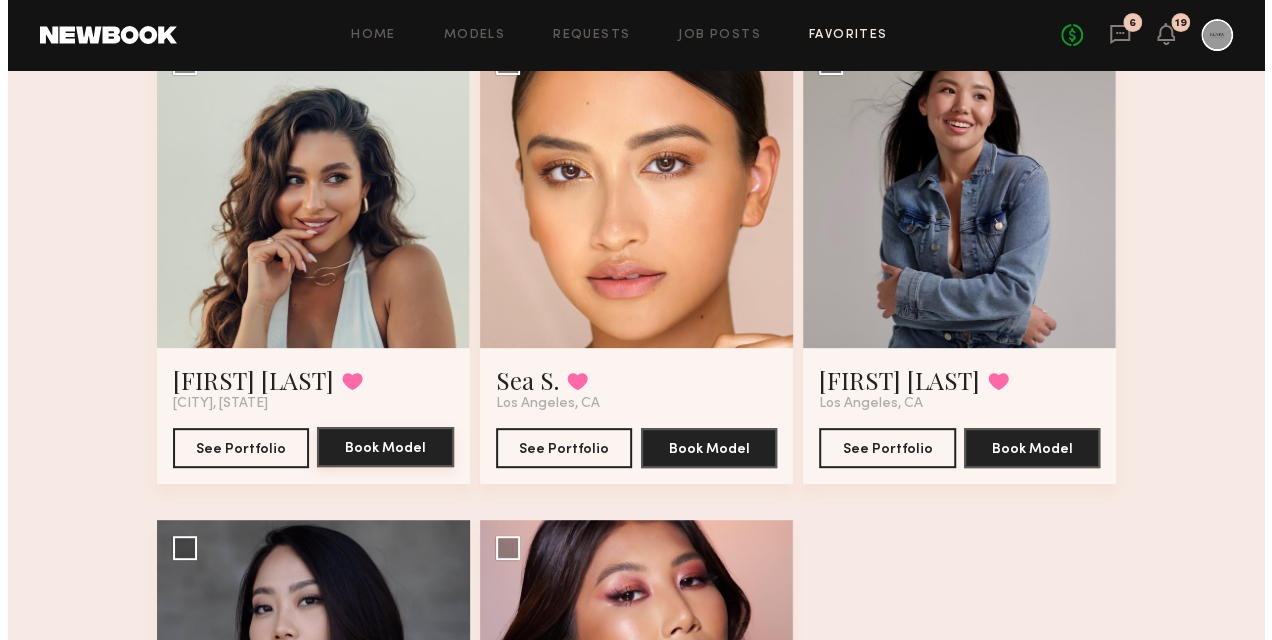 scroll, scrollTop: 200, scrollLeft: 0, axis: vertical 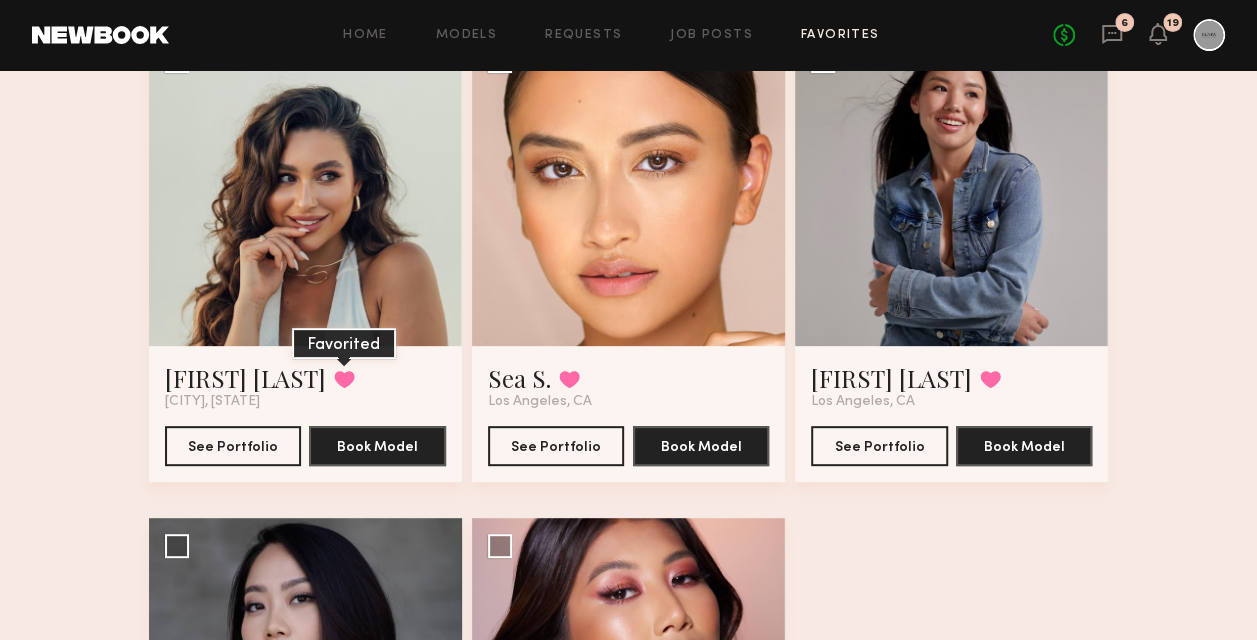 click 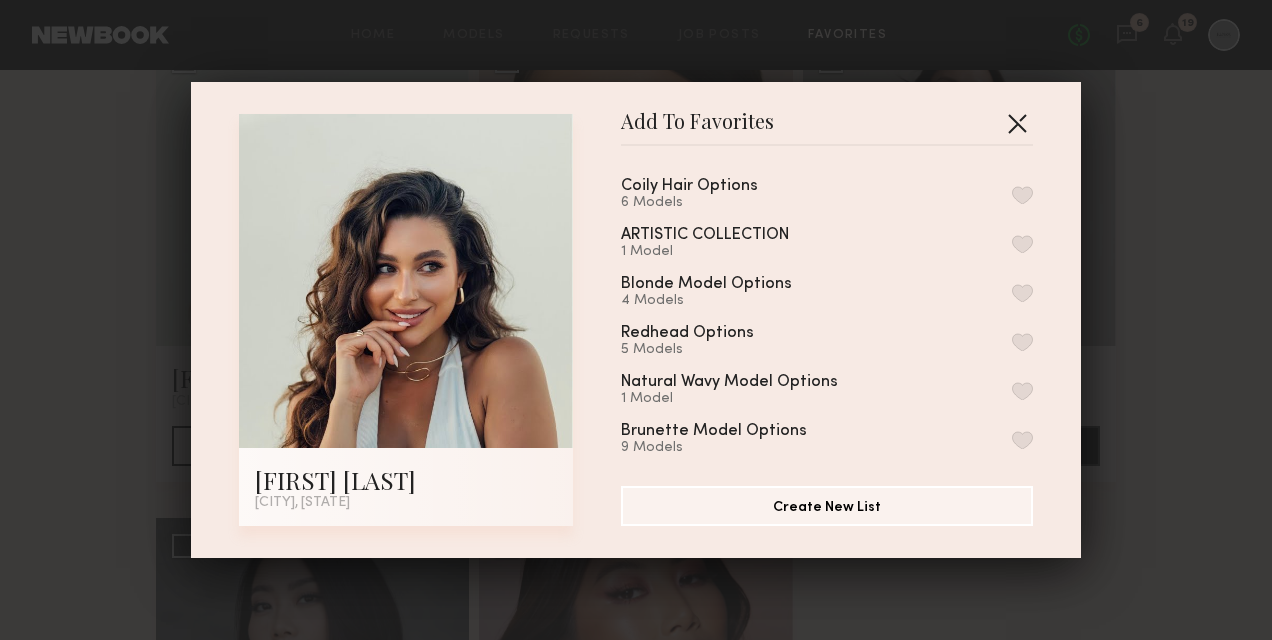 click at bounding box center (1017, 123) 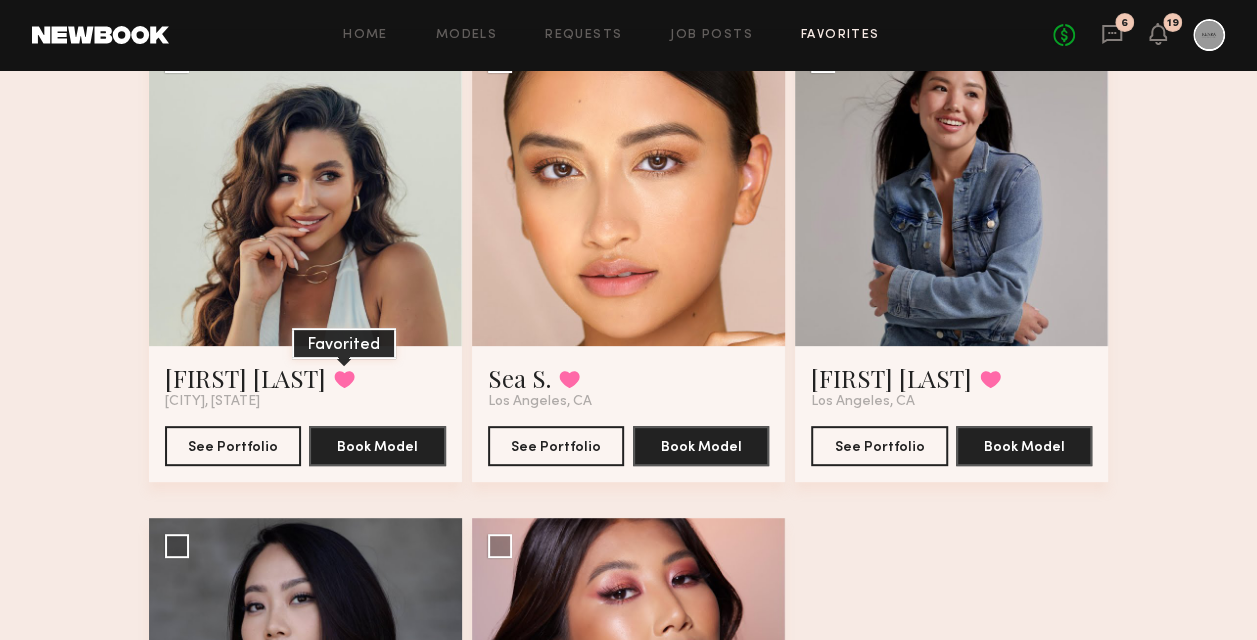 click 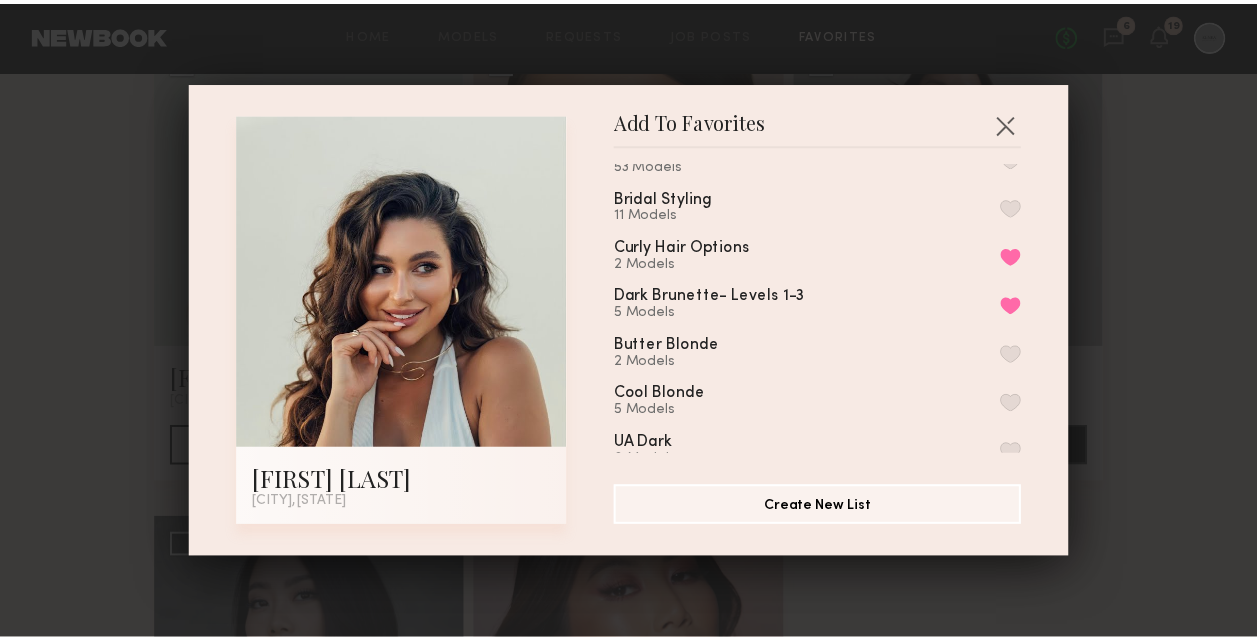 scroll, scrollTop: 400, scrollLeft: 0, axis: vertical 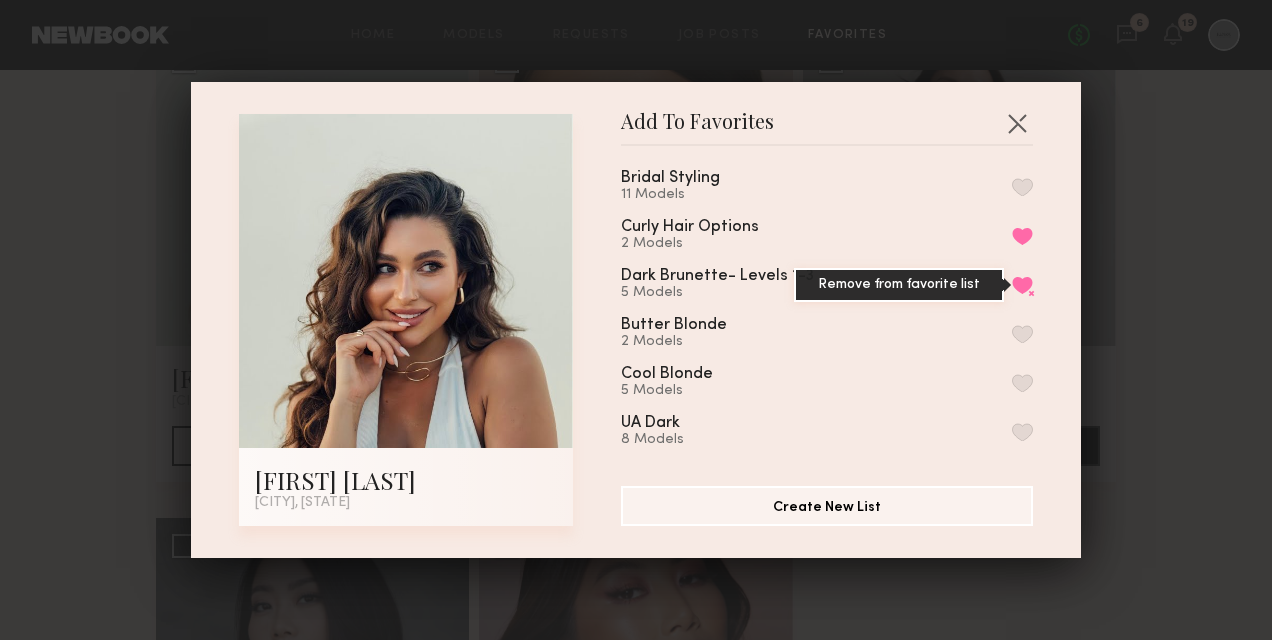 click on "Remove from favorite list" at bounding box center [1022, 285] 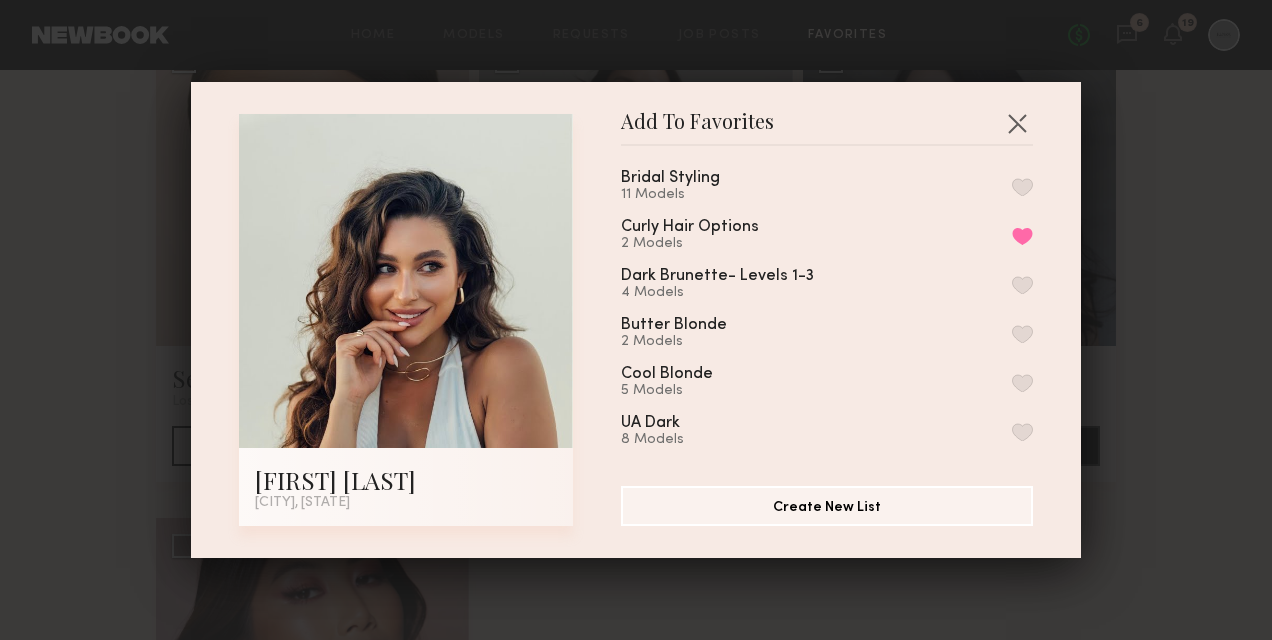 click on "Add To Favorites Iryna M. Miami, FL Add To Favorites Coily Hair Options 6   Models ARTISTIC COLLECTION 1   Model Blonde Model Options 4   Models Redhead Options 5   Models Natural Wavy Model Options 1   Model Brunette Model Options 9   Models Natural Gray Hair 0   Models Content Shoot - Platinum Restage 53   Models Bridal Styling 11   Models Curly Hair Options 2   Models Remove from favorite list Dark Brunette- Levels 1-3 4   Models Butter Blonde 2   Models Cool Blonde 5   Models UA Dark 8   Models Copper Color Block 4   Models Espresso Melt 1   Model Copper - Kendra 3   Models SATX 18   Models Beachwashed Blonde 5   Models Sunkissed Brunette 6   Models Champange Blonde 4   Models Honey Brunette 4   Models Pumpkin Spice 4   Models Scandanavian 5   Models emerge casting 21   Models Emerge 33   Models BTC DALLAS 6   Models BTCU 12   Models My Favorites 13   Models Create New List" at bounding box center (636, 320) 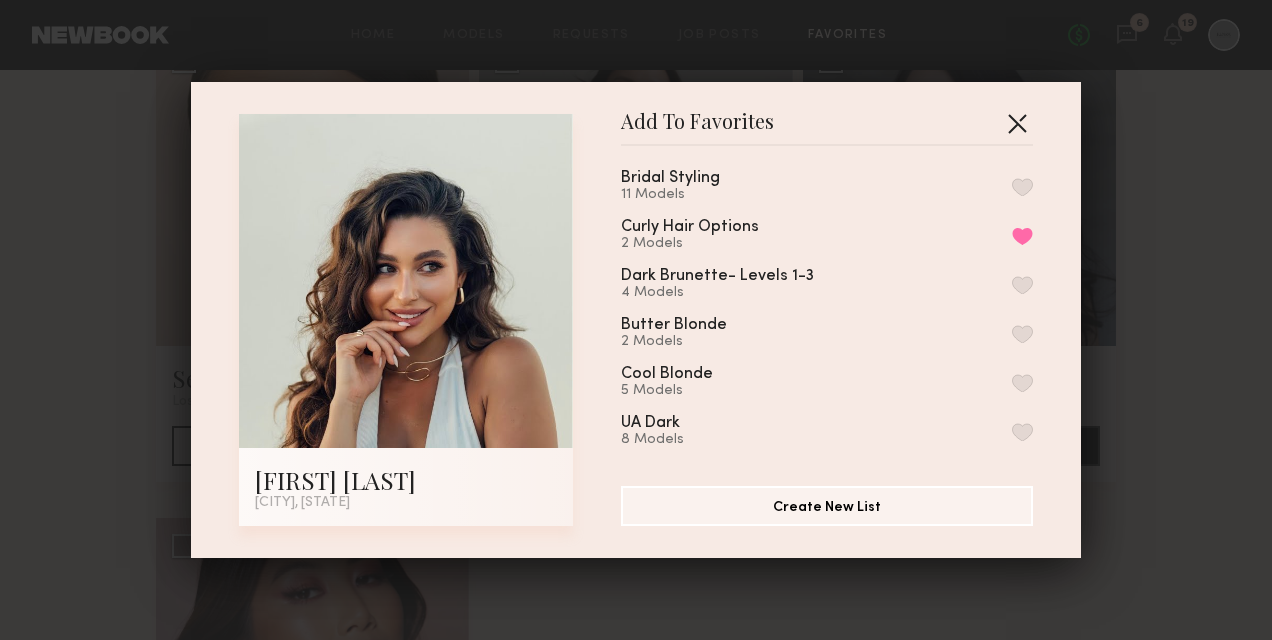 click at bounding box center (1017, 123) 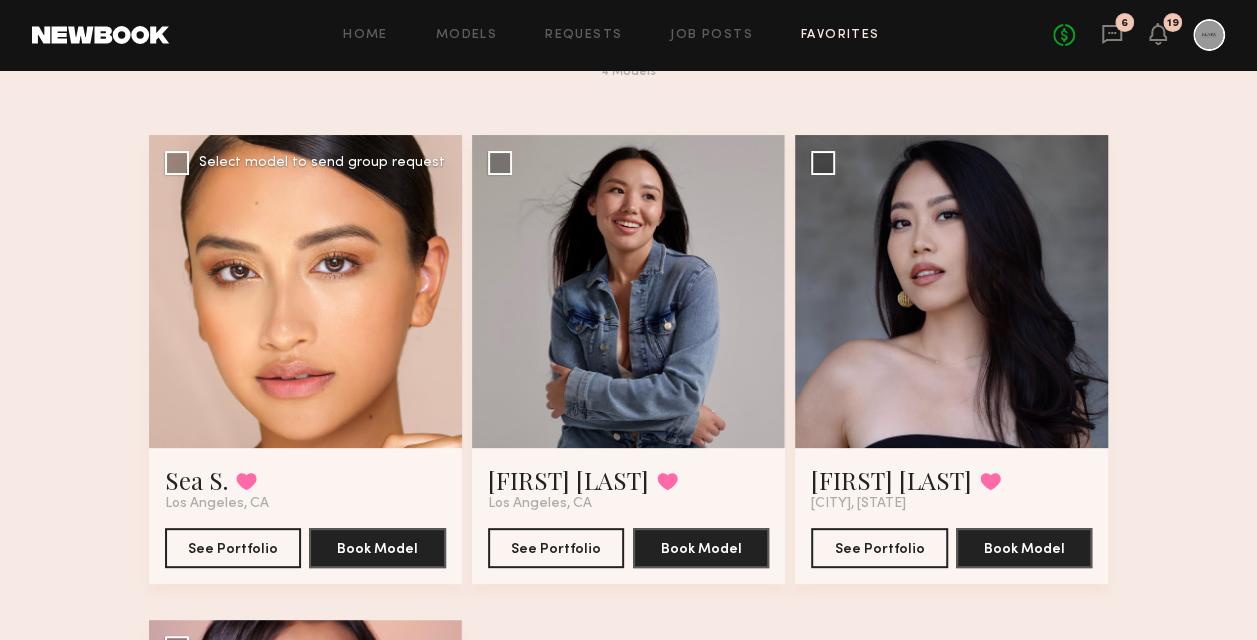 scroll, scrollTop: 0, scrollLeft: 0, axis: both 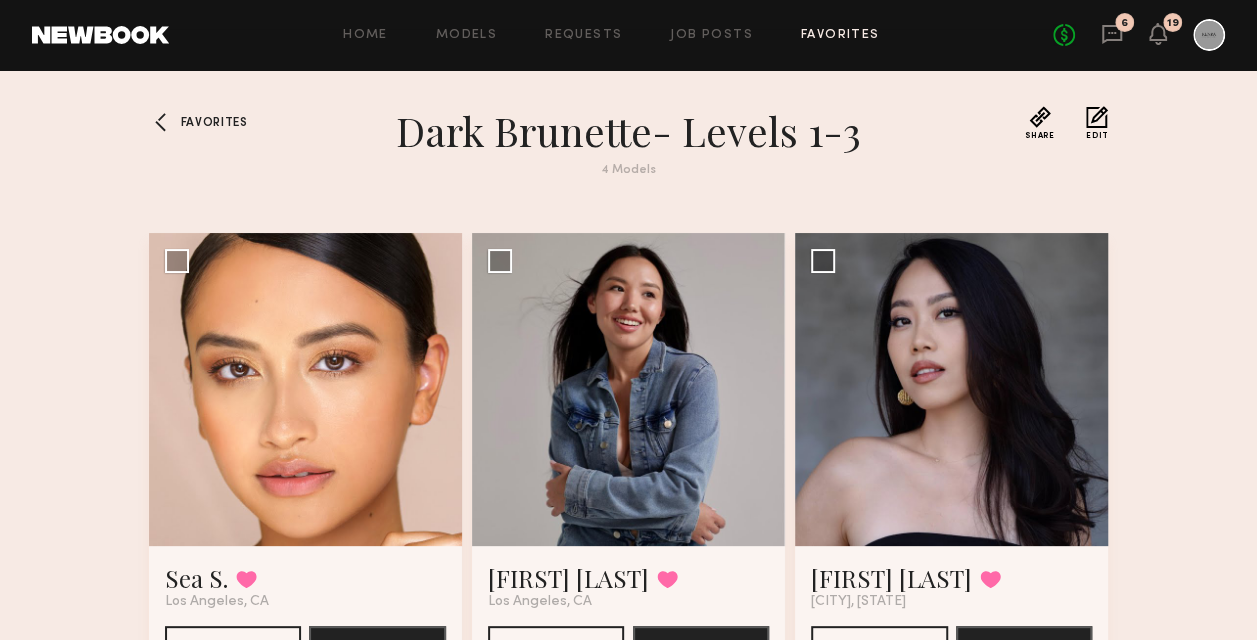 click on "Favorites" 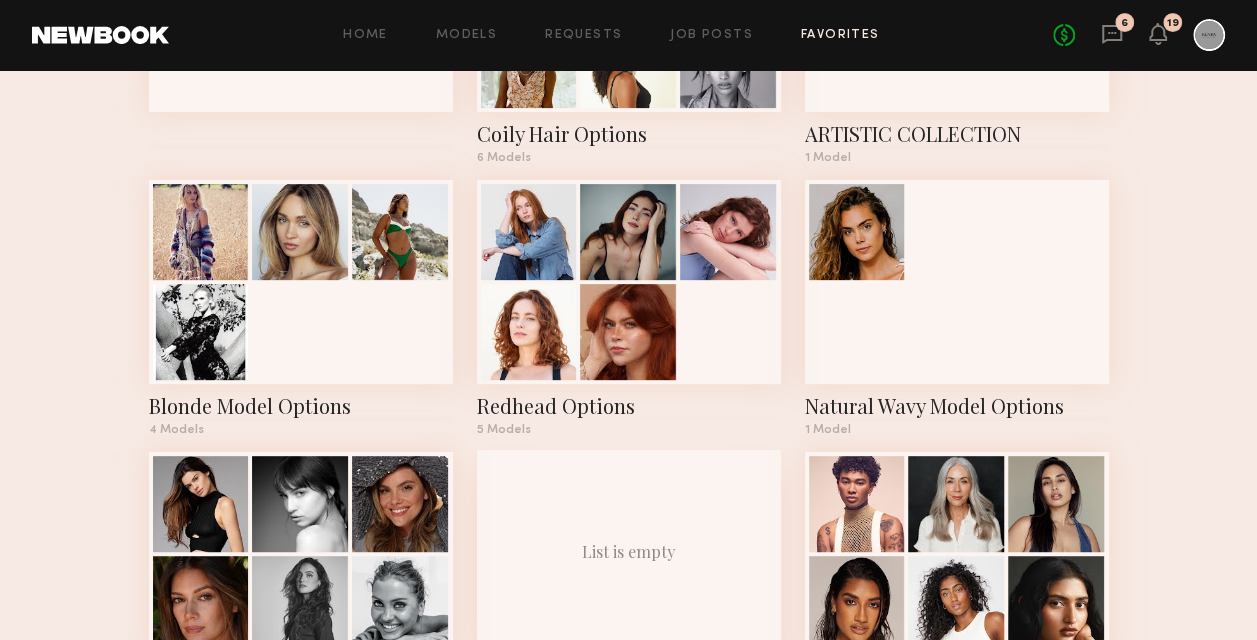 scroll, scrollTop: 400, scrollLeft: 0, axis: vertical 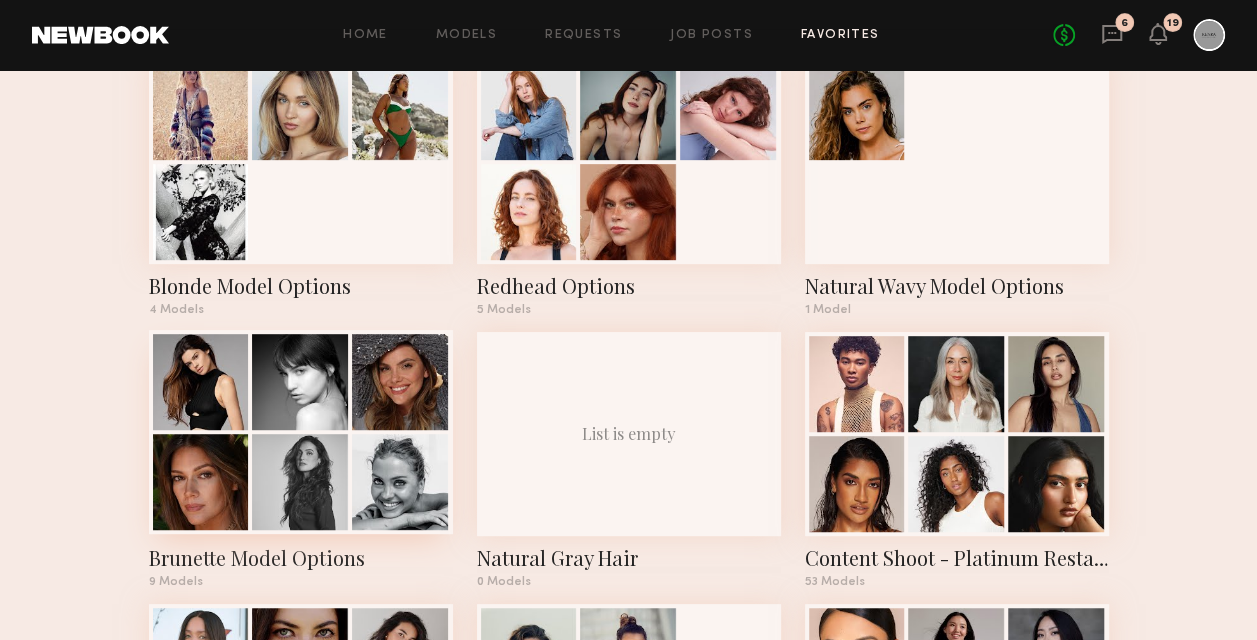 click 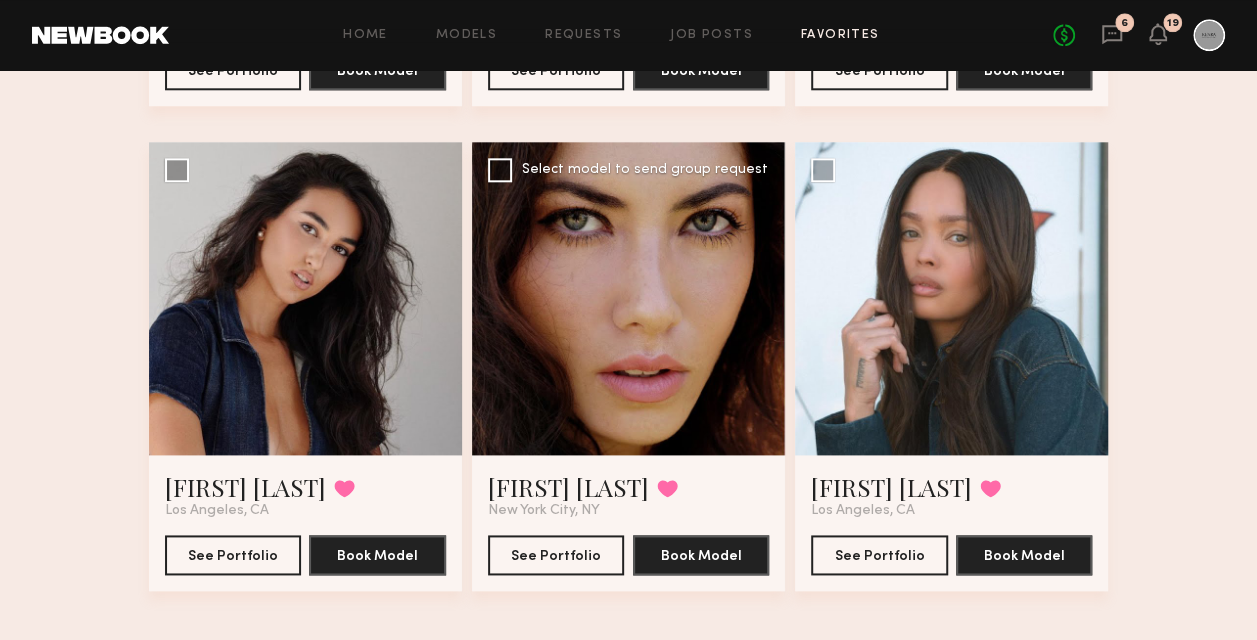 scroll, scrollTop: 1082, scrollLeft: 0, axis: vertical 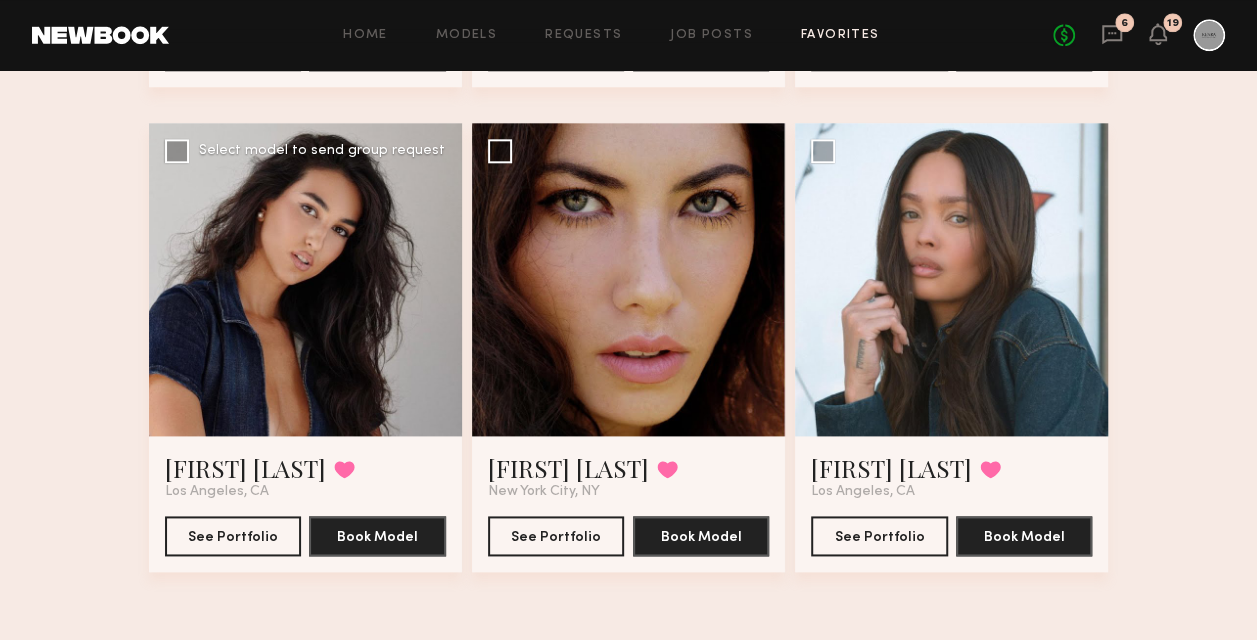 click 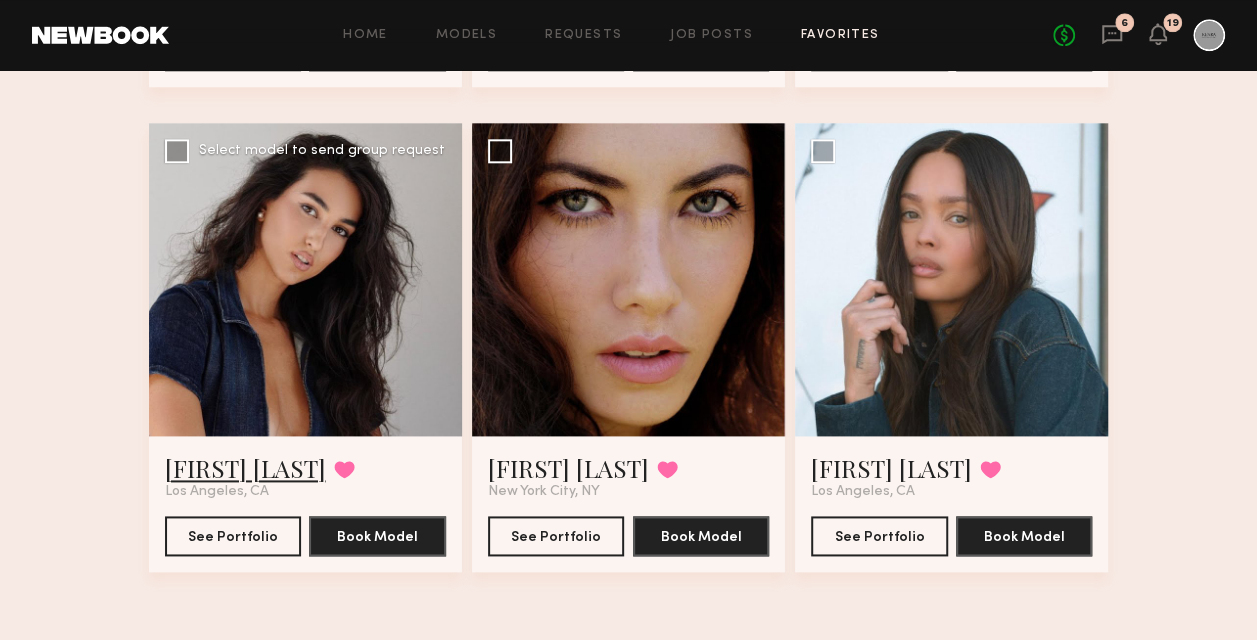click on "Nina S." 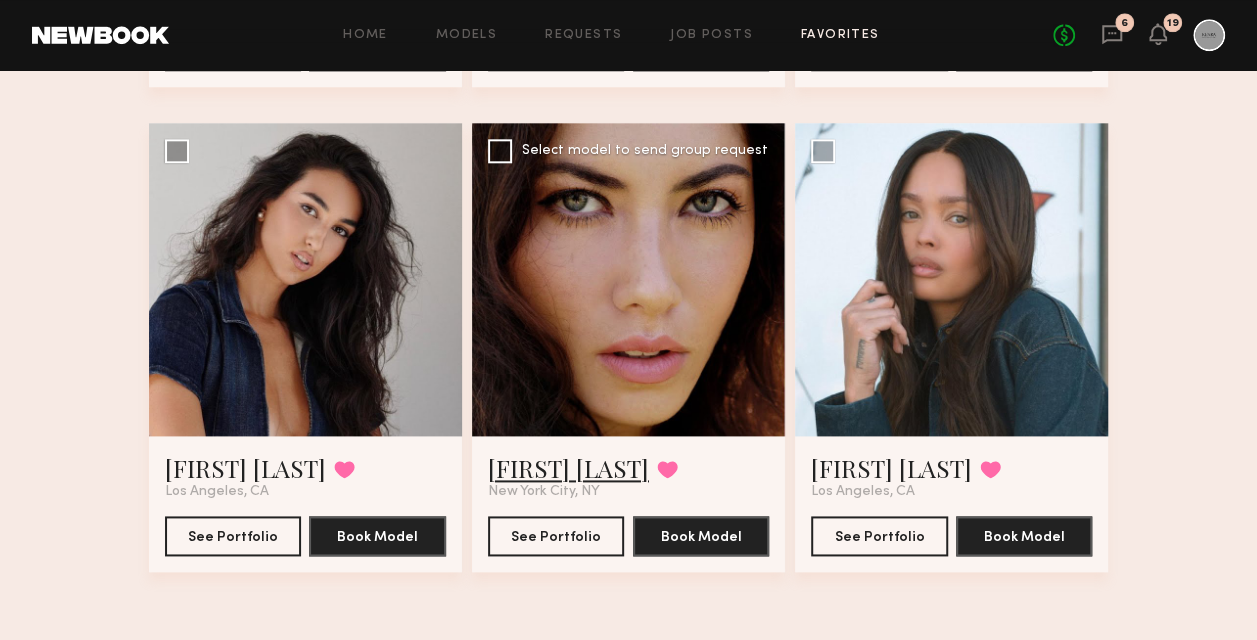 click on "Emily Kate A." 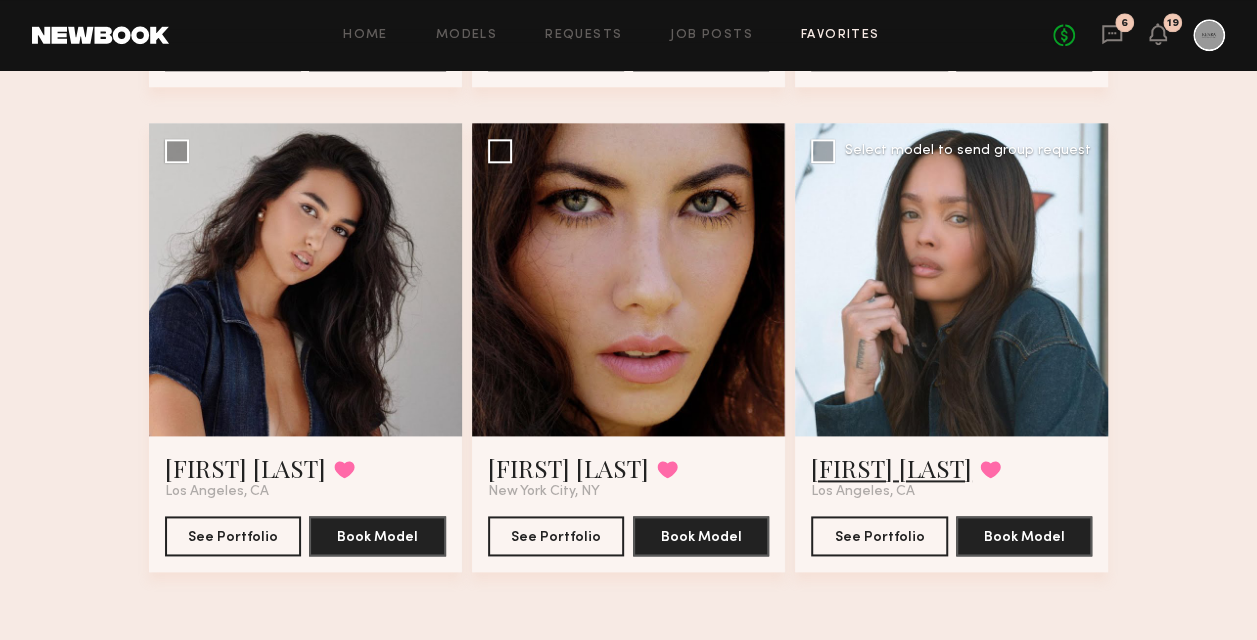 click on "Tyrie R." 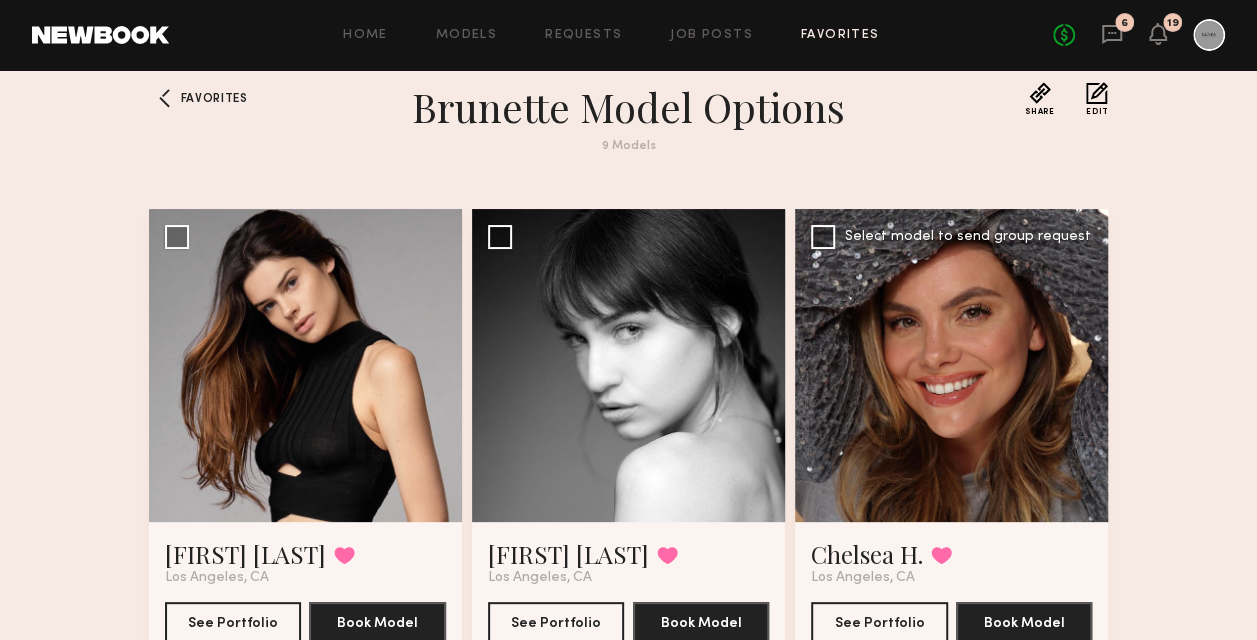 scroll, scrollTop: 0, scrollLeft: 0, axis: both 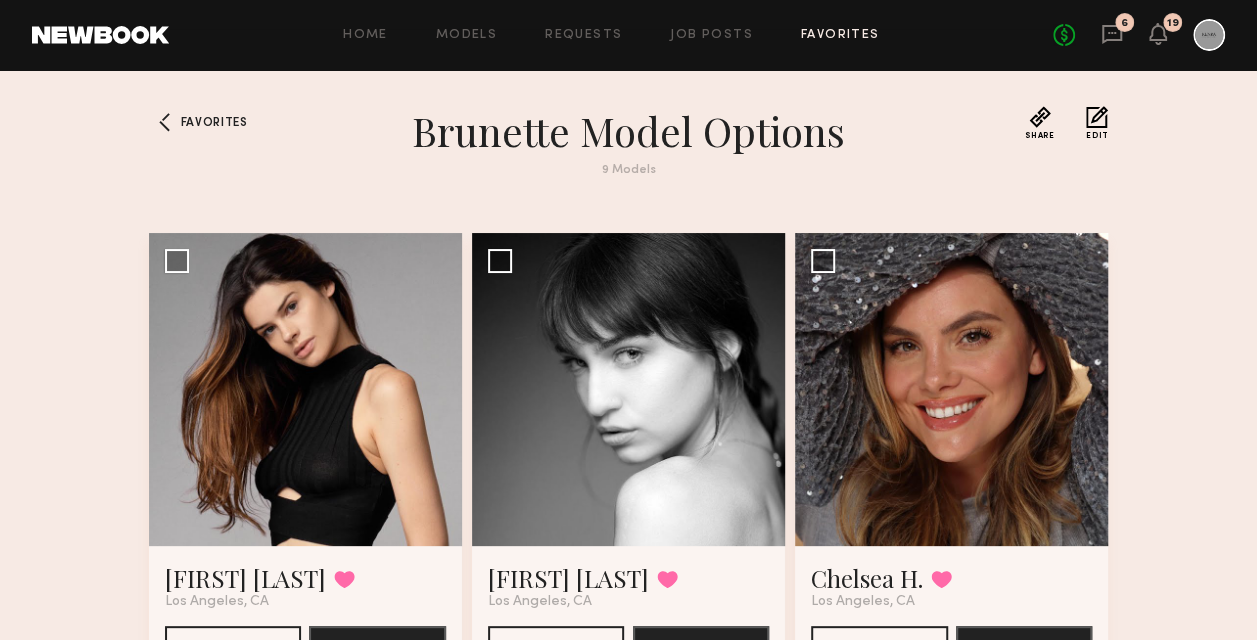 click on "Edit" 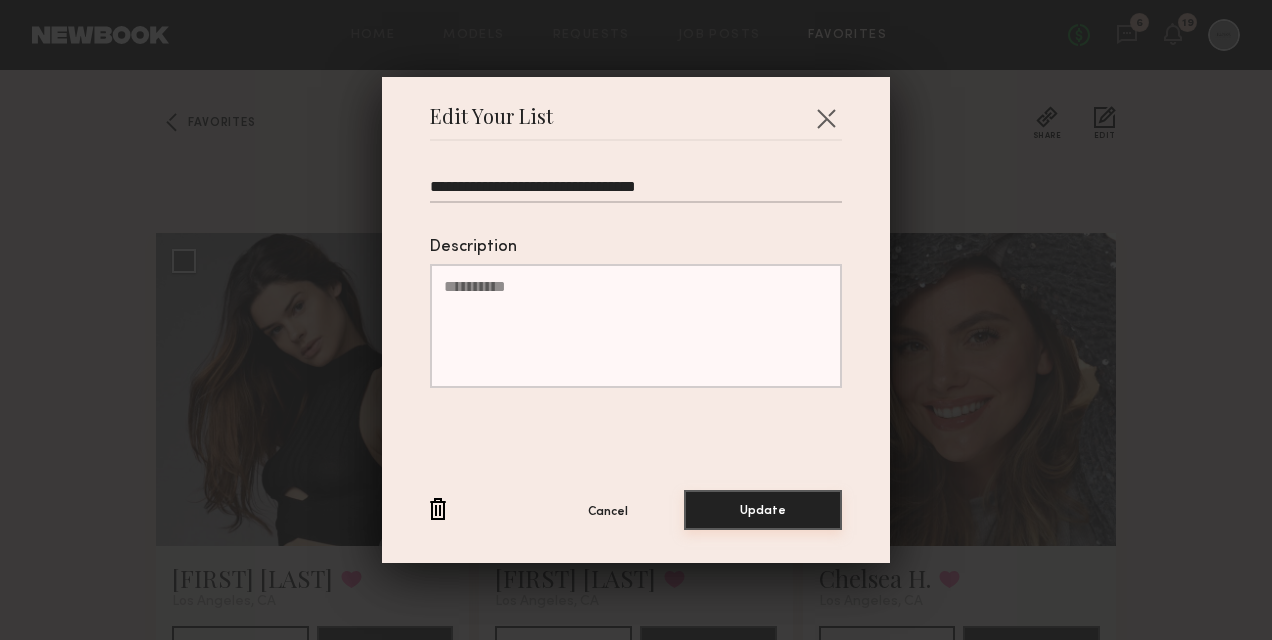 type on "**********" 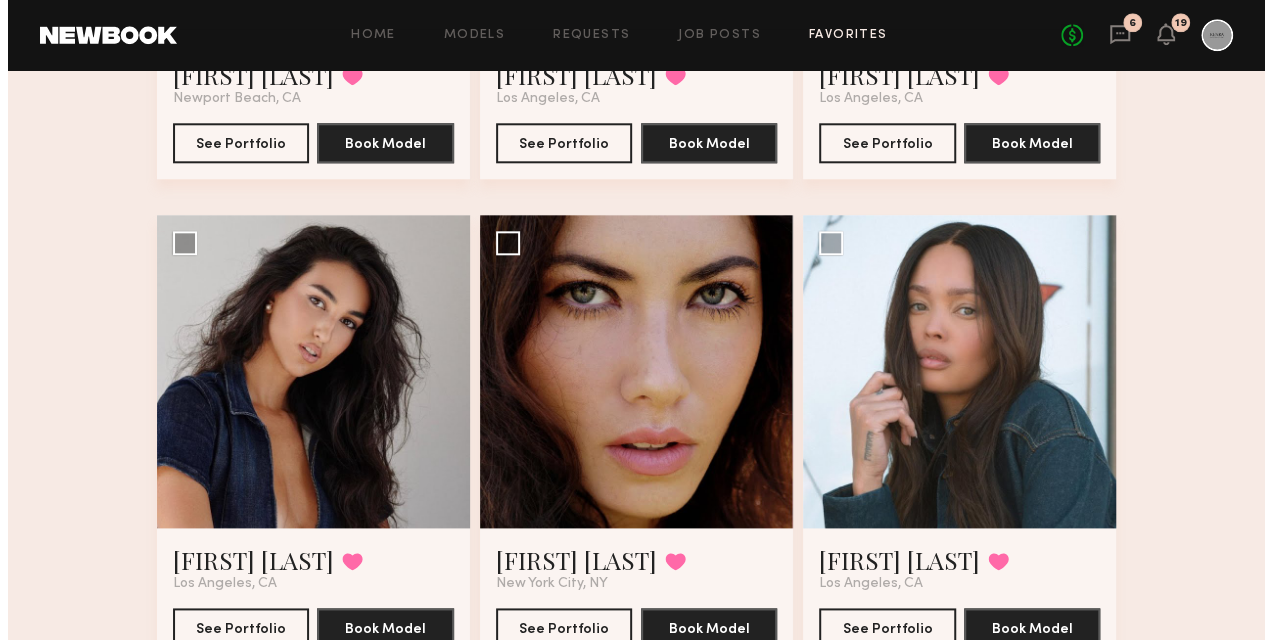 scroll, scrollTop: 1082, scrollLeft: 0, axis: vertical 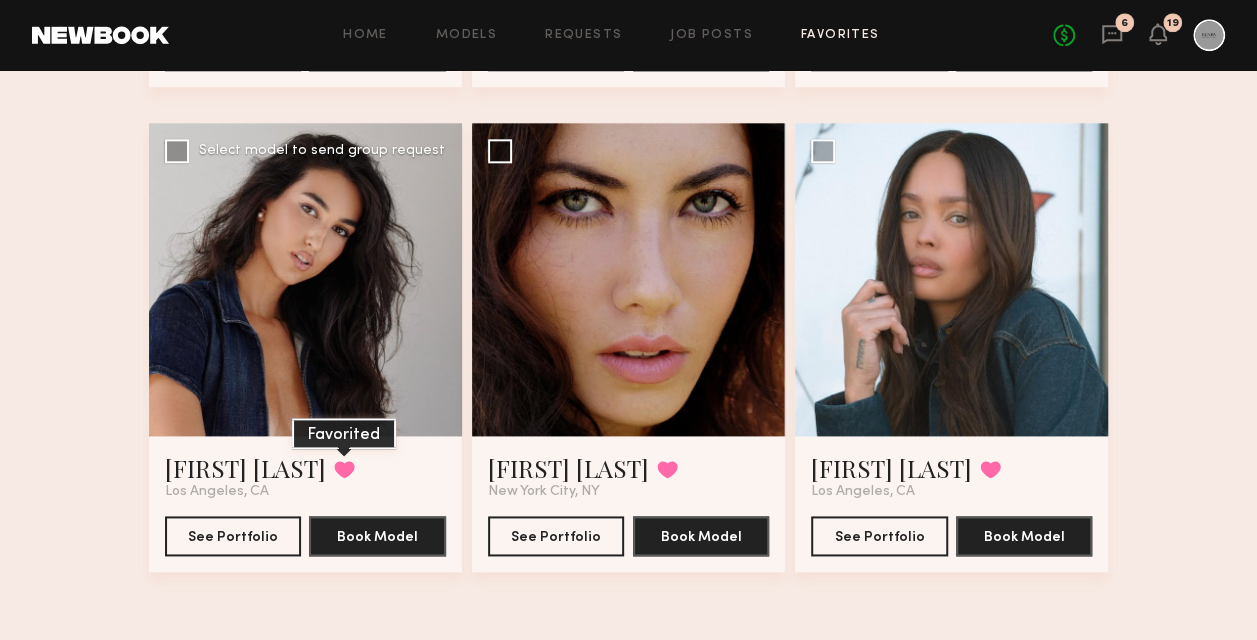 click 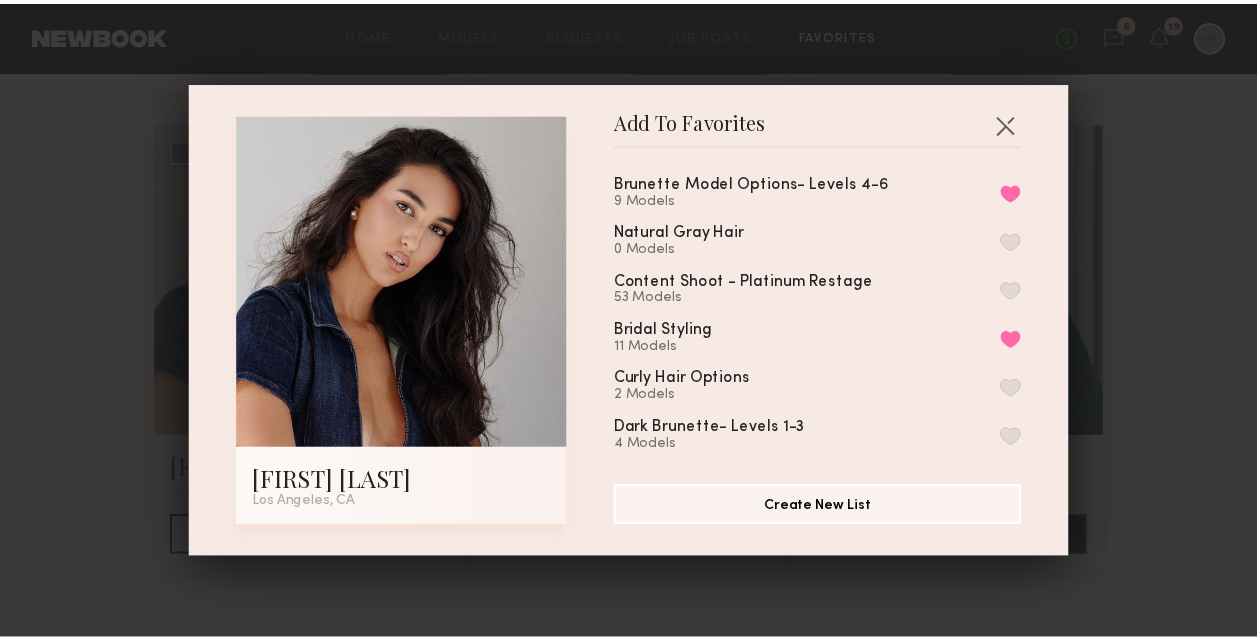 scroll, scrollTop: 0, scrollLeft: 0, axis: both 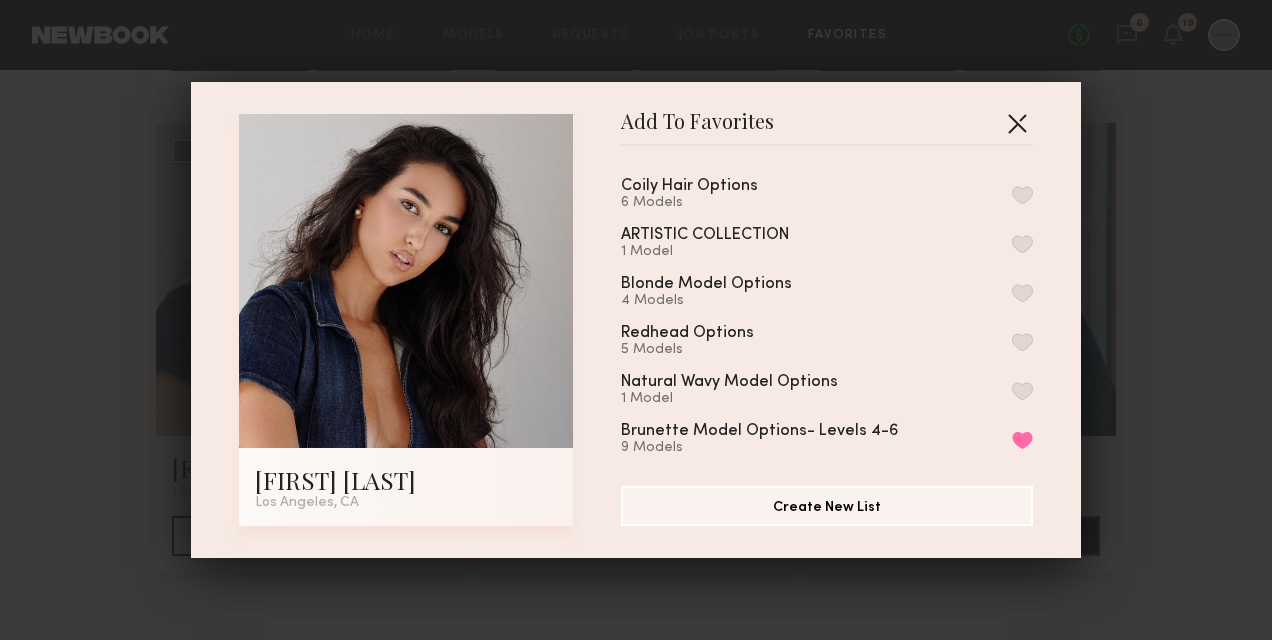 click at bounding box center (1017, 123) 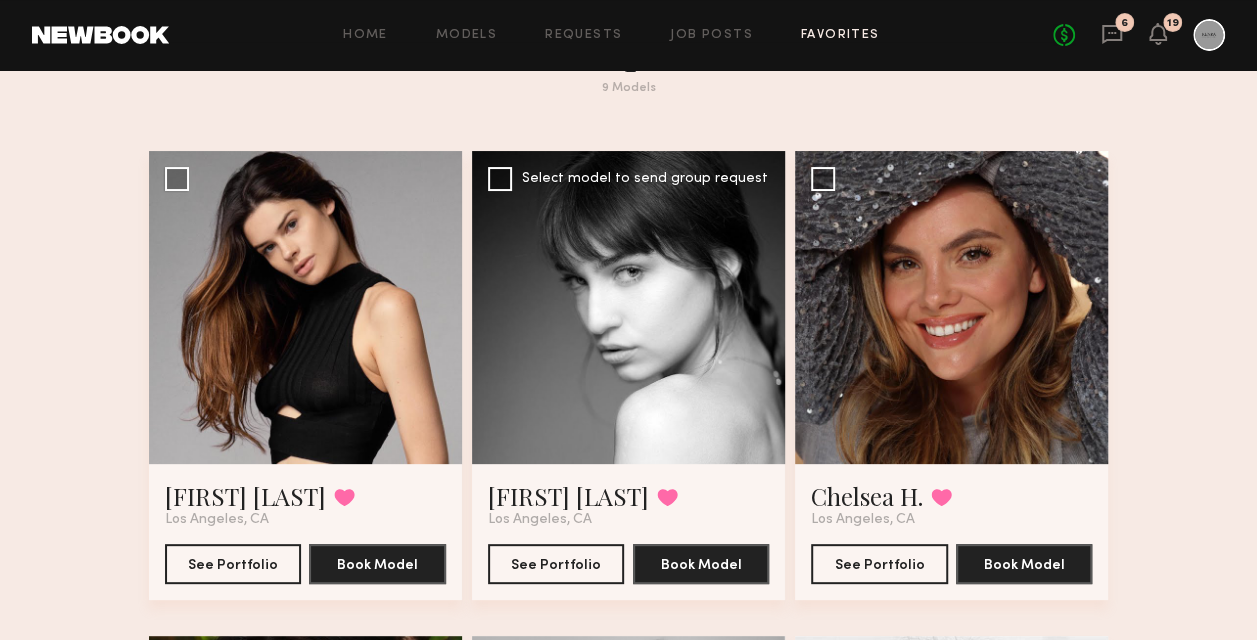 scroll, scrollTop: 0, scrollLeft: 0, axis: both 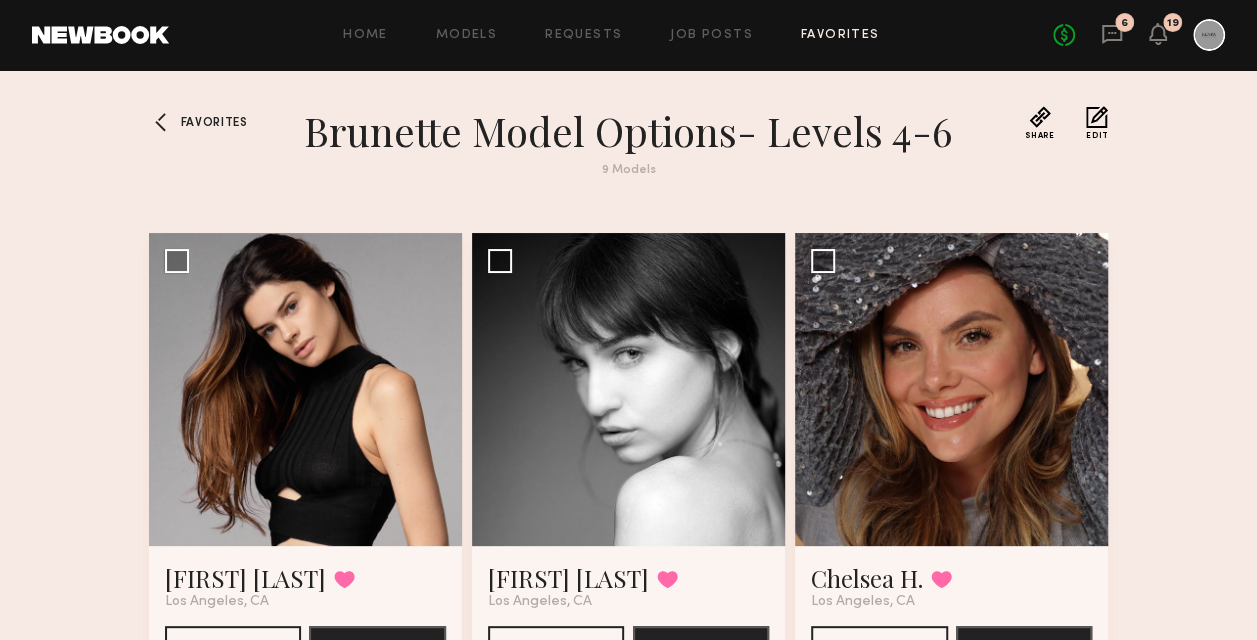 click on "Favorites" 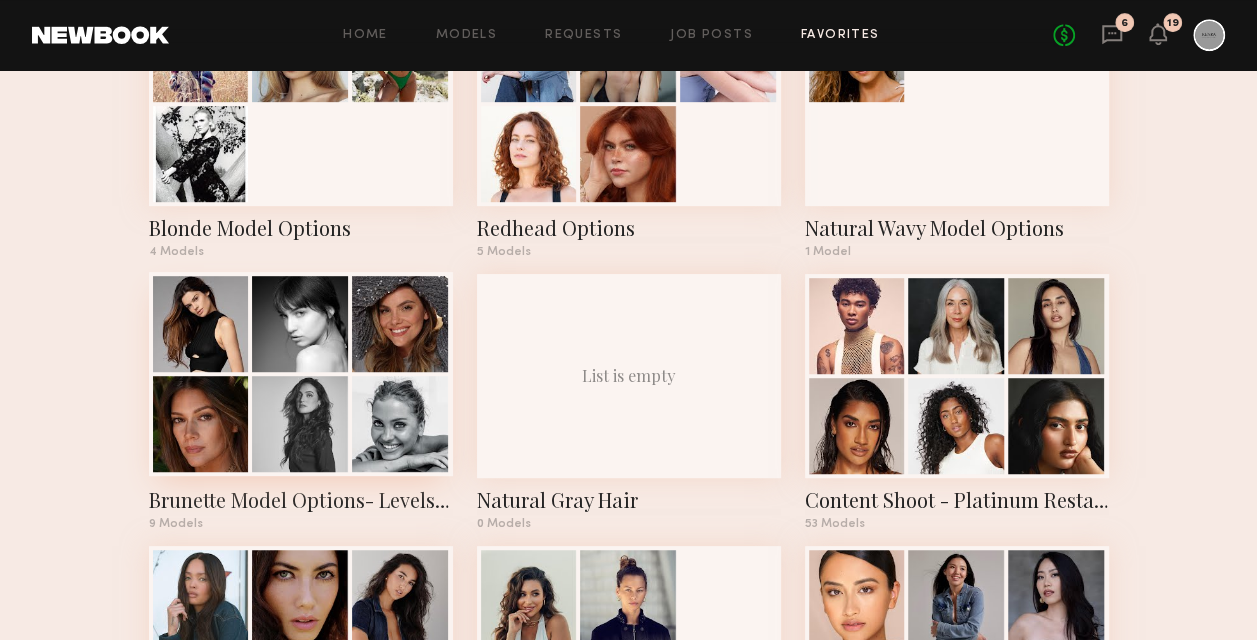 scroll, scrollTop: 500, scrollLeft: 0, axis: vertical 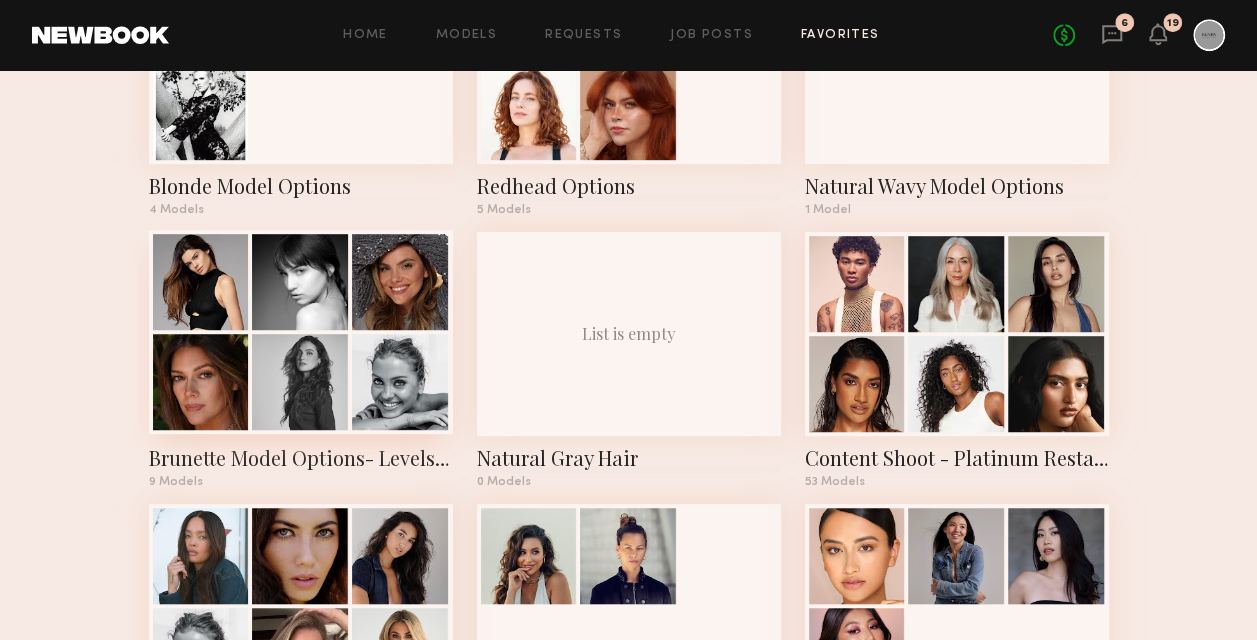 click on "Brunette Model Options- Levels 4-6" 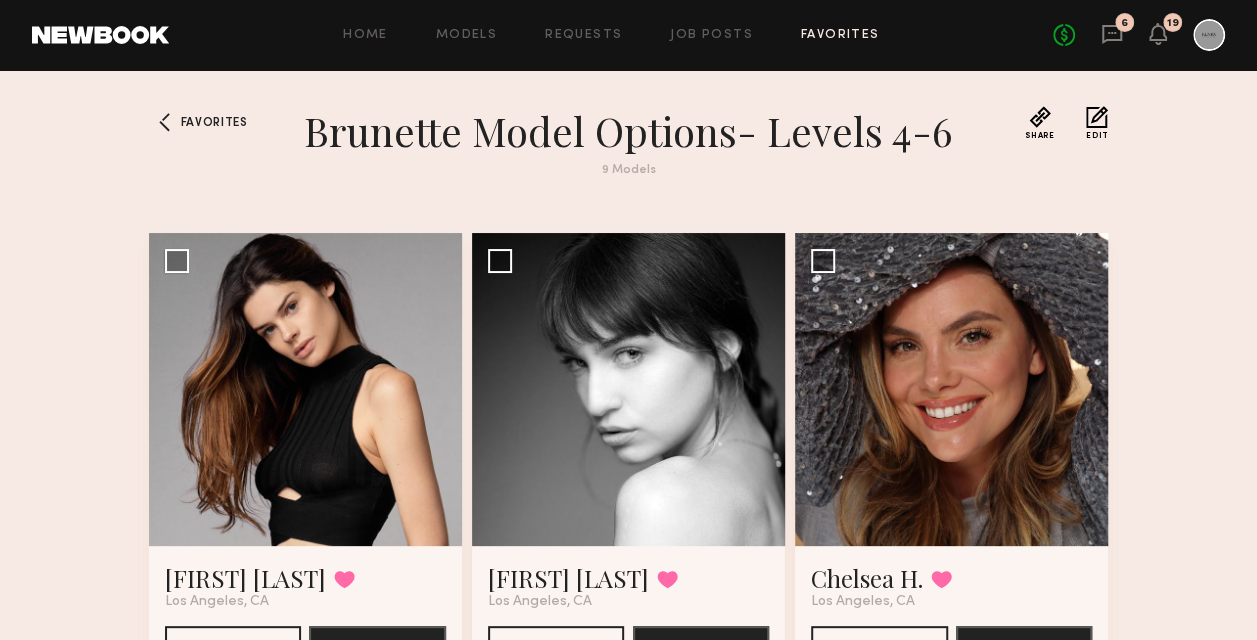 click on "Edit" 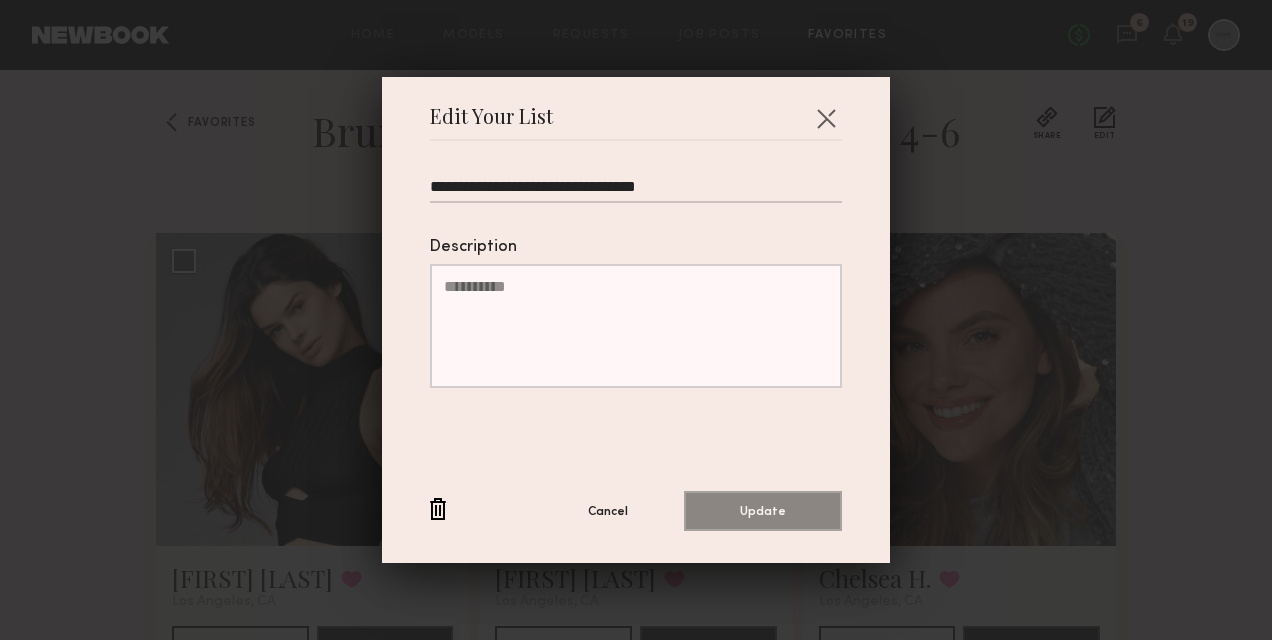 click on "**********" at bounding box center [636, 190] 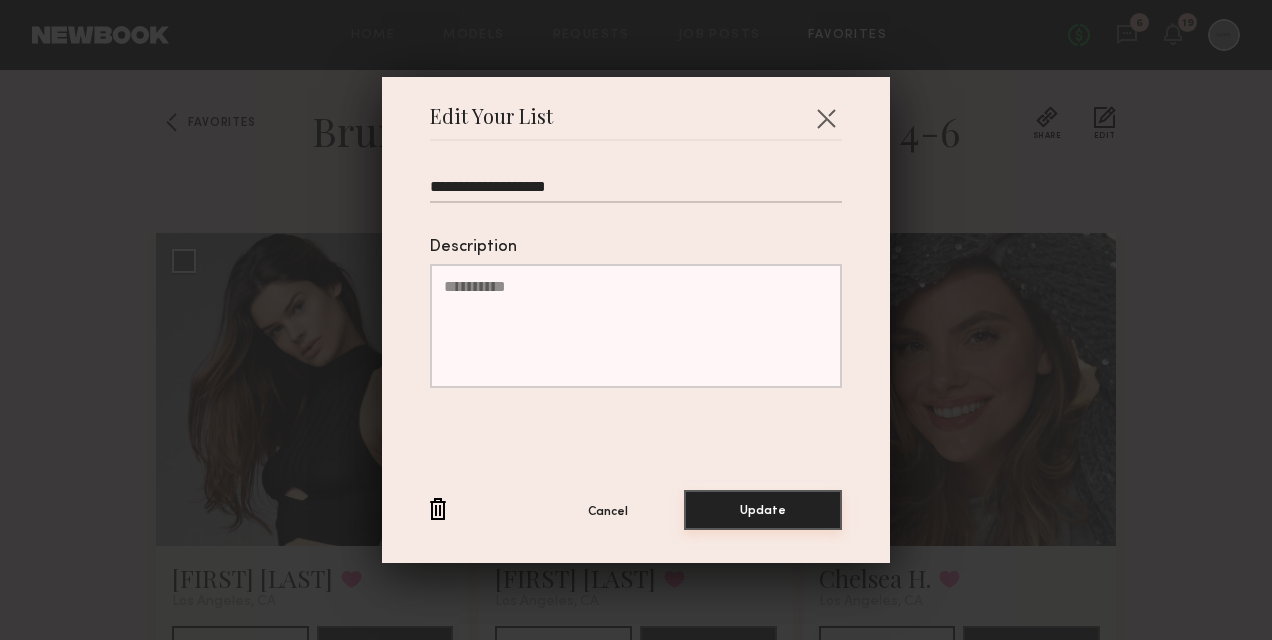 type on "**********" 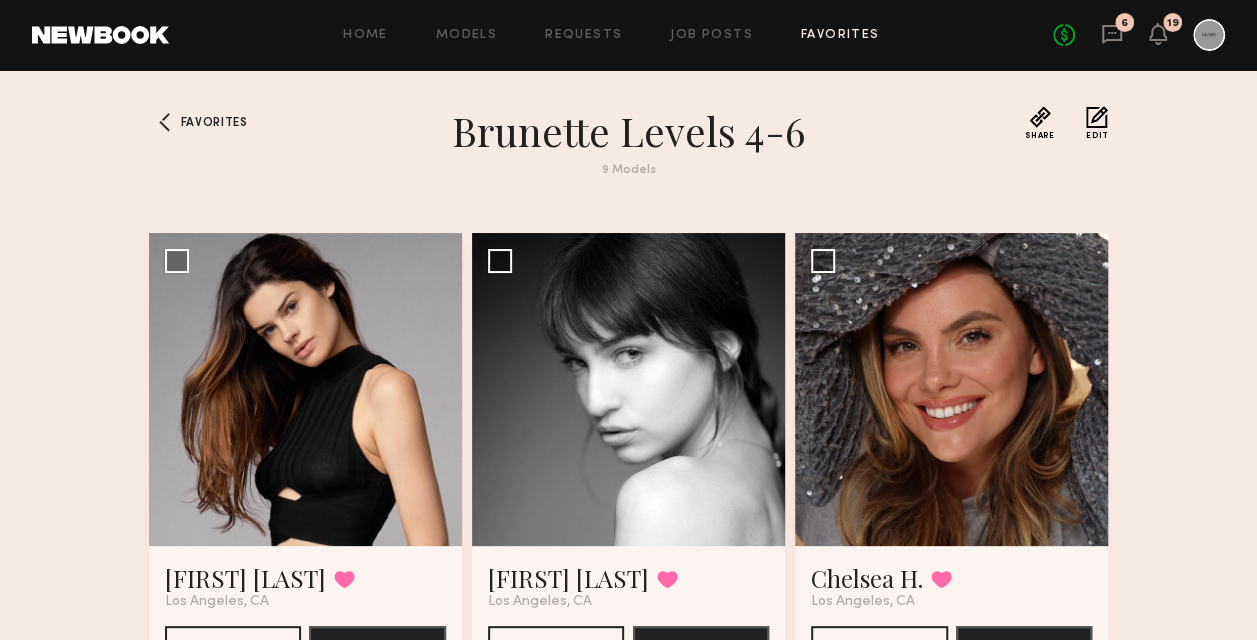 click on "Favorites Brunette Levels 4-6 9   Models Share Copy Shareable Link Edit Caroline D. Favorited Los Angeles, CA See Portfolio Book Model Select model to send group request Lumi W. Favorited Los Angeles, CA See Portfolio Book Model Select model to send group request Chelsea H. Favorited Los Angeles, CA See Portfolio Book Model Select model to send group request Carrie A. Favorited Newport Beach, CA See Portfolio Book Model Select model to send group request Nicole Z. Favorited Los Angeles, CA See Portfolio Book Model Select model to send group request Barbara M. Favorited Los Angeles, CA See Portfolio Book Model Select model to send group request Nina S. Favorited Los Angeles, CA See Portfolio Book Model Select model to send group request Emily Kate A. Favorited New York City, NY See Portfolio Book Model Select model to send group request Tyrie R. Favorited Los Angeles, CA See Portfolio Book Model Select model to send group request" 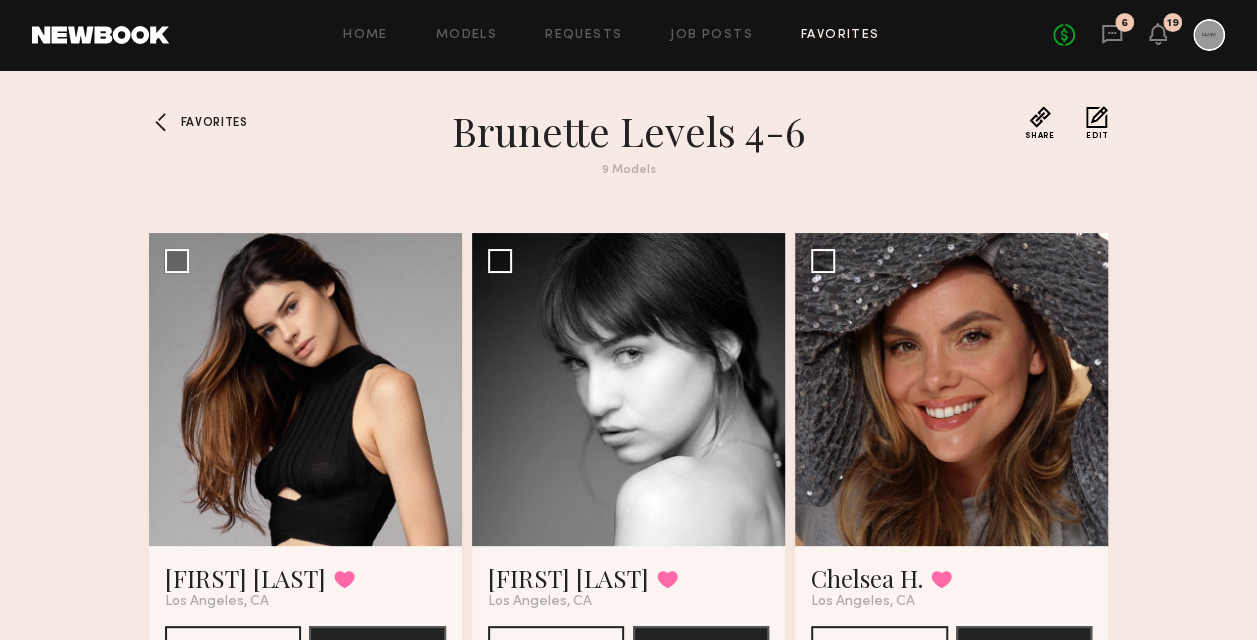 click on "Favorites" 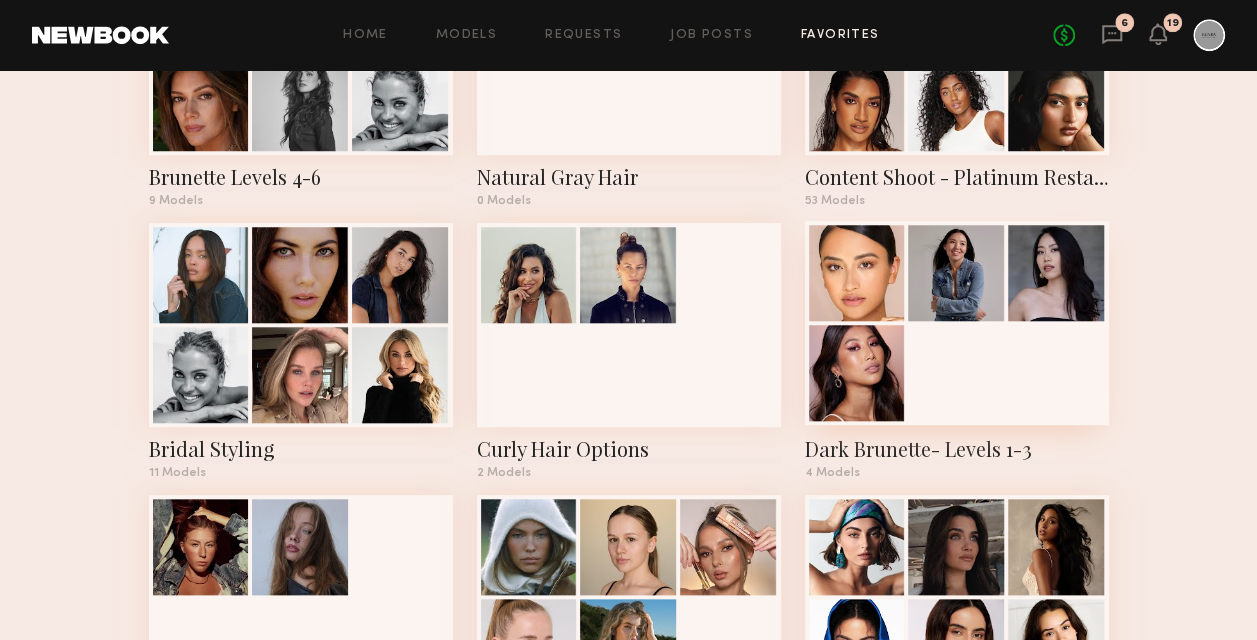 scroll, scrollTop: 800, scrollLeft: 0, axis: vertical 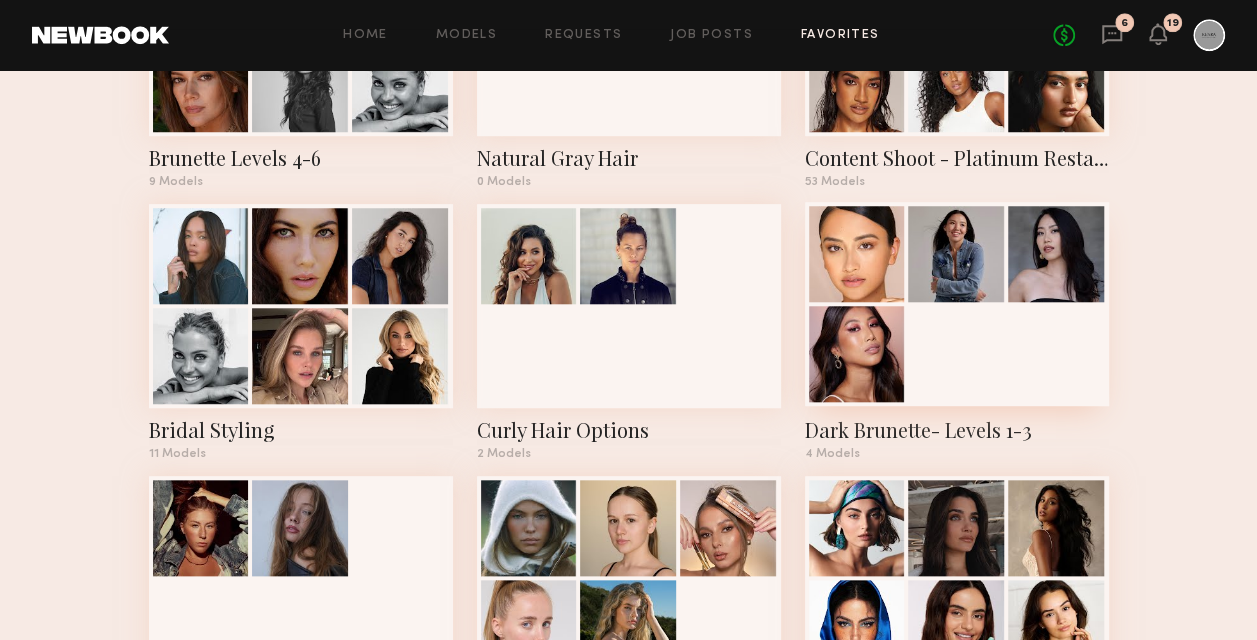 click on "Dark Brunette- Levels 1-3" 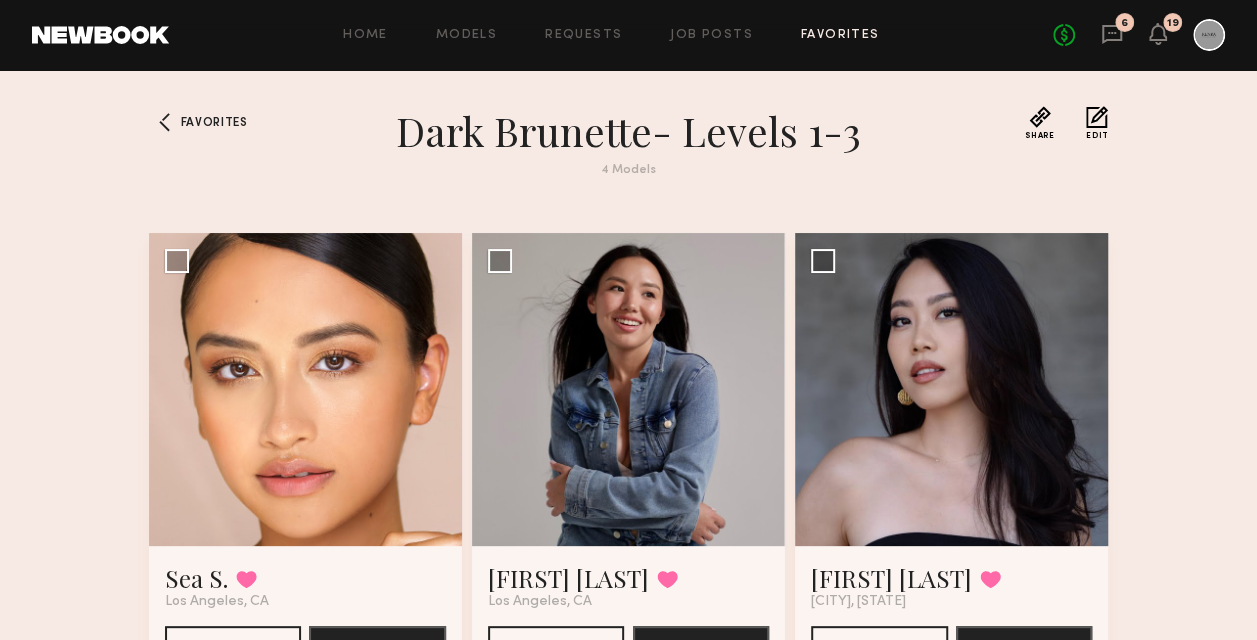 click on "Edit" 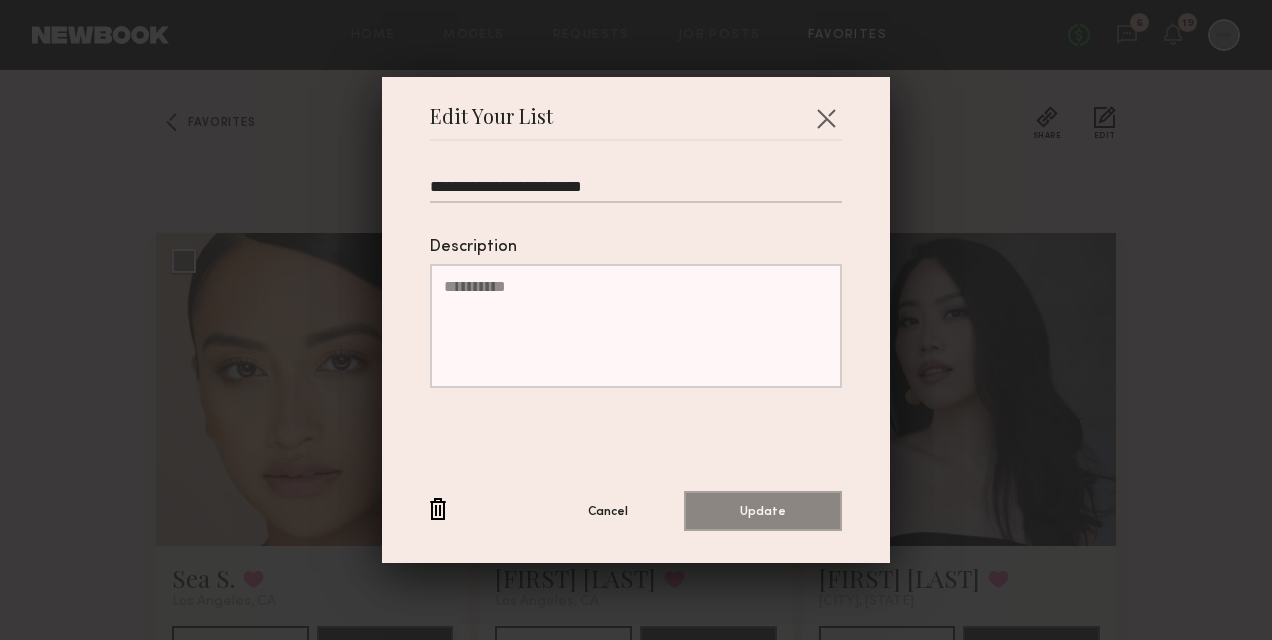 click on "**********" at bounding box center (636, 190) 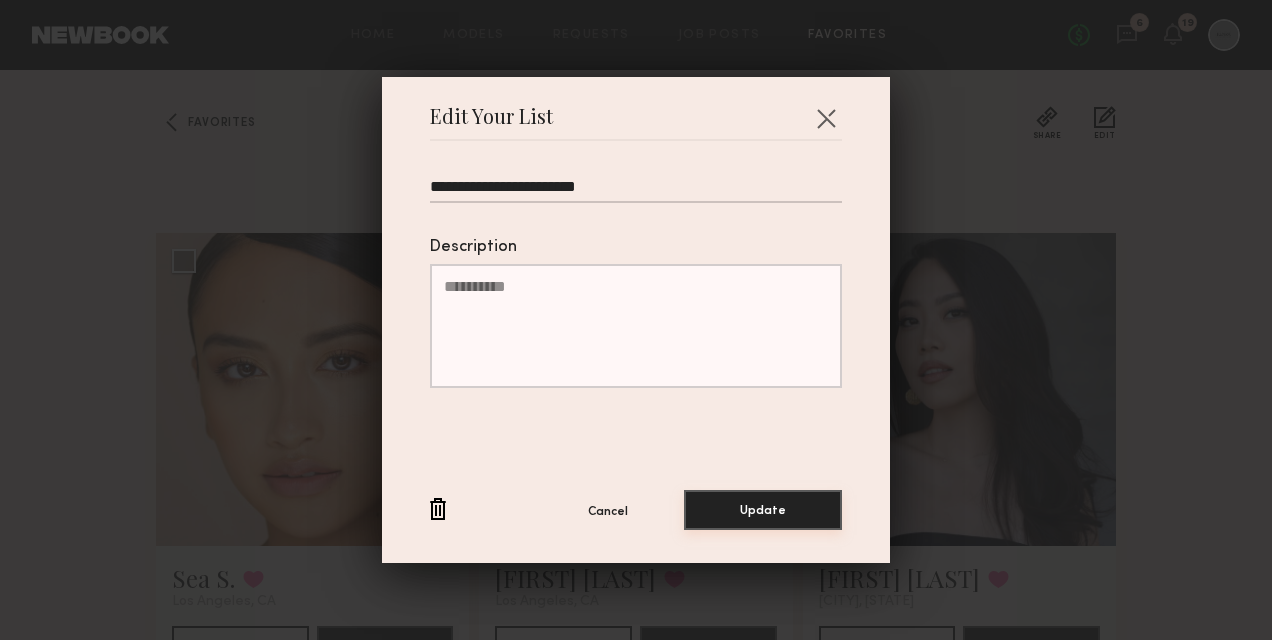 type on "**********" 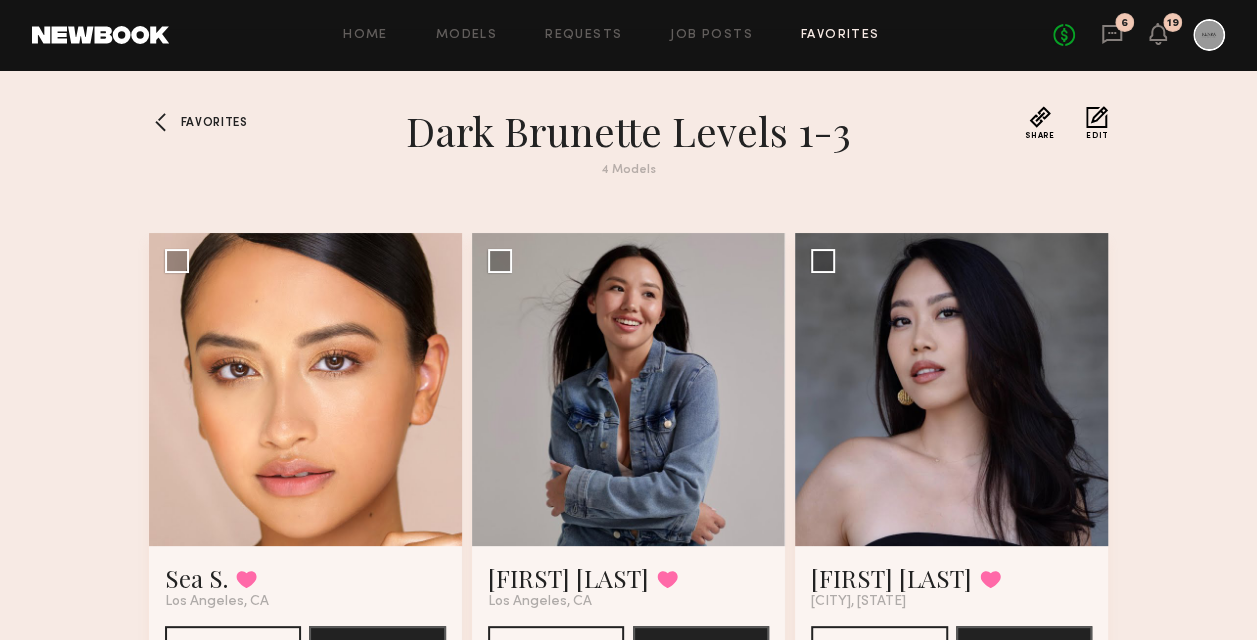 click on "Favorites" 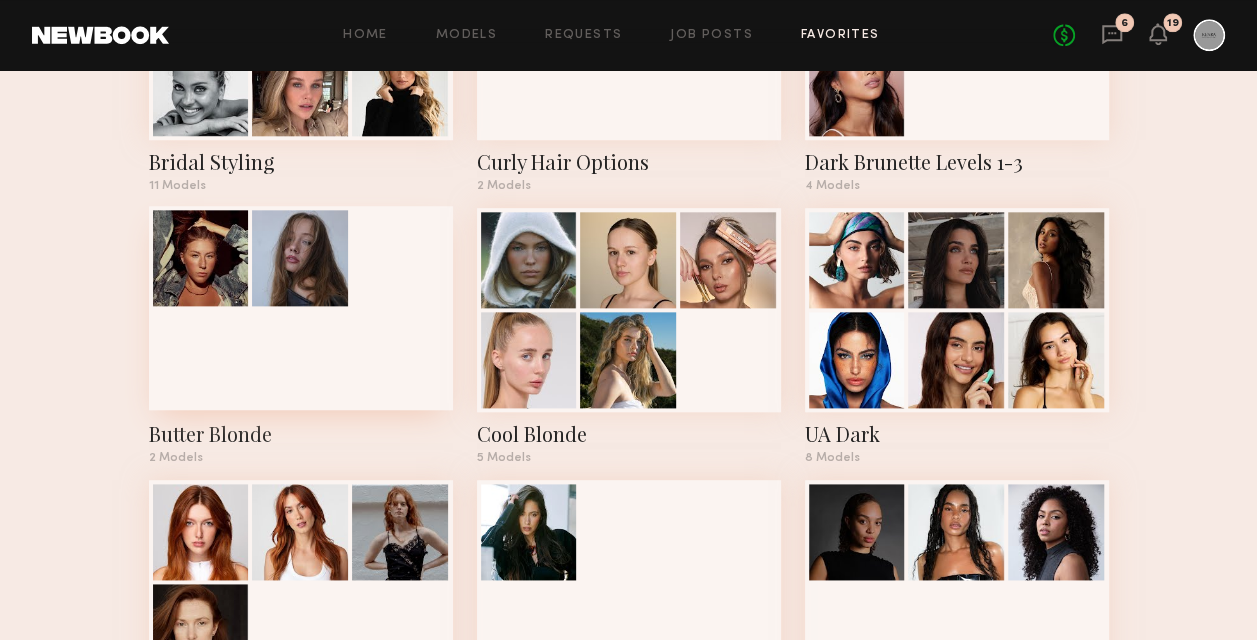 scroll, scrollTop: 1100, scrollLeft: 0, axis: vertical 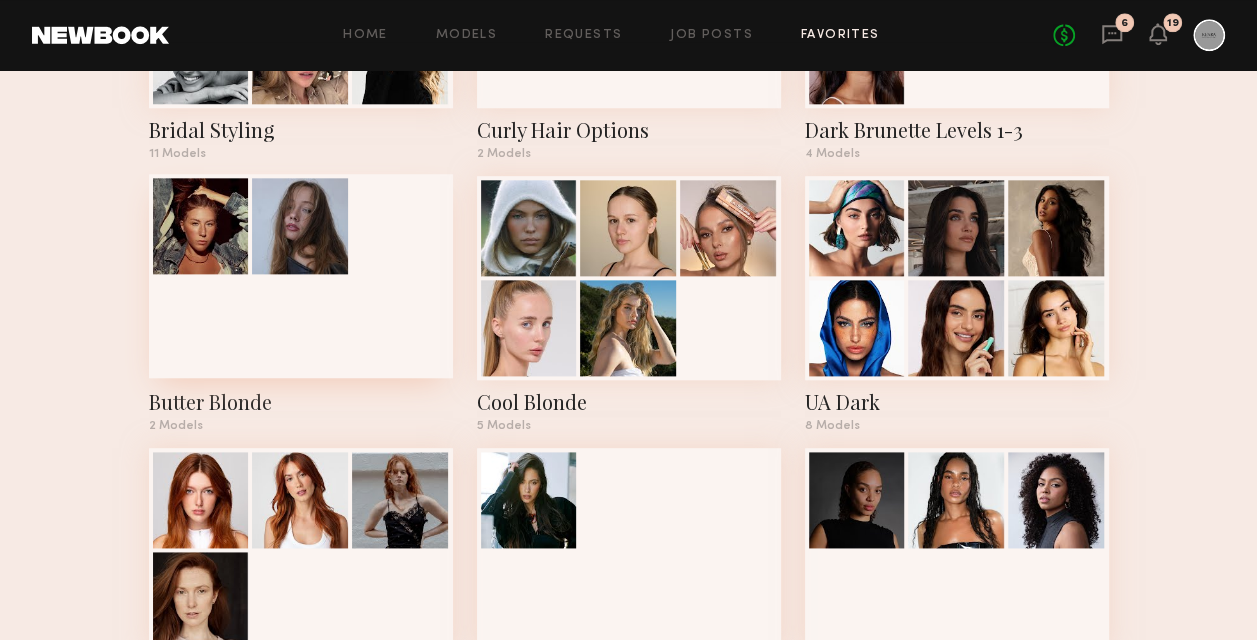 click 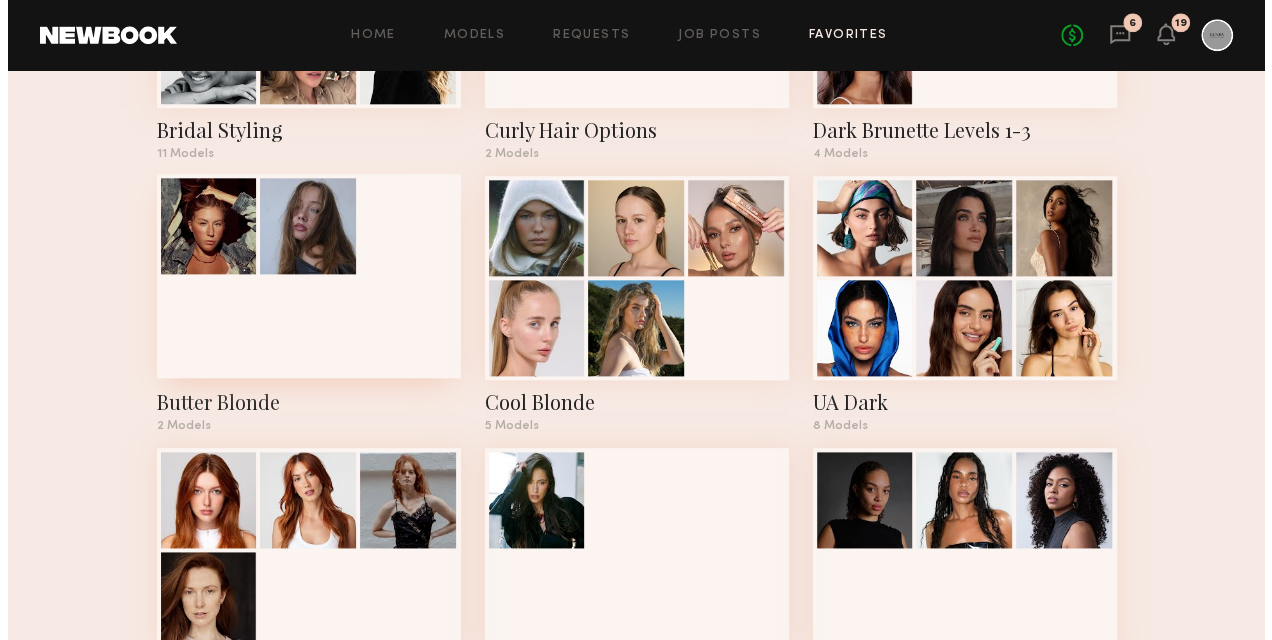 scroll, scrollTop: 0, scrollLeft: 0, axis: both 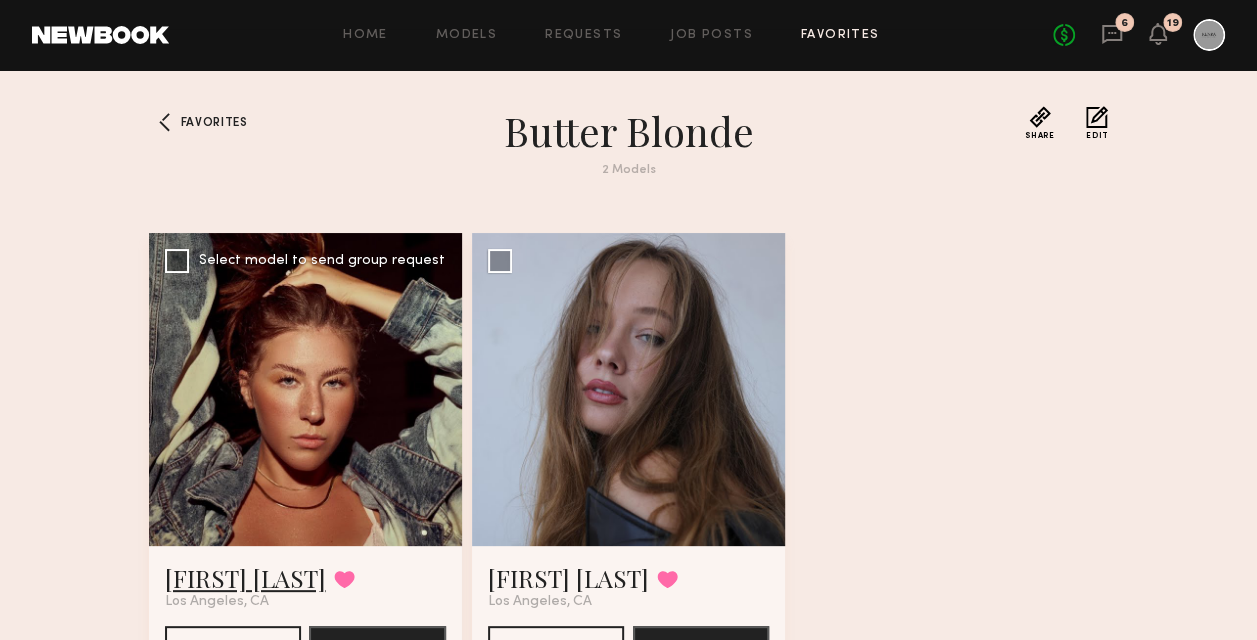 click on "Hayley R." 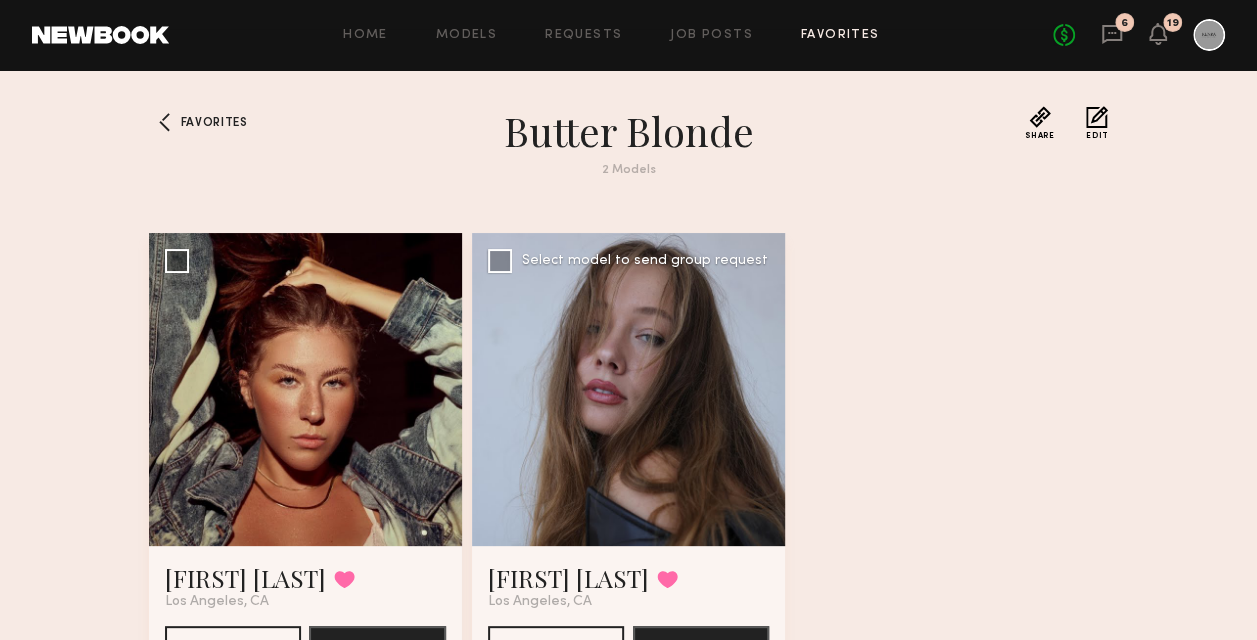 click 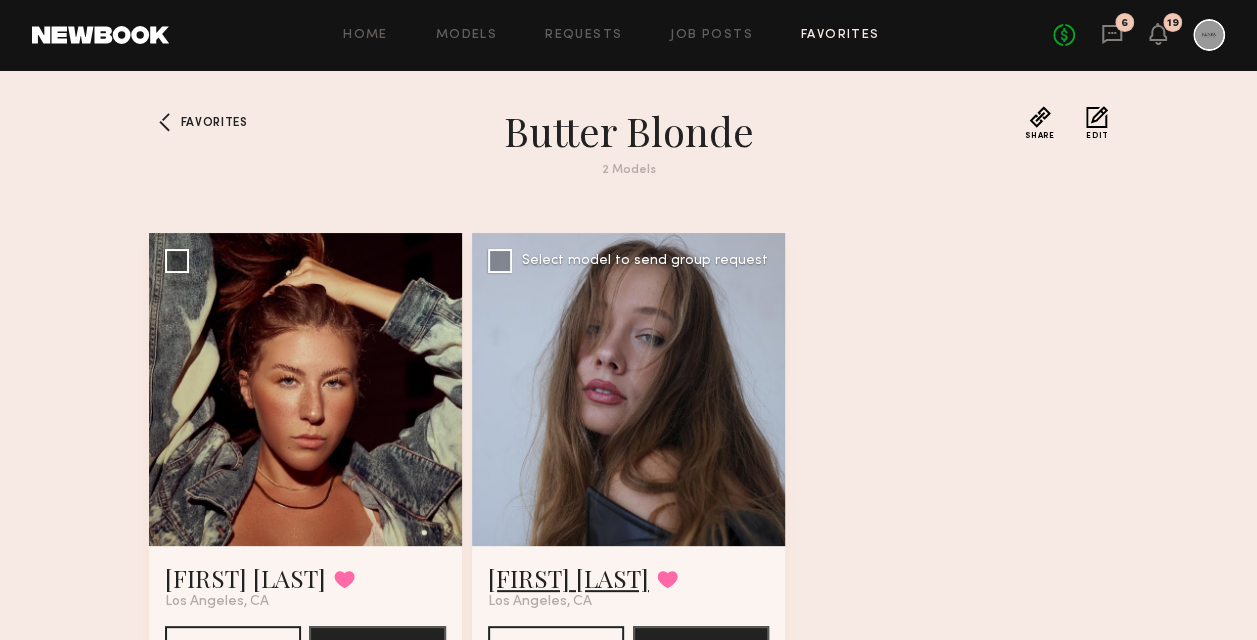 click on "Kassie V." 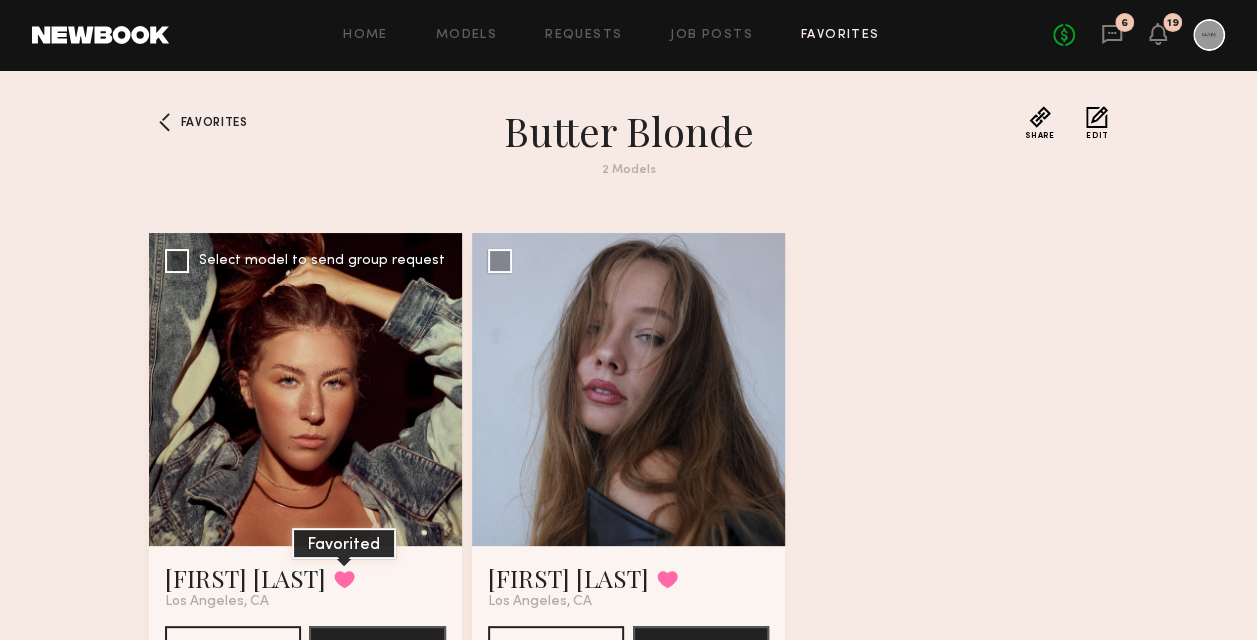 click 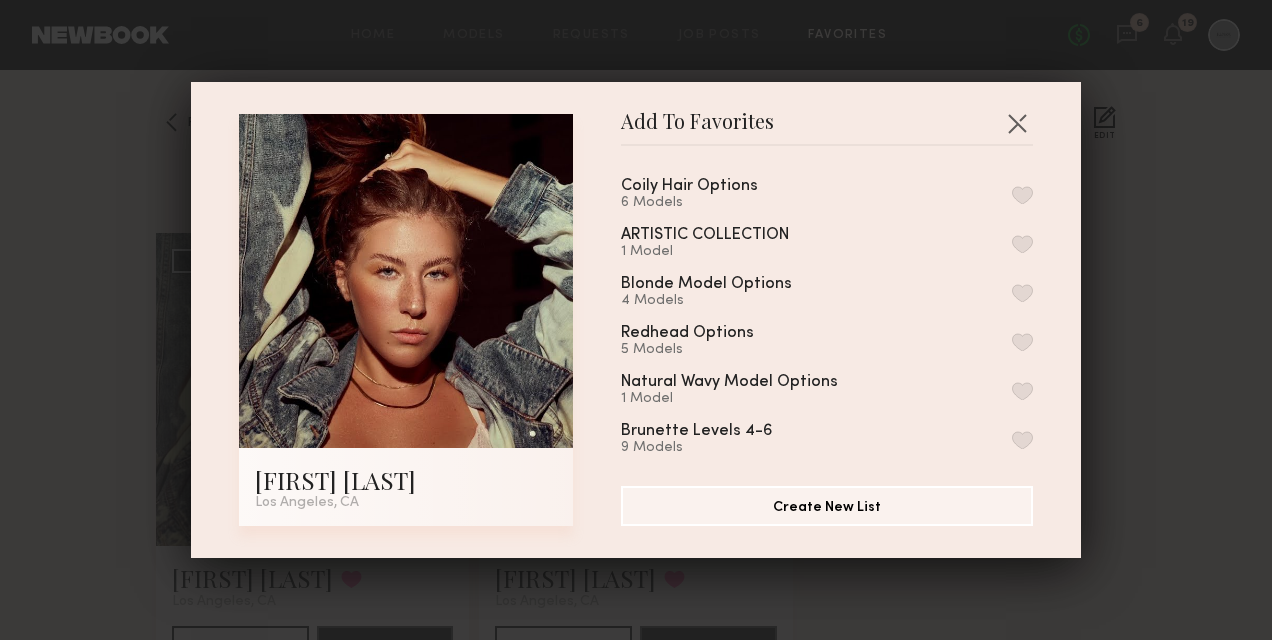 click at bounding box center (1022, 293) 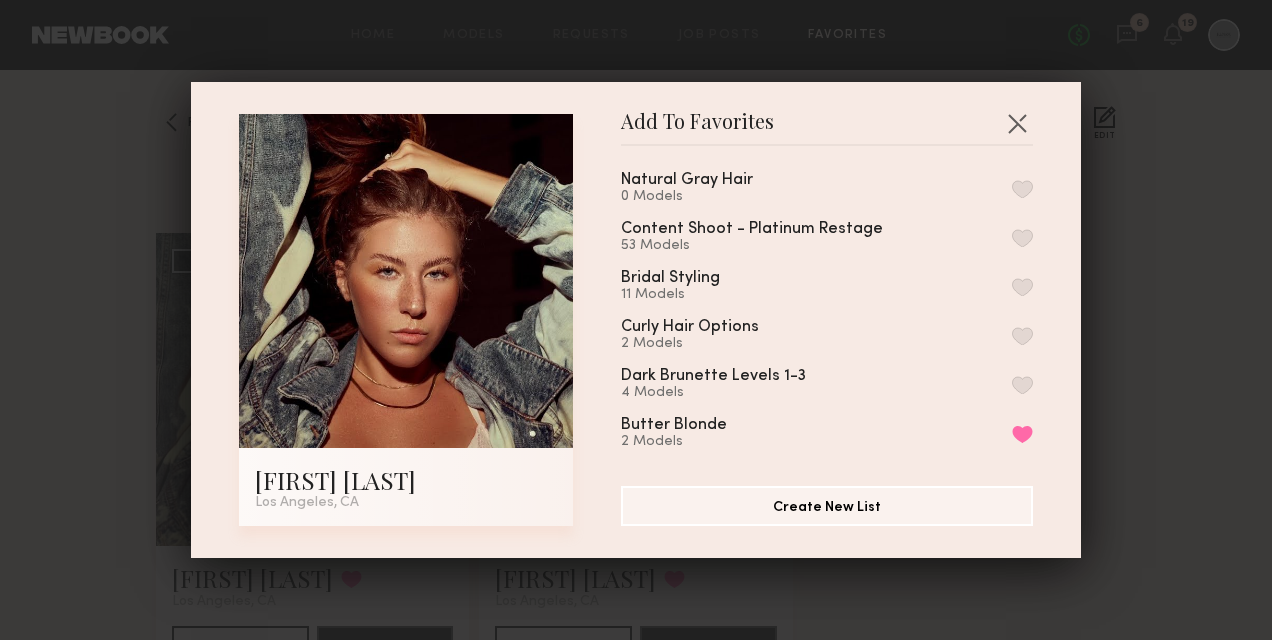 scroll, scrollTop: 500, scrollLeft: 0, axis: vertical 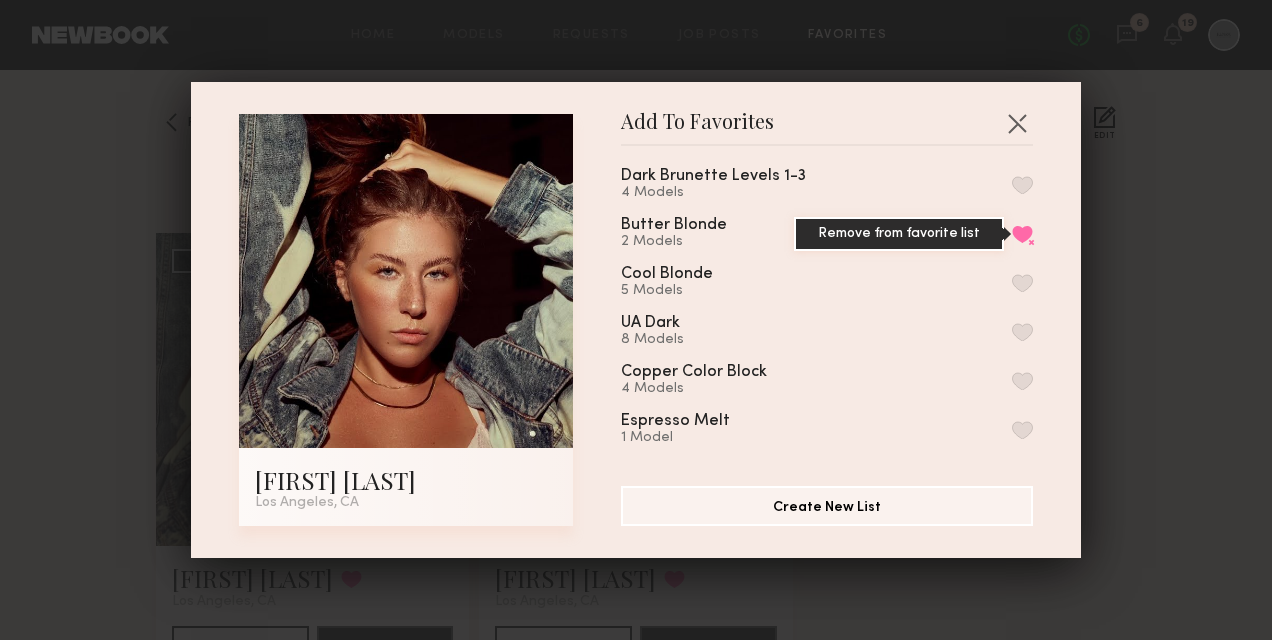 click on "Remove from favorite list" at bounding box center (1022, 234) 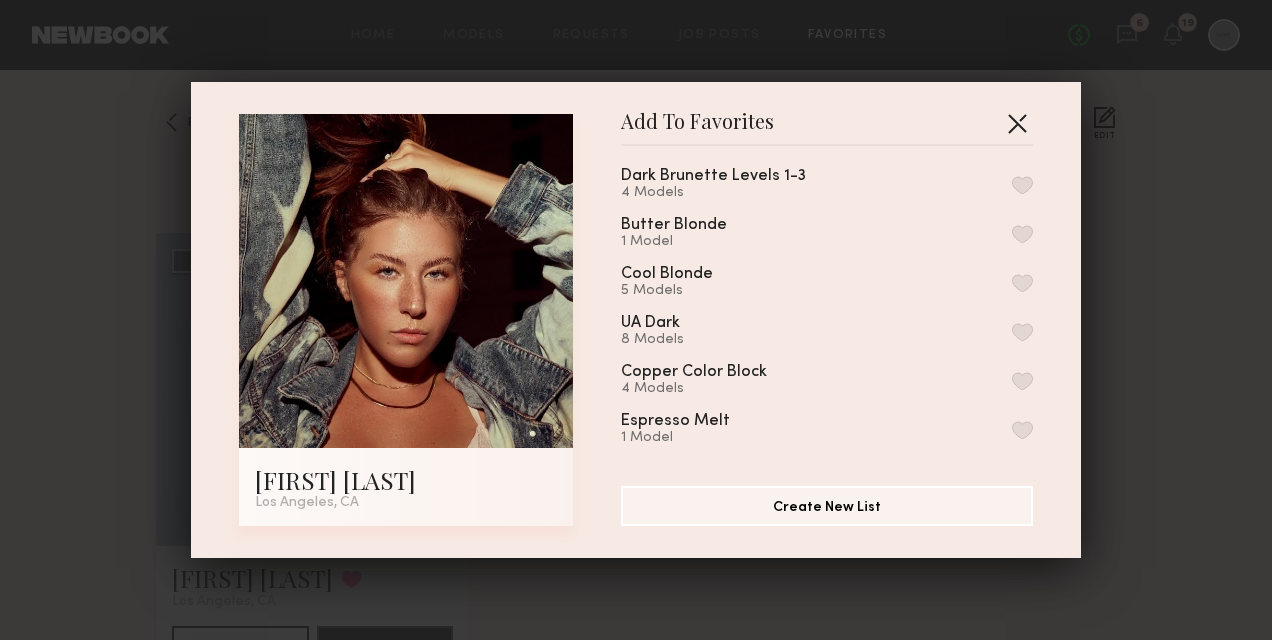 click at bounding box center (1017, 123) 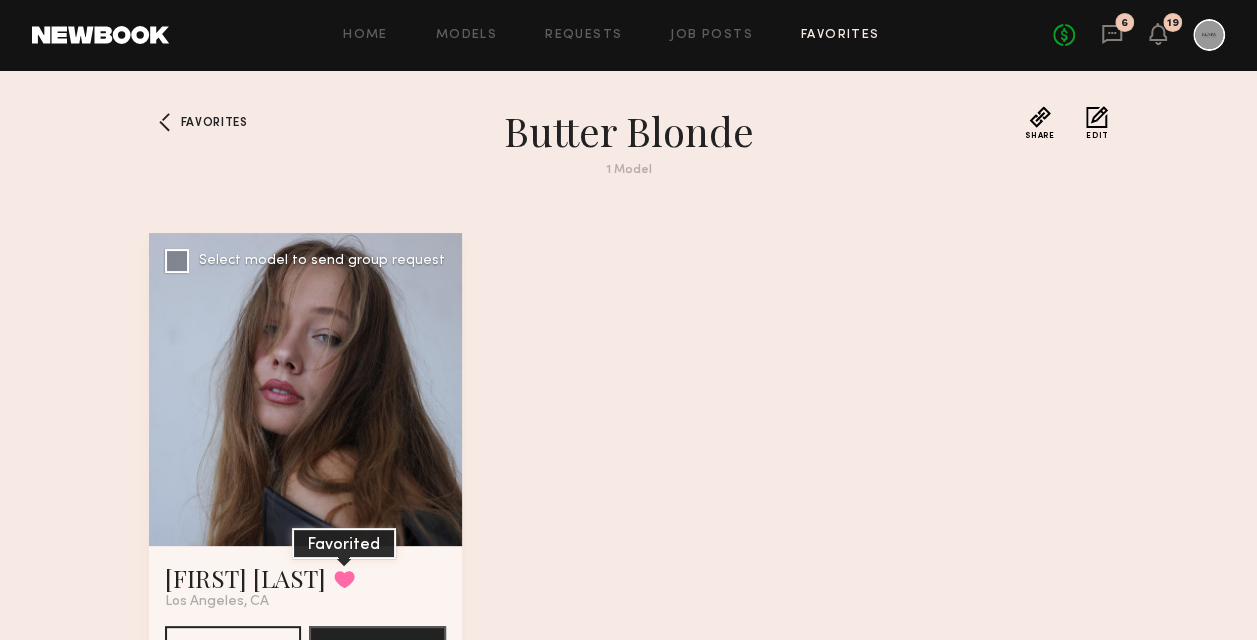 click 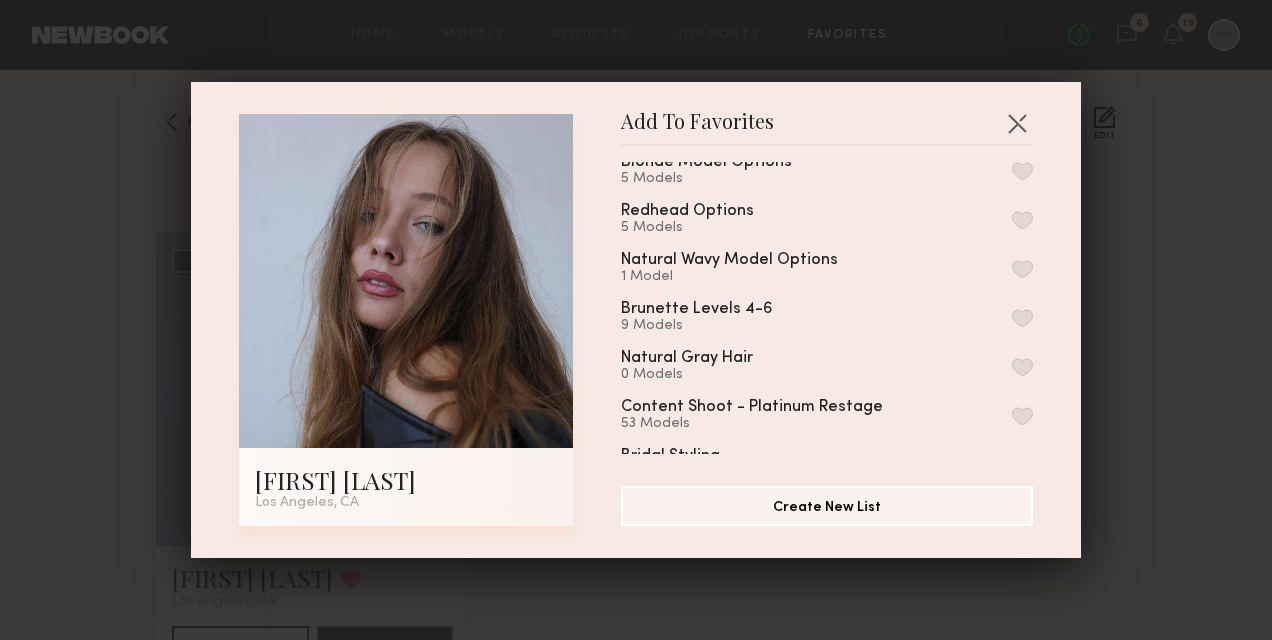 scroll, scrollTop: 0, scrollLeft: 0, axis: both 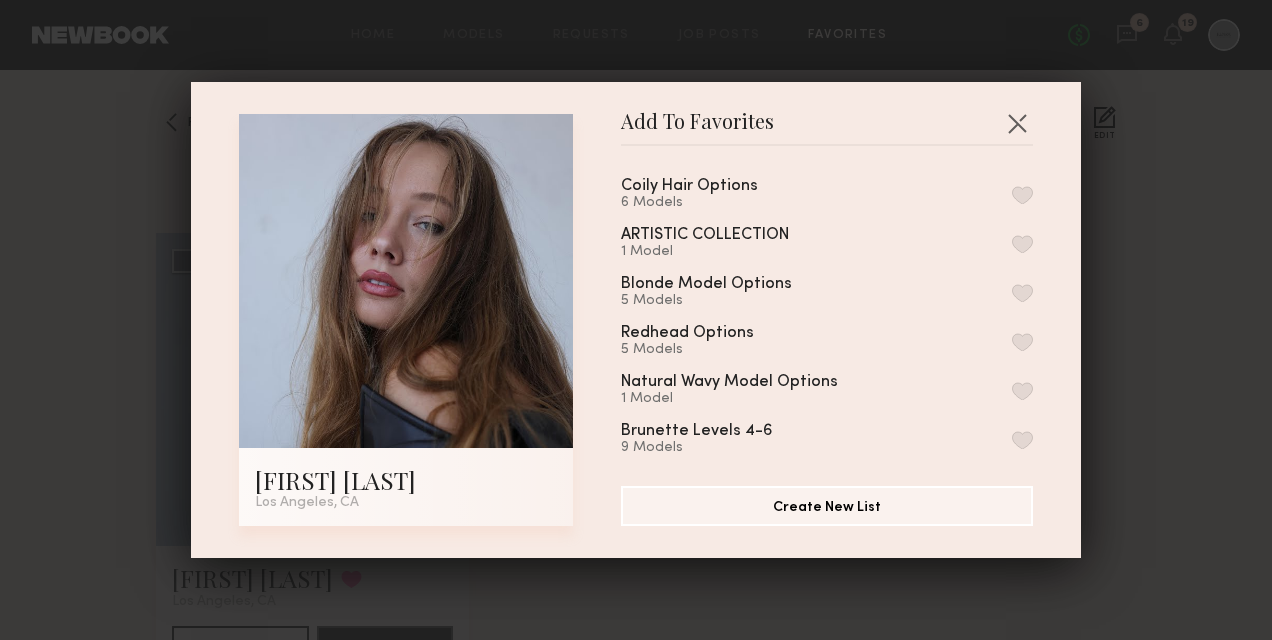 click at bounding box center [1022, 293] 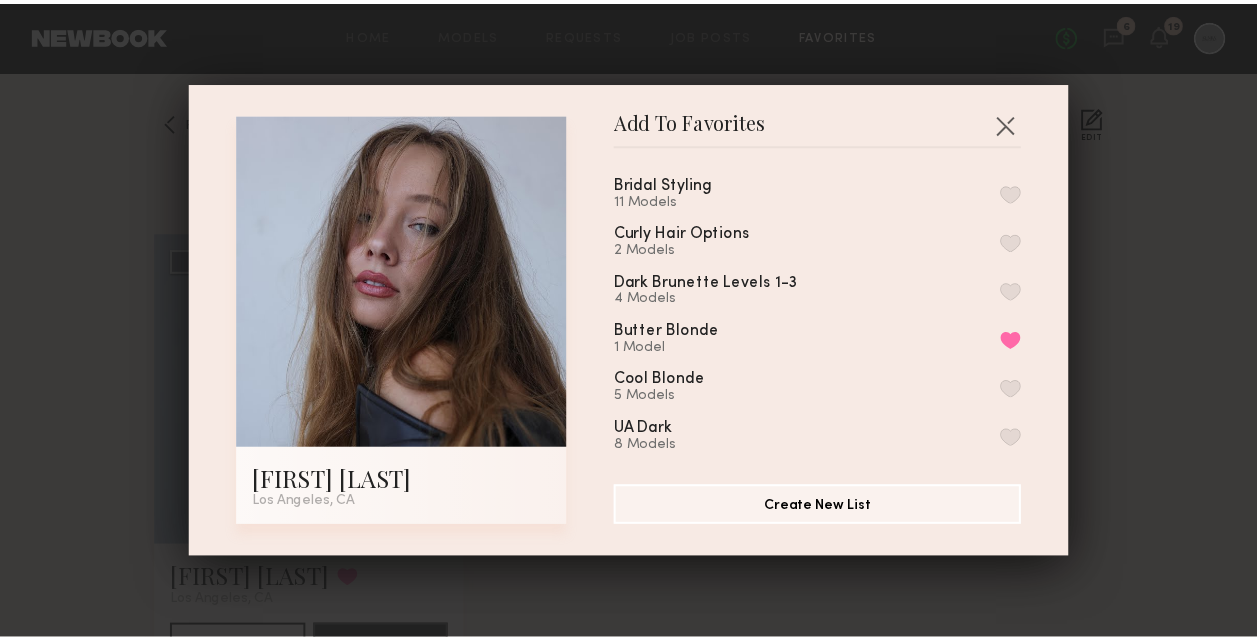 scroll, scrollTop: 400, scrollLeft: 0, axis: vertical 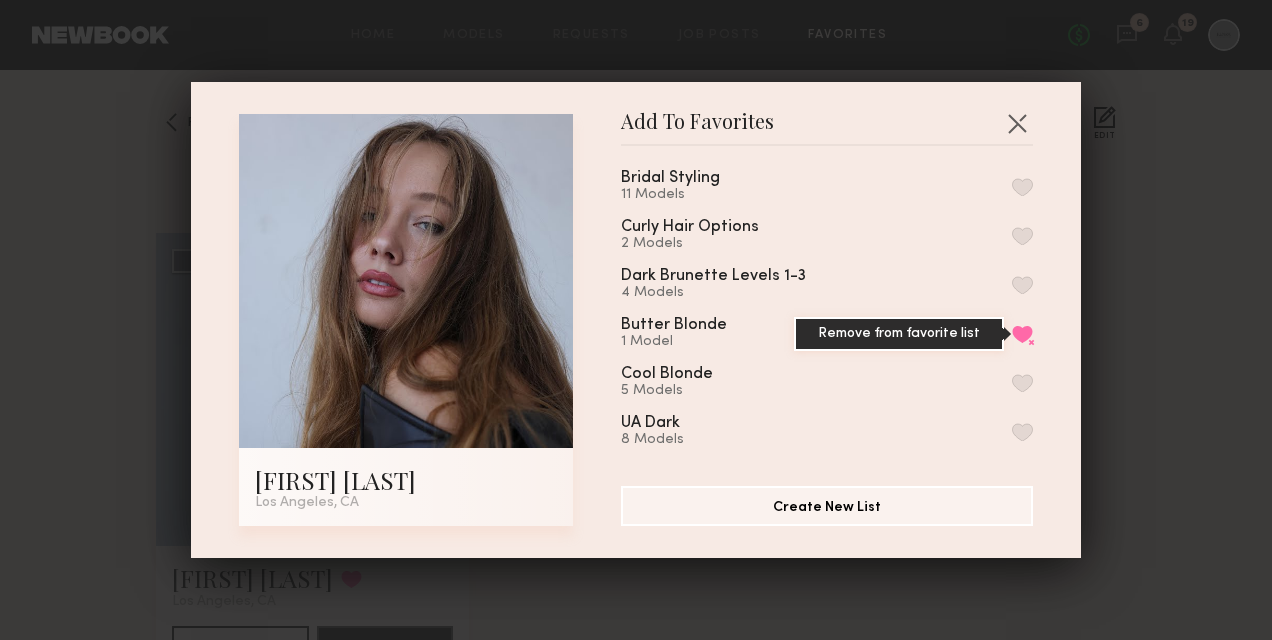 click on "Remove from favorite list" at bounding box center [1022, 334] 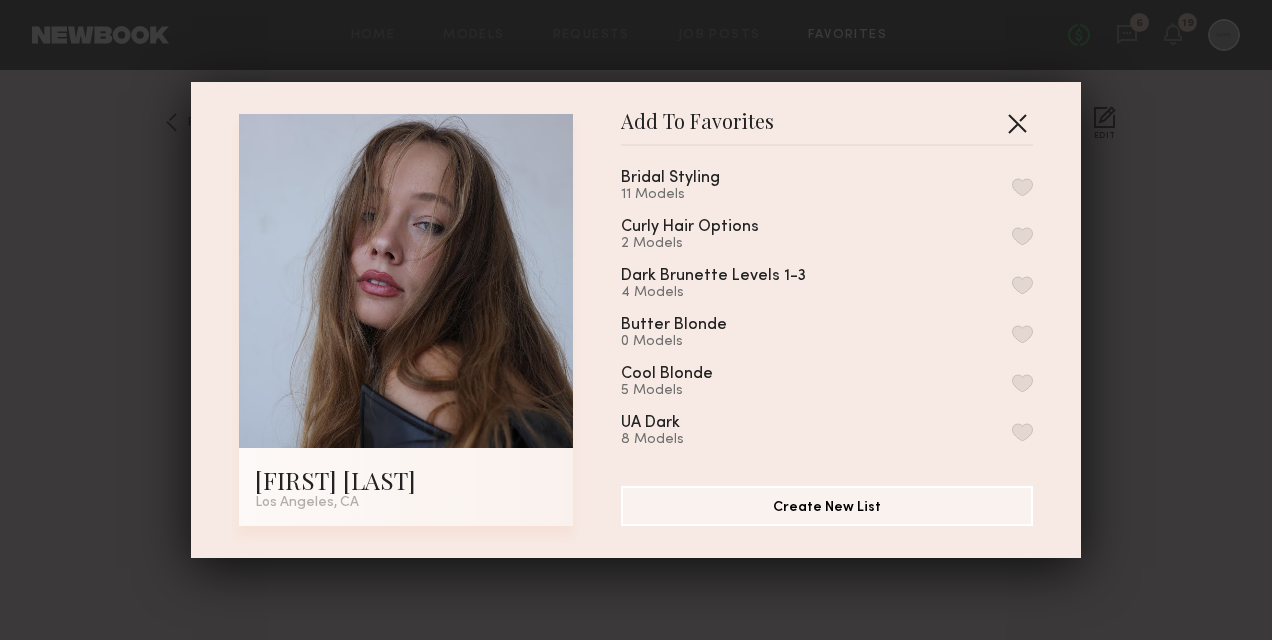 click at bounding box center [1017, 123] 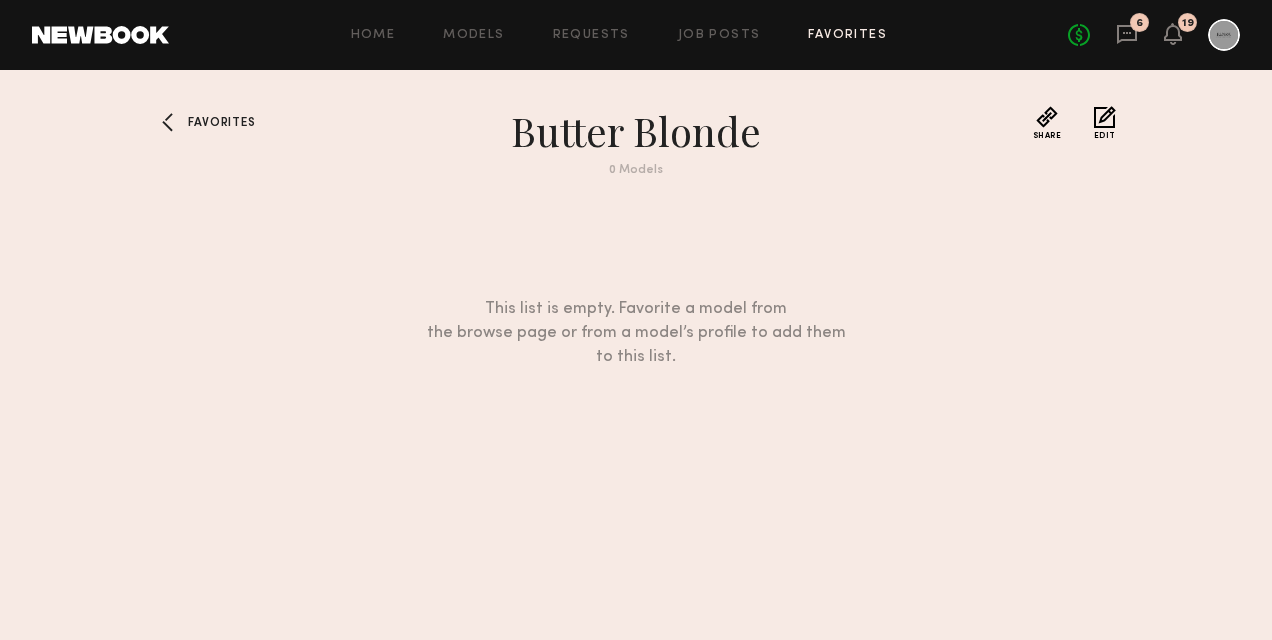 click on "Favorites" 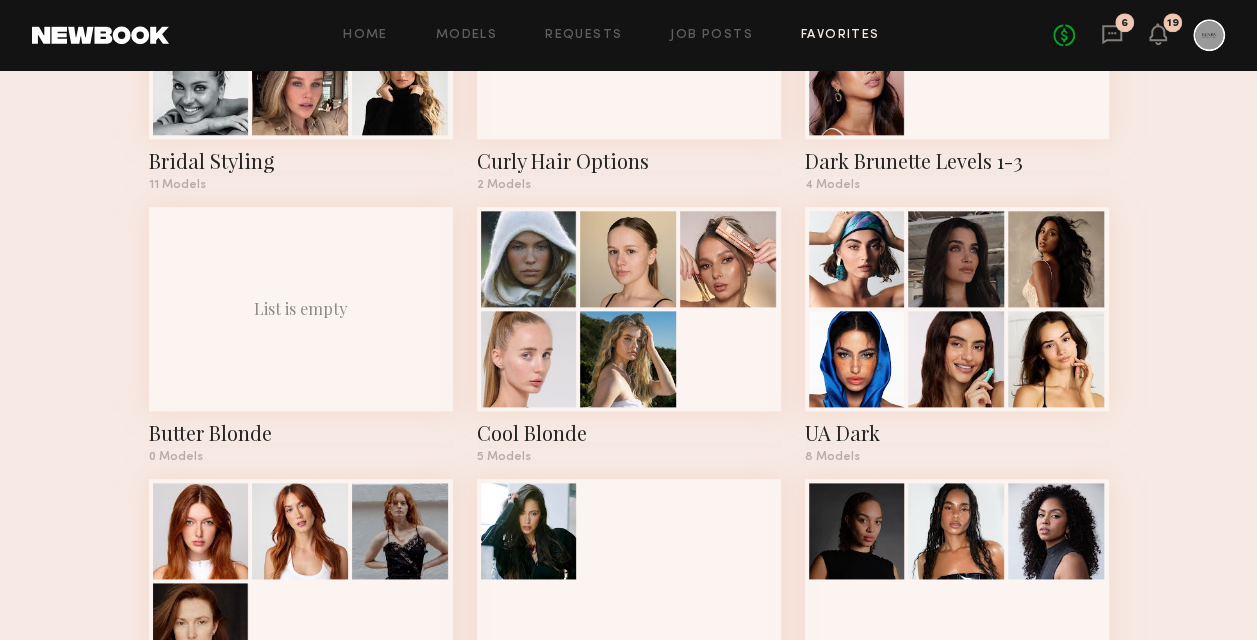 scroll, scrollTop: 1100, scrollLeft: 0, axis: vertical 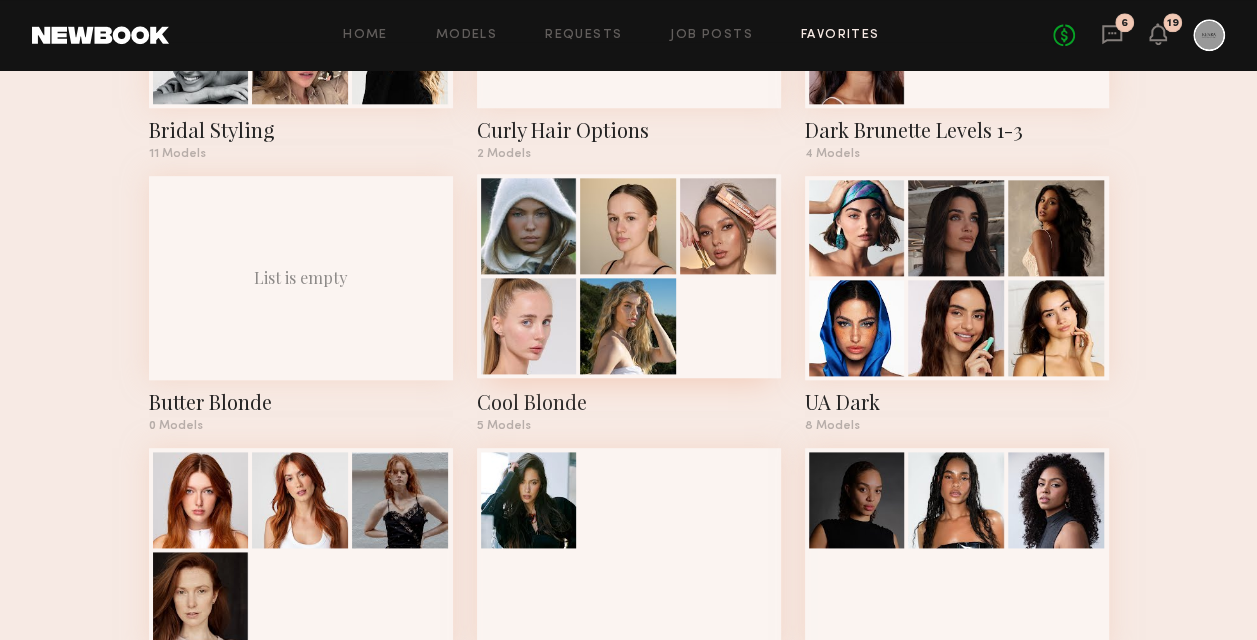click on "Cool Blonde" 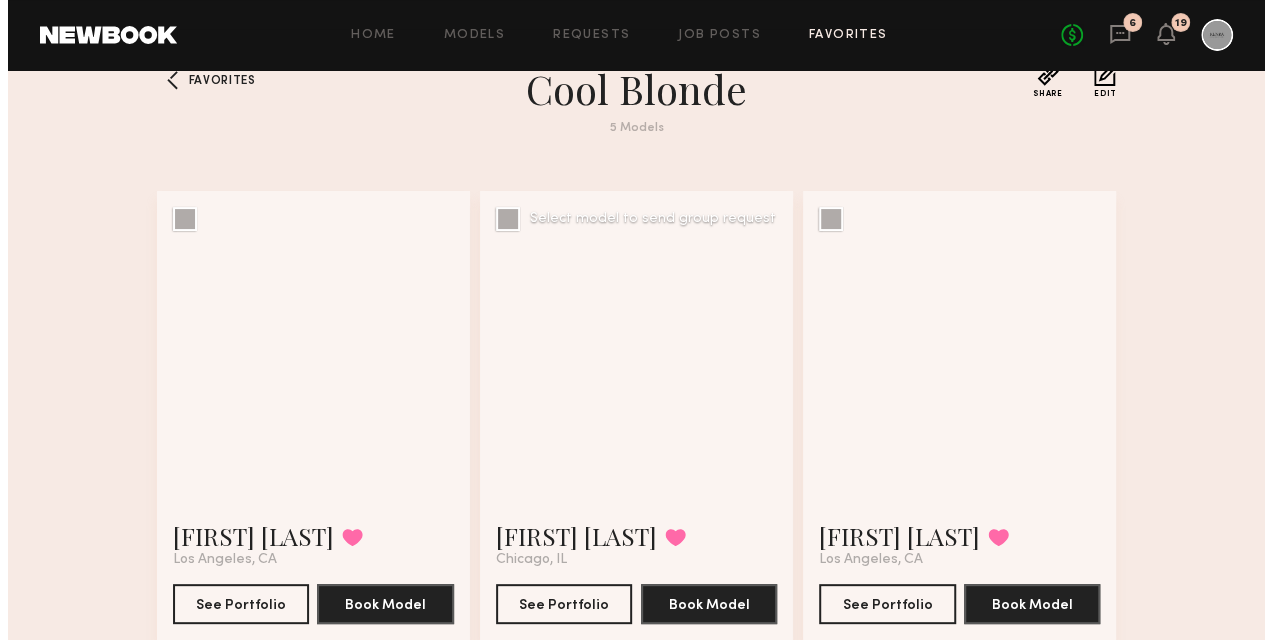 scroll, scrollTop: 100, scrollLeft: 0, axis: vertical 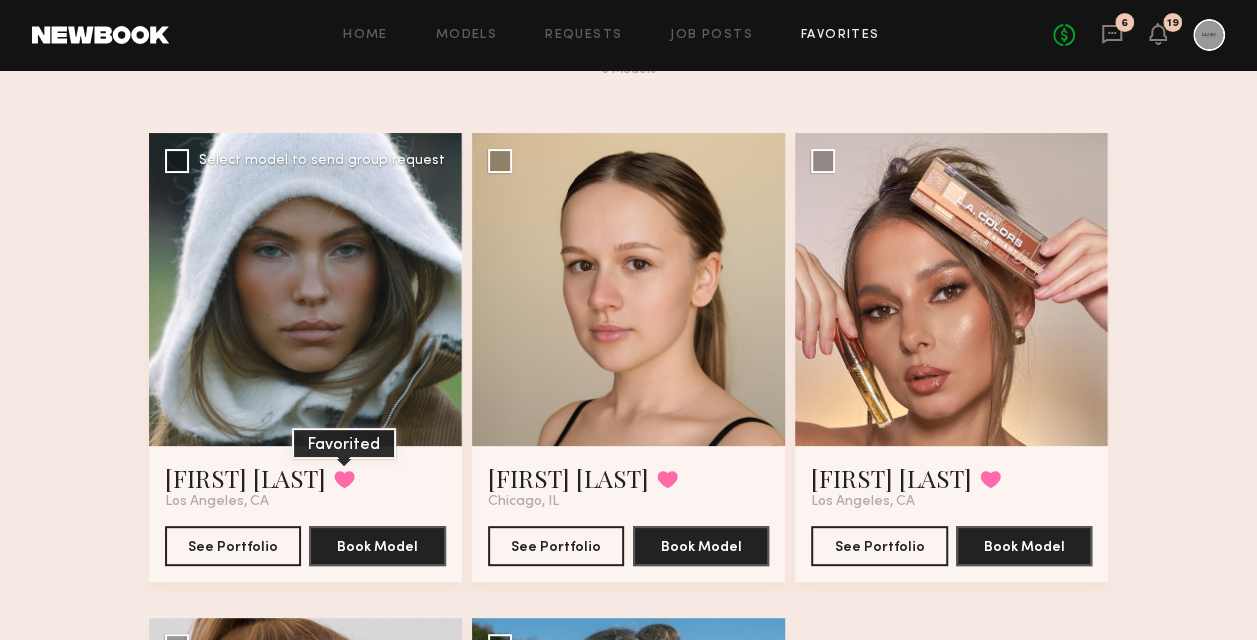 click 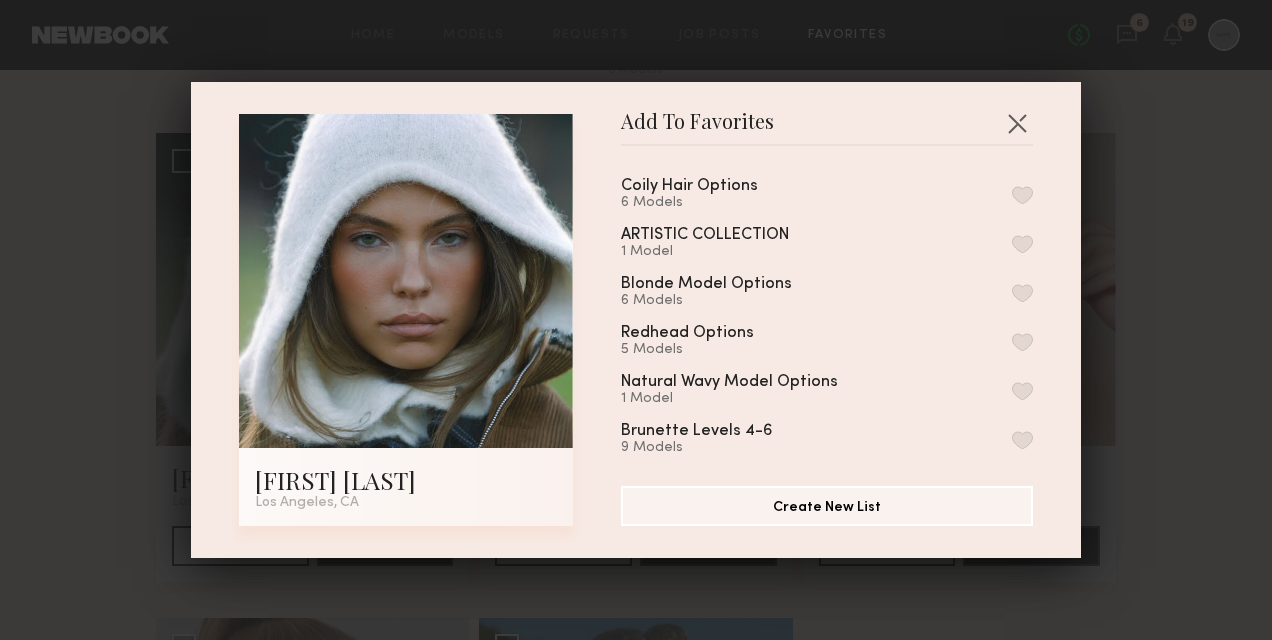 click at bounding box center [1022, 293] 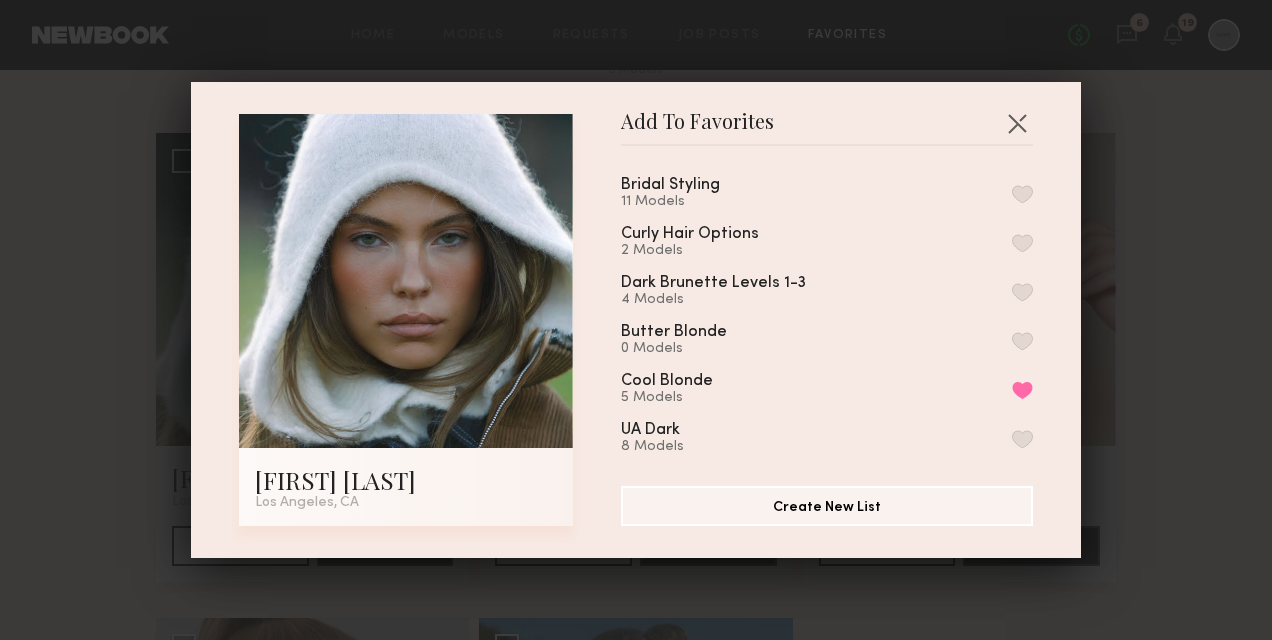 scroll, scrollTop: 500, scrollLeft: 0, axis: vertical 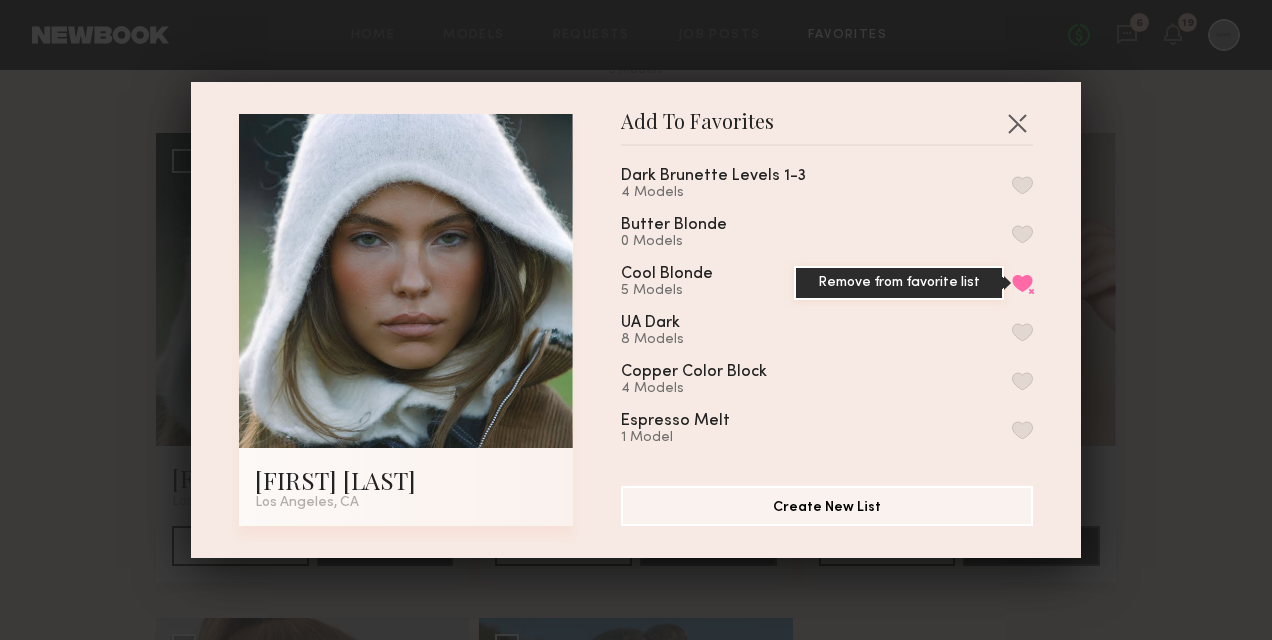 click on "Remove from favorite list" at bounding box center [1022, 283] 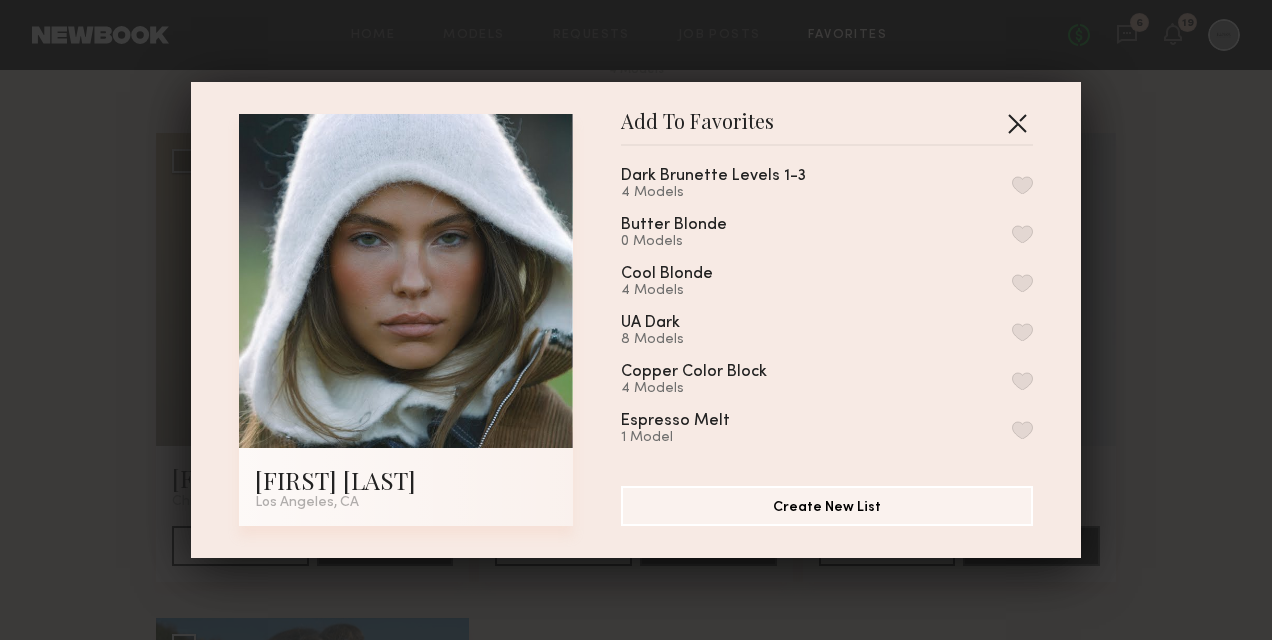 click at bounding box center (1017, 123) 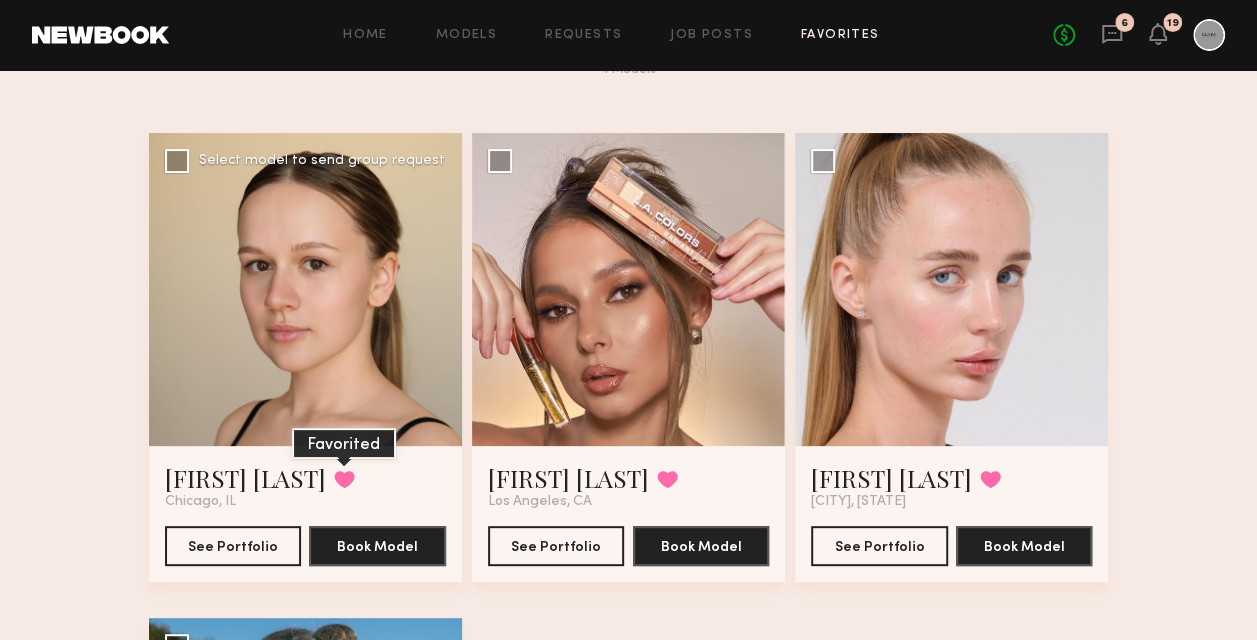 click 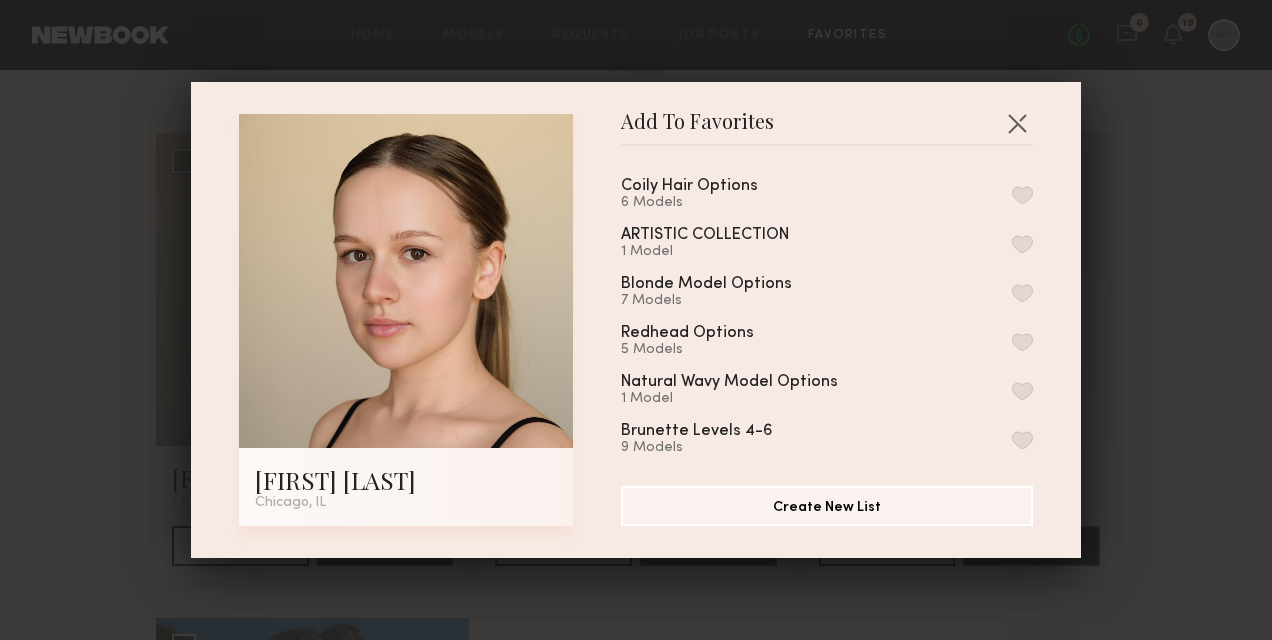 click at bounding box center (1022, 293) 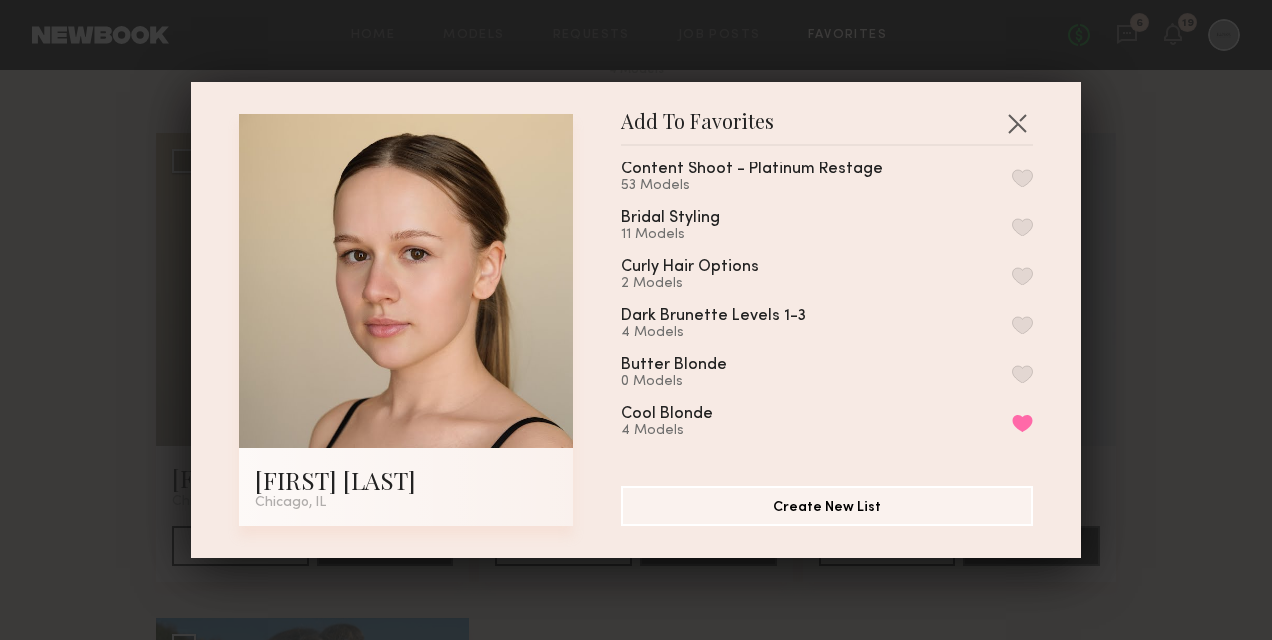 scroll, scrollTop: 400, scrollLeft: 0, axis: vertical 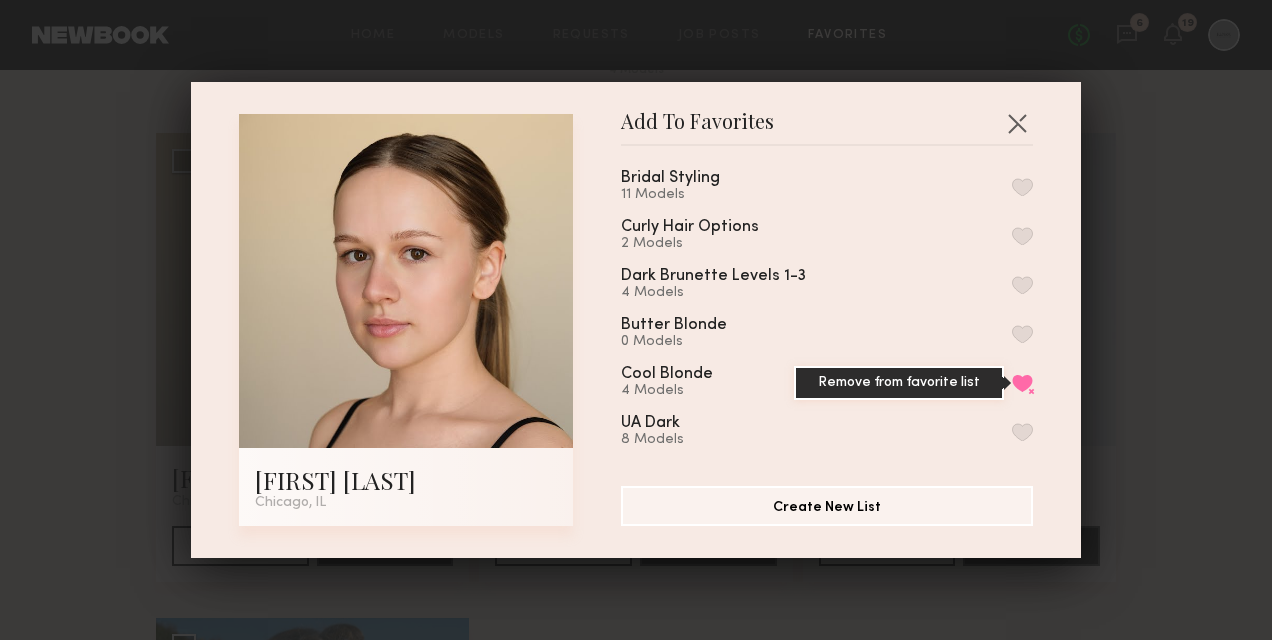 click on "Remove from favorite list" at bounding box center [1022, 383] 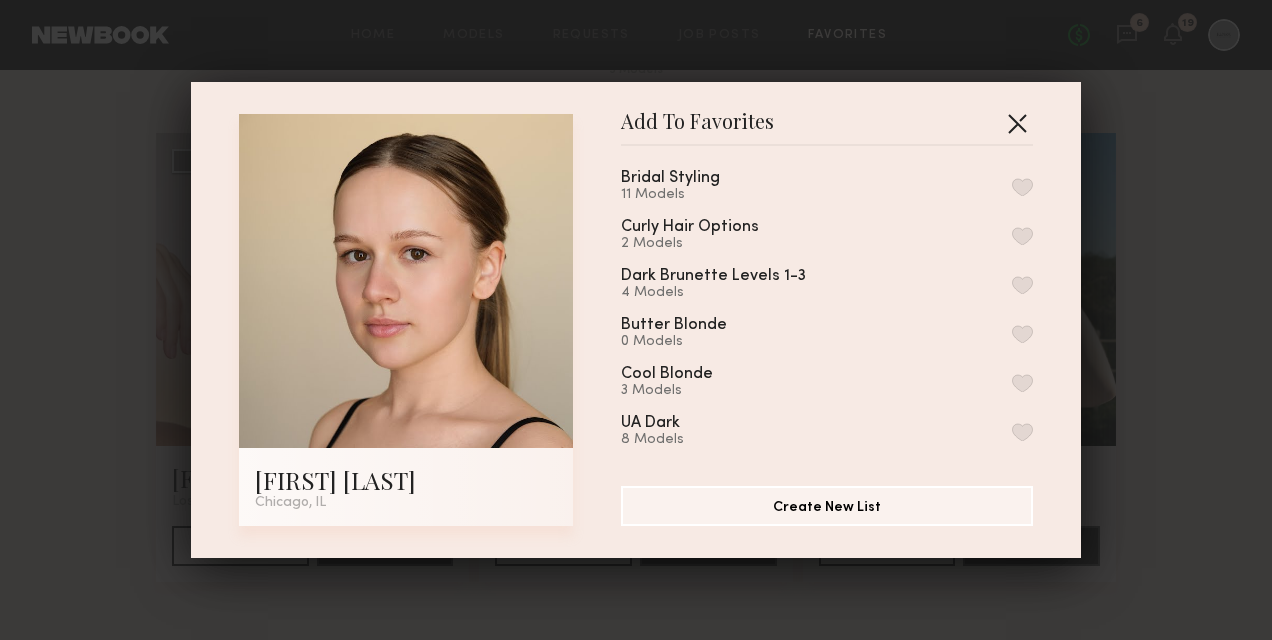 click at bounding box center (1017, 123) 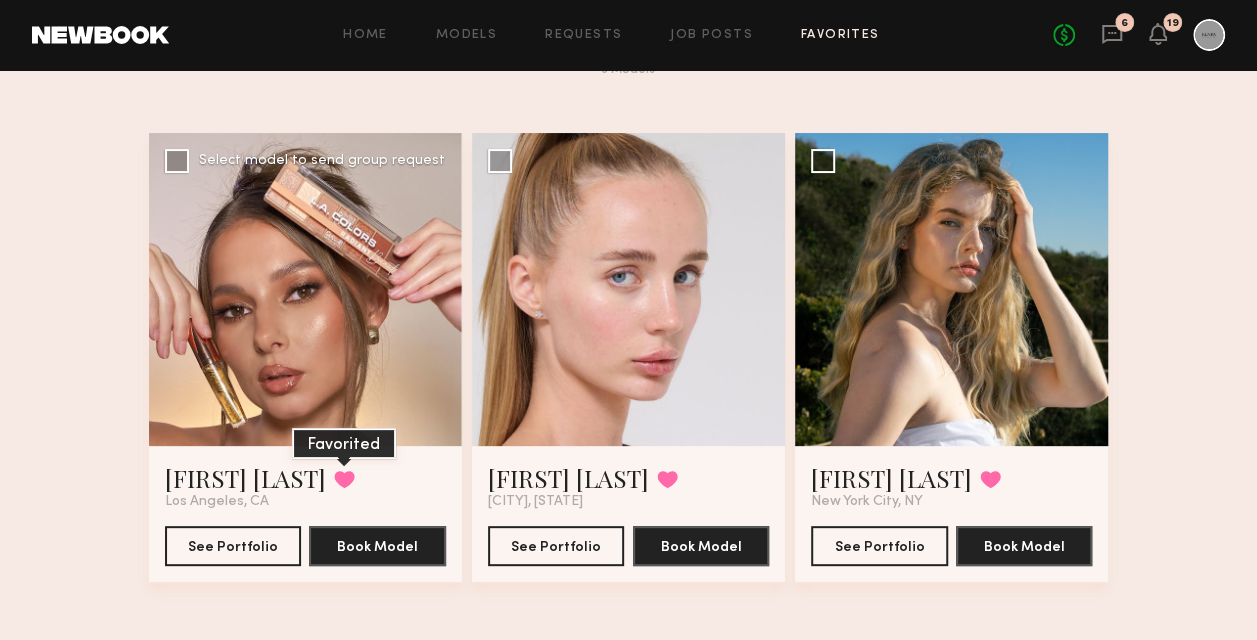 click 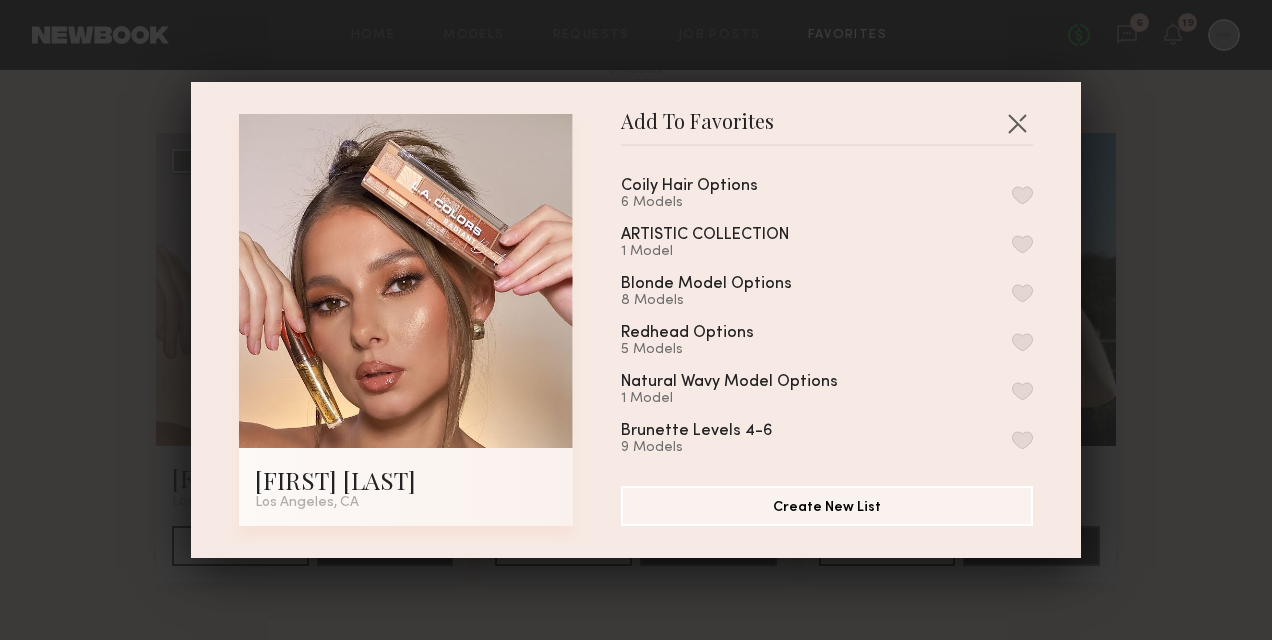 click at bounding box center [1022, 293] 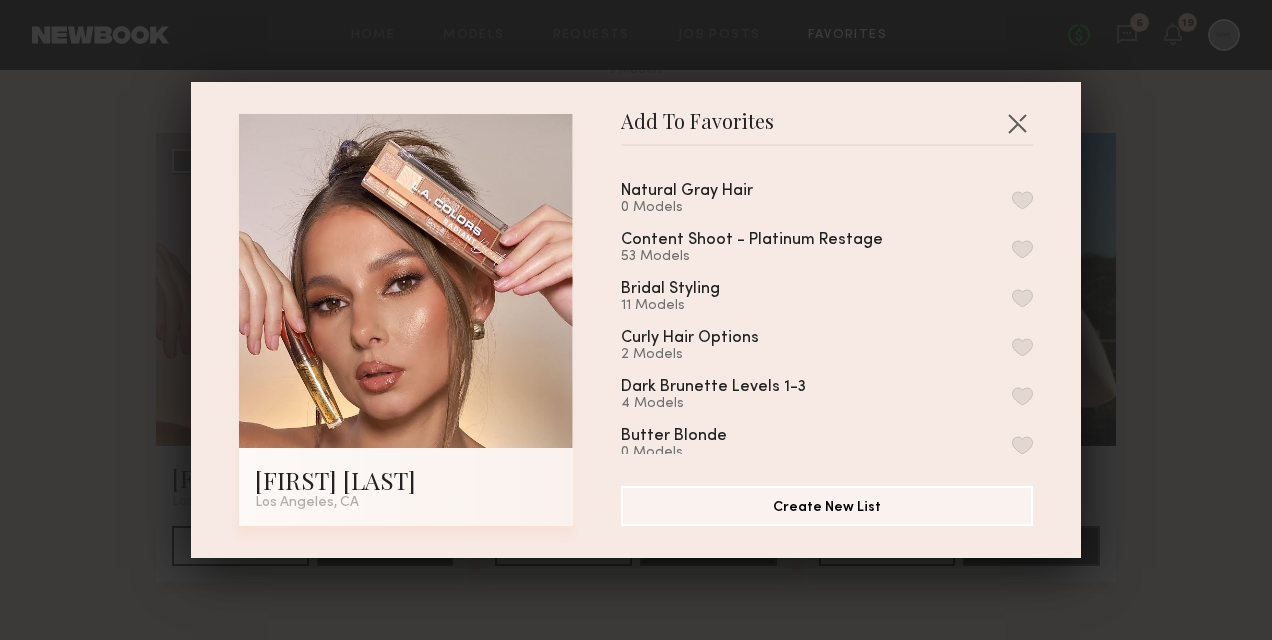 scroll, scrollTop: 400, scrollLeft: 0, axis: vertical 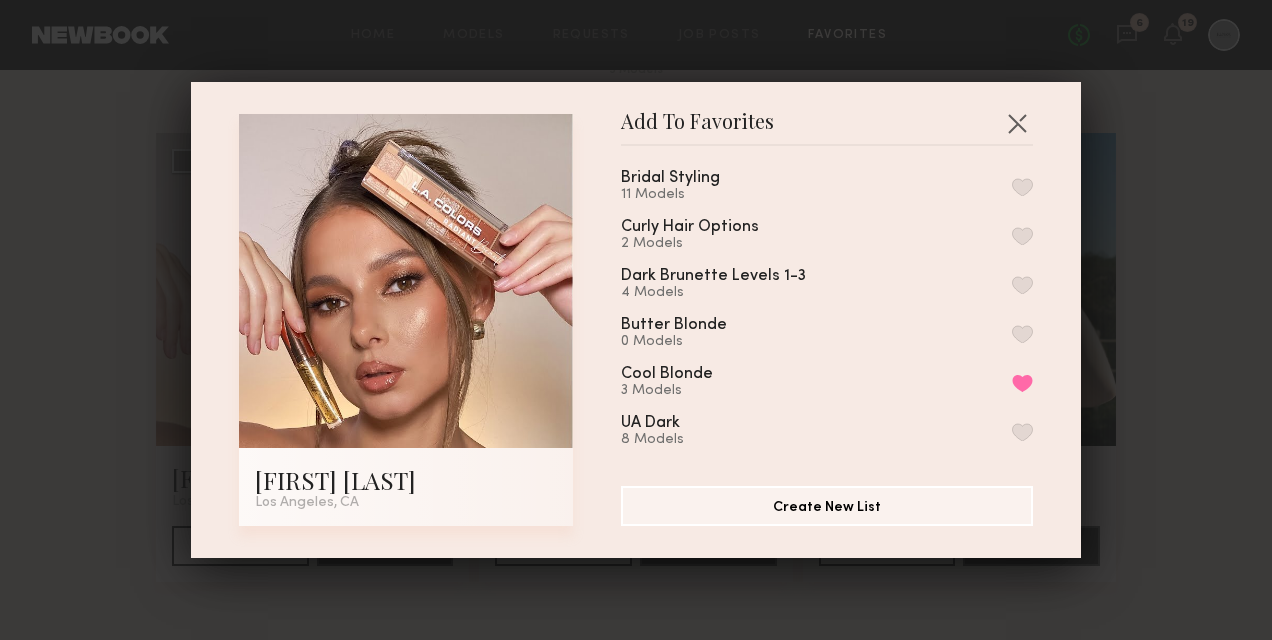 click on "Coily Hair Options 6   Models ARTISTIC COLLECTION 1   Model Blonde Model Options 9   Models Remove from favorite list Redhead Options 5   Models Natural Wavy Model Options 1   Model Brunette Levels 4-6 9   Models Natural Gray Hair 0   Models Content Shoot - Platinum Restage 53   Models Bridal Styling 11   Models Curly Hair Options 2   Models Dark Brunette Levels 1-3 4   Models Butter Blonde 0   Models Cool Blonde 3   Models Remove from favorite list UA Dark 8   Models Copper Color Block 4   Models Espresso Melt 1   Model Copper - Kendra 3   Models SATX 18   Models Beachwashed Blonde 5   Models Sunkissed Brunette 6   Models Champange Blonde 4   Models Honey Brunette 4   Models Pumpkin Spice 4   Models Scandanavian 5   Models emerge casting 21   Models Emerge 33   Models BTC DALLAS 6   Models BTCU 12   Models My Favorites 13   Models" at bounding box center (837, 308) 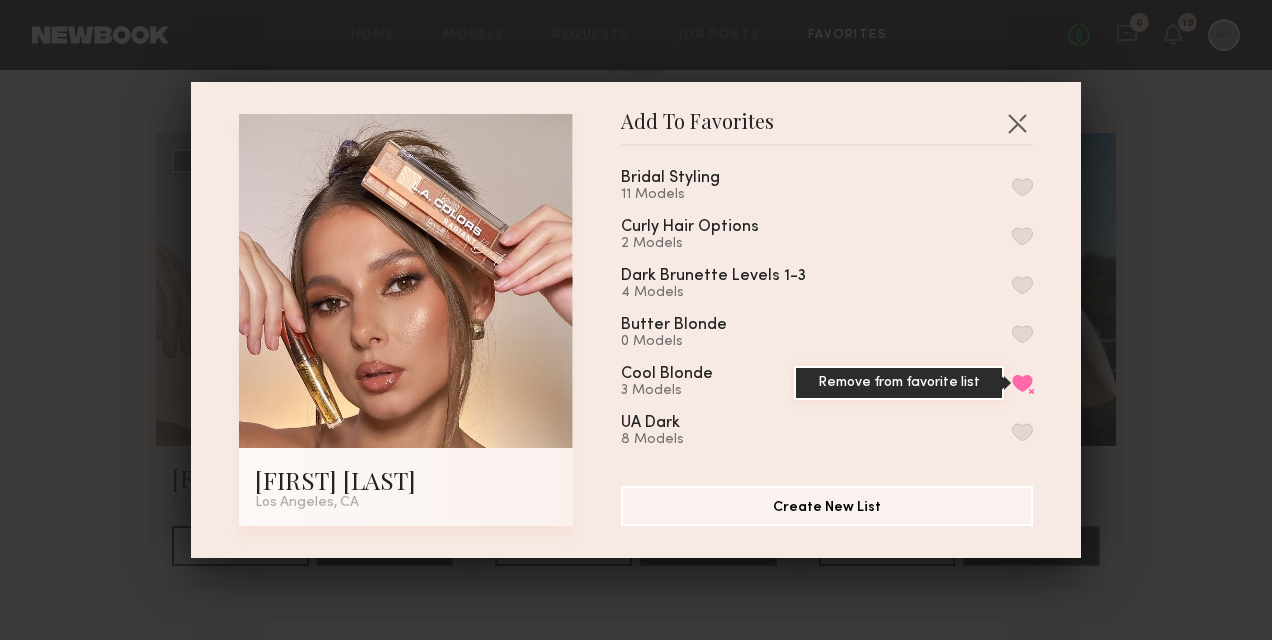 click on "Remove from favorite list" at bounding box center [1022, 383] 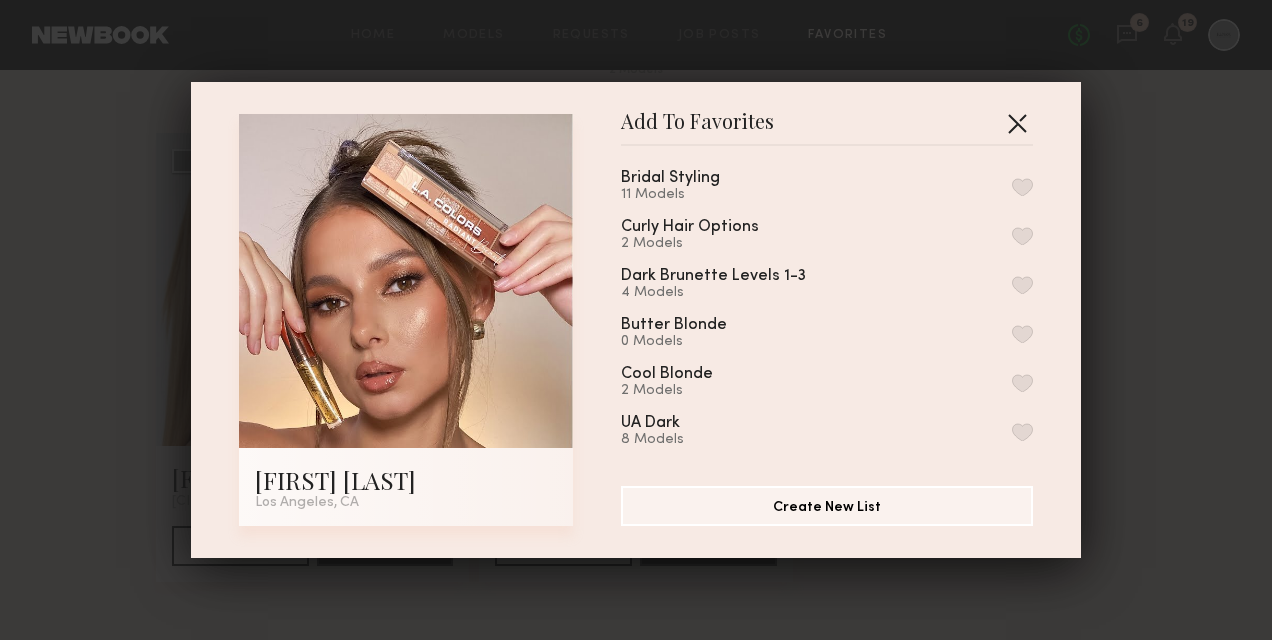 click at bounding box center [1017, 123] 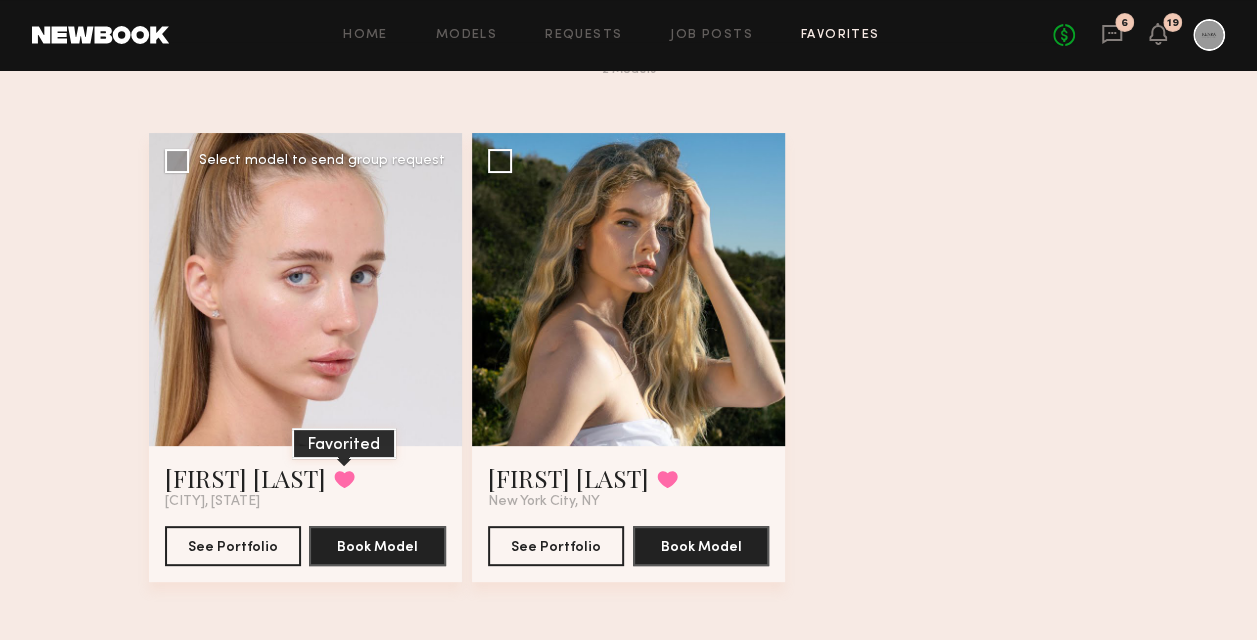 click 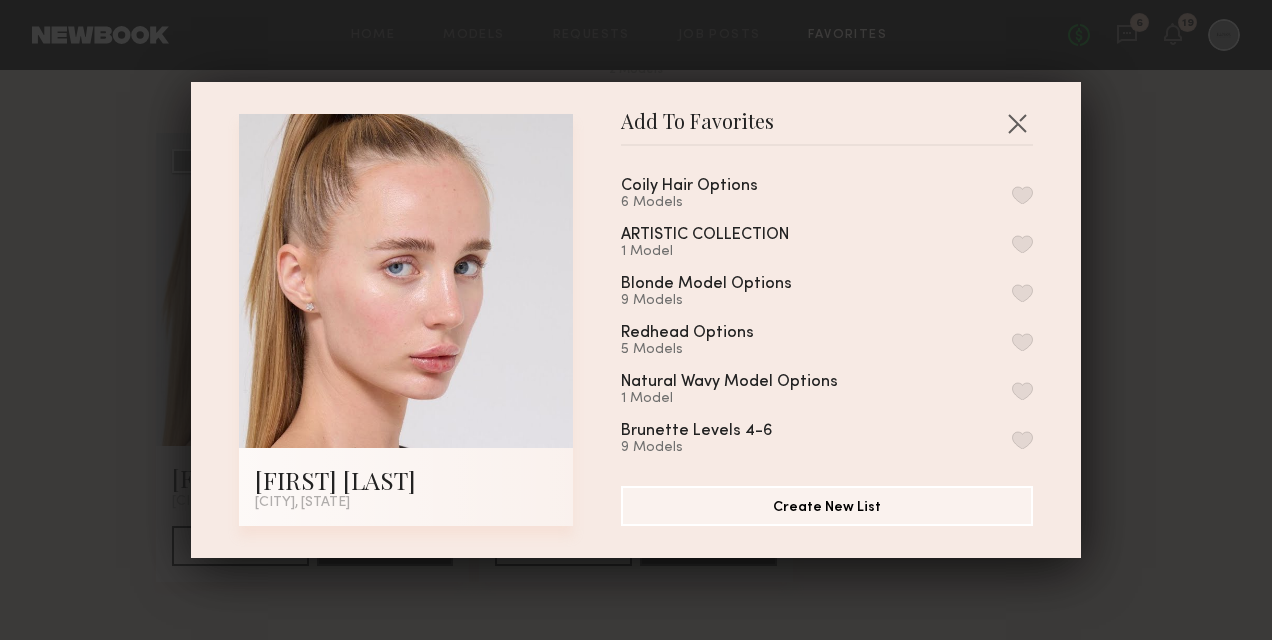 click at bounding box center [1022, 293] 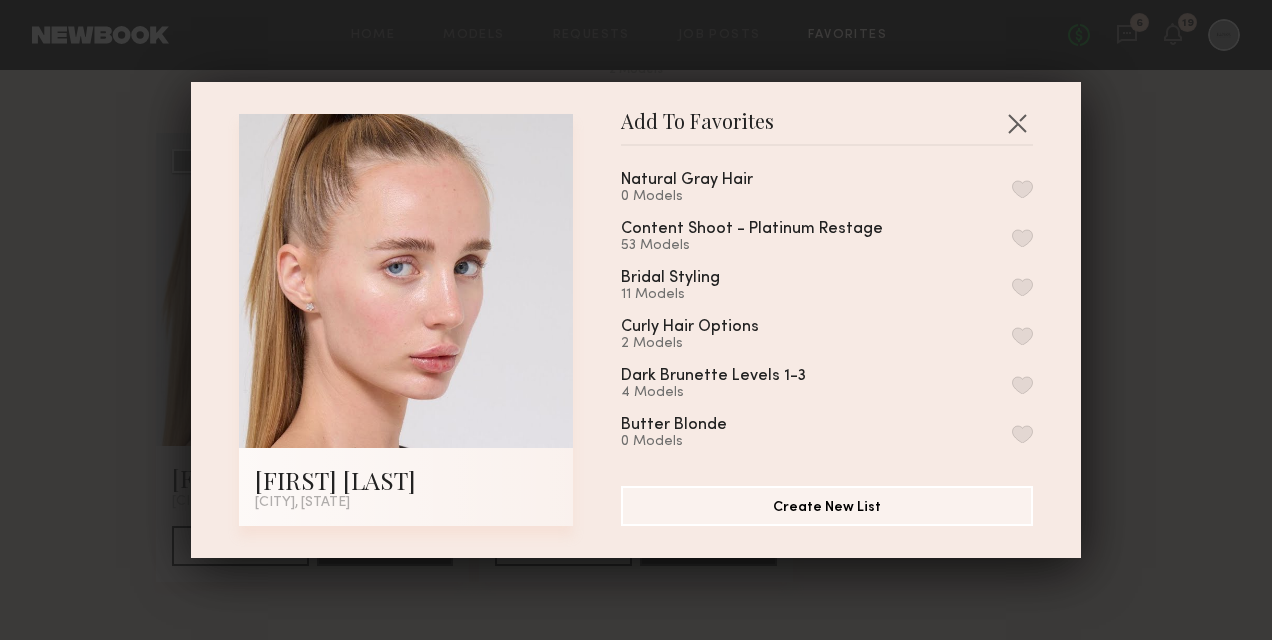 scroll, scrollTop: 500, scrollLeft: 0, axis: vertical 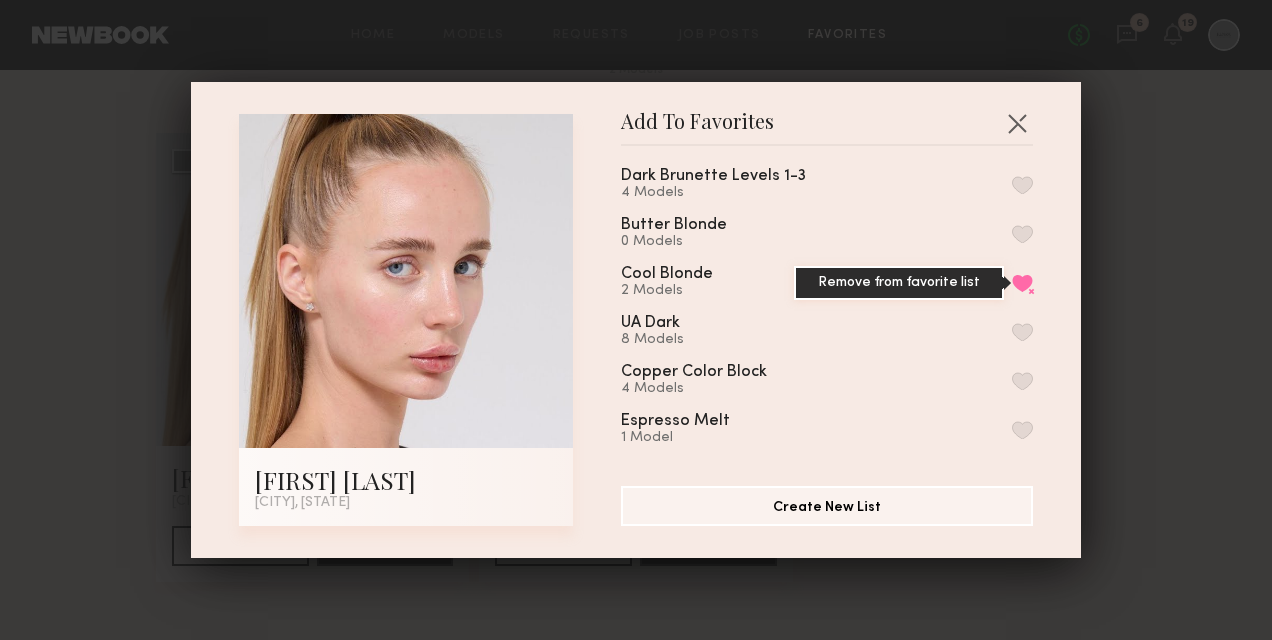 click on "Remove from favorite list" at bounding box center (1022, 283) 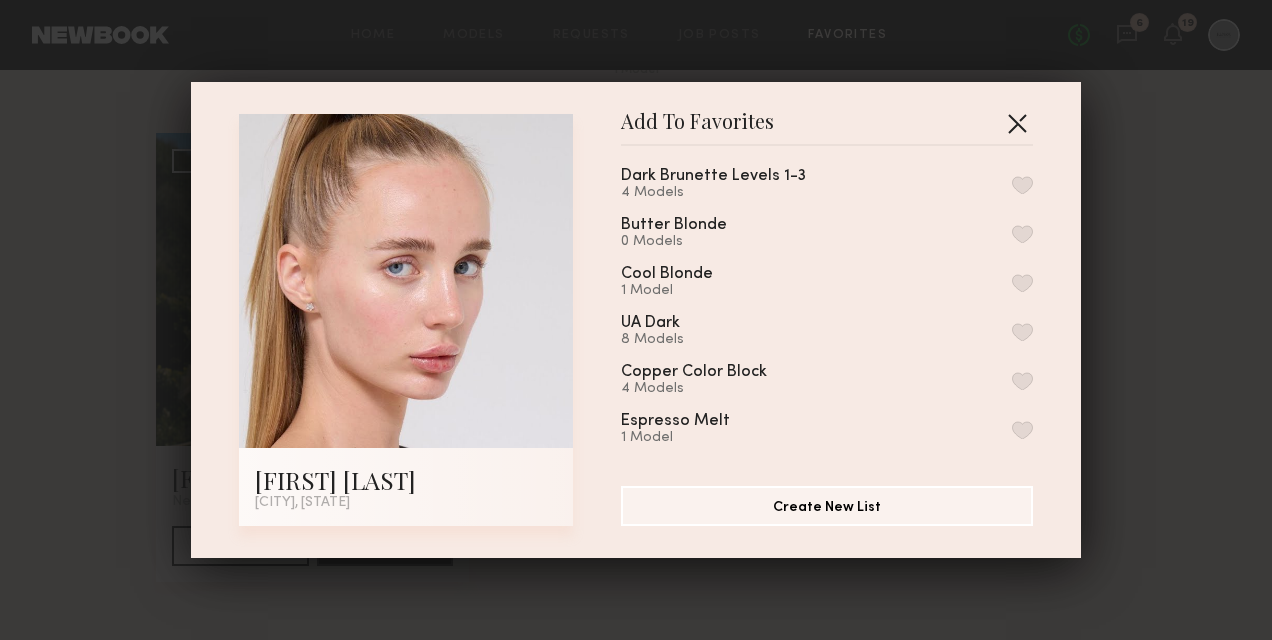 click at bounding box center (1017, 123) 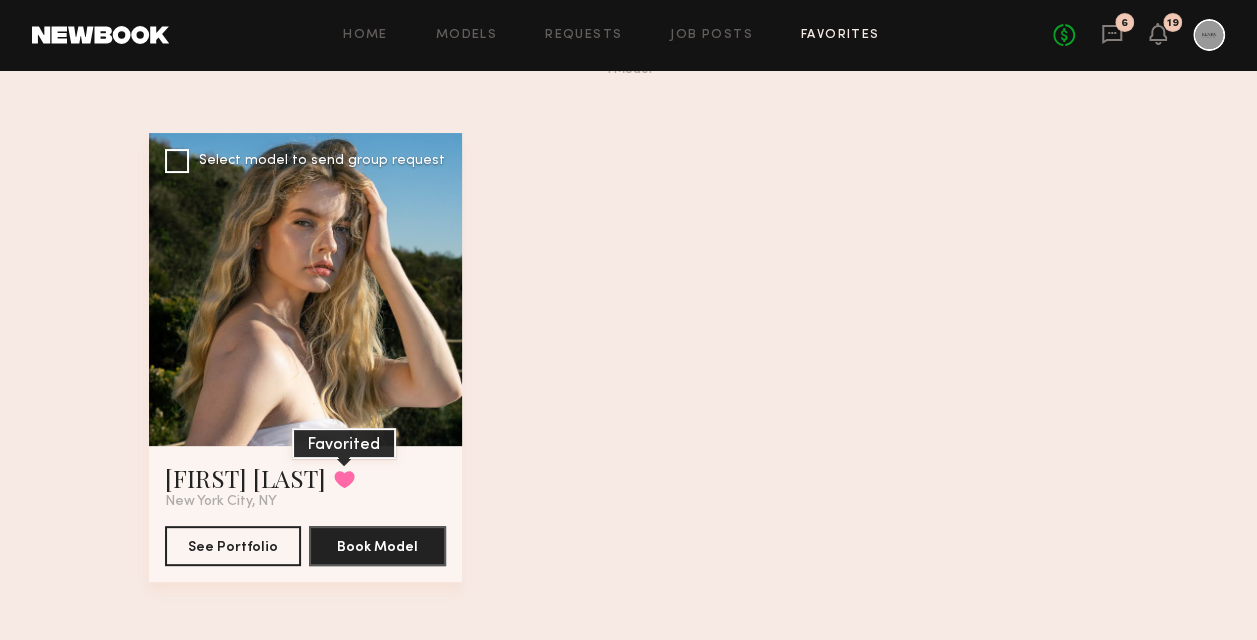 click 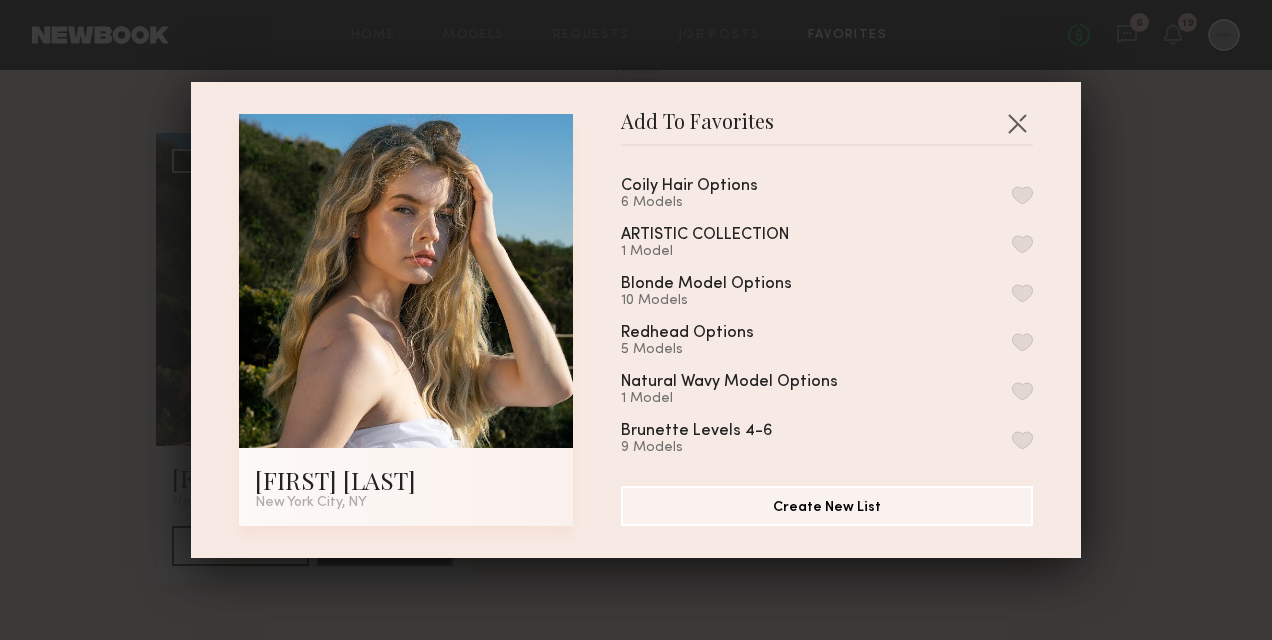 click at bounding box center [1022, 293] 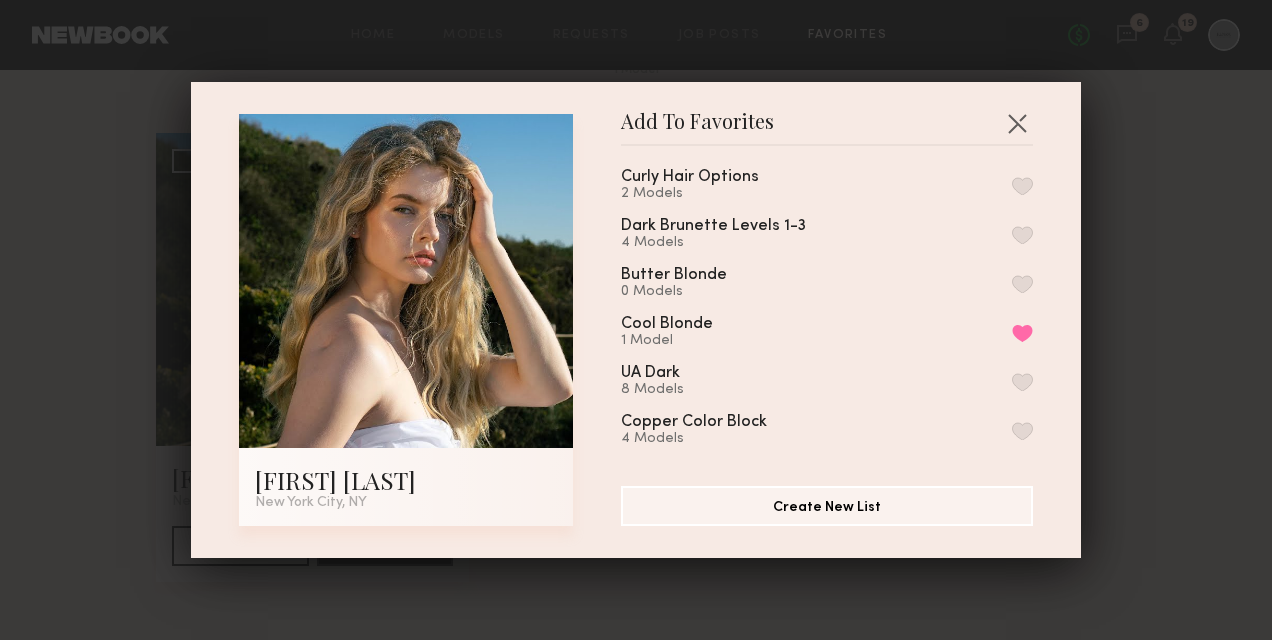 scroll, scrollTop: 500, scrollLeft: 0, axis: vertical 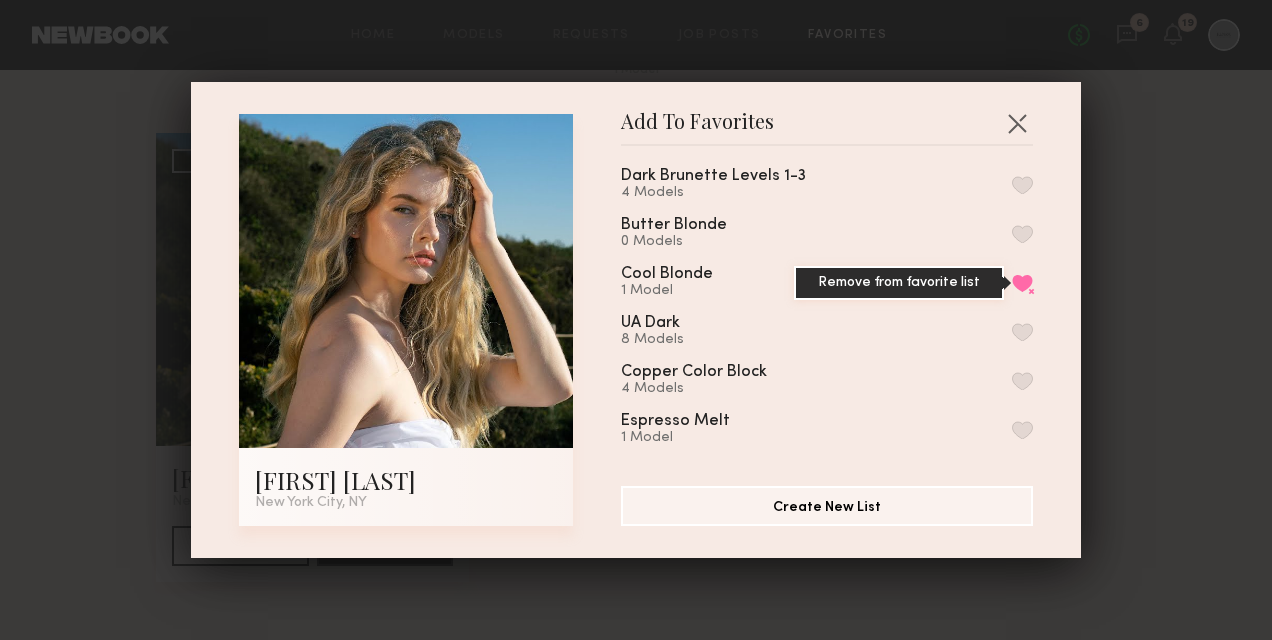 click on "Remove from favorite list" at bounding box center [1022, 283] 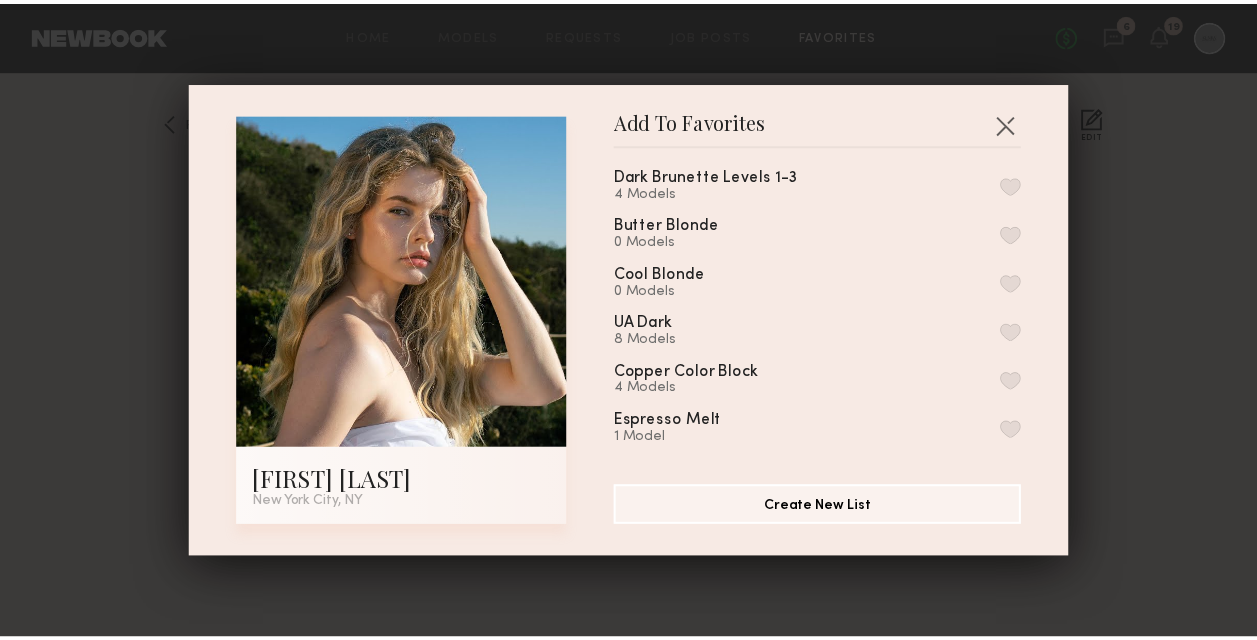 scroll, scrollTop: 0, scrollLeft: 0, axis: both 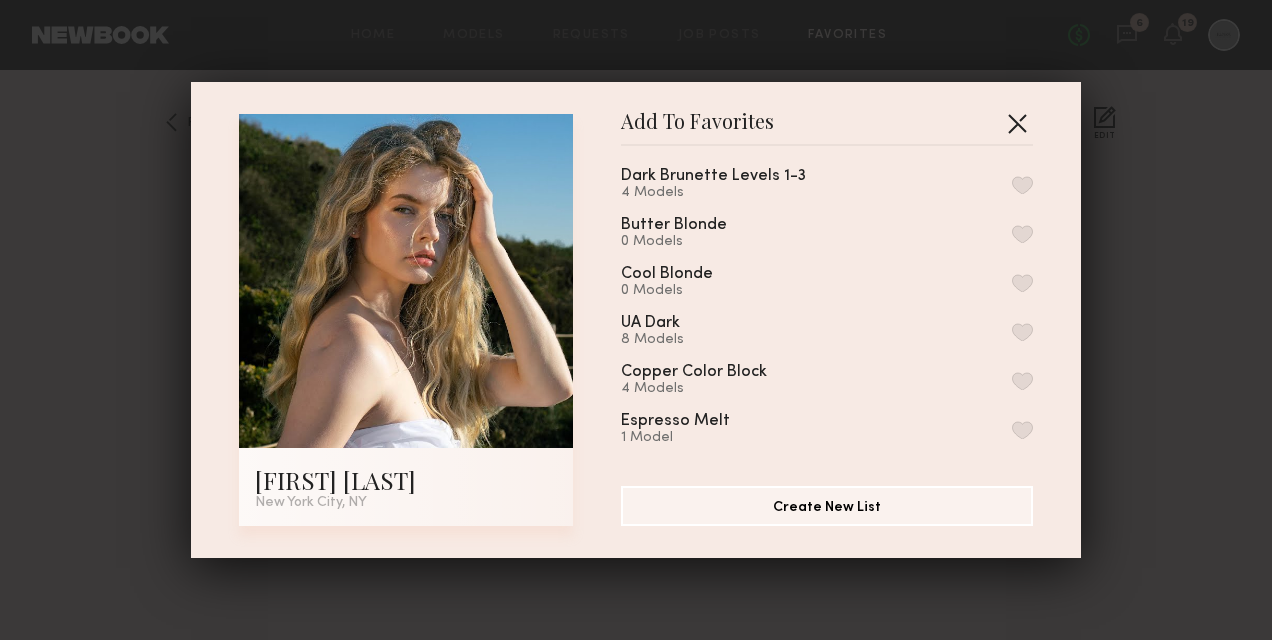 click at bounding box center (1017, 123) 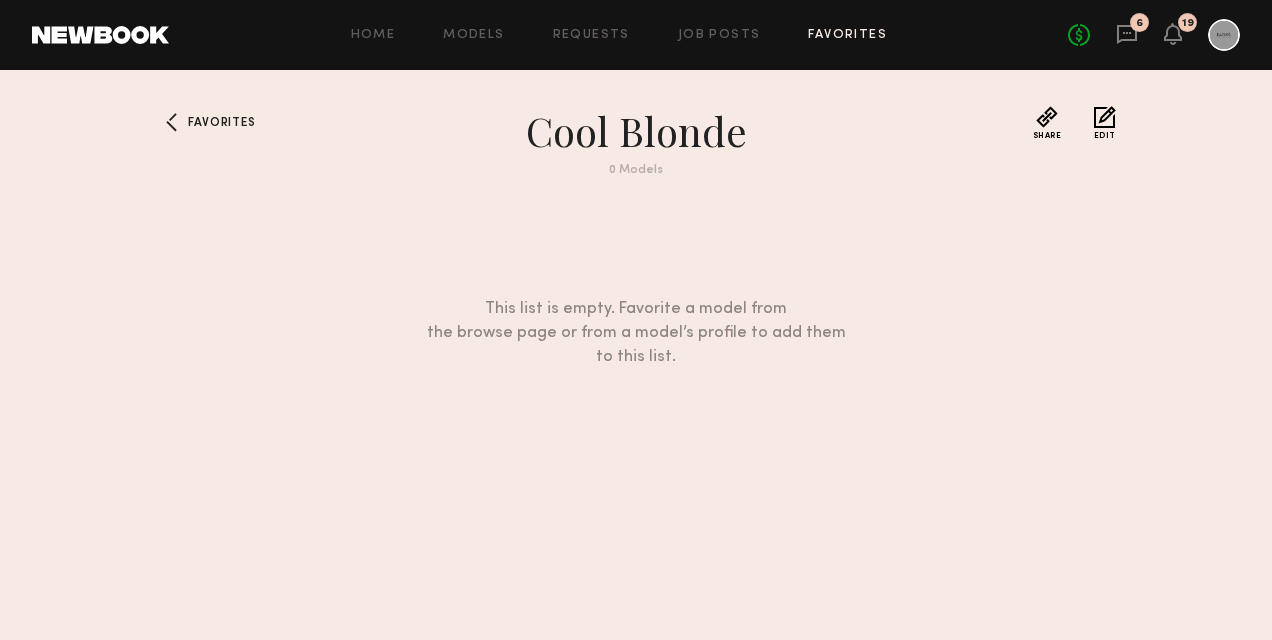 click on "Favorites" 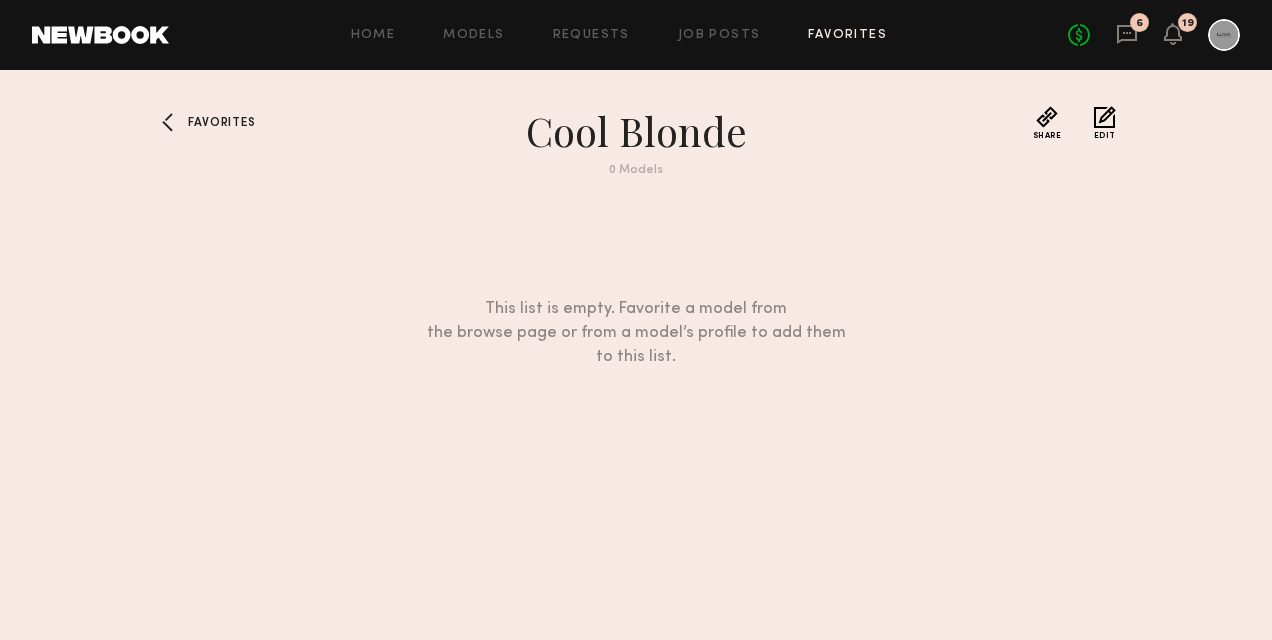 click on "Favorites" 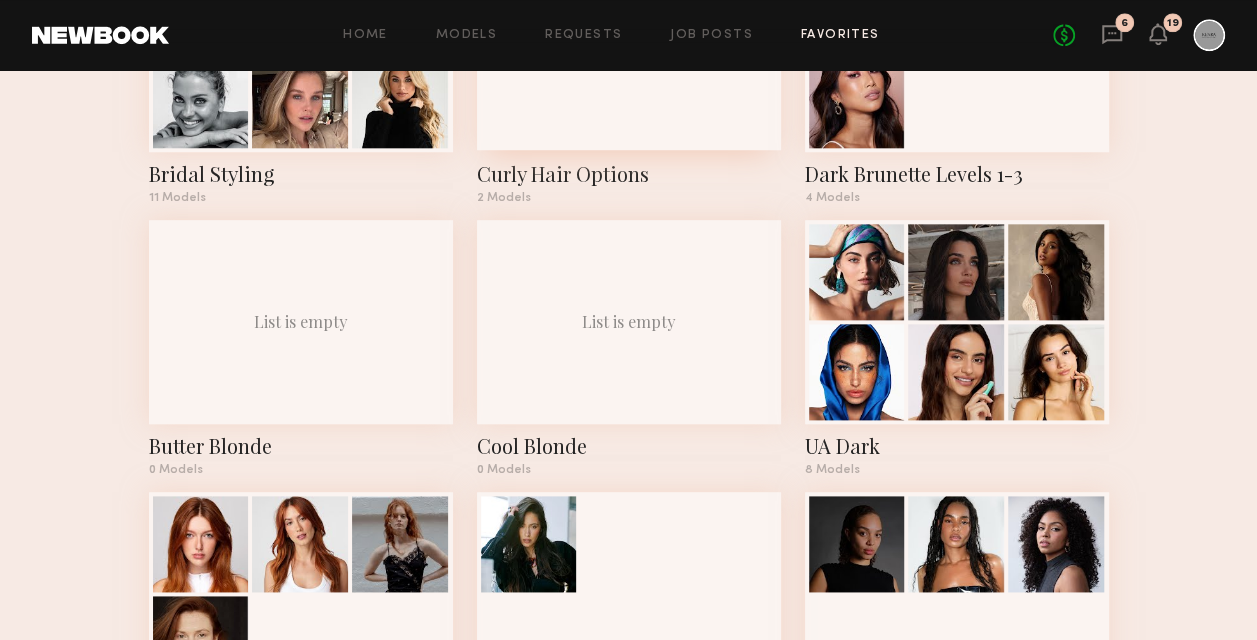 scroll, scrollTop: 1100, scrollLeft: 0, axis: vertical 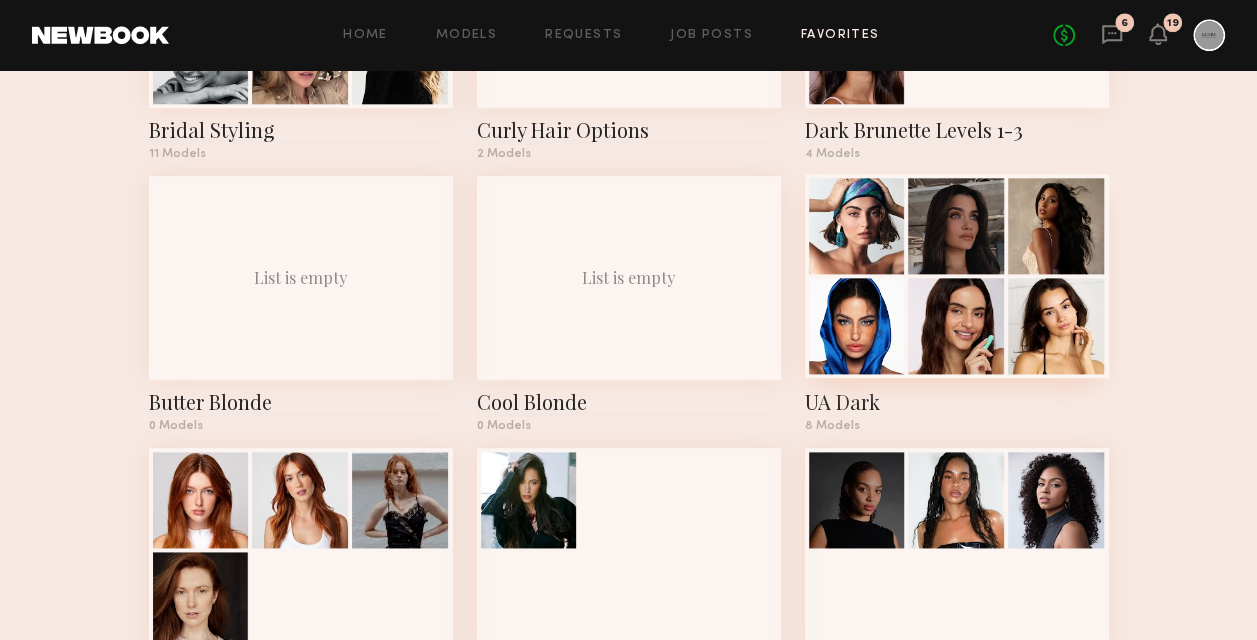 click 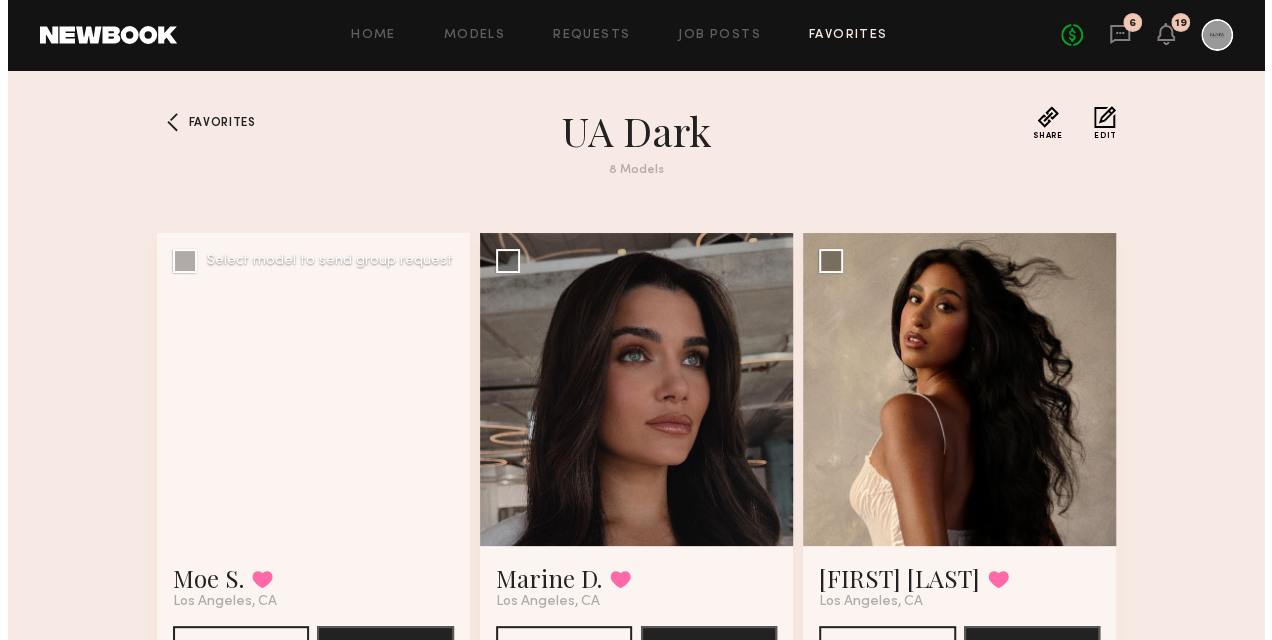scroll, scrollTop: 0, scrollLeft: 0, axis: both 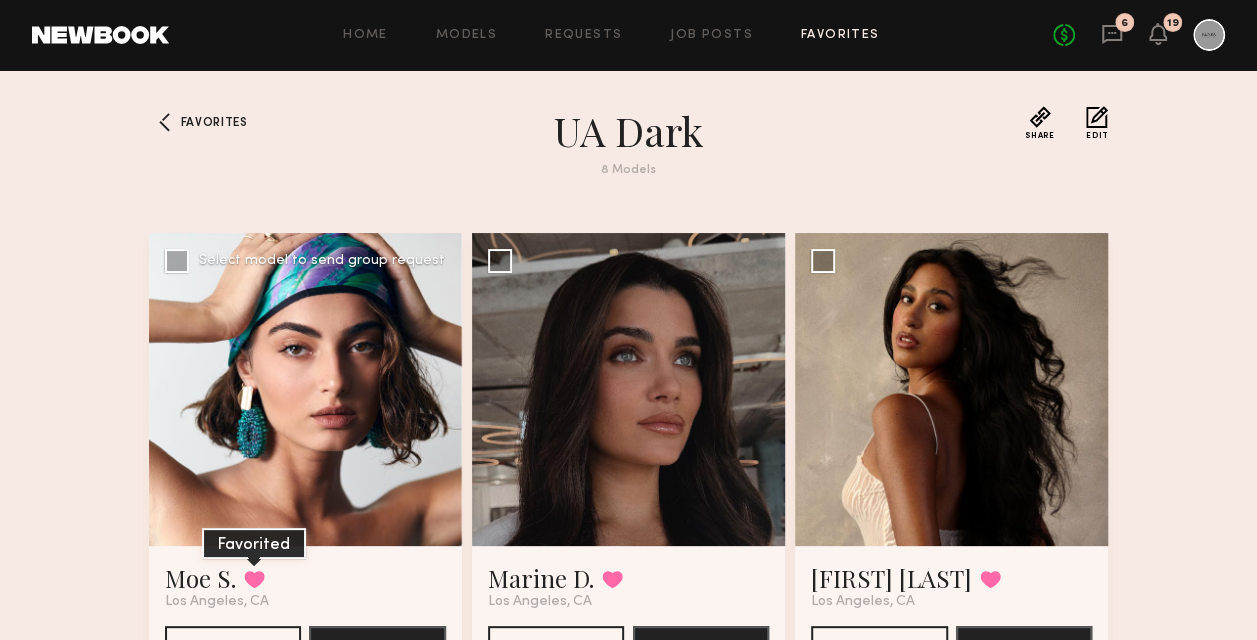 click 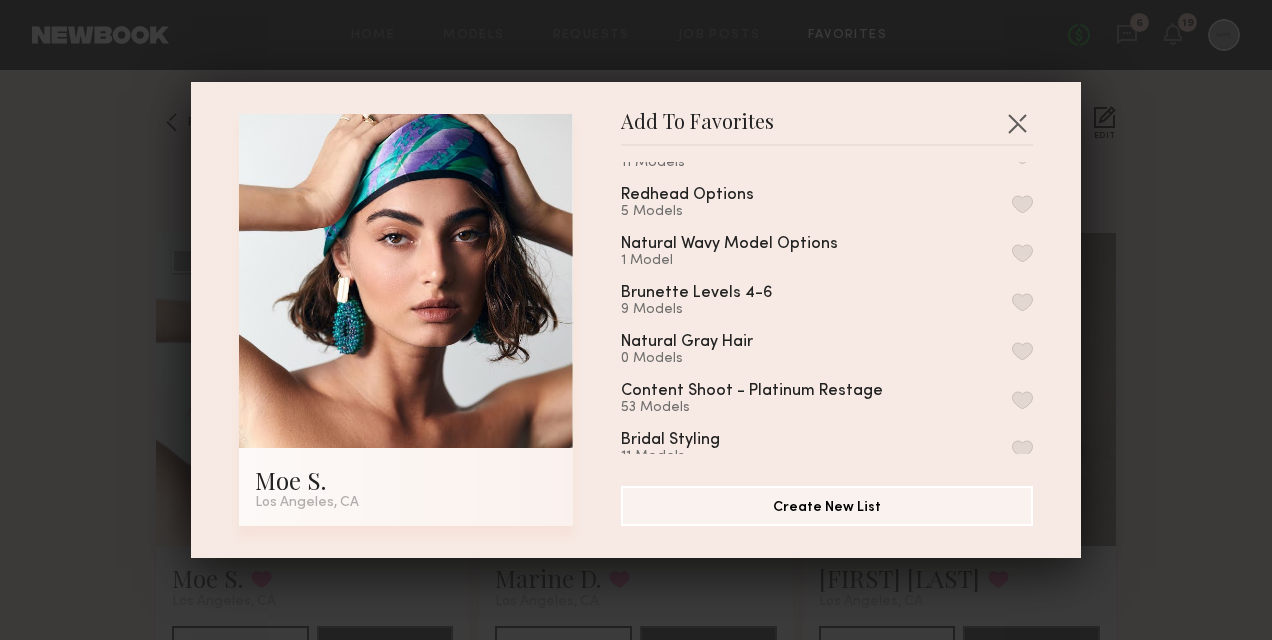 scroll, scrollTop: 200, scrollLeft: 0, axis: vertical 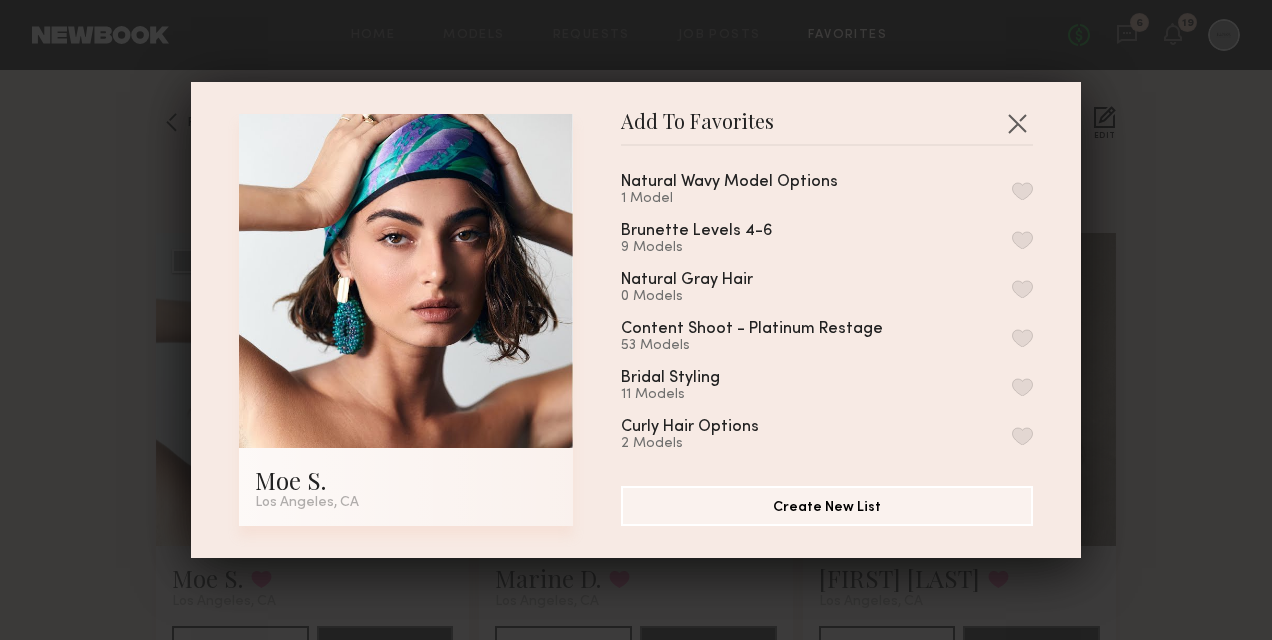 click at bounding box center [1022, 240] 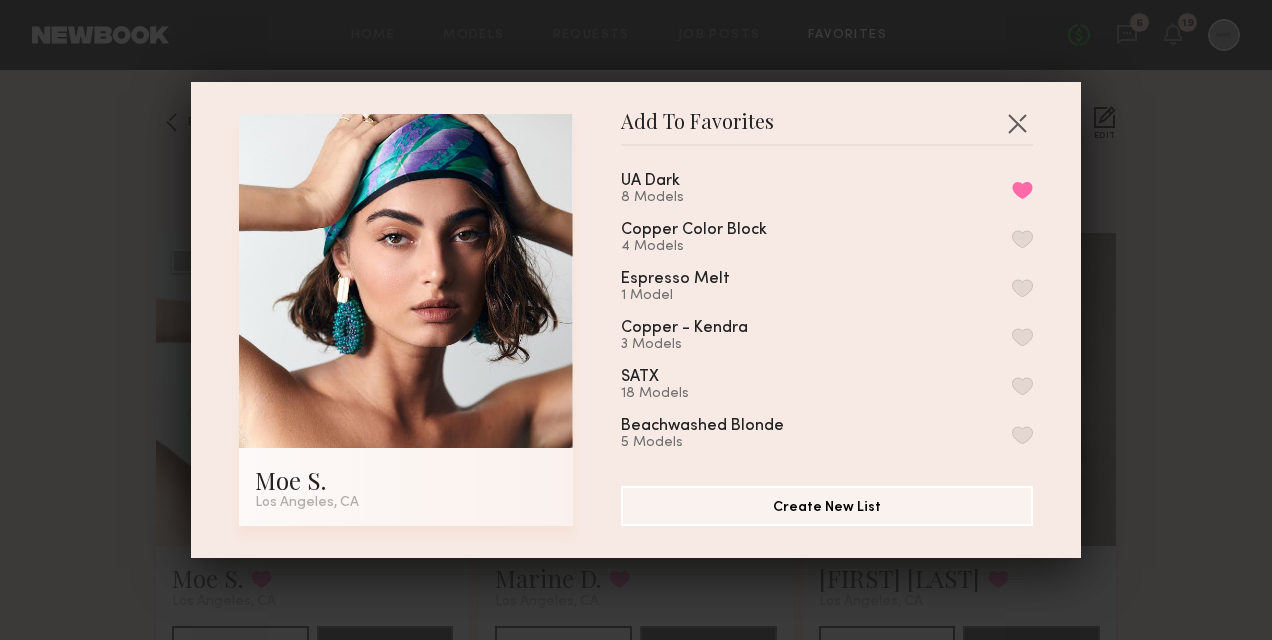 scroll, scrollTop: 600, scrollLeft: 0, axis: vertical 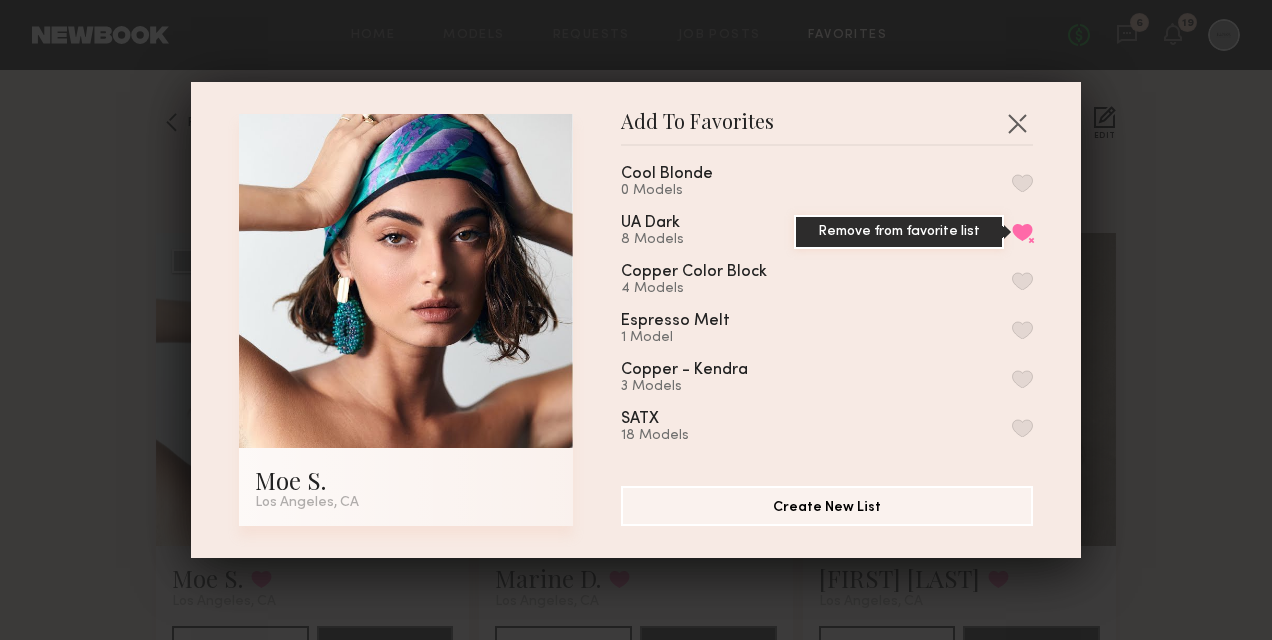 click on "Remove from favorite list" at bounding box center (1022, 232) 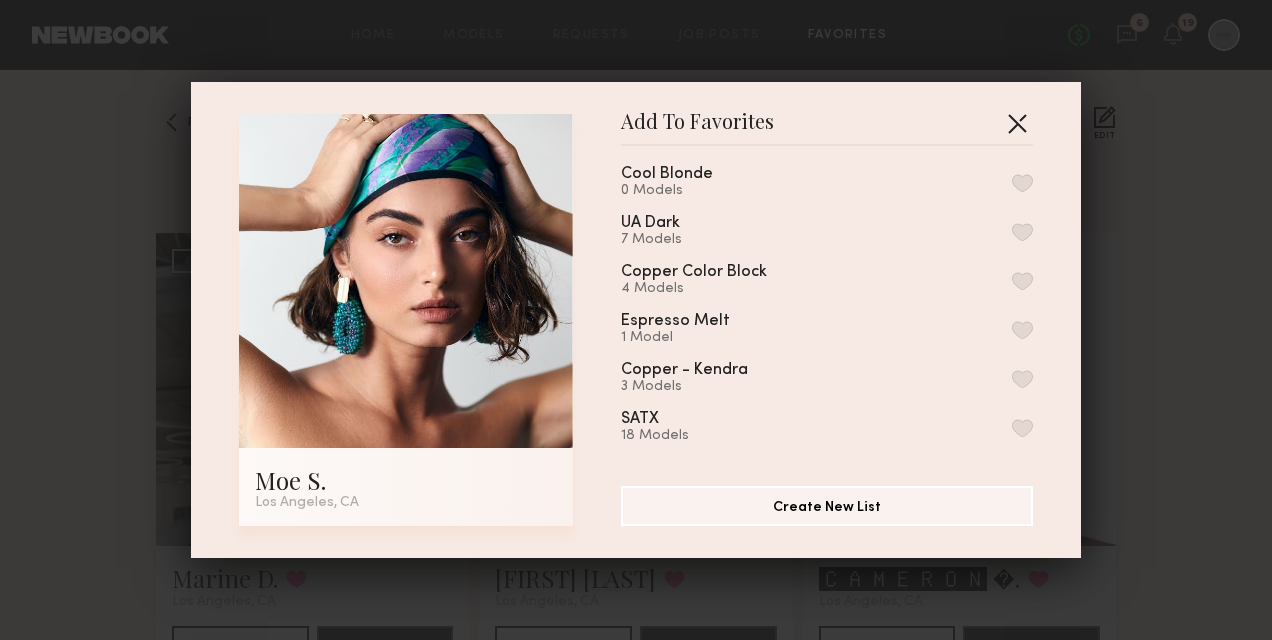 click at bounding box center [1017, 123] 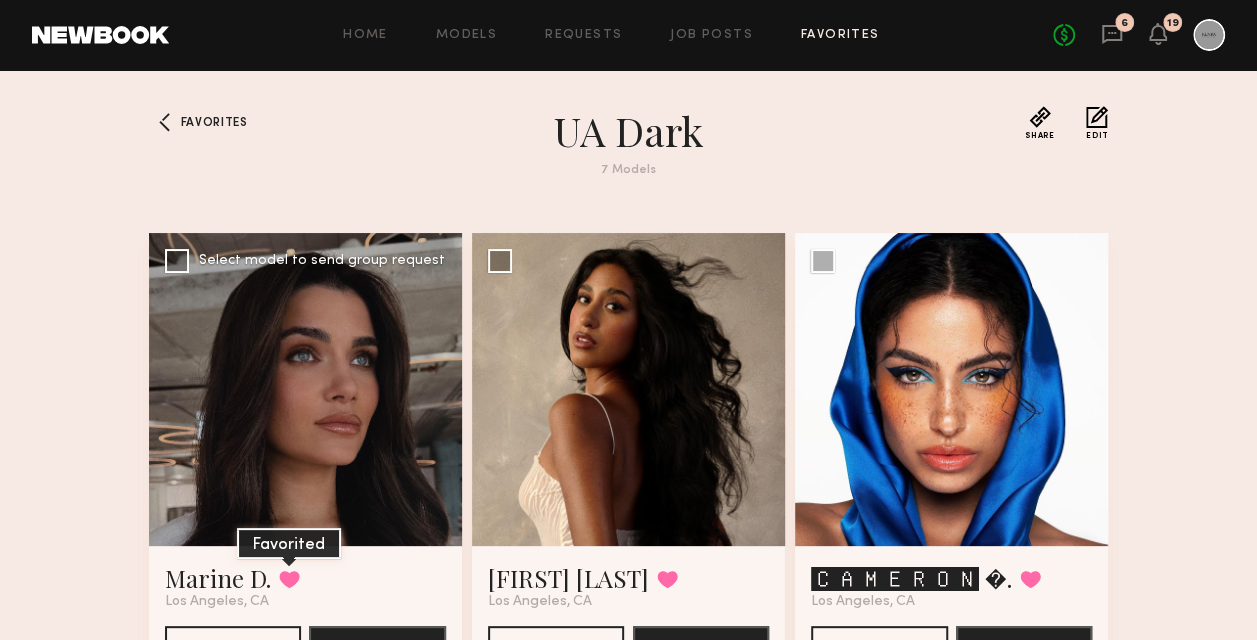 click 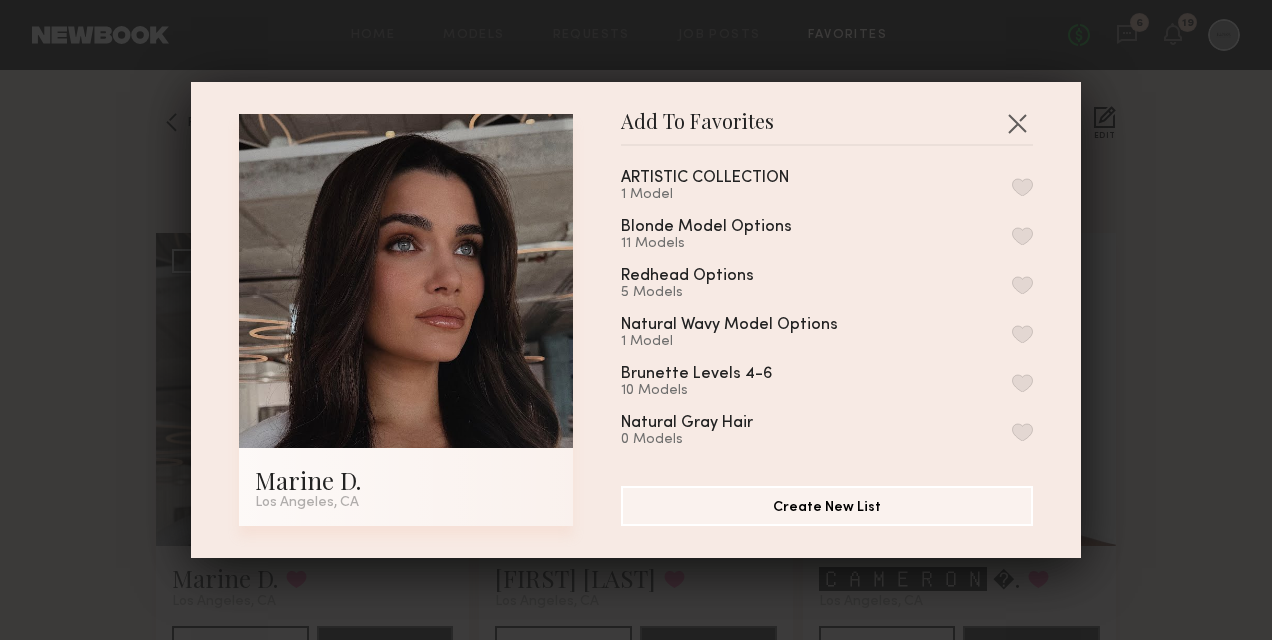 scroll, scrollTop: 100, scrollLeft: 0, axis: vertical 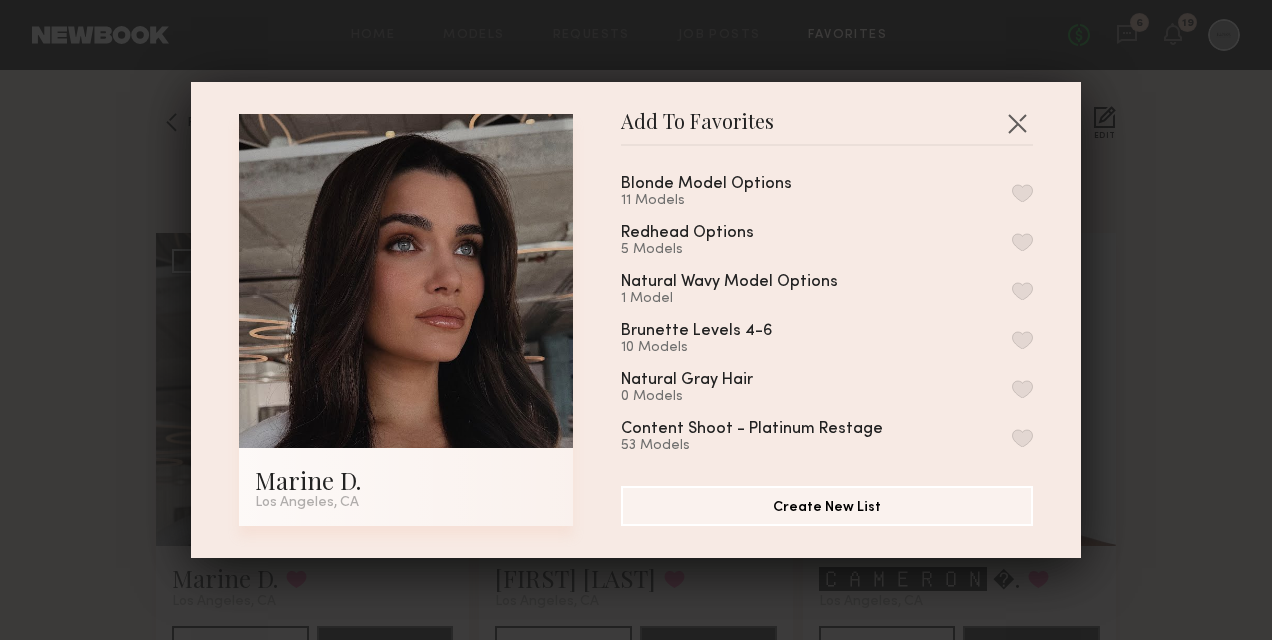 click at bounding box center [1022, 340] 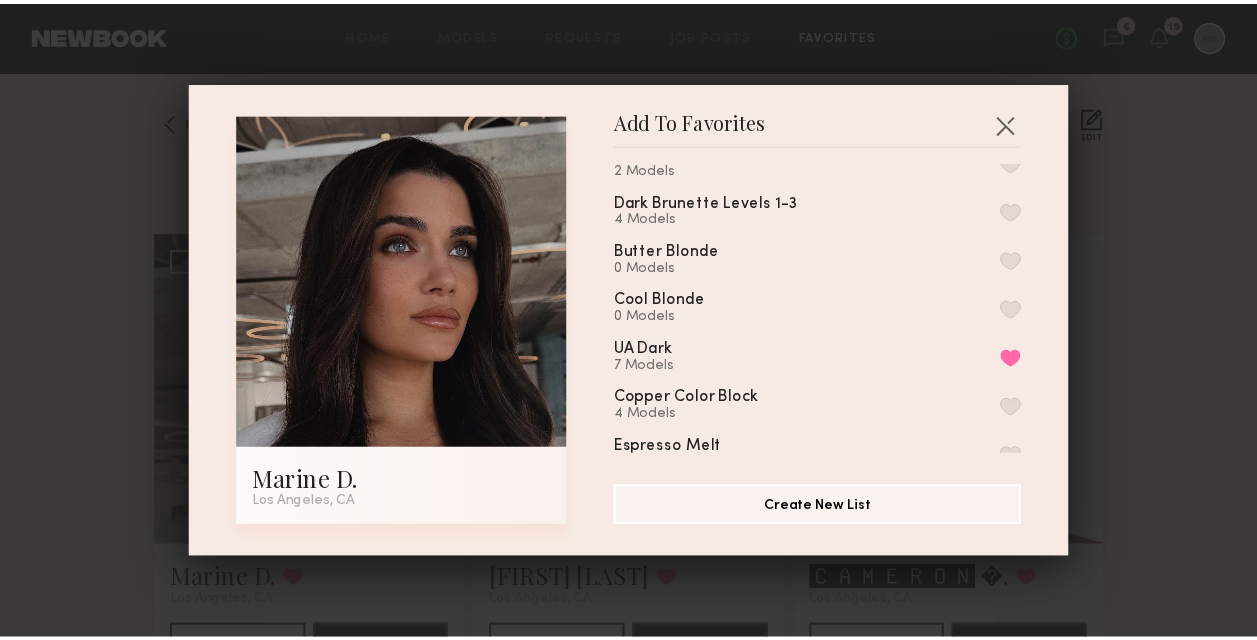 scroll, scrollTop: 600, scrollLeft: 0, axis: vertical 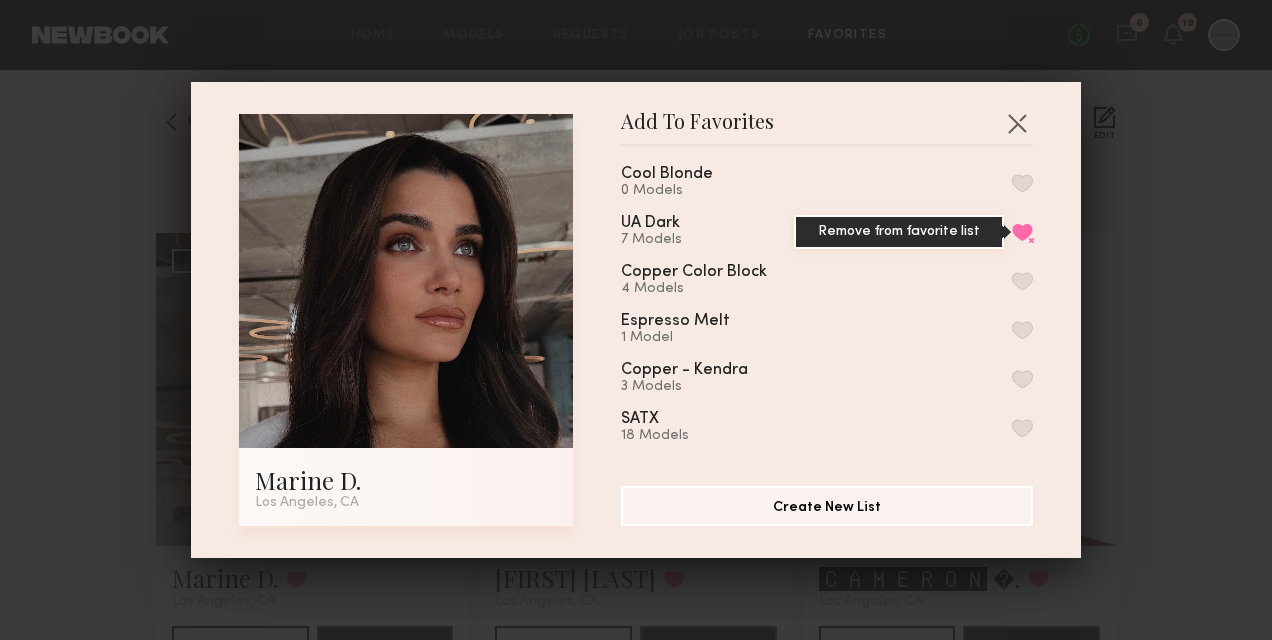 click on "Remove from favorite list" at bounding box center [1022, 232] 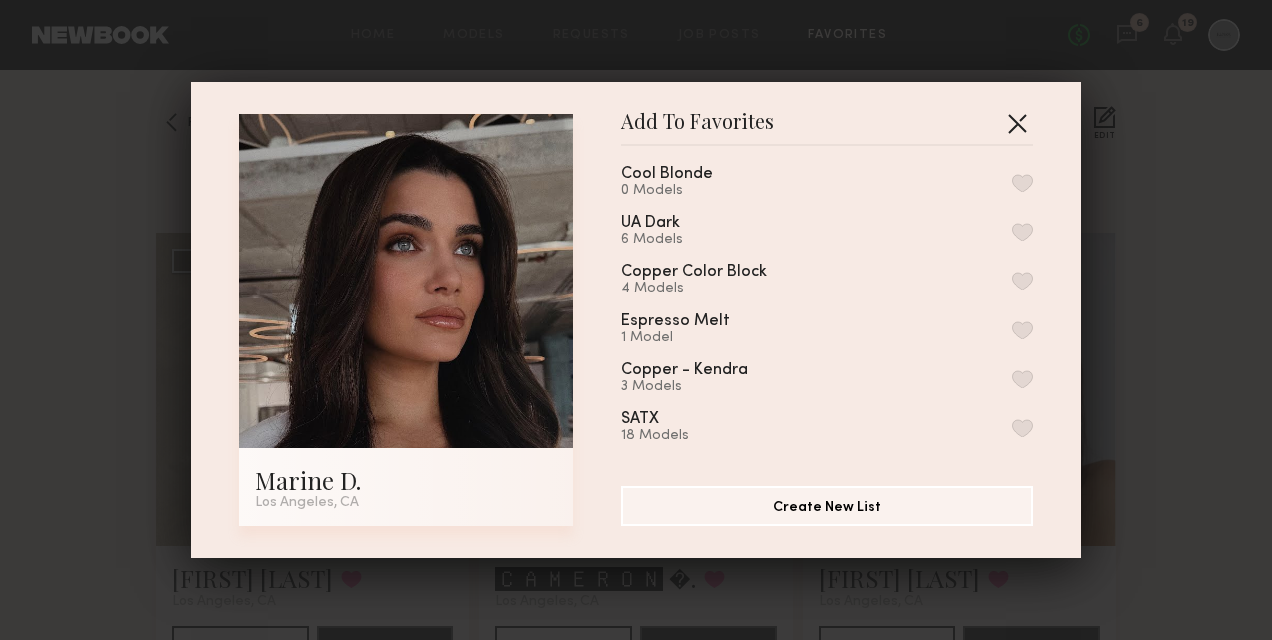 click at bounding box center (1017, 123) 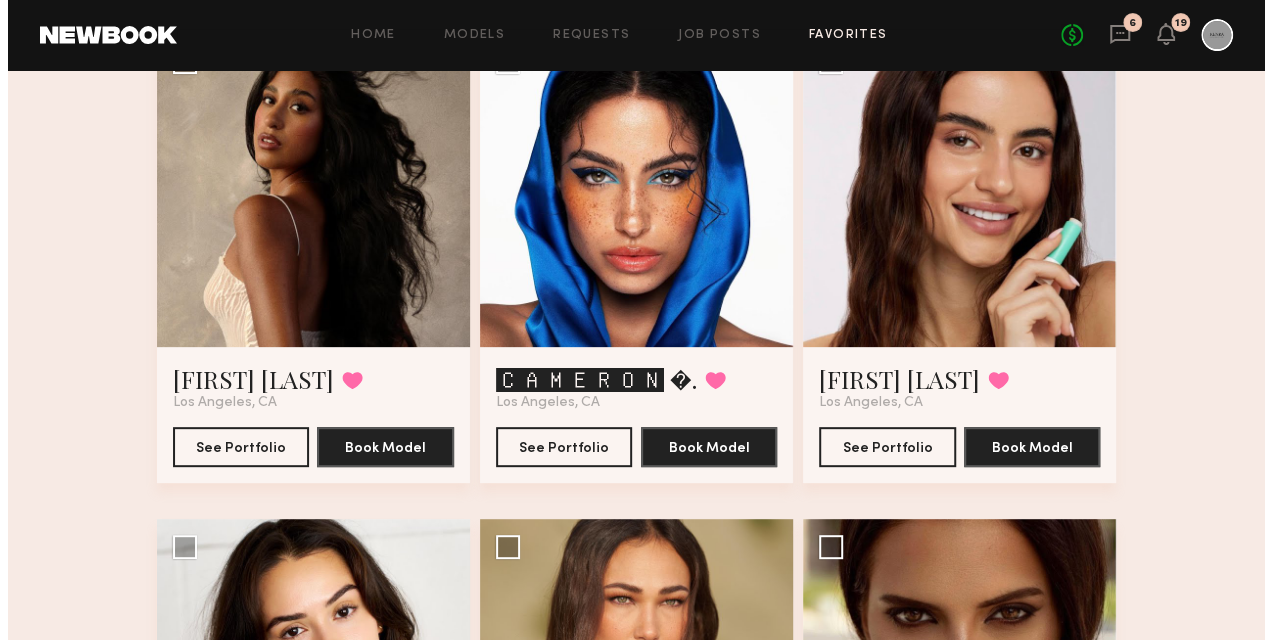 scroll, scrollTop: 200, scrollLeft: 0, axis: vertical 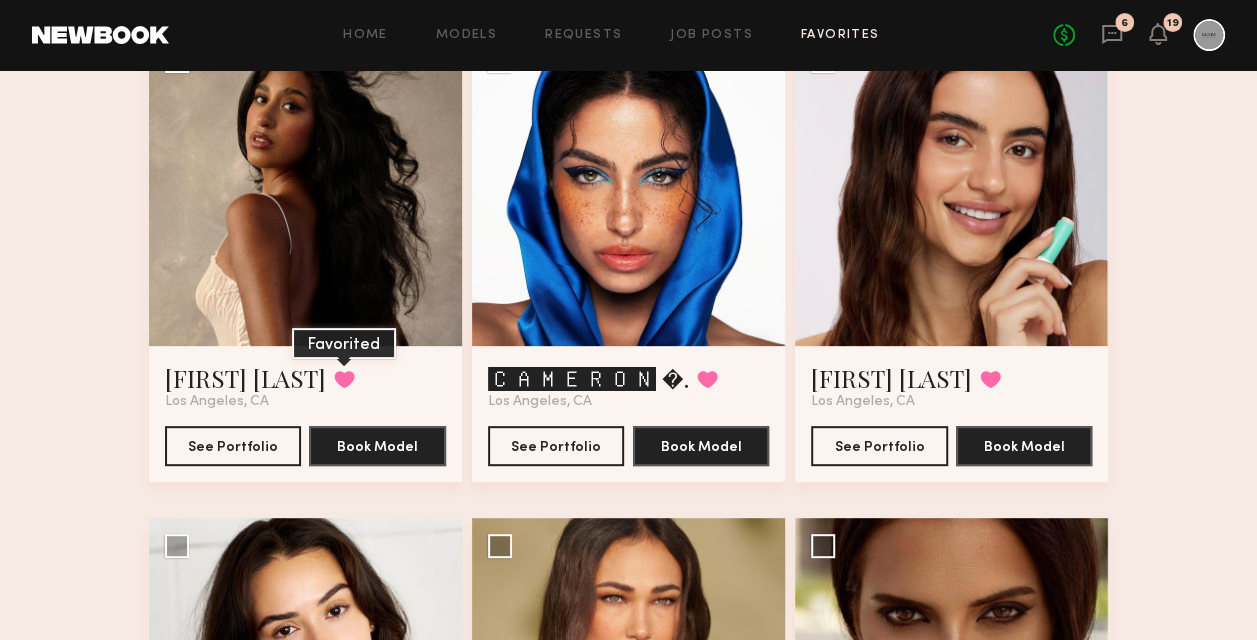 click 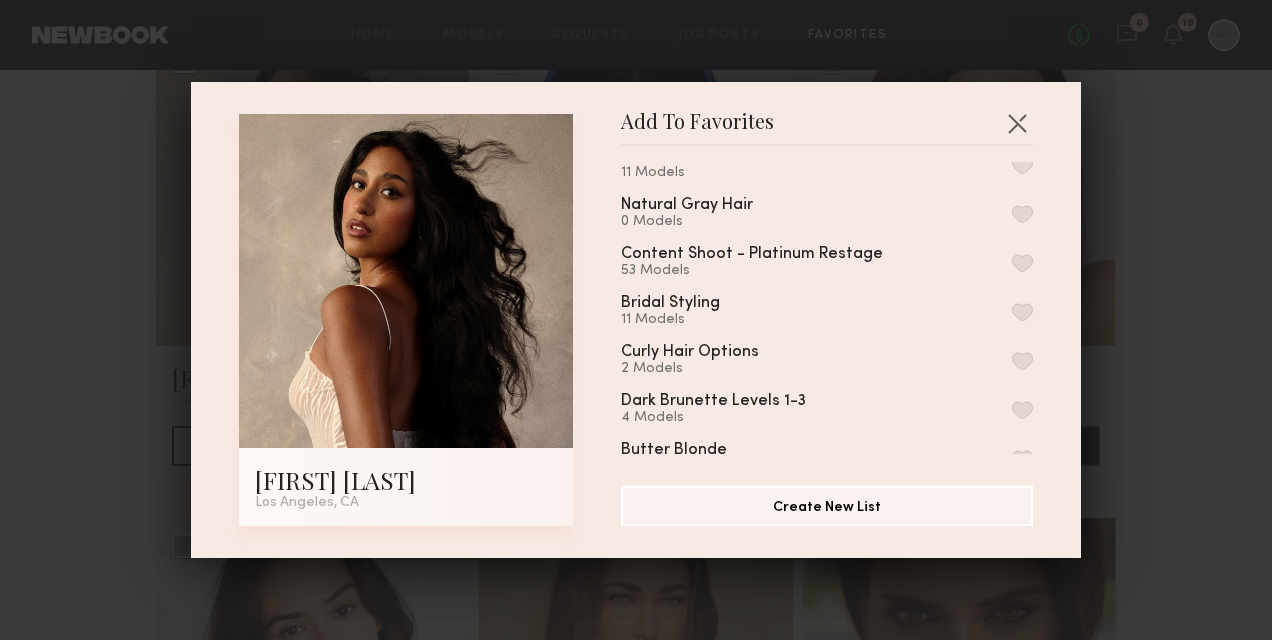 scroll, scrollTop: 400, scrollLeft: 0, axis: vertical 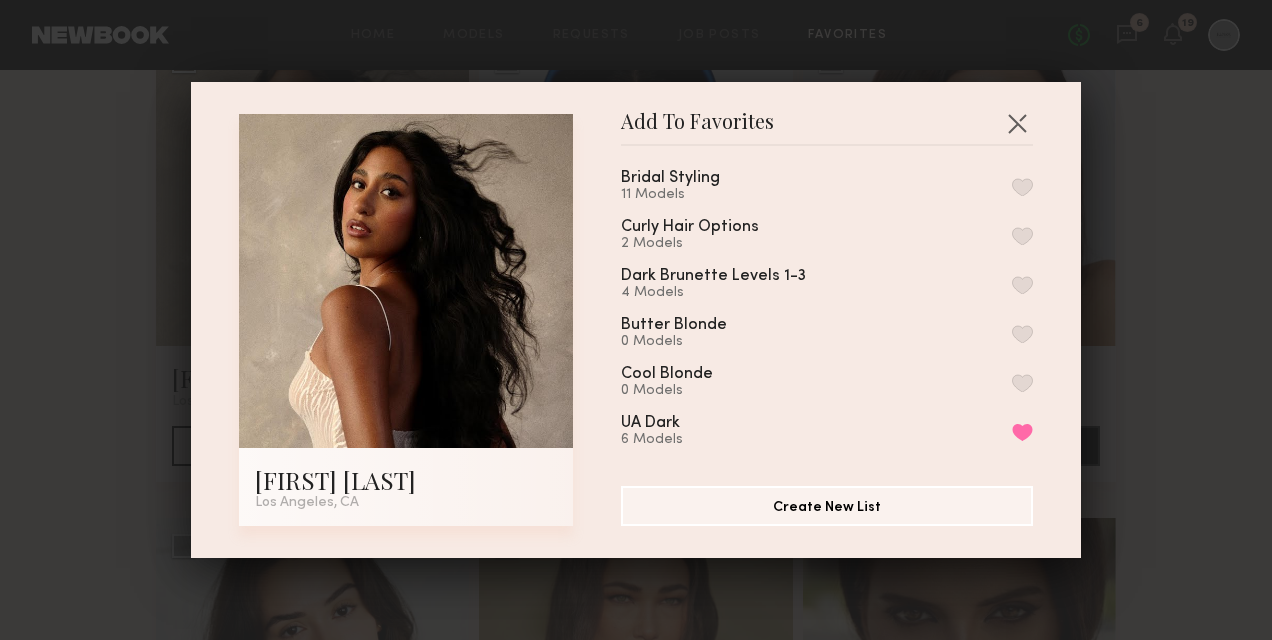 click on "Coily Hair Options 6   Models ARTISTIC COLLECTION 1   Model Blonde Model Options 11   Models Redhead Options 5   Models Natural Wavy Model Options 1   Model Brunette Levels 4-6 11   Models Natural Gray Hair 0   Models Content Shoot - Platinum Restage 53   Models Bridal Styling 11   Models Curly Hair Options 2   Models Dark Brunette Levels 1-3 4   Models Butter Blonde 0   Models Cool Blonde 0   Models UA Dark 6   Models Remove from favorite list Copper Color Block 4   Models Espresso Melt 1   Model Copper - Kendra 3   Models SATX 18   Models Beachwashed Blonde 5   Models Sunkissed Brunette 6   Models Champange Blonde 4   Models Honey Brunette 4   Models Pumpkin Spice 4   Models Scandanavian 5   Models emerge casting 21   Models Emerge 33   Models BTC DALLAS 6   Models BTCU 12   Models My Favorites 13   Models" at bounding box center (837, 308) 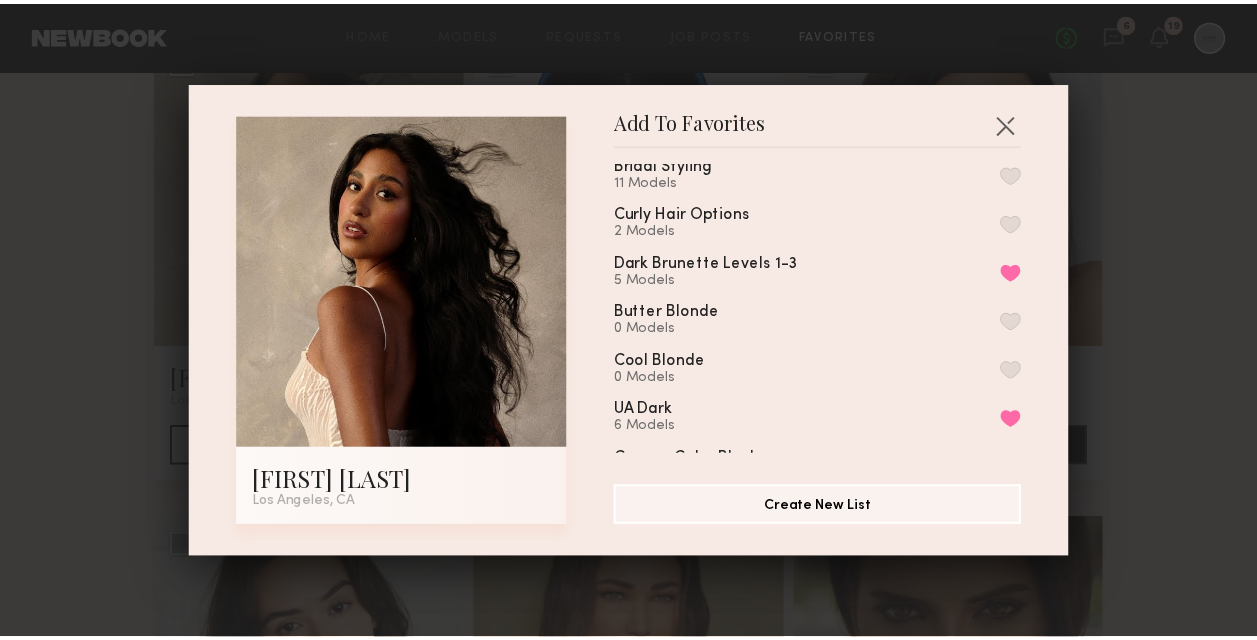 scroll, scrollTop: 600, scrollLeft: 0, axis: vertical 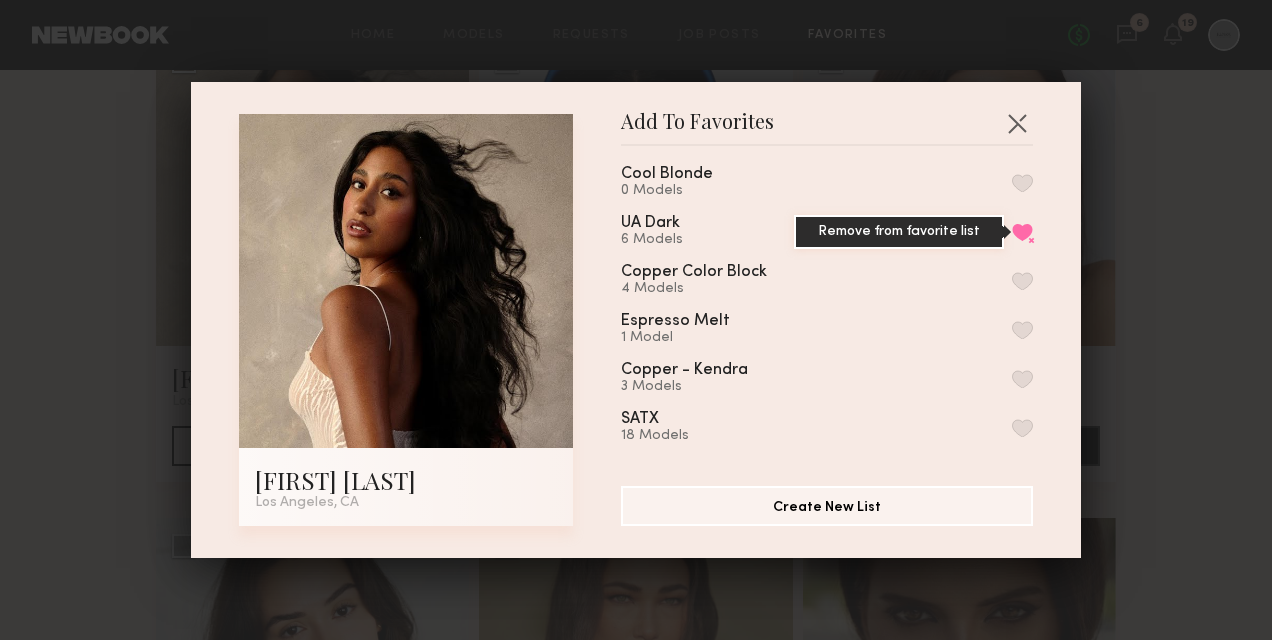 click on "Remove from favorite list" at bounding box center [1022, 232] 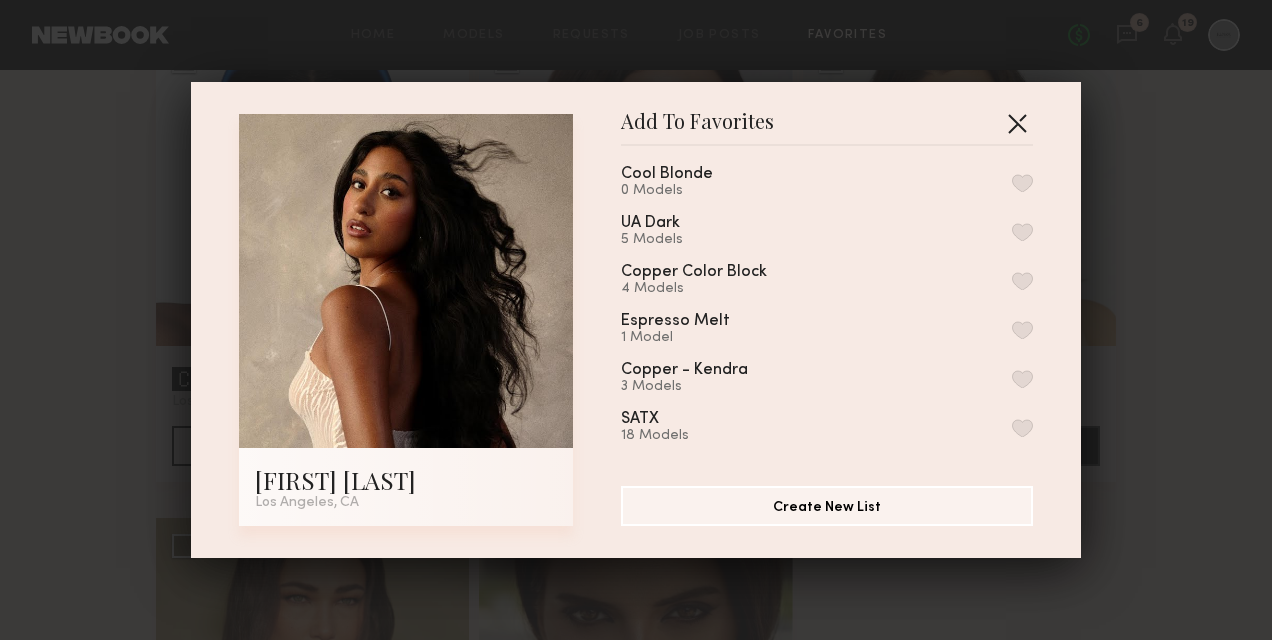 click at bounding box center (1017, 123) 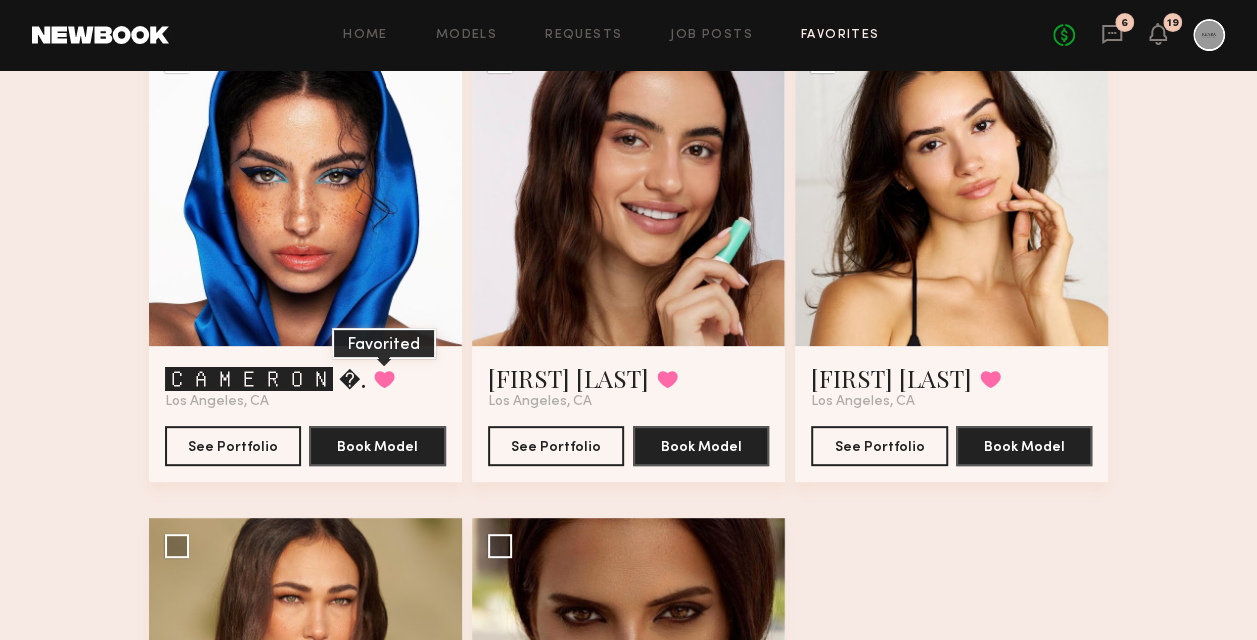 click 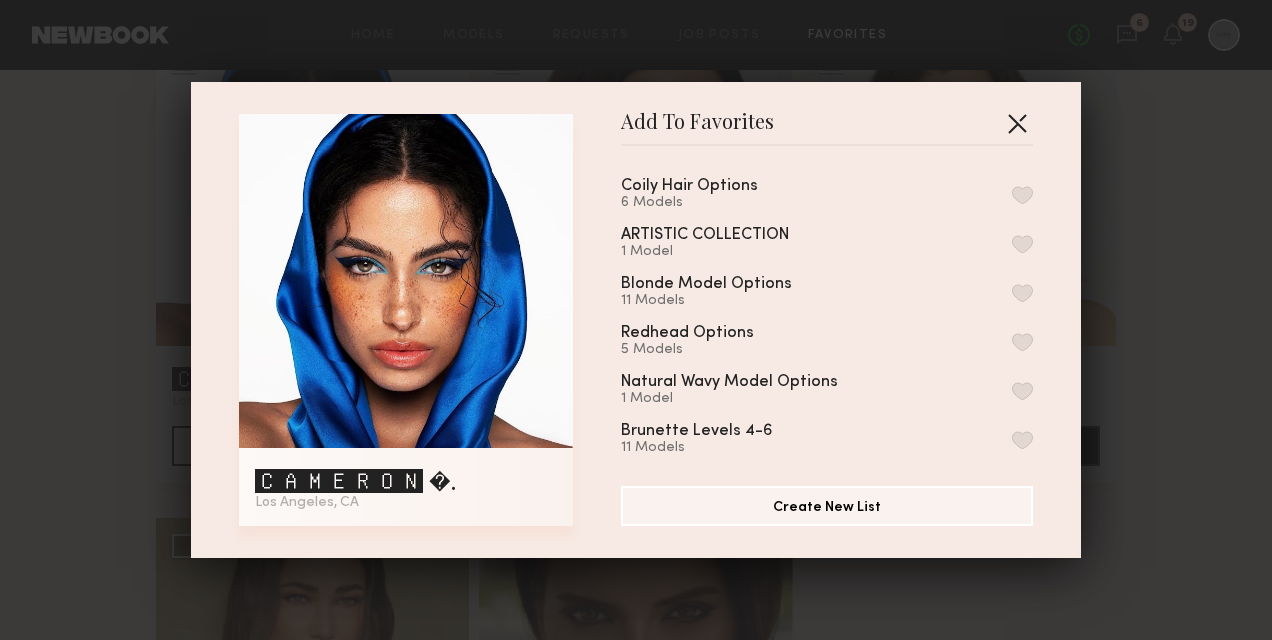 click at bounding box center [1017, 123] 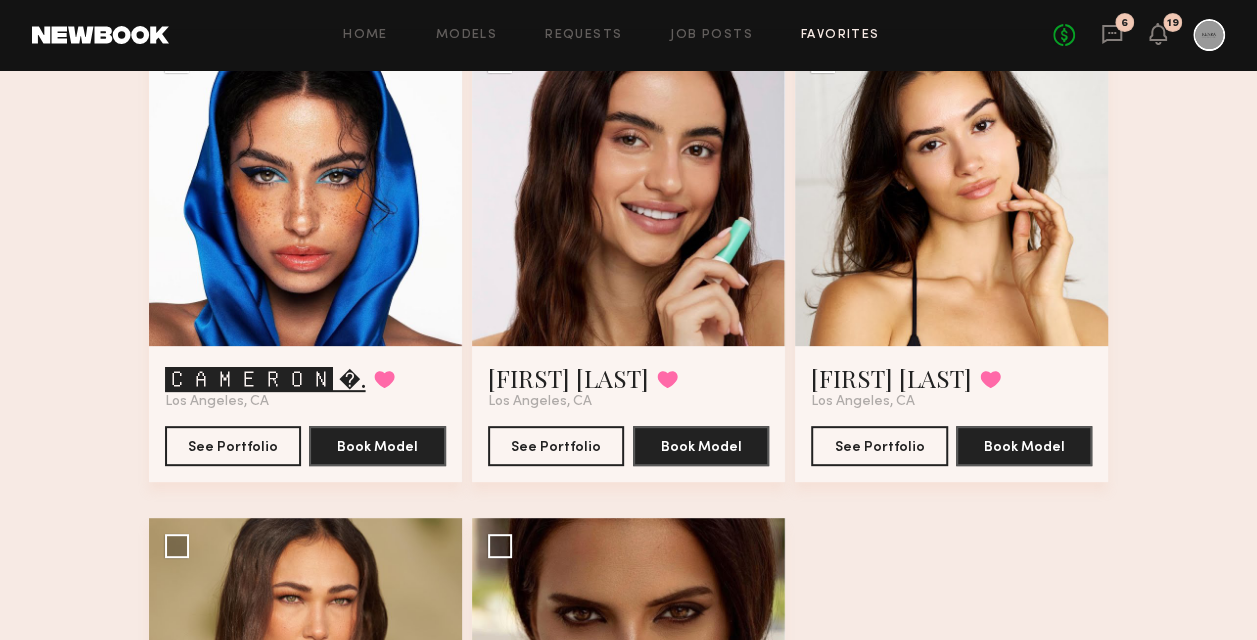 click on "🅲🅰🅼🅴🆁🅾🅽 �." 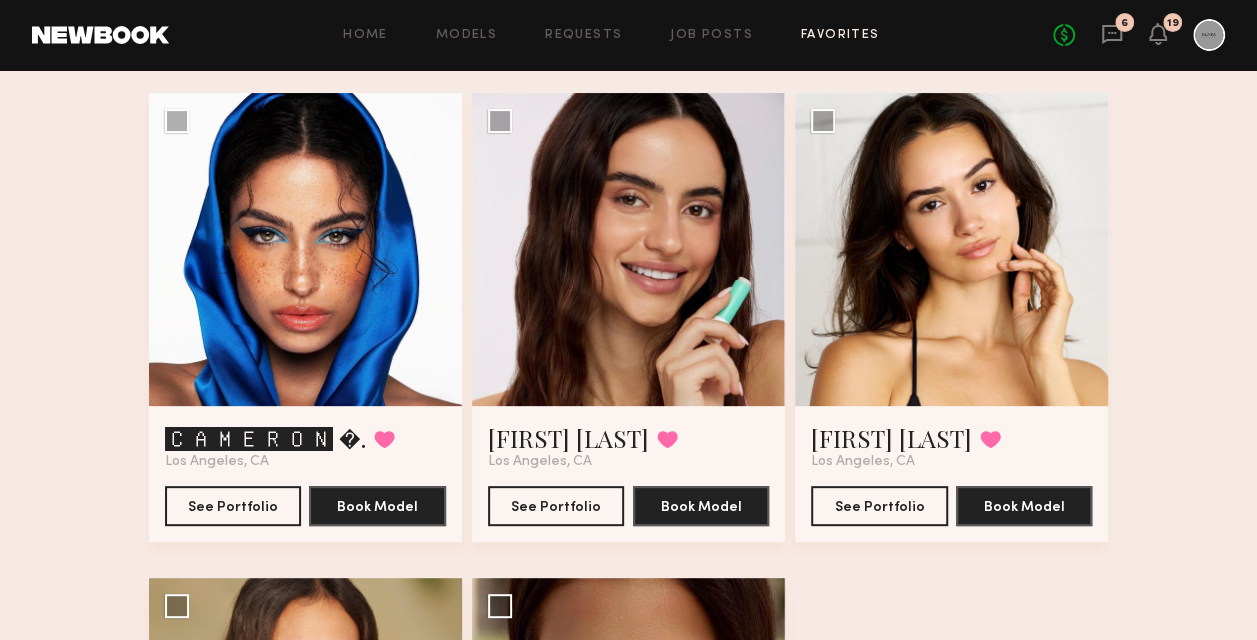 scroll, scrollTop: 100, scrollLeft: 0, axis: vertical 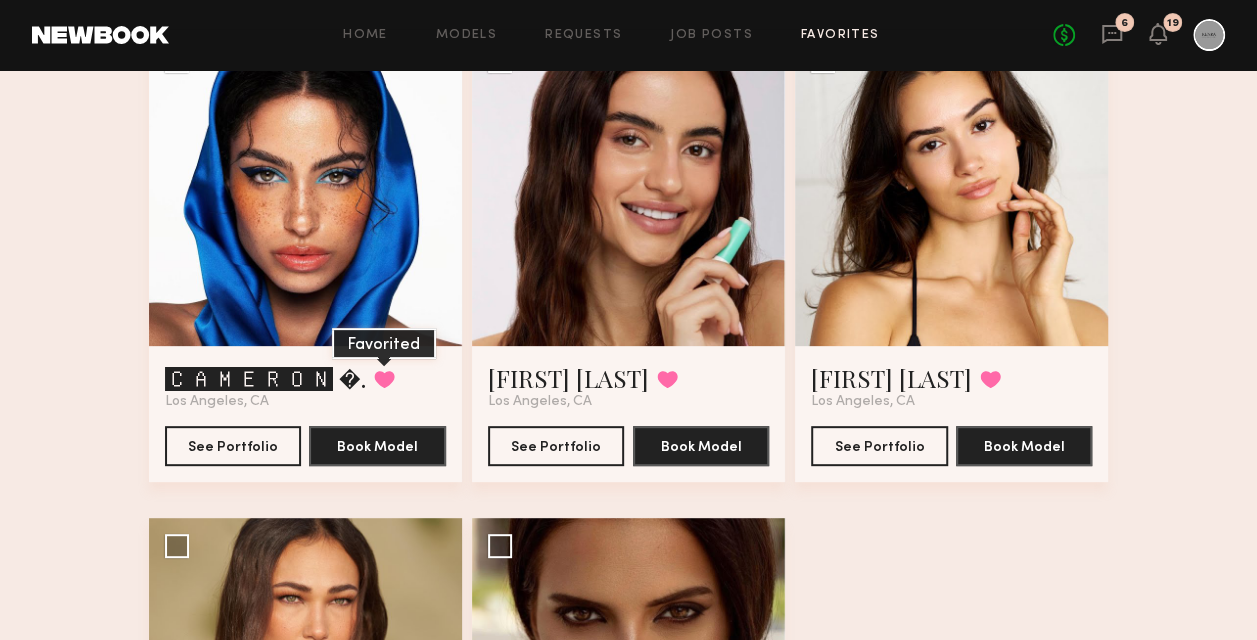 click 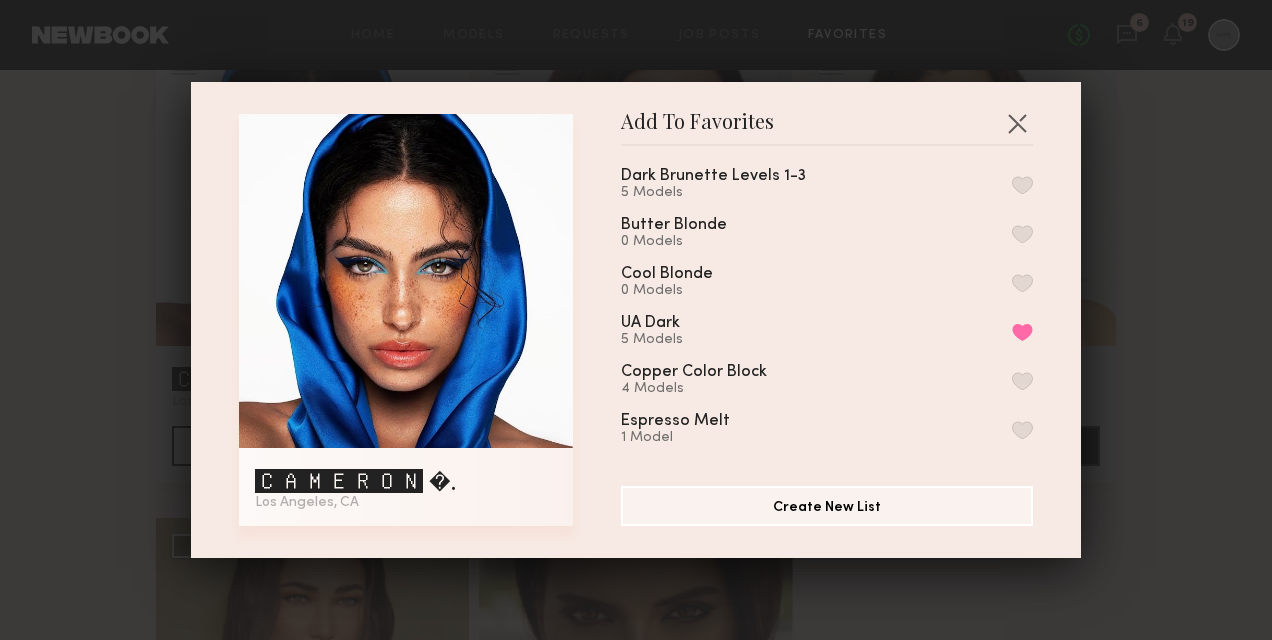 scroll, scrollTop: 600, scrollLeft: 0, axis: vertical 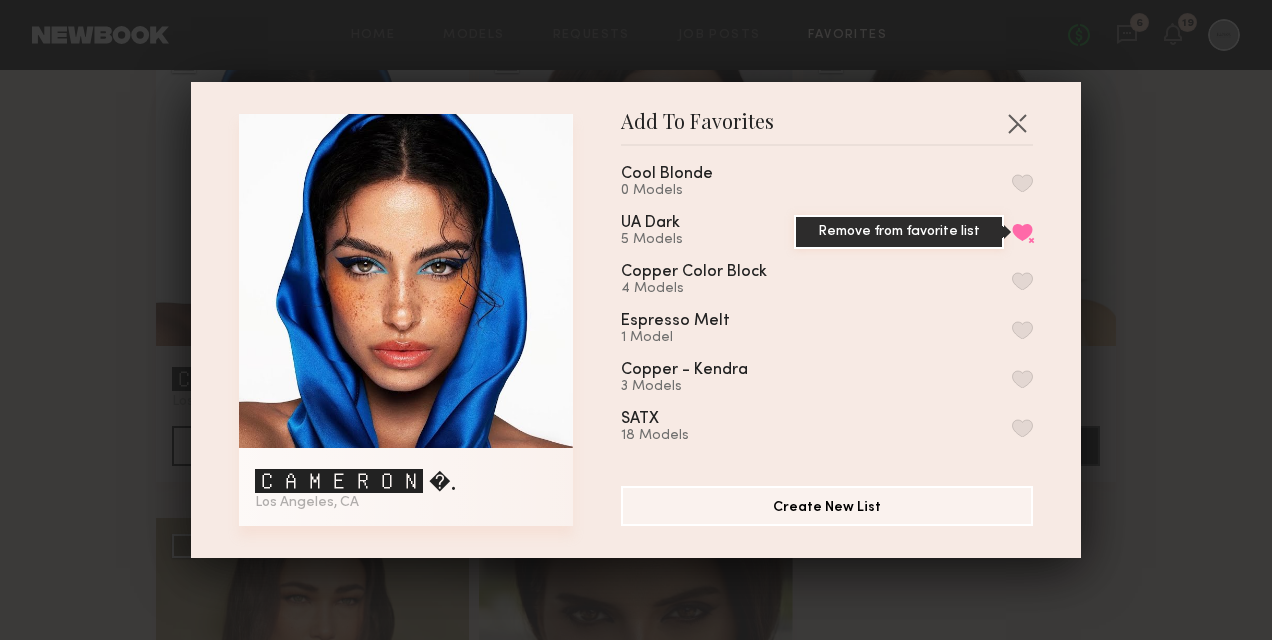 click on "Remove from favorite list" at bounding box center (1022, 232) 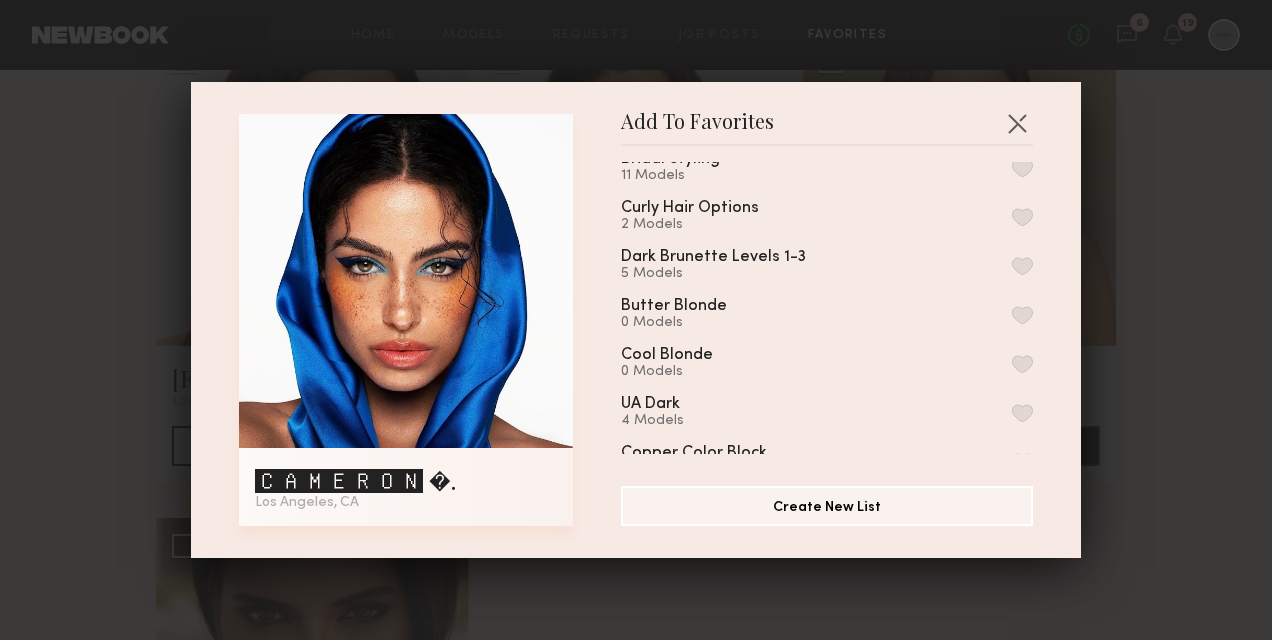 scroll, scrollTop: 412, scrollLeft: 0, axis: vertical 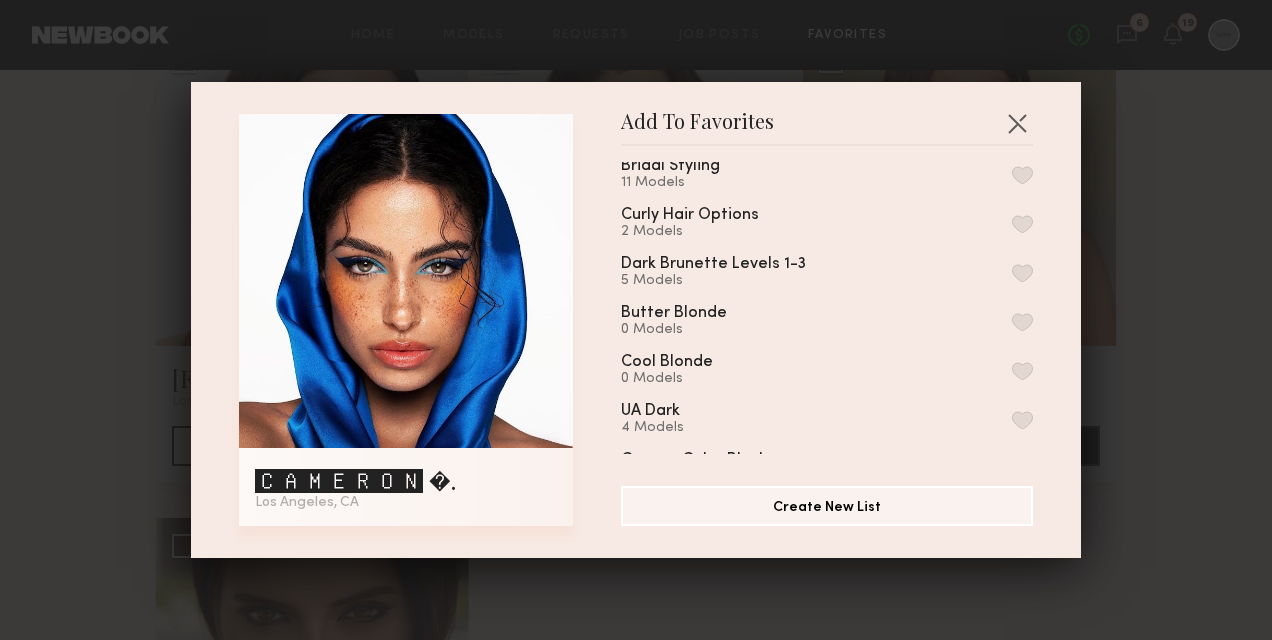 click at bounding box center [1022, 273] 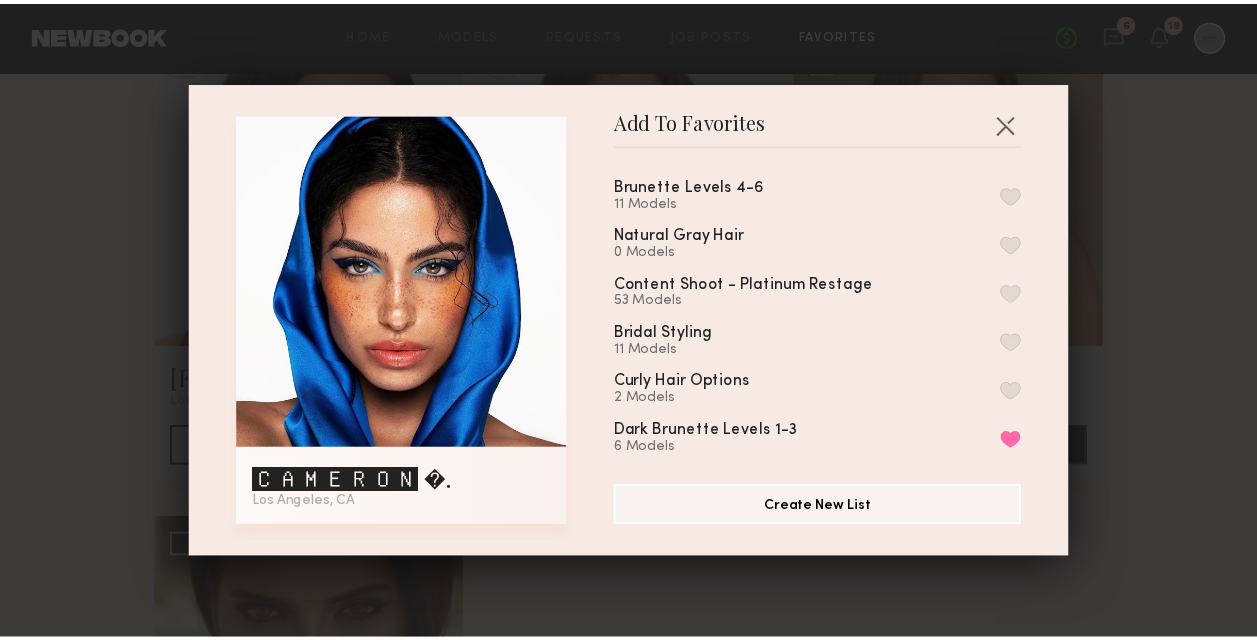 scroll, scrollTop: 212, scrollLeft: 0, axis: vertical 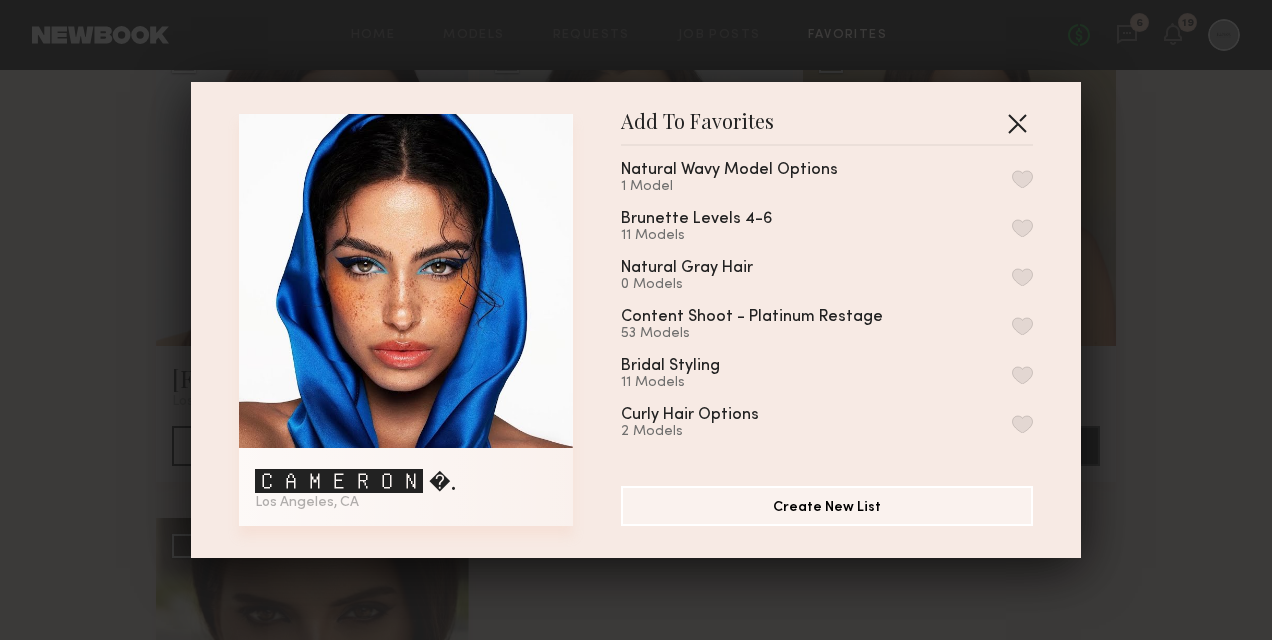 click at bounding box center [1017, 123] 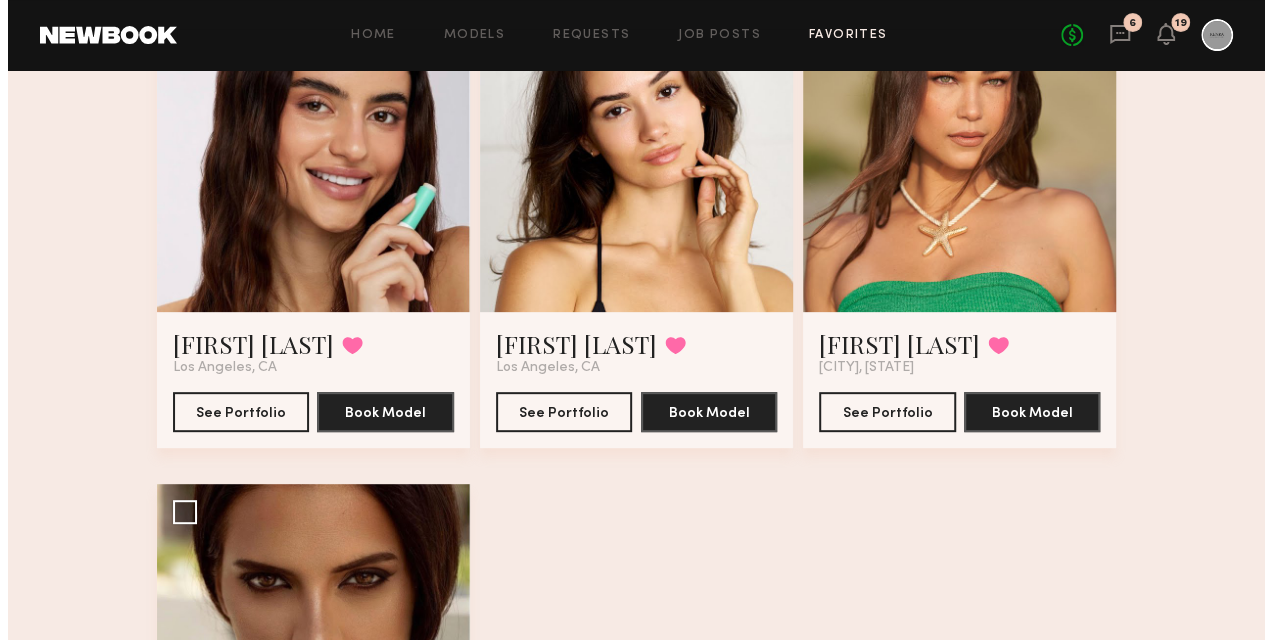 scroll, scrollTop: 300, scrollLeft: 0, axis: vertical 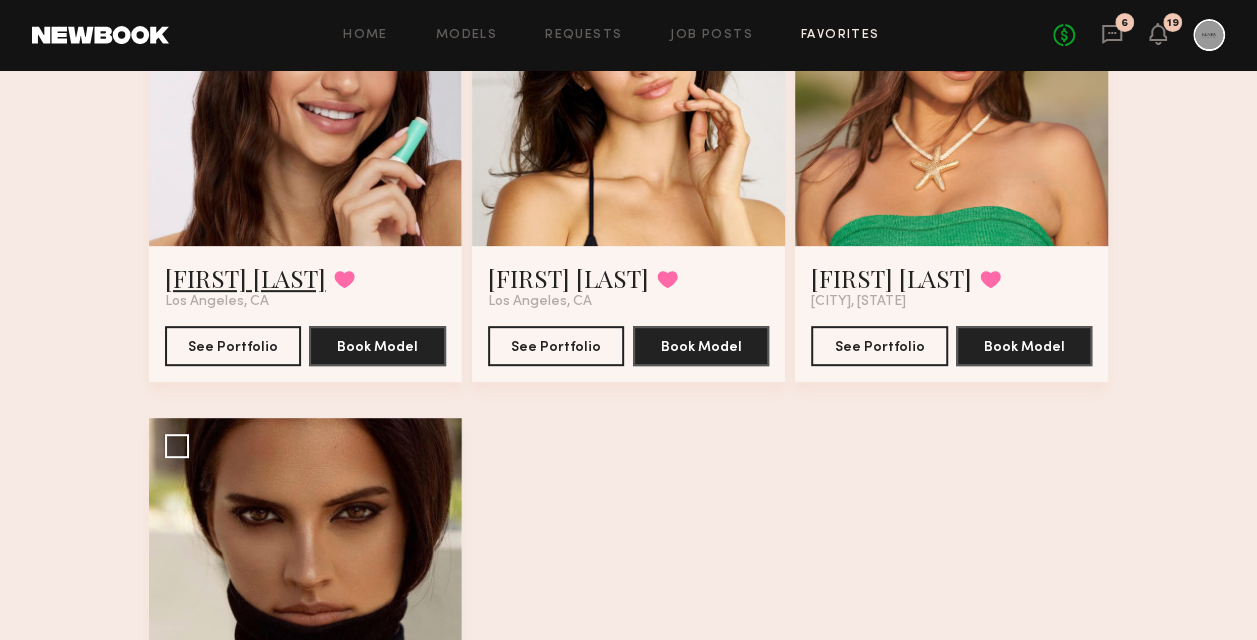 click on "Anna S." 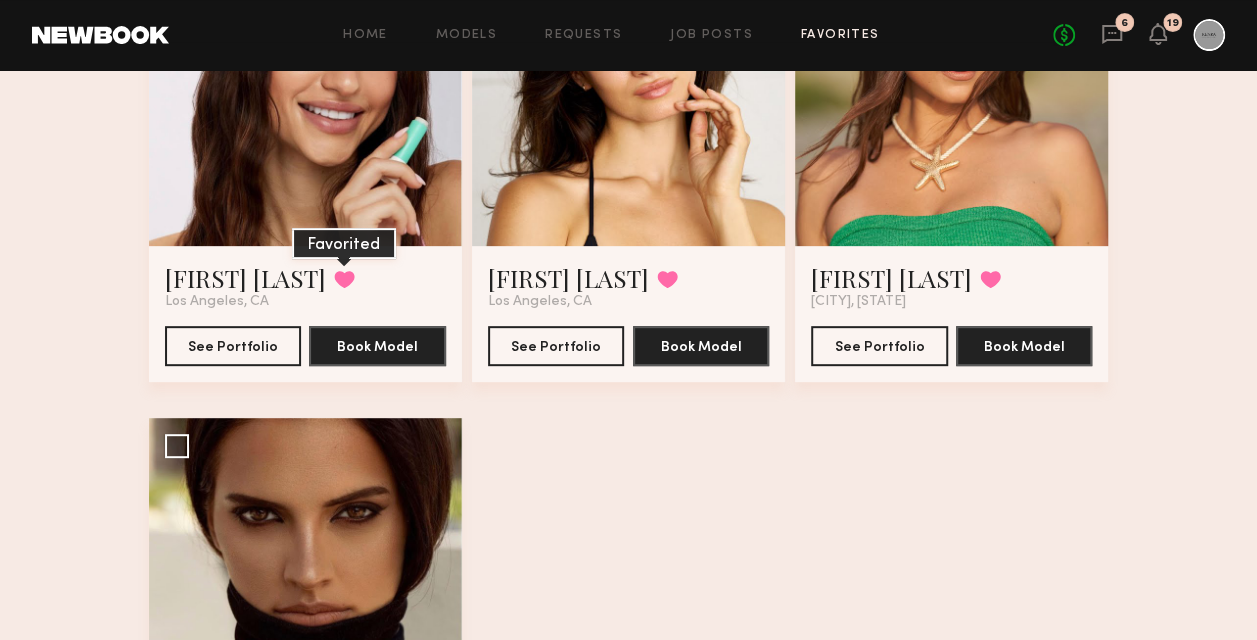 click 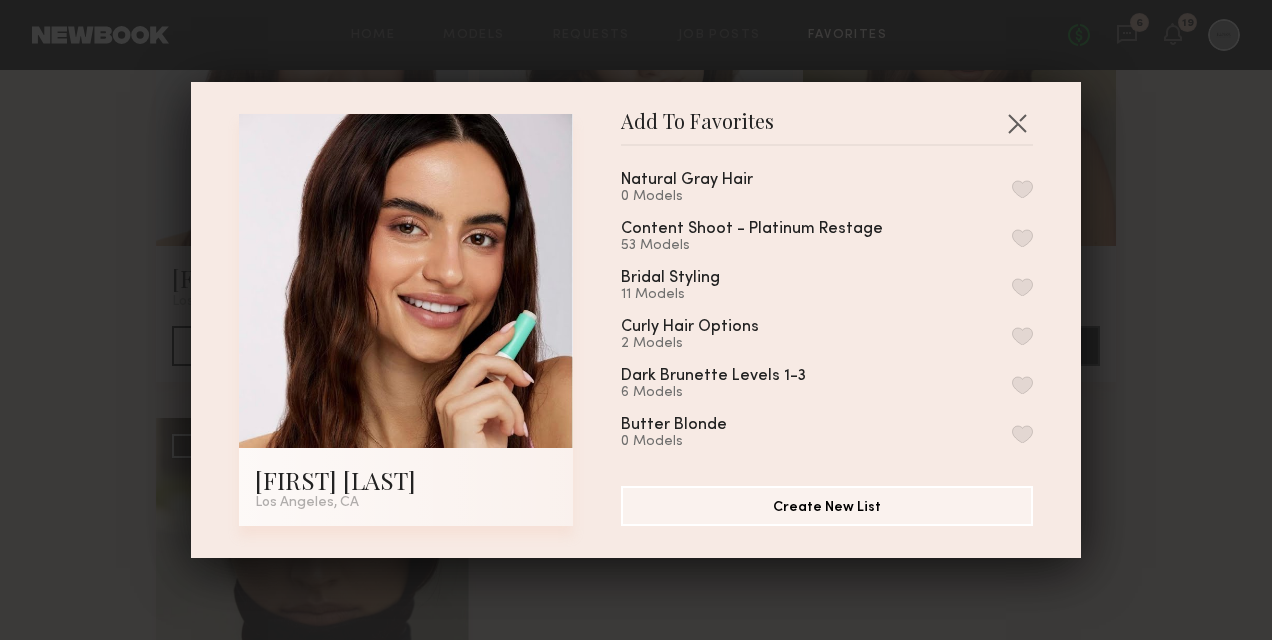 scroll, scrollTop: 400, scrollLeft: 0, axis: vertical 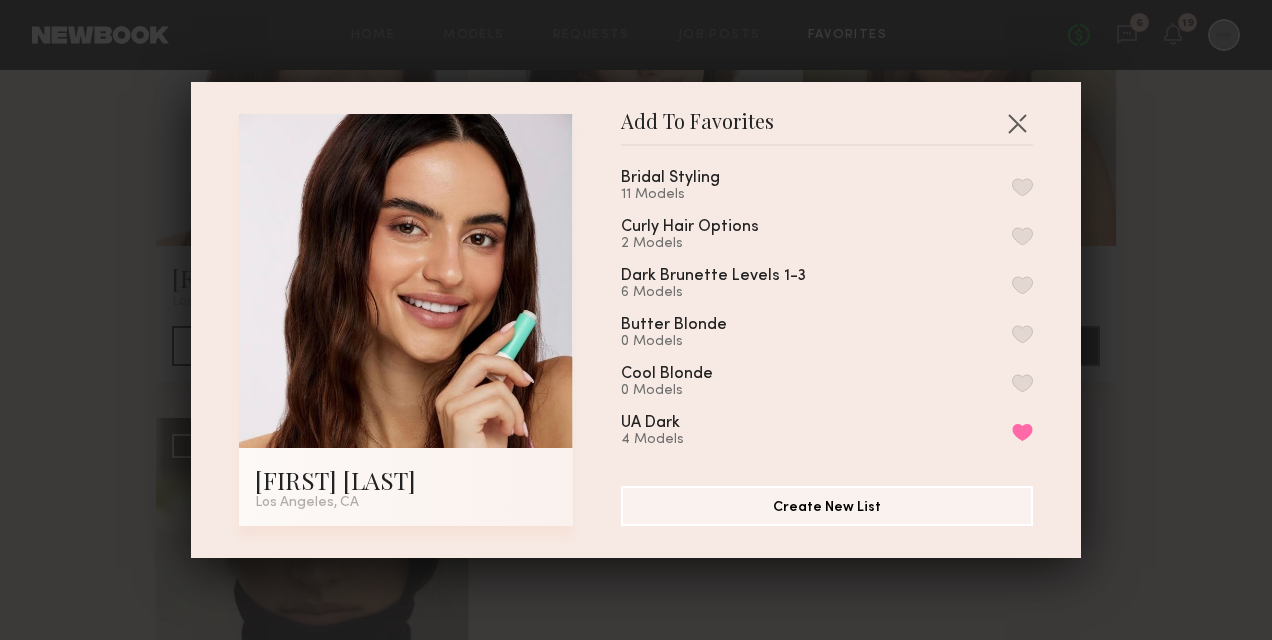 click at bounding box center (1022, 285) 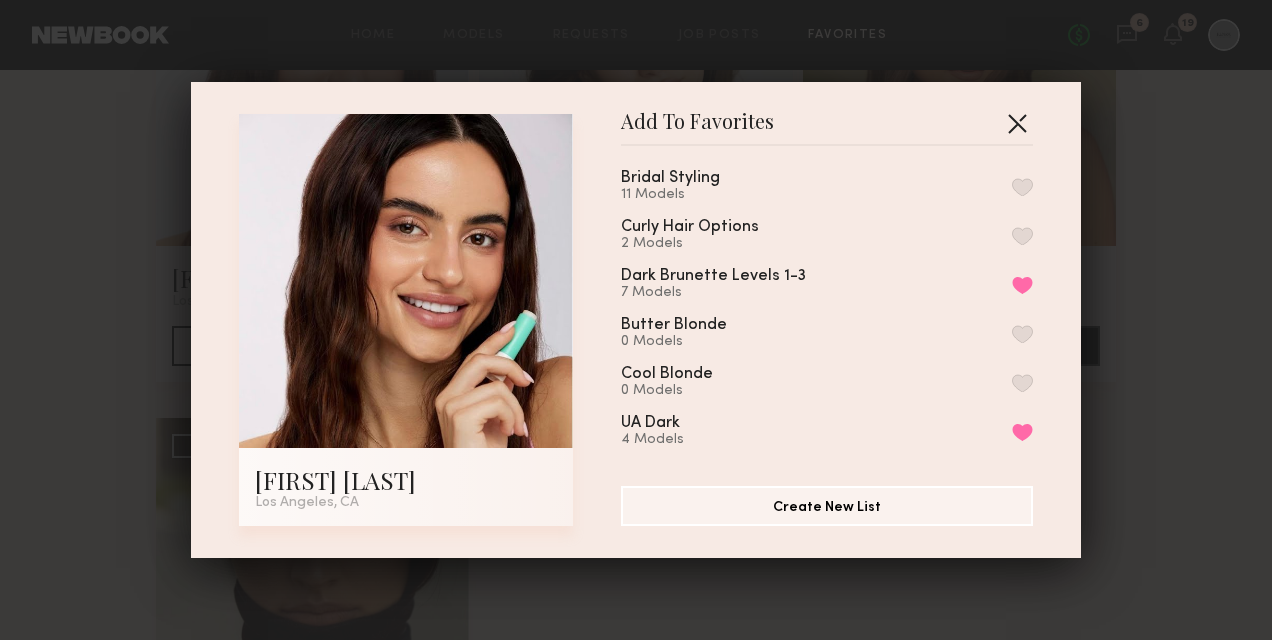 click at bounding box center (1017, 123) 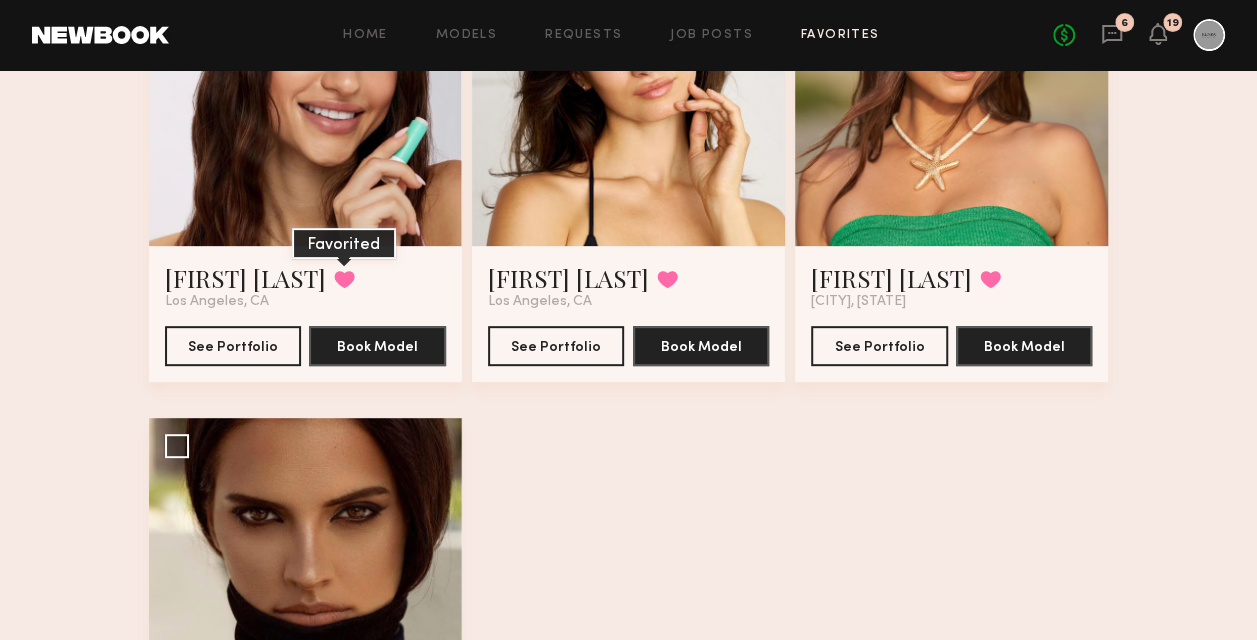 click 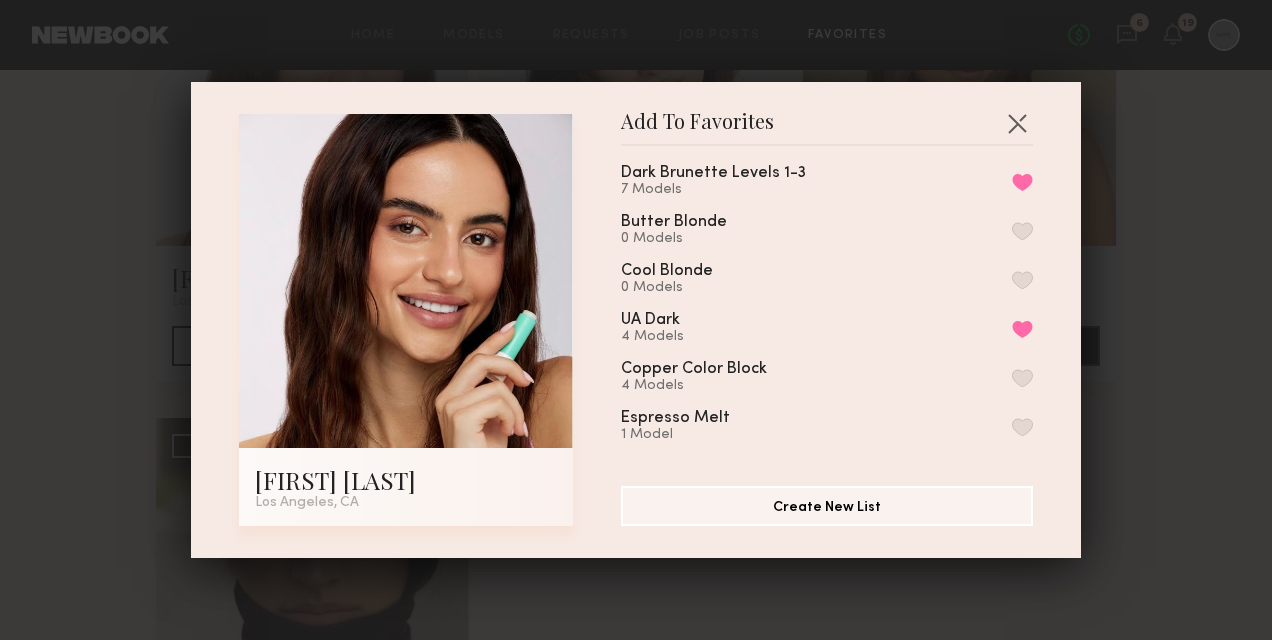 scroll, scrollTop: 500, scrollLeft: 0, axis: vertical 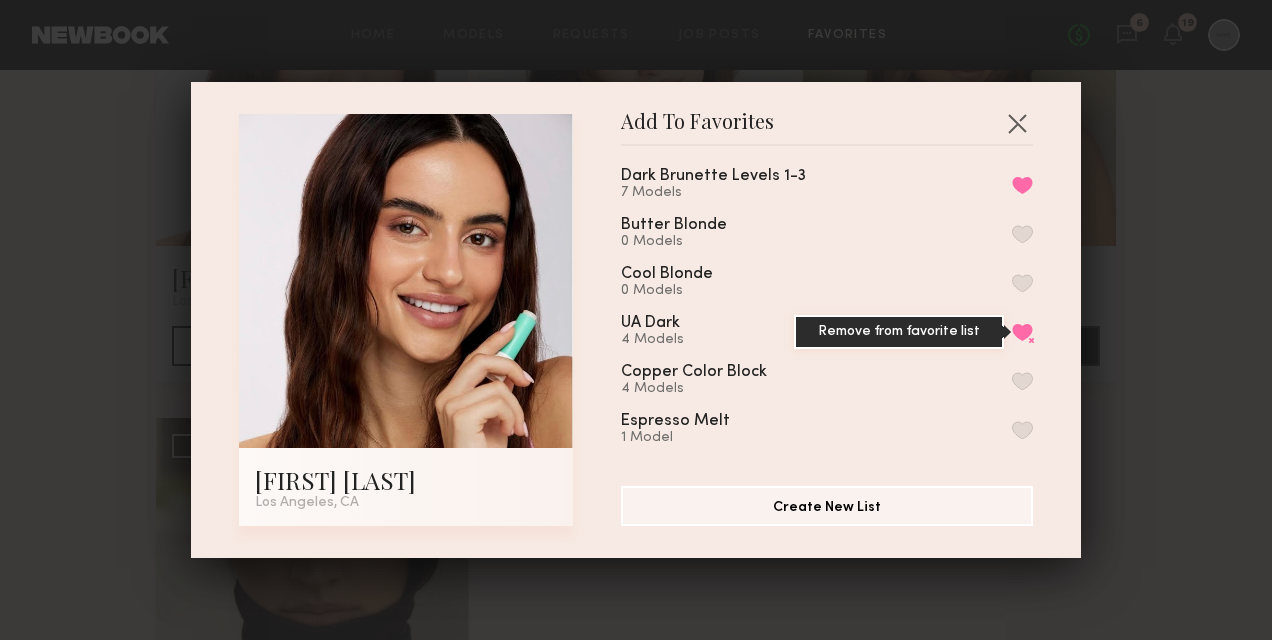 click on "Remove from favorite list" at bounding box center (1022, 332) 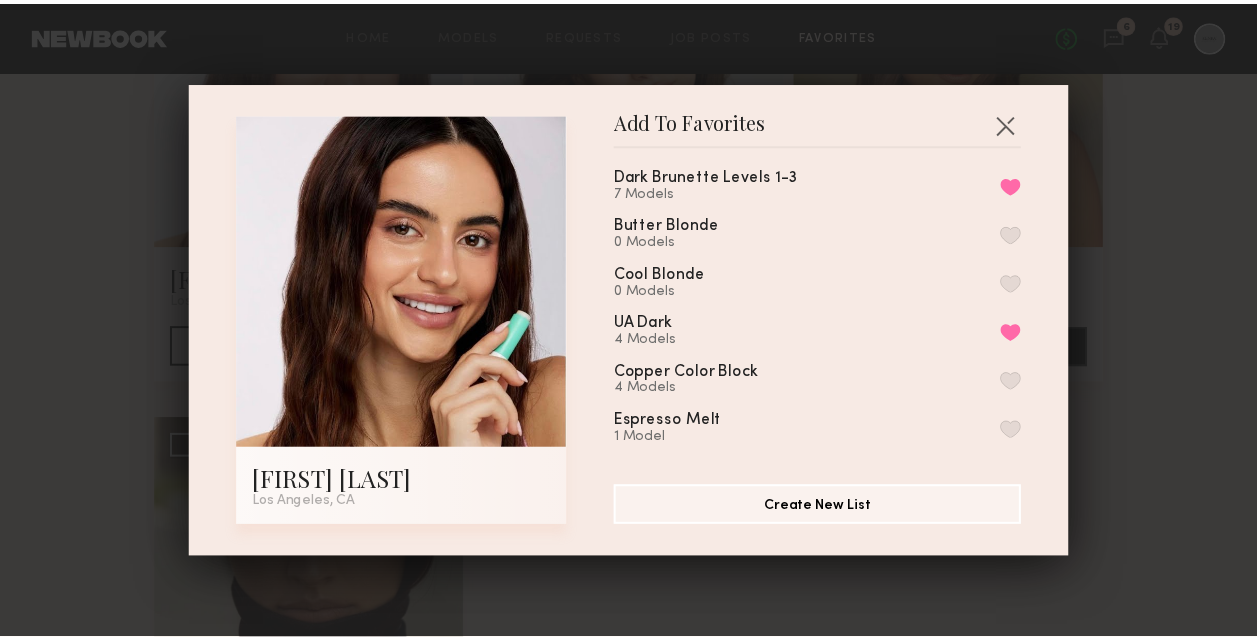 scroll, scrollTop: 112, scrollLeft: 0, axis: vertical 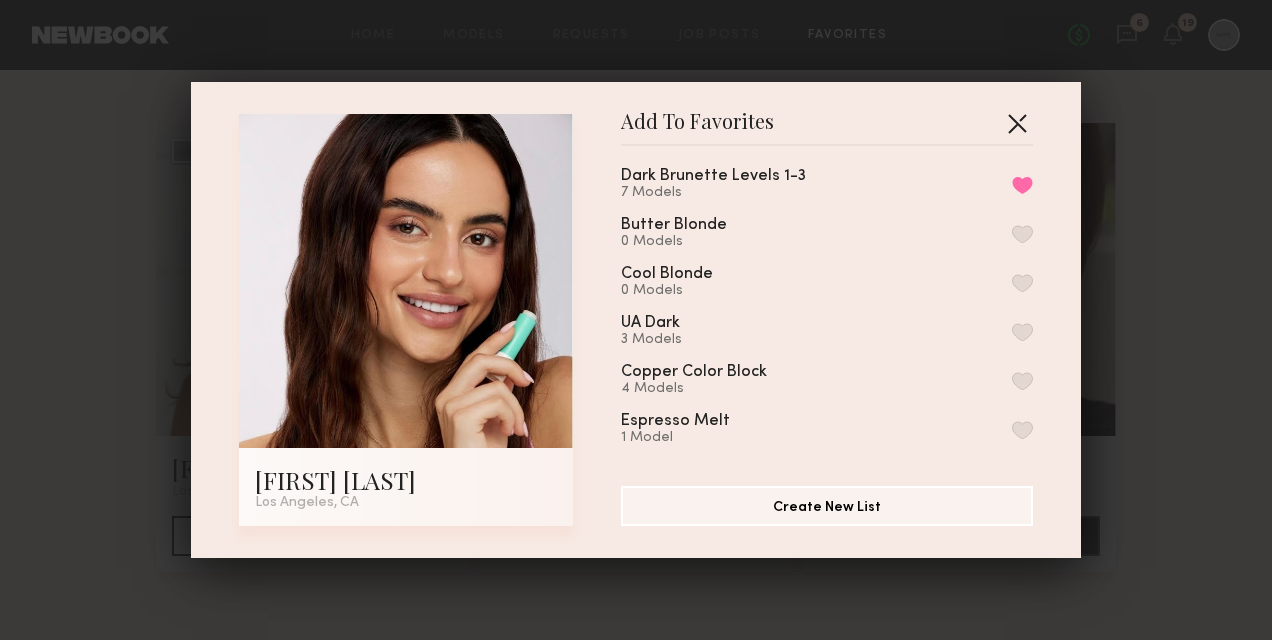 click at bounding box center [1017, 123] 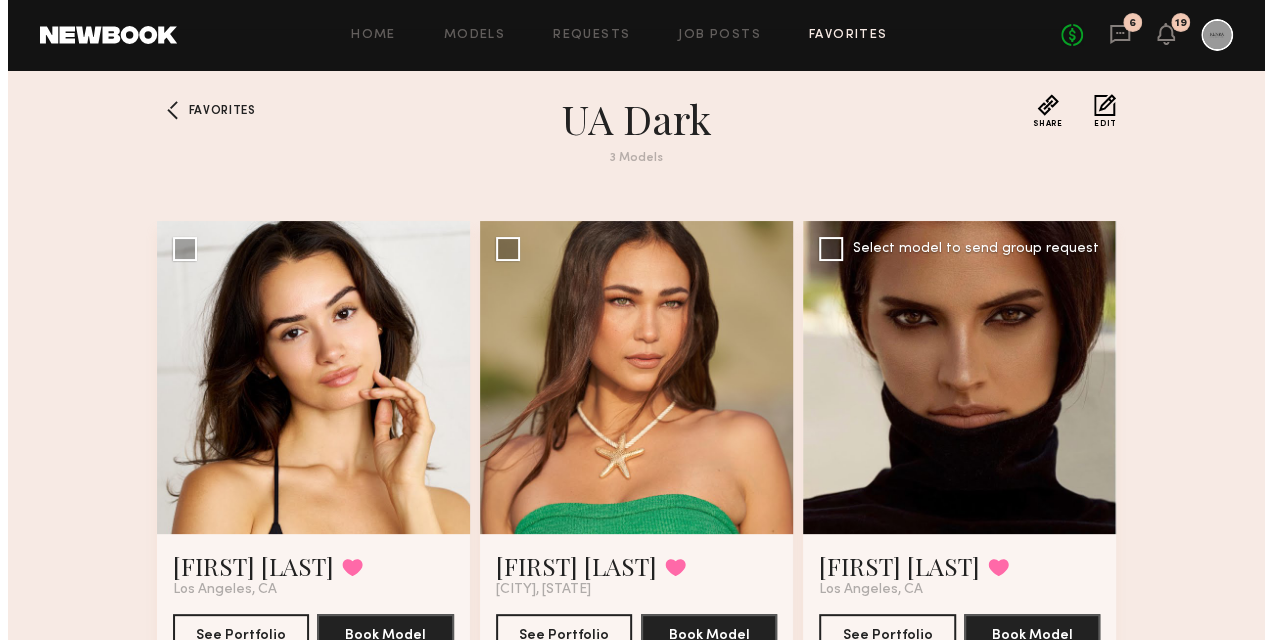 scroll, scrollTop: 112, scrollLeft: 0, axis: vertical 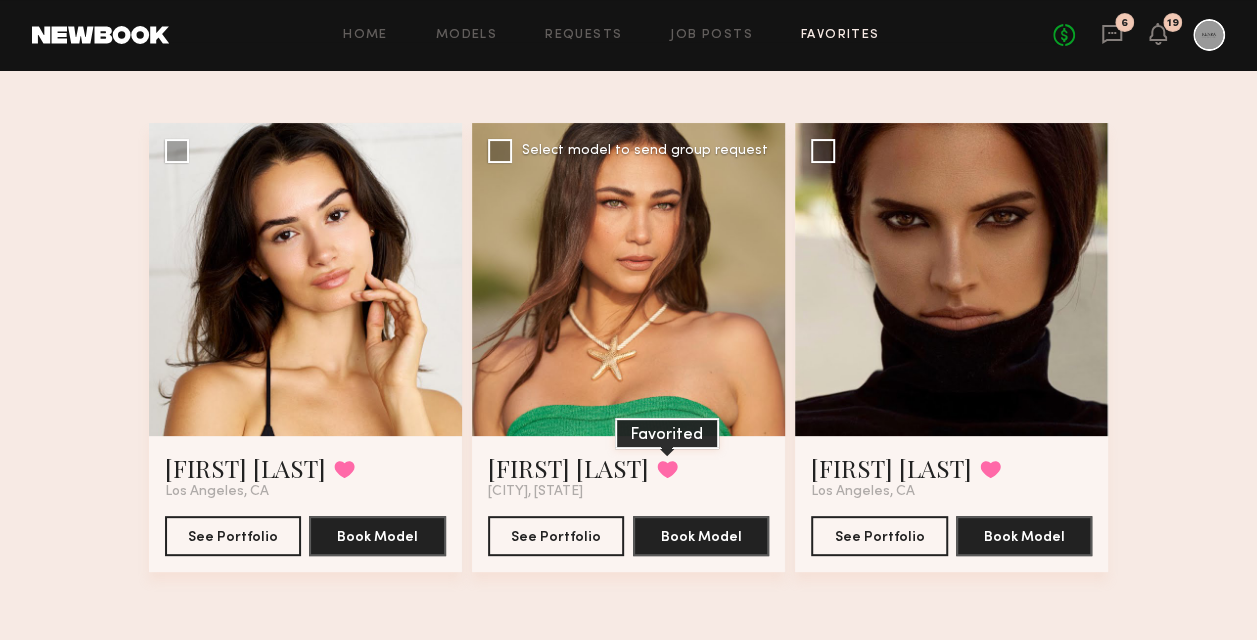 click 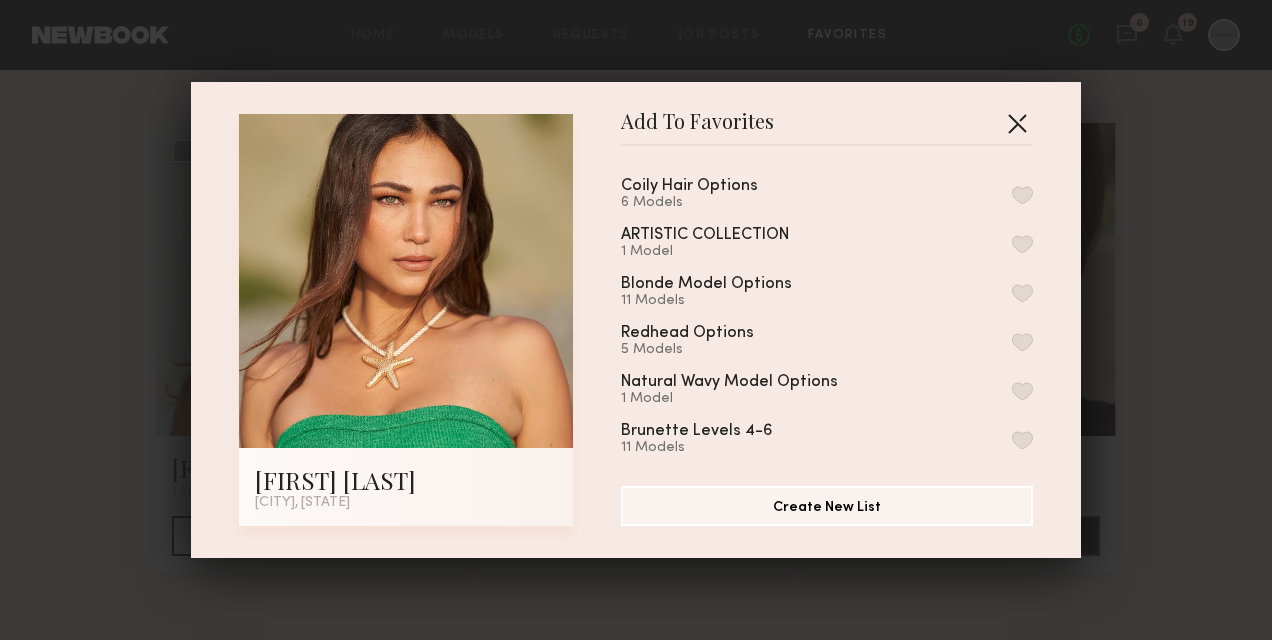 click at bounding box center (1017, 123) 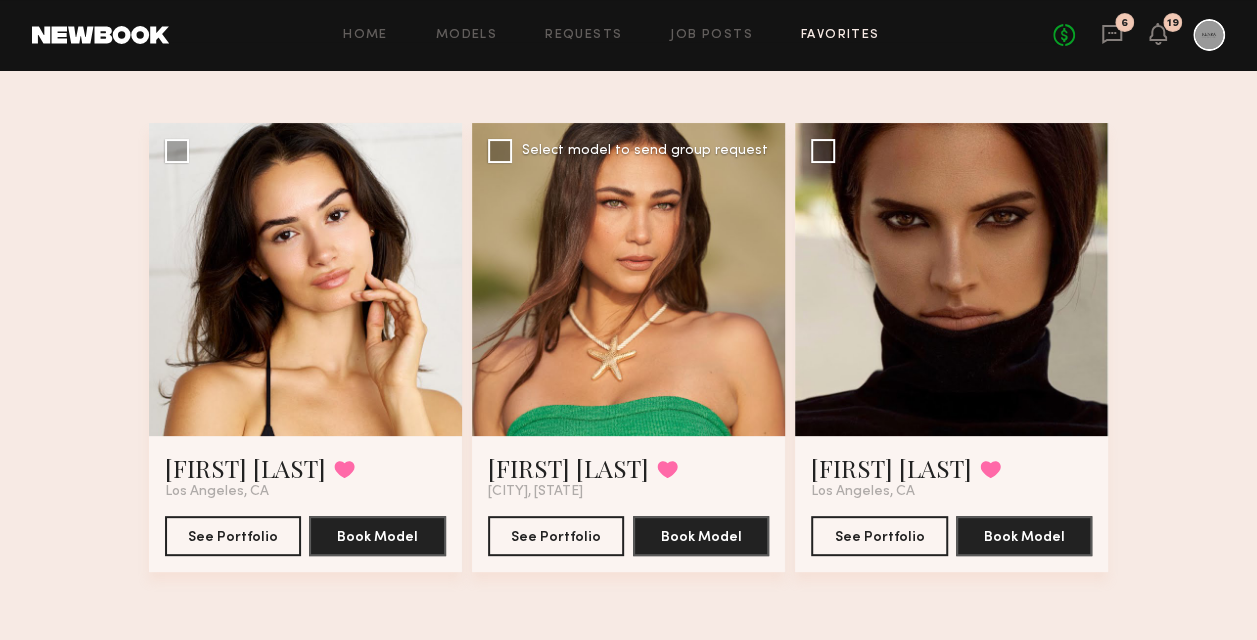 click 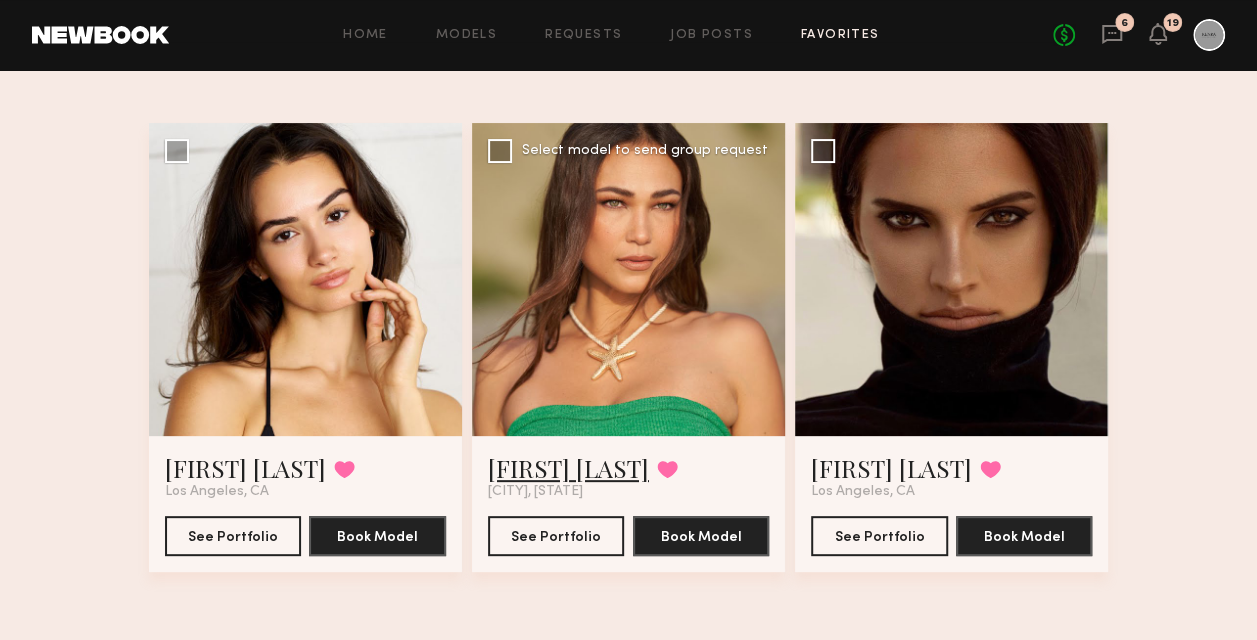 click on "Lisa D." 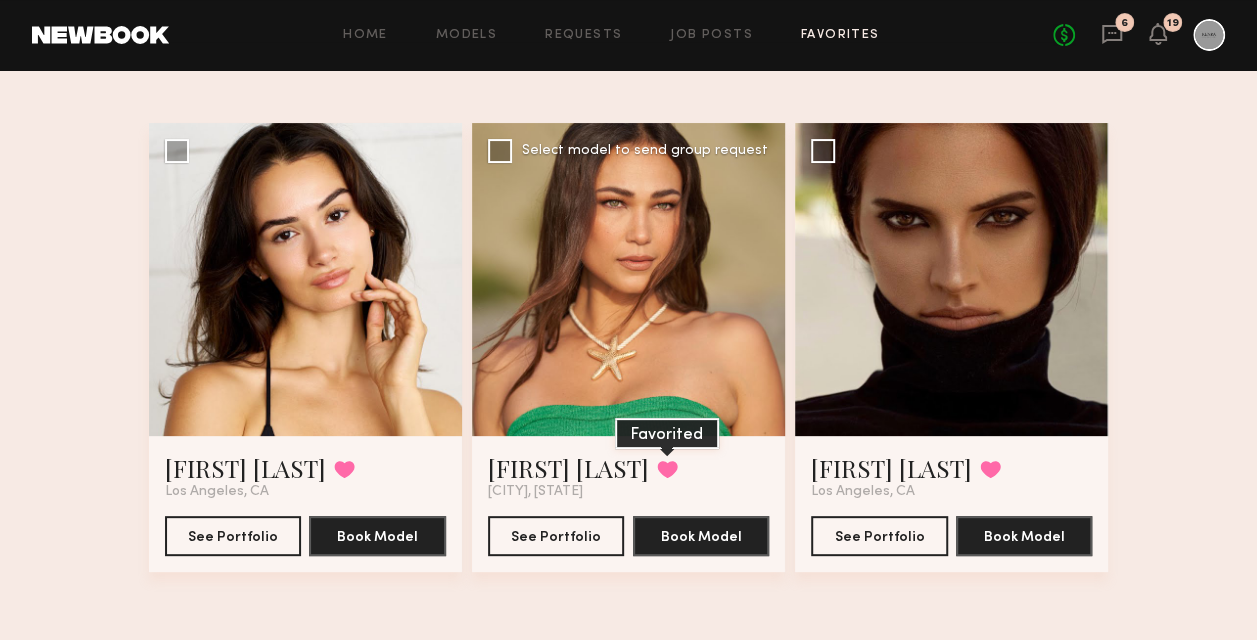 click 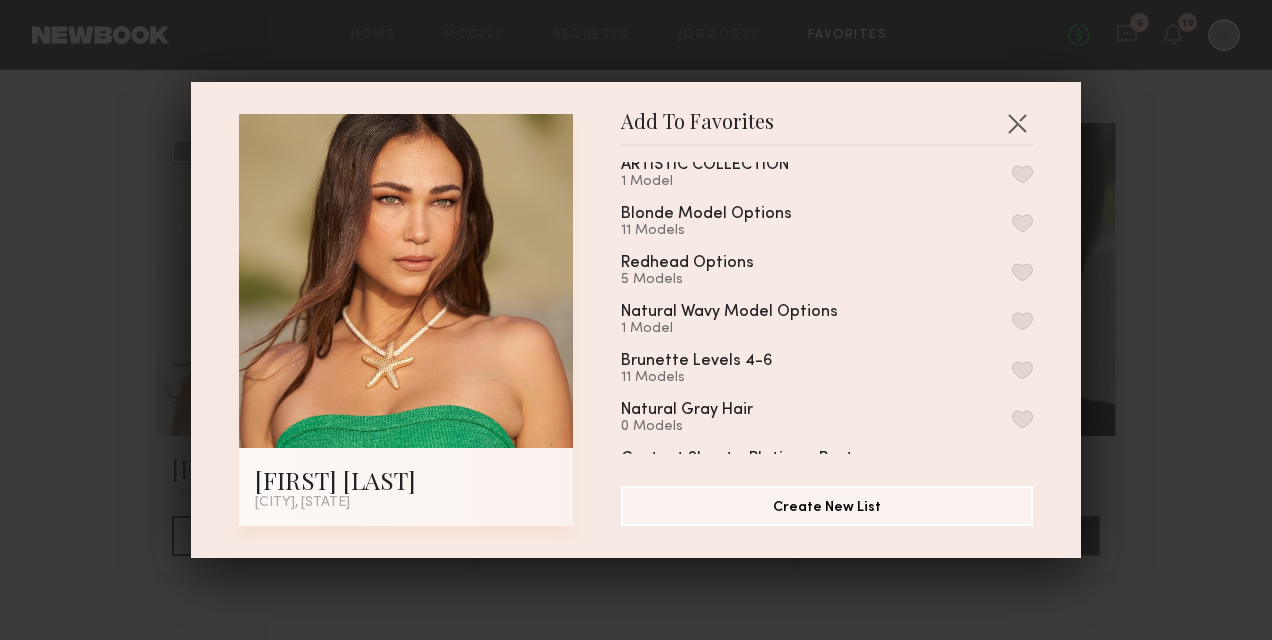 scroll, scrollTop: 100, scrollLeft: 0, axis: vertical 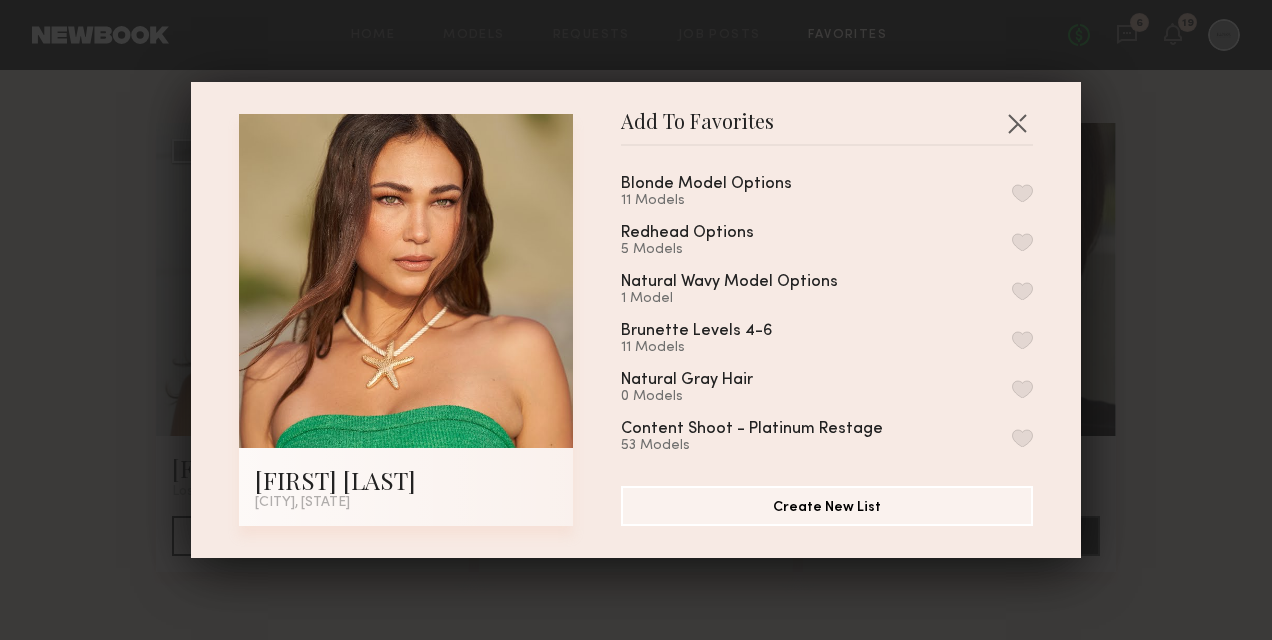 click at bounding box center [1022, 340] 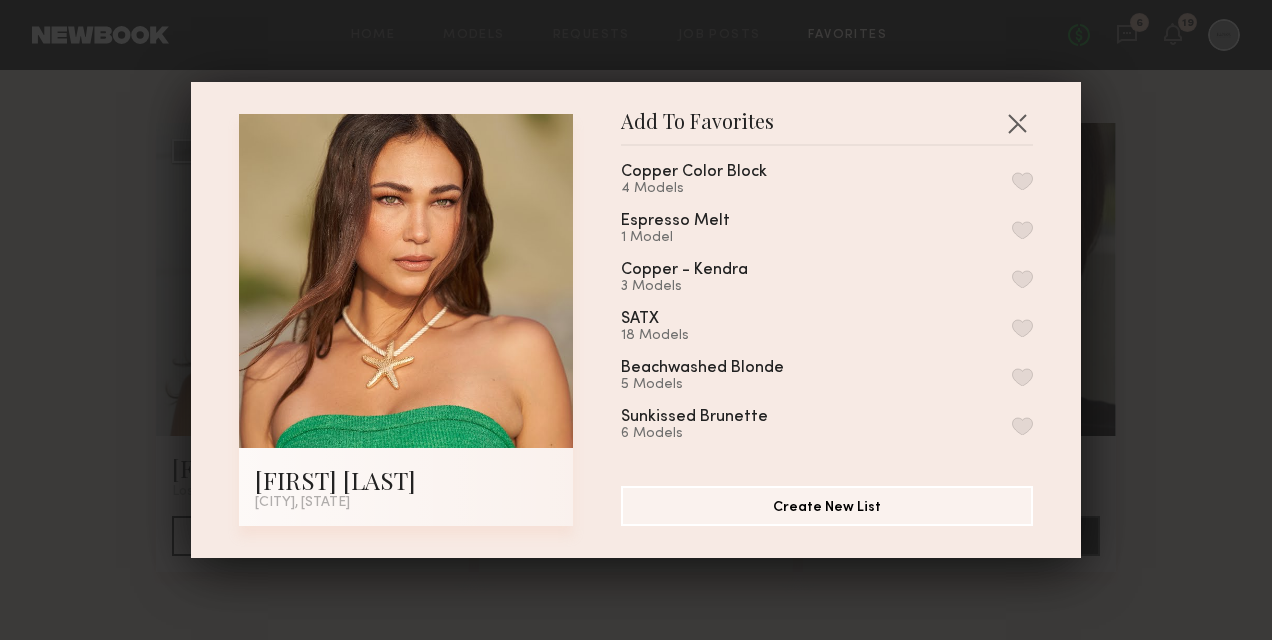 scroll, scrollTop: 600, scrollLeft: 0, axis: vertical 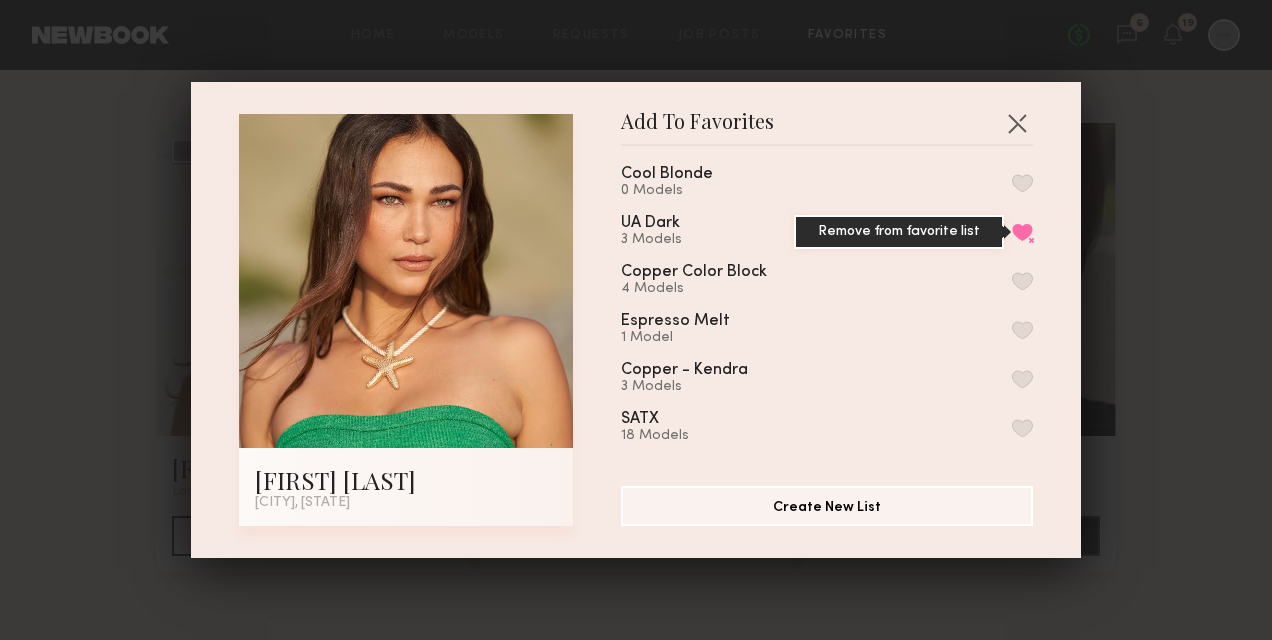 click on "Remove from favorite list" at bounding box center (1022, 232) 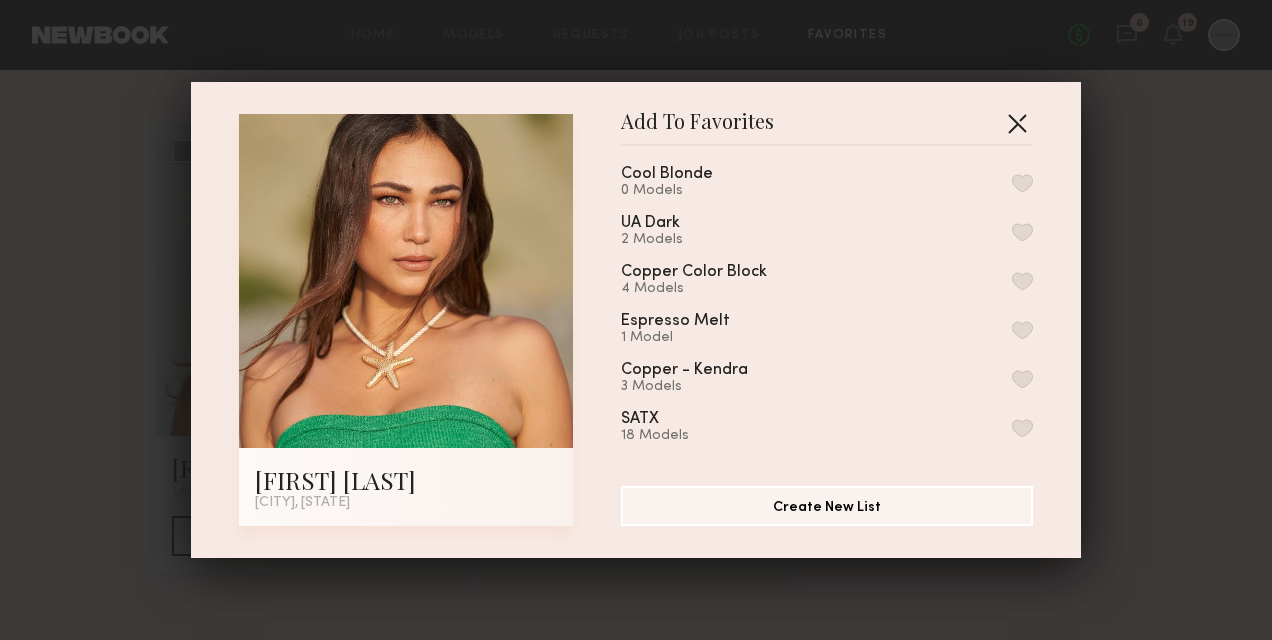 click at bounding box center [1017, 123] 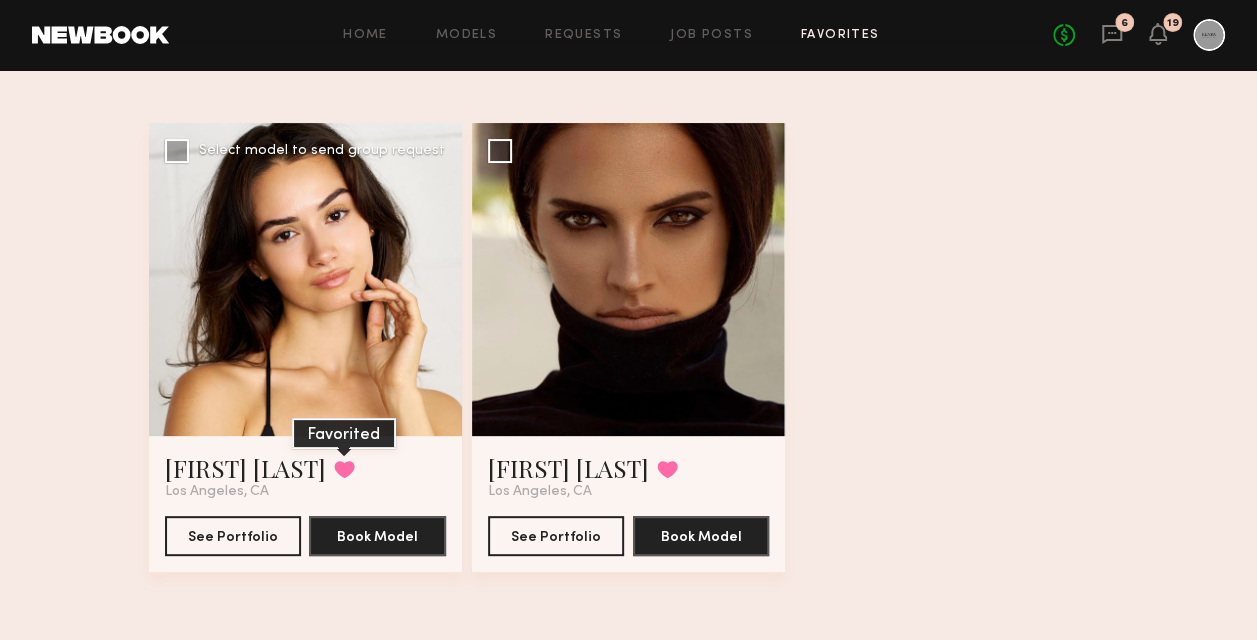 click 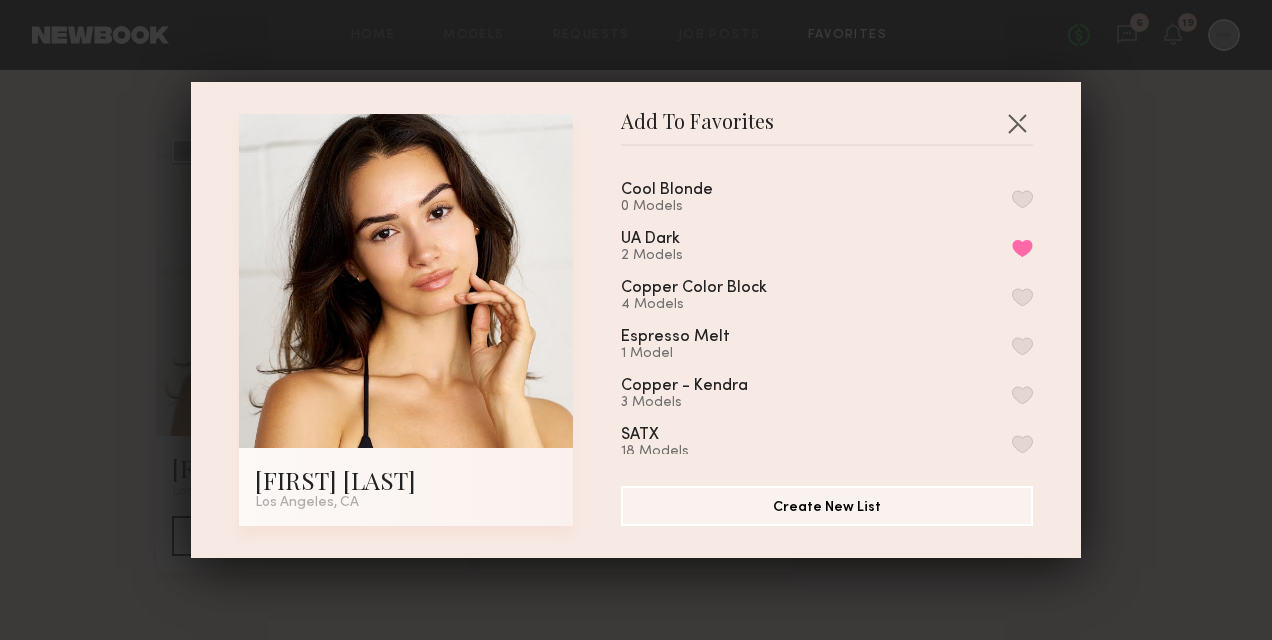 scroll, scrollTop: 600, scrollLeft: 0, axis: vertical 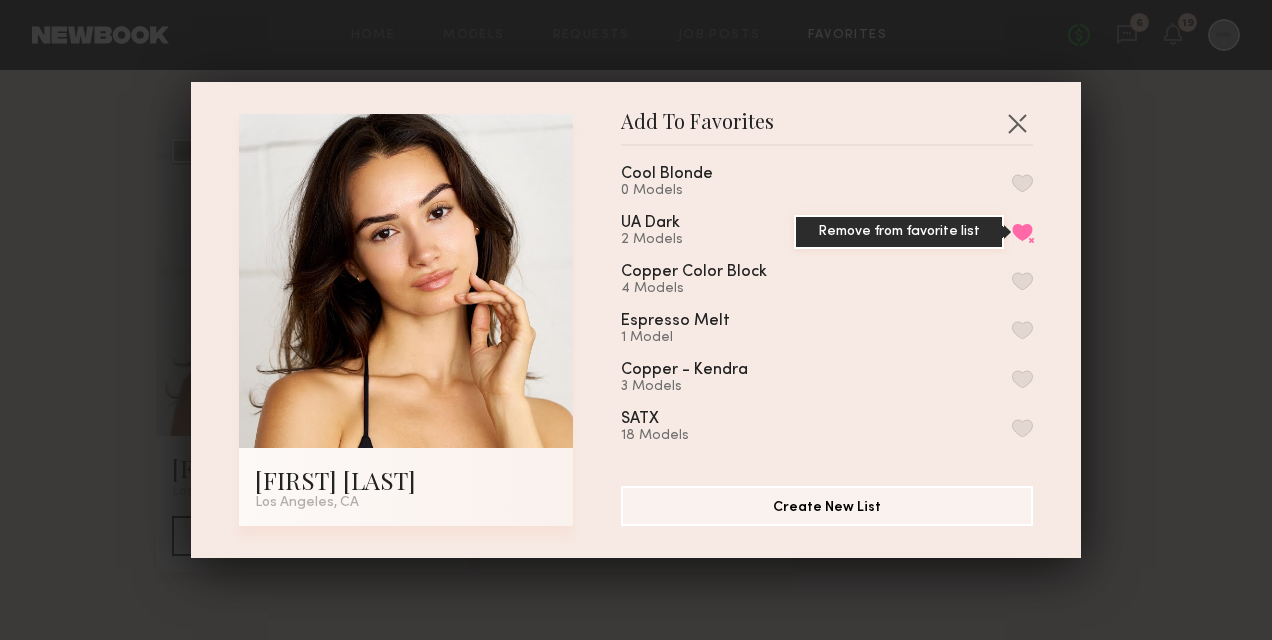 click on "Remove from favorite list" at bounding box center [1022, 232] 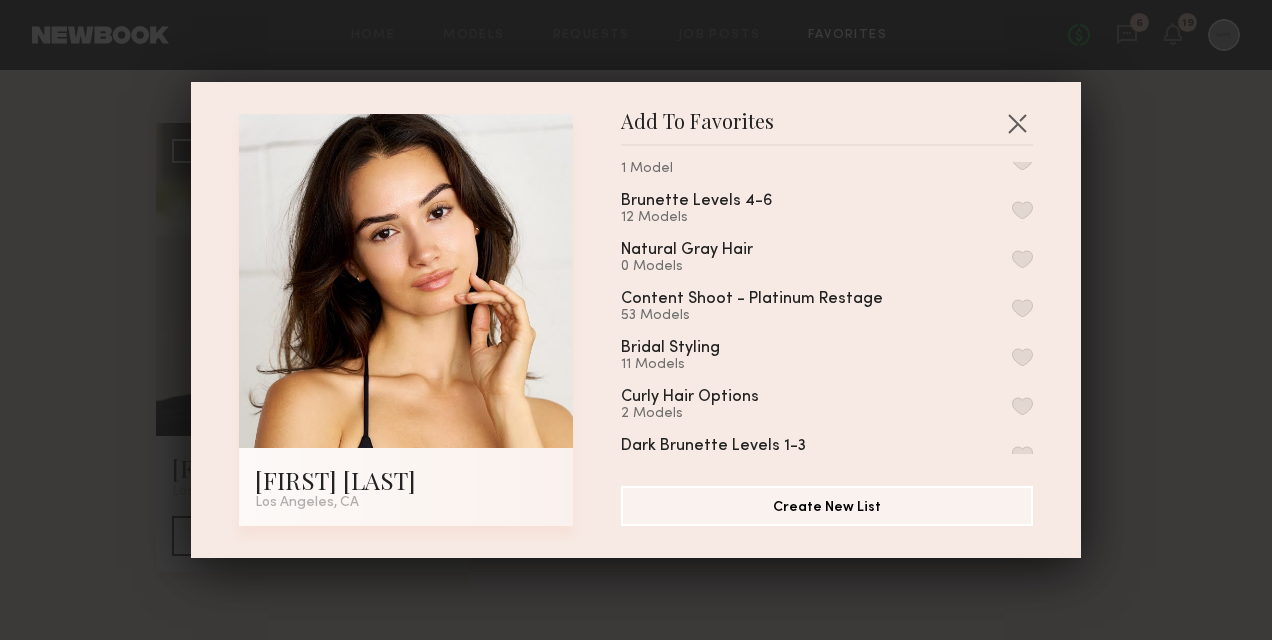 scroll, scrollTop: 200, scrollLeft: 0, axis: vertical 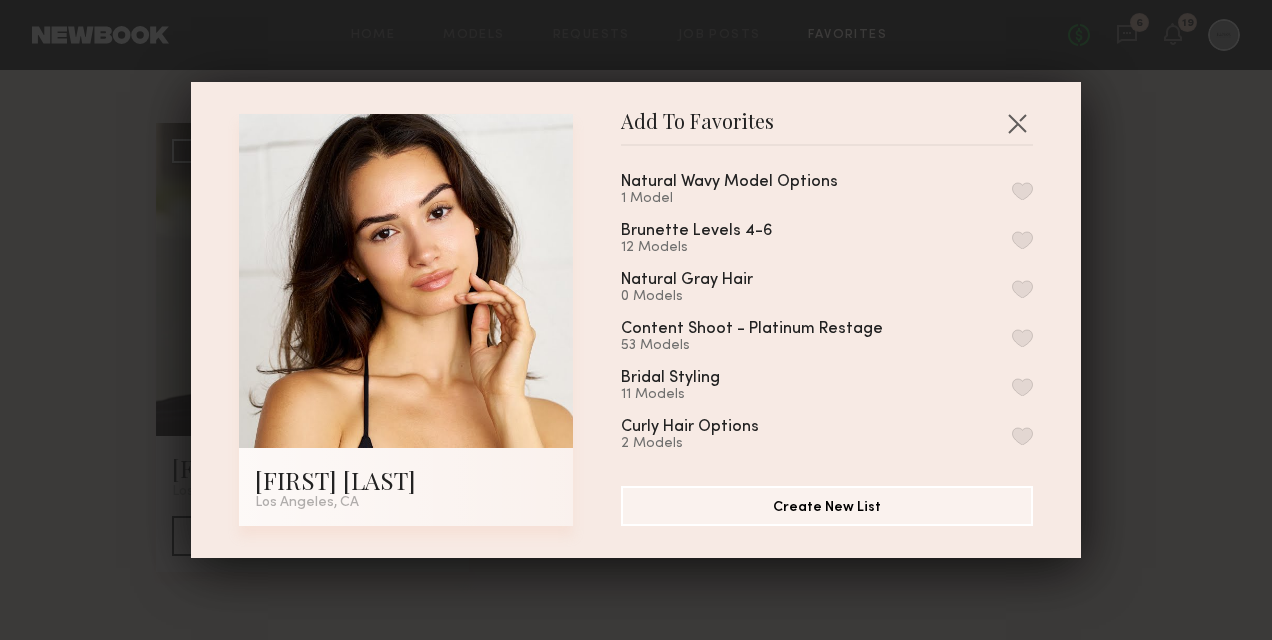 click at bounding box center (1022, 240) 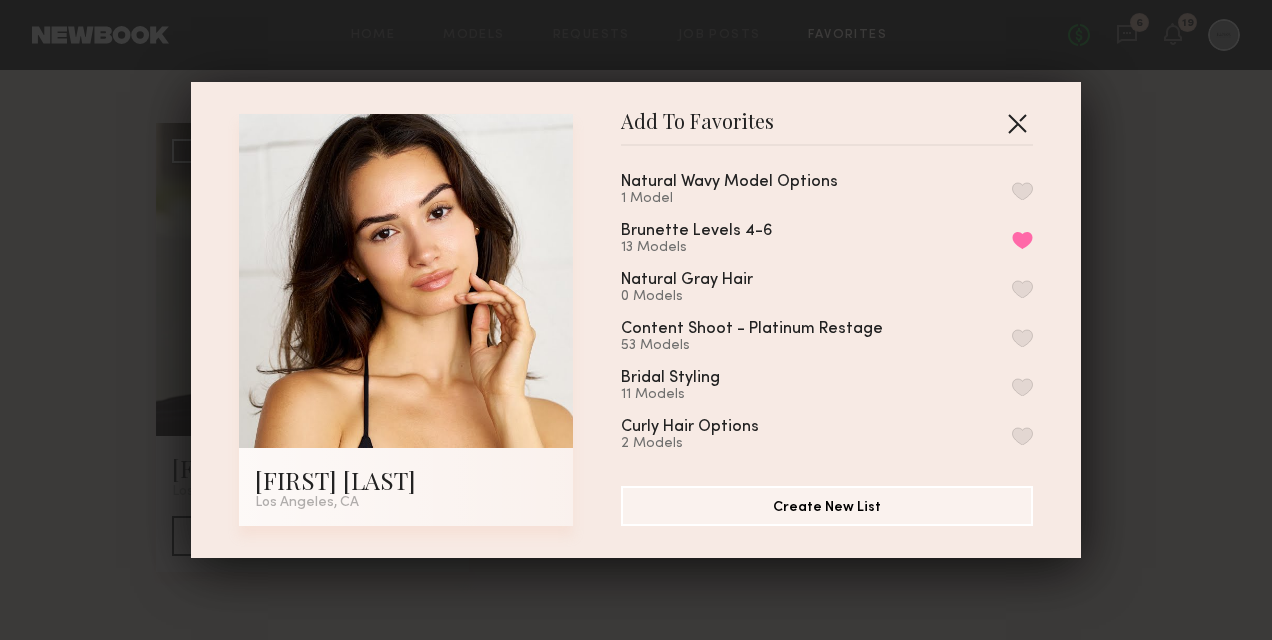 click at bounding box center (1017, 123) 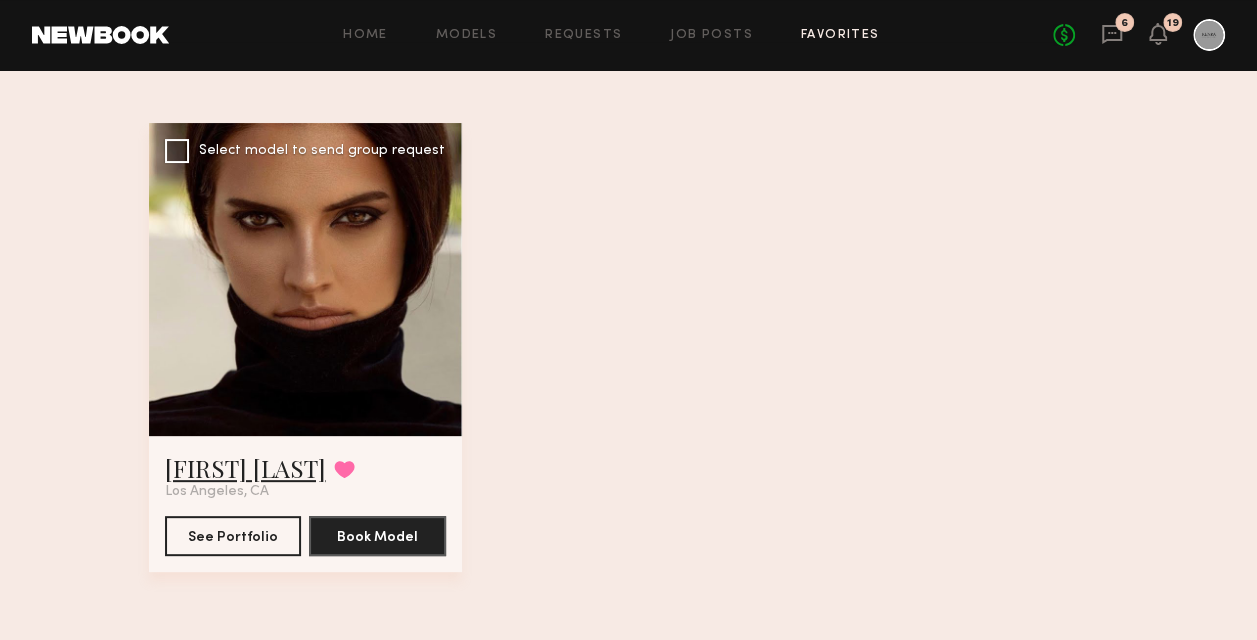 click on "[FIRST] [LAST]" 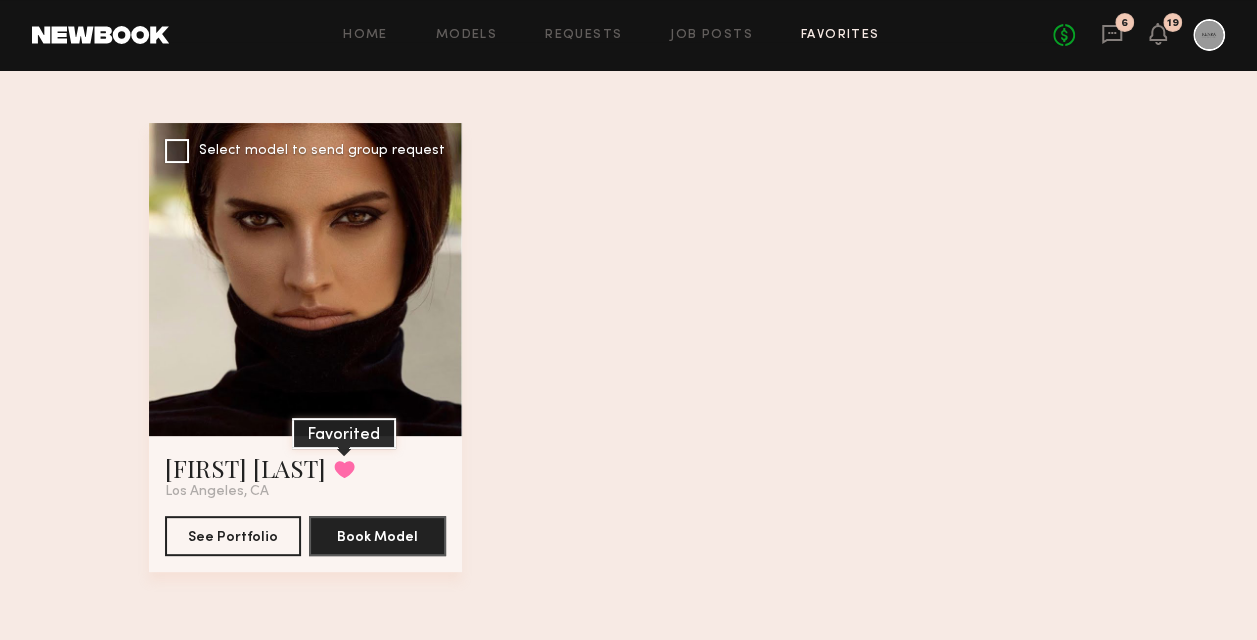 click 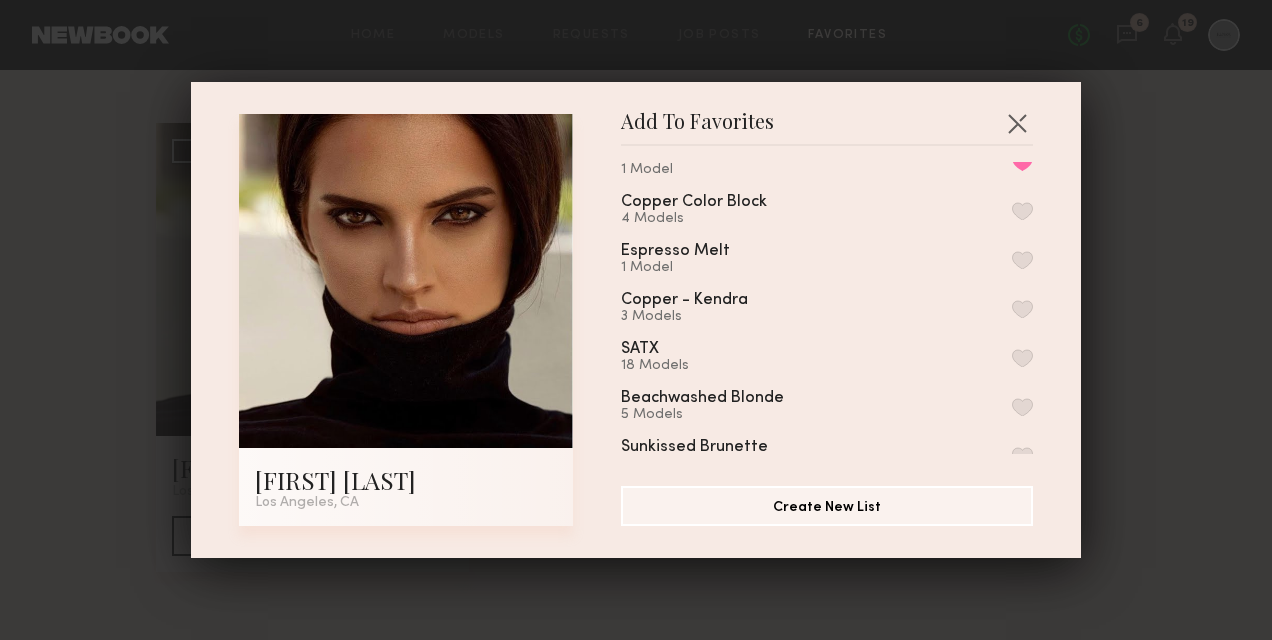 scroll, scrollTop: 600, scrollLeft: 0, axis: vertical 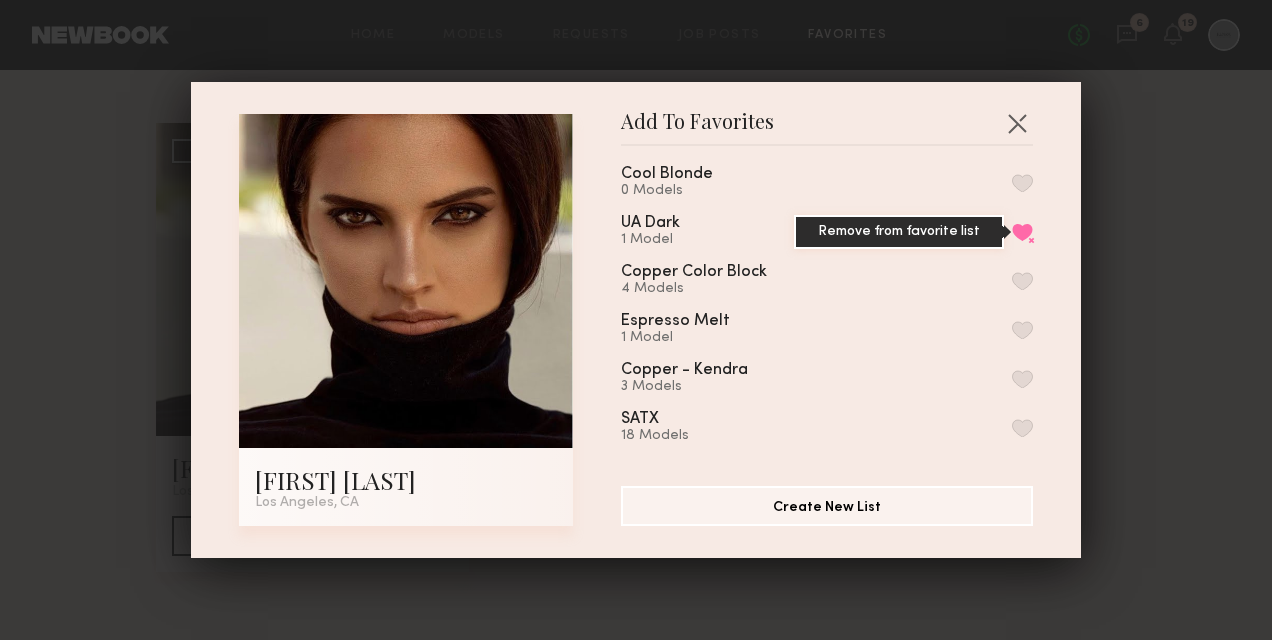 click on "Remove from favorite list" at bounding box center [1022, 232] 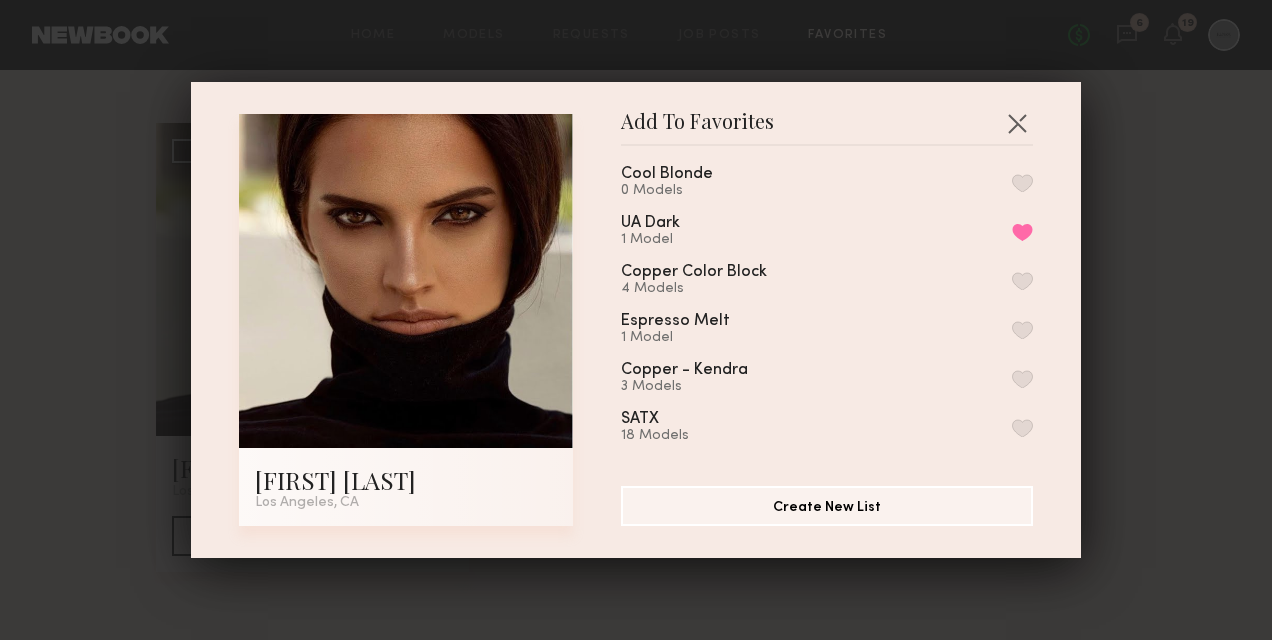 scroll, scrollTop: 0, scrollLeft: 0, axis: both 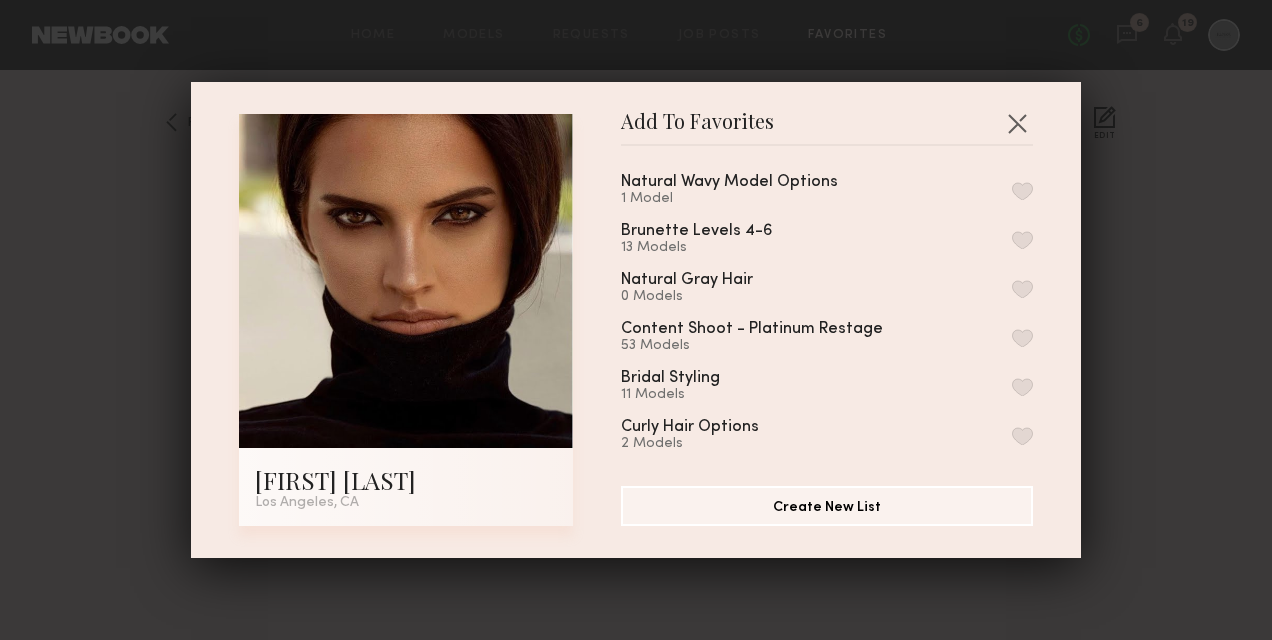 click at bounding box center [1022, 240] 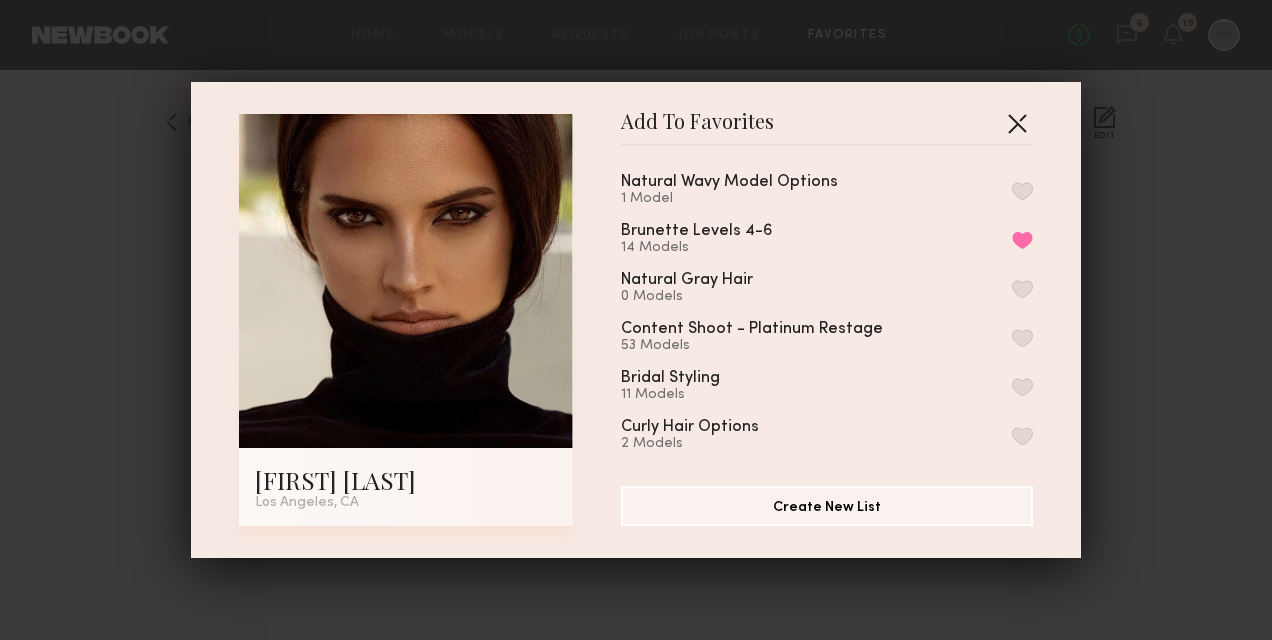 click at bounding box center (1017, 123) 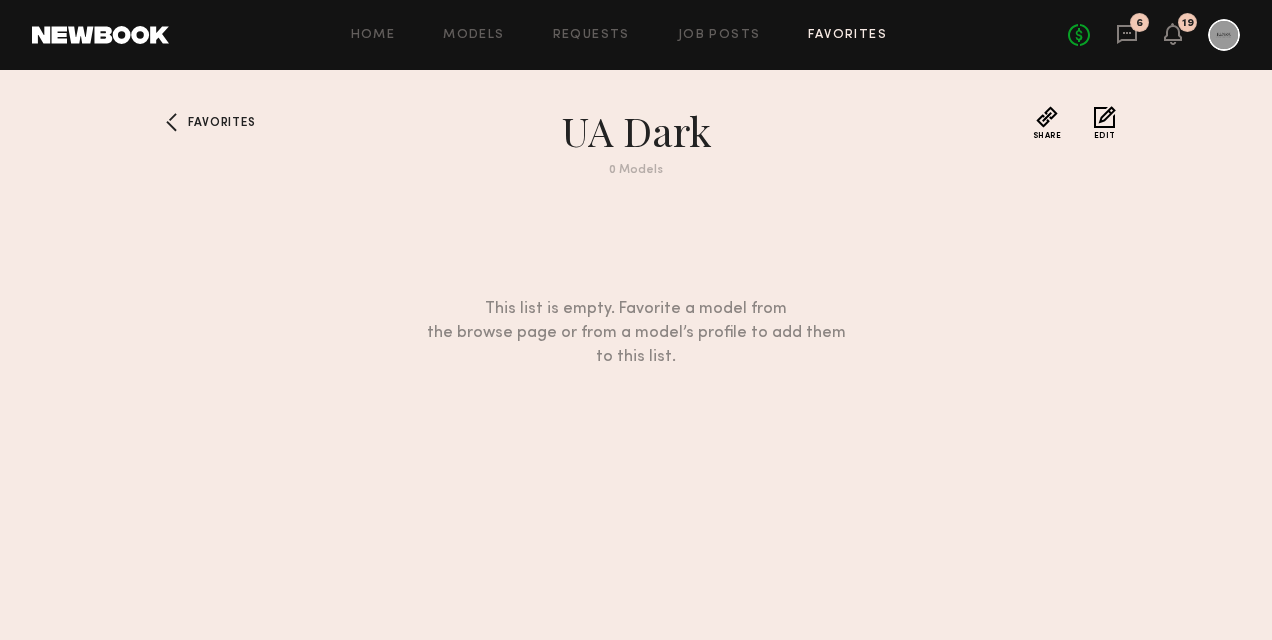 click on "Favorites" 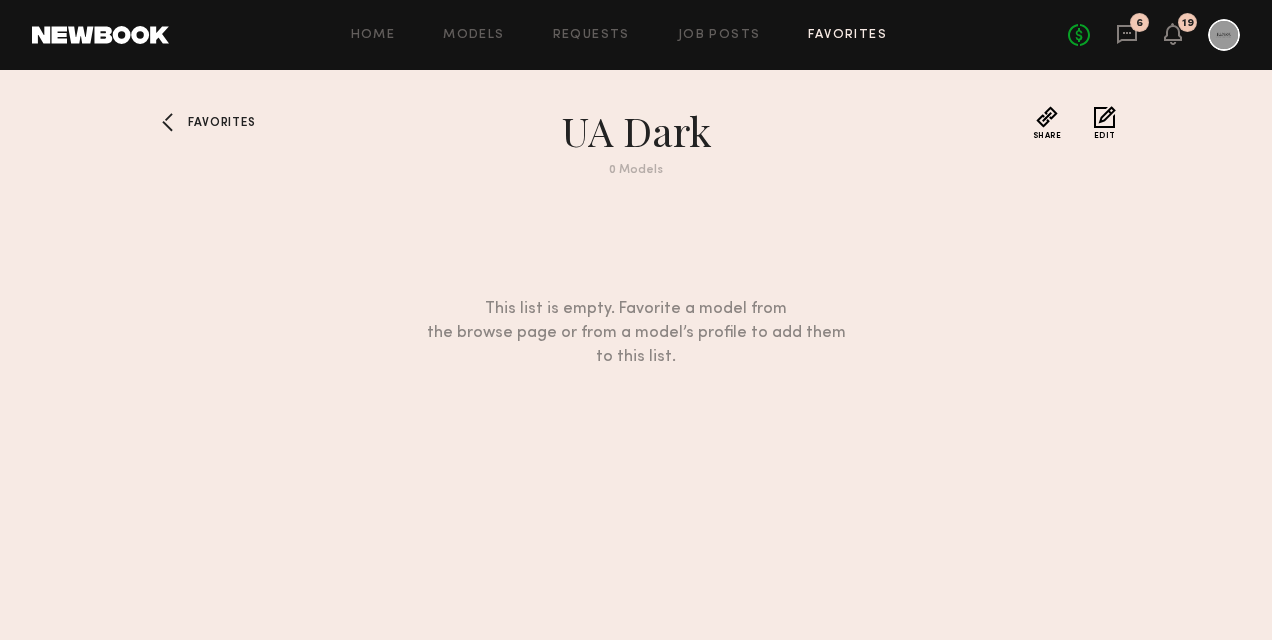 click on "Favorites" 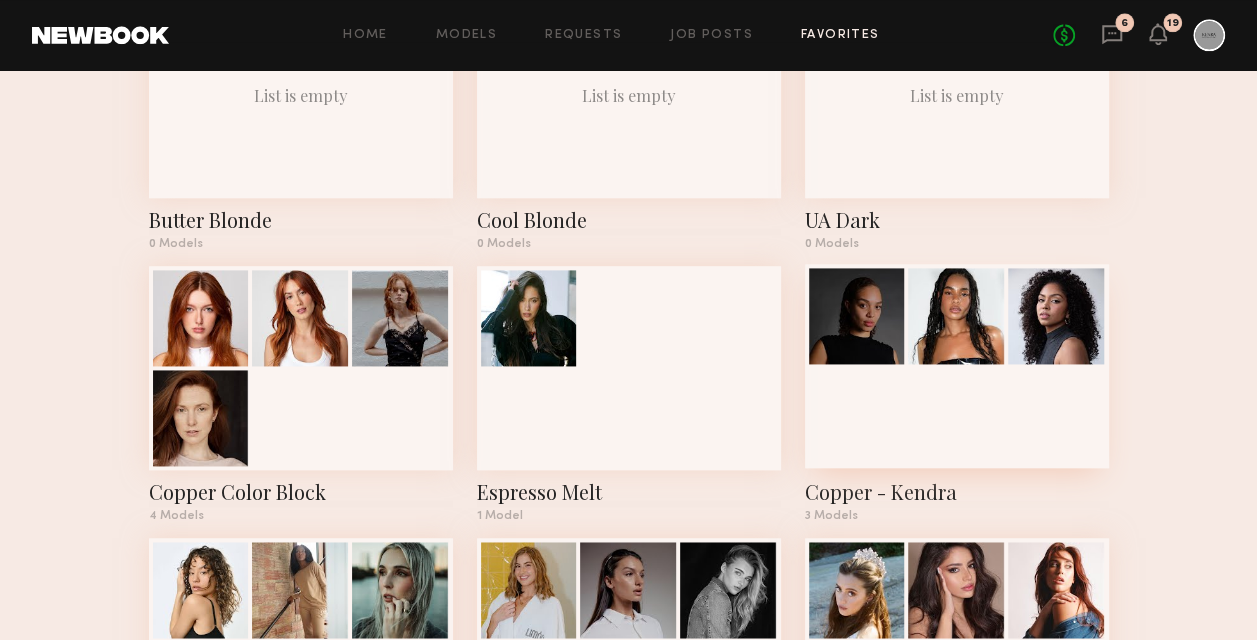 scroll, scrollTop: 1300, scrollLeft: 0, axis: vertical 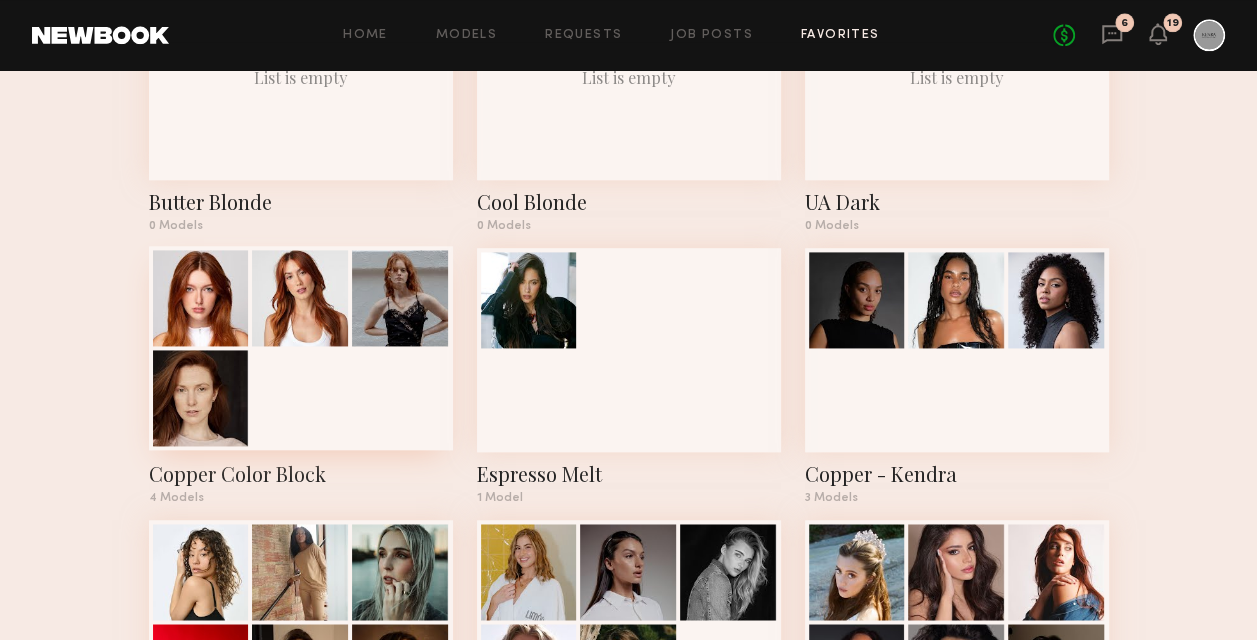 click 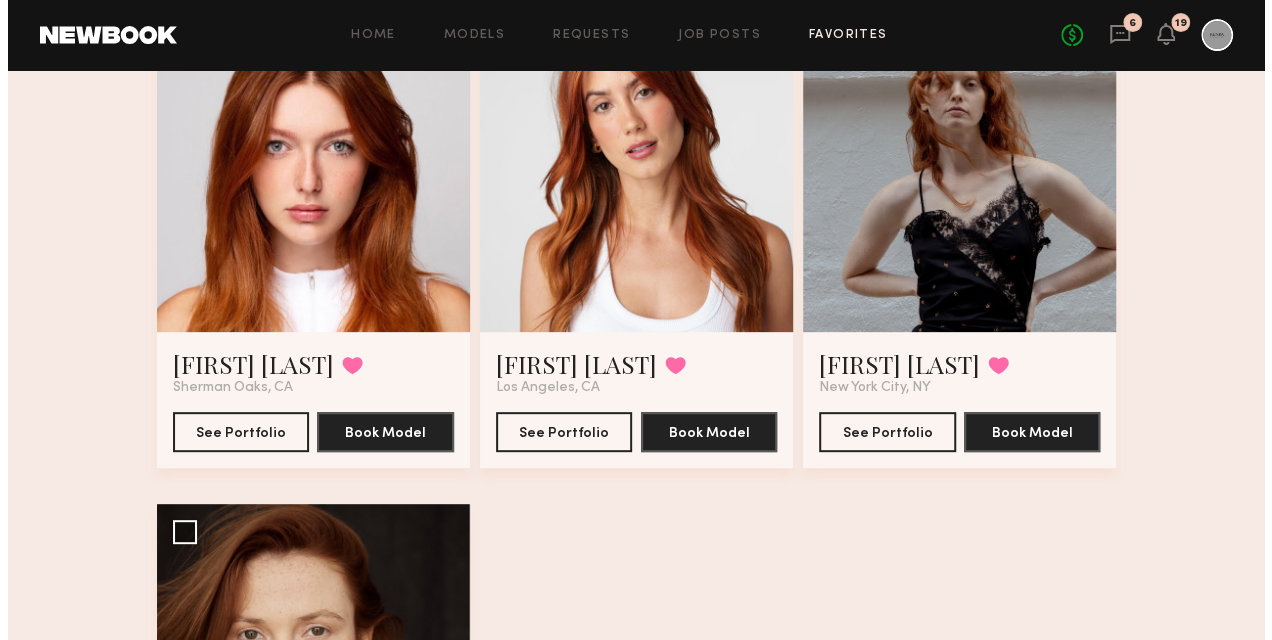scroll, scrollTop: 300, scrollLeft: 0, axis: vertical 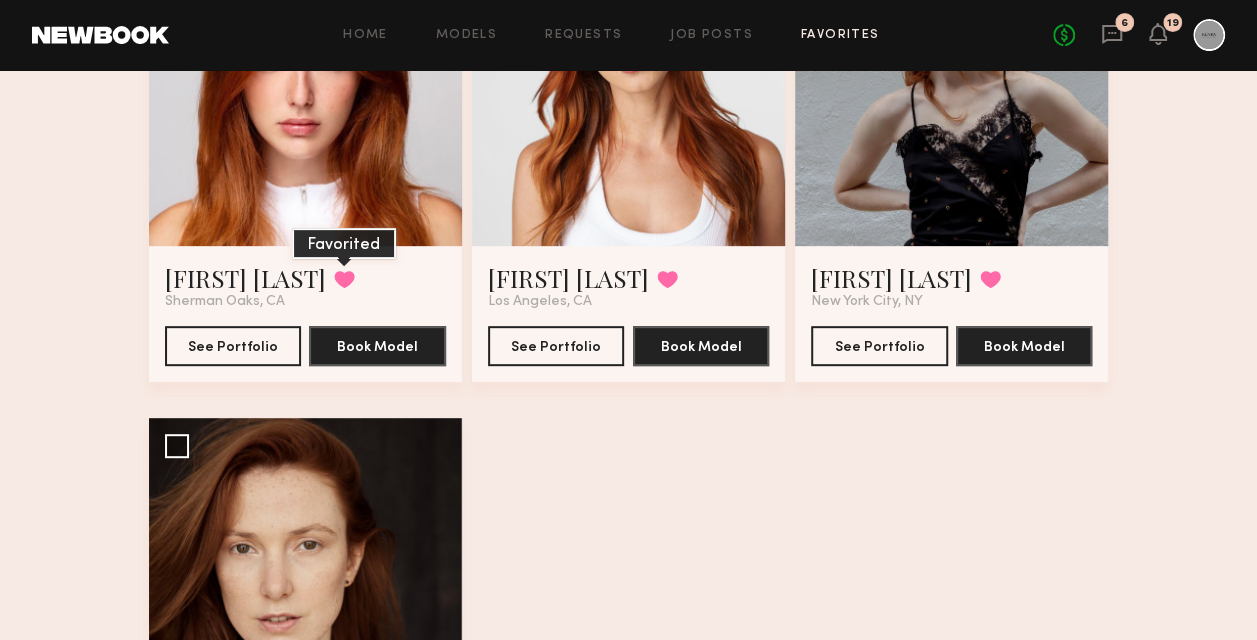 click 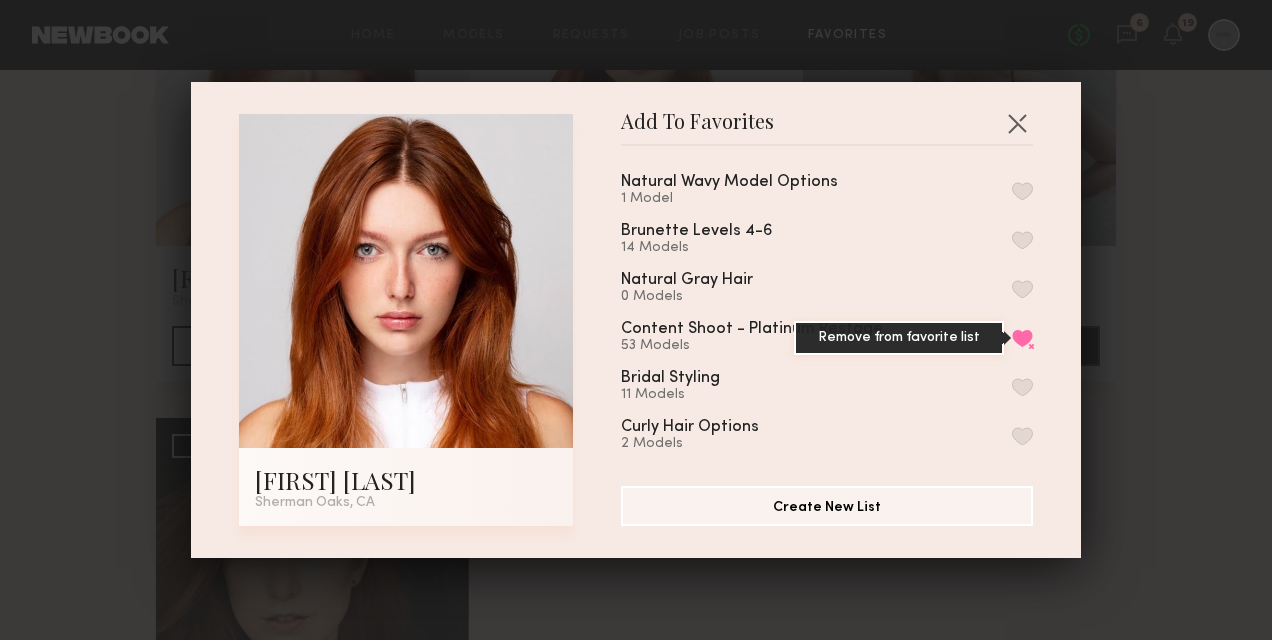 scroll, scrollTop: 100, scrollLeft: 0, axis: vertical 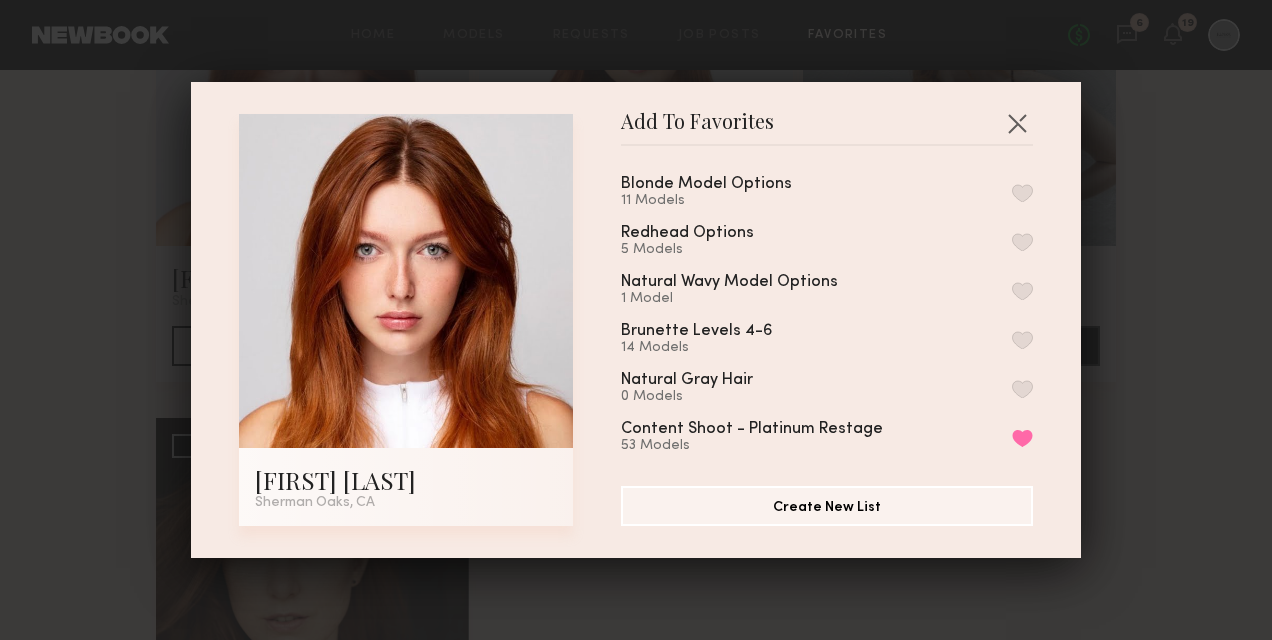 click at bounding box center [1022, 242] 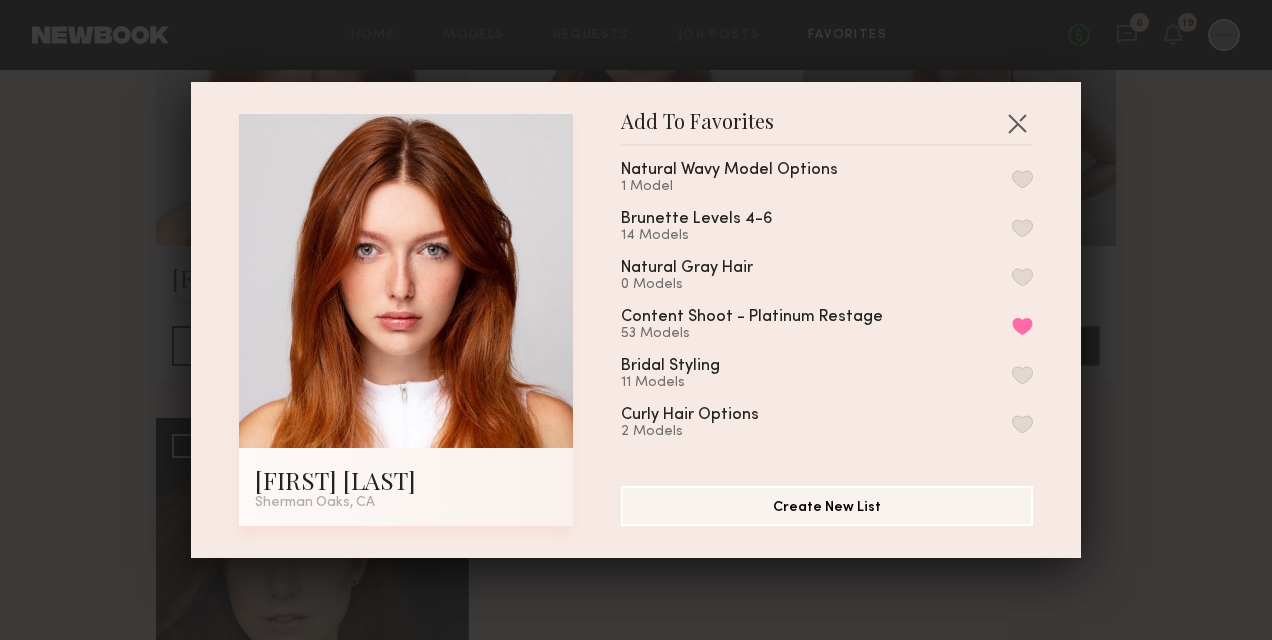 scroll, scrollTop: 300, scrollLeft: 0, axis: vertical 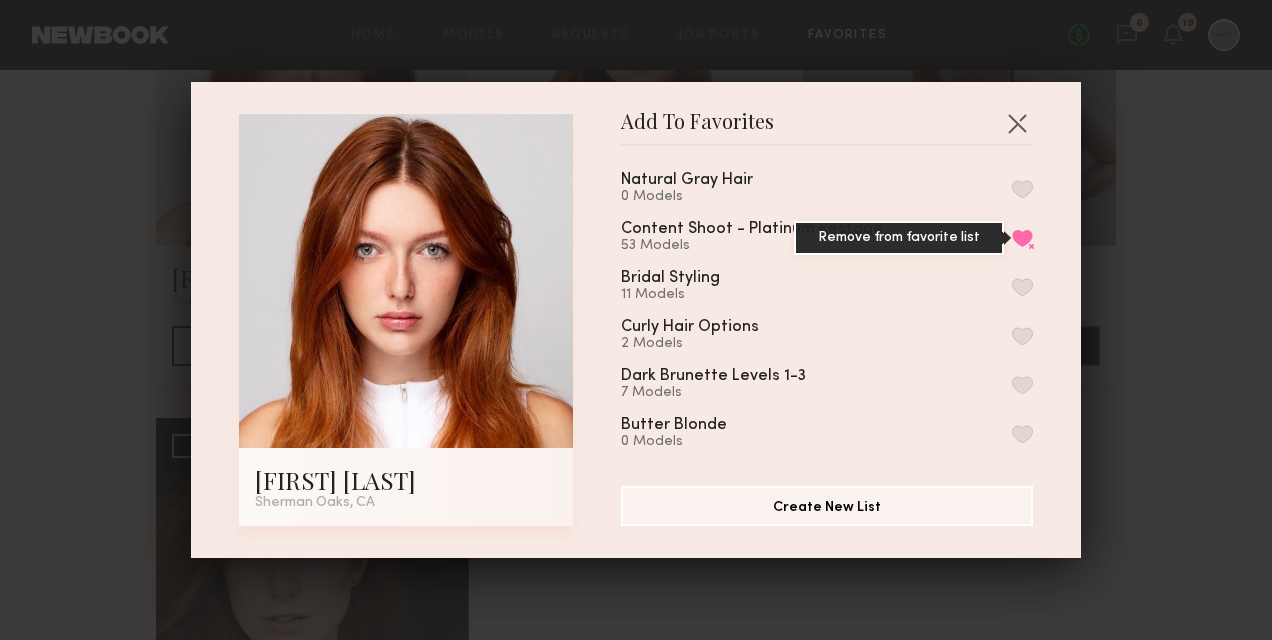 click on "Remove from favorite list" at bounding box center (1022, 238) 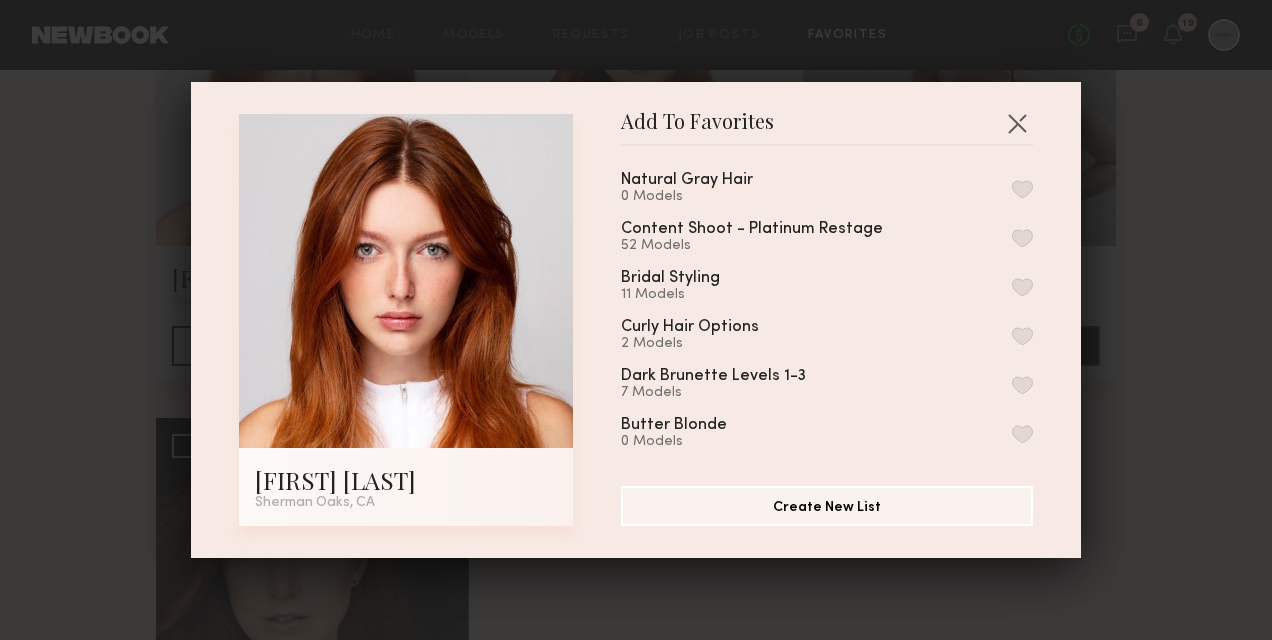 click on "Add To Favorites Annika R. Sherman Oaks, CA Add To Favorites Coily Hair Options 6   Models ARTISTIC COLLECTION 1   Model Blonde Model Options 11   Models Redhead Options 6   Models Remove from favorite list Natural Wavy Model Options 1   Model Brunette Levels 4-6 14   Models Natural Gray Hair 0   Models Content Shoot - Platinum Restage 52   Models Bridal Styling 11   Models Curly Hair Options 2   Models Dark Brunette Levels 1-3 7   Models Butter Blonde 0   Models Cool Blonde 0   Models UA Dark 0   Models Copper Color Block 4   Models Remove from favorite list Espresso Melt 1   Model Copper - Kendra 3   Models SATX 18   Models Beachwashed Blonde 5   Models Sunkissed Brunette 6   Models Champange Blonde 4   Models Honey Brunette 4   Models Pumpkin Spice 4   Models Scandanavian 5   Models emerge casting 21   Models Emerge 33   Models BTC DALLAS 6   Models BTCU 12   Models My Favorites 13   Models Create New List" at bounding box center [636, 320] 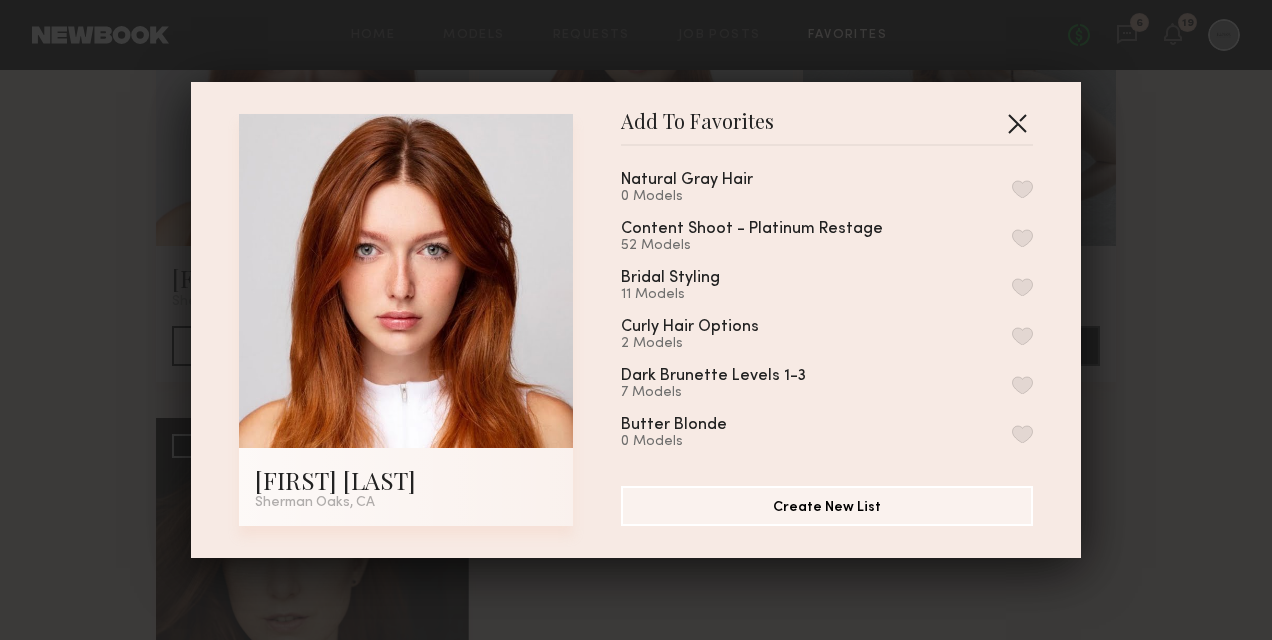 click at bounding box center (1017, 123) 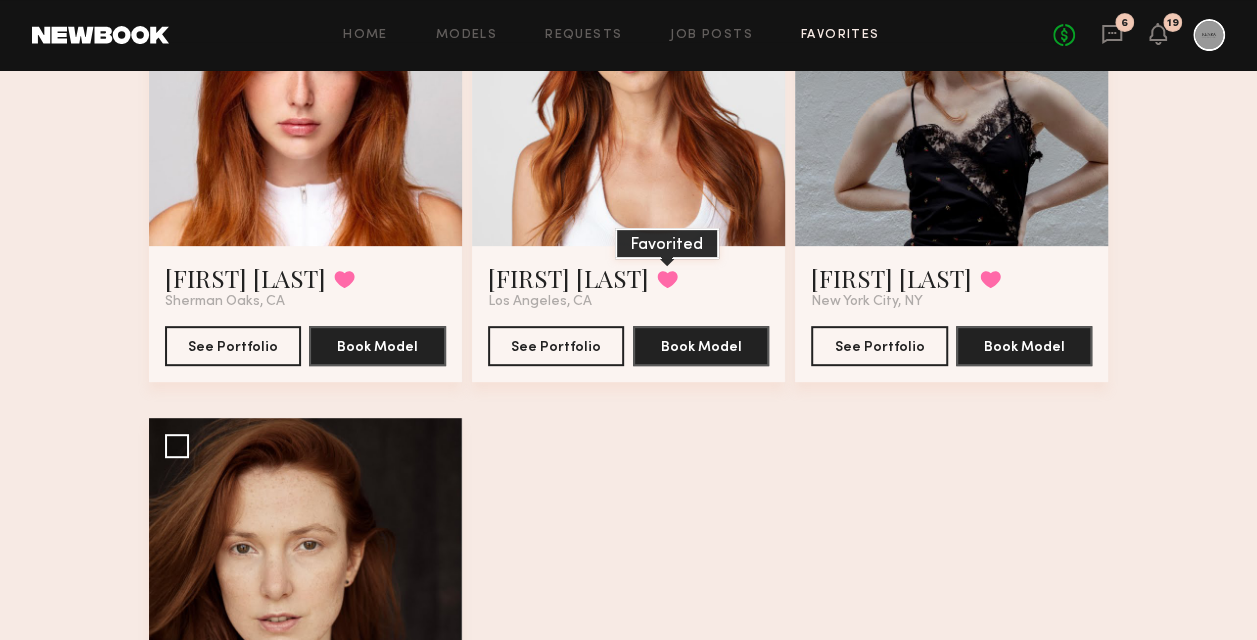 click 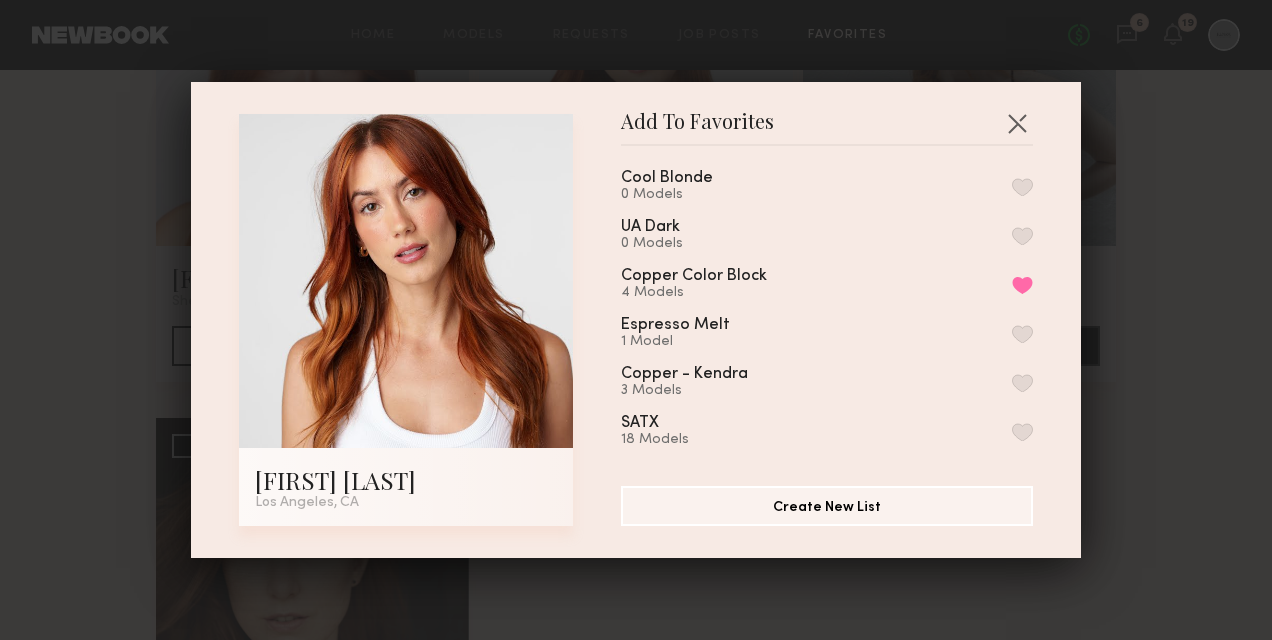 scroll, scrollTop: 700, scrollLeft: 0, axis: vertical 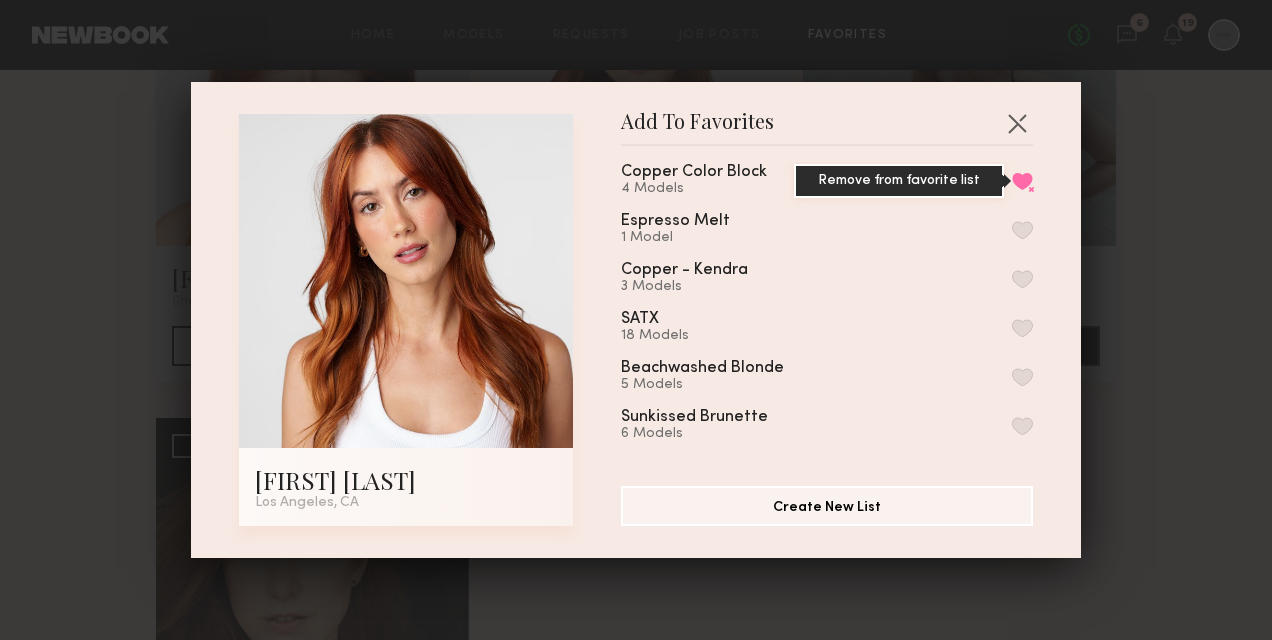 click on "Remove from favorite list" at bounding box center [1022, 181] 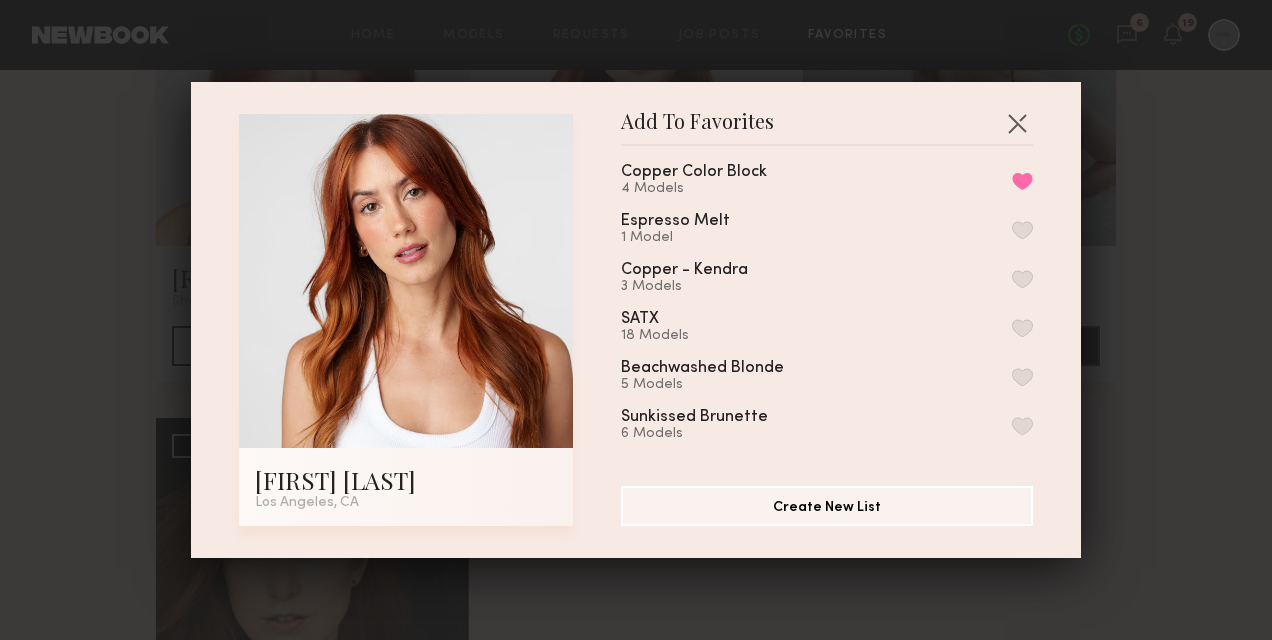 scroll, scrollTop: 112, scrollLeft: 0, axis: vertical 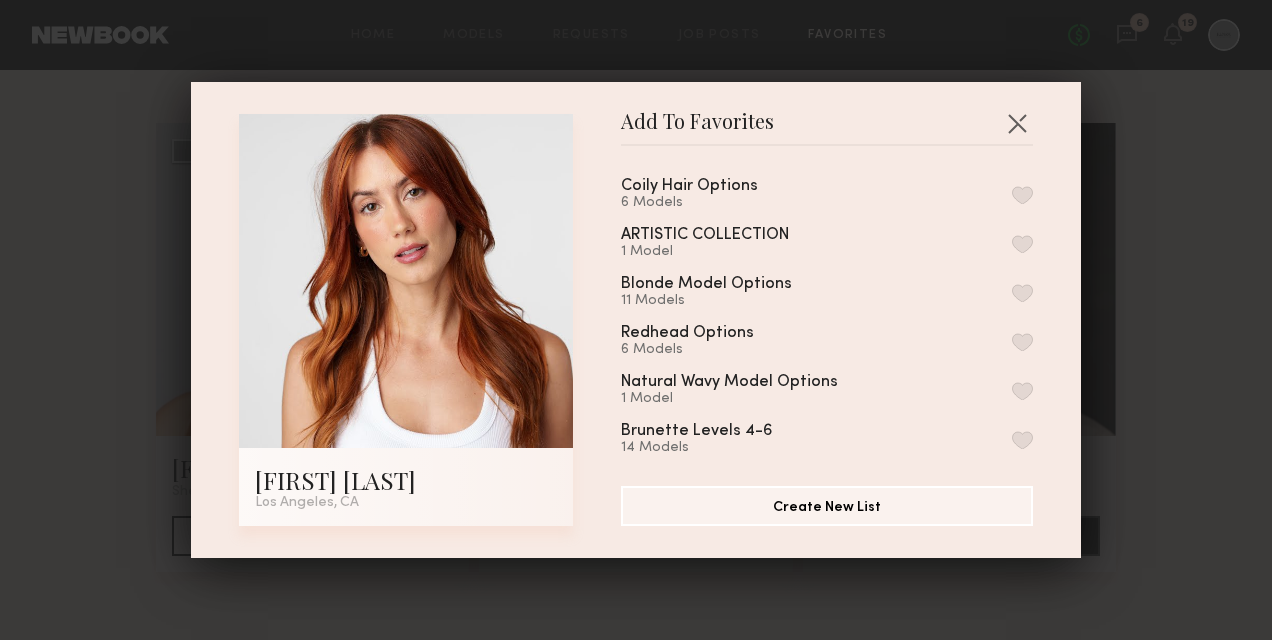 click at bounding box center (1022, 342) 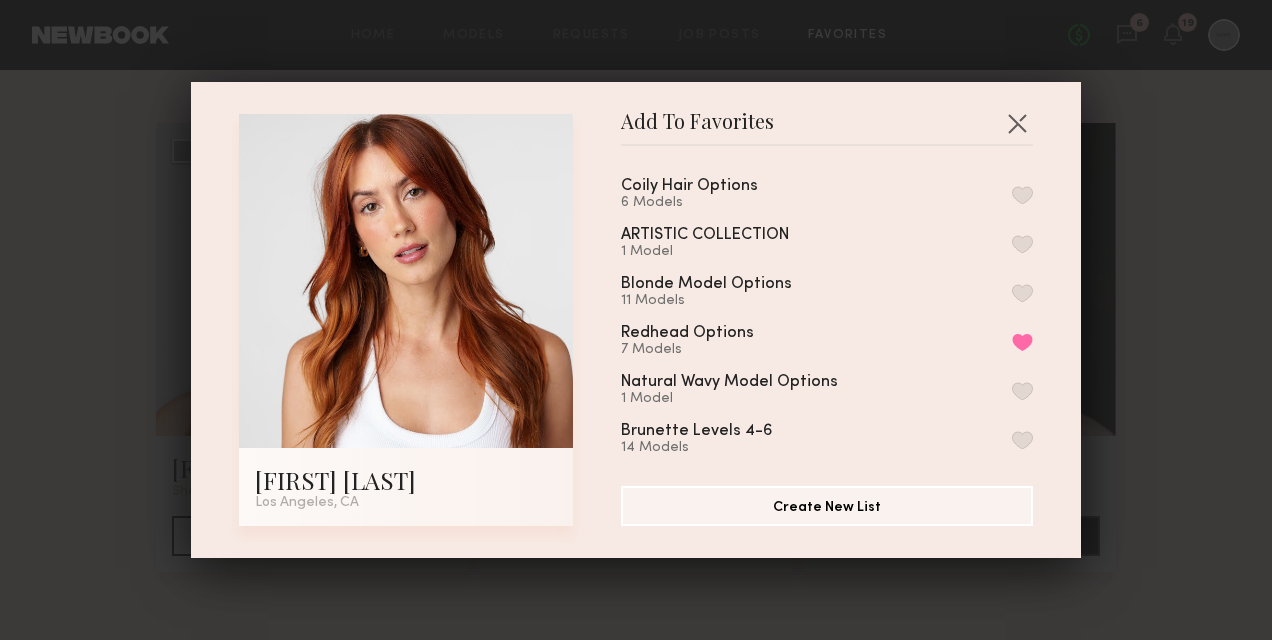 scroll, scrollTop: 300, scrollLeft: 0, axis: vertical 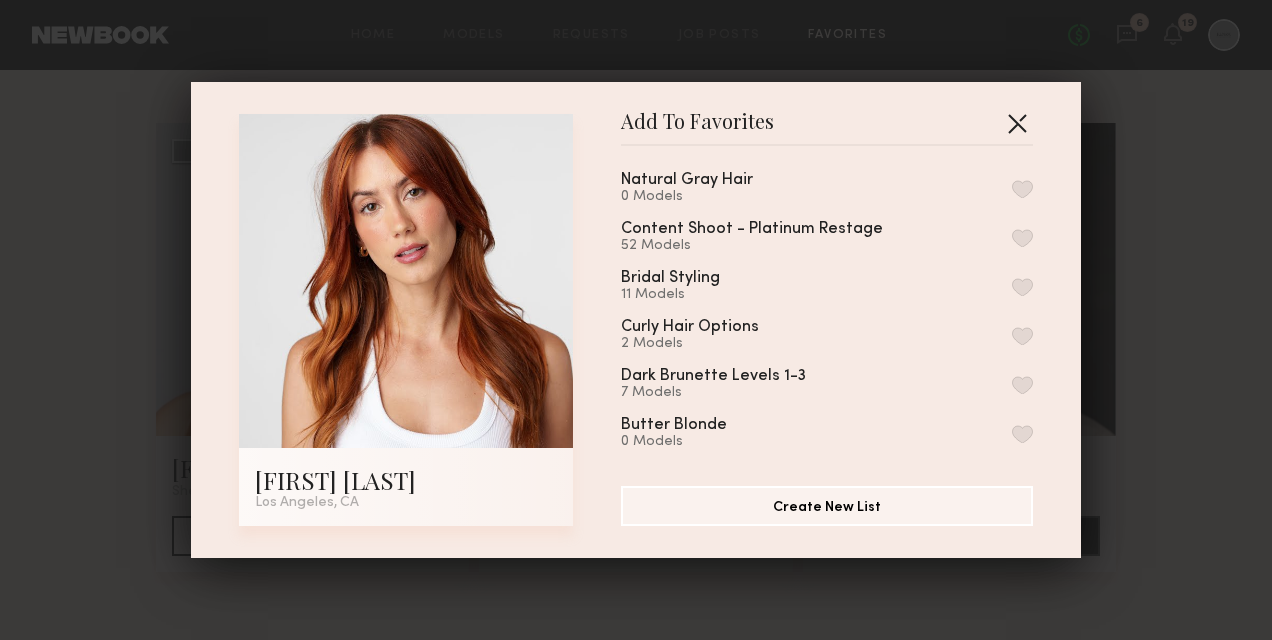 click at bounding box center (1017, 123) 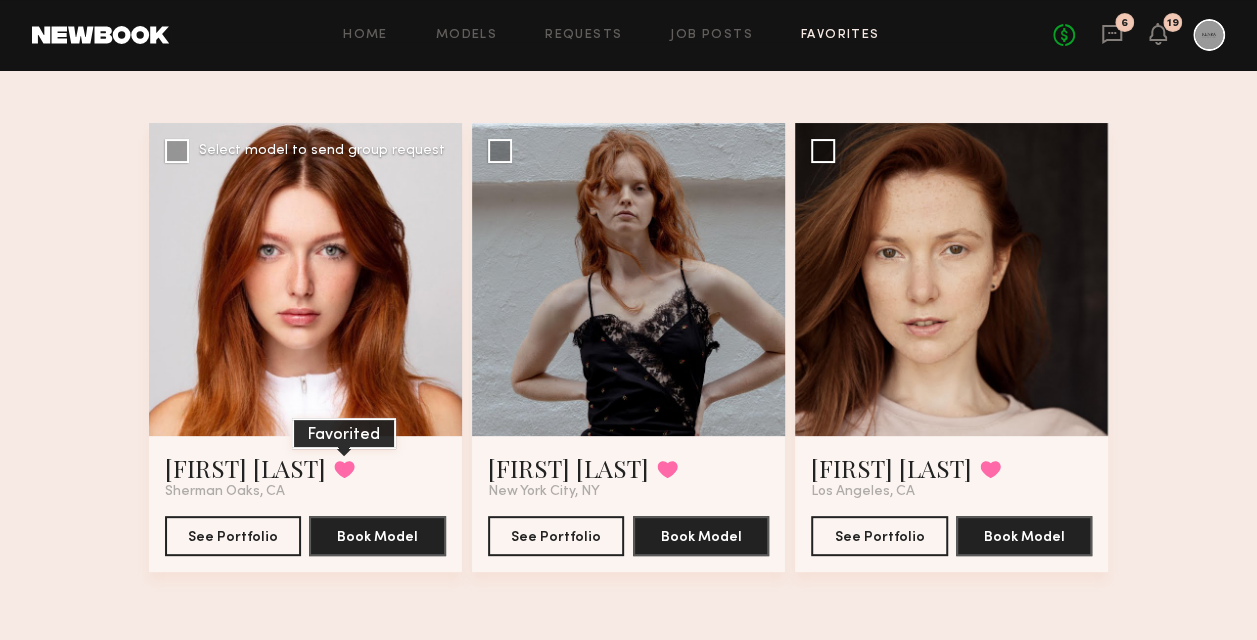 click 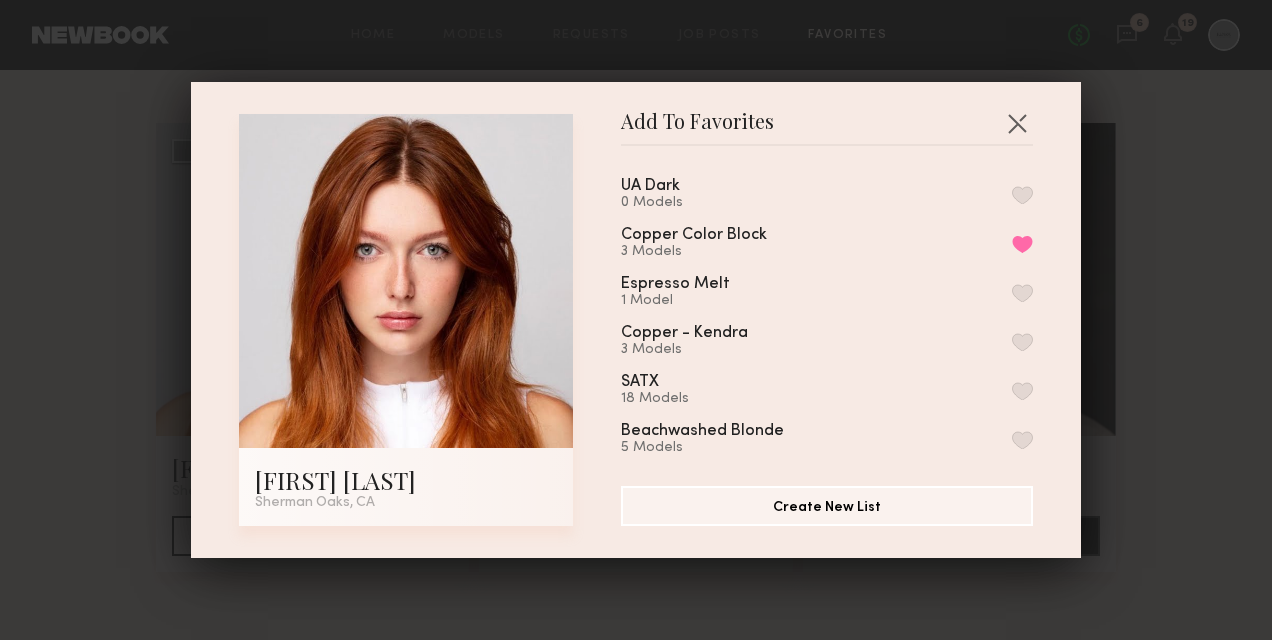 scroll, scrollTop: 700, scrollLeft: 0, axis: vertical 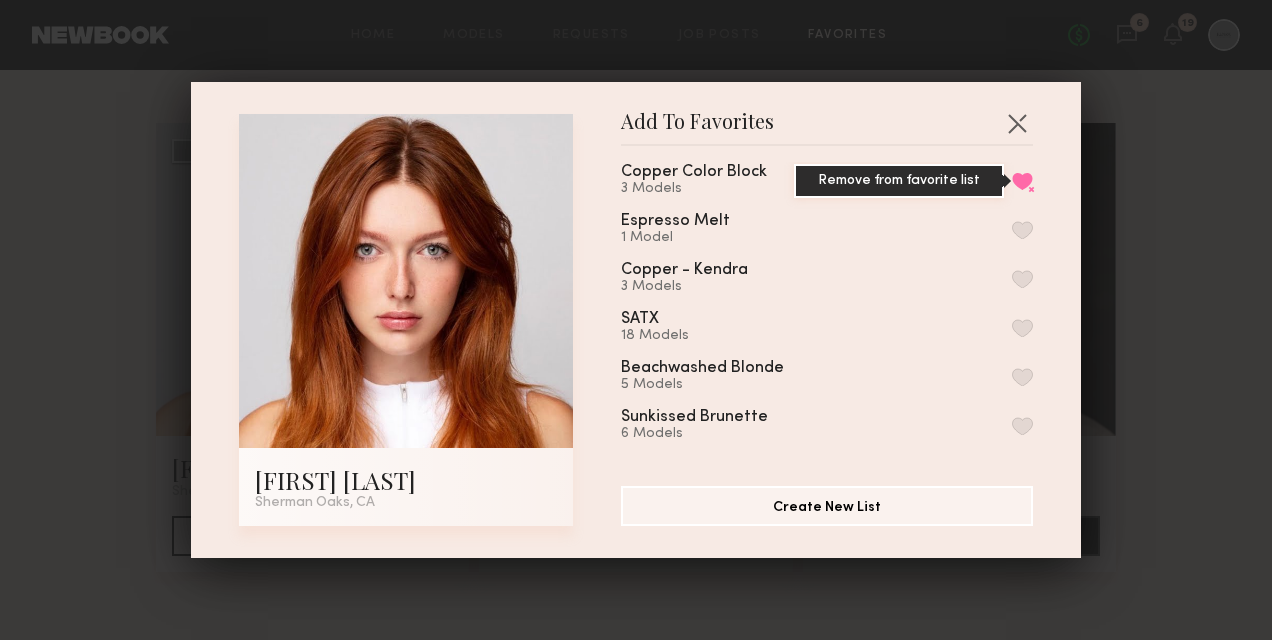 click on "Remove from favorite list" at bounding box center (1022, 181) 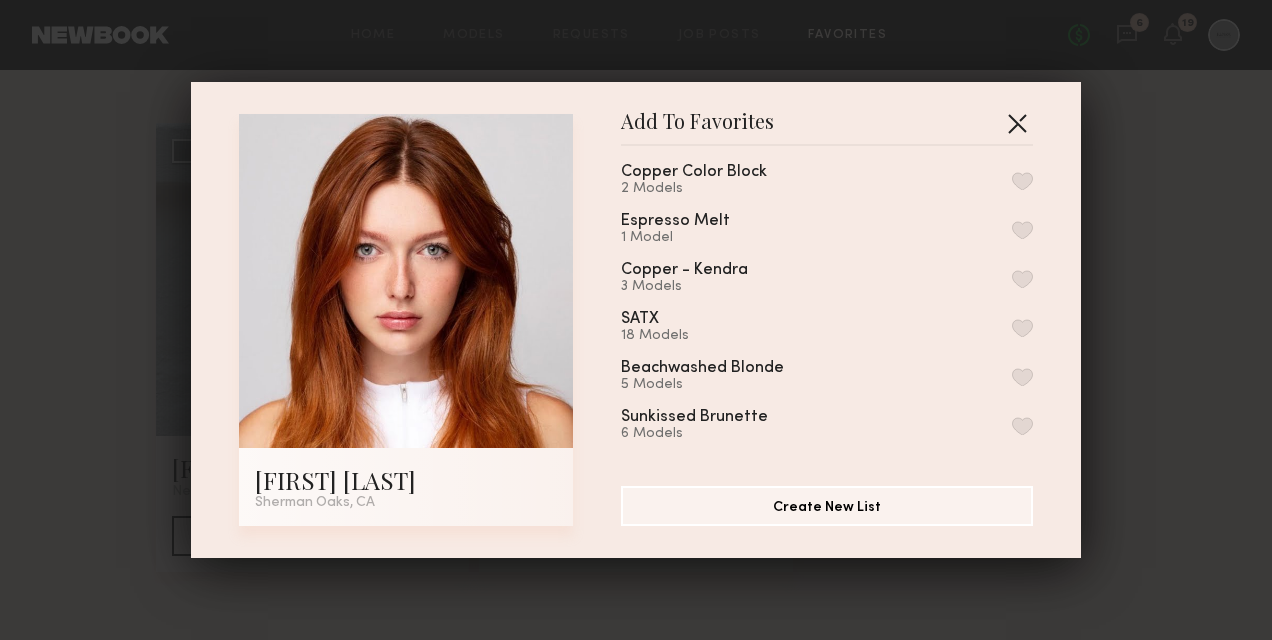 click at bounding box center (1017, 123) 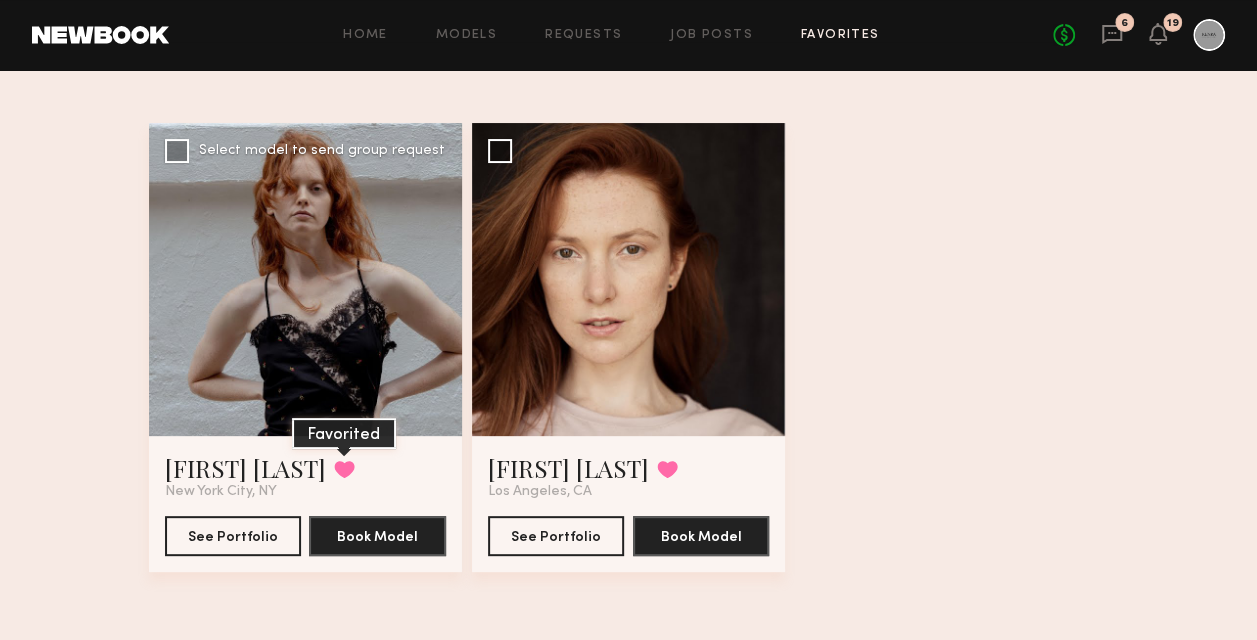 click 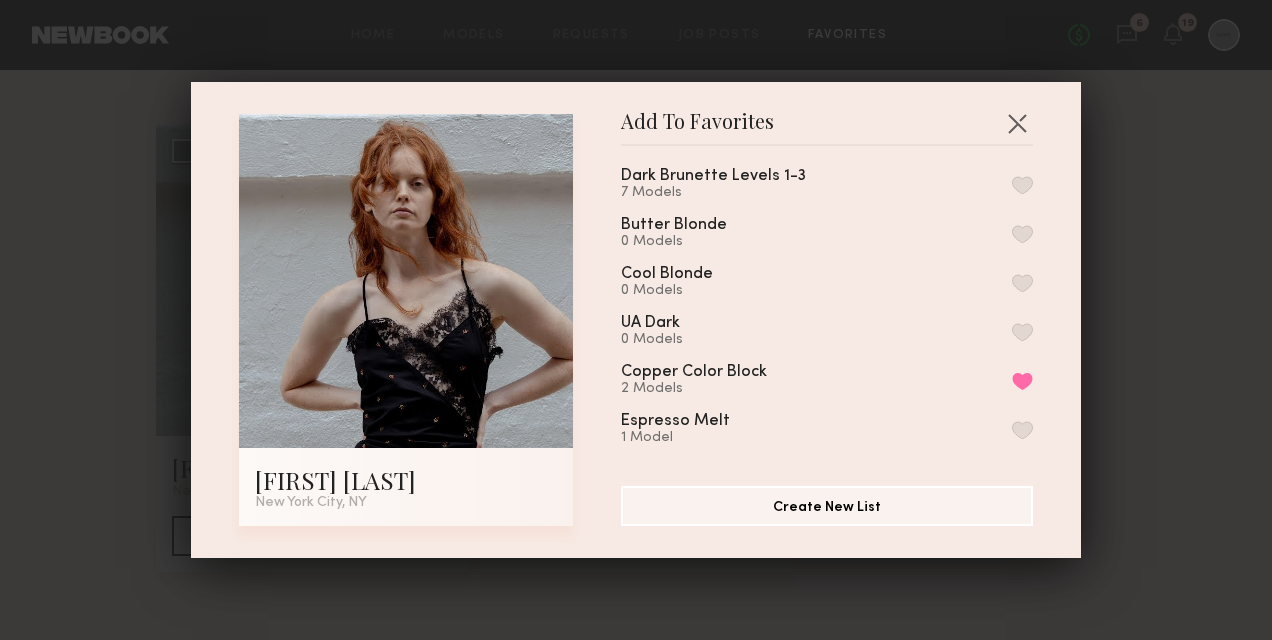 scroll, scrollTop: 600, scrollLeft: 0, axis: vertical 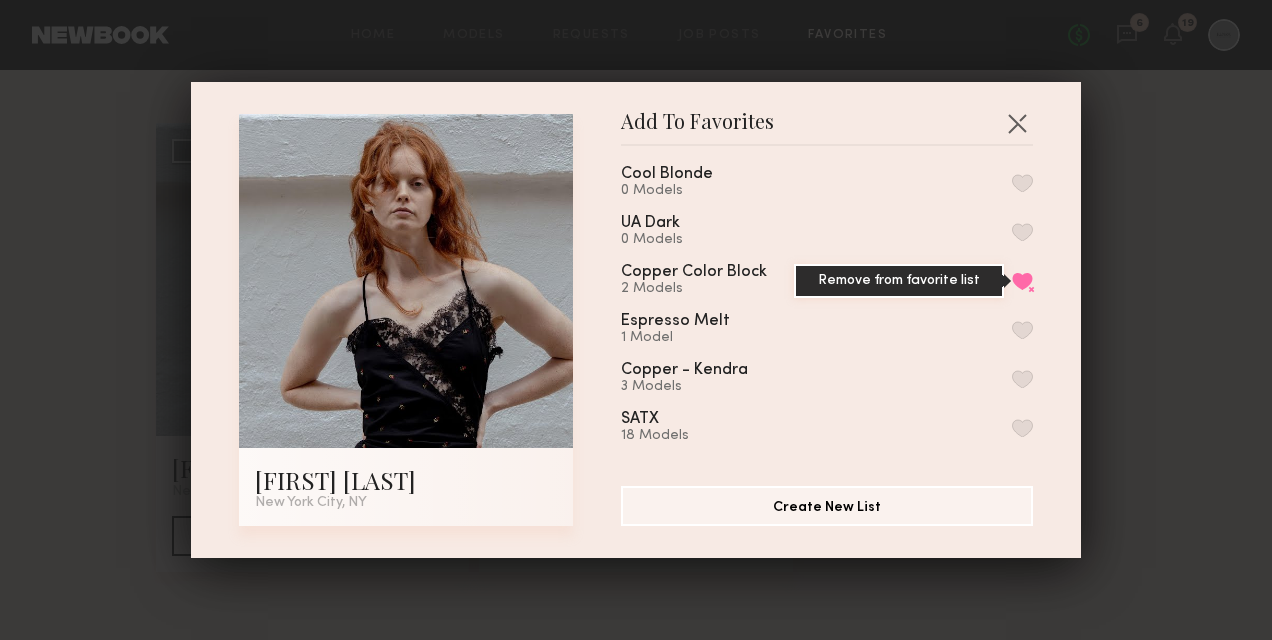 click on "Remove from favorite list" at bounding box center (1022, 281) 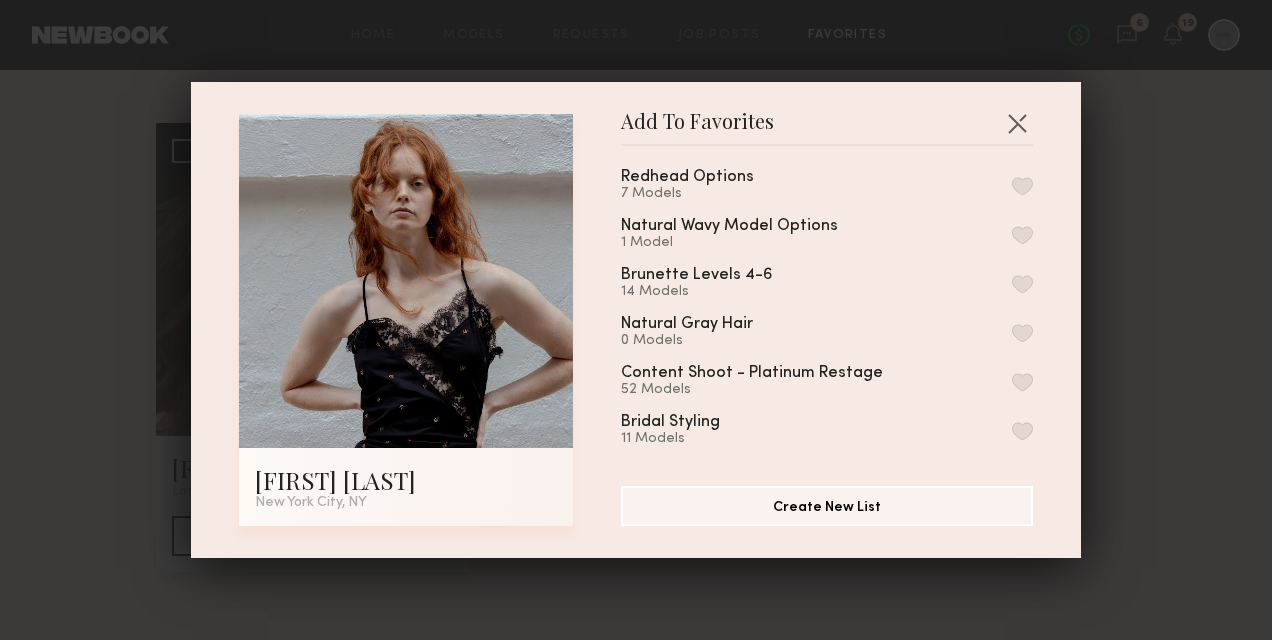 scroll, scrollTop: 100, scrollLeft: 0, axis: vertical 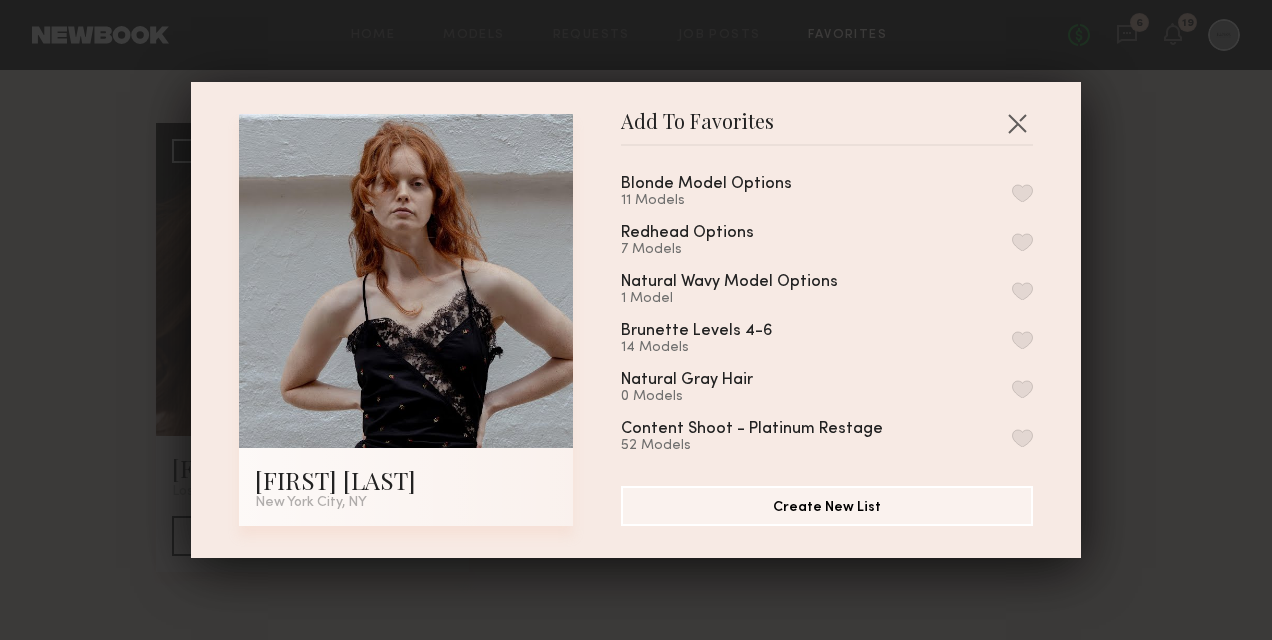 click at bounding box center (1022, 242) 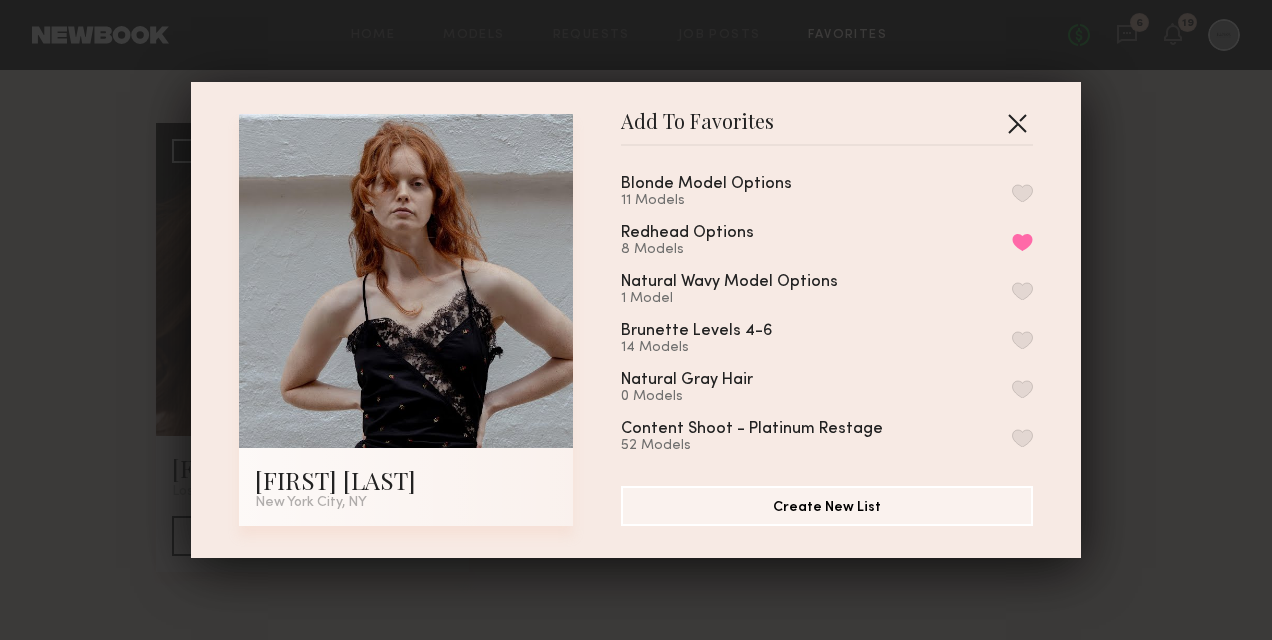 click at bounding box center [1017, 123] 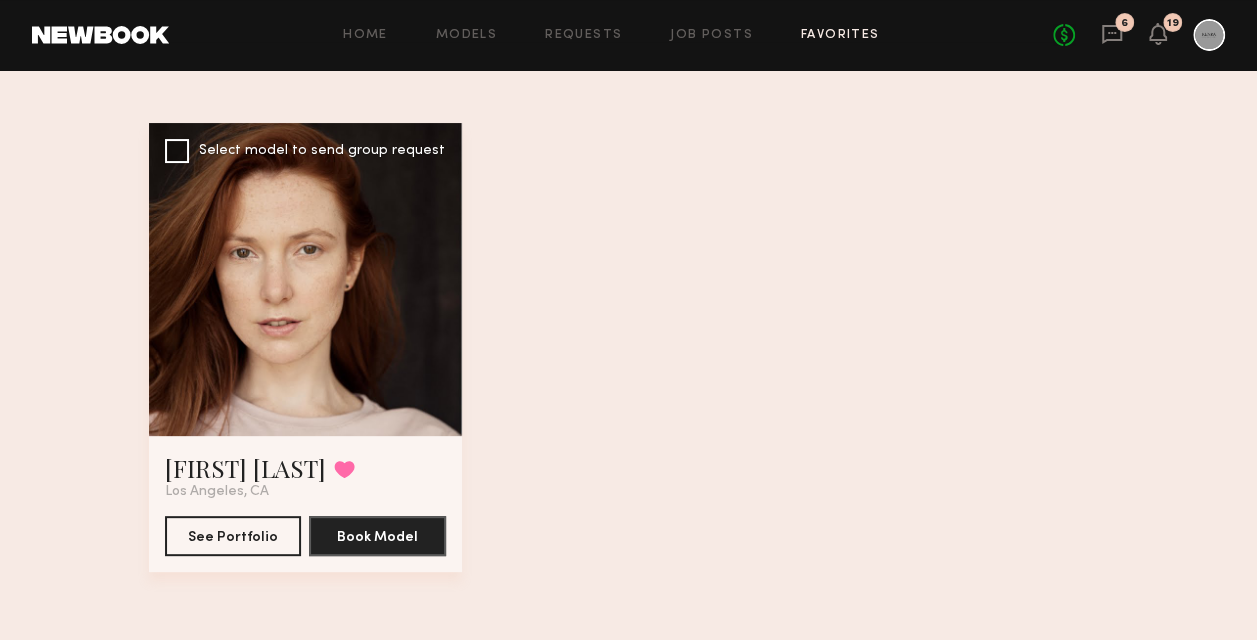 click on "Talia S. Favorited Los Angeles, CA See Portfolio Book Model" 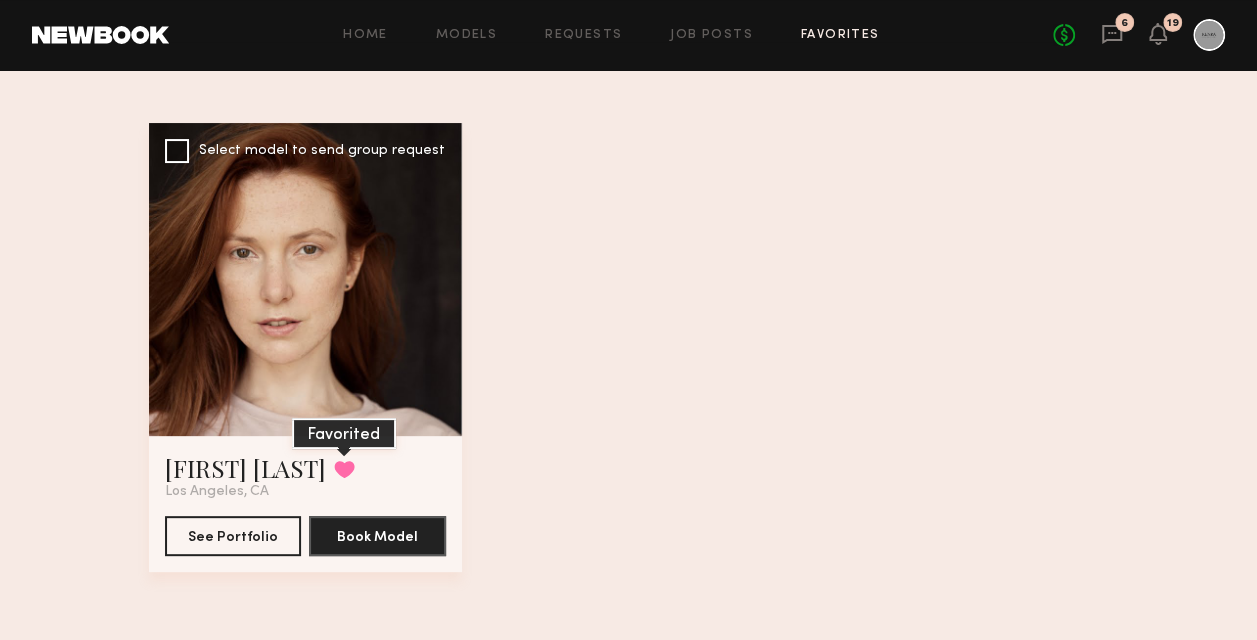 click 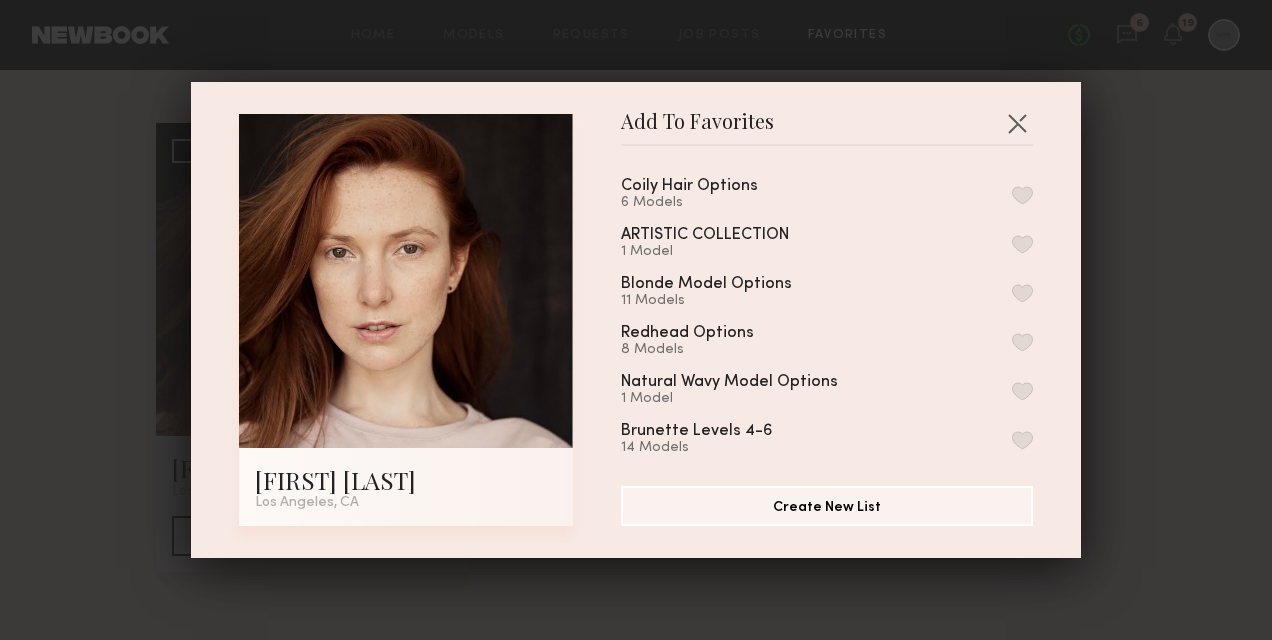 click at bounding box center [1022, 342] 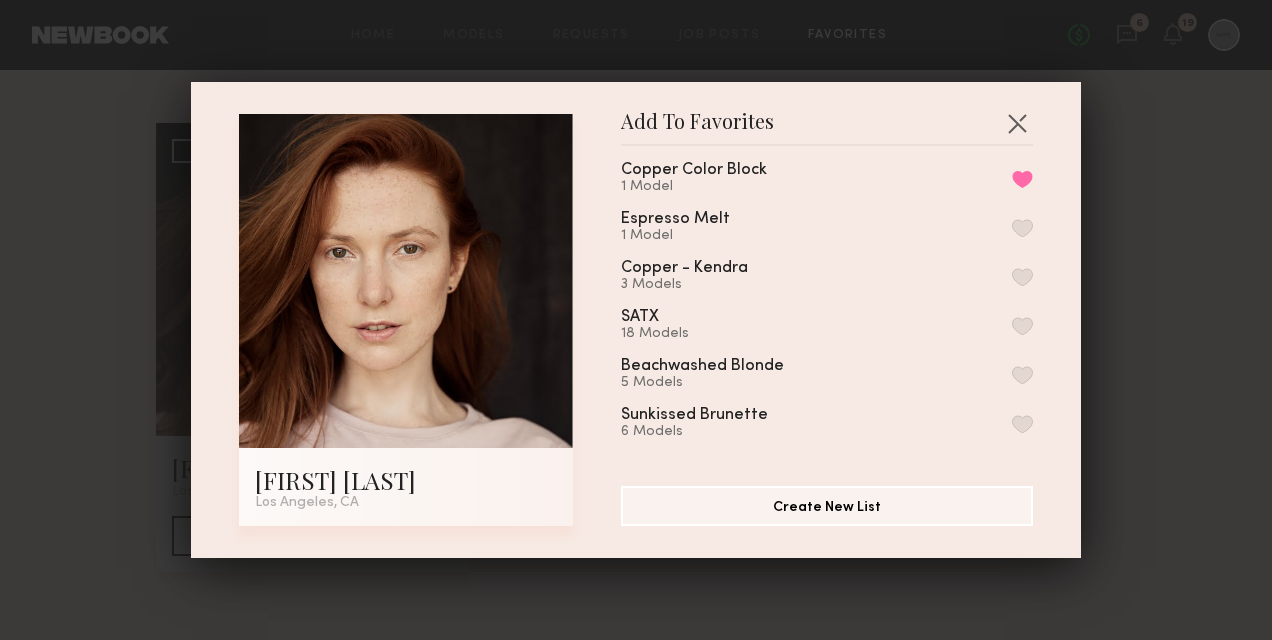 scroll, scrollTop: 710, scrollLeft: 0, axis: vertical 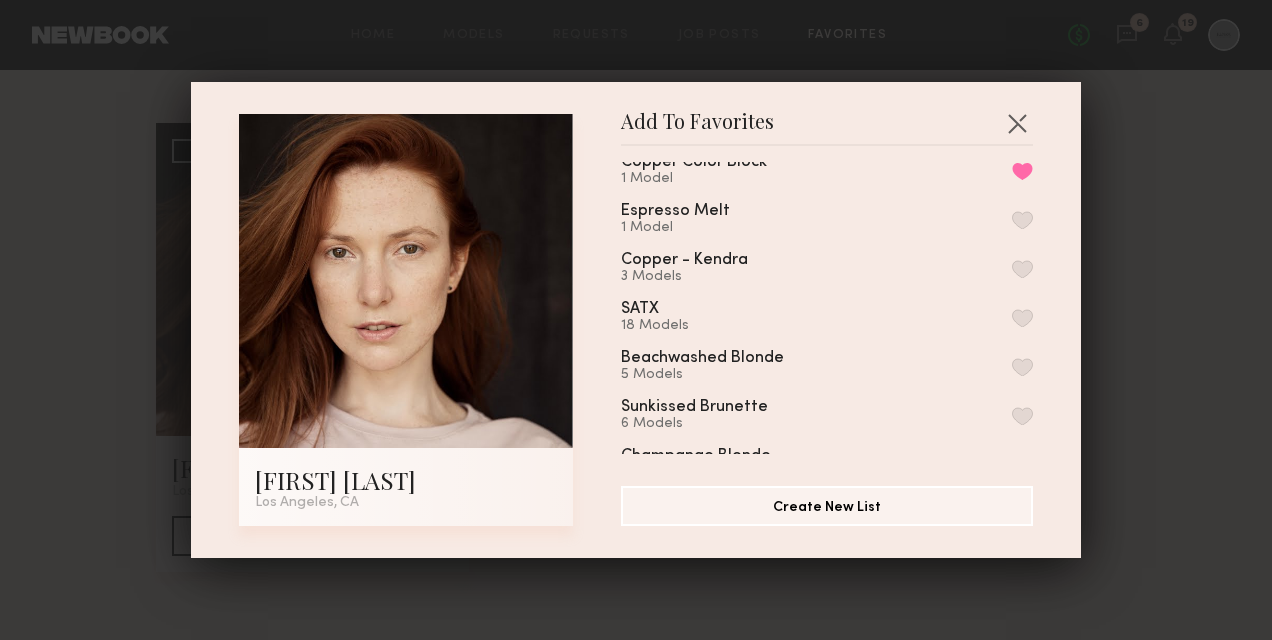 click on "Add To Favorites Talia S. Los Angeles, CA Add To Favorites Coily Hair Options 6   Models ARTISTIC COLLECTION 1   Model Blonde Model Options 11   Models Redhead Options 9   Models Remove from favorite list Natural Wavy Model Options 1   Model Brunette Levels 4-6 14   Models Natural Gray Hair 0   Models Content Shoot - Platinum Restage 52   Models Bridal Styling 11   Models Curly Hair Options 2   Models Dark Brunette Levels 1-3 7   Models Butter Blonde 0   Models Cool Blonde 0   Models UA Dark 0   Models Copper Color Block 1   Model Remove from favorite list Espresso Melt 1   Model Copper - Kendra 3   Models SATX 18   Models Beachwashed Blonde 5   Models Sunkissed Brunette 6   Models Champange Blonde 4   Models Honey Brunette 4   Models Pumpkin Spice 4   Models Scandanavian 5   Models emerge casting 21   Models Emerge 33   Models BTC DALLAS 6   Models BTCU 12   Models My Favorites 13   Models Create New List" at bounding box center [636, 320] 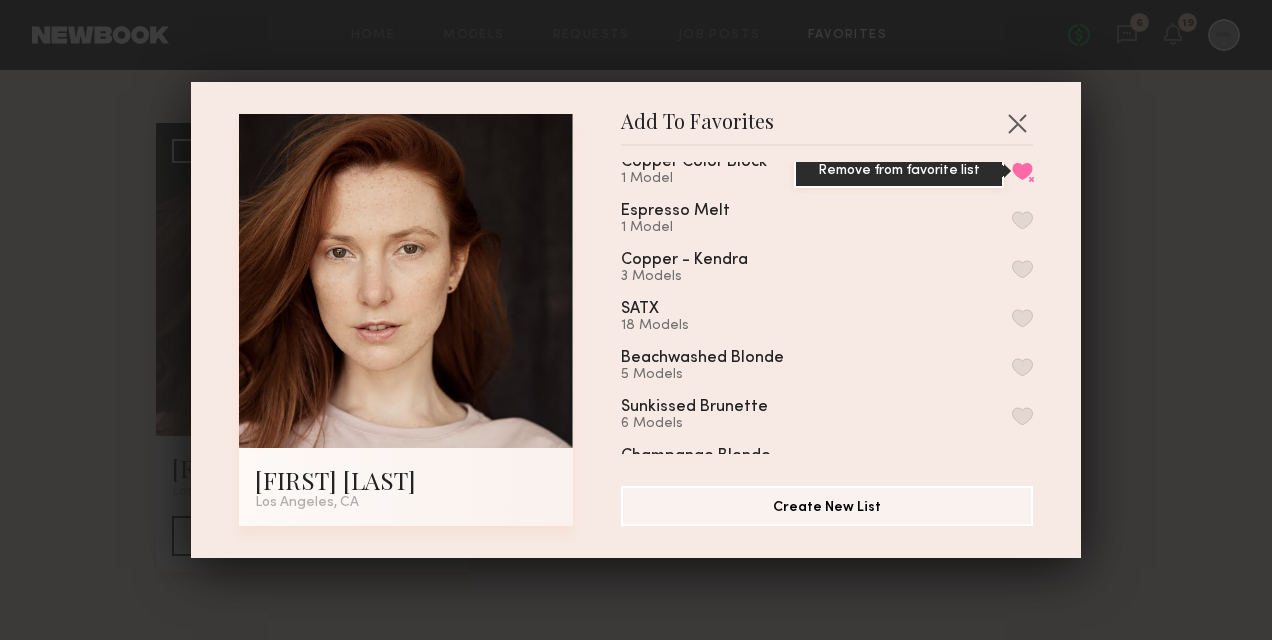 drag, startPoint x: 998, startPoint y: 196, endPoint x: 999, endPoint y: 208, distance: 12.0415945 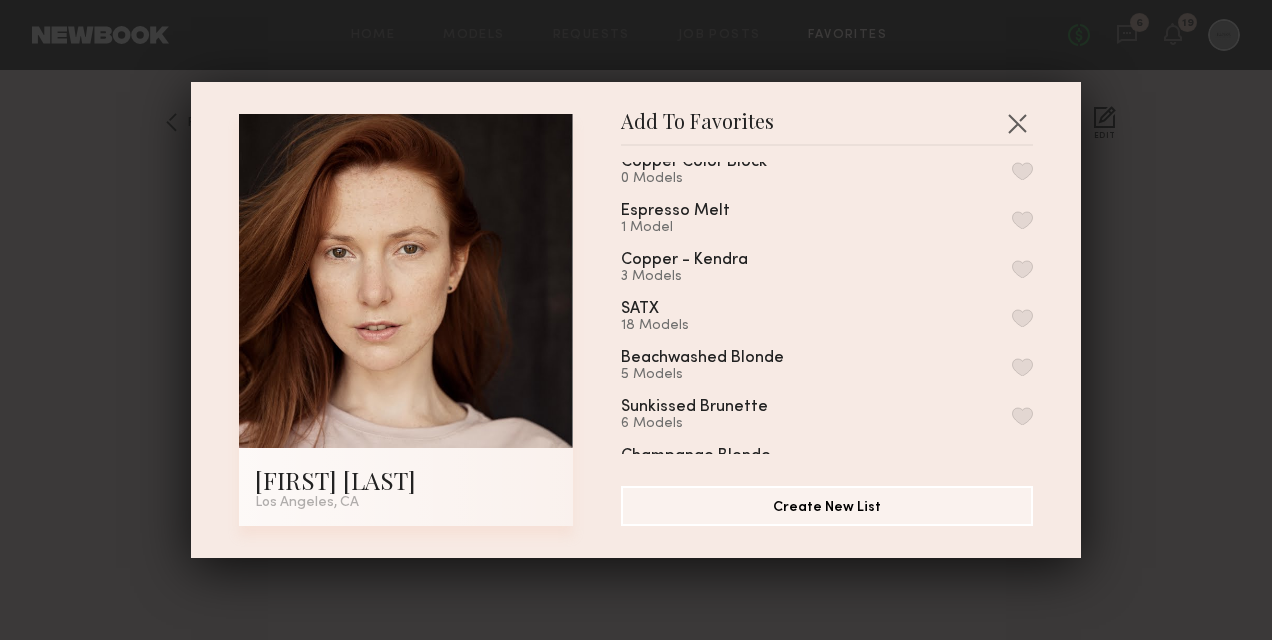 scroll, scrollTop: 0, scrollLeft: 0, axis: both 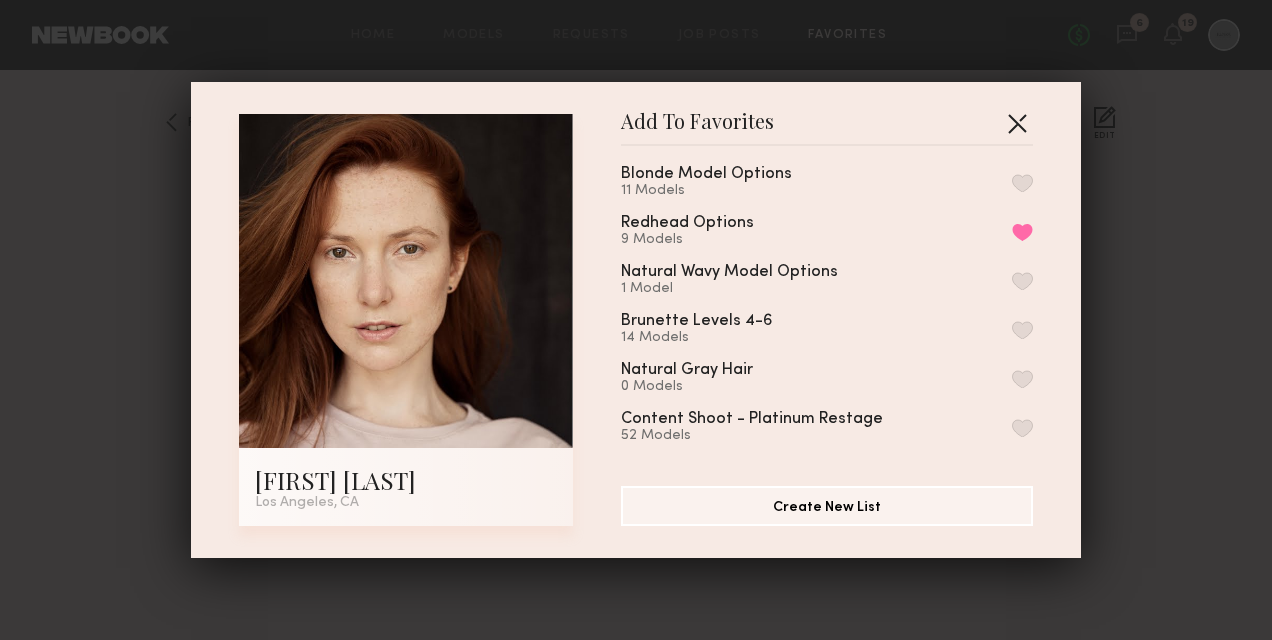 click at bounding box center [1017, 123] 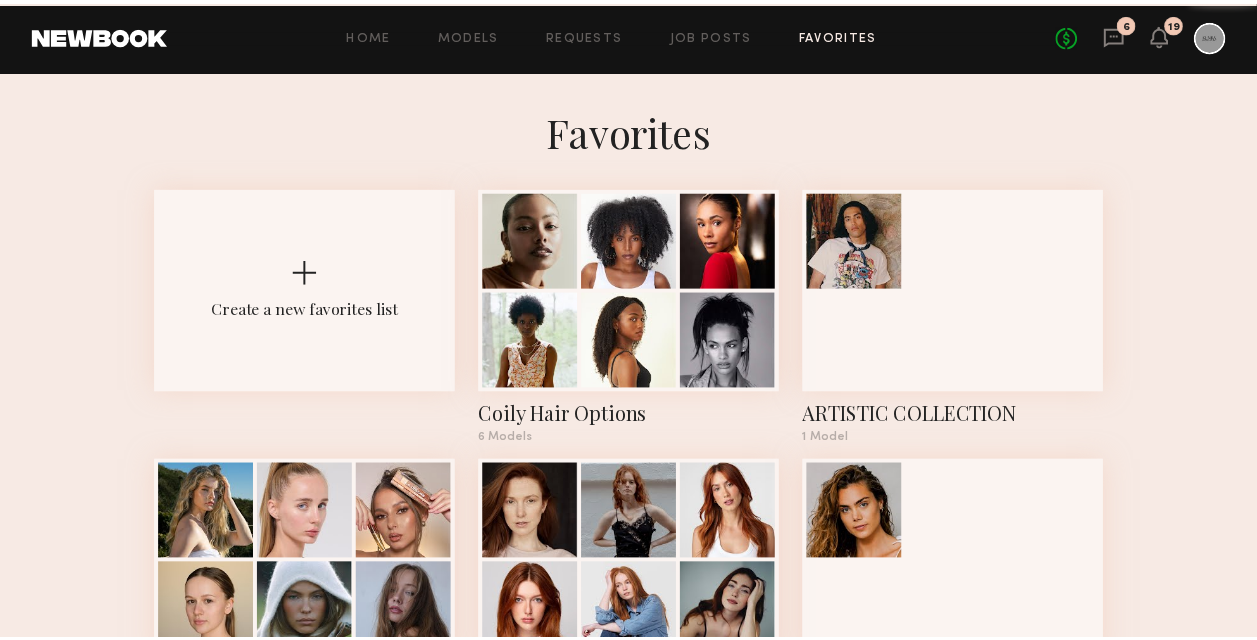scroll, scrollTop: 1300, scrollLeft: 0, axis: vertical 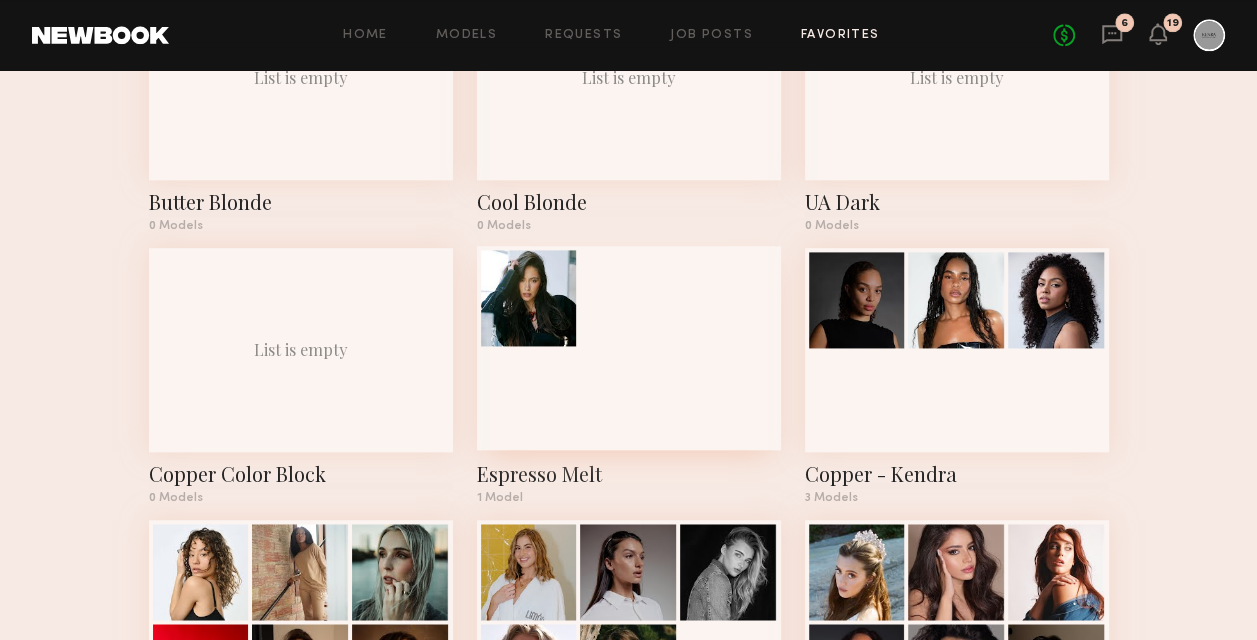 click 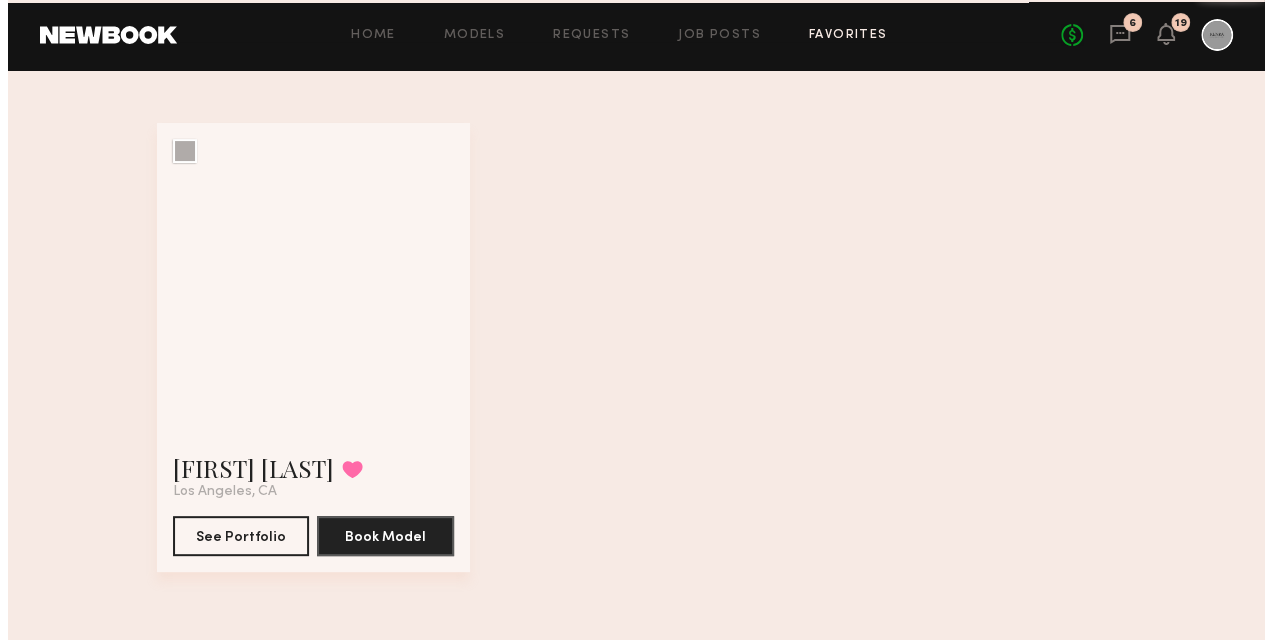 scroll, scrollTop: 0, scrollLeft: 0, axis: both 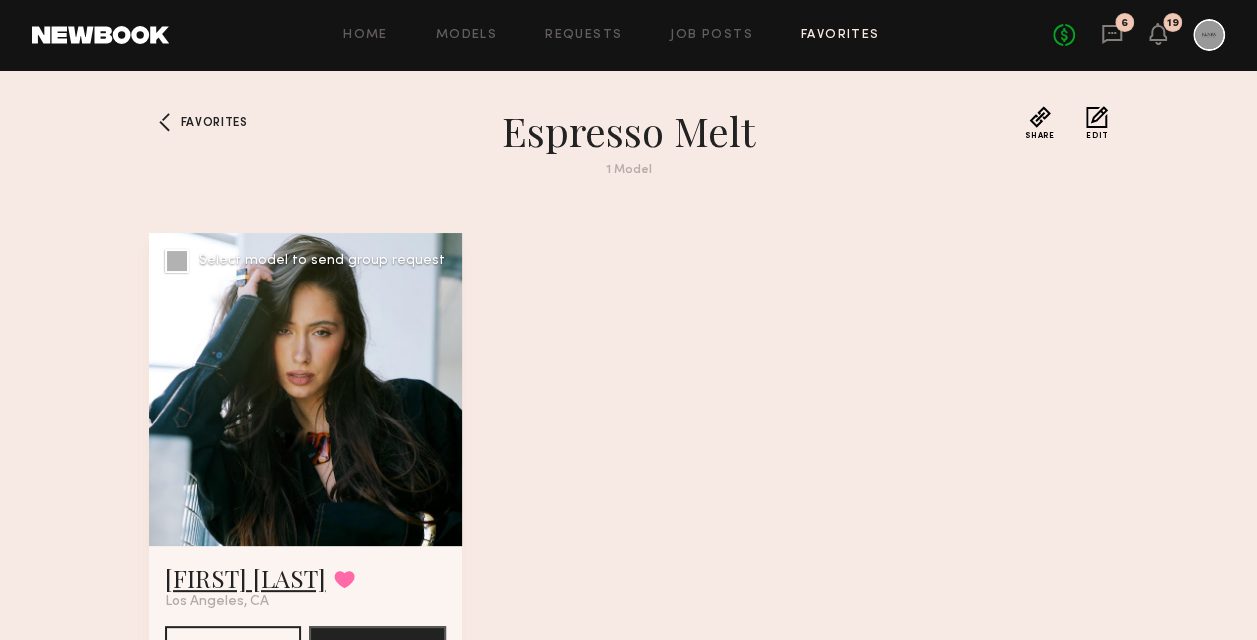 click on "Miranda J." 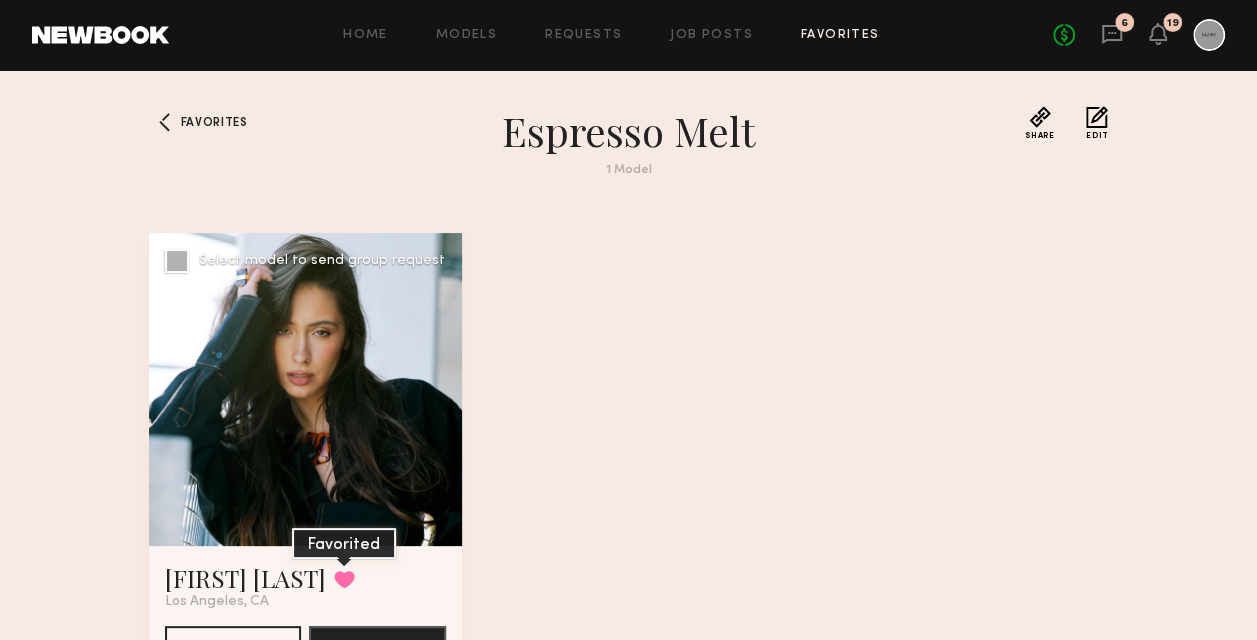 click 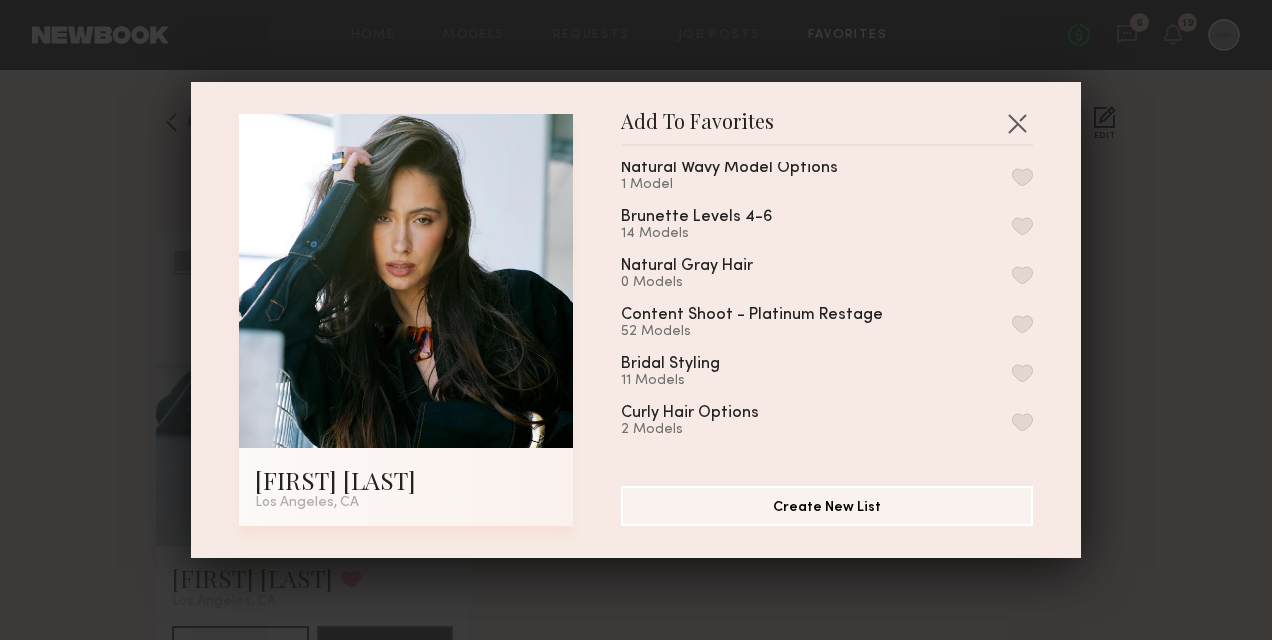 scroll, scrollTop: 100, scrollLeft: 0, axis: vertical 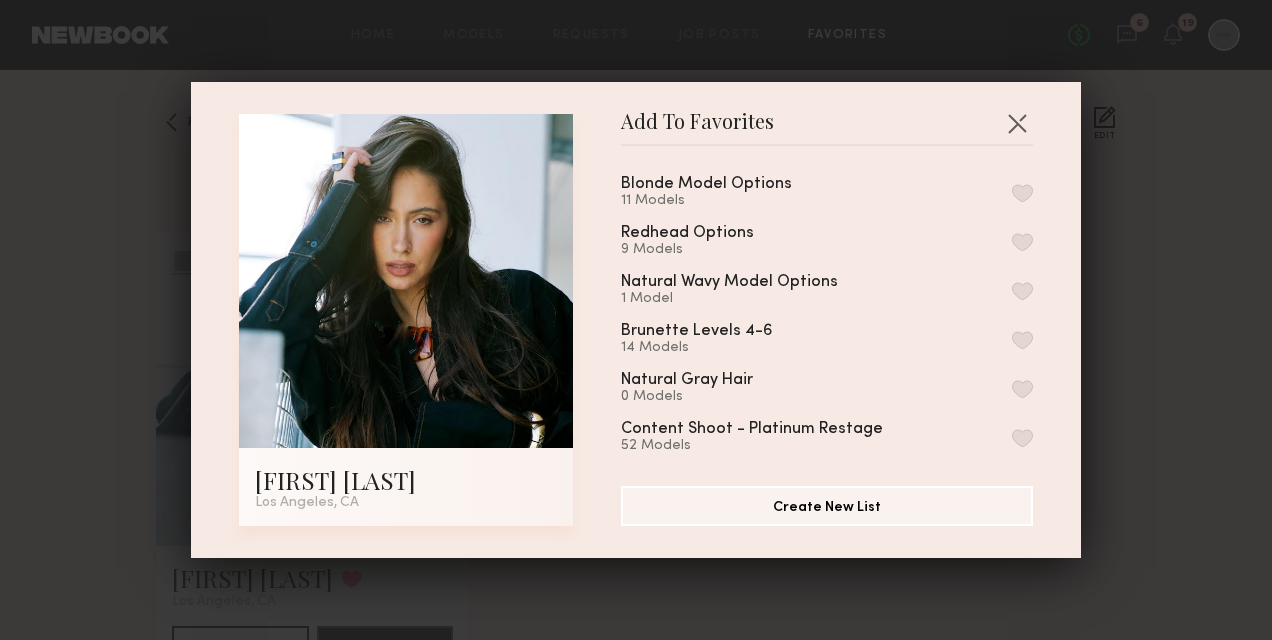 click at bounding box center (1022, 340) 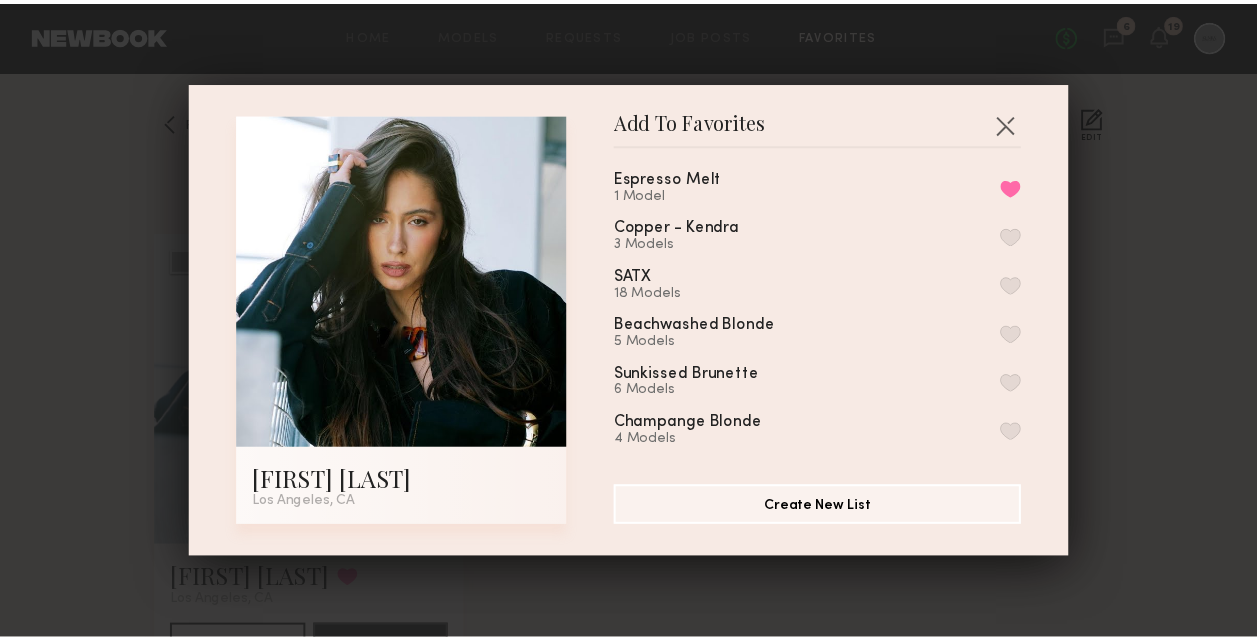 scroll, scrollTop: 700, scrollLeft: 0, axis: vertical 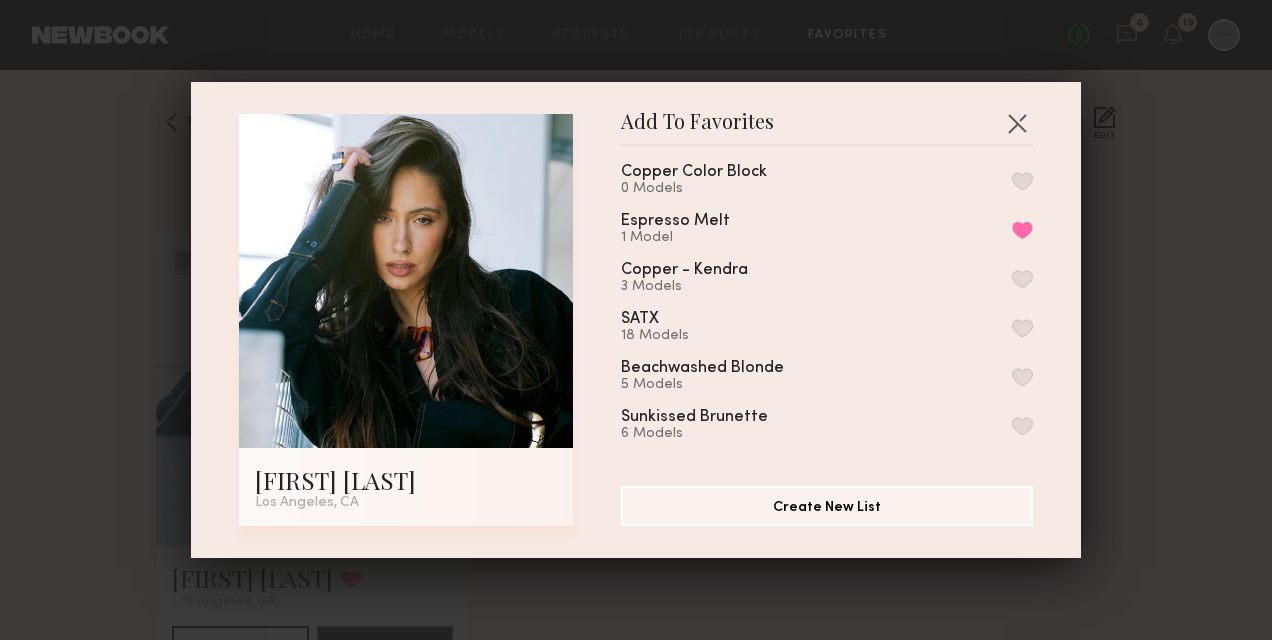 drag, startPoint x: 995, startPoint y: 260, endPoint x: 1001, endPoint y: 244, distance: 17.088007 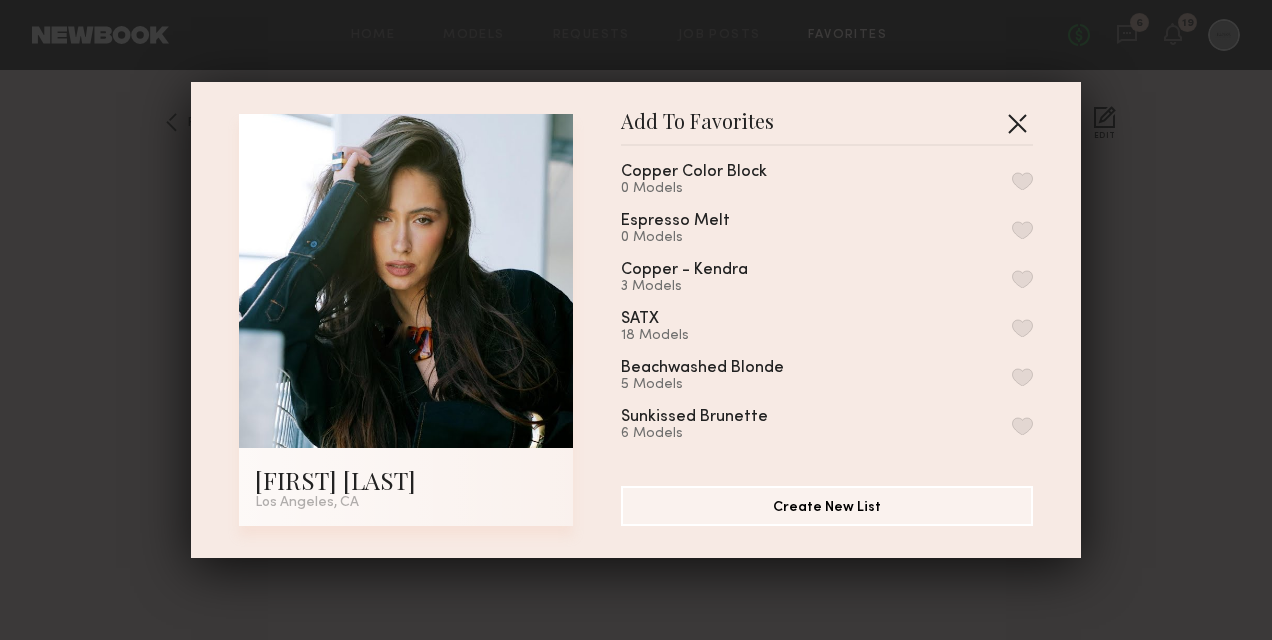 click at bounding box center [1017, 123] 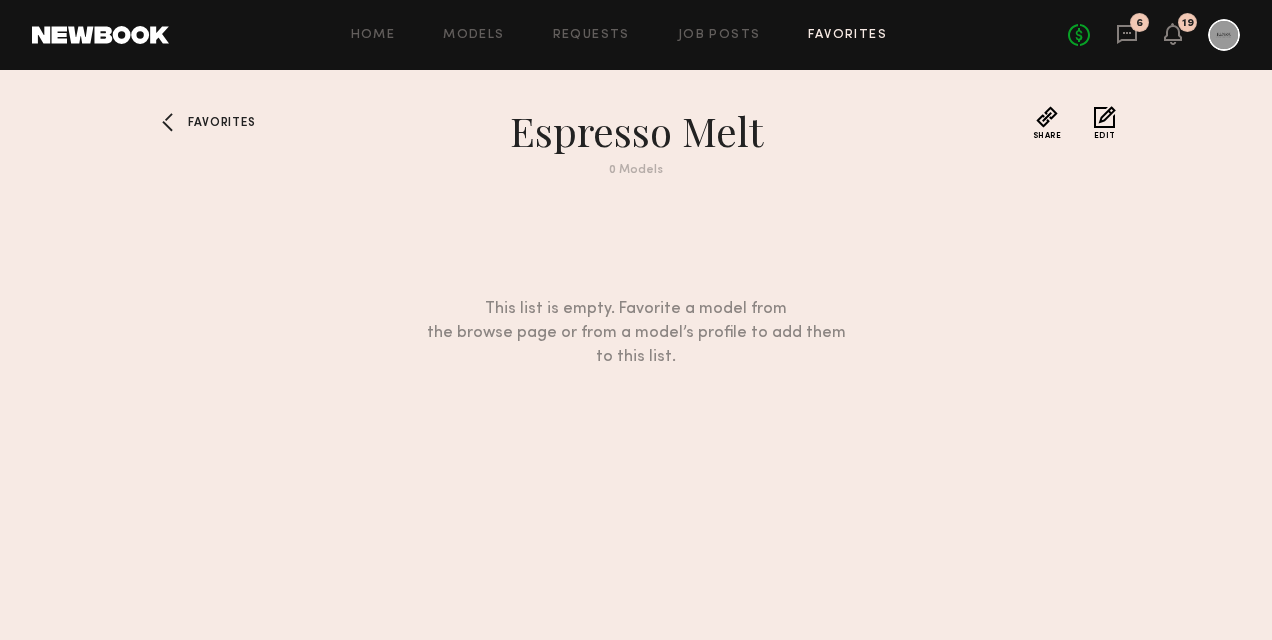 click on "Favorites" 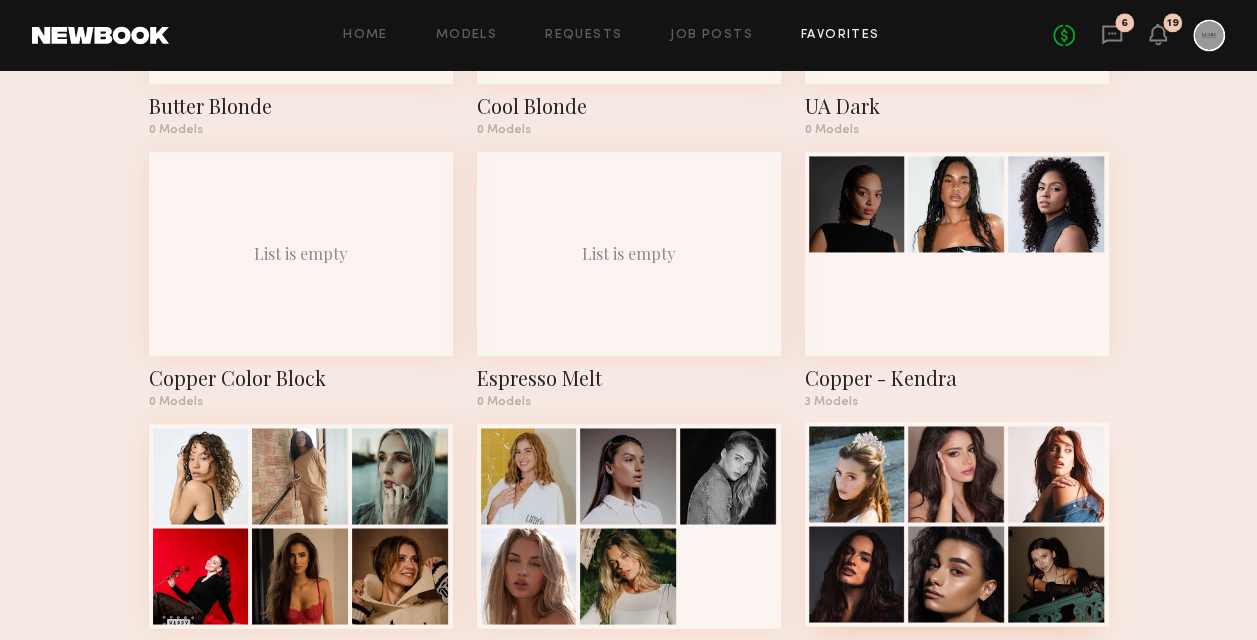 scroll, scrollTop: 1400, scrollLeft: 0, axis: vertical 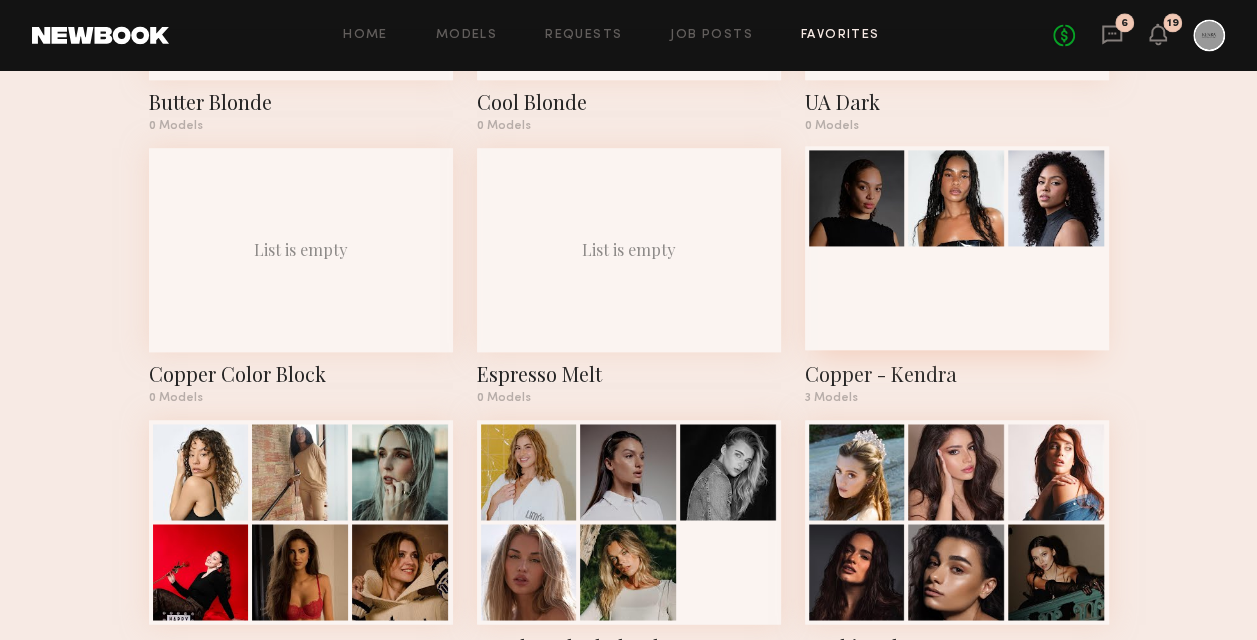 click 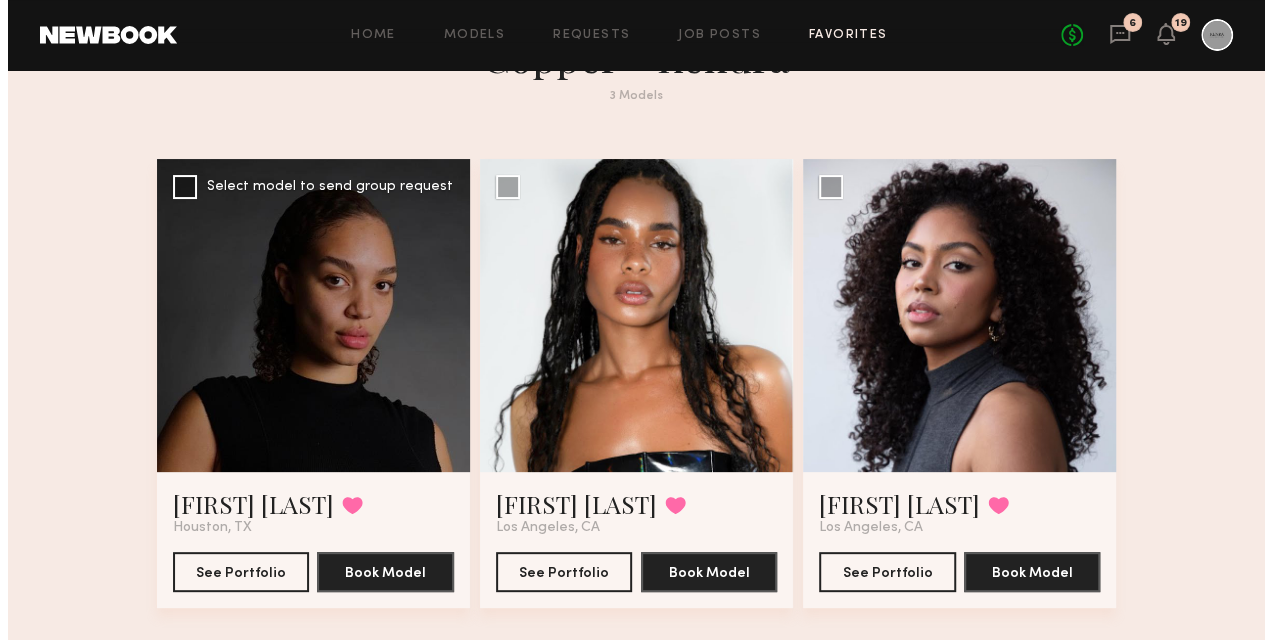 scroll, scrollTop: 100, scrollLeft: 0, axis: vertical 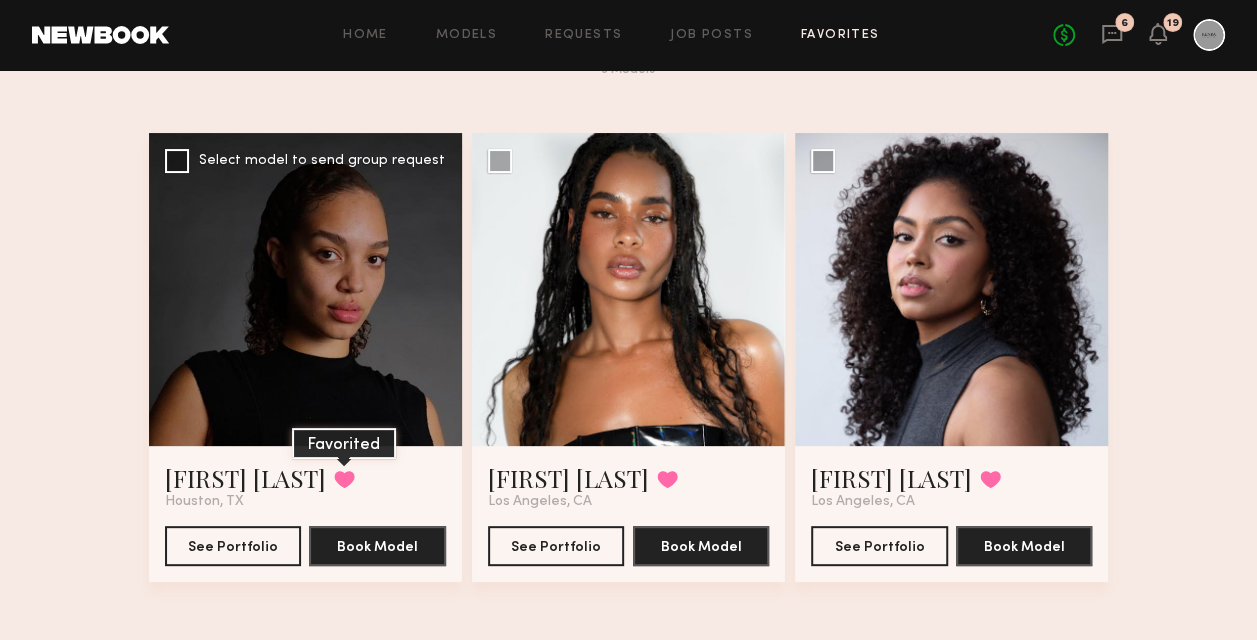 click 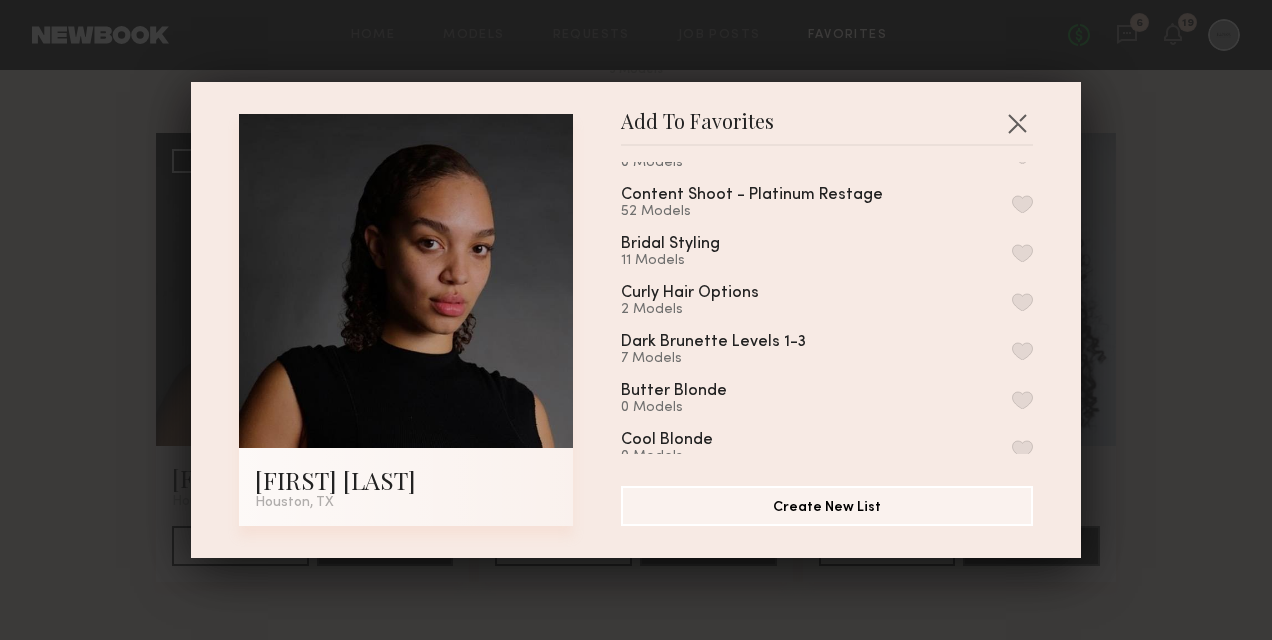 scroll, scrollTop: 400, scrollLeft: 0, axis: vertical 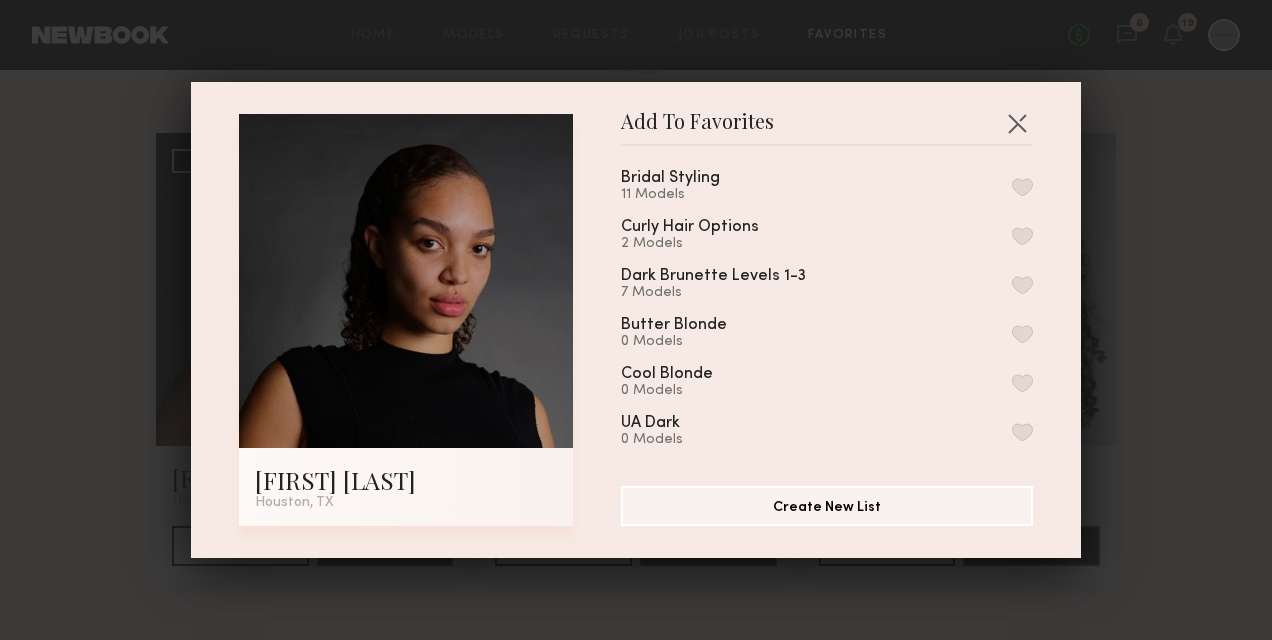 click at bounding box center [1022, 236] 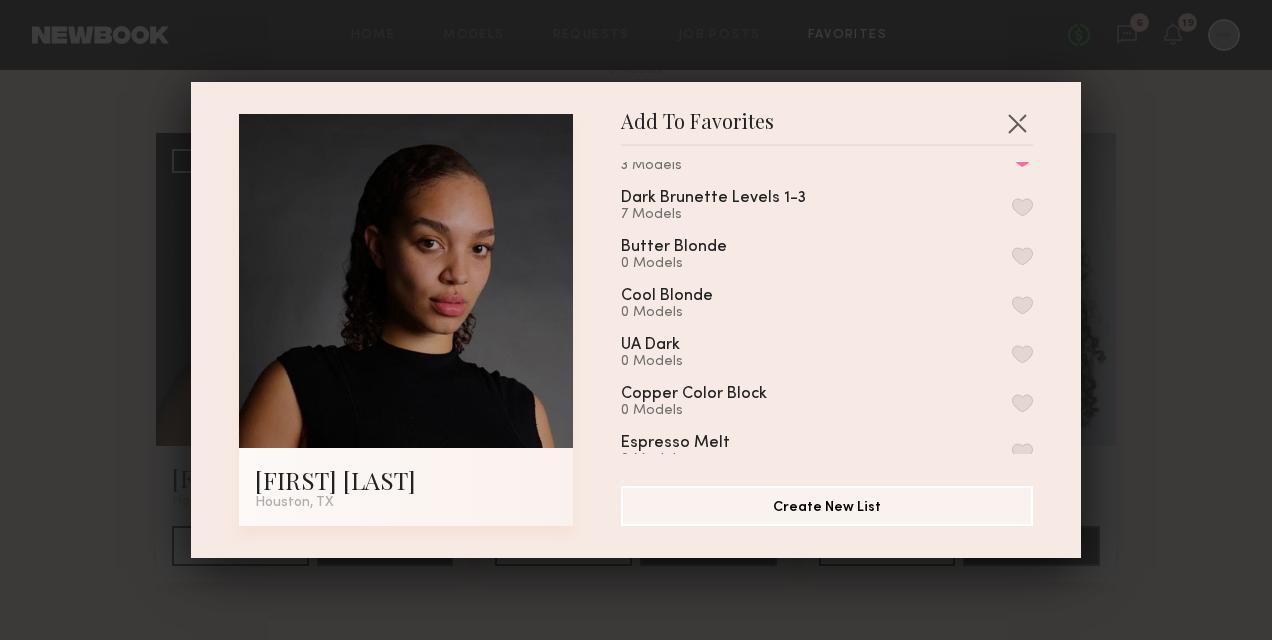 scroll, scrollTop: 700, scrollLeft: 0, axis: vertical 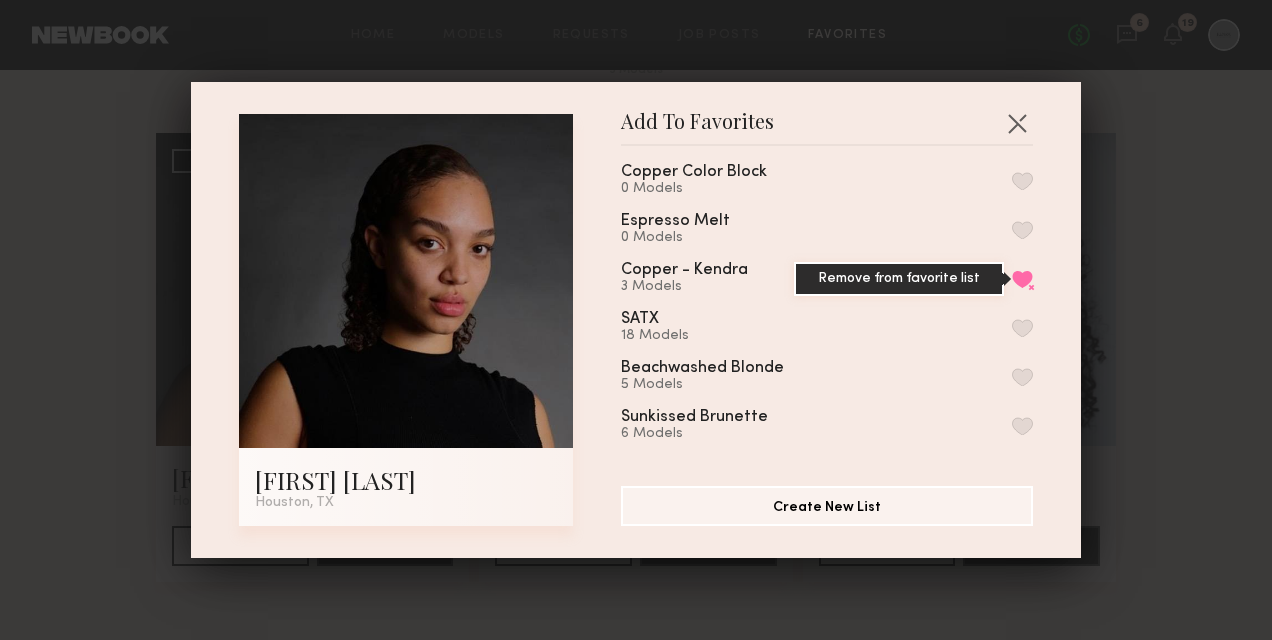click on "Remove from favorite list" at bounding box center [1022, 279] 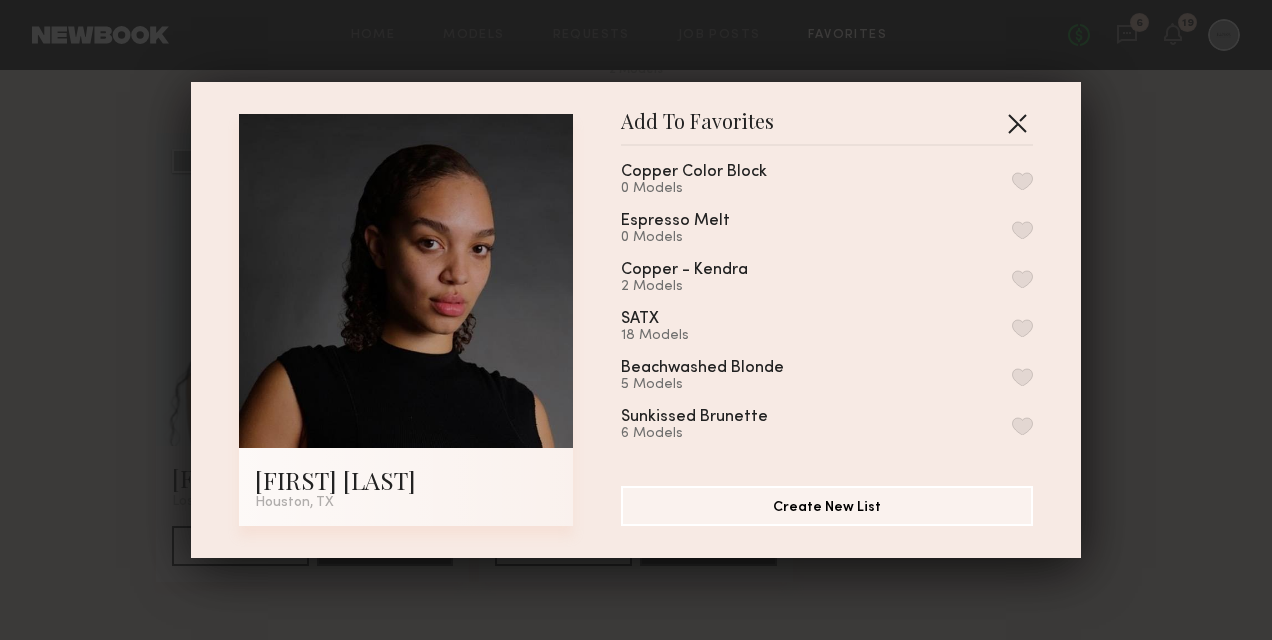 click at bounding box center (1017, 123) 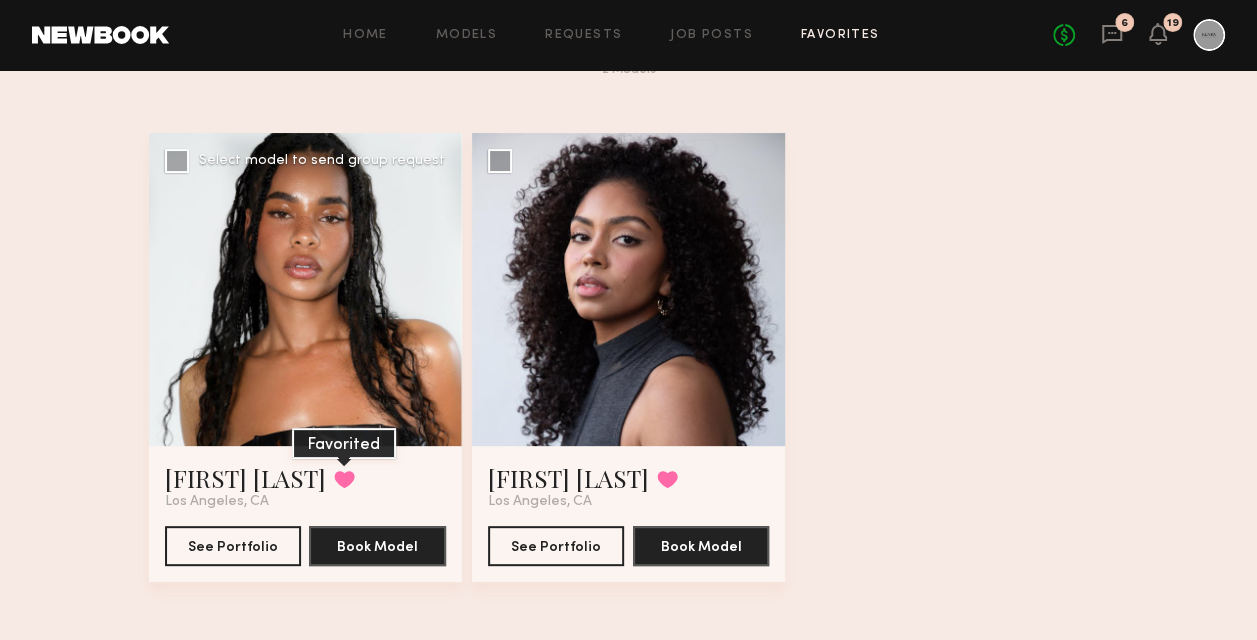 click 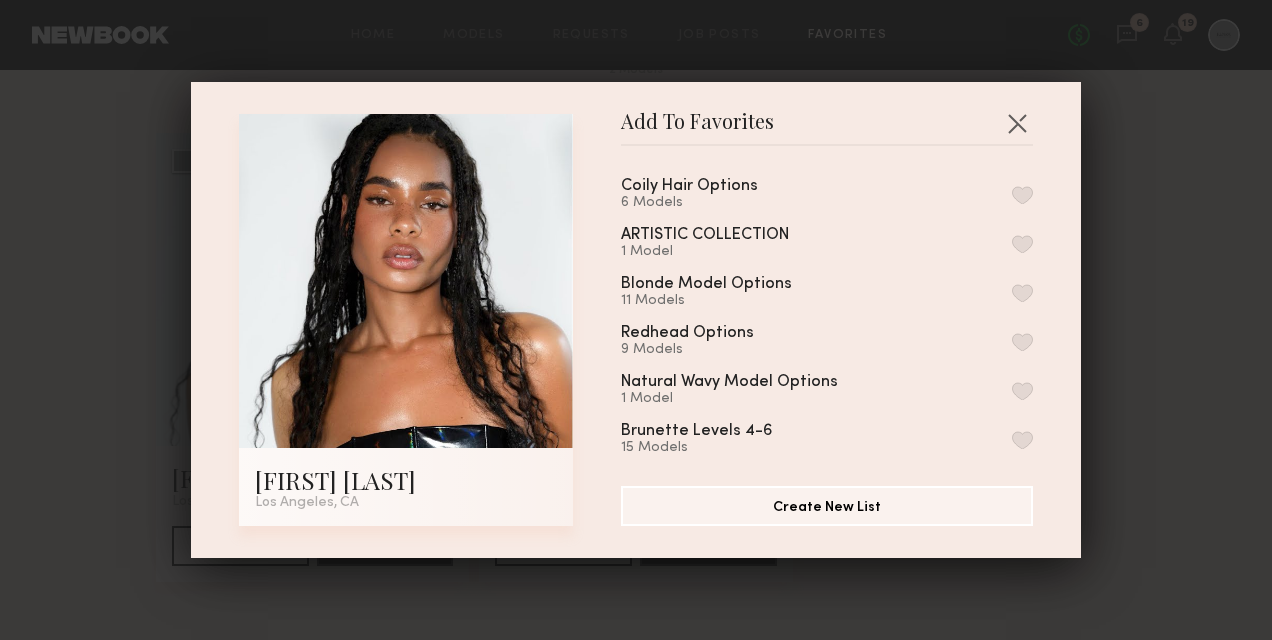 click on "Coily Hair Options 6   Models ARTISTIC COLLECTION 1   Model Blonde Model Options 11   Models Redhead Options 9   Models Natural Wavy Model Options 1   Model Brunette Levels 4-6 15   Models Natural Gray Hair 0   Models Content Shoot - Platinum Restage 52   Models Bridal Styling 11   Models Curly Hair Options 3   Models Dark Brunette Levels 1-3 7   Models Butter Blonde 0   Models Cool Blonde 0   Models UA Dark 0   Models Copper Color Block 0   Models Espresso Melt 0   Models Copper - Kendra 2   Models Remove from favorite list SATX 18   Models Beachwashed Blonde 5   Models Sunkissed Brunette 6   Models Champange Blonde 4   Models Honey Brunette 4   Models Pumpkin Spice 4   Models Scandanavian 5   Models emerge casting 21   Models Emerge 33   Models BTC DALLAS 6   Models BTCU 12   Models My Favorites 13   Models" at bounding box center (837, 308) 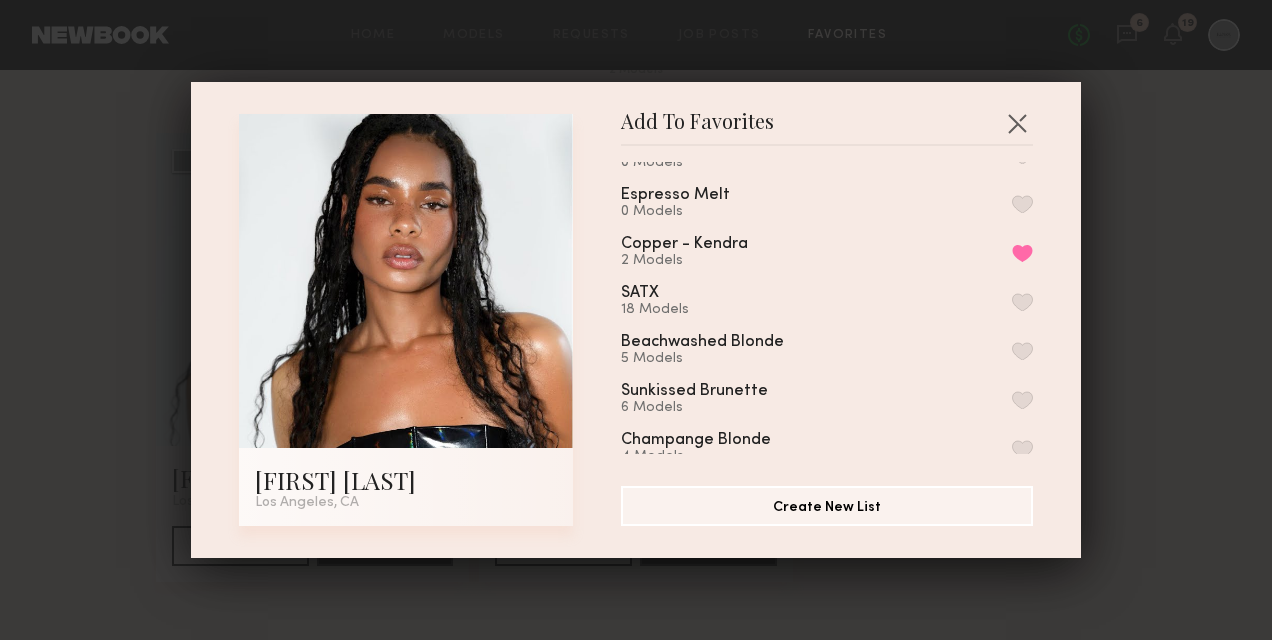 scroll, scrollTop: 700, scrollLeft: 0, axis: vertical 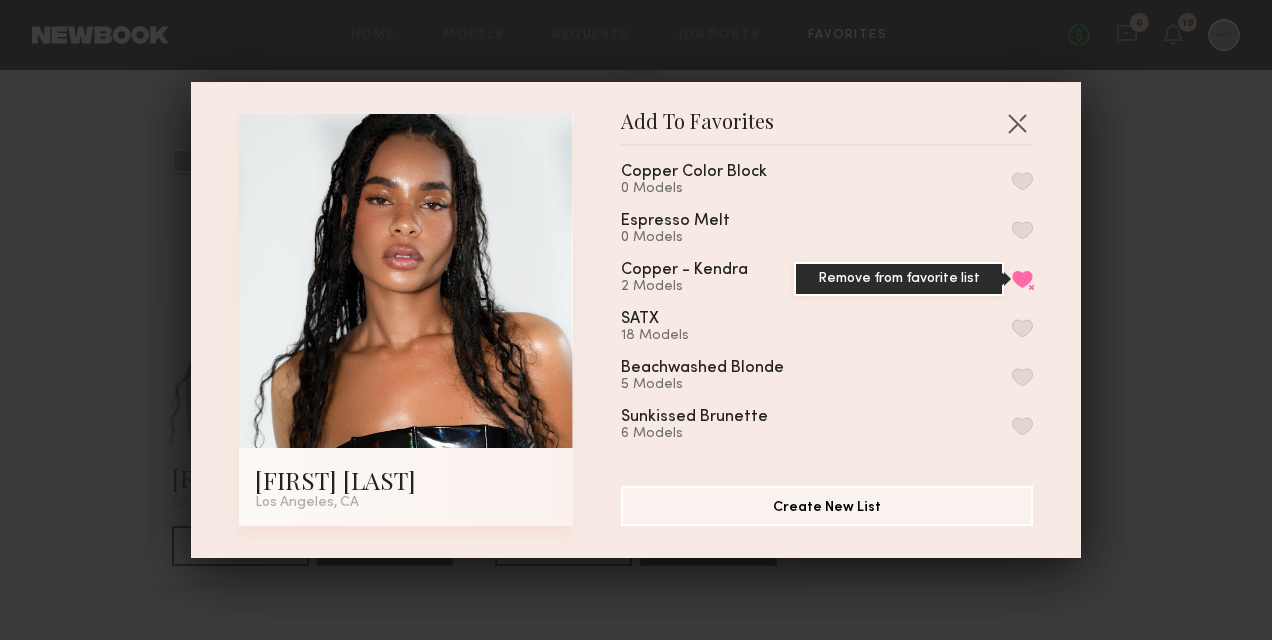 click on "Remove from favorite list" at bounding box center [1022, 279] 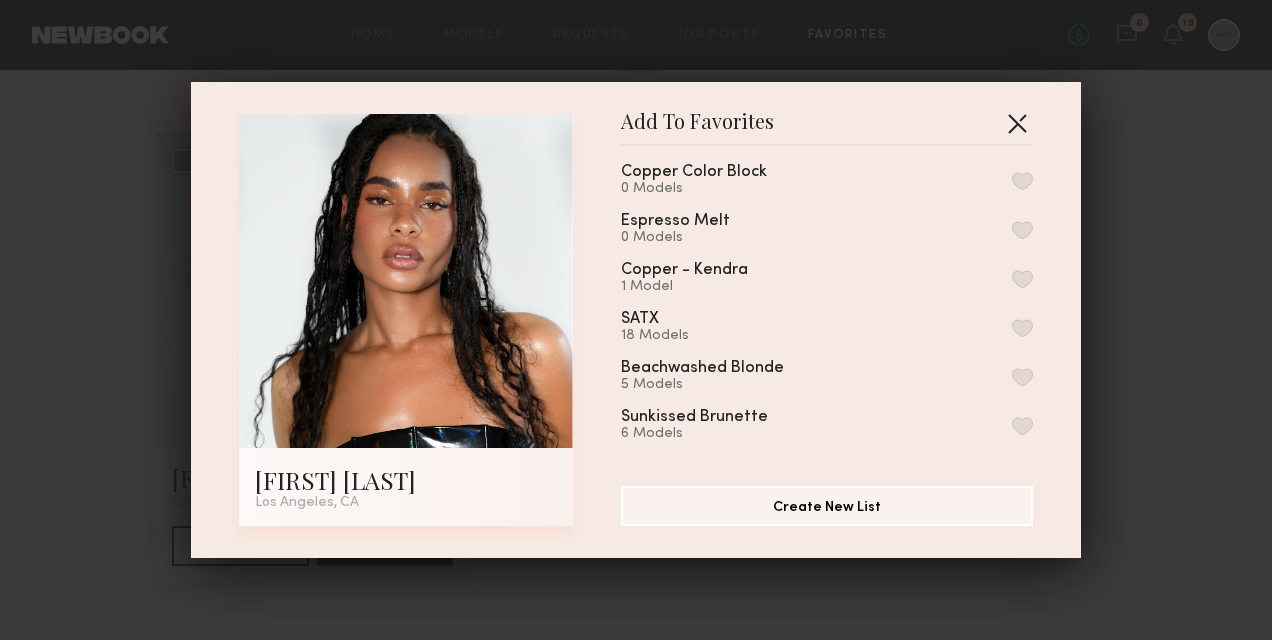 click at bounding box center (1017, 123) 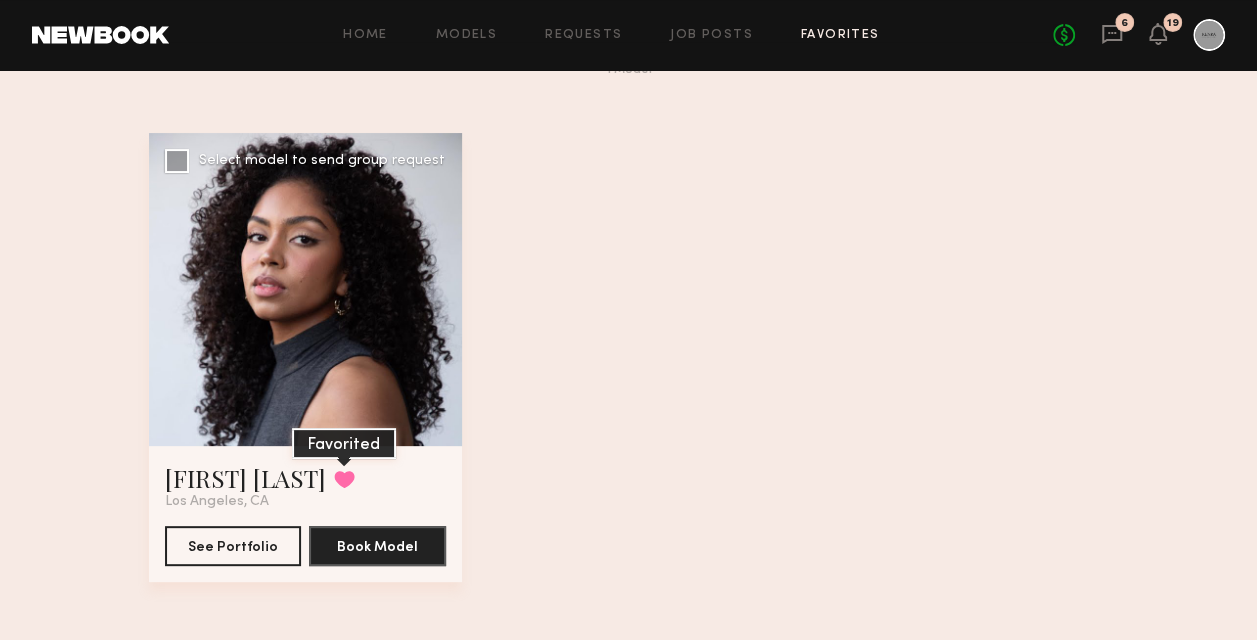 click 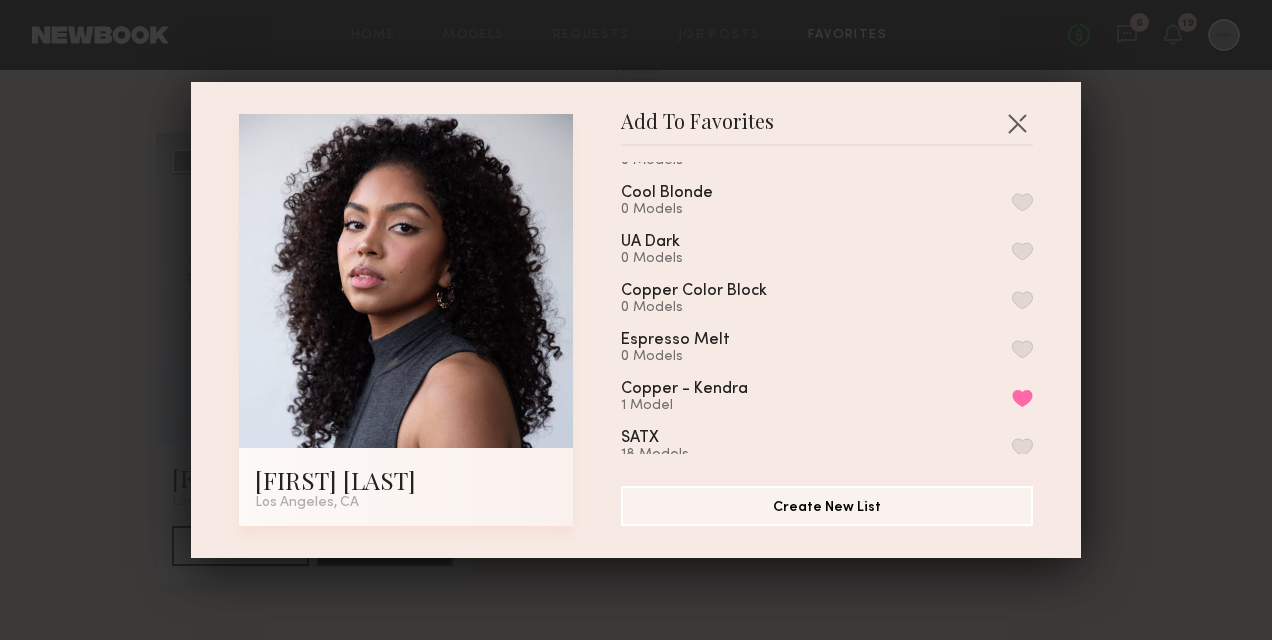 scroll, scrollTop: 700, scrollLeft: 0, axis: vertical 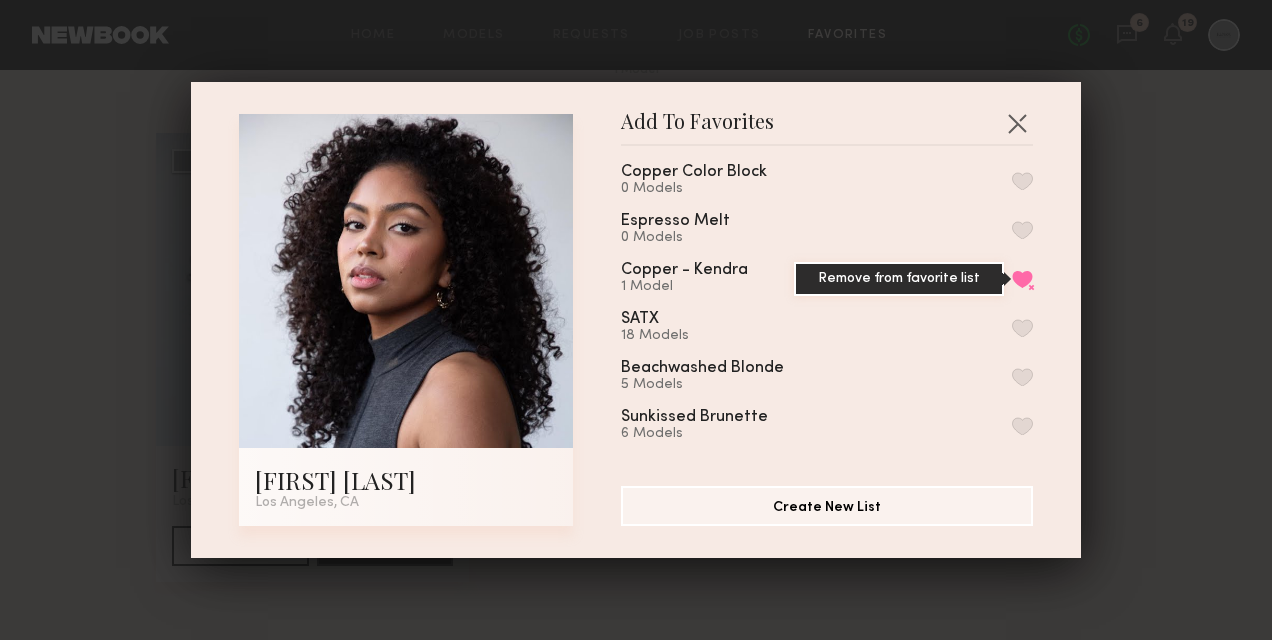click on "Remove from favorite list" at bounding box center [1022, 279] 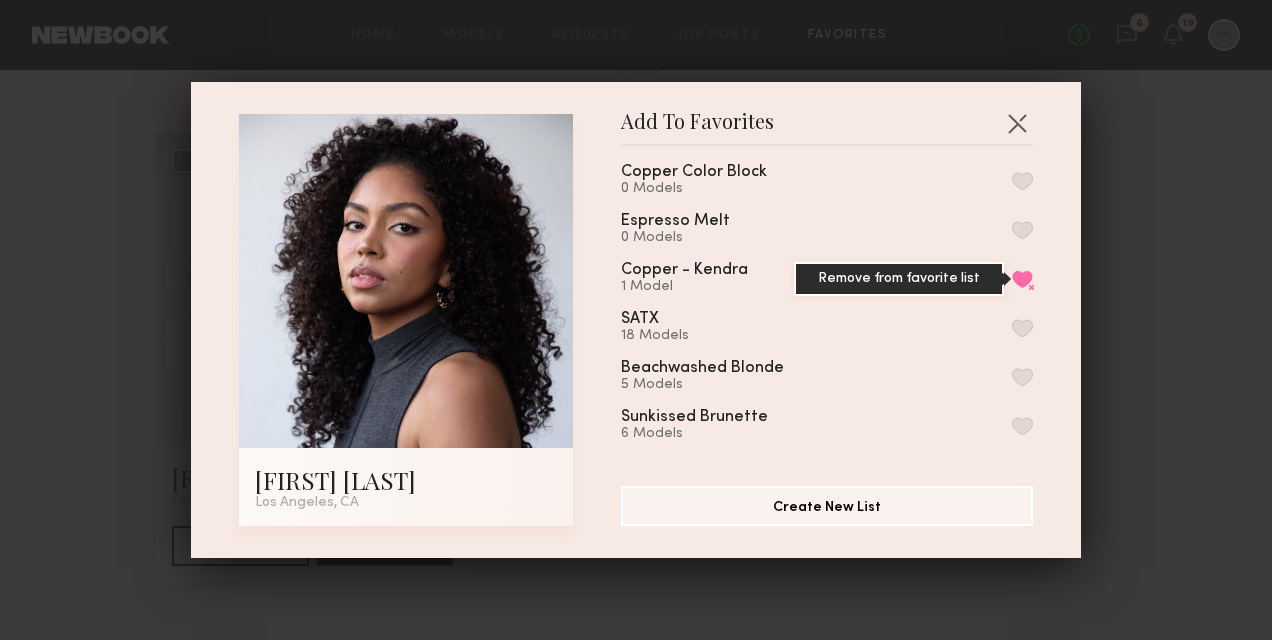 scroll, scrollTop: 0, scrollLeft: 0, axis: both 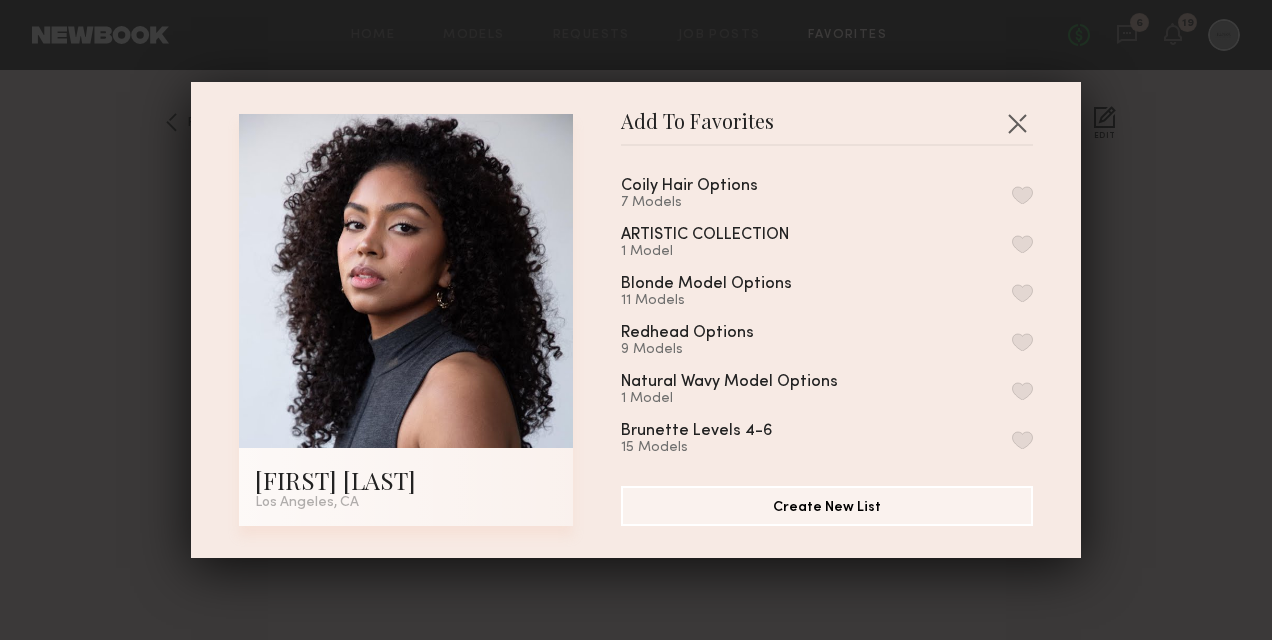 click at bounding box center [1022, 195] 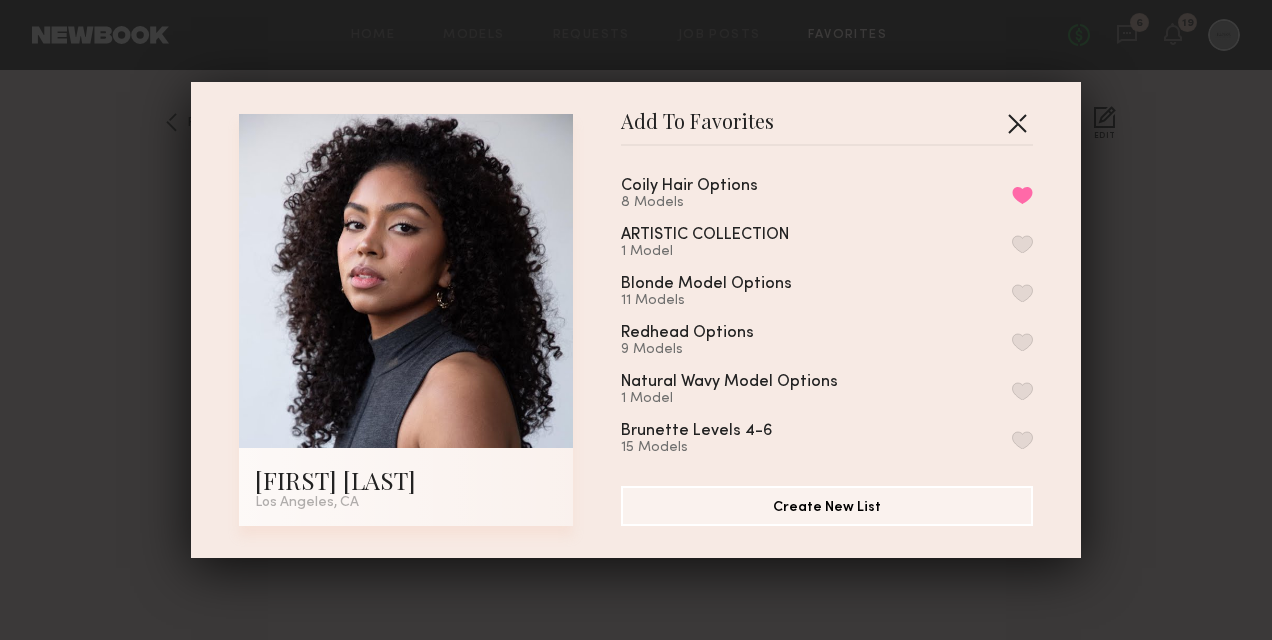 click at bounding box center [1017, 123] 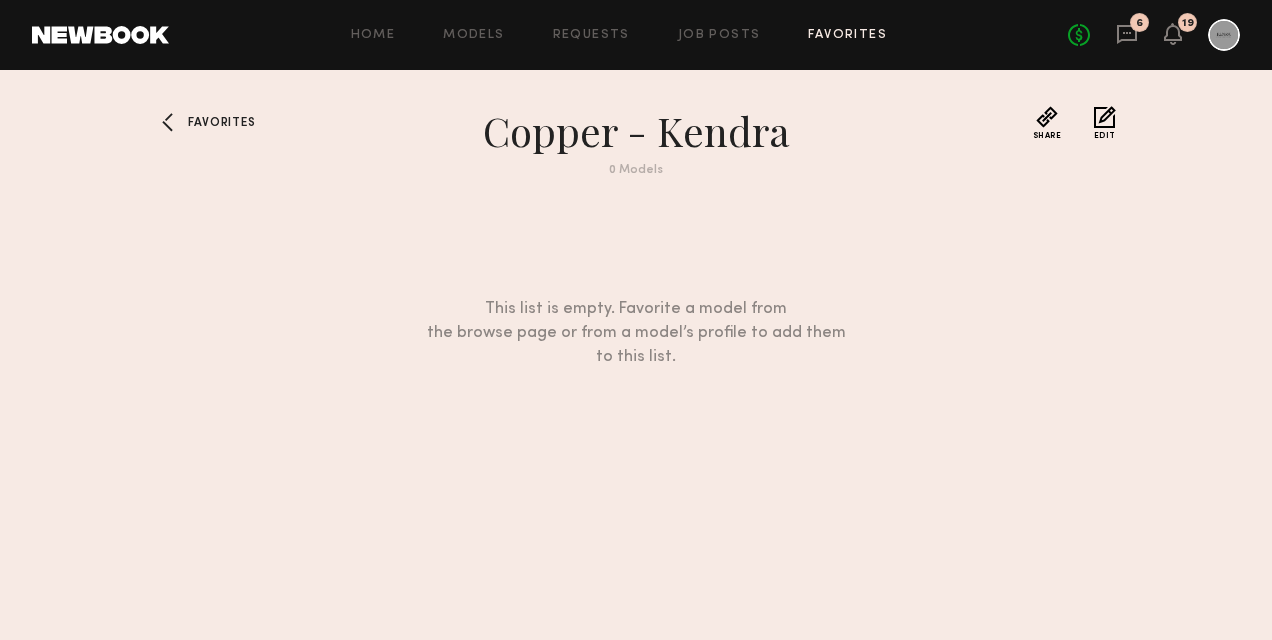 click on "Favorites" 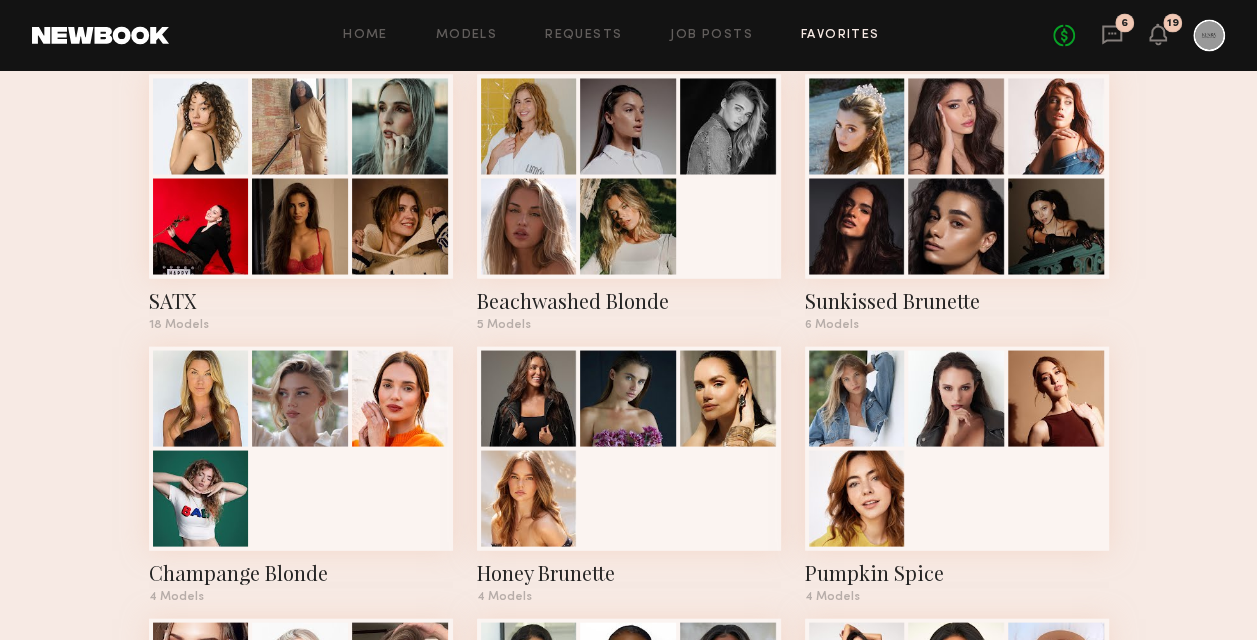 scroll, scrollTop: 1700, scrollLeft: 0, axis: vertical 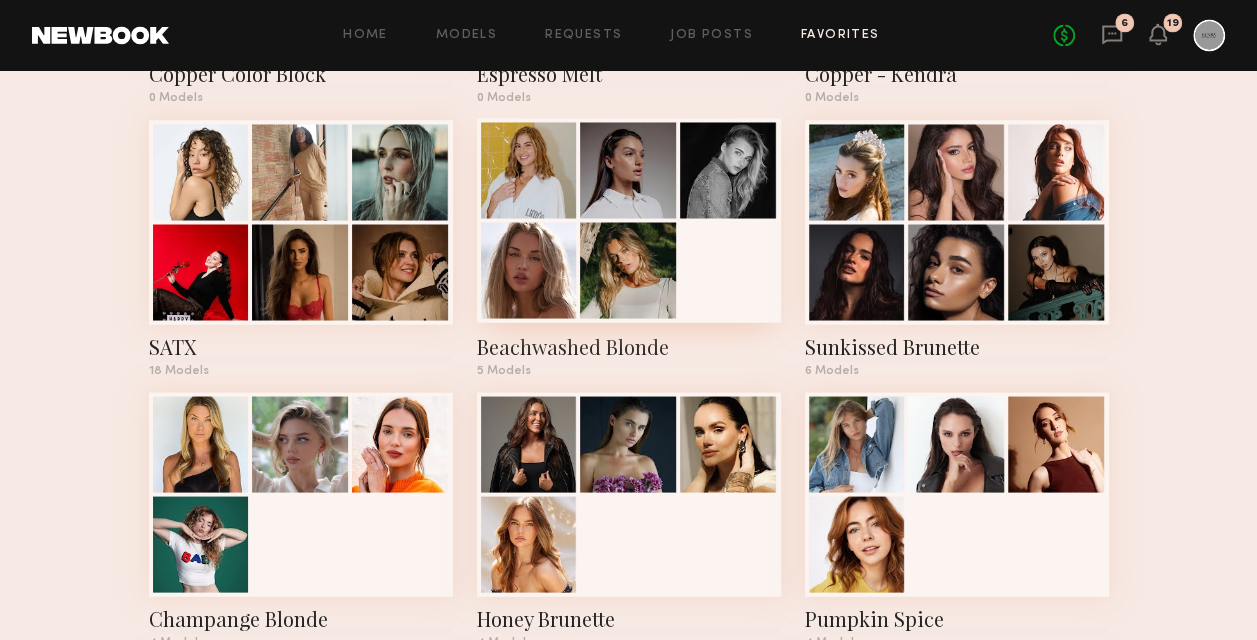 click 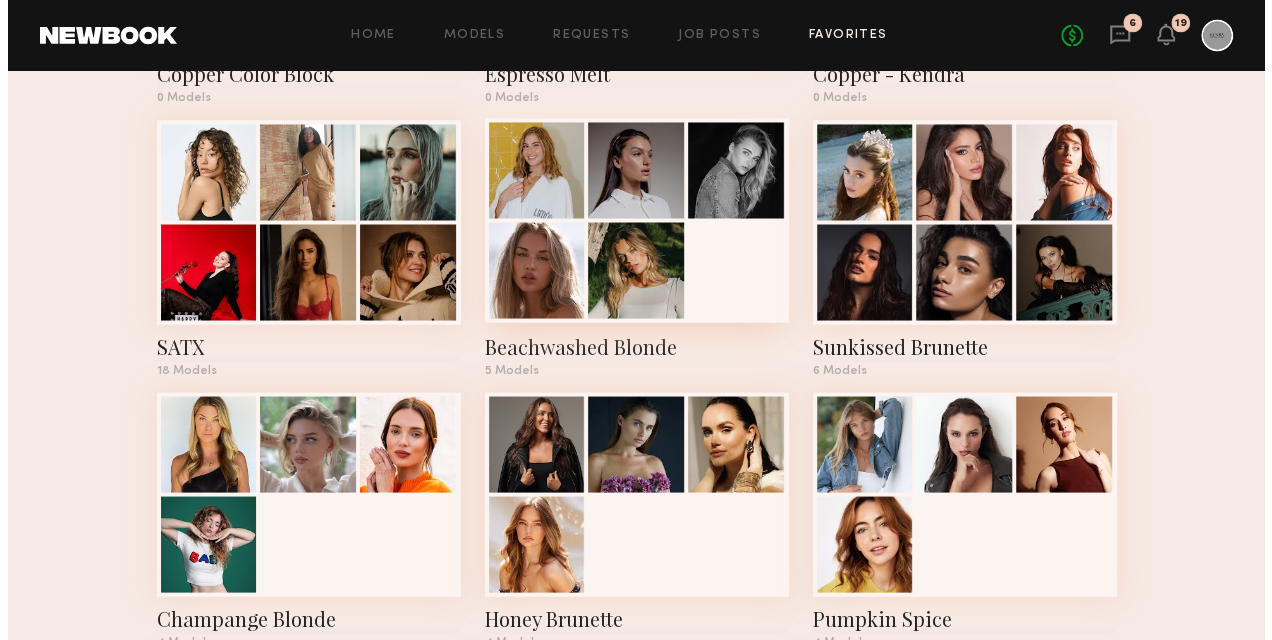 scroll, scrollTop: 0, scrollLeft: 0, axis: both 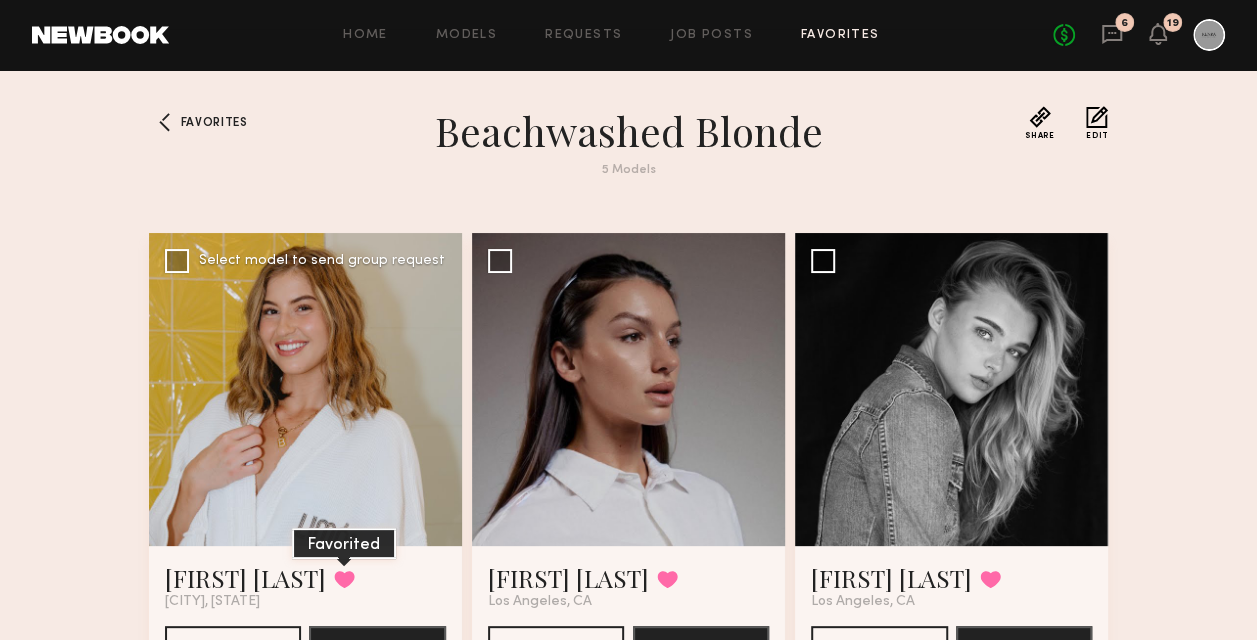 click 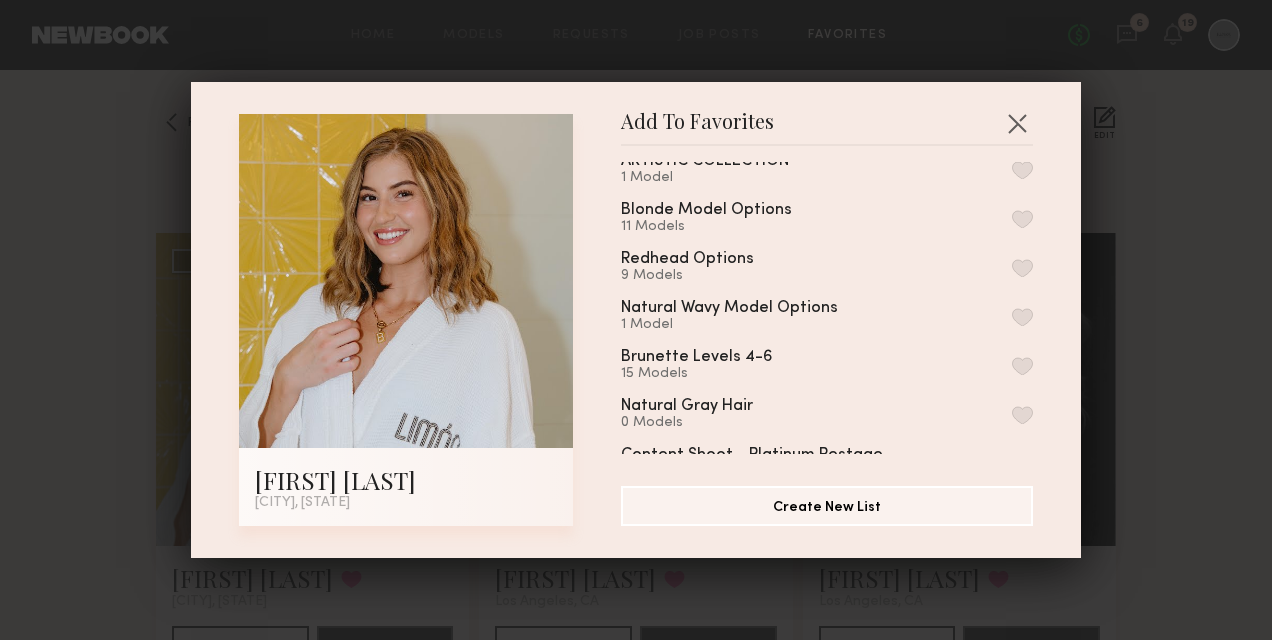scroll, scrollTop: 0, scrollLeft: 0, axis: both 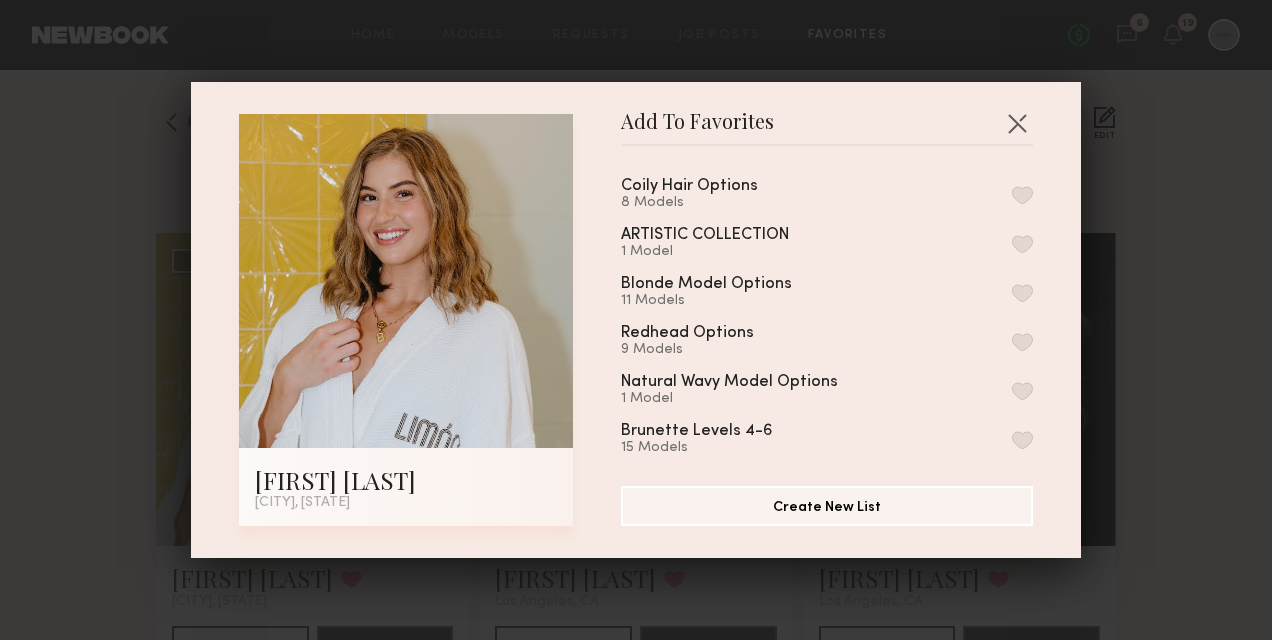 click on "Coily Hair Options 8   Models ARTISTIC COLLECTION 1   Model Blonde Model Options 11   Models Redhead Options 9   Models Natural Wavy Model Options 1   Model Brunette Levels 4-6 15   Models Natural Gray Hair 0   Models Content Shoot - Platinum Restage 52   Models Bridal Styling 11   Models Curly Hair Options 3   Models Dark Brunette Levels 1-3 7   Models Butter Blonde 0   Models Cool Blonde 0   Models UA Dark 0   Models Copper Color Block 0   Models Espresso Melt 0   Models Copper - Kendra 0   Models SATX 18   Models Beachwashed Blonde 5   Models Remove from favorite list Sunkissed Brunette 6   Models Champange Blonde 4   Models Honey Brunette 4   Models Pumpkin Spice 4   Models Scandanavian 5   Models emerge casting 21   Models Emerge 33   Models BTC DALLAS 6   Models BTCU 12   Models My Favorites 13   Models" at bounding box center [837, 308] 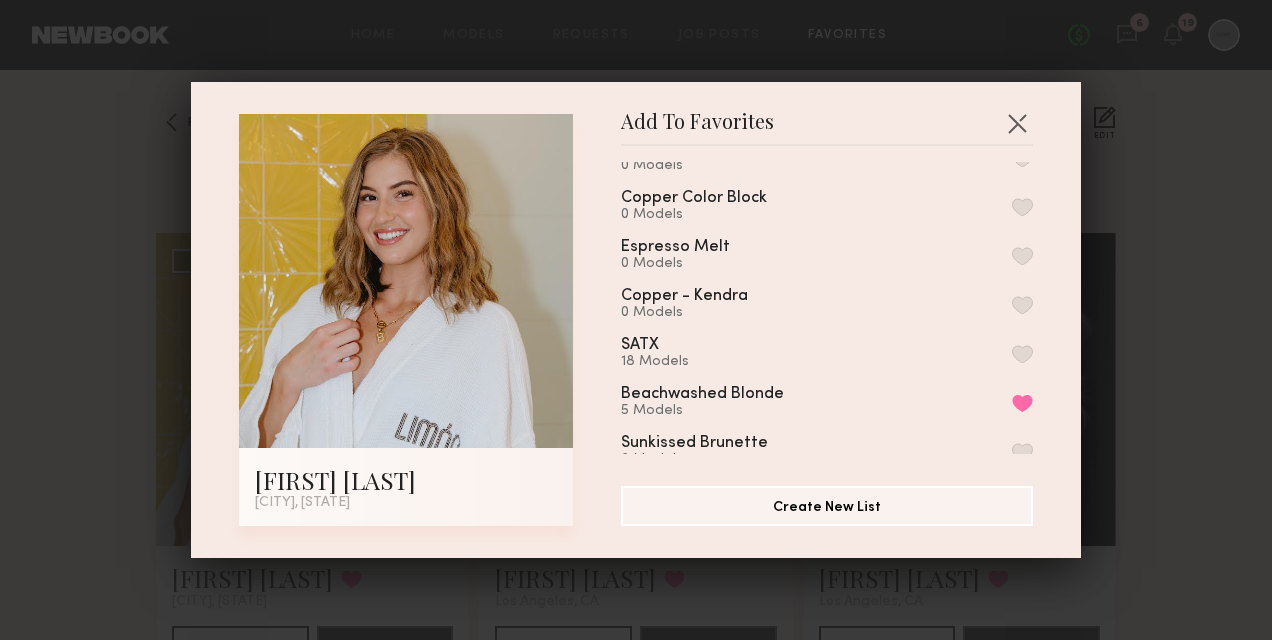scroll, scrollTop: 900, scrollLeft: 0, axis: vertical 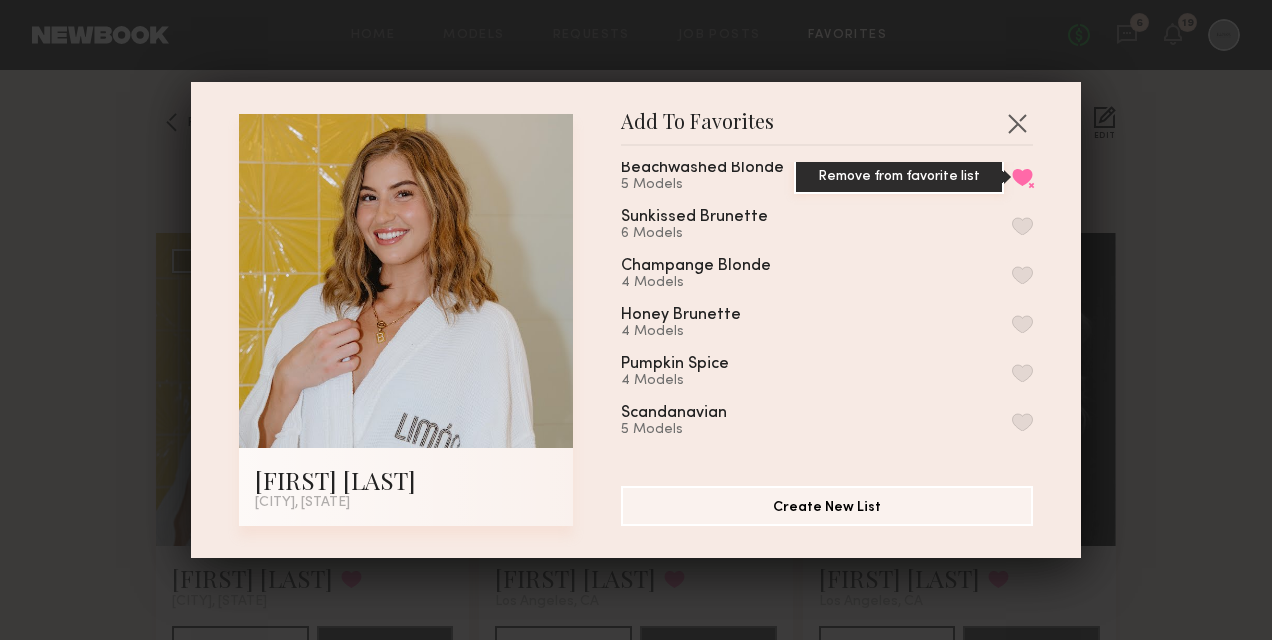 click on "Remove from favorite list" at bounding box center [1022, 177] 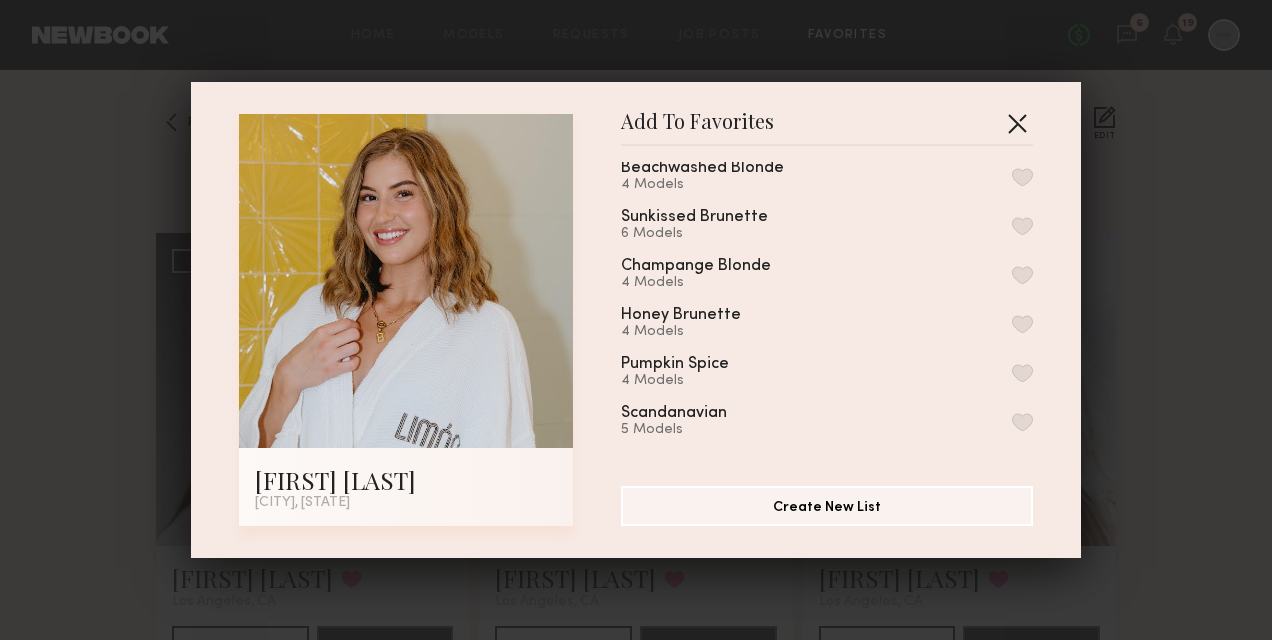 click at bounding box center (1017, 123) 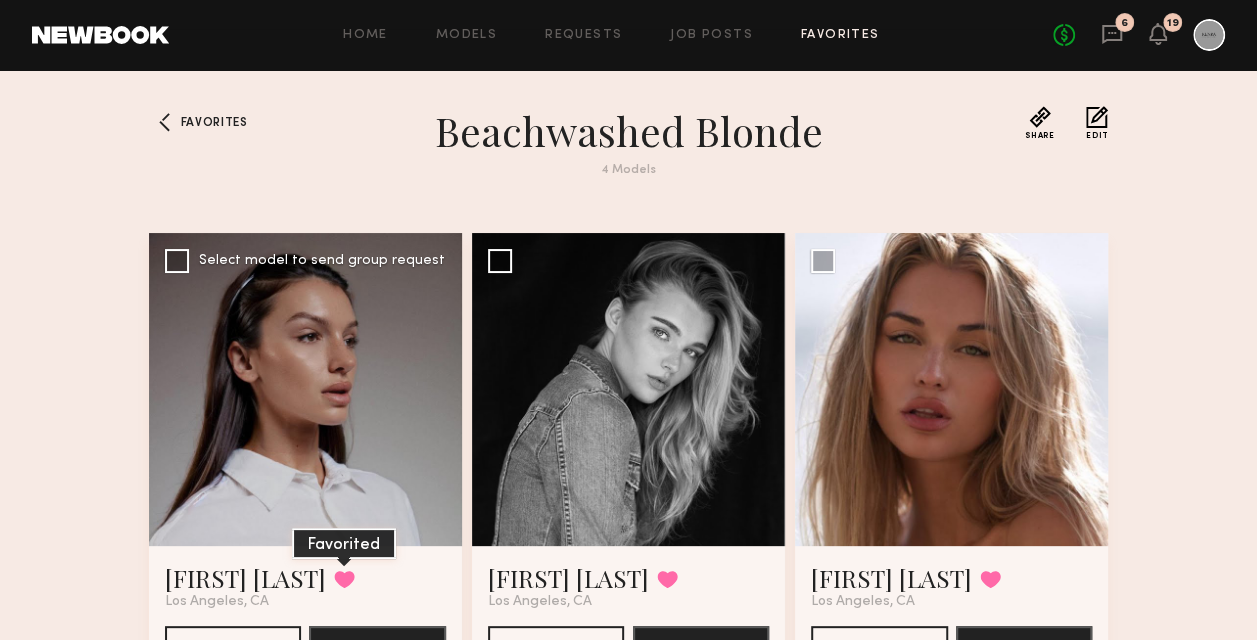click 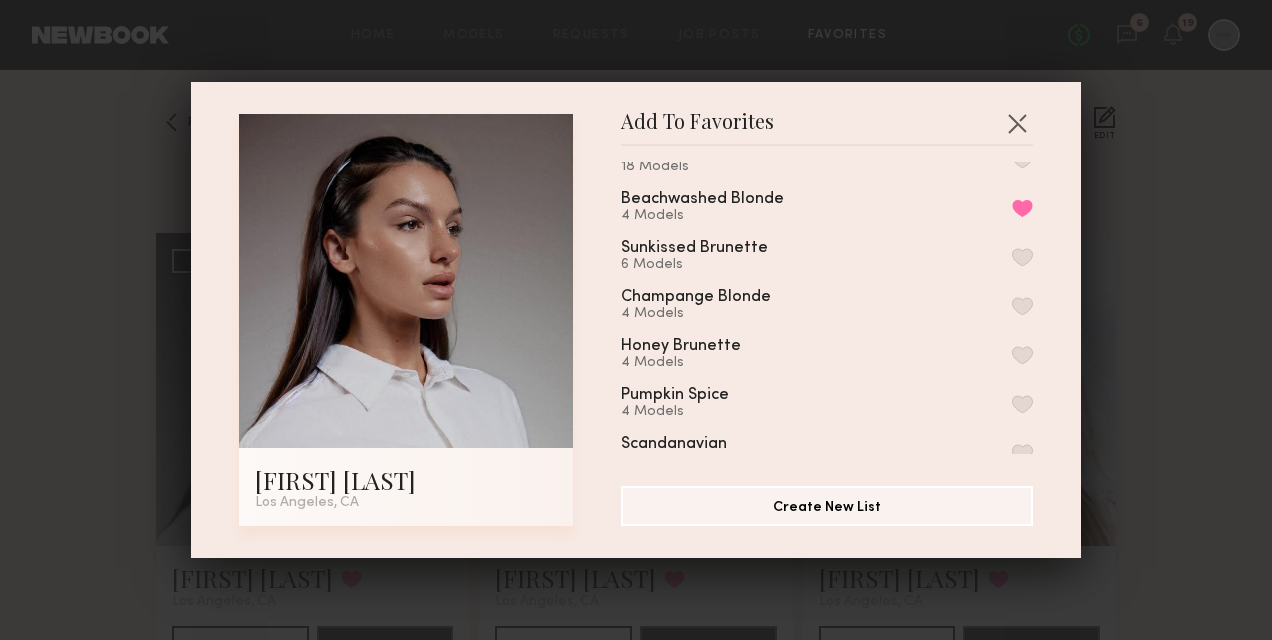 scroll, scrollTop: 900, scrollLeft: 0, axis: vertical 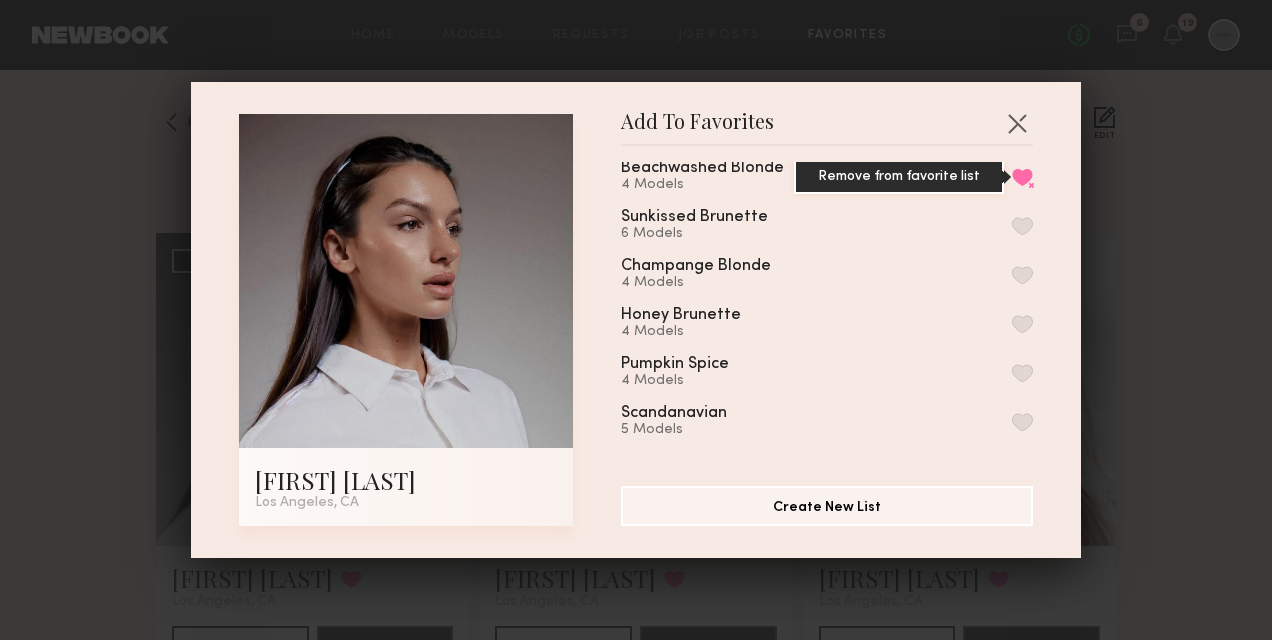 click on "Remove from favorite list" at bounding box center [1022, 177] 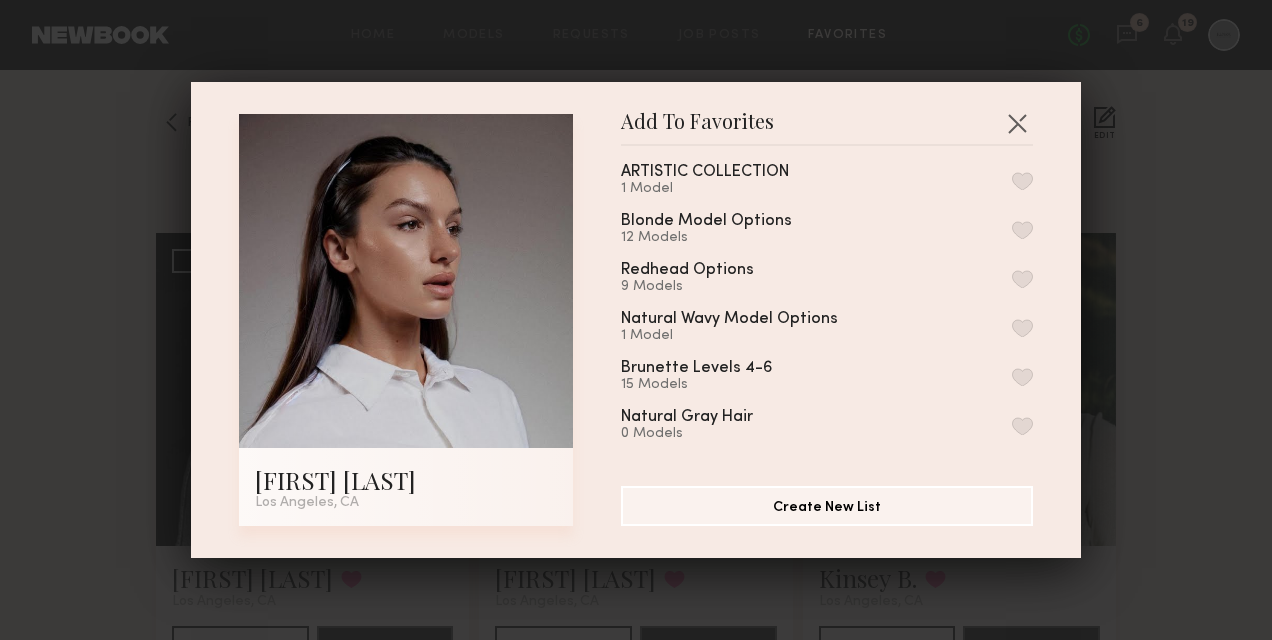 scroll, scrollTop: 0, scrollLeft: 0, axis: both 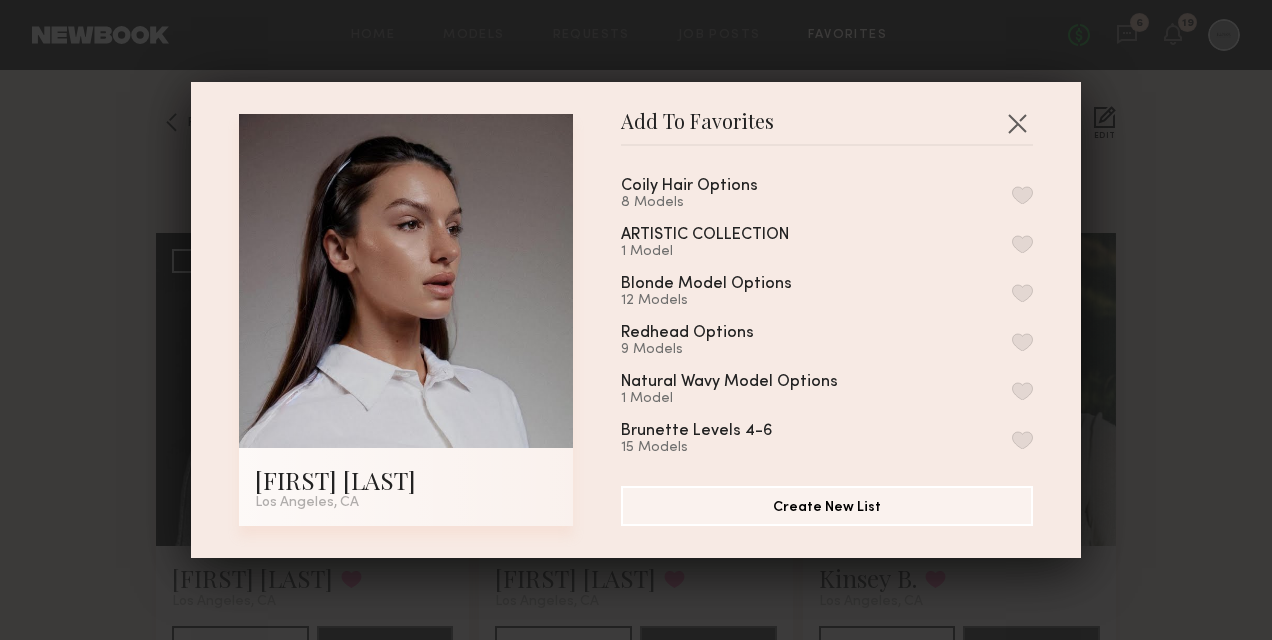 click at bounding box center [1022, 293] 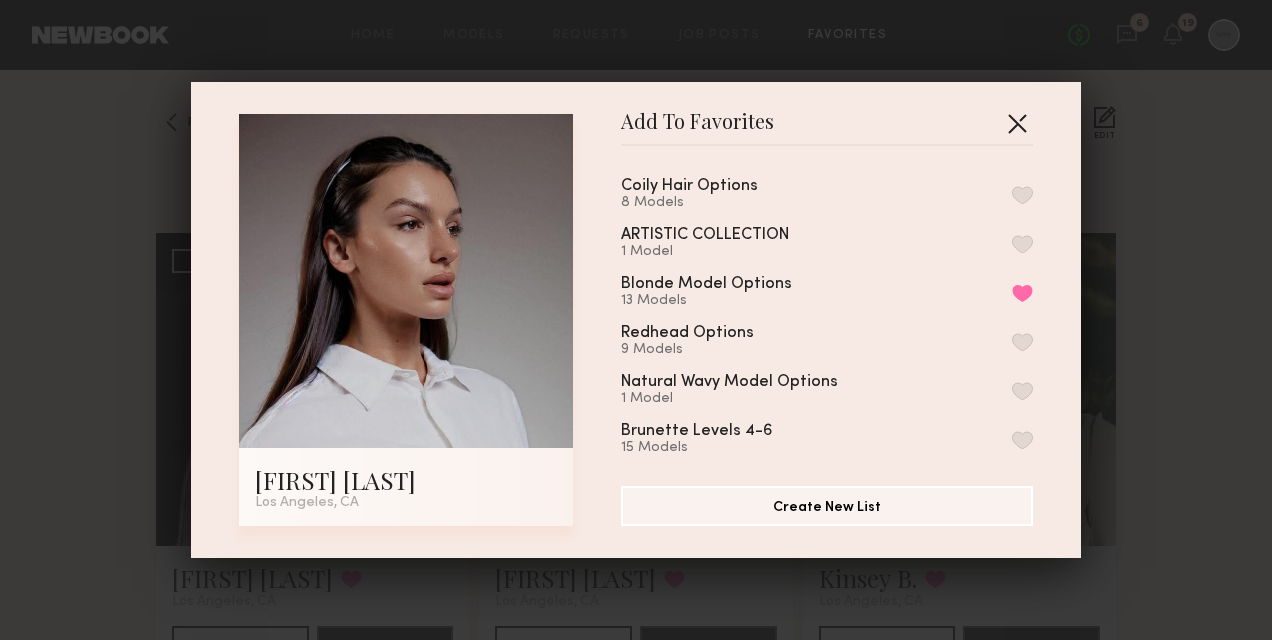 click at bounding box center [1017, 123] 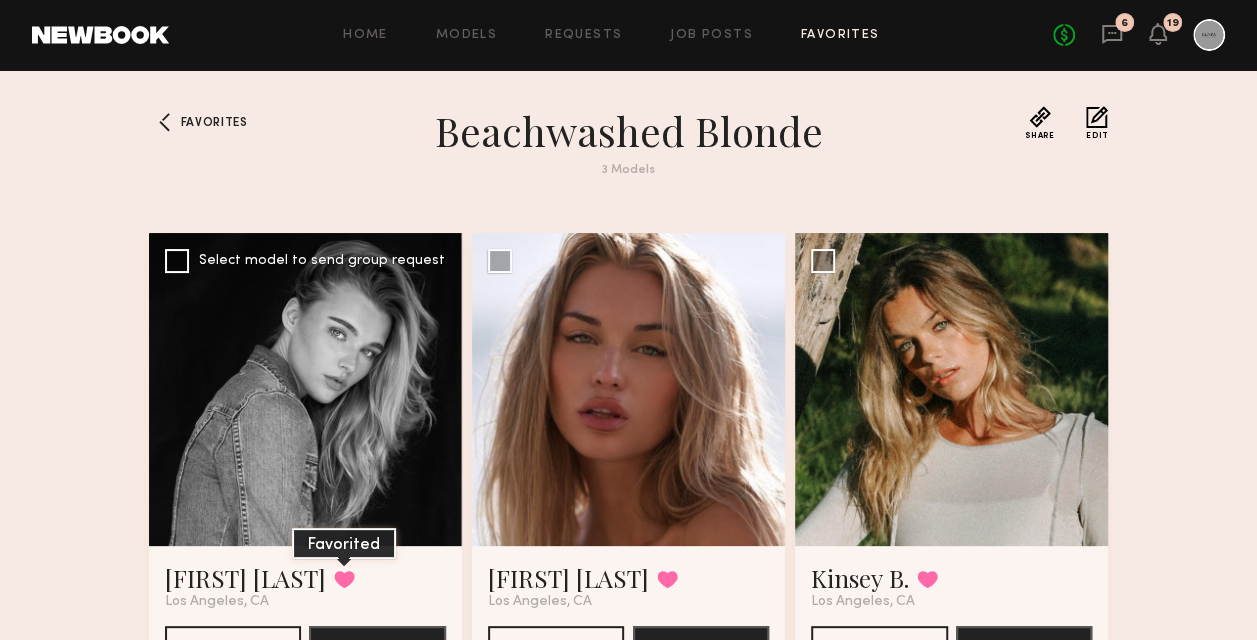 click 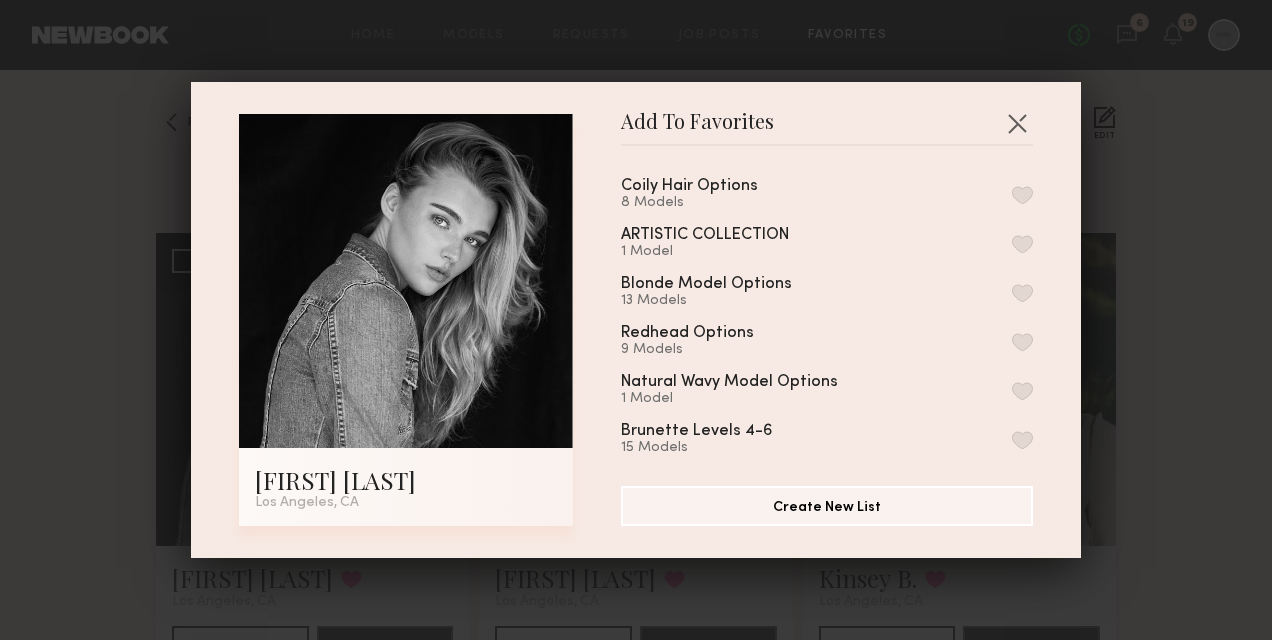 click at bounding box center [1022, 293] 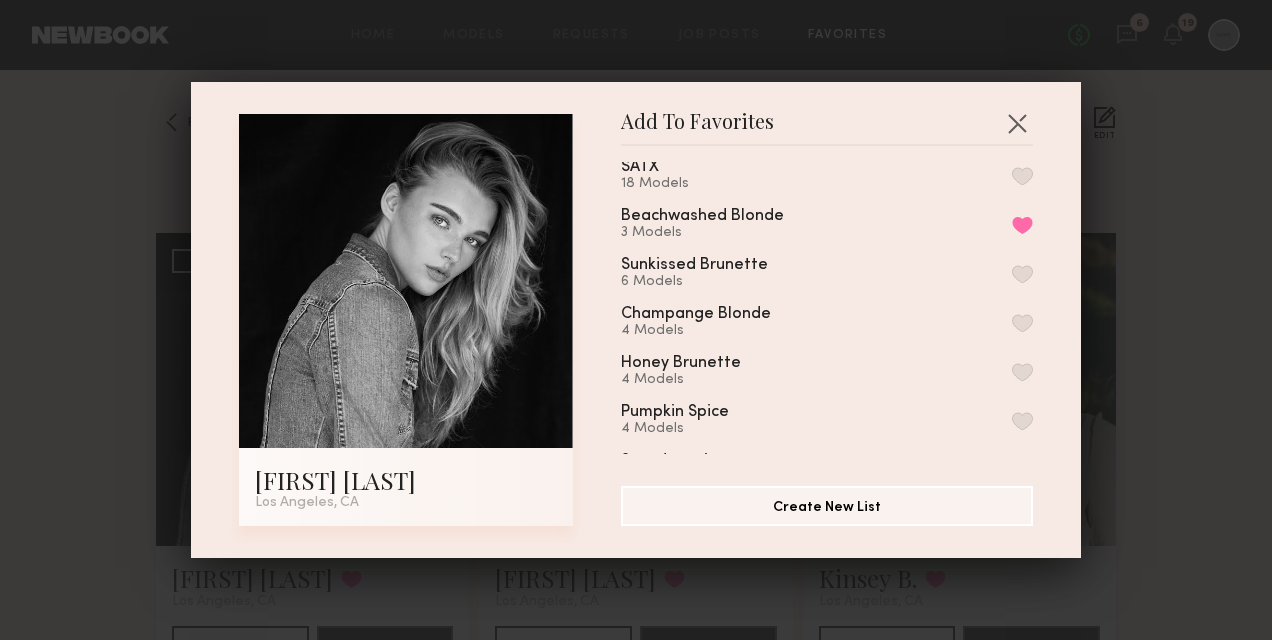 scroll, scrollTop: 900, scrollLeft: 0, axis: vertical 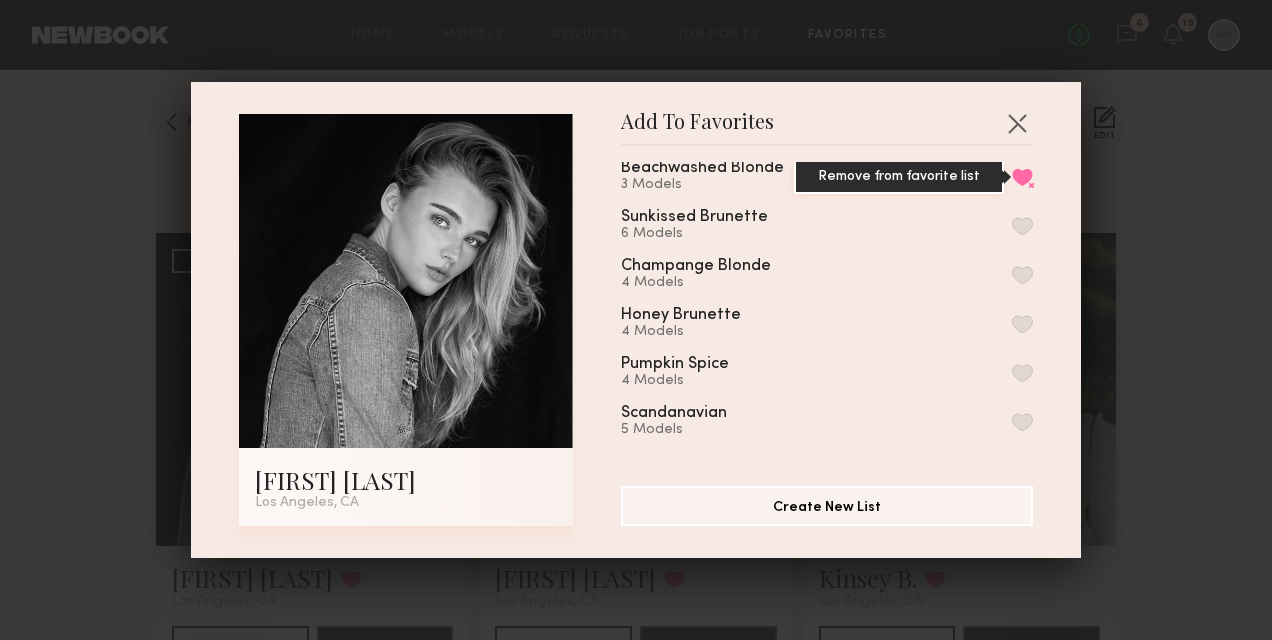 click on "Remove from favorite list" at bounding box center [1022, 177] 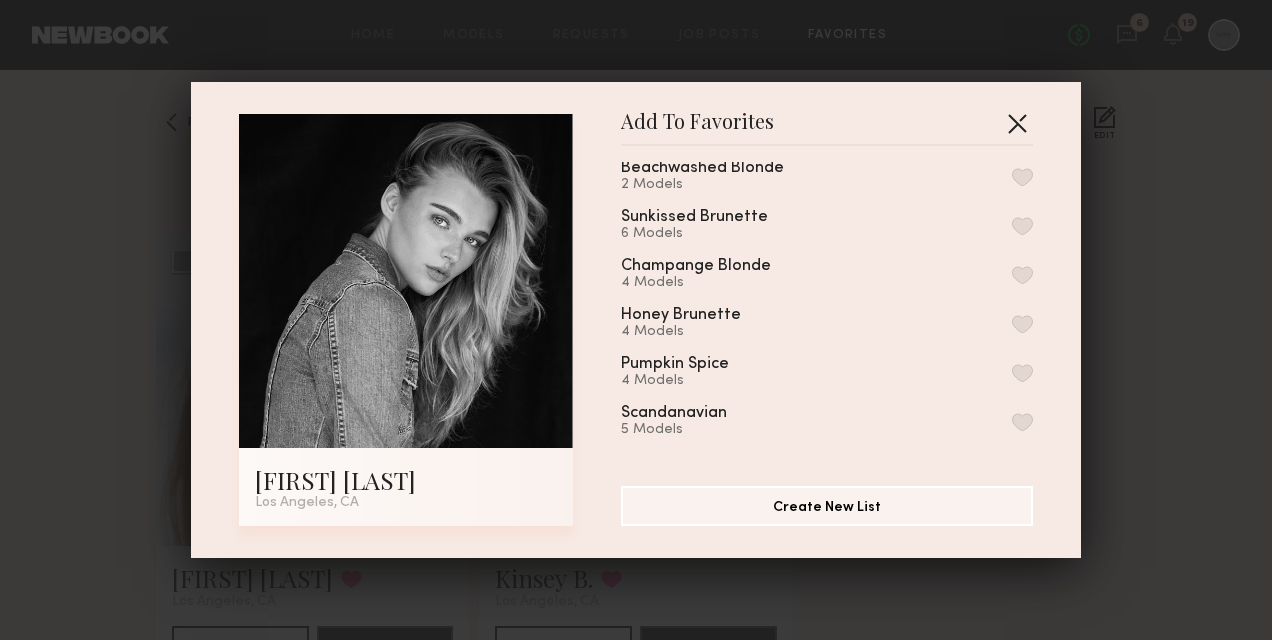 click at bounding box center (1017, 123) 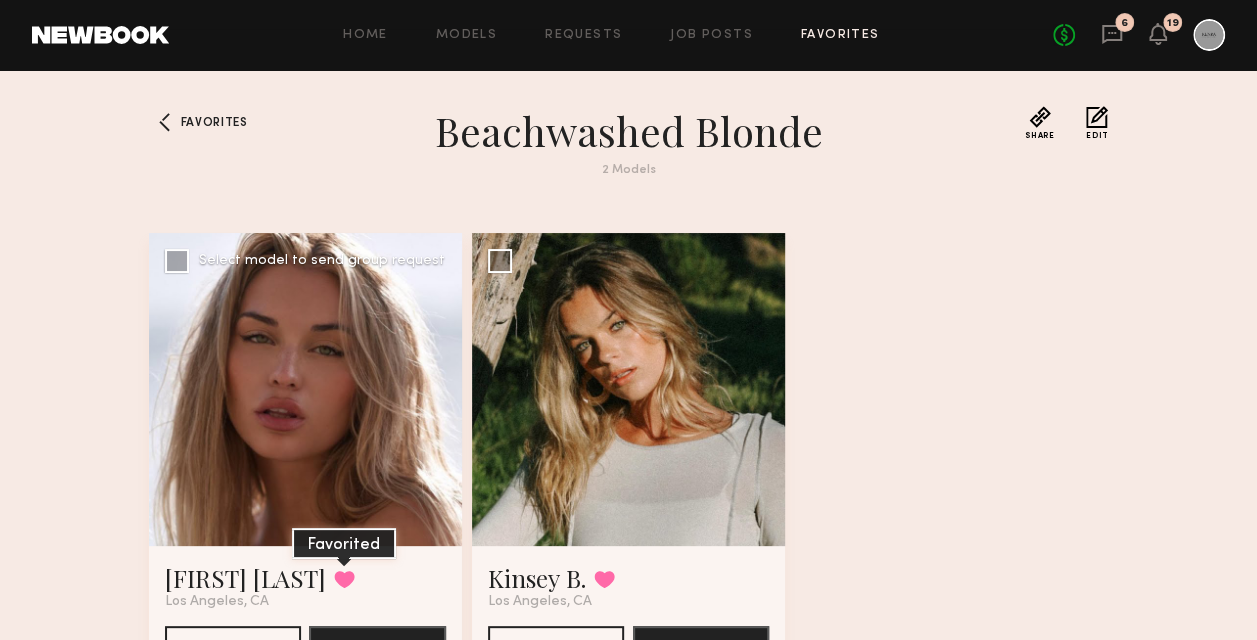 click 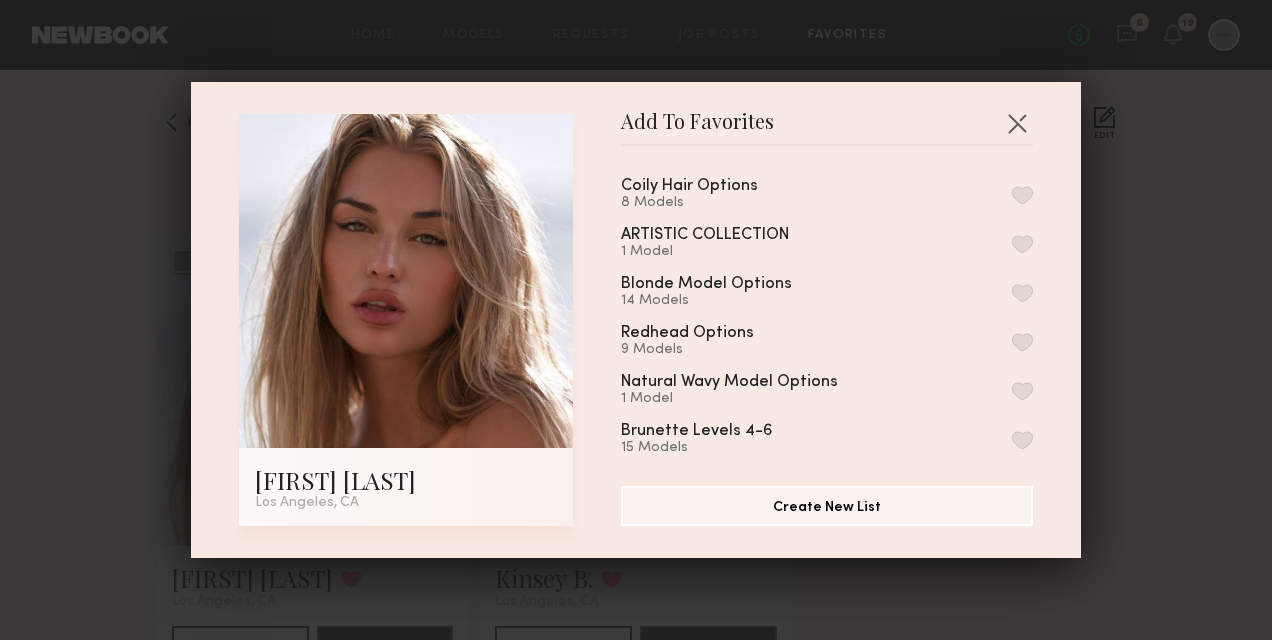 click at bounding box center [1022, 293] 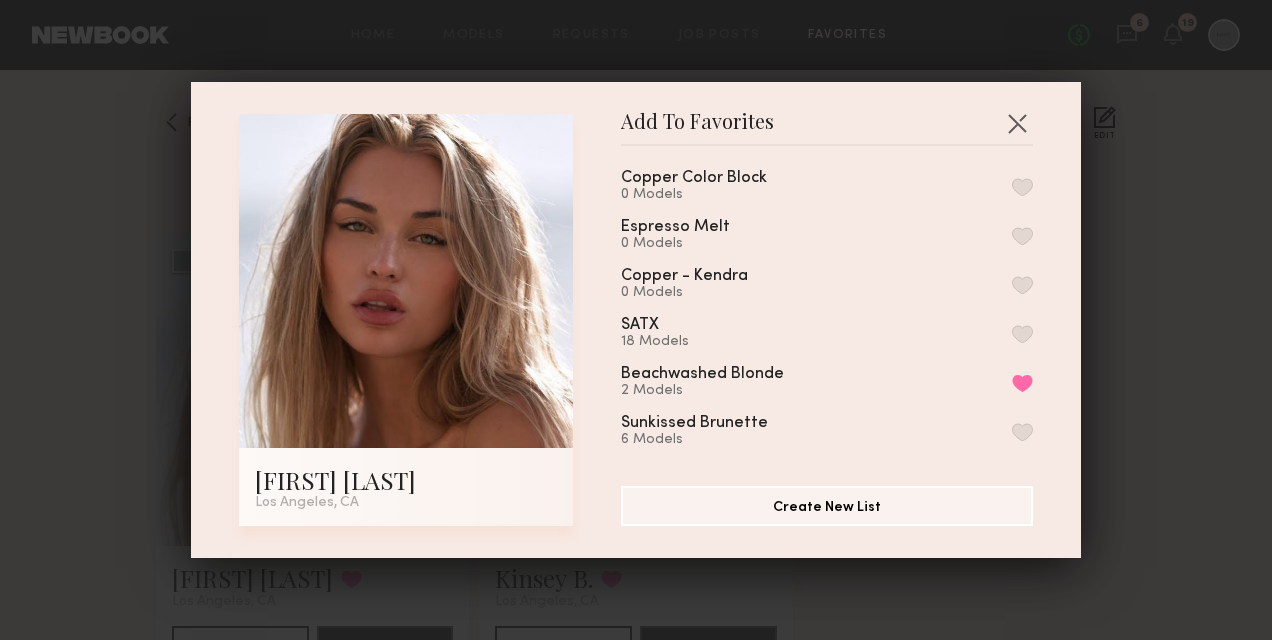 scroll, scrollTop: 800, scrollLeft: 0, axis: vertical 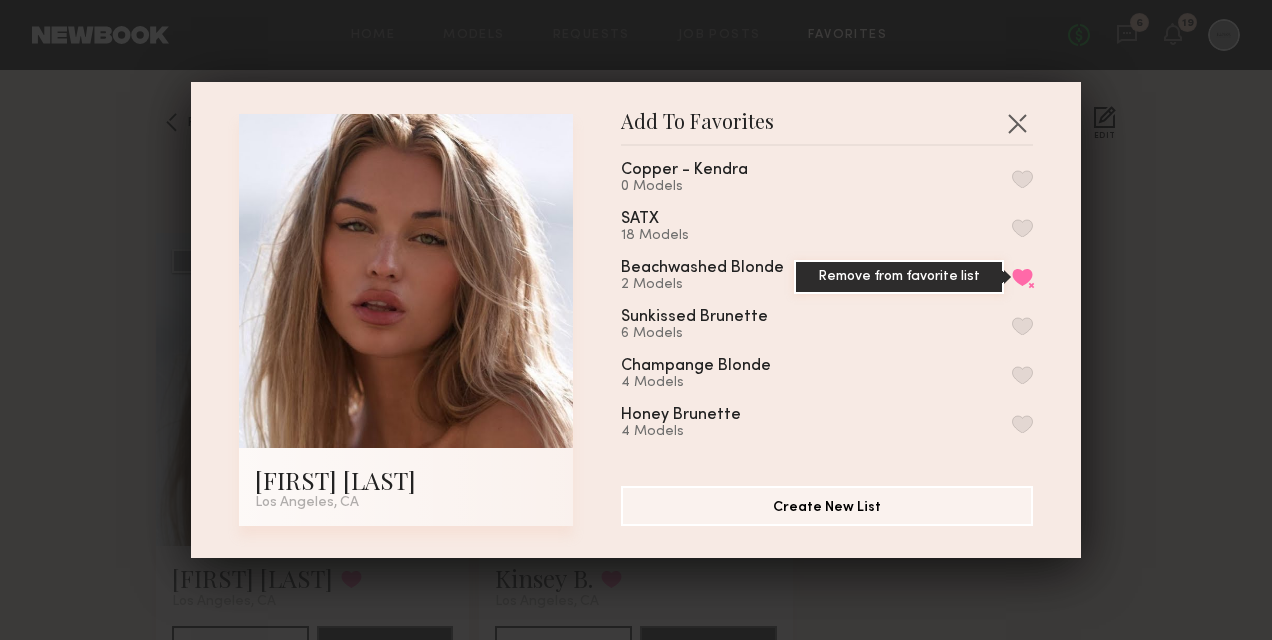 click on "Remove from favorite list" at bounding box center (1022, 277) 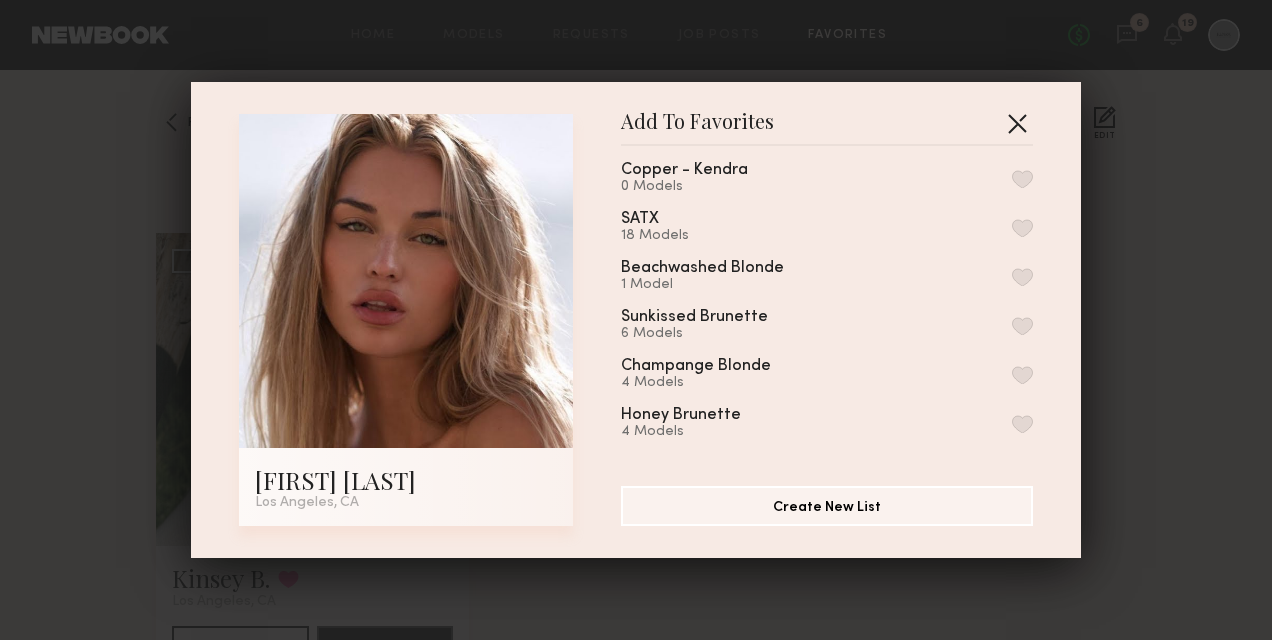 click at bounding box center [1017, 123] 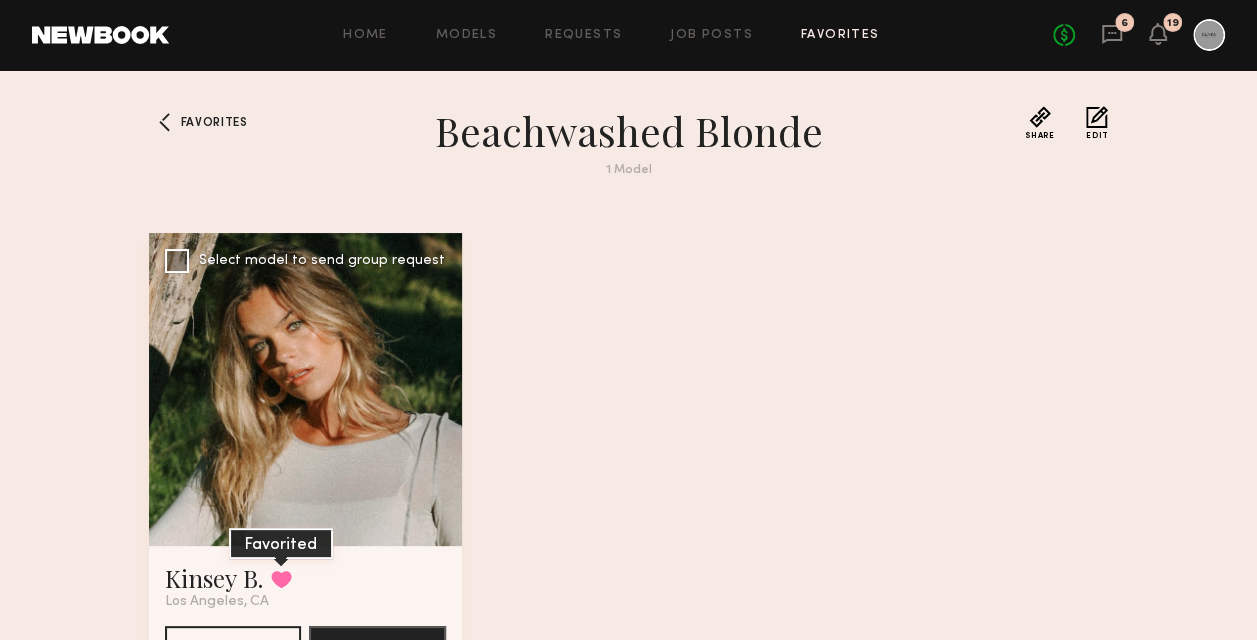 click 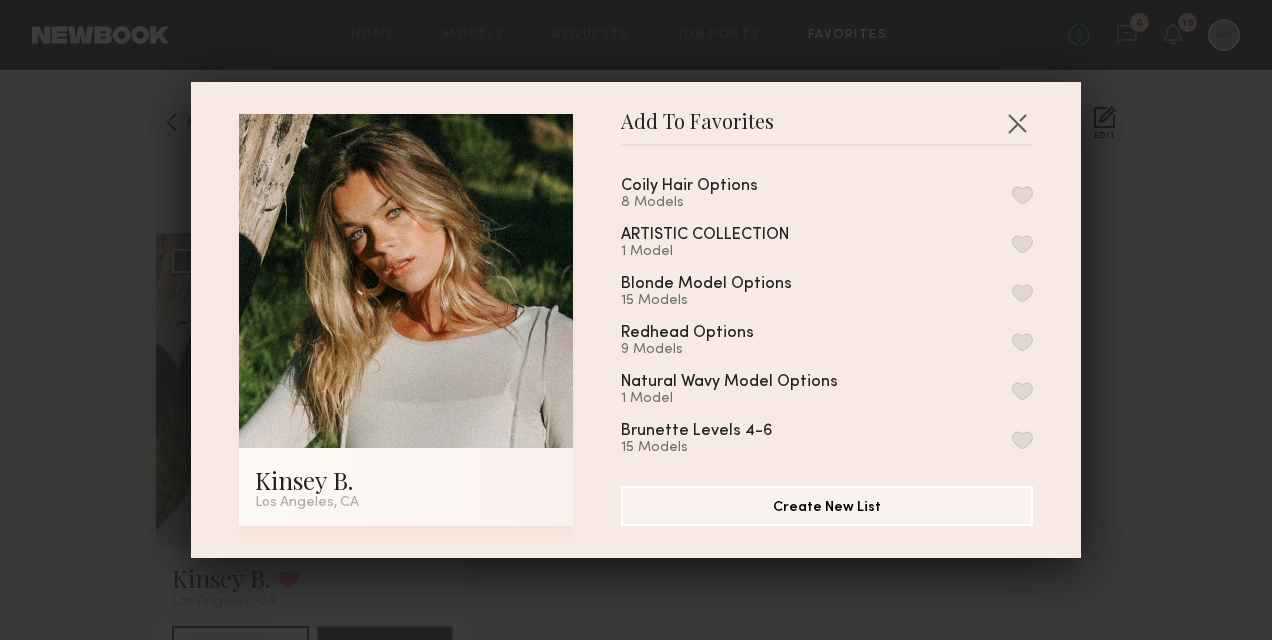 click on "Coily Hair Options 8   Models ARTISTIC COLLECTION 1   Model Blonde Model Options 15   Models Redhead Options 9   Models Natural Wavy Model Options 1   Model Brunette Levels 4-6 15   Models Natural Gray Hair 0   Models Content Shoot - Platinum Restage 52   Models Bridal Styling 11   Models Curly Hair Options 3   Models Dark Brunette Levels 1-3 7   Models Butter Blonde 0   Models Cool Blonde 0   Models UA Dark 0   Models Copper Color Block 0   Models Espresso Melt 0   Models Copper - Kendra 0   Models SATX 18   Models Beachwashed Blonde 1   Model Remove from favorite list Sunkissed Brunette 6   Models Champange Blonde 4   Models Honey Brunette 4   Models Pumpkin Spice 4   Models Scandanavian 5   Models emerge casting 21   Models Emerge 33   Models BTC DALLAS 6   Models BTCU 12   Models My Favorites 13   Models" at bounding box center [837, 308] 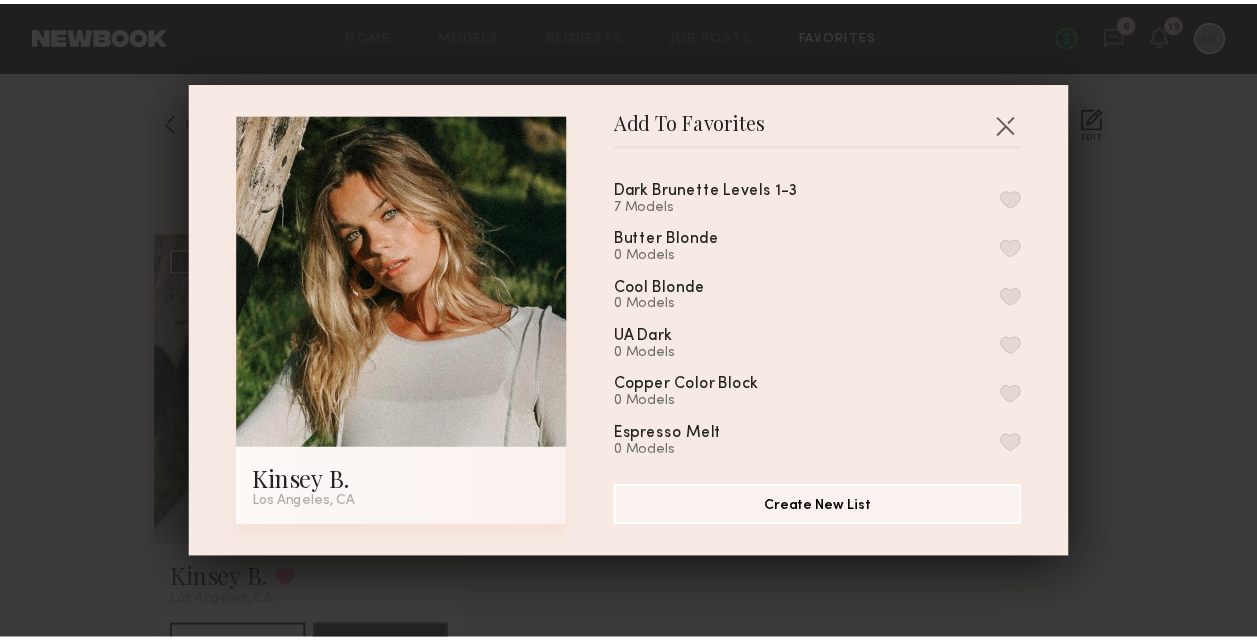 scroll, scrollTop: 700, scrollLeft: 0, axis: vertical 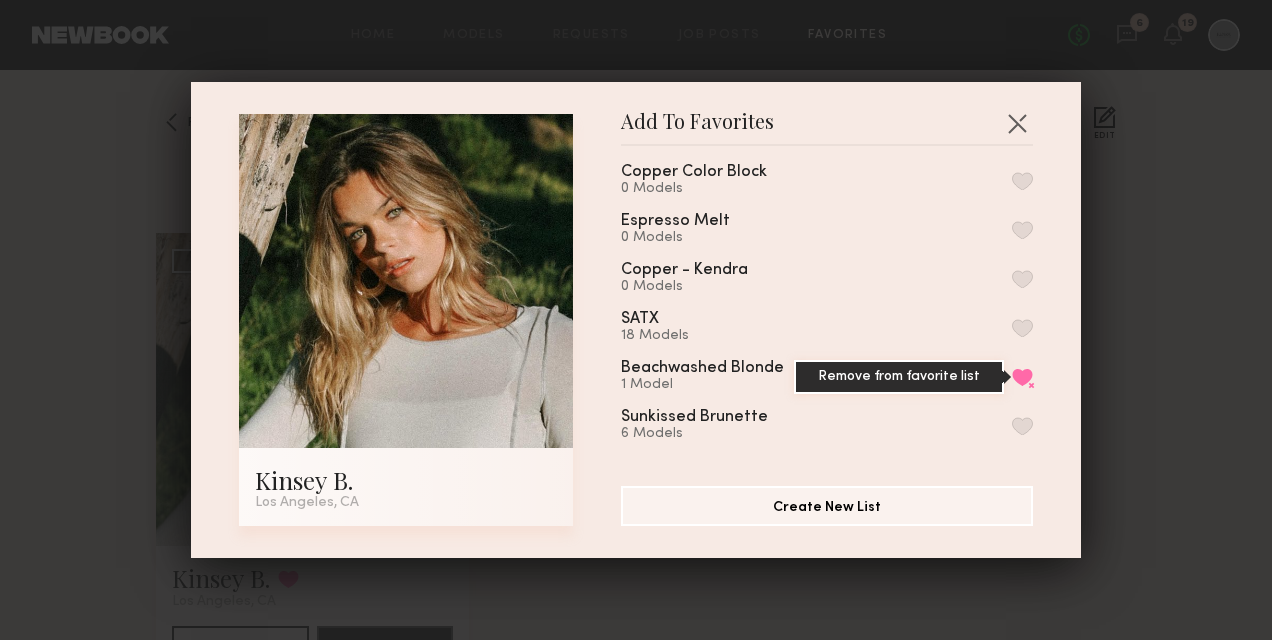 click on "Remove from favorite list" at bounding box center (1022, 377) 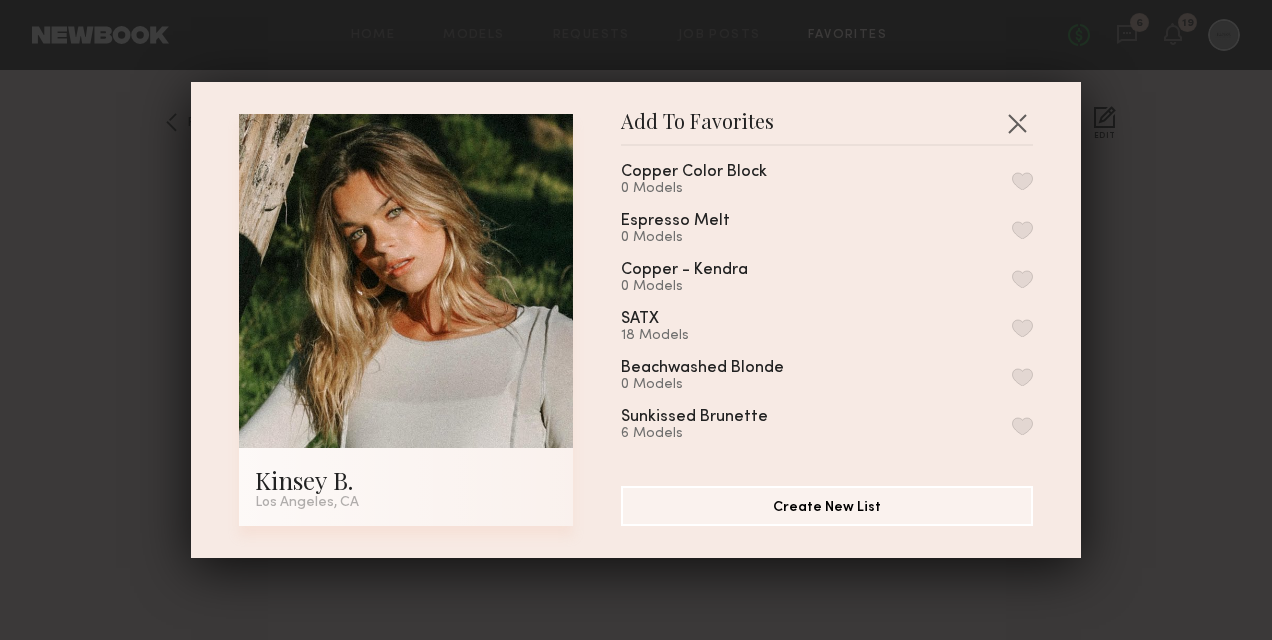 click on "Add To Favorites Kinsey B. Los Angeles, CA Add To Favorites Coily Hair Options 8   Models ARTISTIC COLLECTION 1   Model Blonde Model Options 16   Models Remove from favorite list Redhead Options 9   Models Natural Wavy Model Options 1   Model Brunette Levels 4-6 15   Models Natural Gray Hair 0   Models Content Shoot - Platinum Restage 52   Models Bridal Styling 11   Models Curly Hair Options 3   Models Dark Brunette Levels 1-3 7   Models Butter Blonde 0   Models Cool Blonde 0   Models UA Dark 0   Models Copper Color Block 0   Models Espresso Melt 0   Models Copper - Kendra 0   Models SATX 18   Models Beachwashed Blonde 0   Models Sunkissed Brunette 6   Models Champange Blonde 4   Models Honey Brunette 4   Models Pumpkin Spice 4   Models Scandanavian 5   Models emerge casting 21   Models Emerge 33   Models BTC DALLAS 6   Models BTCU 12   Models My Favorites 13   Models Create New List" at bounding box center (636, 320) 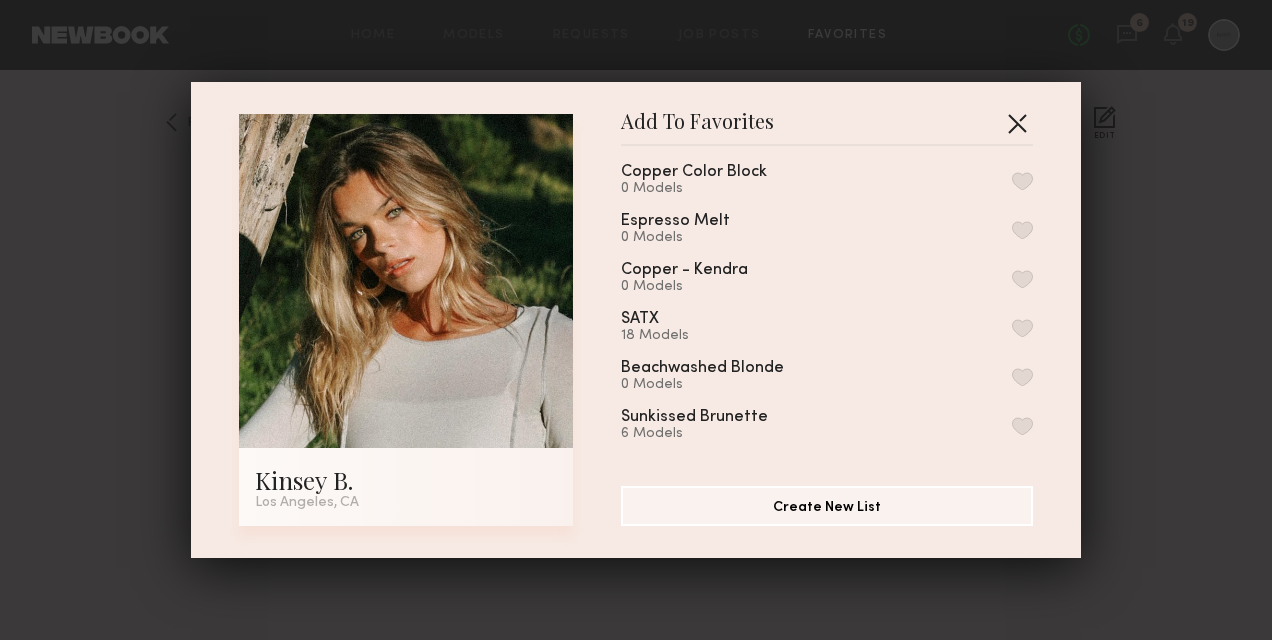 click at bounding box center (1017, 123) 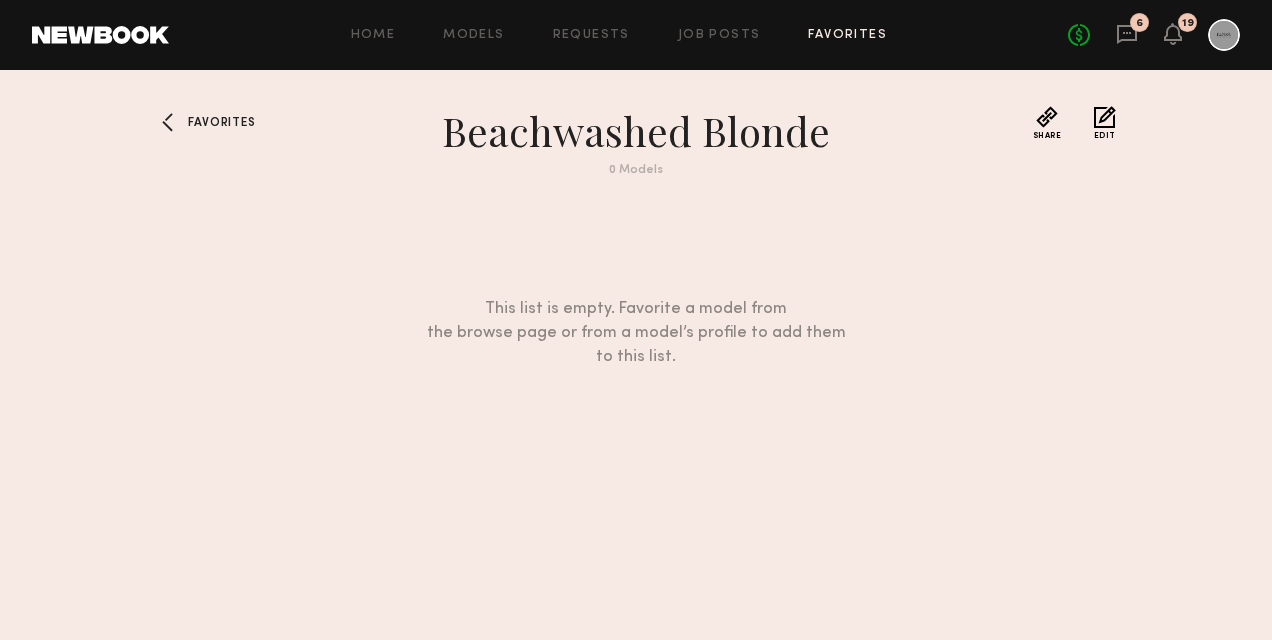 click on "Favorites" 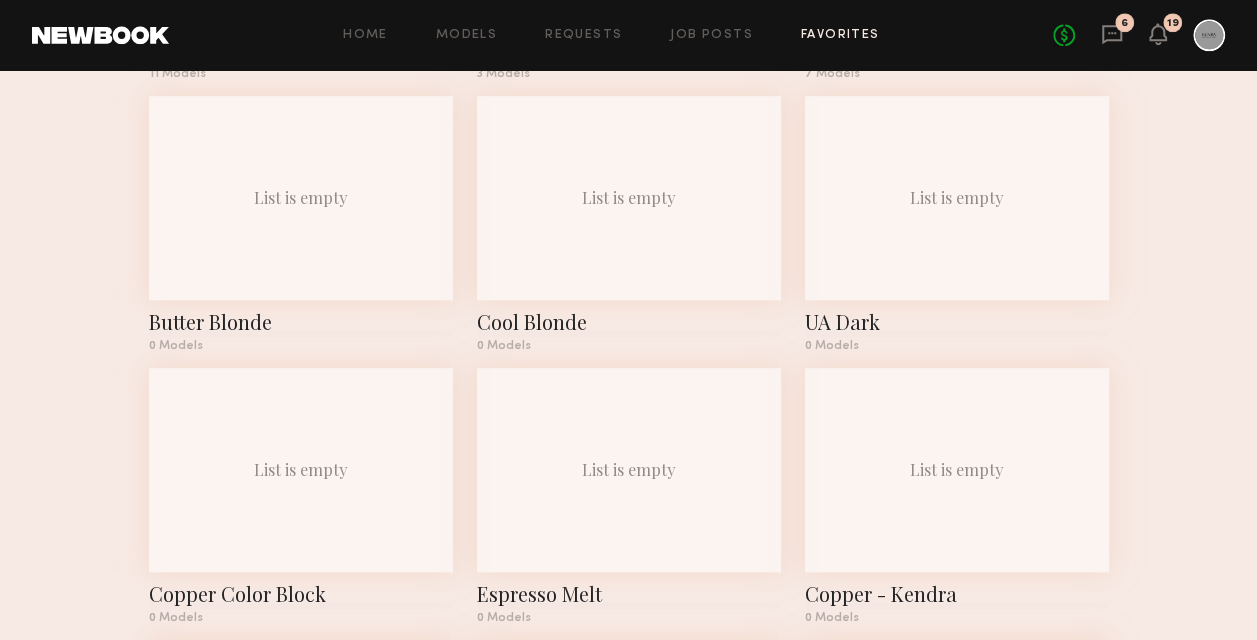 scroll, scrollTop: 1200, scrollLeft: 0, axis: vertical 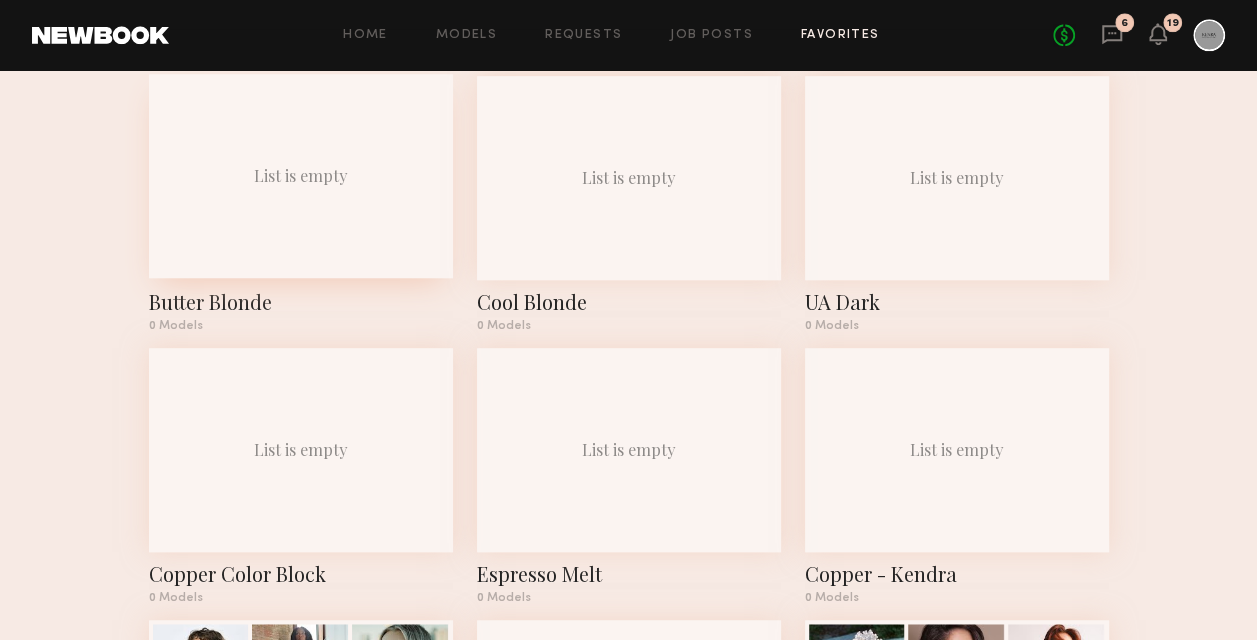 click on "List is empty" 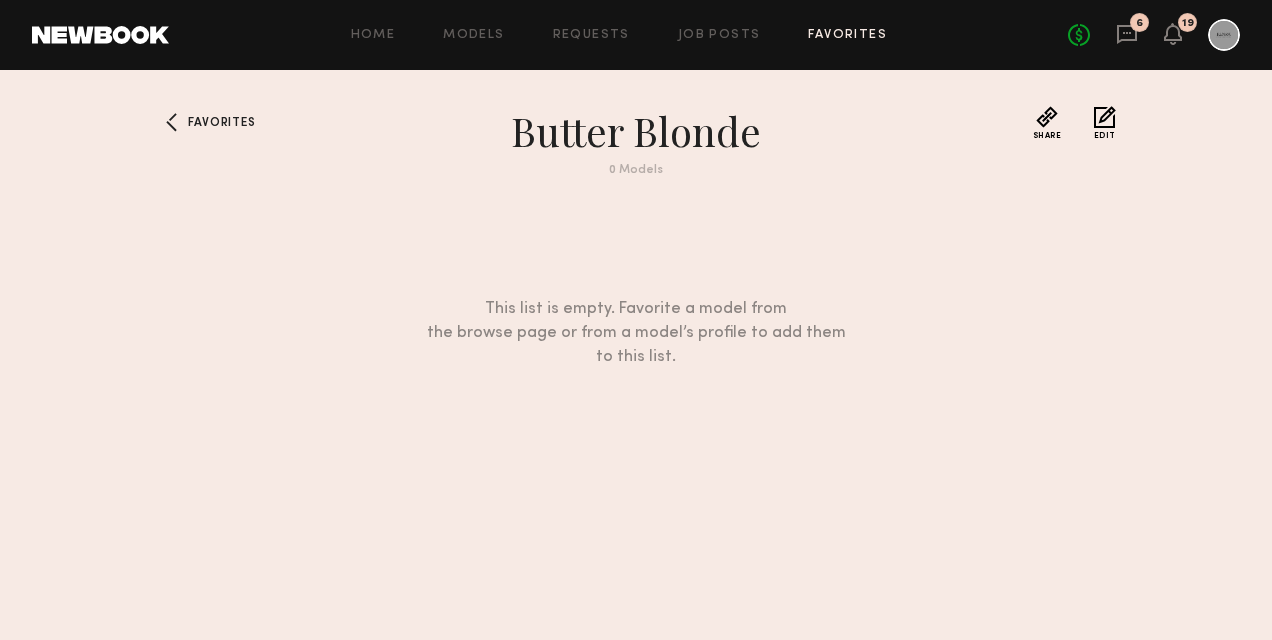 click on "Favorites Butter Blonde 0   Models Share Copy Shareable Link Edit This list is empty. Favorite a model from the browse page or from a model’s profile to add them to this list." 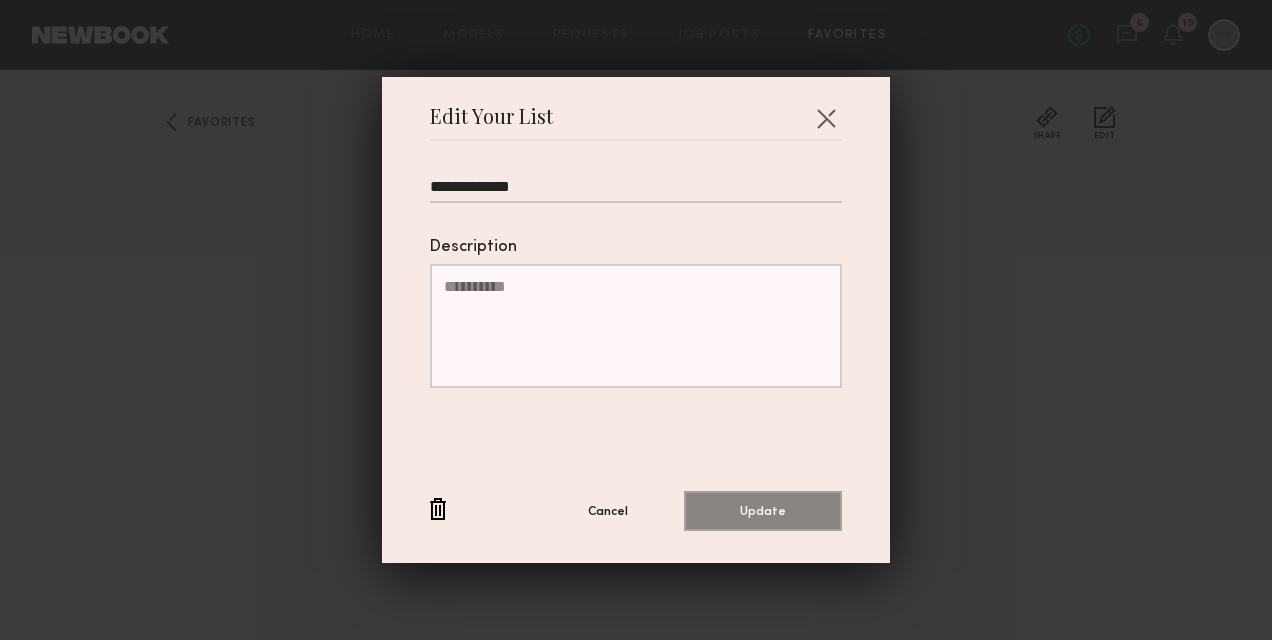click at bounding box center (438, 510) 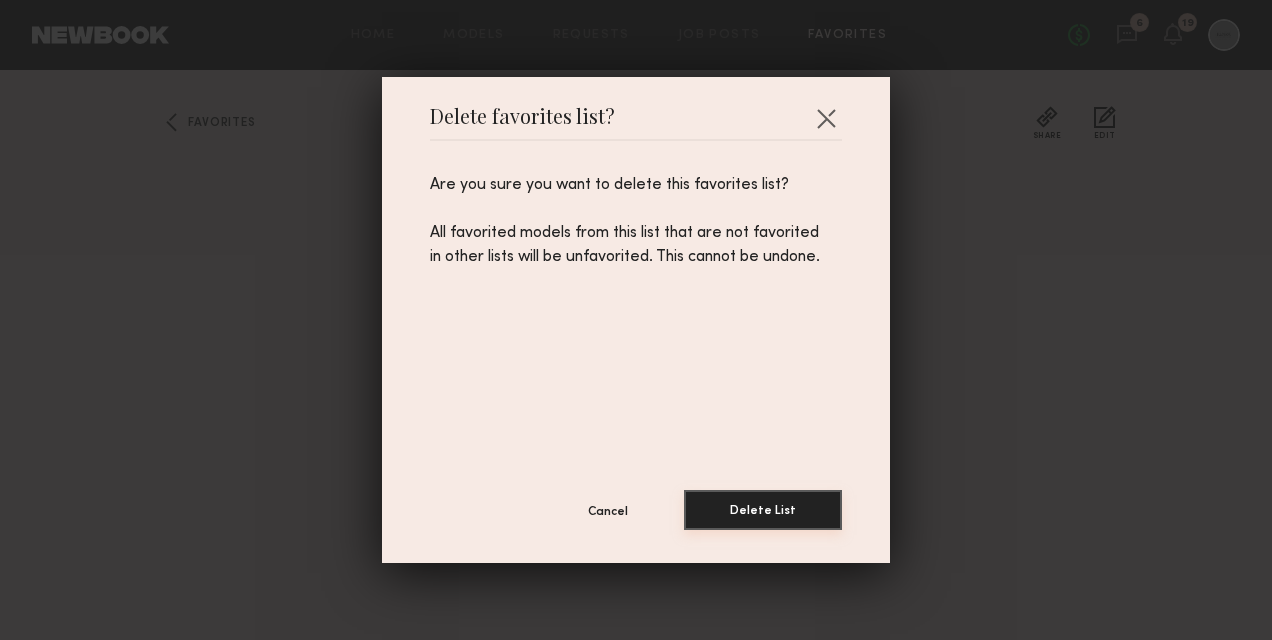 click on "Delete List" at bounding box center (763, 510) 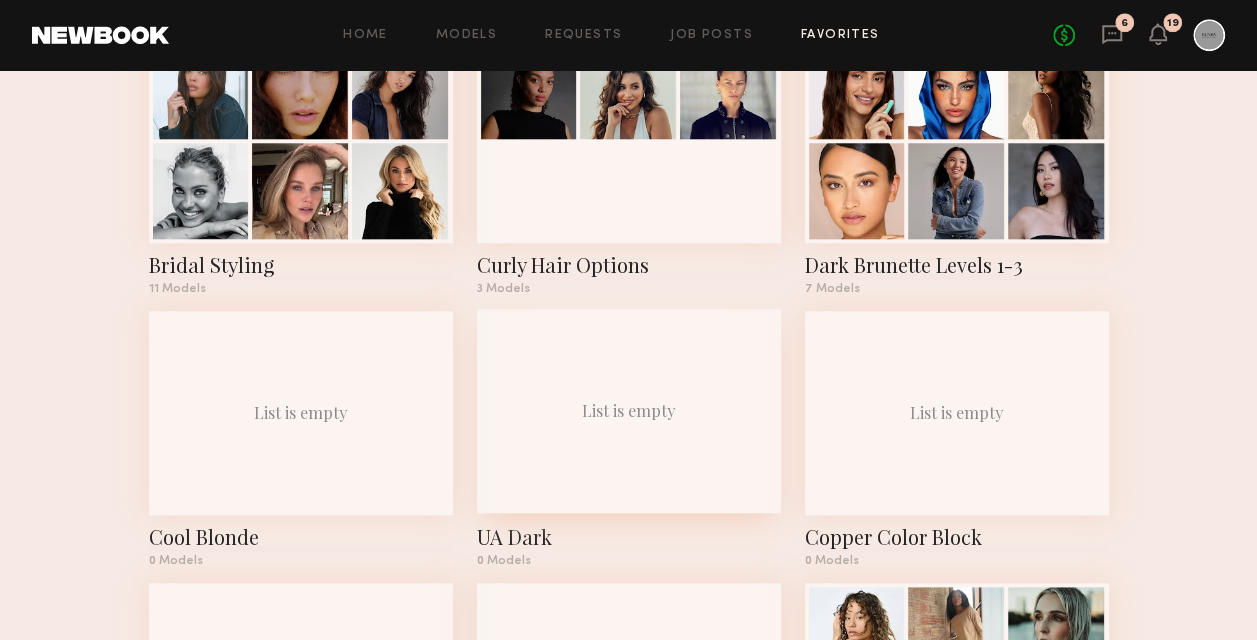 scroll, scrollTop: 1000, scrollLeft: 0, axis: vertical 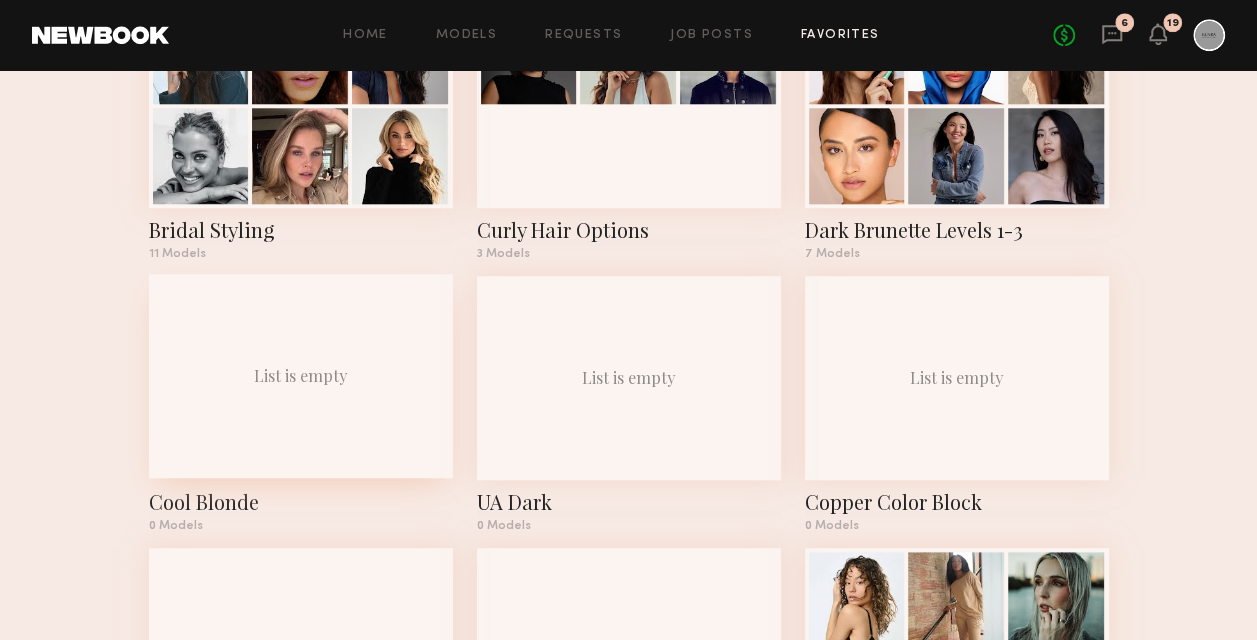 click on "List is empty" 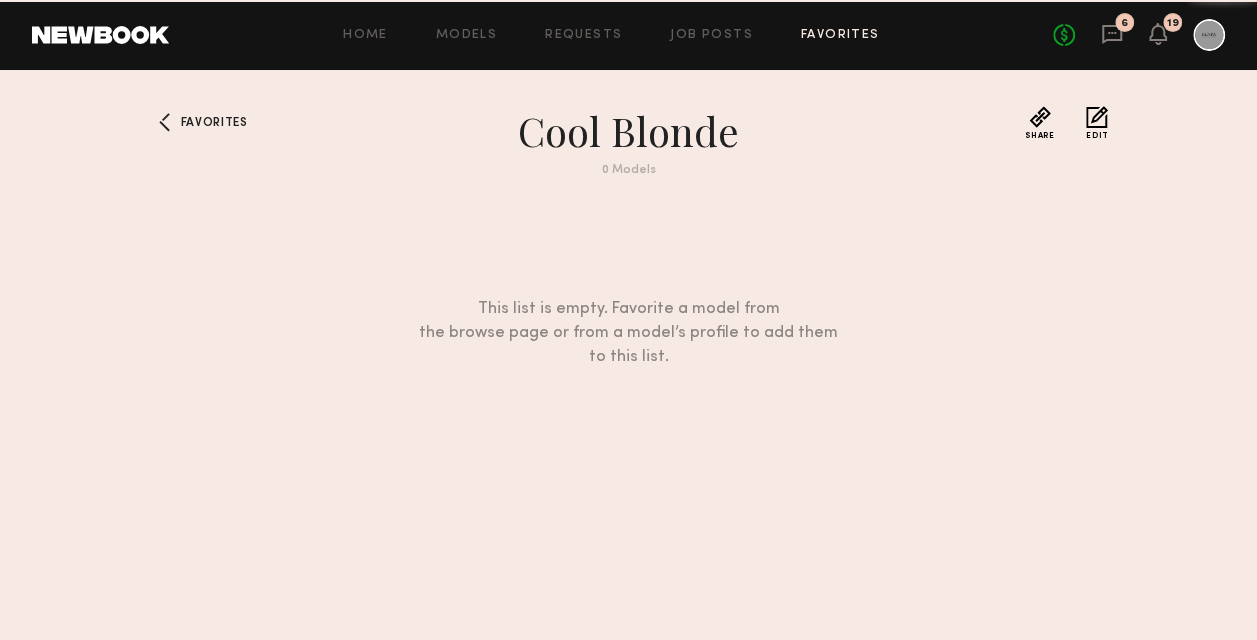 scroll, scrollTop: 0, scrollLeft: 0, axis: both 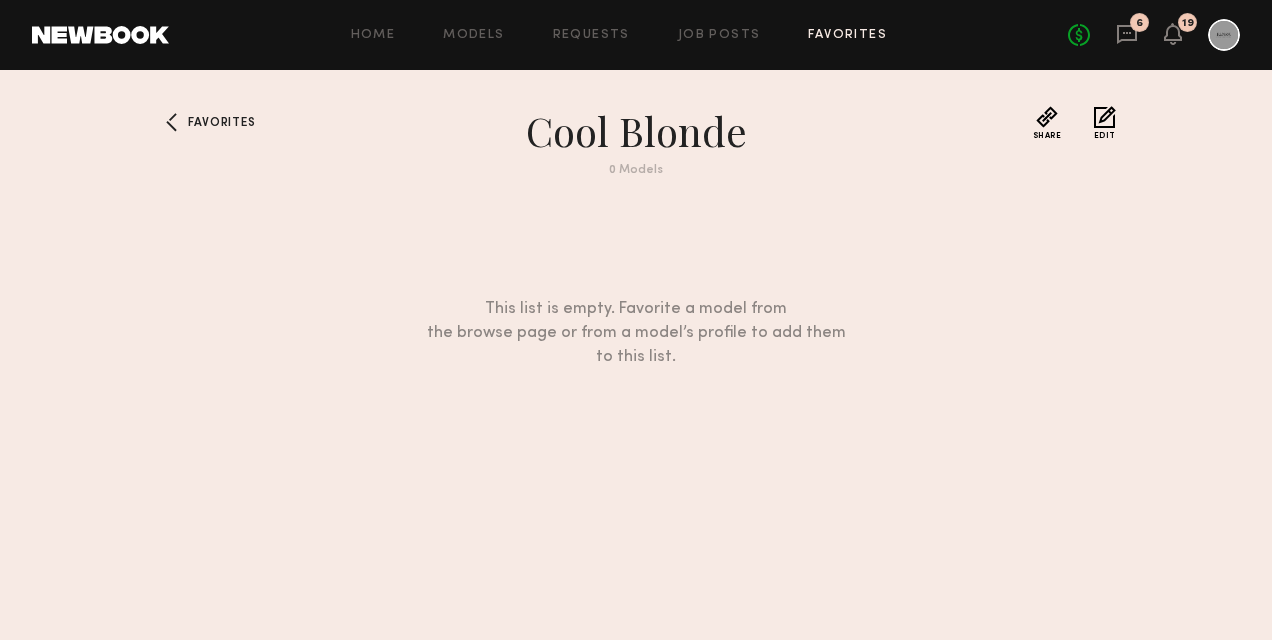 click on "Favorites Cool Blonde 0   Models Share Copy Shareable Link Edit This list is empty. Favorite a model from the browse page or from a model’s profile to add them to this list." 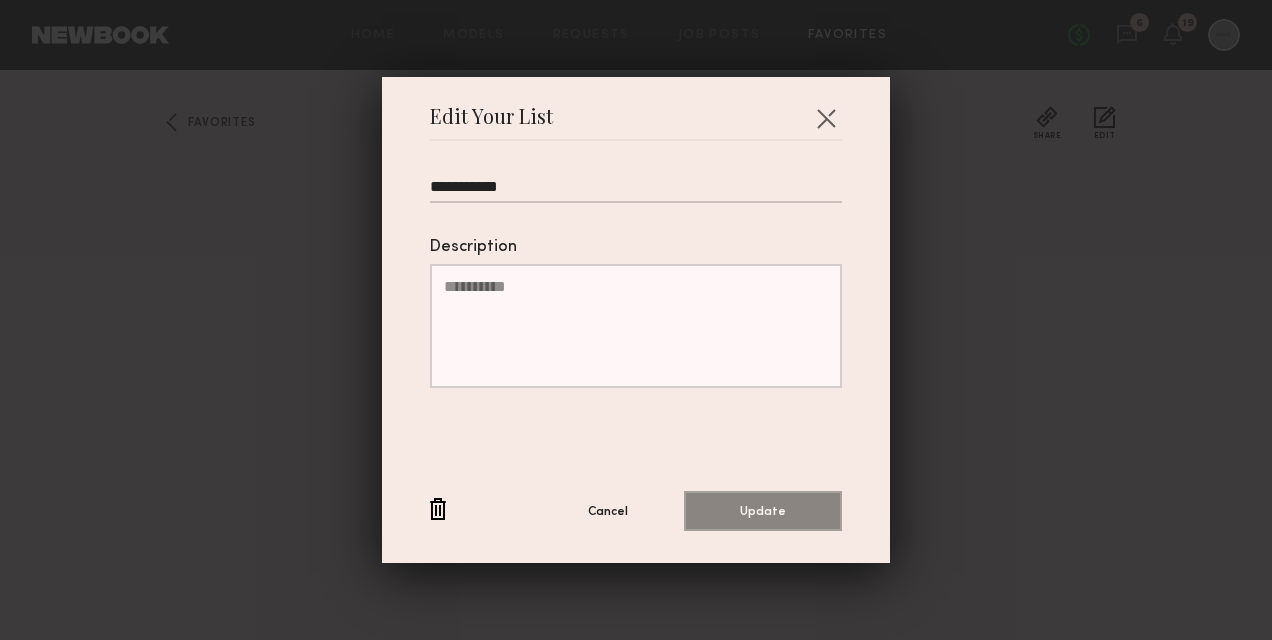 click at bounding box center (438, 510) 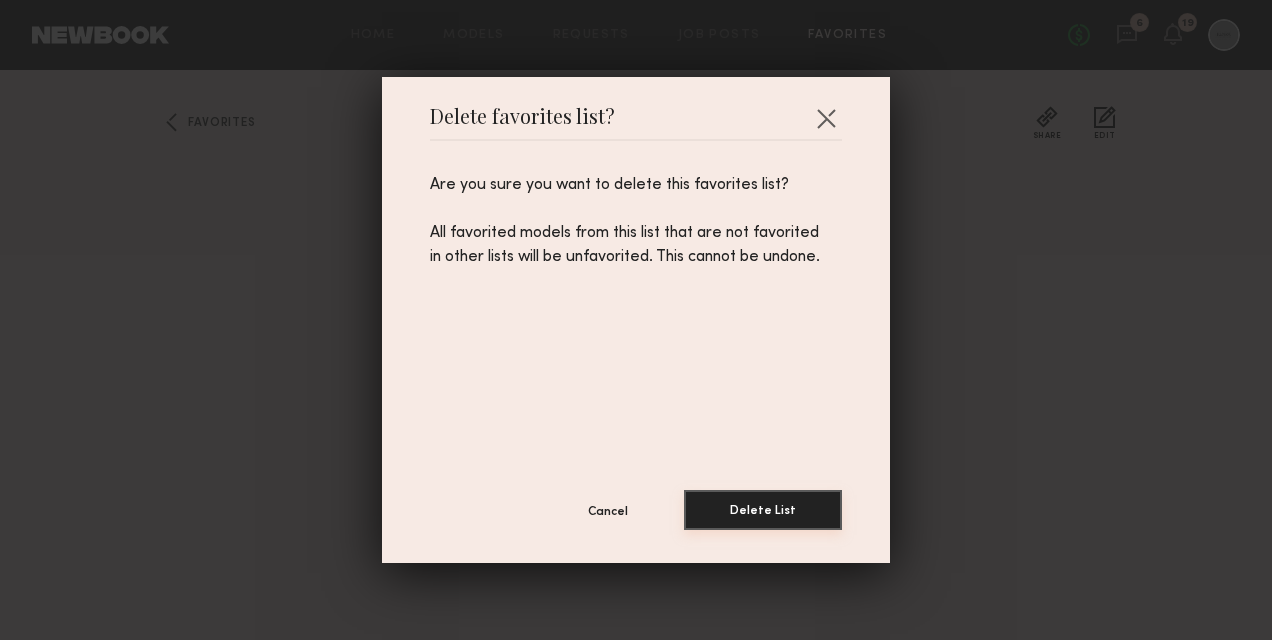 click on "Delete List" at bounding box center (763, 510) 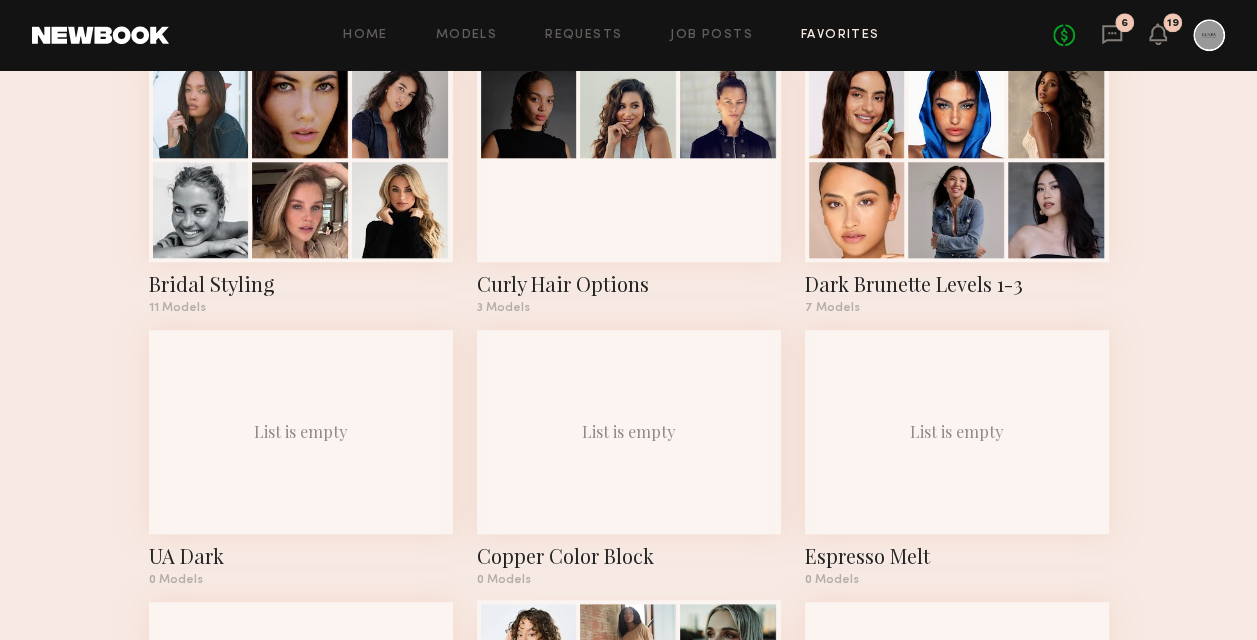 scroll, scrollTop: 1100, scrollLeft: 0, axis: vertical 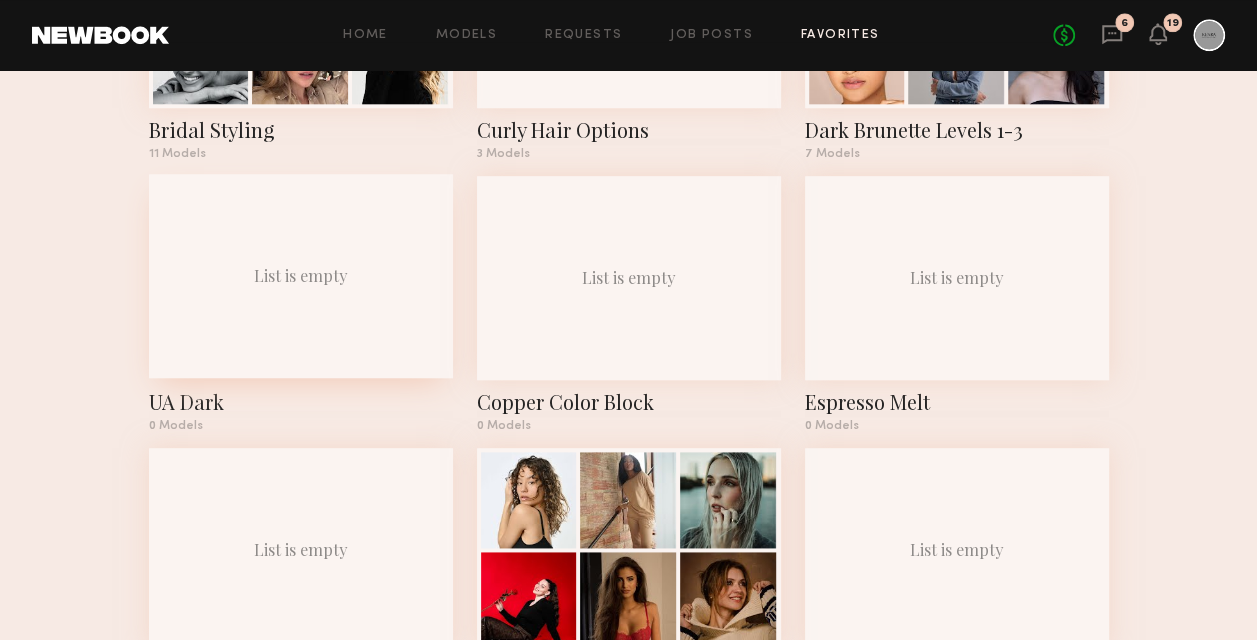 click on "List is empty" 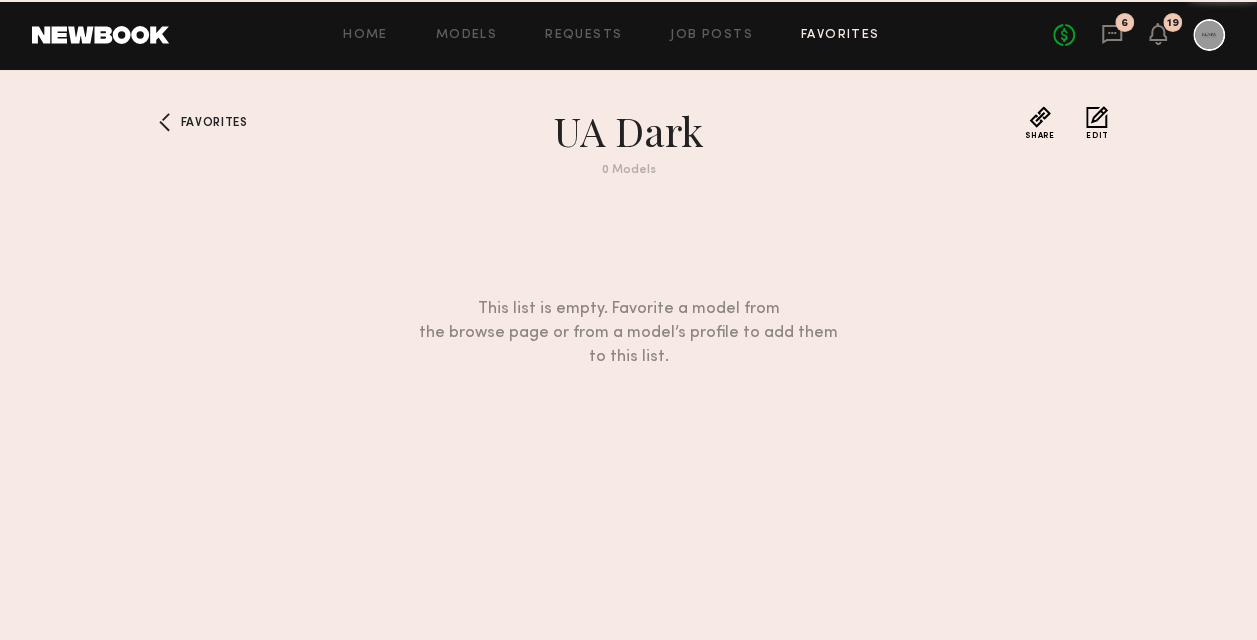 scroll, scrollTop: 0, scrollLeft: 0, axis: both 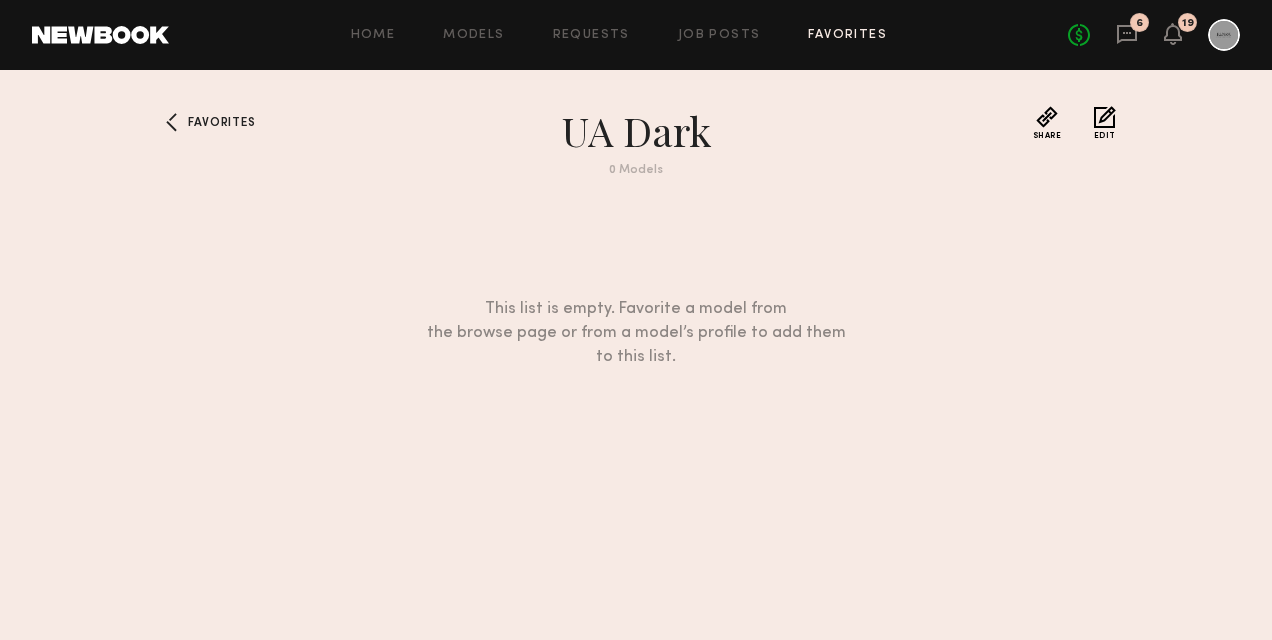 click on "Edit" 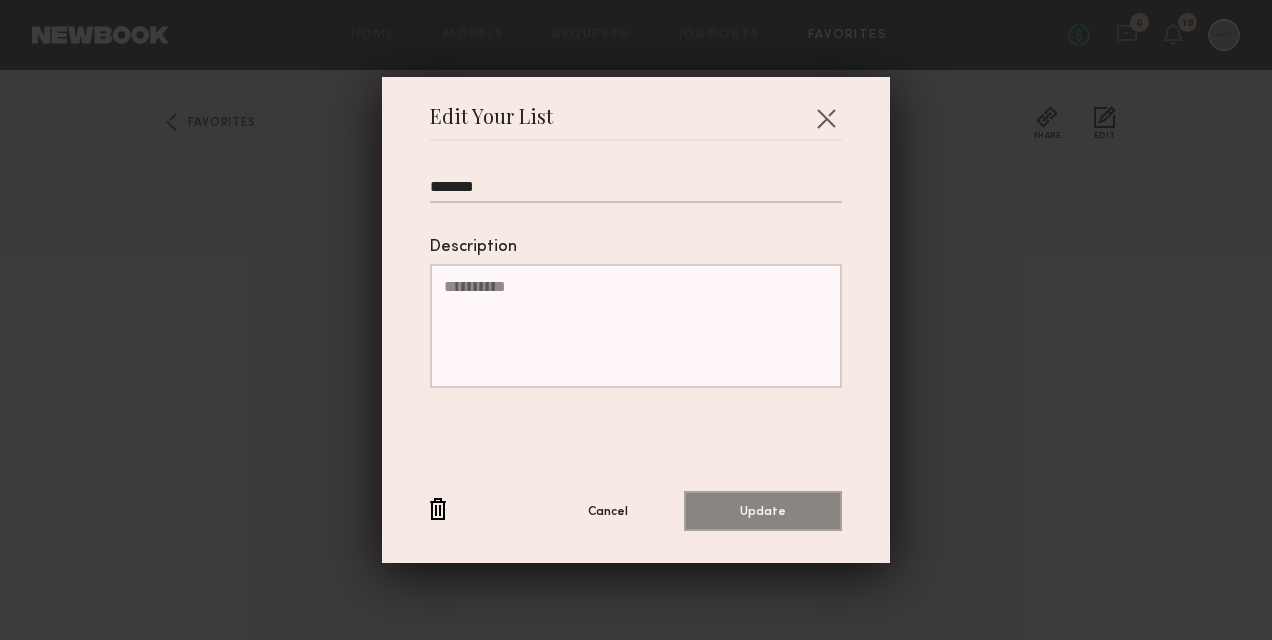 click at bounding box center (438, 510) 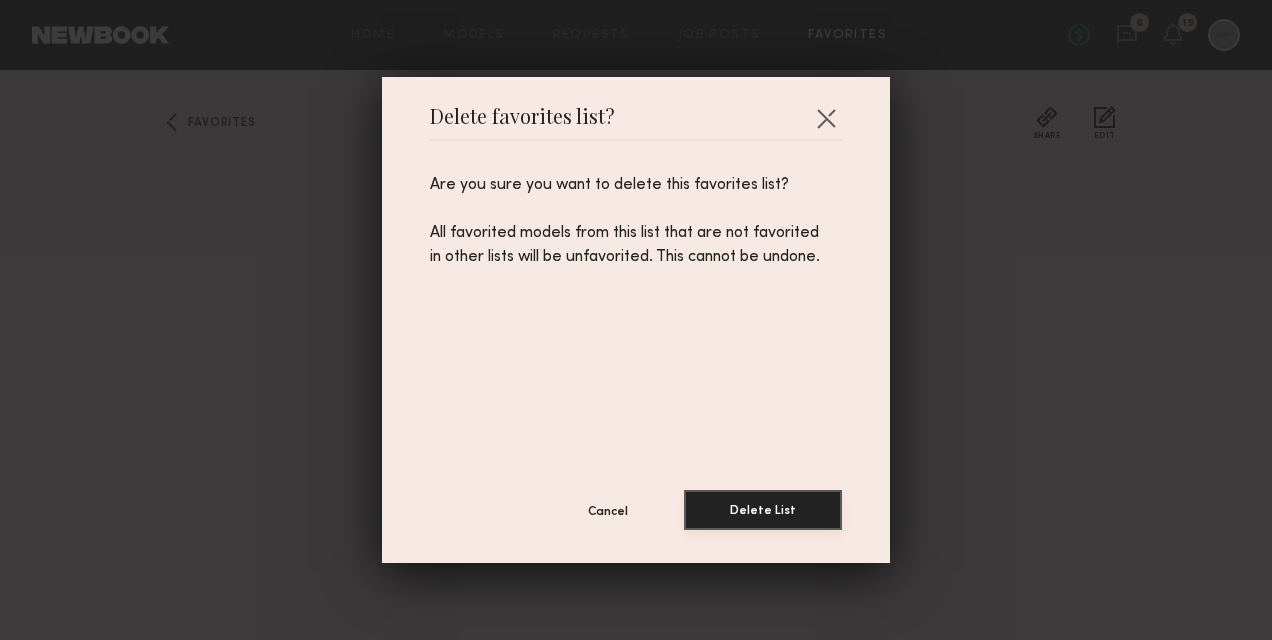 click on "Delete List" at bounding box center (763, 510) 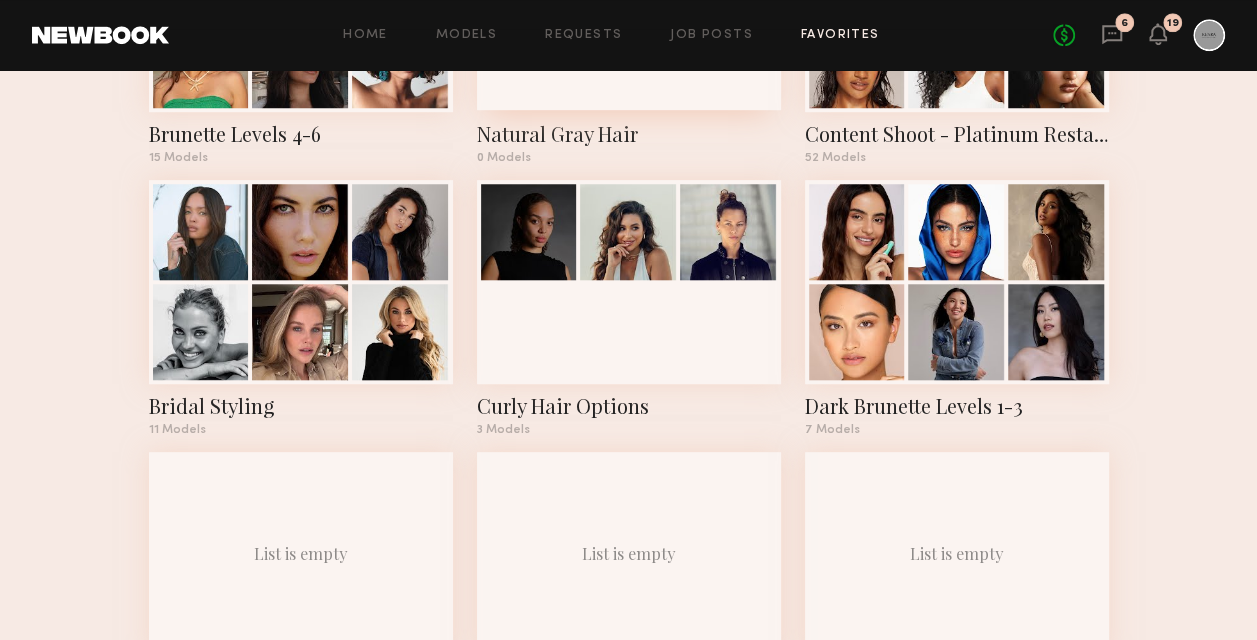 scroll, scrollTop: 1000, scrollLeft: 0, axis: vertical 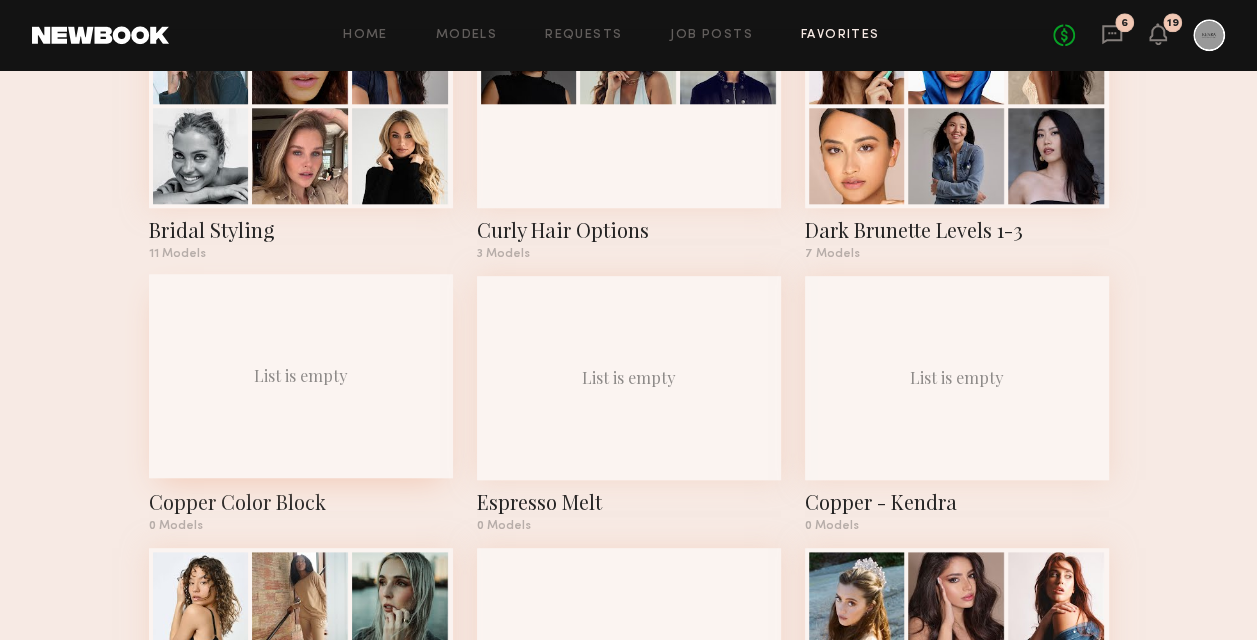 click on "List is empty" 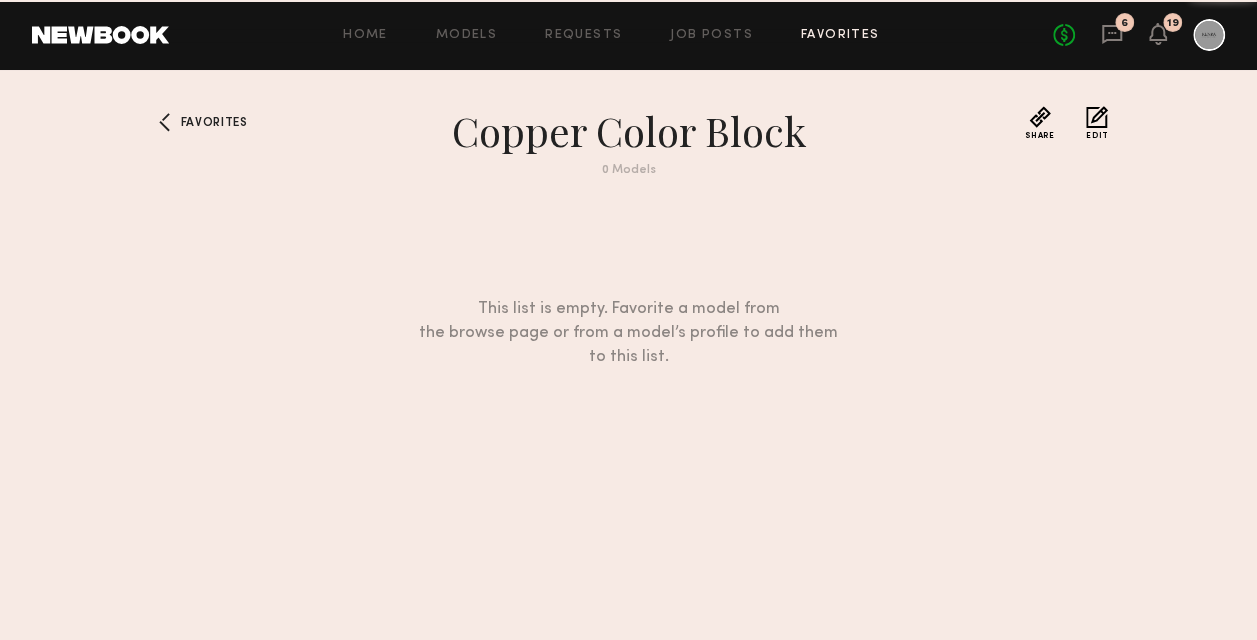 scroll, scrollTop: 0, scrollLeft: 0, axis: both 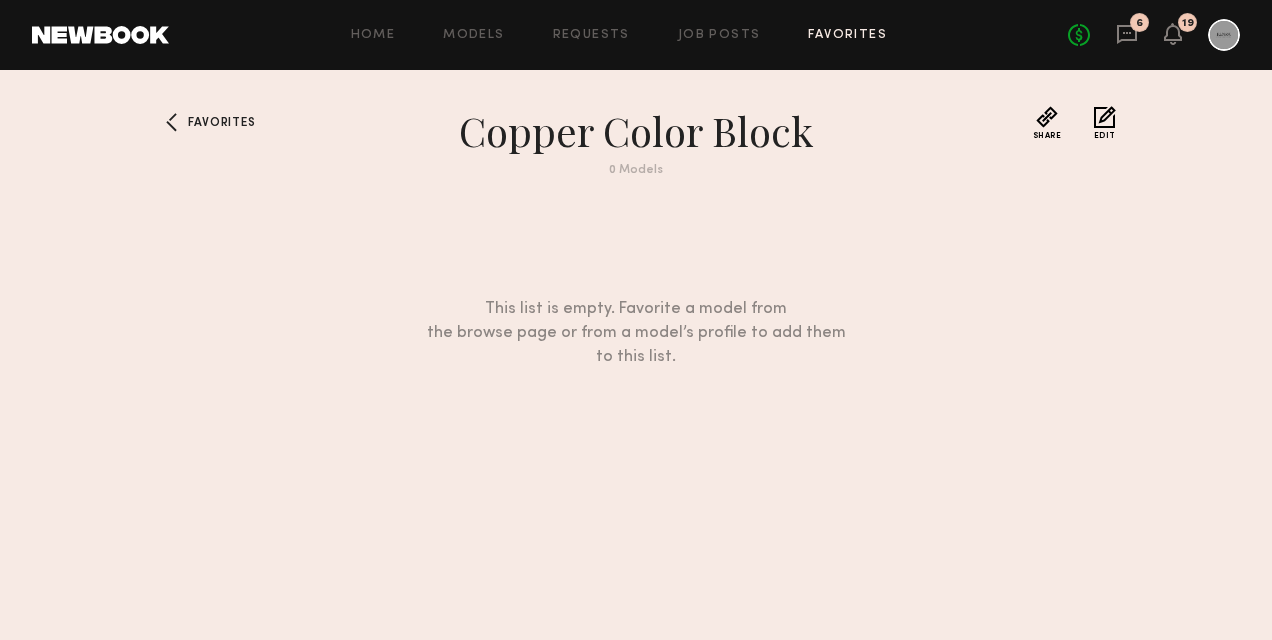 click on "Favorites Copper Color Block 0   Models Share Copy Shareable Link Edit This list is empty. Favorite a model from the browse page or from a model’s profile to add them to this list." 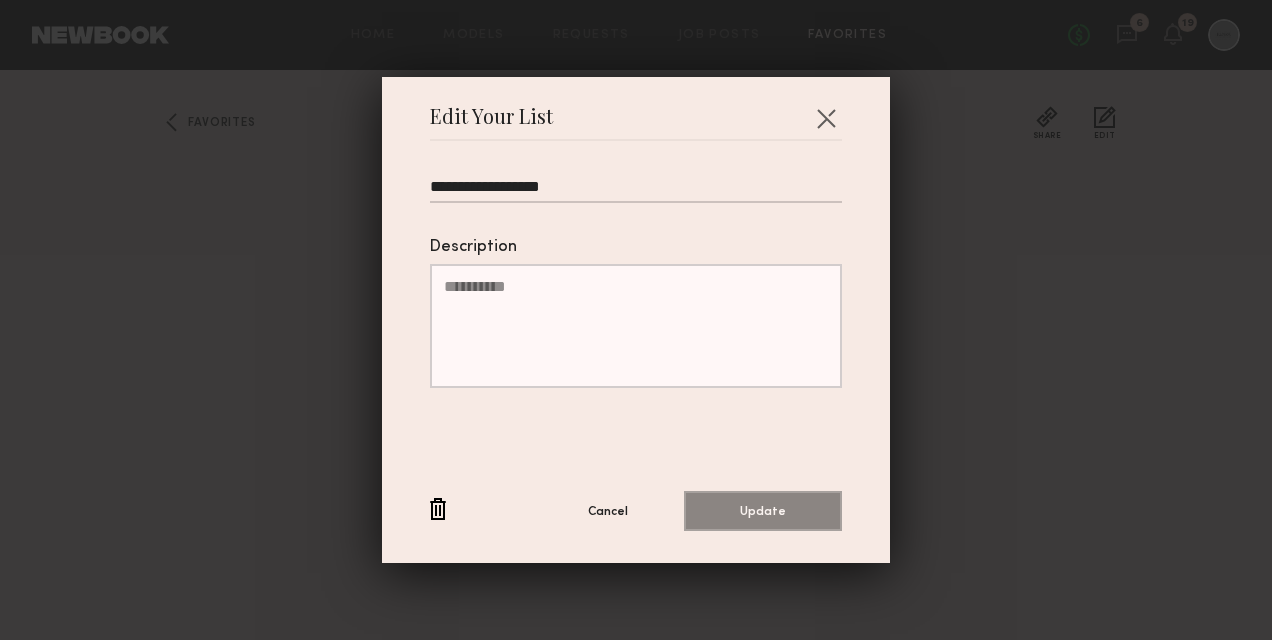 click at bounding box center [438, 510] 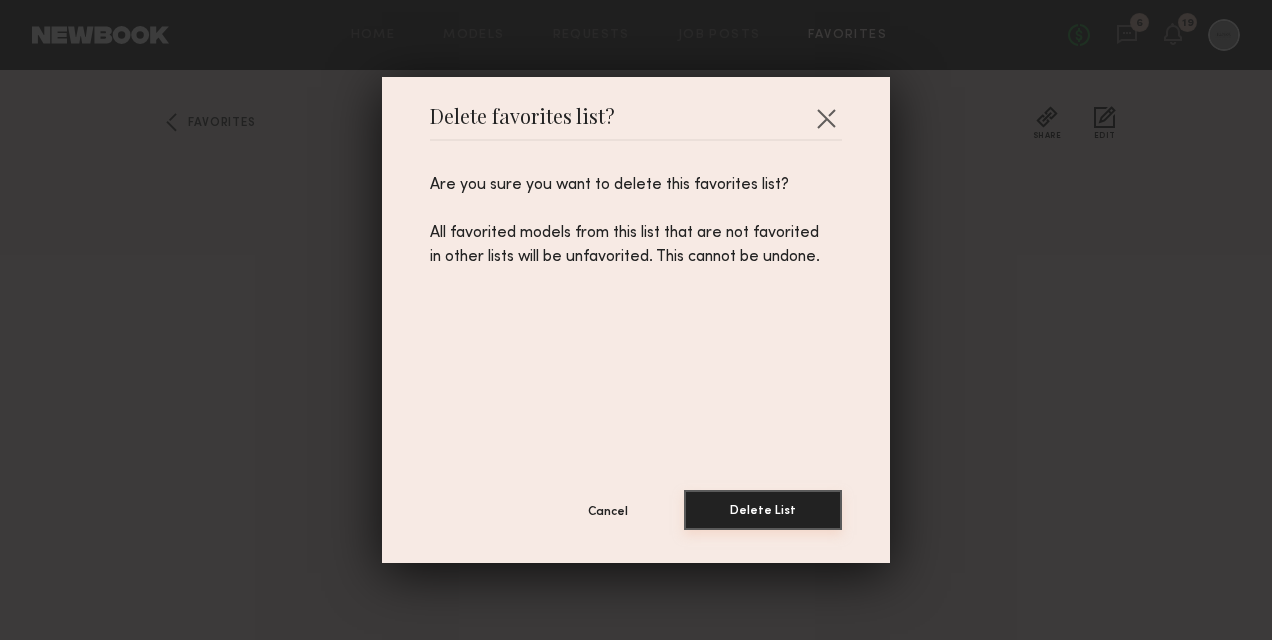 click on "Delete List" at bounding box center [763, 510] 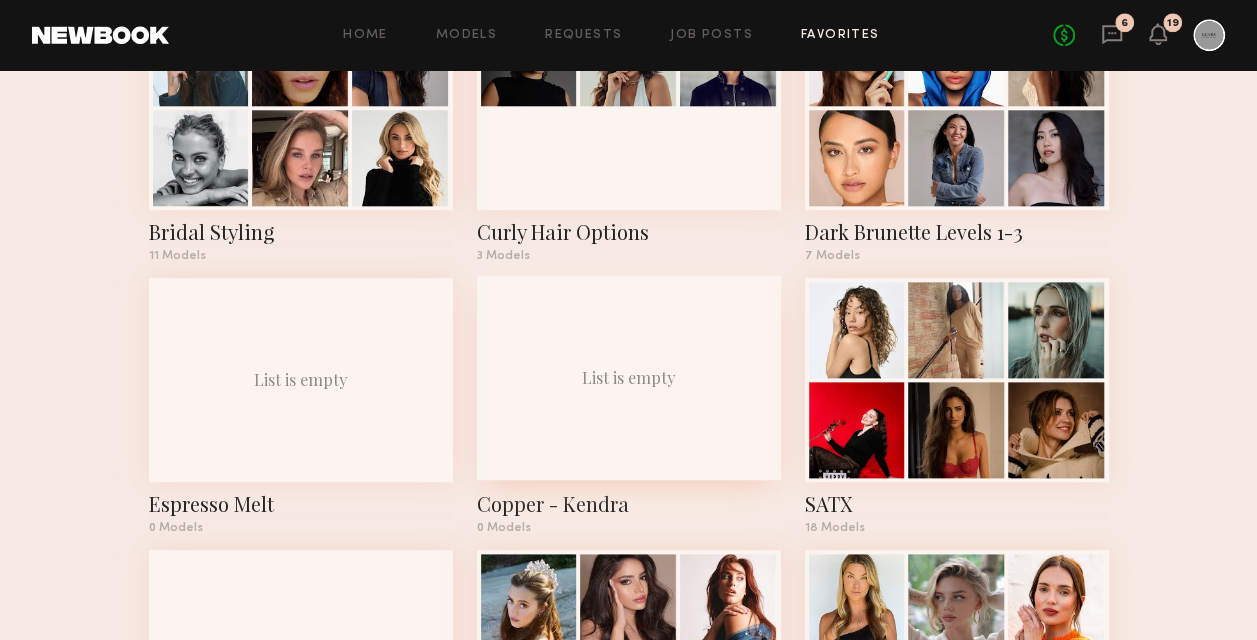 scroll, scrollTop: 1100, scrollLeft: 0, axis: vertical 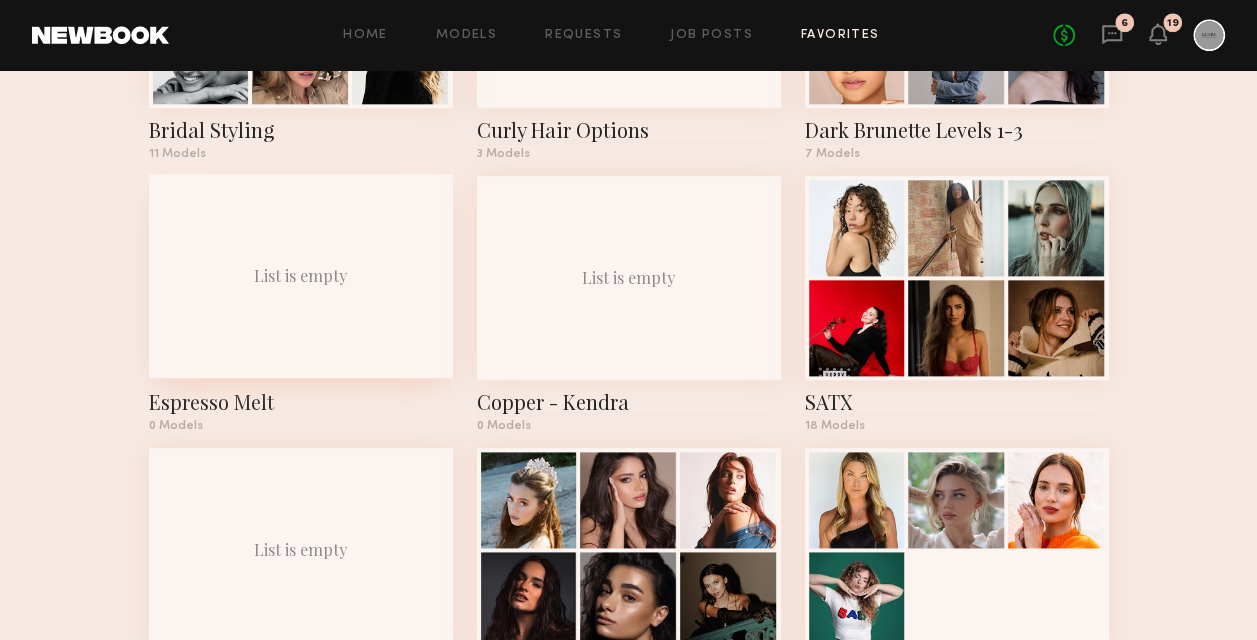 click on "List is empty" 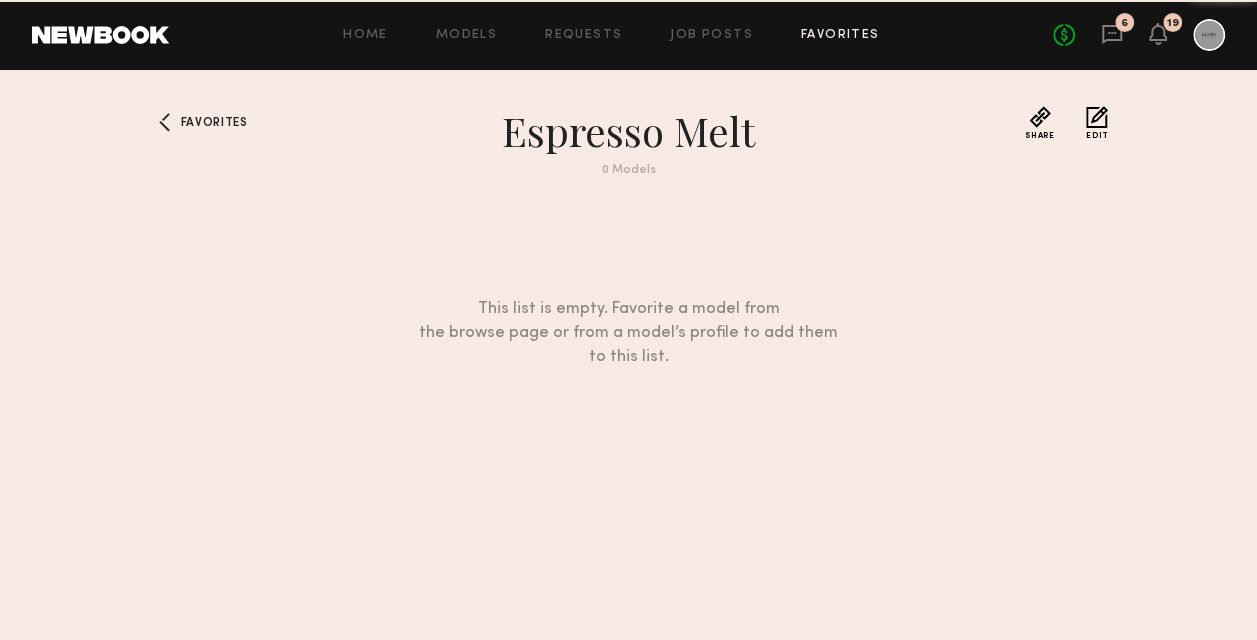 scroll, scrollTop: 0, scrollLeft: 0, axis: both 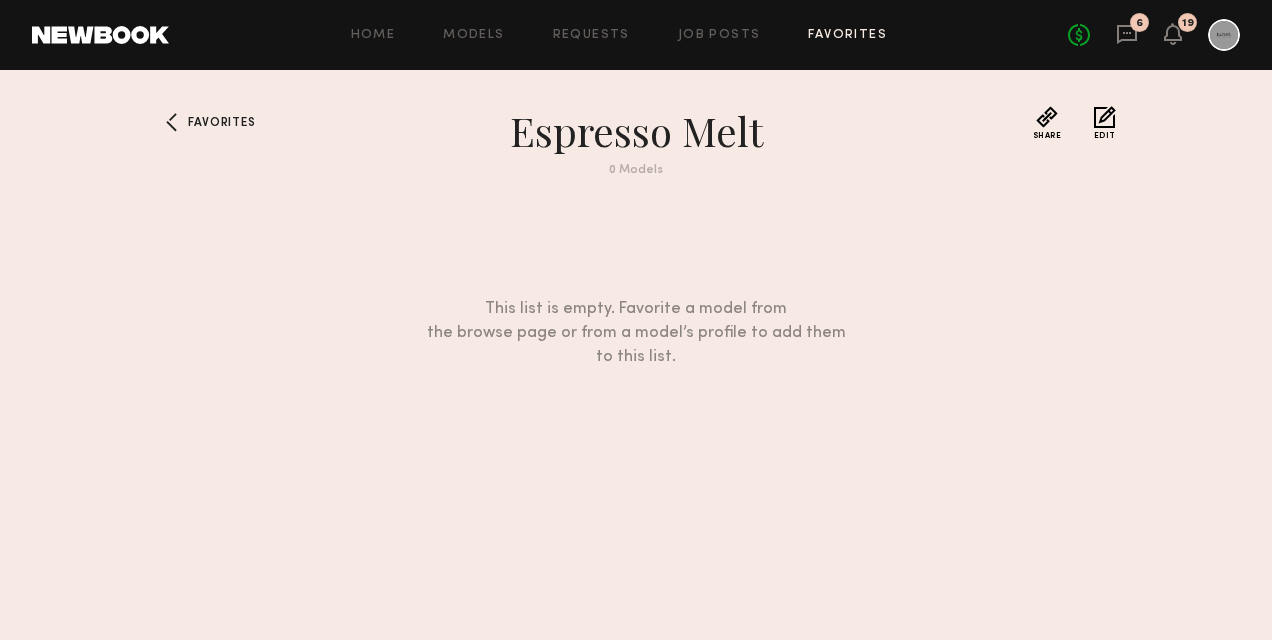 click on "Edit" 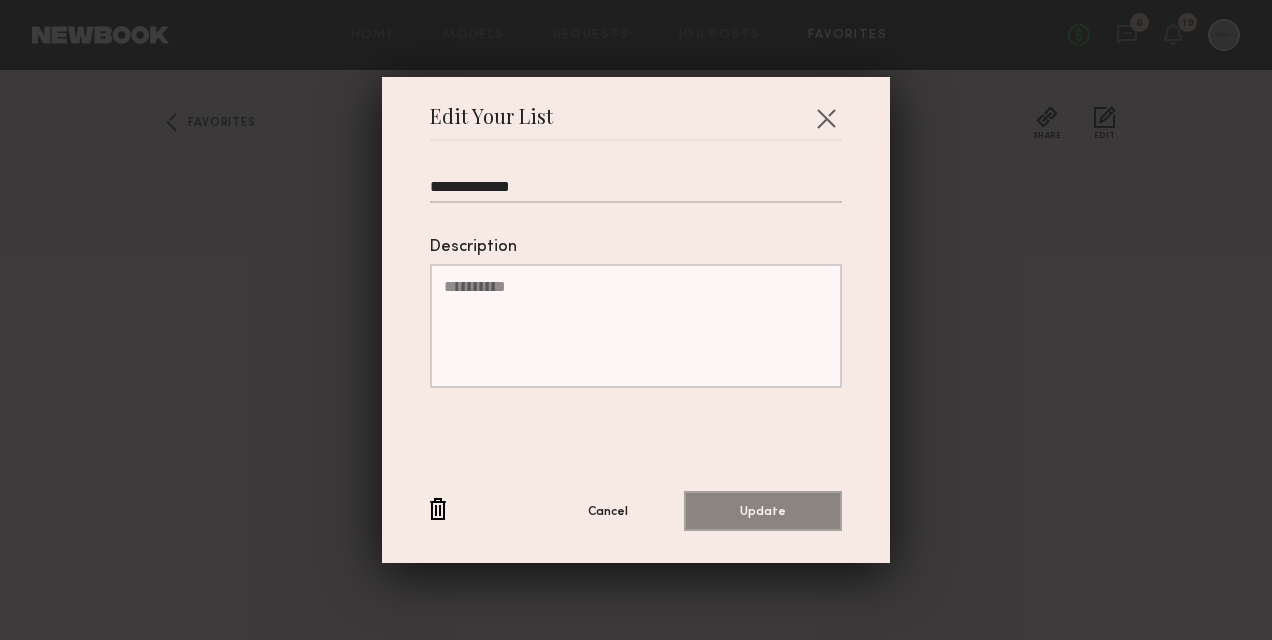 click at bounding box center (438, 510) 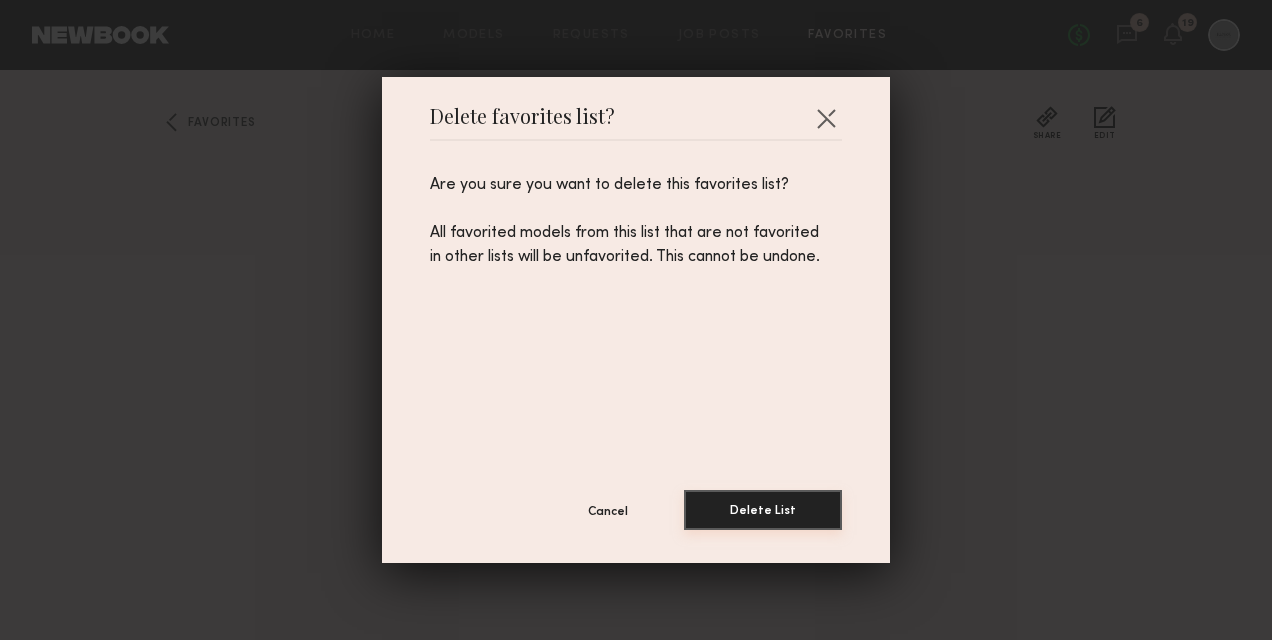 click on "Delete List" at bounding box center [763, 510] 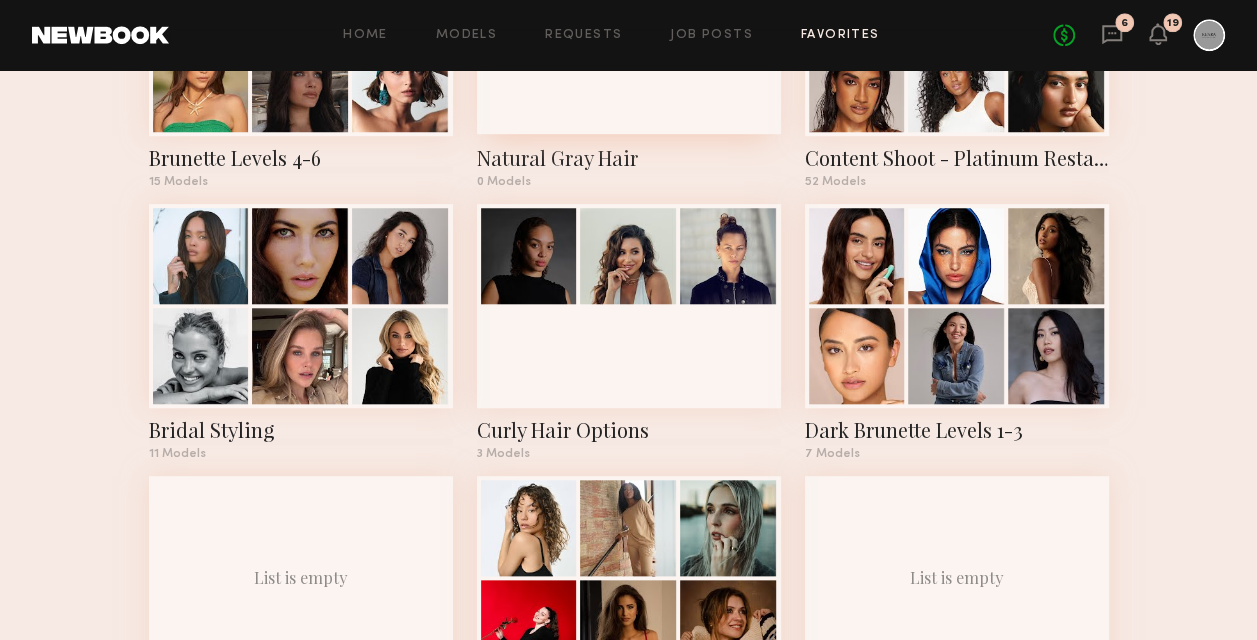 scroll, scrollTop: 1100, scrollLeft: 0, axis: vertical 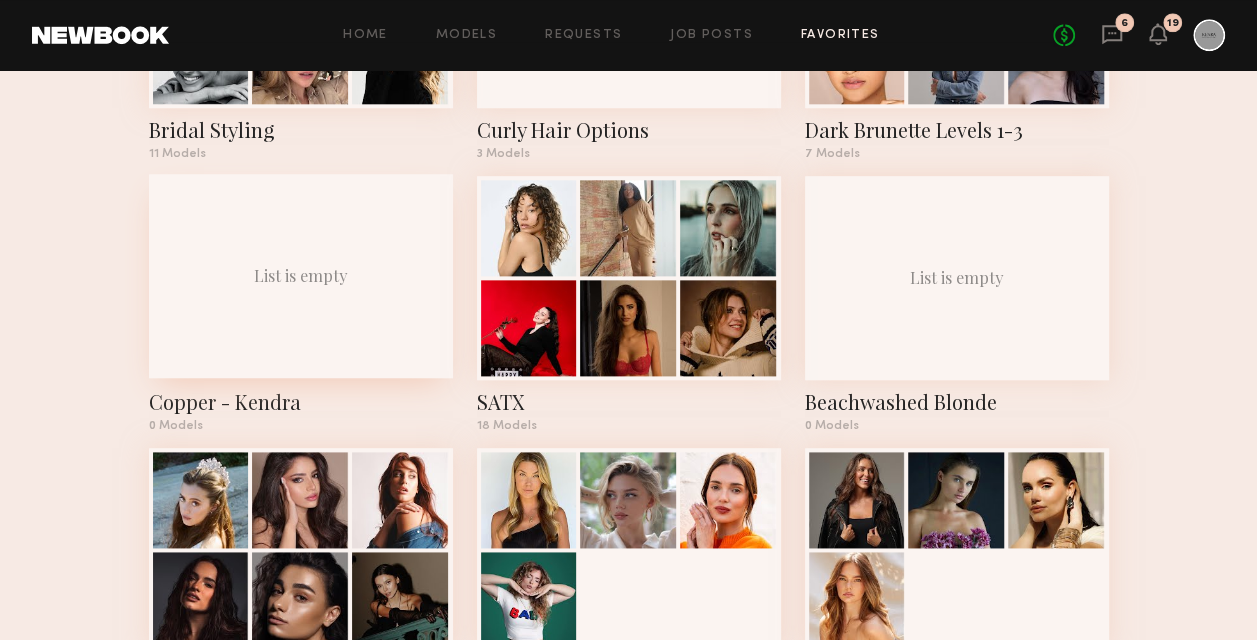 click on "List is empty" 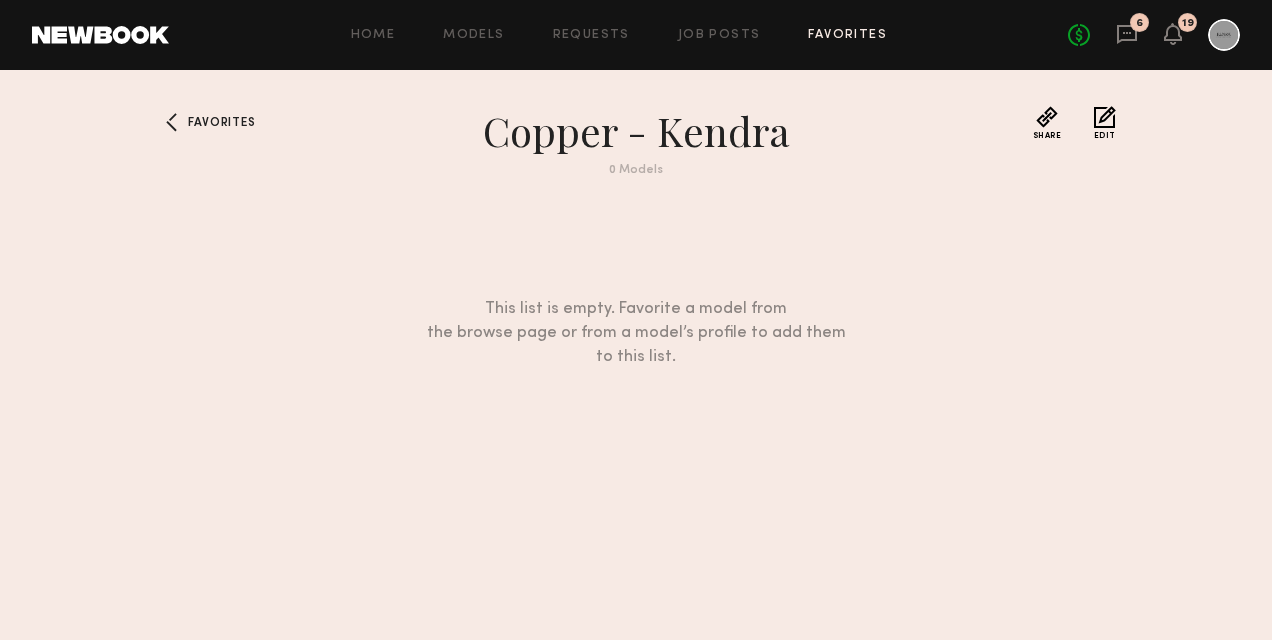 click on "Edit" 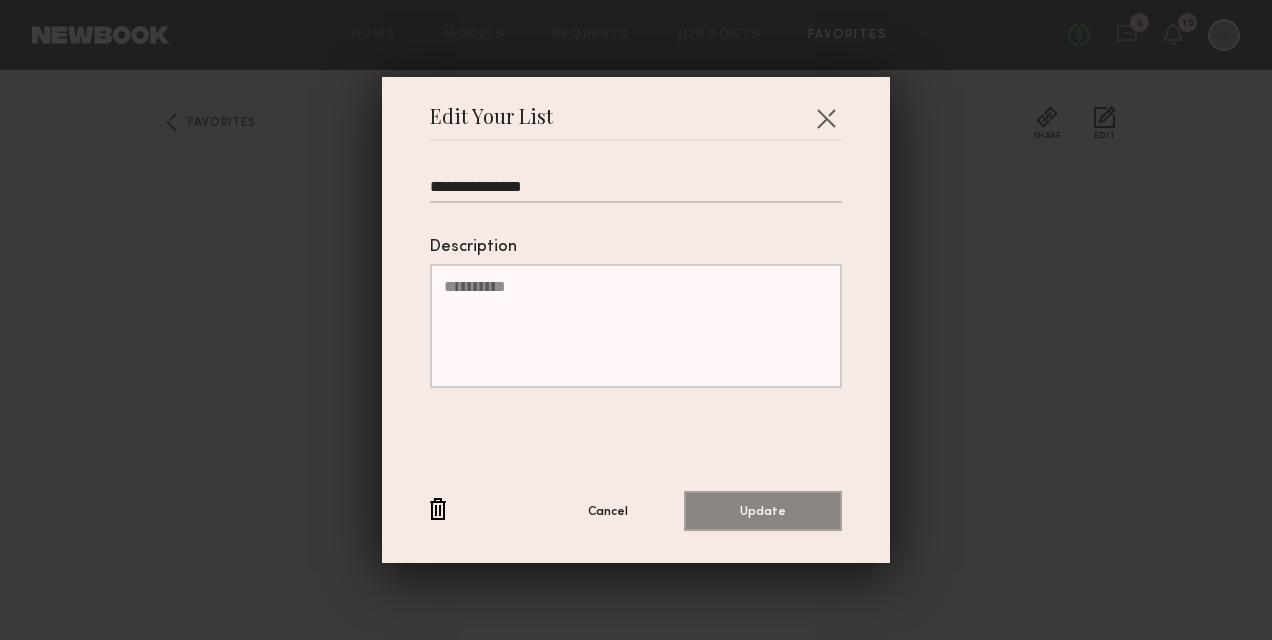 click at bounding box center [438, 510] 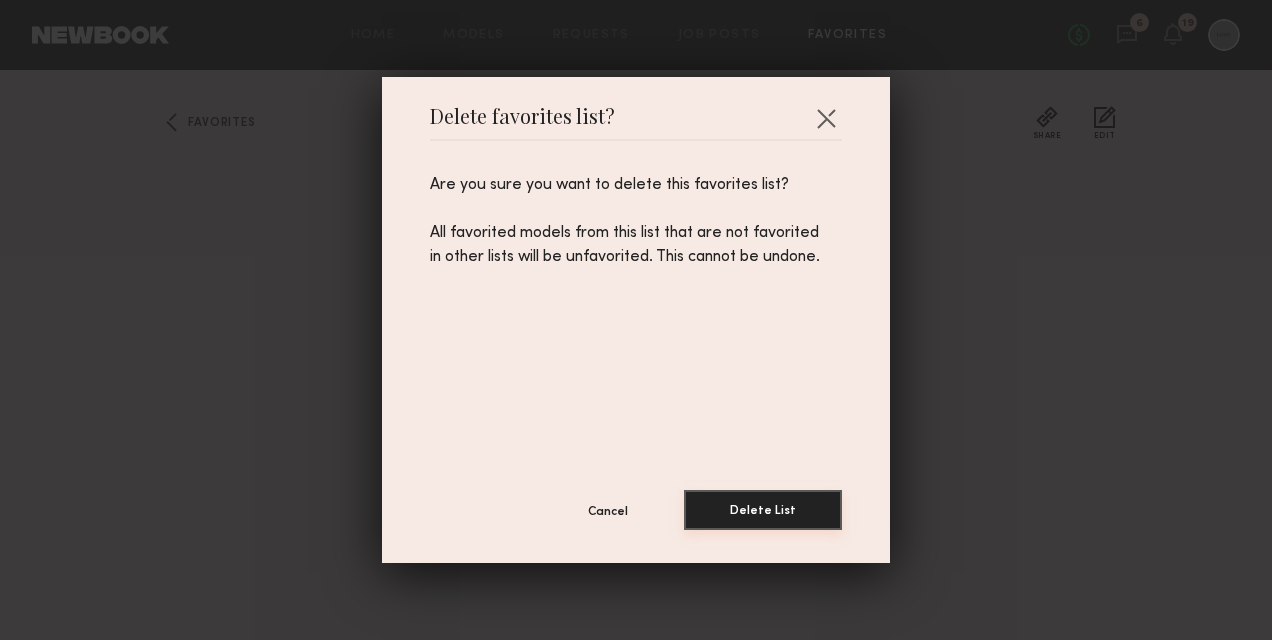 click on "Delete List" at bounding box center (763, 510) 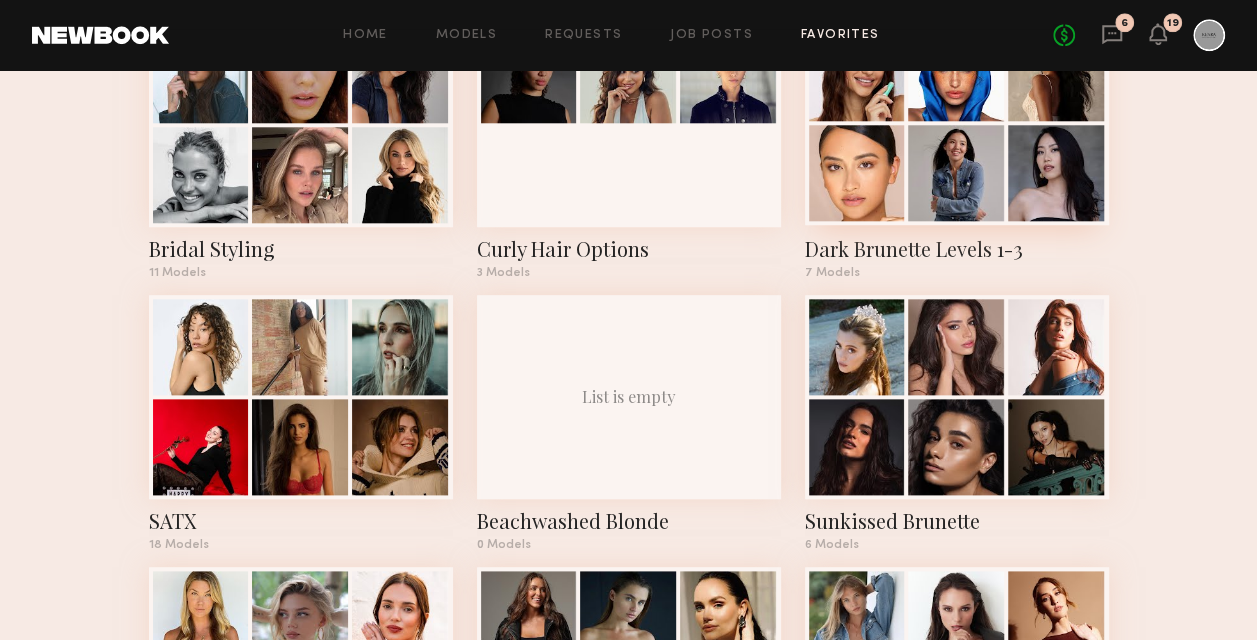 scroll, scrollTop: 1000, scrollLeft: 0, axis: vertical 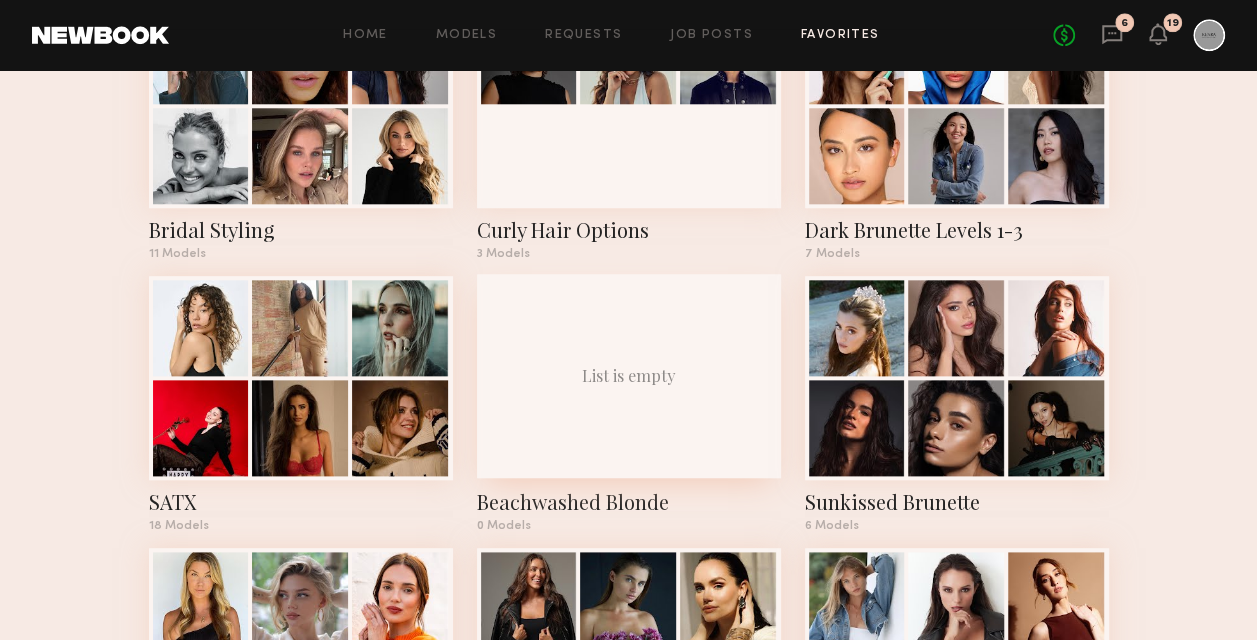 click on "List is empty" 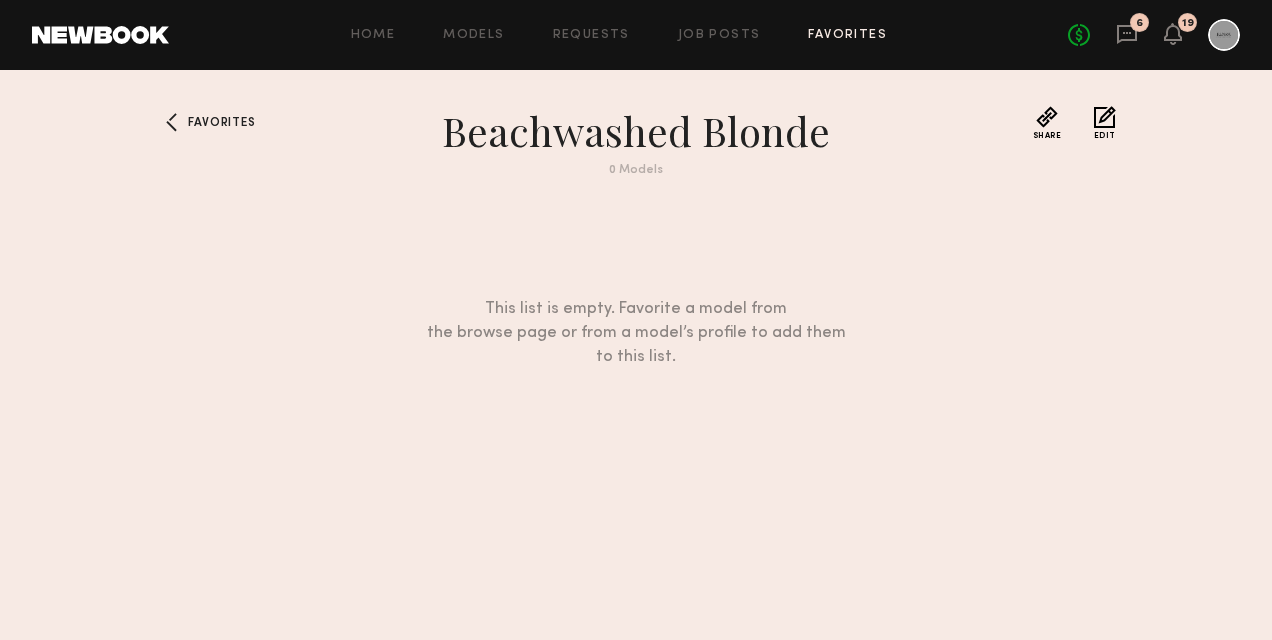 click on "Favorites Beachwashed Blonde 0   Models Share Copy Shareable Link Edit This list is empty. Favorite a model from the browse page or from a model’s profile to add them to this list." 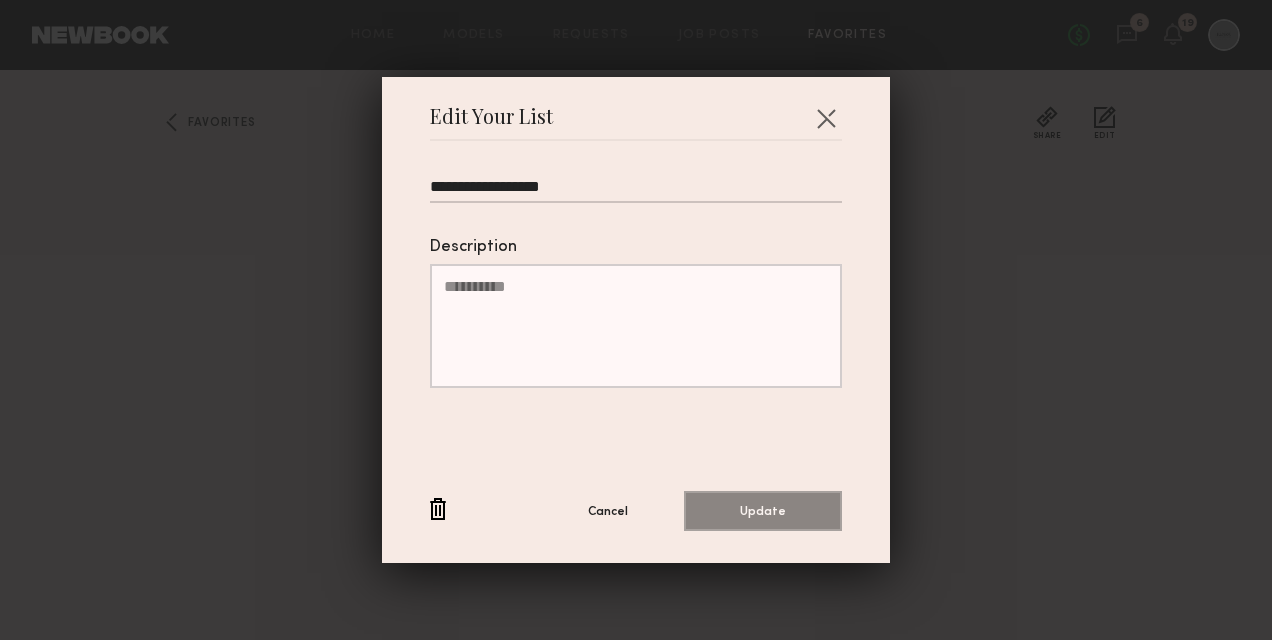 click at bounding box center (438, 510) 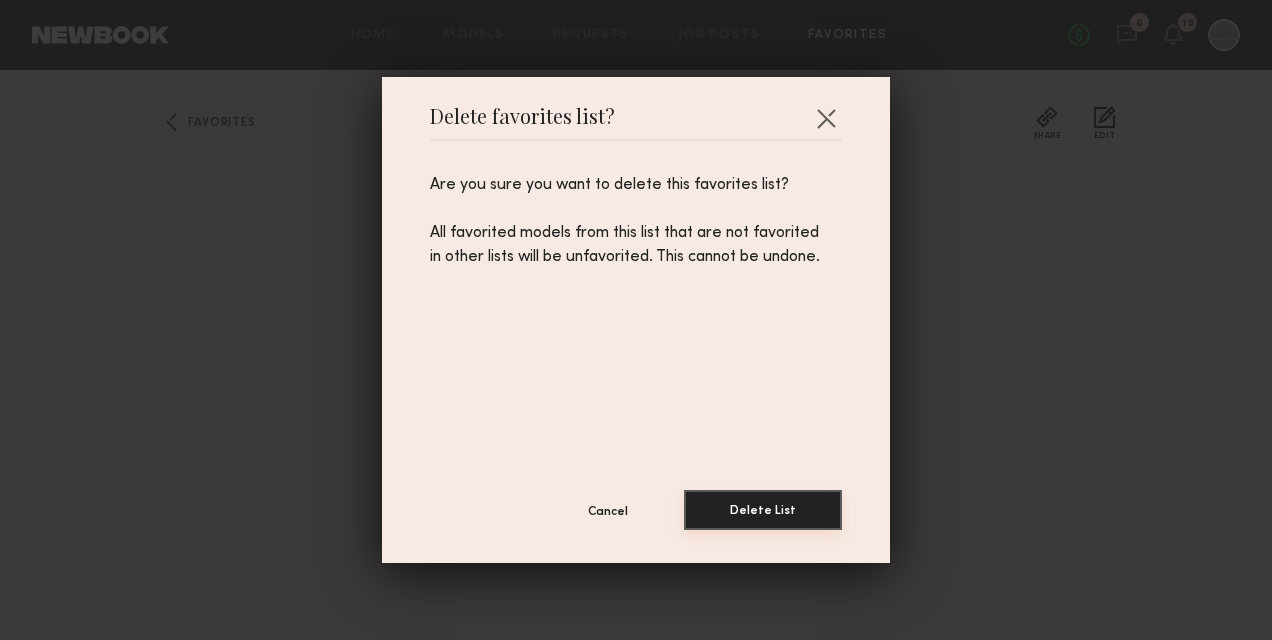 click on "Delete List" at bounding box center [763, 510] 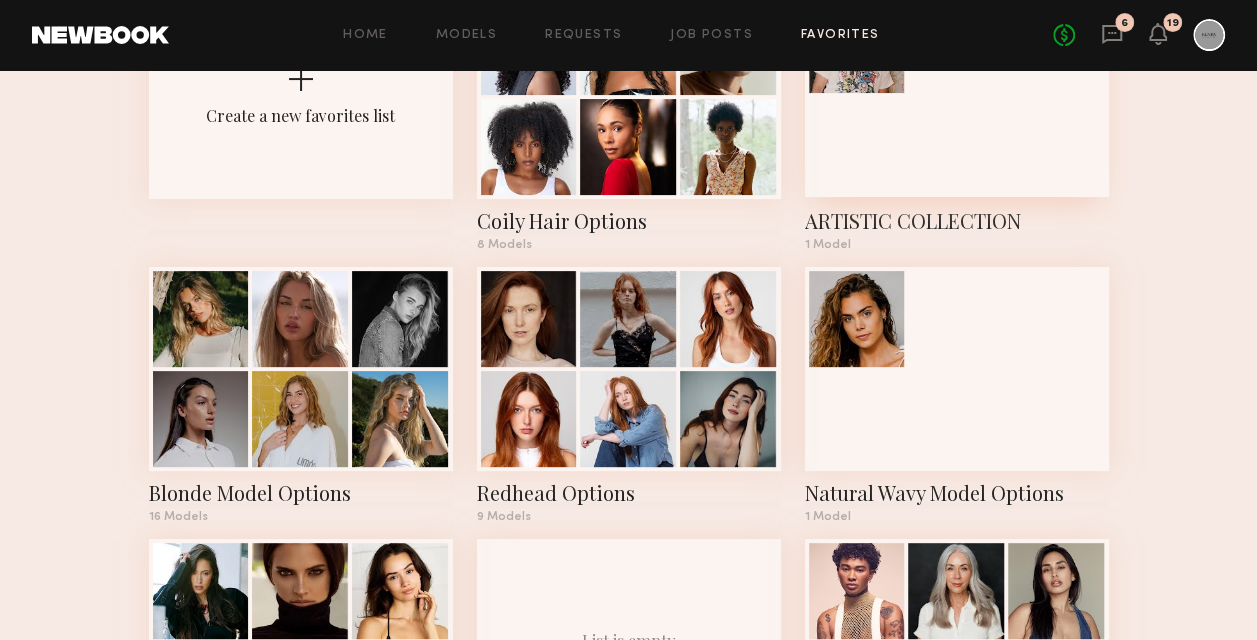 scroll, scrollTop: 0, scrollLeft: 0, axis: both 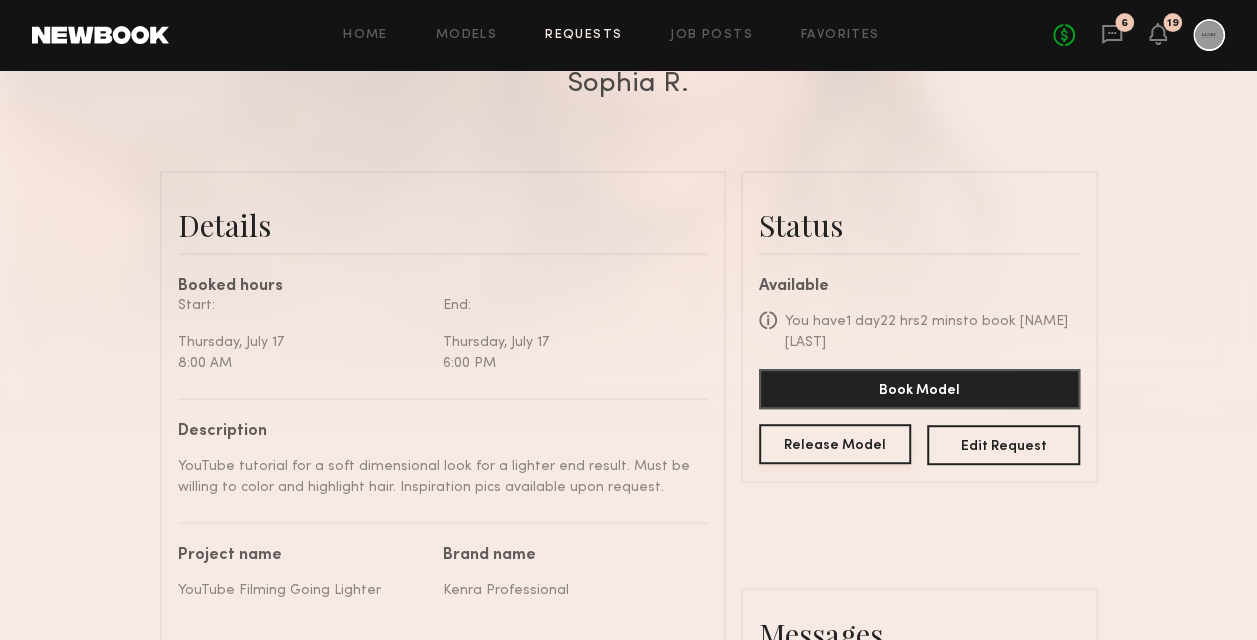 click on "Release Model" 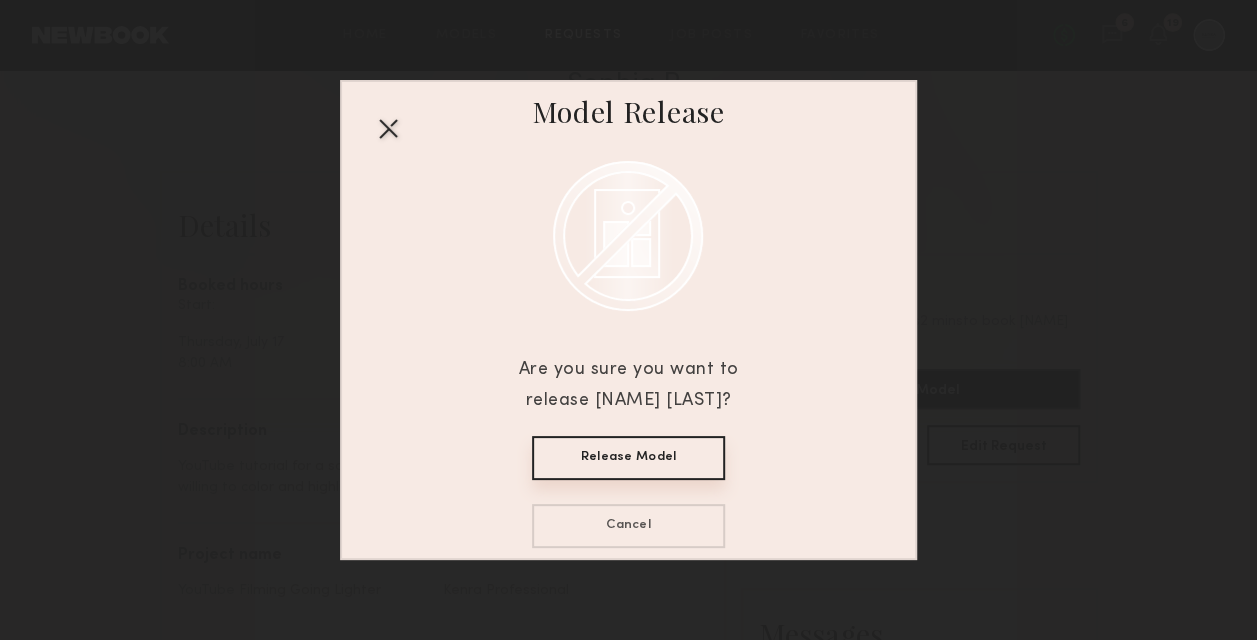 click on "Release Model" at bounding box center (628, 458) 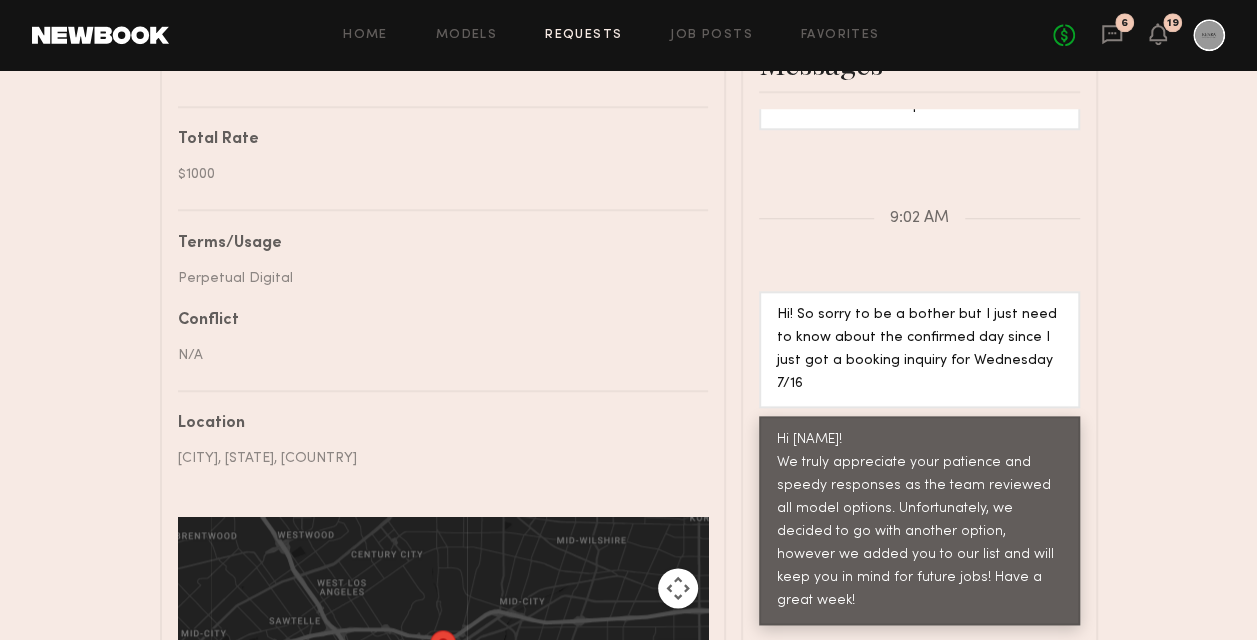 scroll, scrollTop: 1100, scrollLeft: 0, axis: vertical 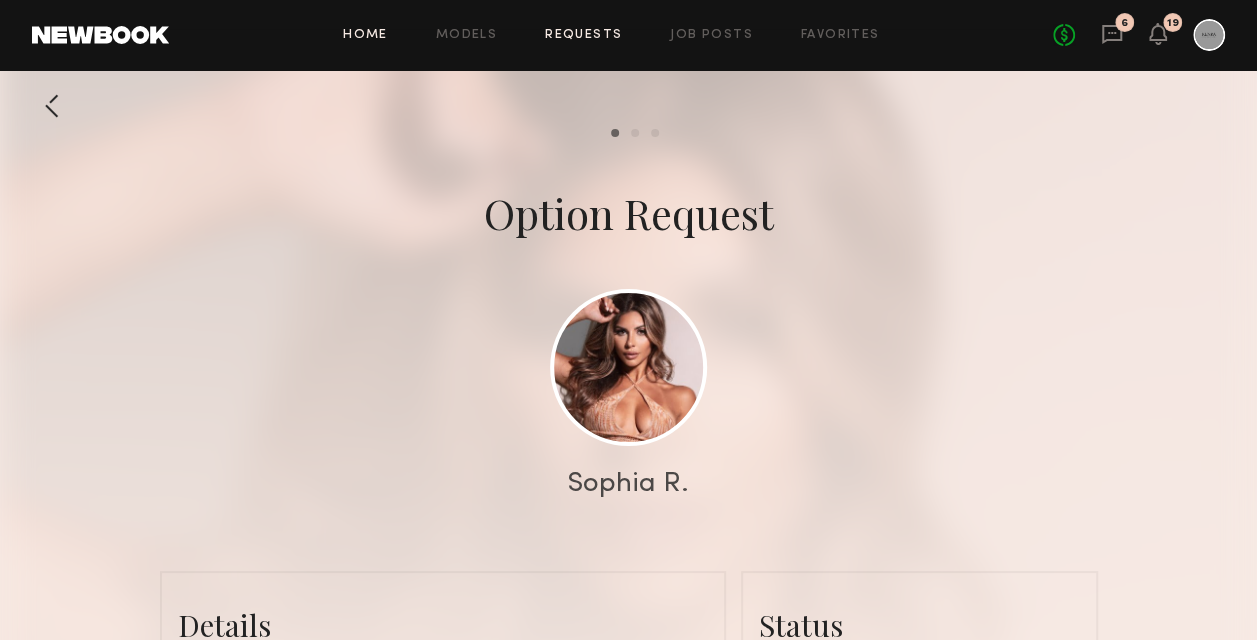 click on "Home" 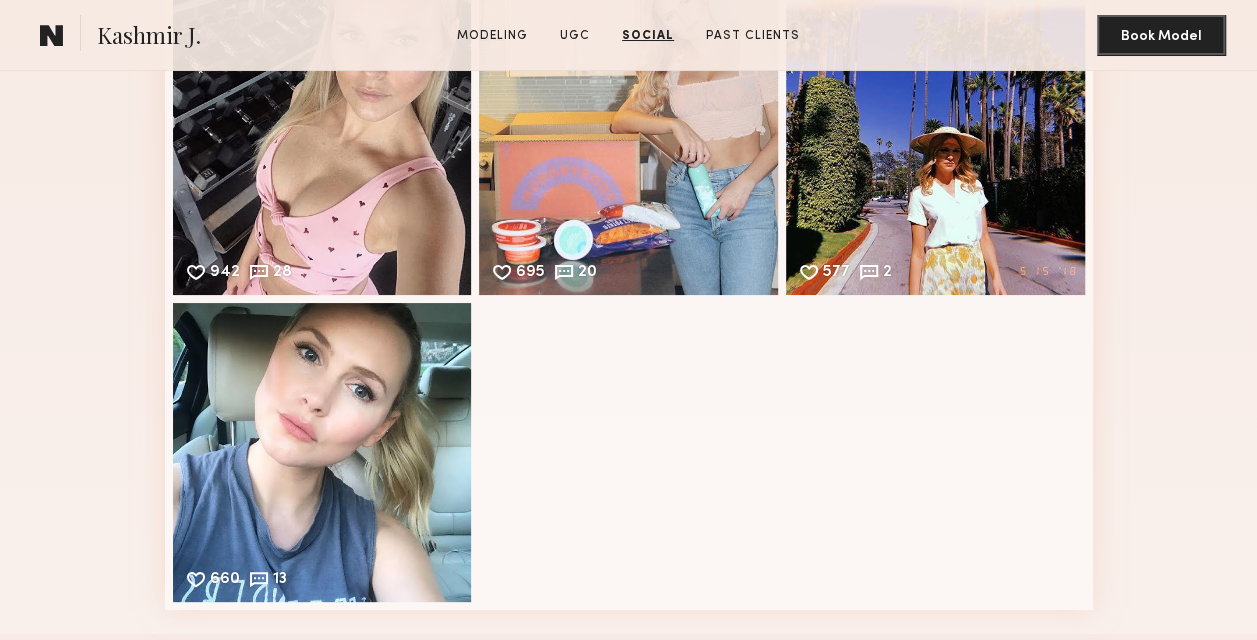 scroll, scrollTop: 4244, scrollLeft: 0, axis: vertical 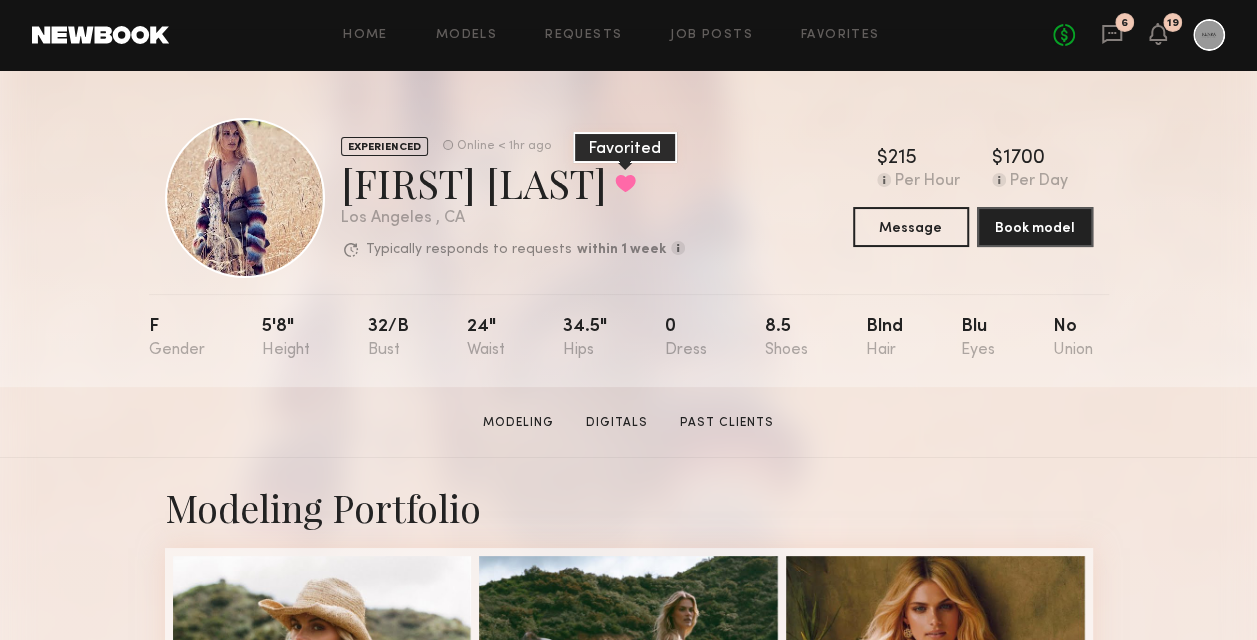 click 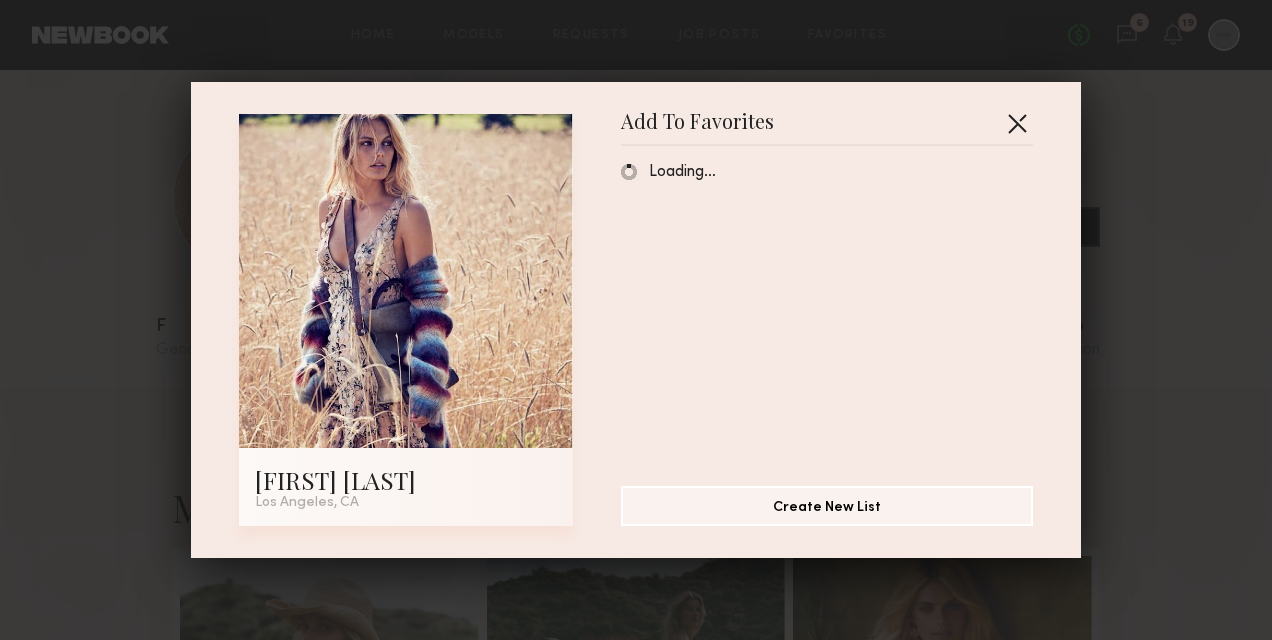 click at bounding box center [1017, 123] 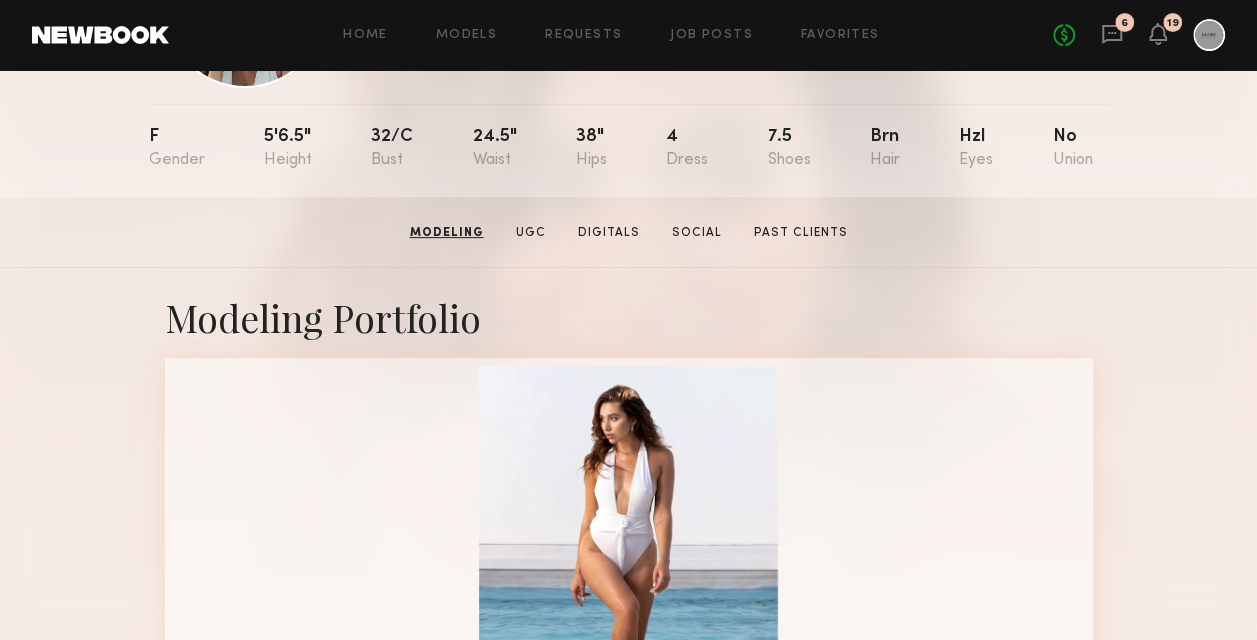 scroll, scrollTop: 0, scrollLeft: 0, axis: both 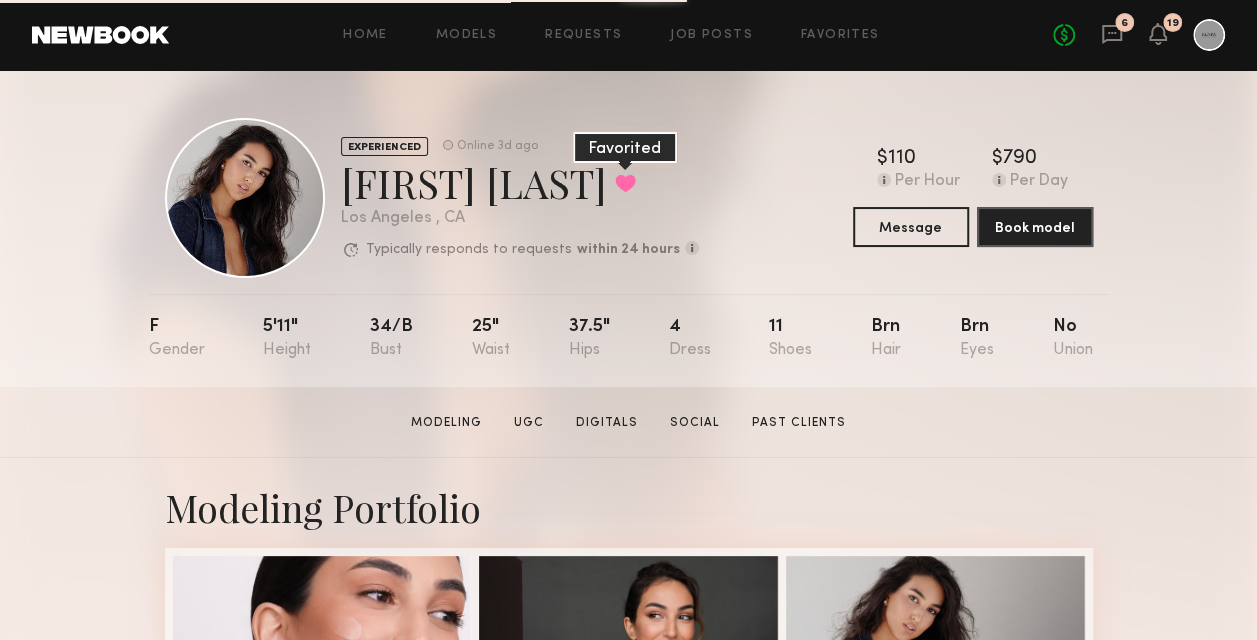 click 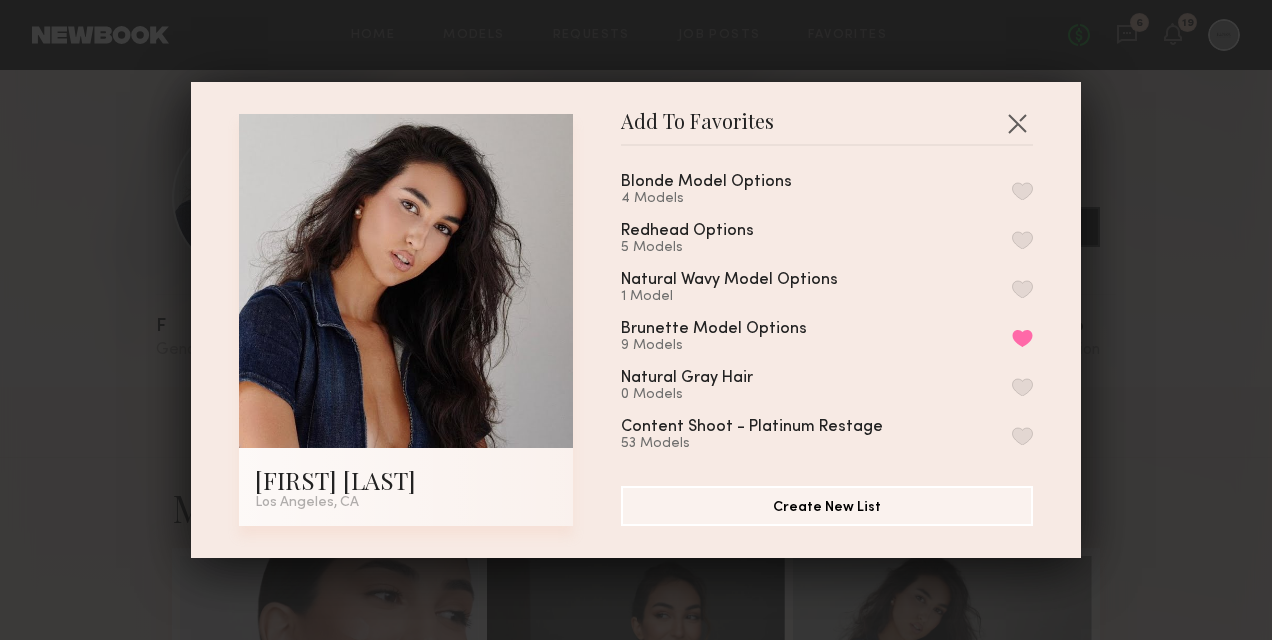 scroll, scrollTop: 200, scrollLeft: 0, axis: vertical 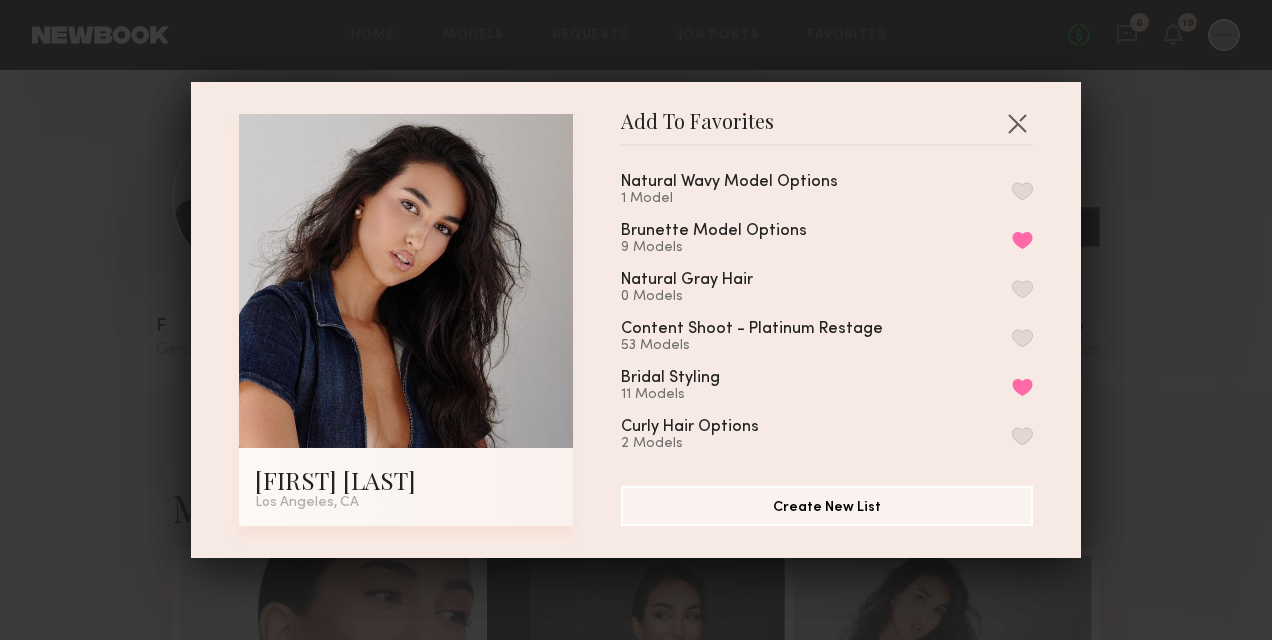 click on "Coily Hair Options 6   Models ARTISTIC COLLECTION 1   Model Blonde Model Options 4   Models Redhead Options 5   Models Natural Wavy Model Options 1   Model Brunette Model Options 9   Models Remove from favorite list Natural Gray Hair 0   Models Content Shoot - Platinum Restage 53   Models Bridal Styling 11   Models Remove from favorite list Curly Hair Options 2   Models Dark Brunette- Levels 1-3 4   Models Butter Blonde 2   Models Cool Blonde 5   Models UA Dark 8   Models Copper Color Block 4   Models Espresso Melt 1   Model Copper - Kendra 3   Models SATX 18   Models Beachwashed Blonde 5   Models Sunkissed Brunette 6   Models Champange Blonde 4   Models Honey Brunette 4   Models Pumpkin Spice 4   Models Scandanavian 5   Models emerge casting 21   Models Emerge 33   Models BTC DALLAS 6   Models BTCU 12   Models My Favorites 13   Models" at bounding box center (837, 308) 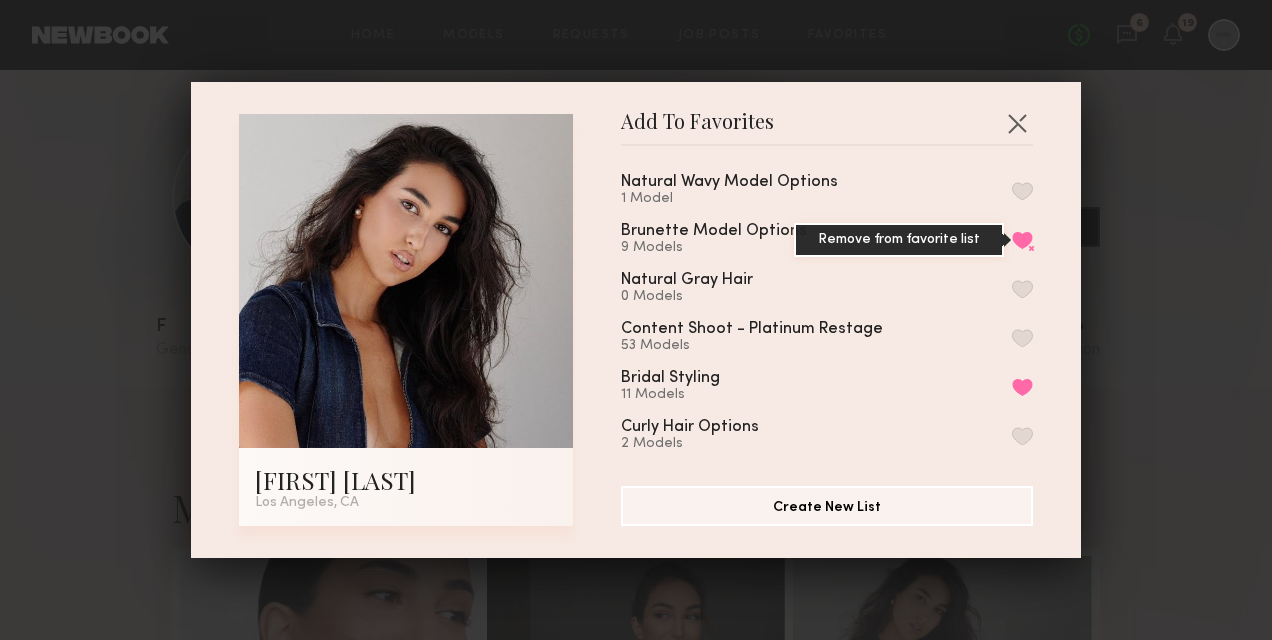 click on "Remove from favorite list" at bounding box center [1022, 240] 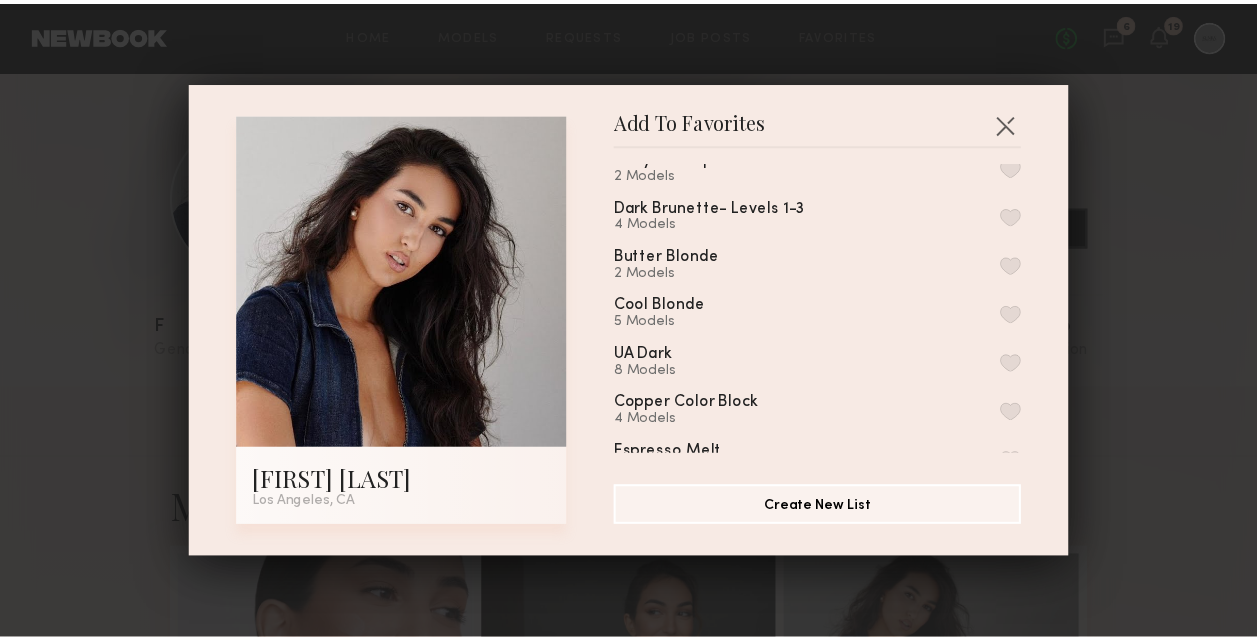 scroll, scrollTop: 500, scrollLeft: 0, axis: vertical 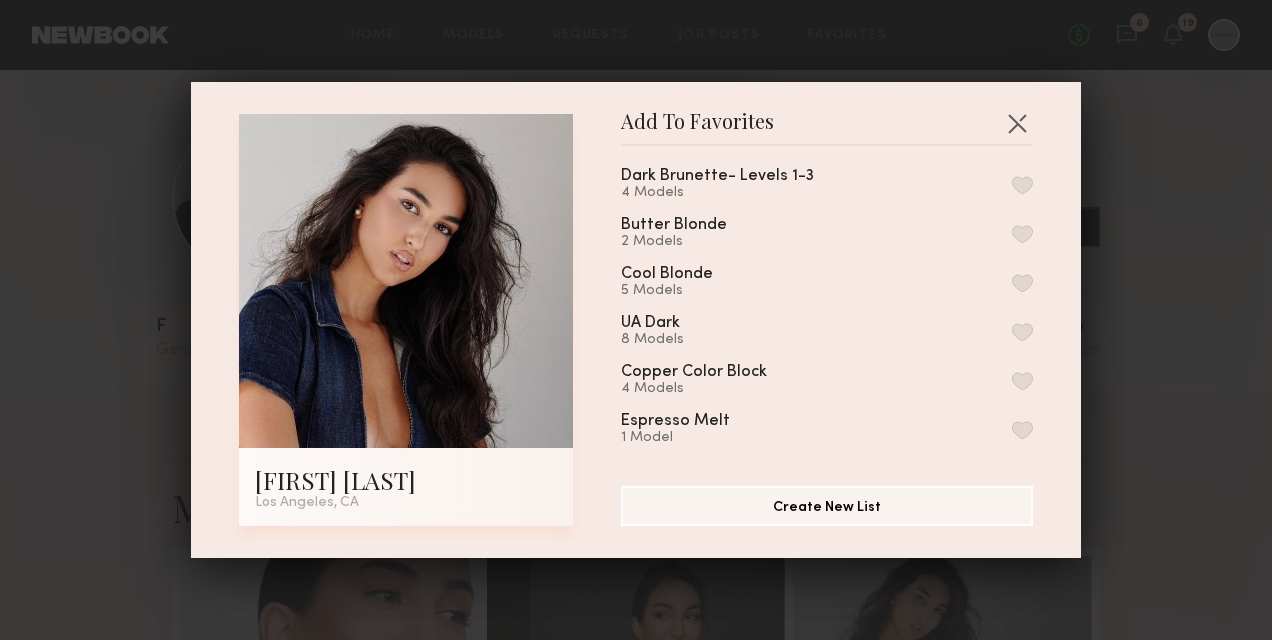 click at bounding box center [1022, 185] 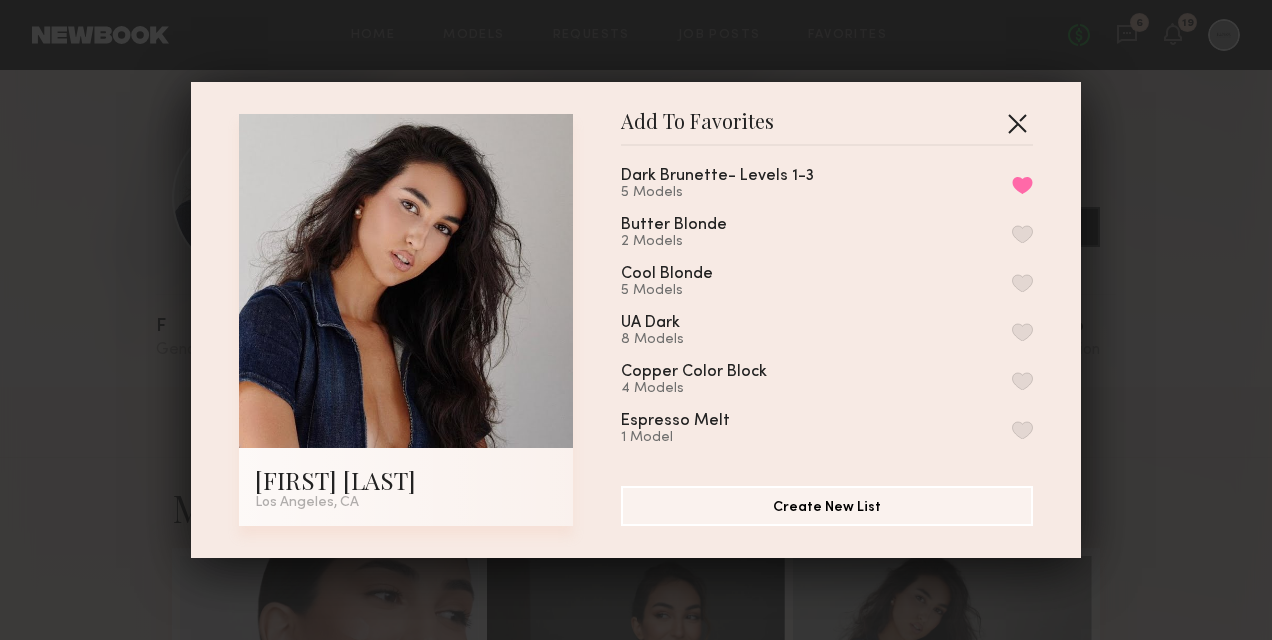 click at bounding box center (1017, 123) 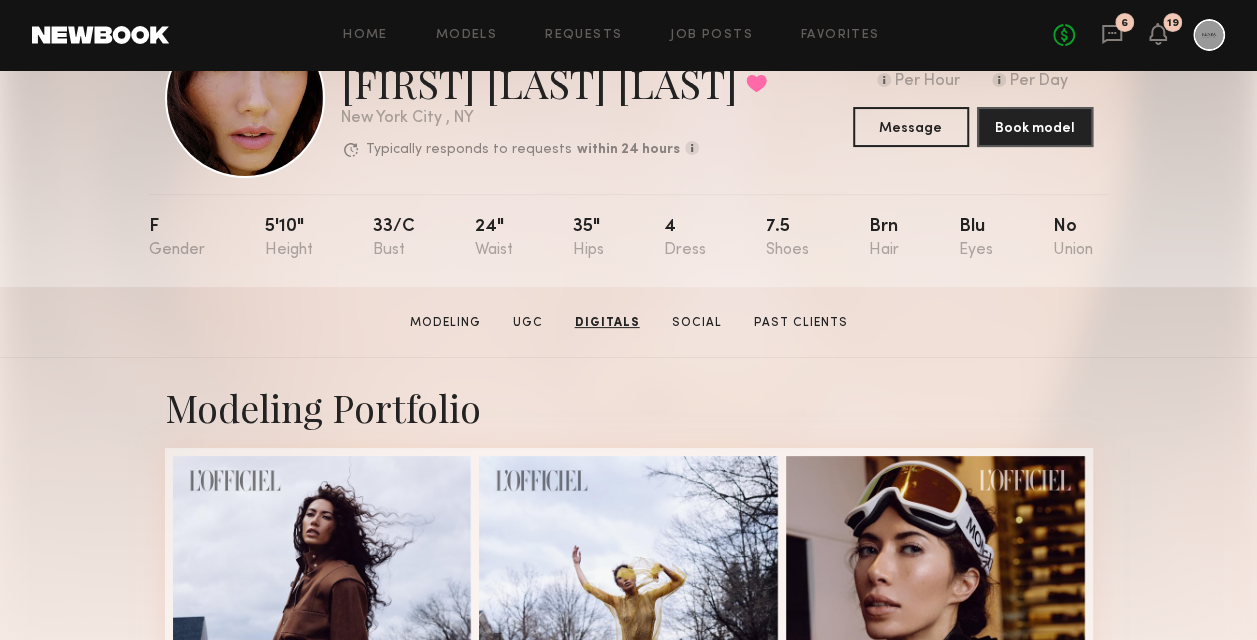 scroll, scrollTop: 0, scrollLeft: 0, axis: both 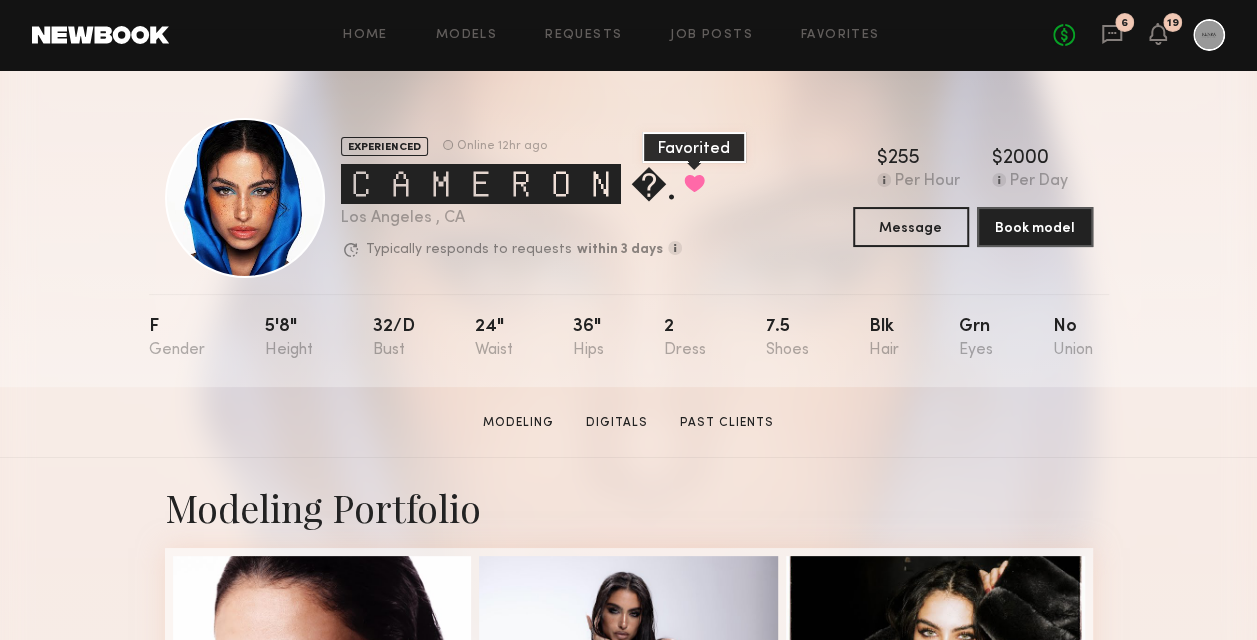 click 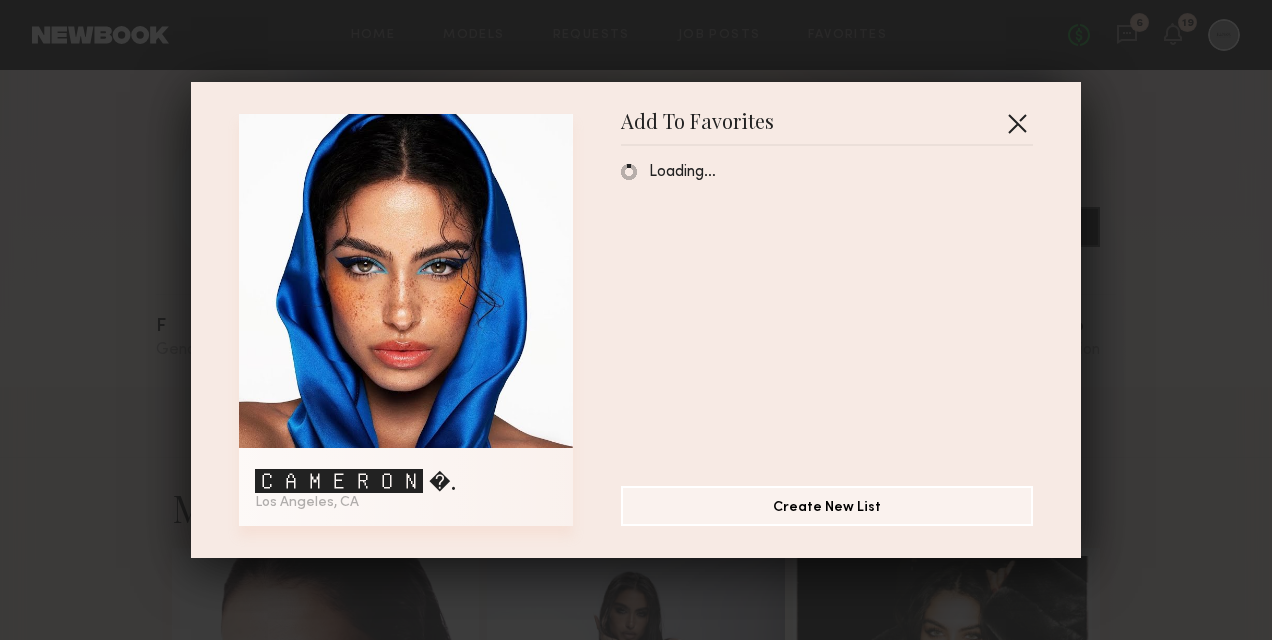 click at bounding box center [1017, 123] 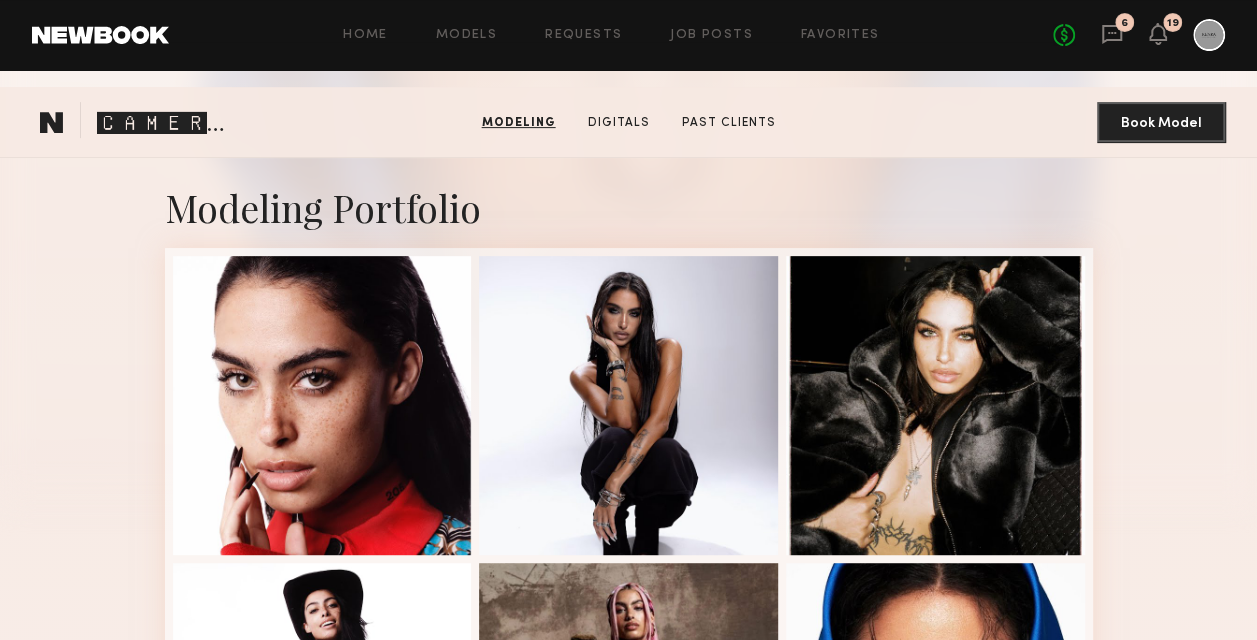 scroll, scrollTop: 0, scrollLeft: 0, axis: both 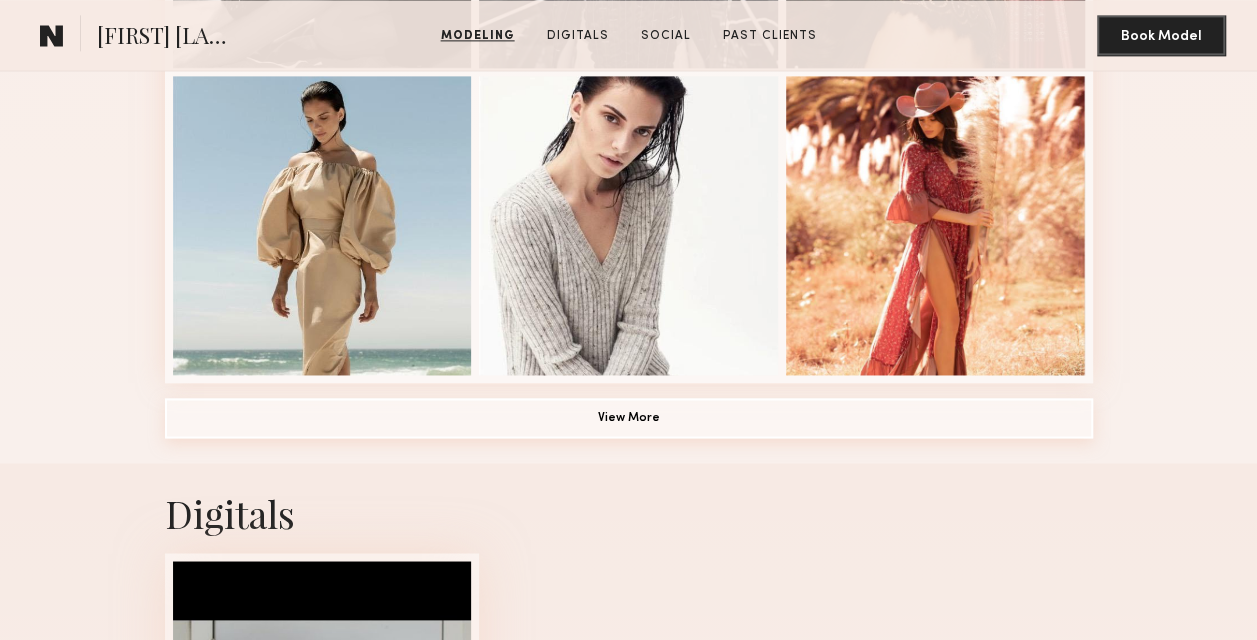 click on "View More" 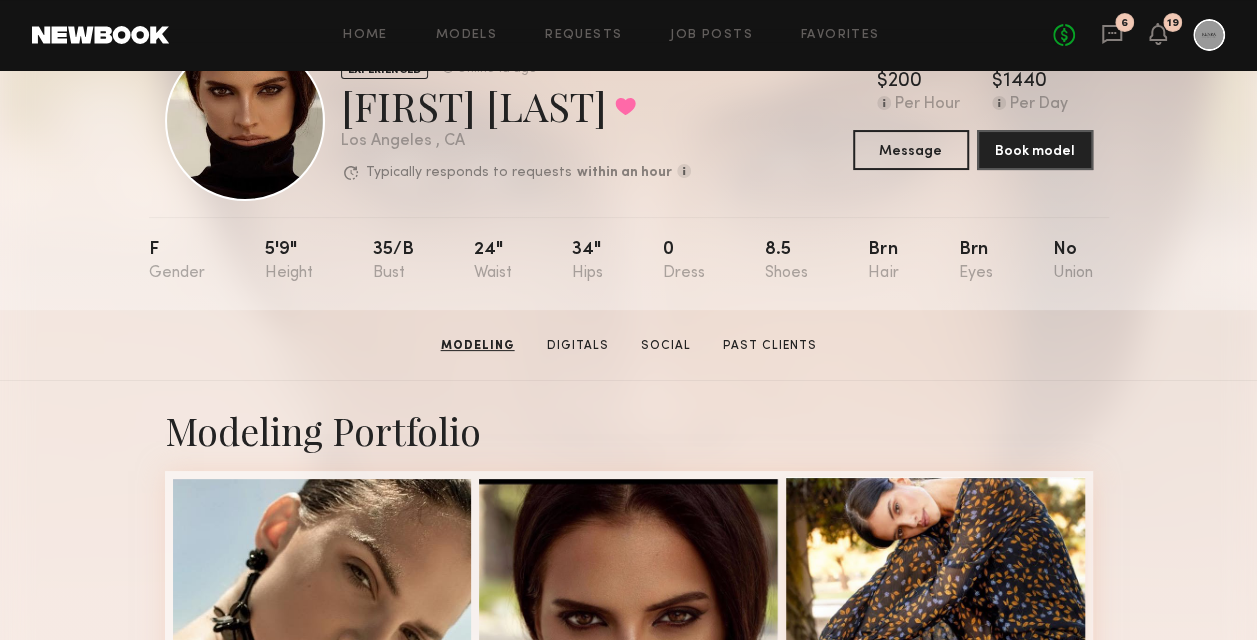 scroll, scrollTop: 0, scrollLeft: 0, axis: both 